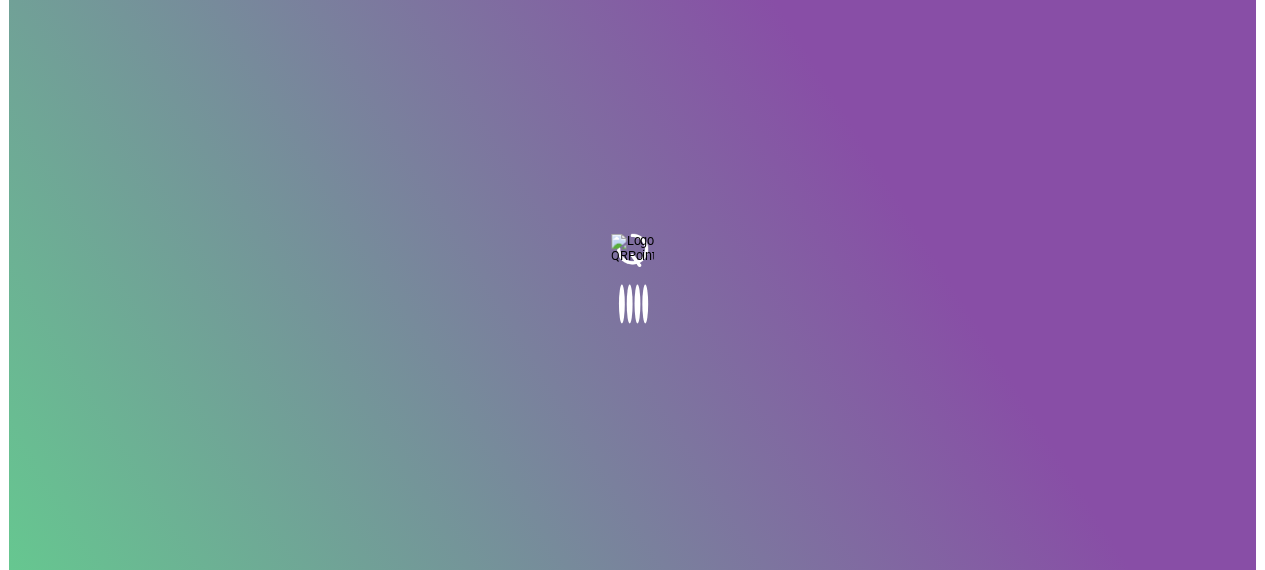 scroll, scrollTop: 0, scrollLeft: 0, axis: both 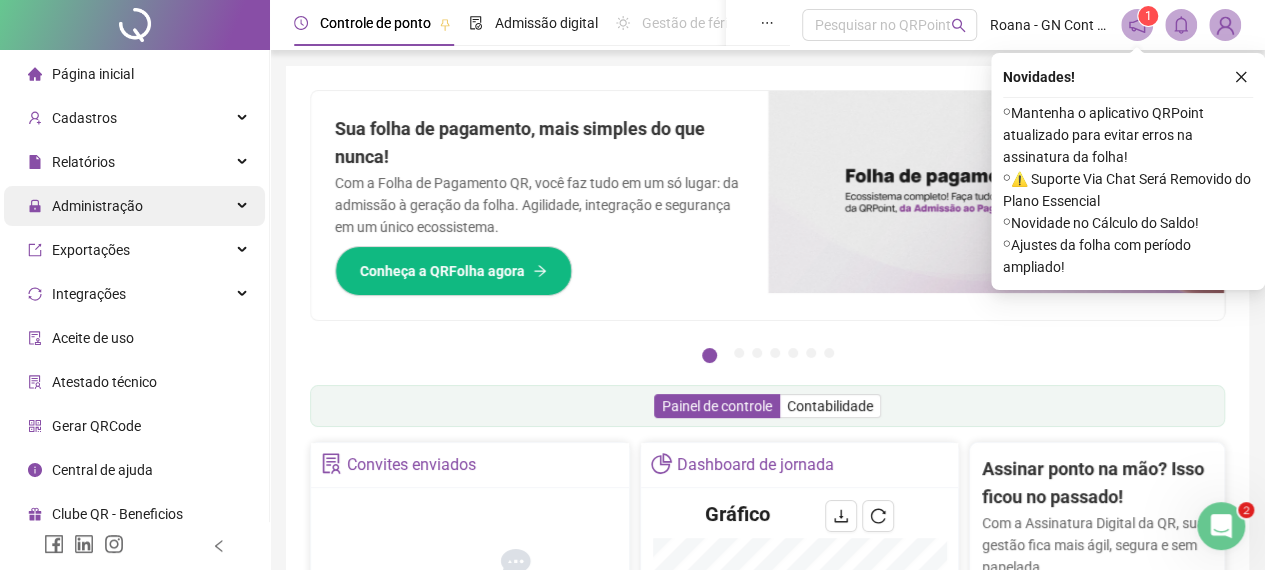 click on "Administração" at bounding box center (97, 206) 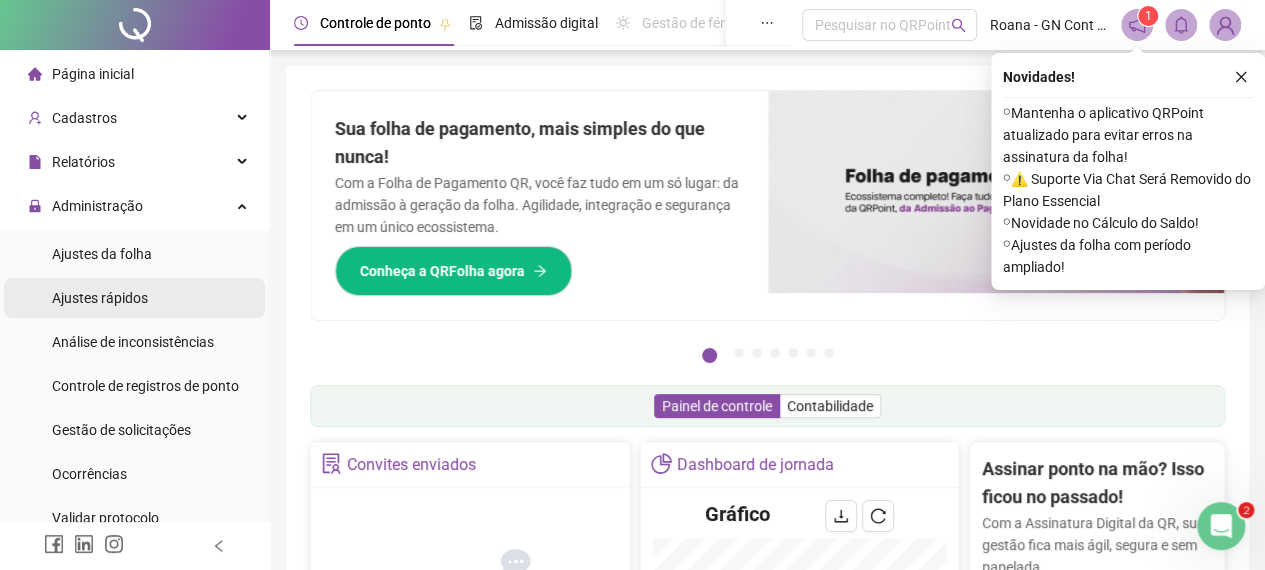 click on "Ajustes rápidos" at bounding box center (100, 298) 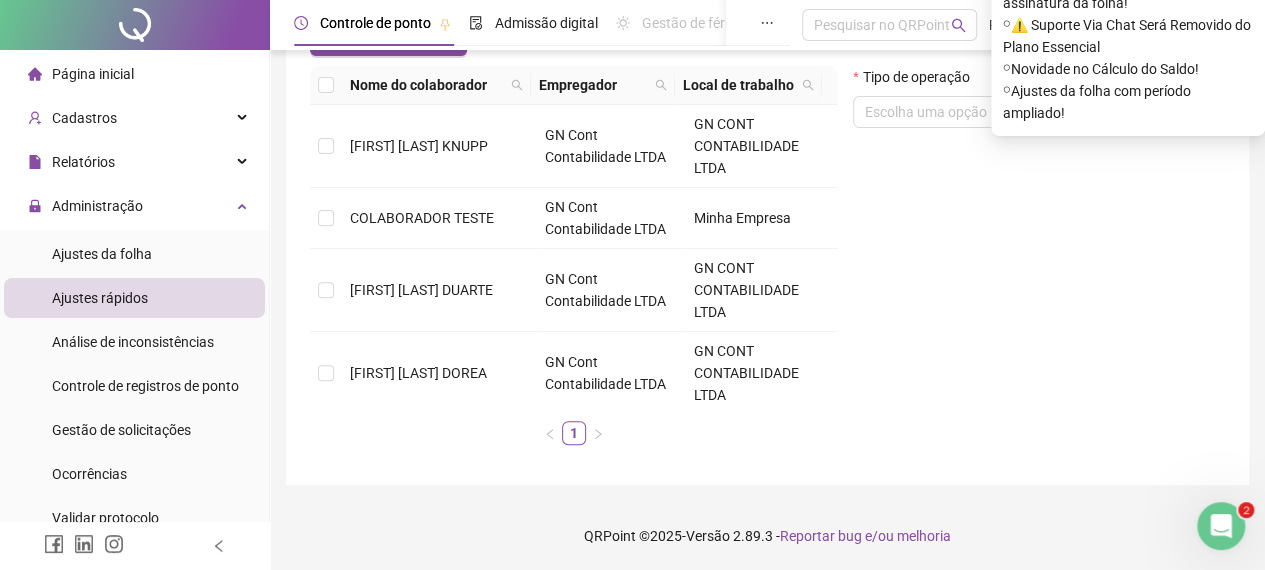 scroll, scrollTop: 63, scrollLeft: 0, axis: vertical 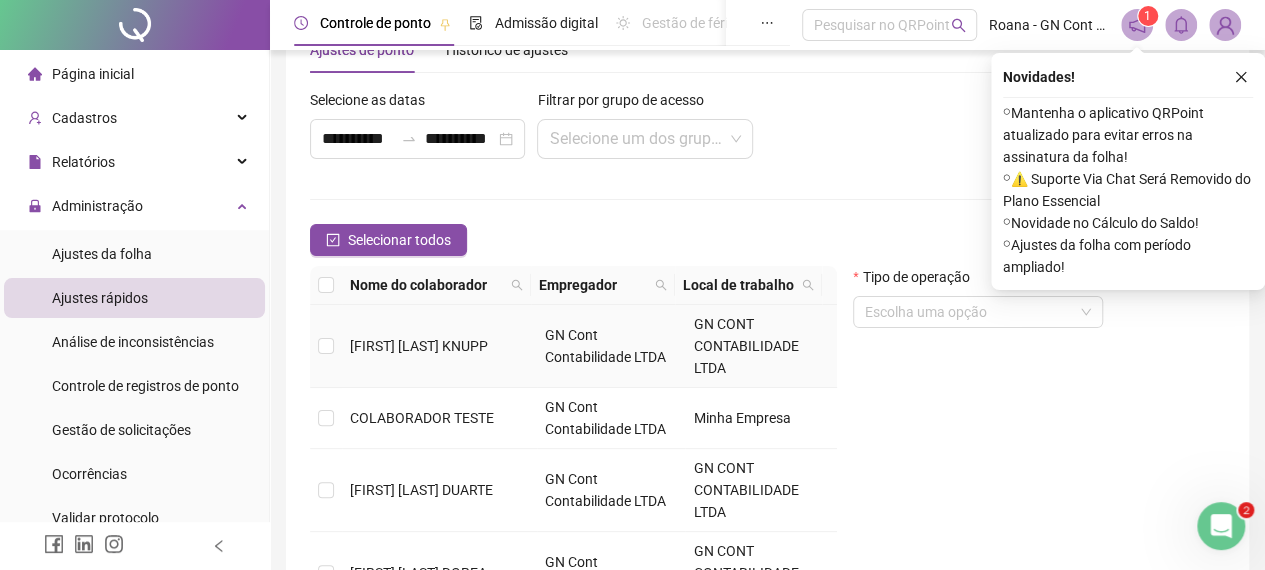click on "GN CONT CONTABILIDADE LTDA" at bounding box center (745, 346) 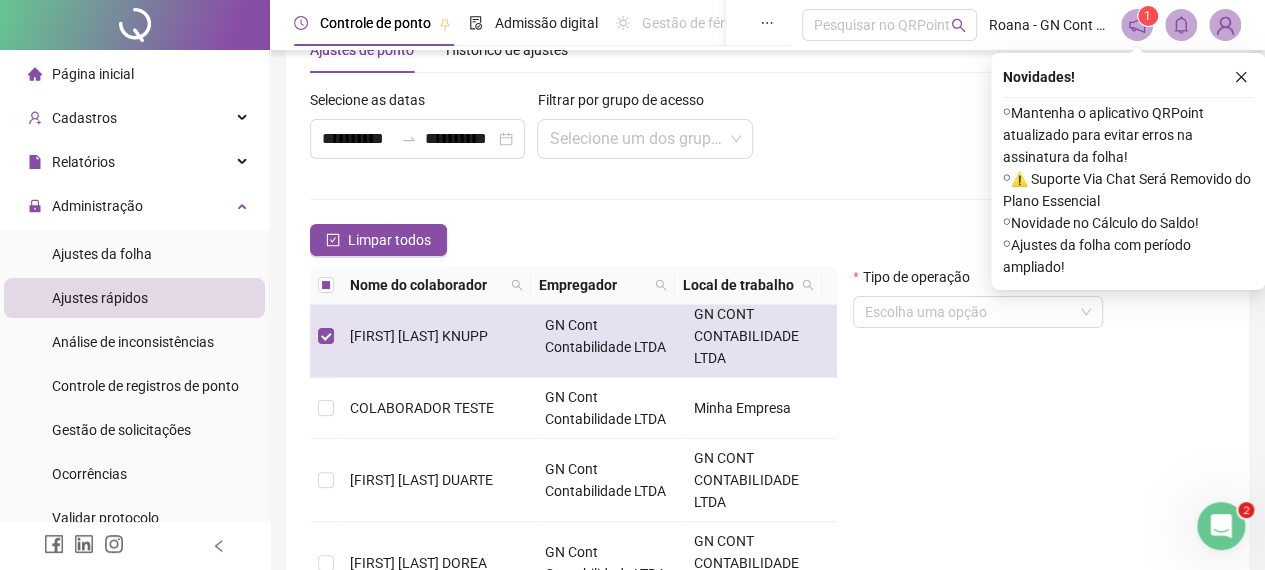 scroll, scrollTop: 0, scrollLeft: 0, axis: both 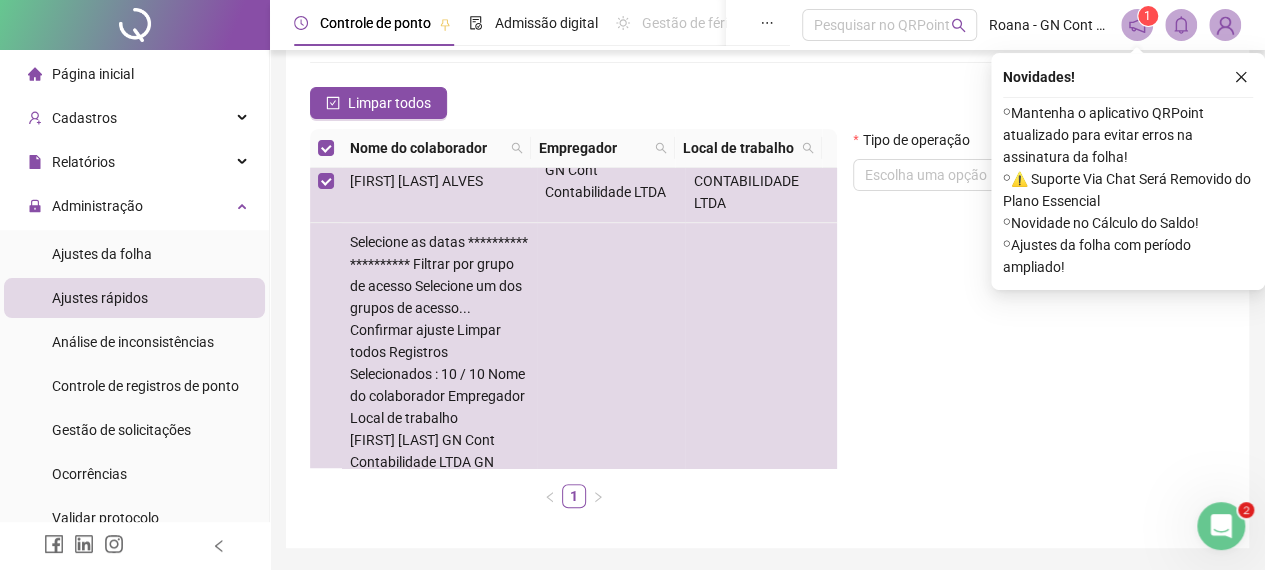click on "GN CONT CONTABILIDADE LTDA" at bounding box center (745, 1244) 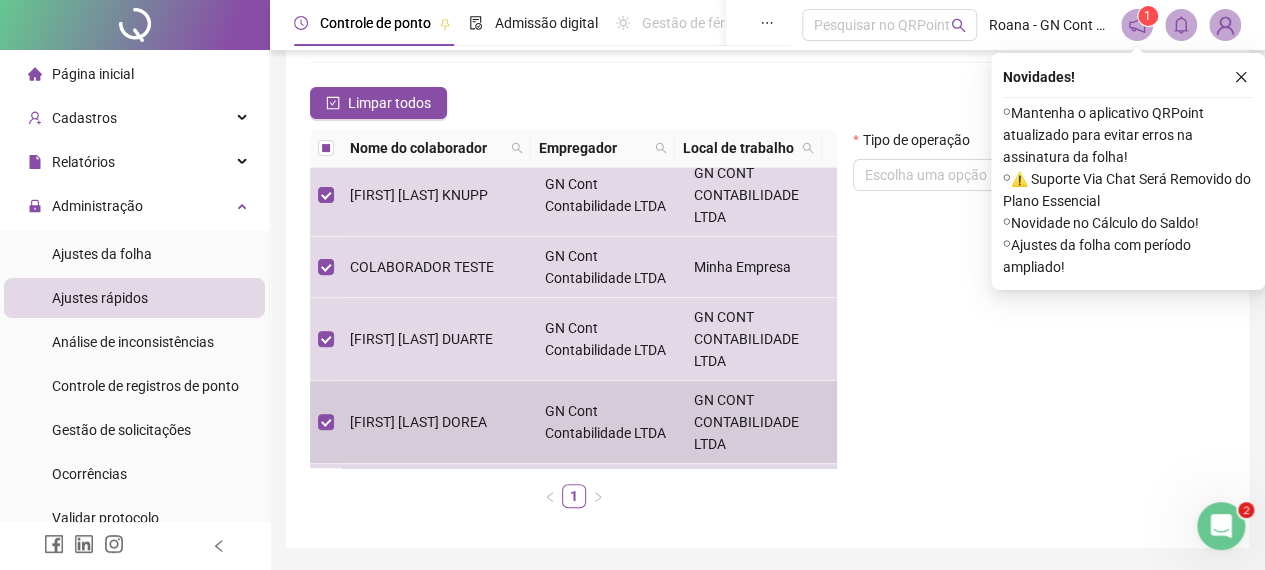 scroll, scrollTop: 4, scrollLeft: 0, axis: vertical 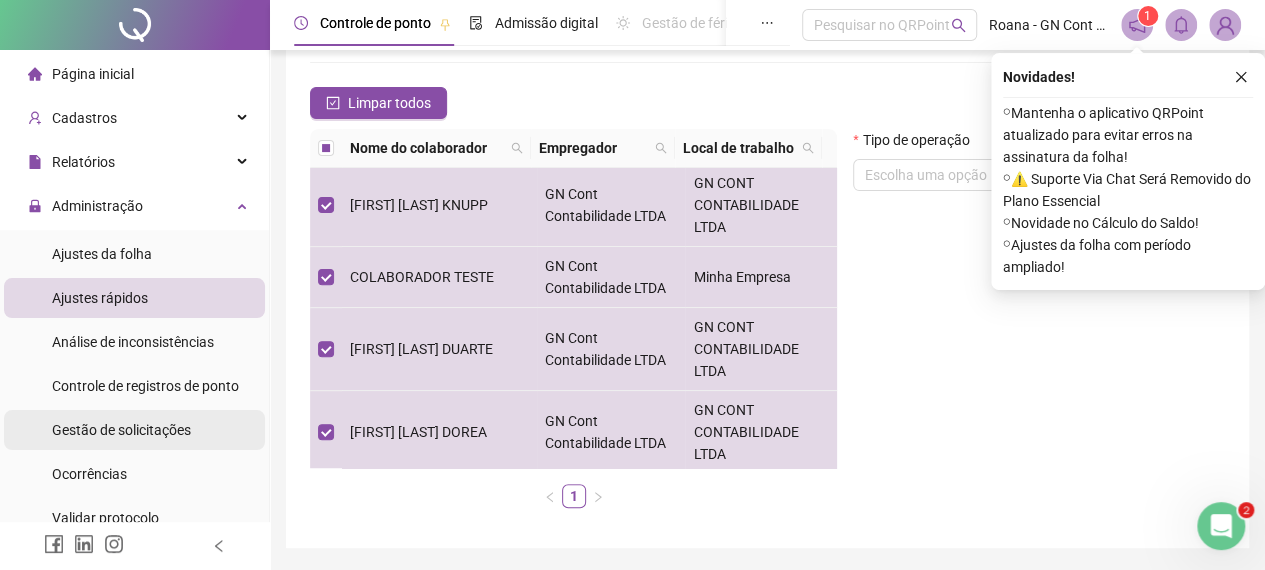 click on "Gestão de solicitações" at bounding box center (121, 430) 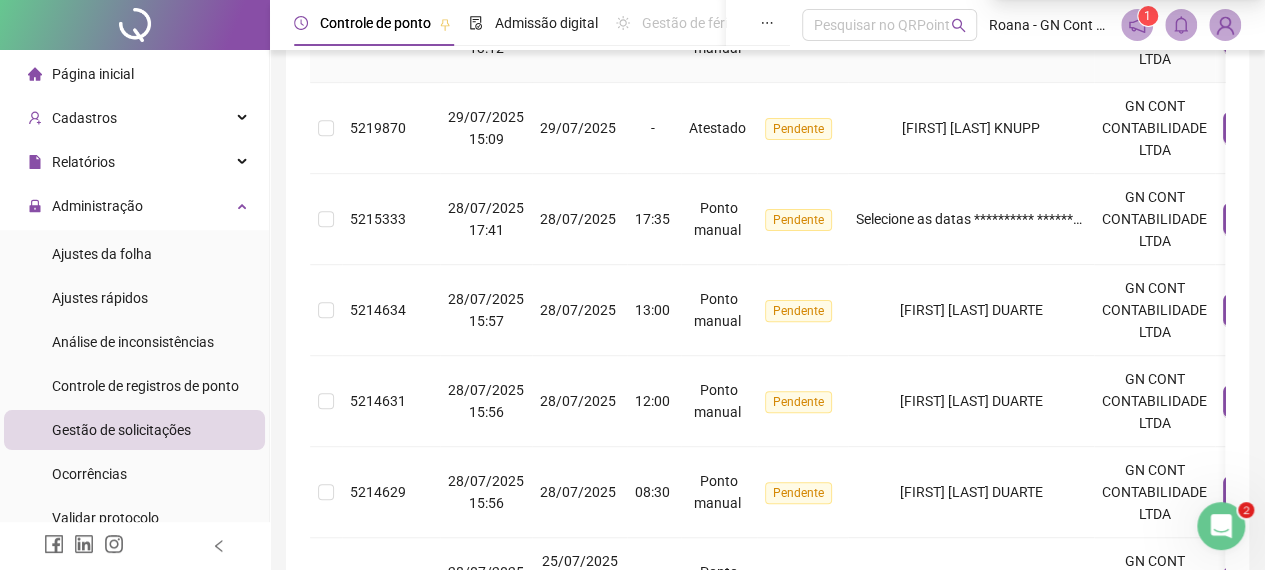 scroll, scrollTop: 142, scrollLeft: 0, axis: vertical 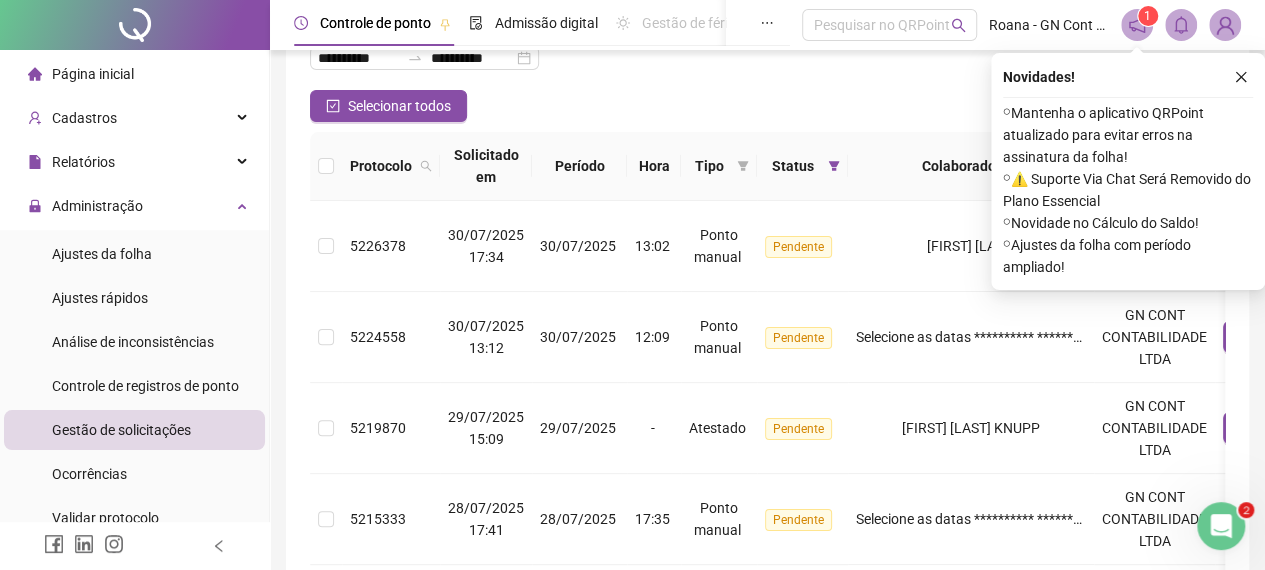 click at bounding box center (326, 166) 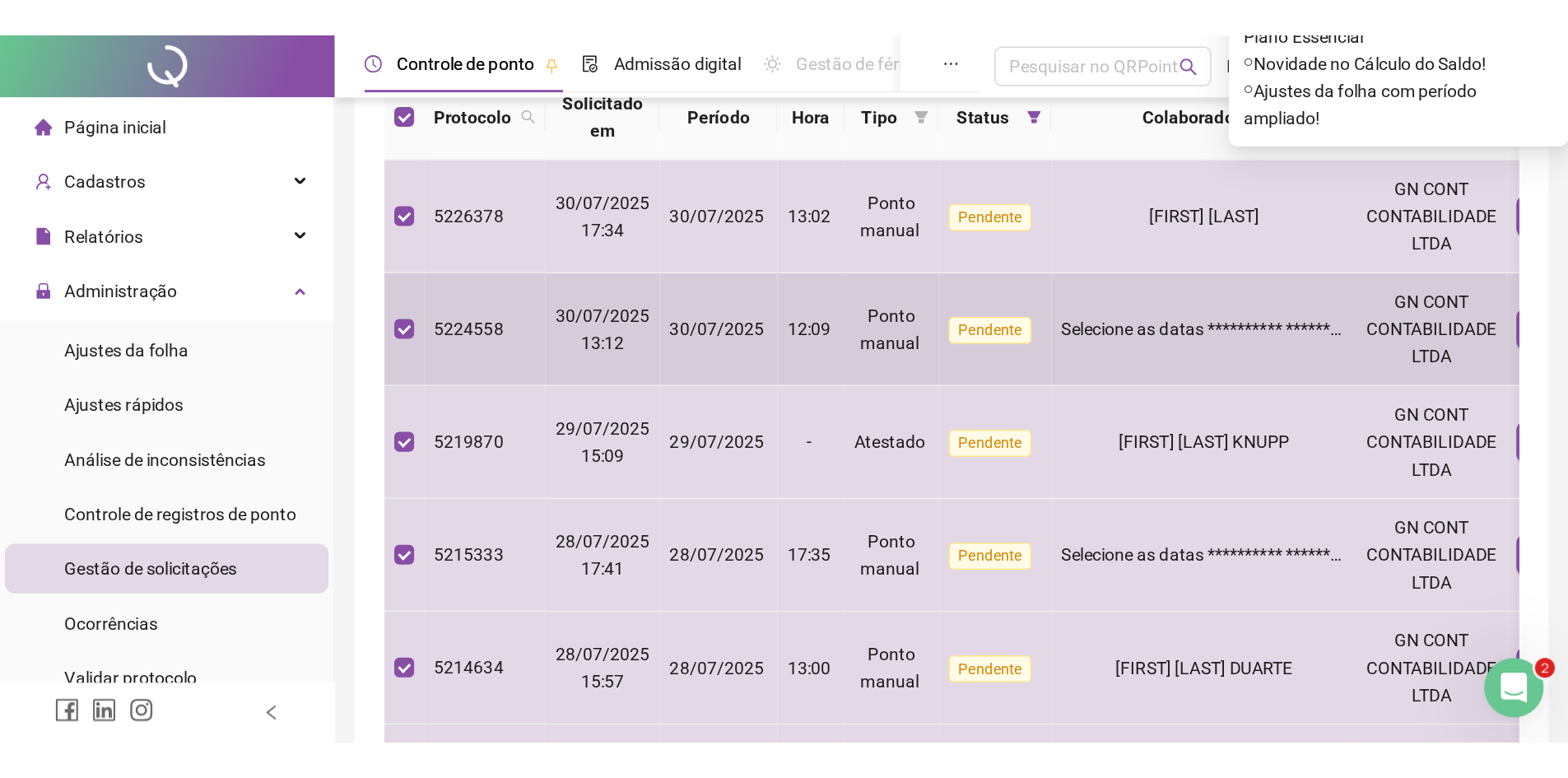 scroll, scrollTop: 35, scrollLeft: 0, axis: vertical 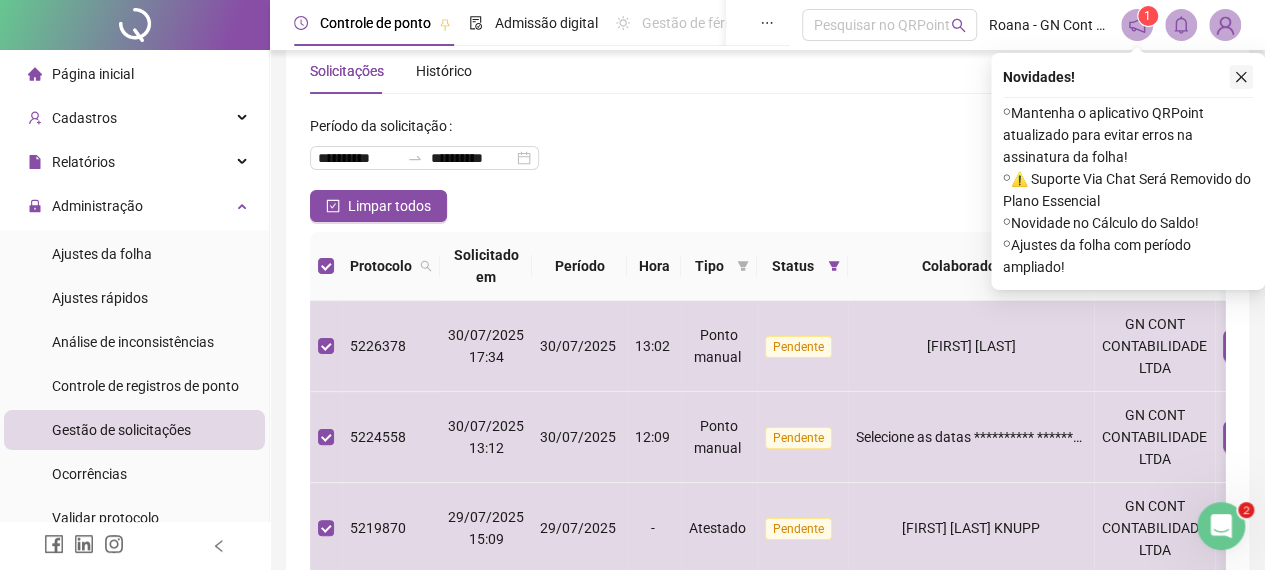 click at bounding box center (1241, 77) 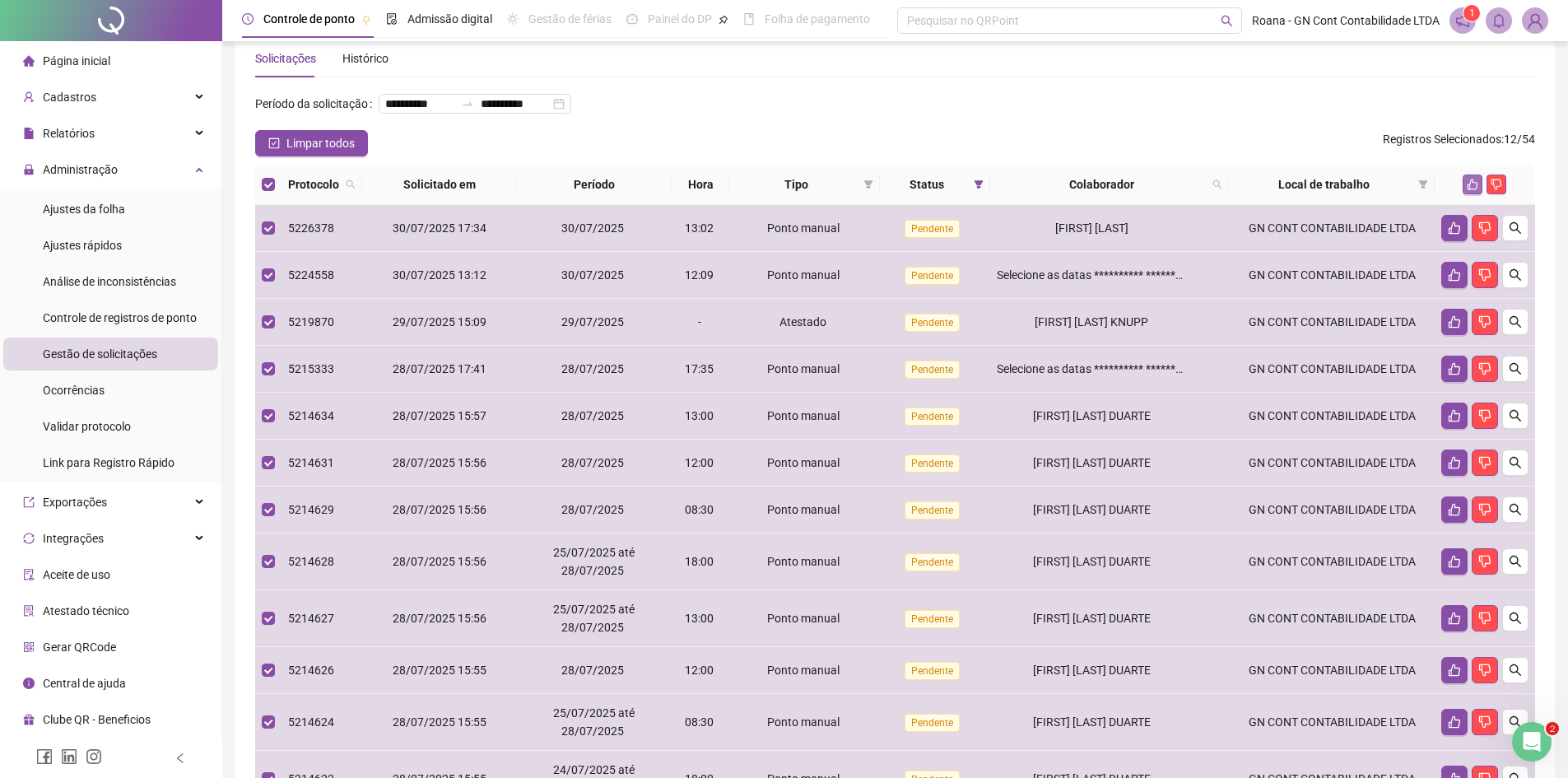 click 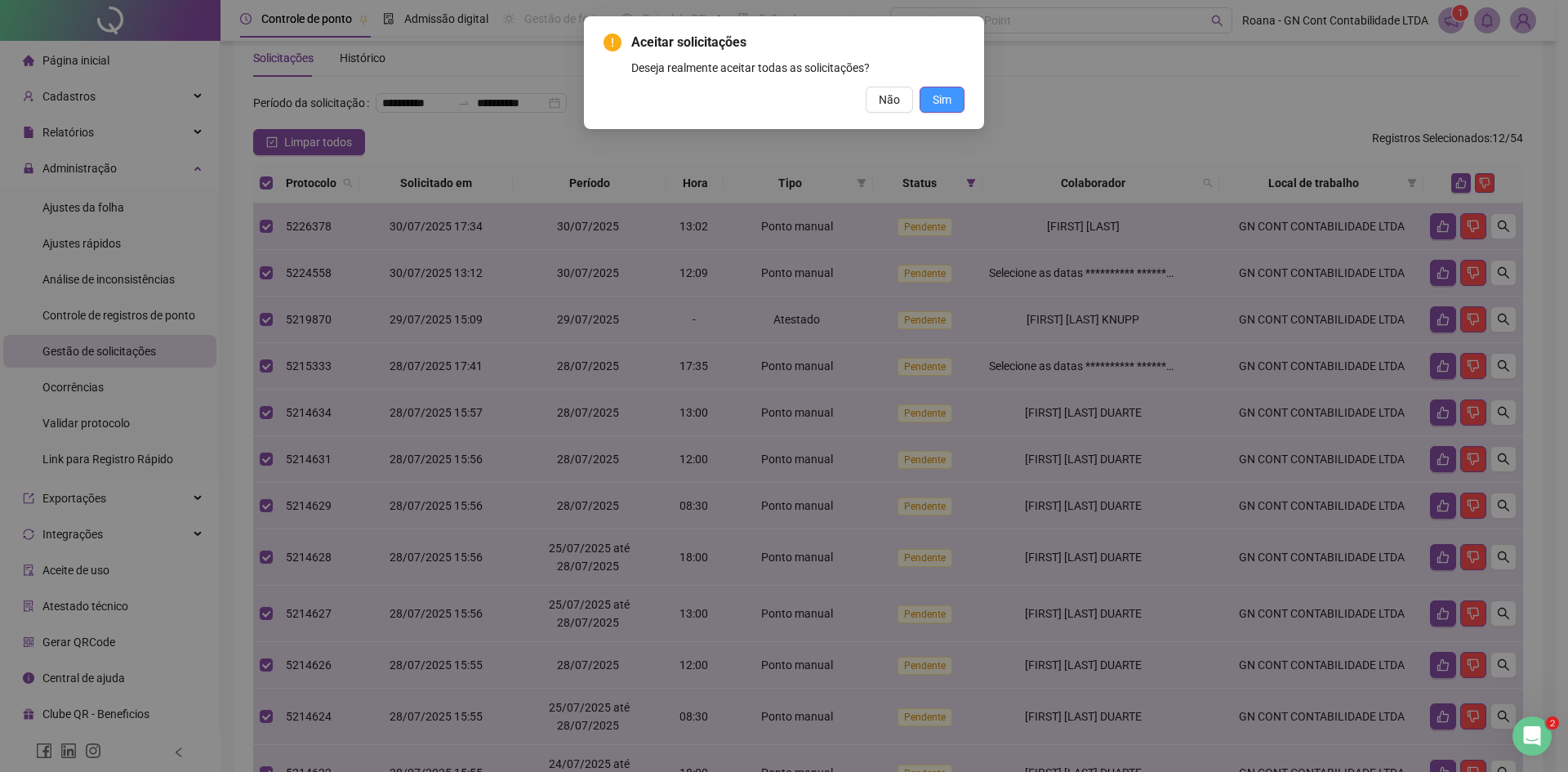 click on "Sim" at bounding box center (942, 100) 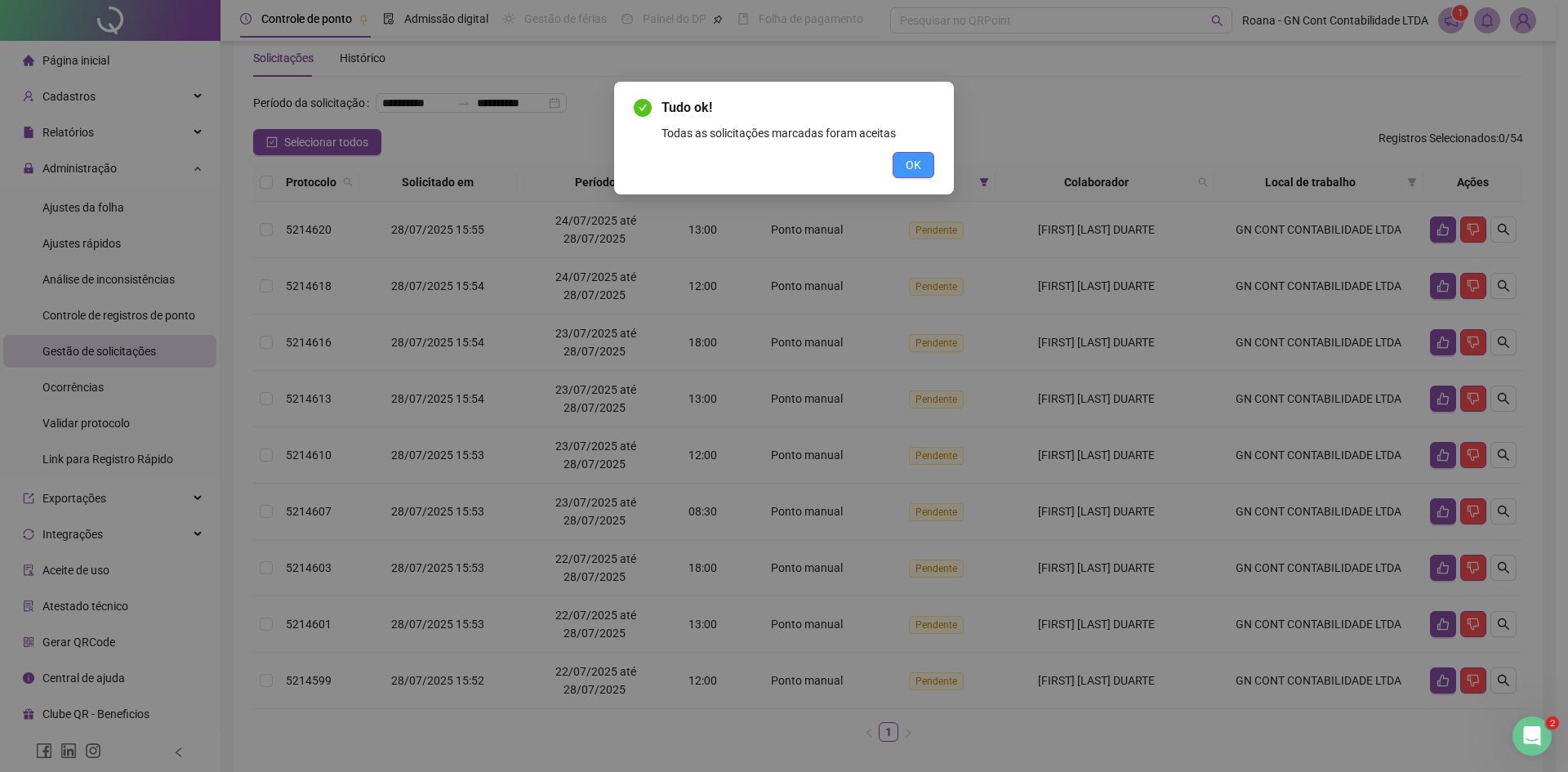 click on "OK" at bounding box center (913, 165) 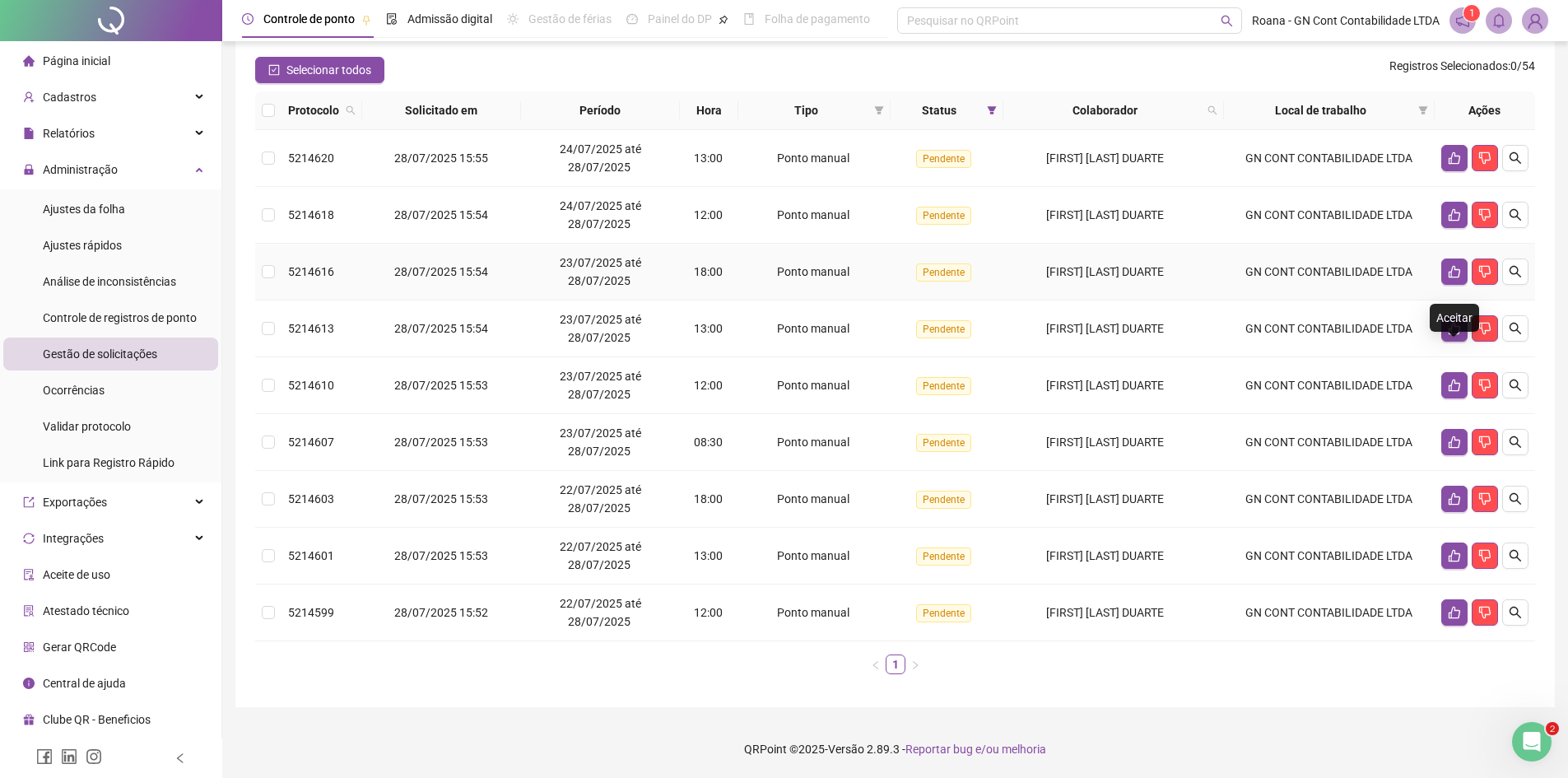 scroll, scrollTop: 0, scrollLeft: 0, axis: both 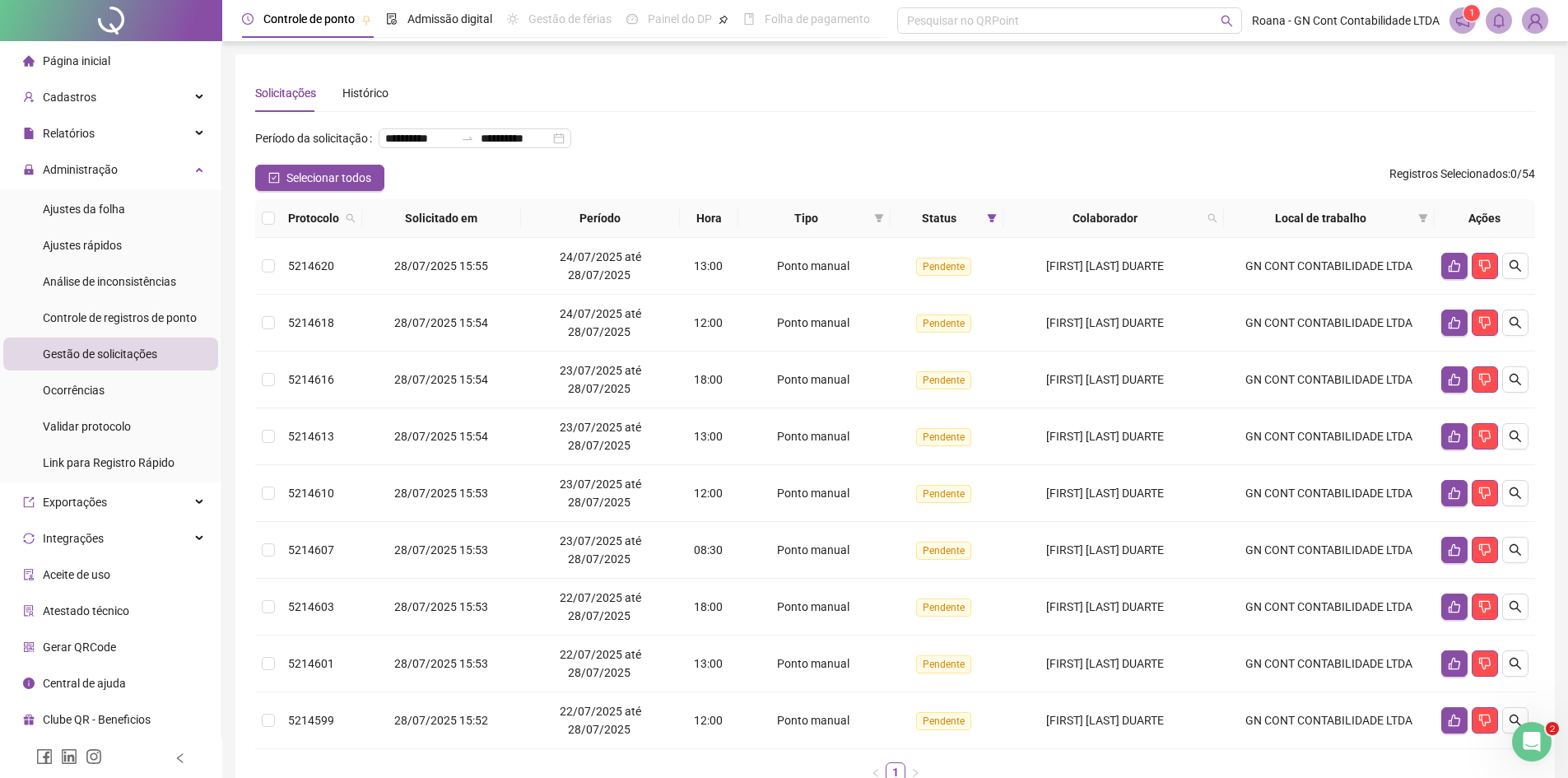 click on "**********" at bounding box center [895, 435] 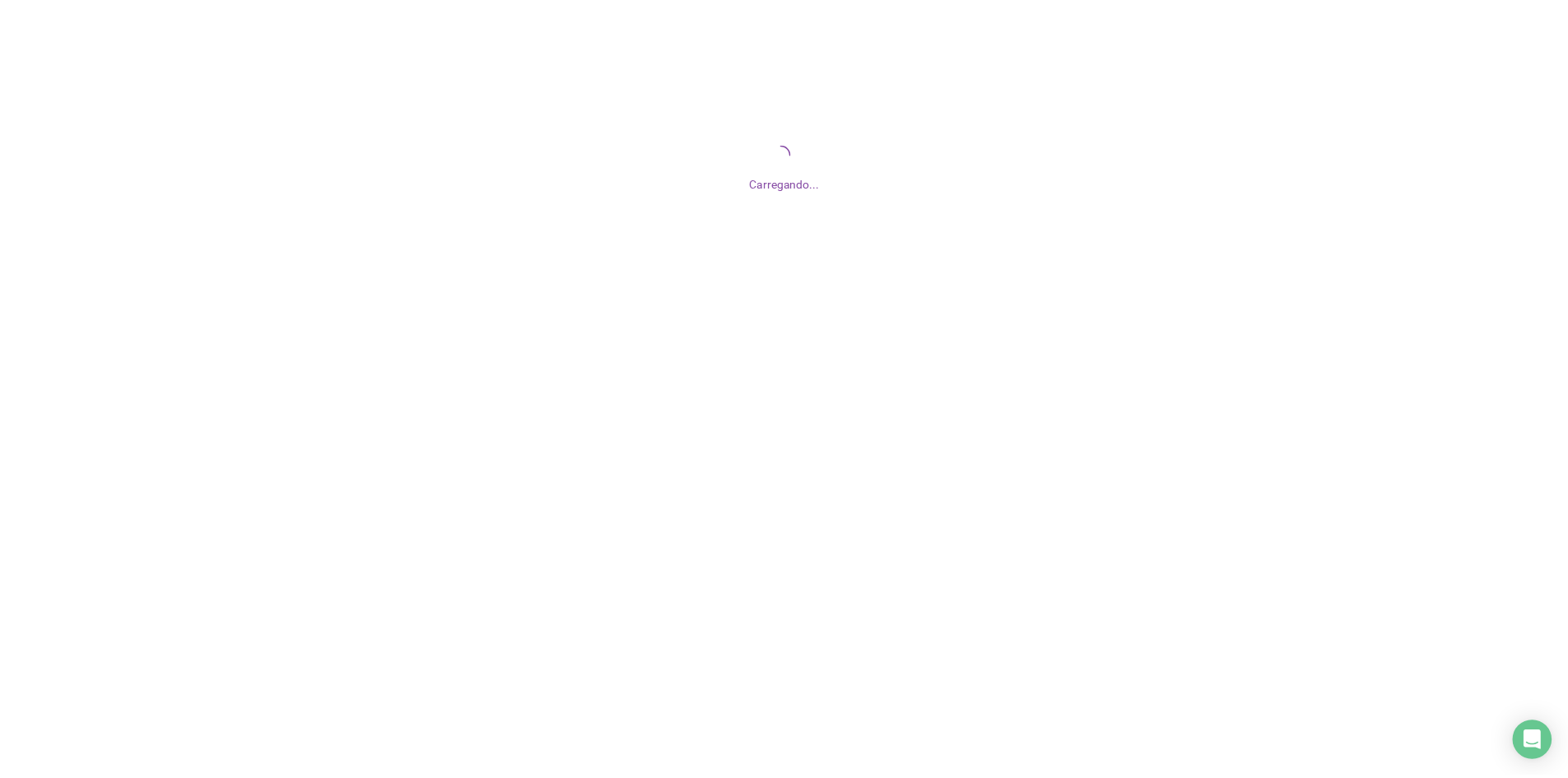 scroll, scrollTop: 0, scrollLeft: 0, axis: both 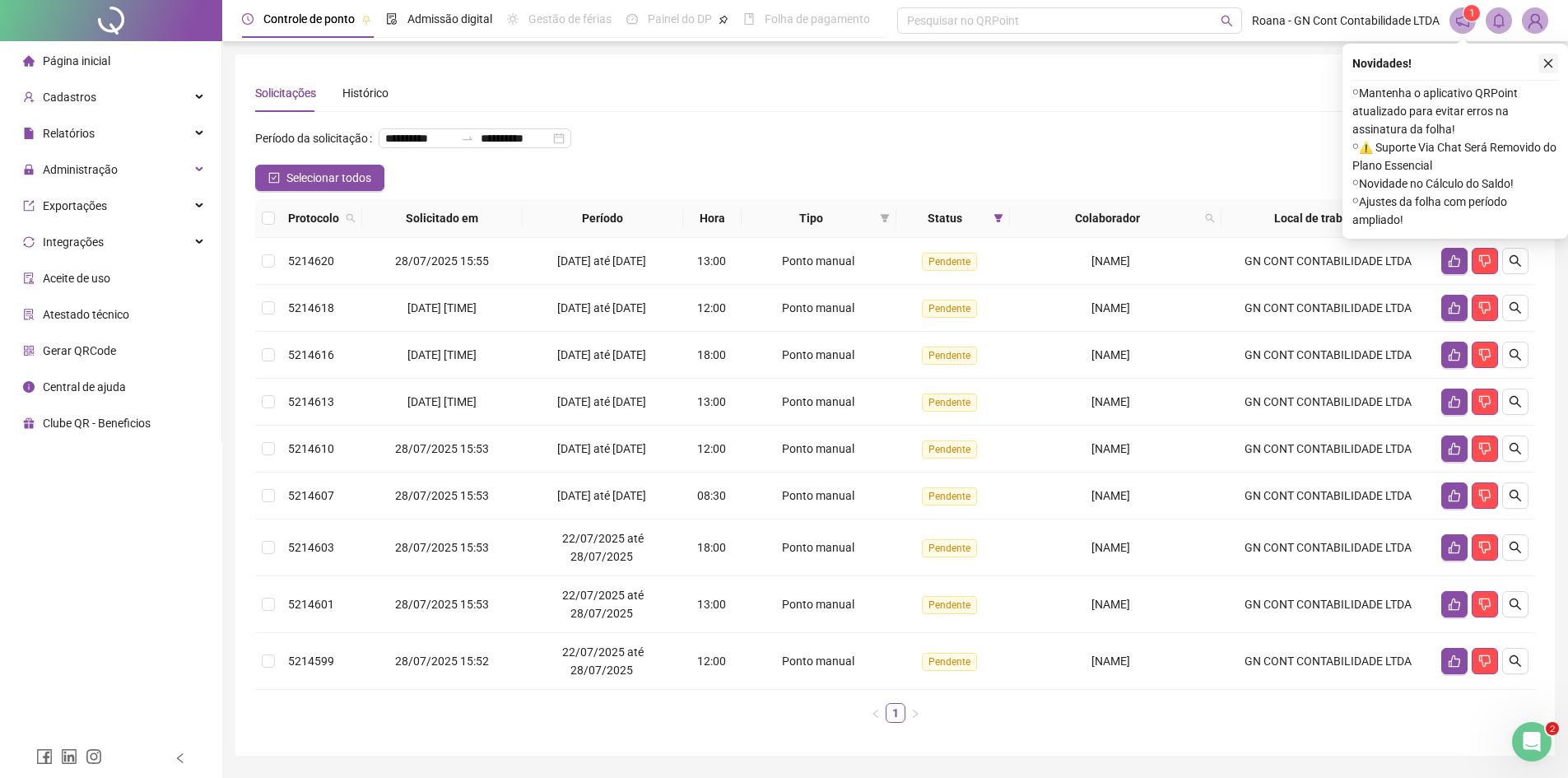 click at bounding box center [1548, 63] 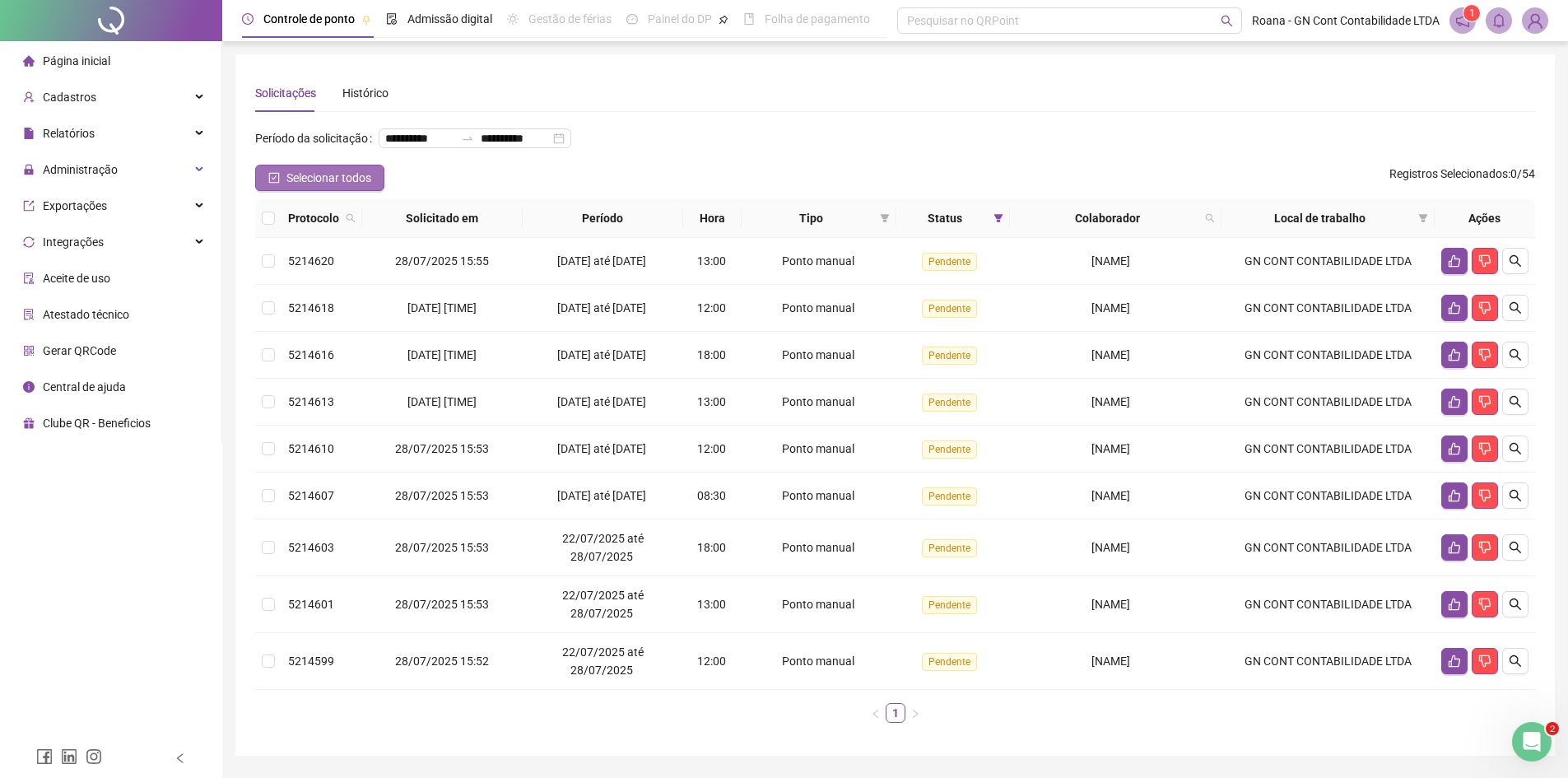 click 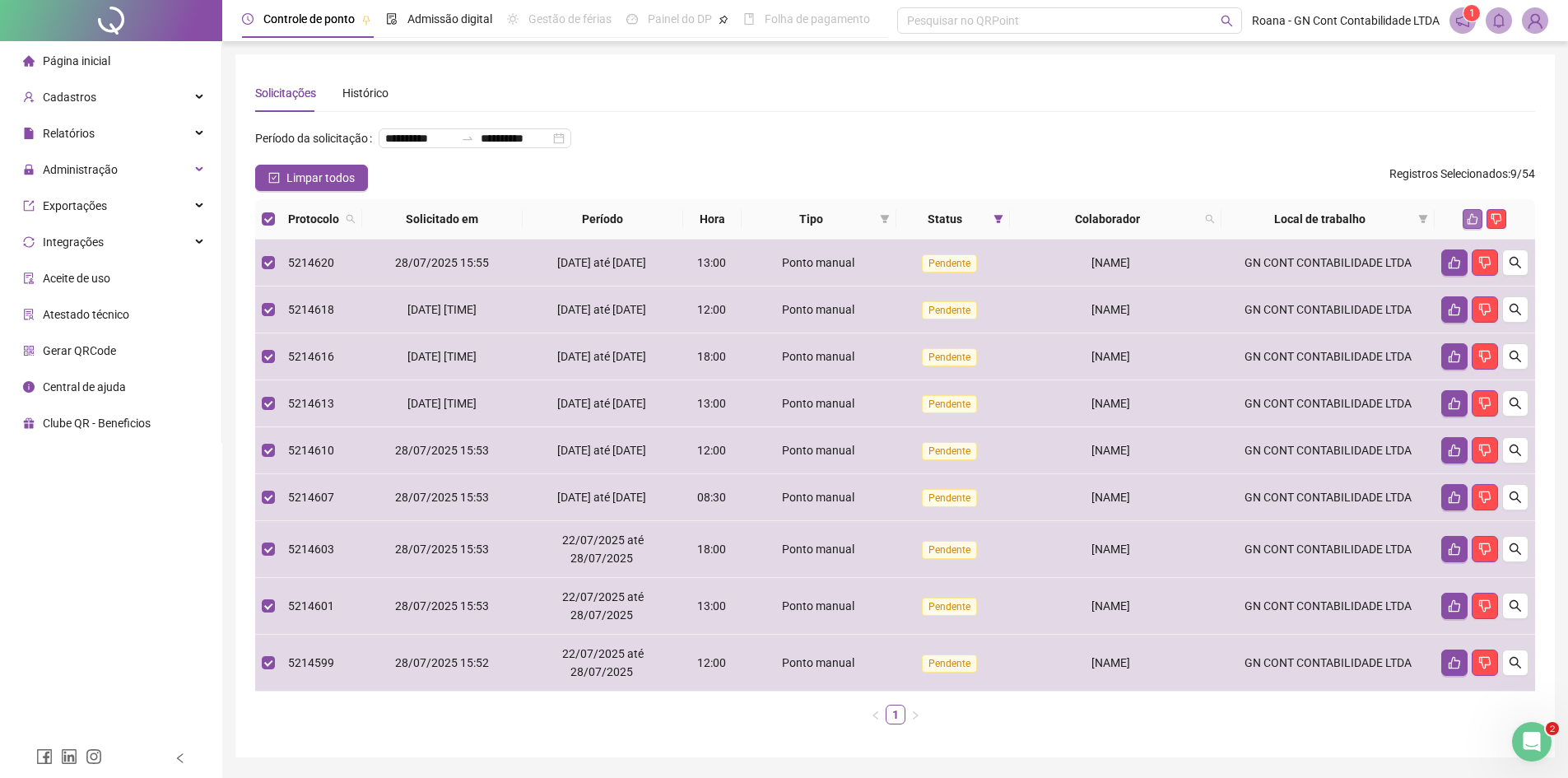 click 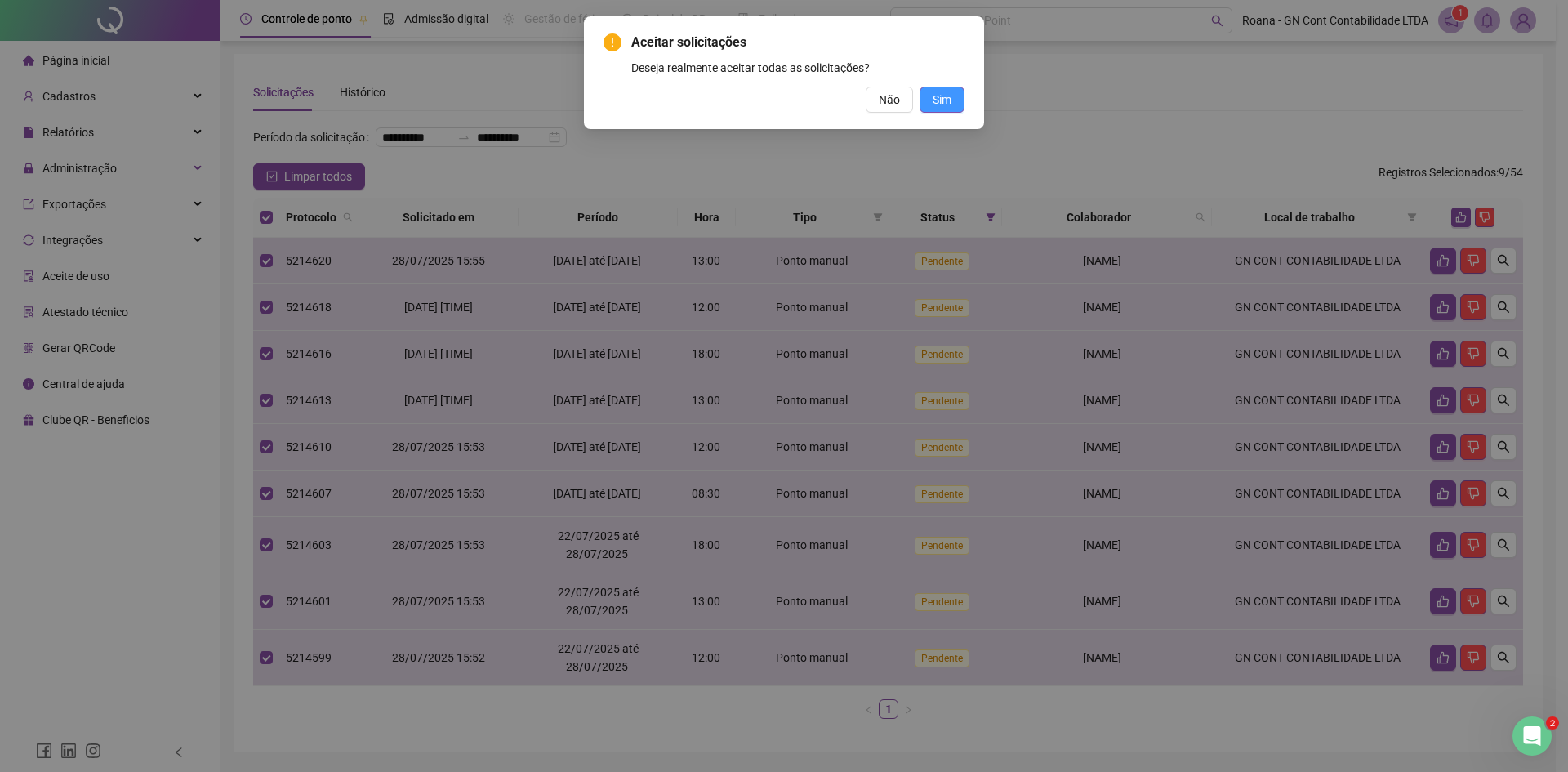 click on "Sim" at bounding box center [942, 100] 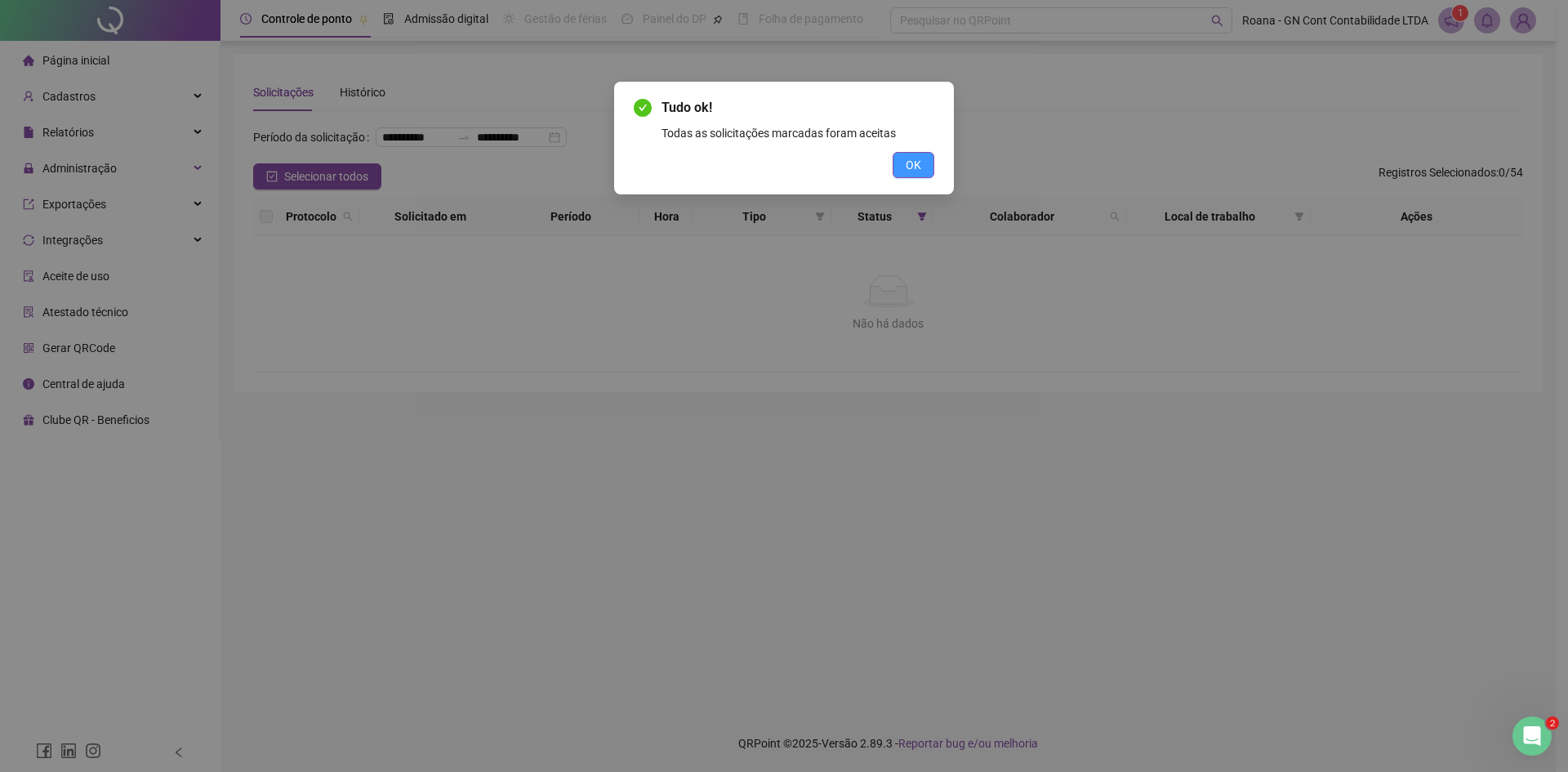 click on "OK" at bounding box center [913, 165] 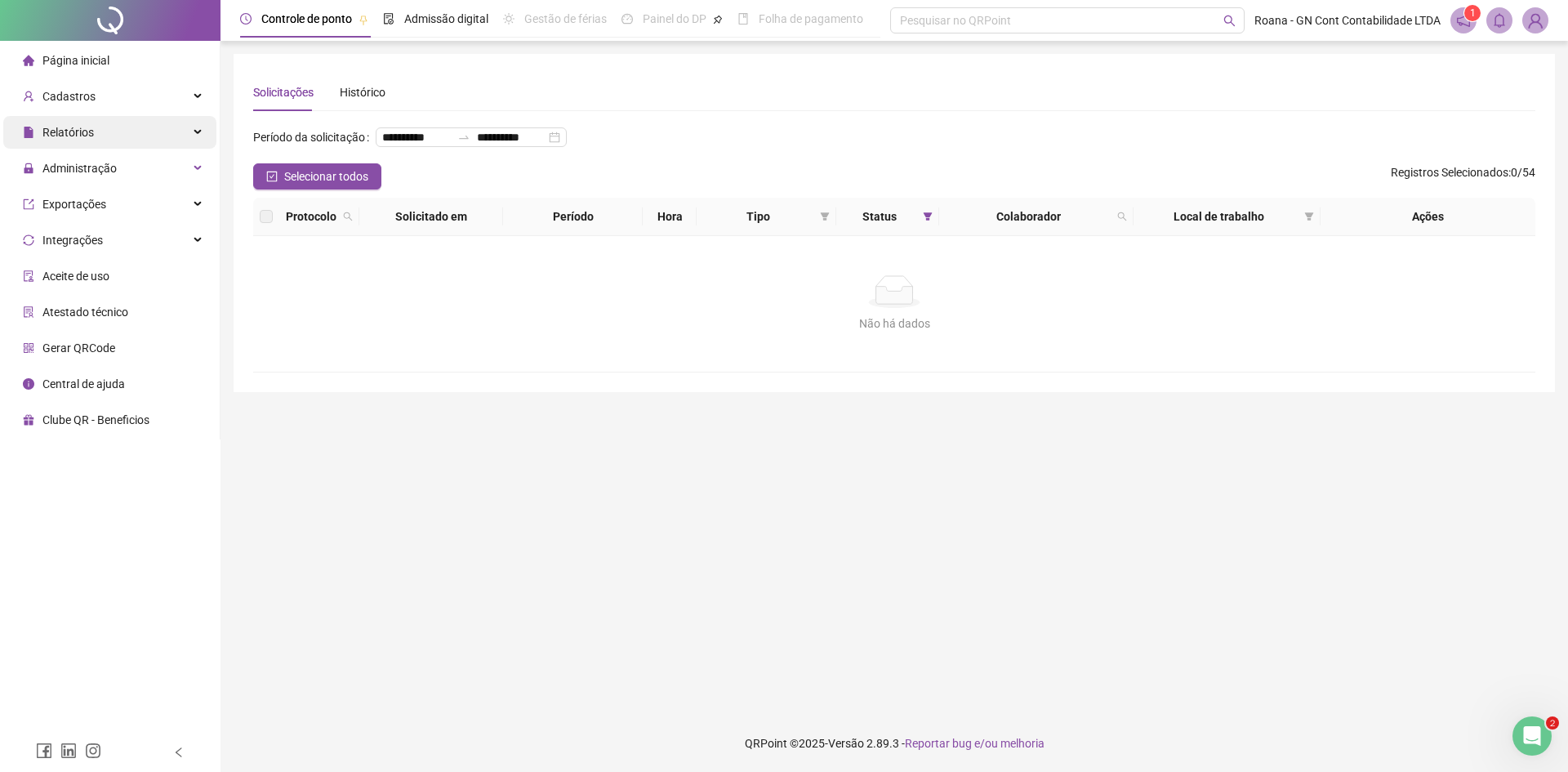 click on "Relatórios" at bounding box center [68, 132] 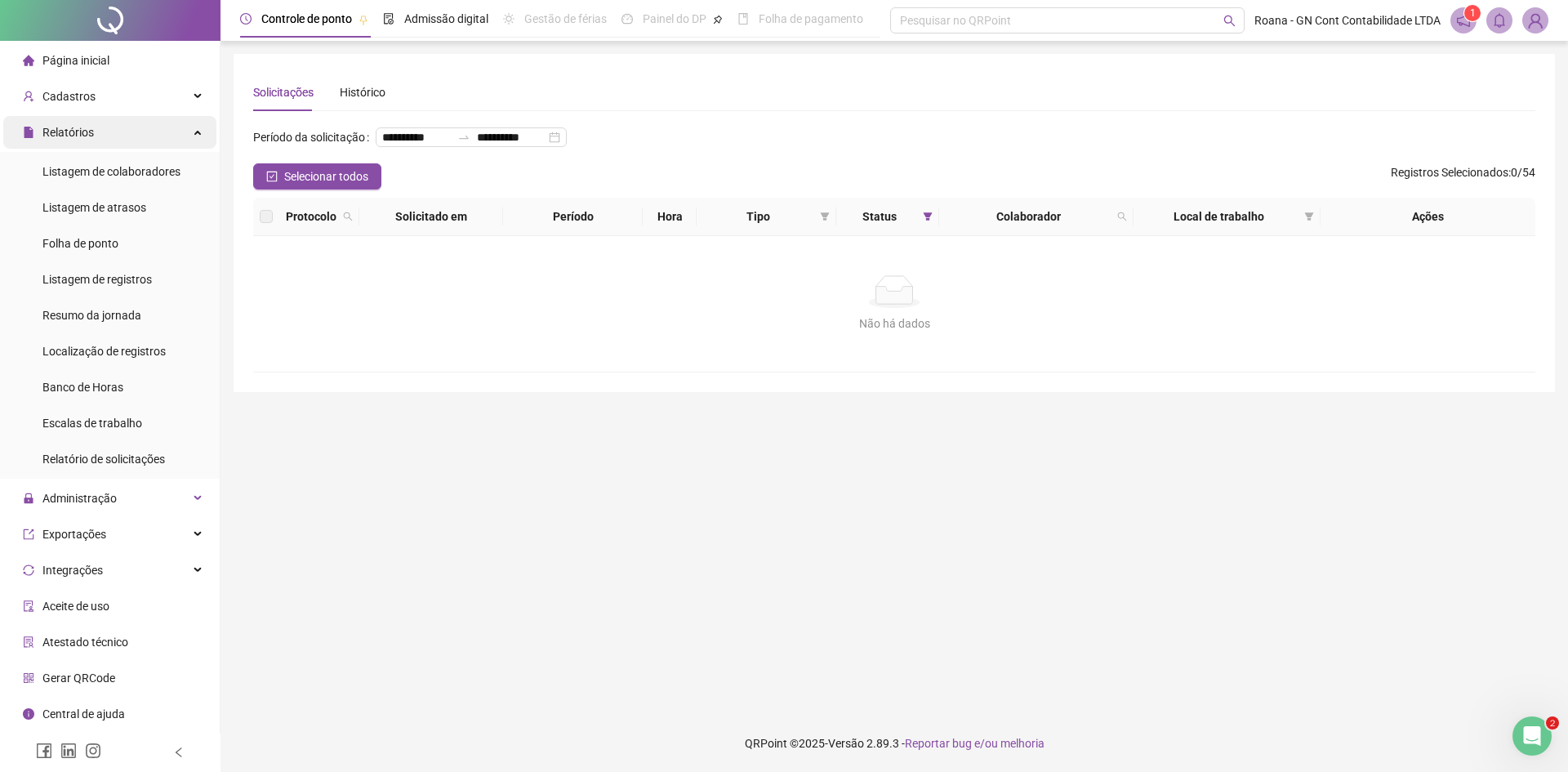 click on "Relatórios" at bounding box center [68, 132] 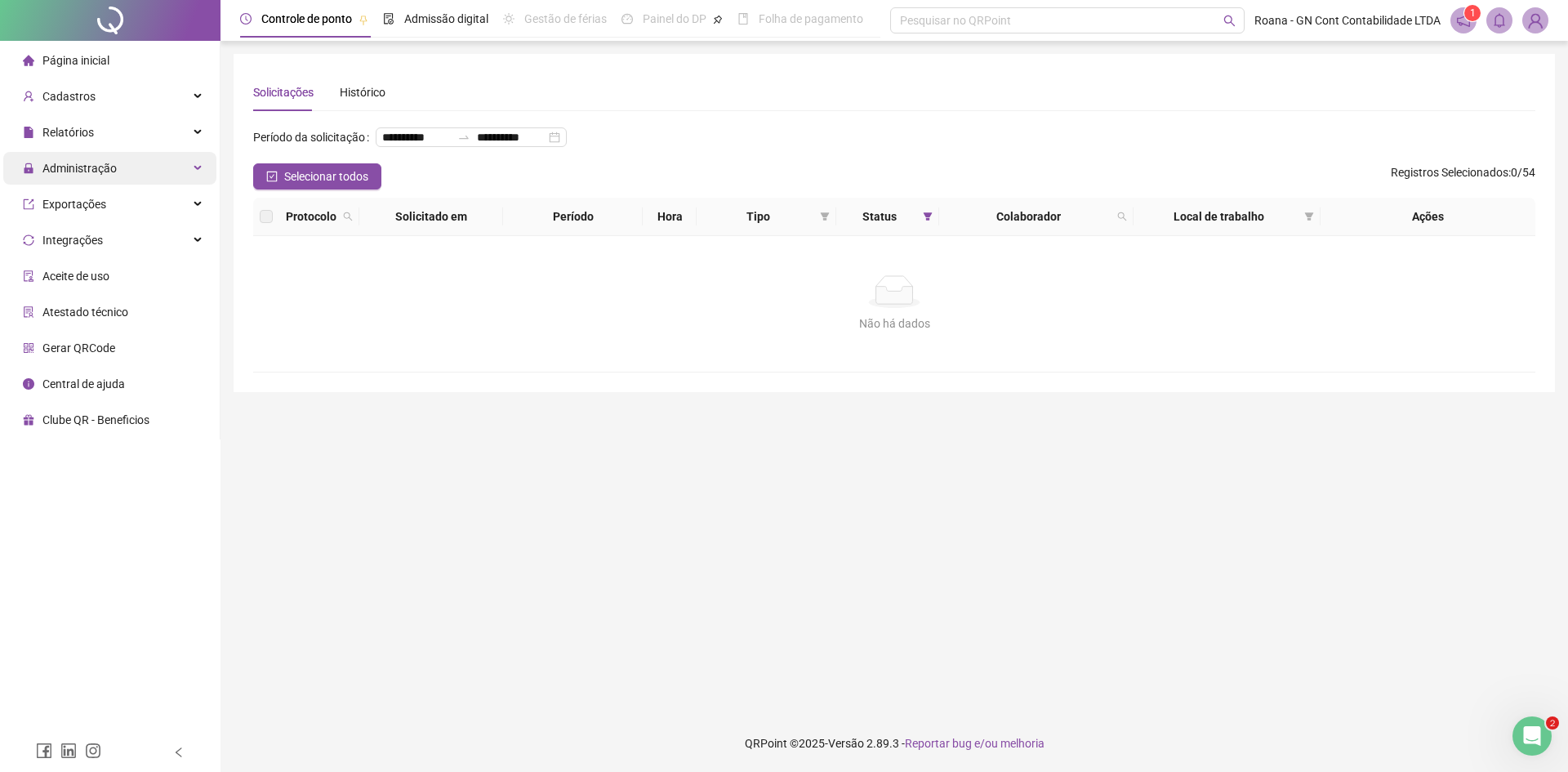 click on "Administração" at bounding box center (79, 168) 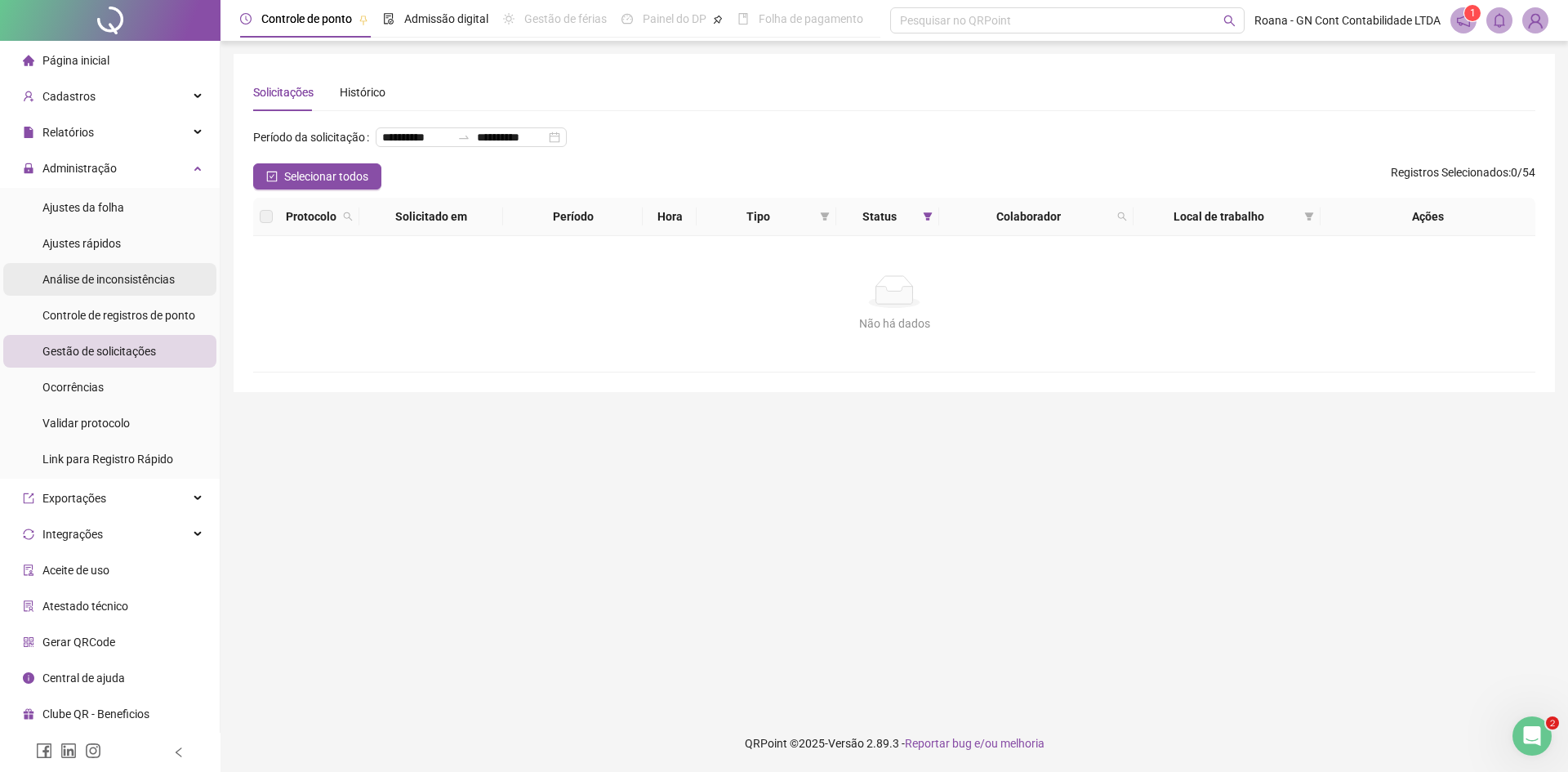 click on "Análise de inconsistências" at bounding box center [109, 279] 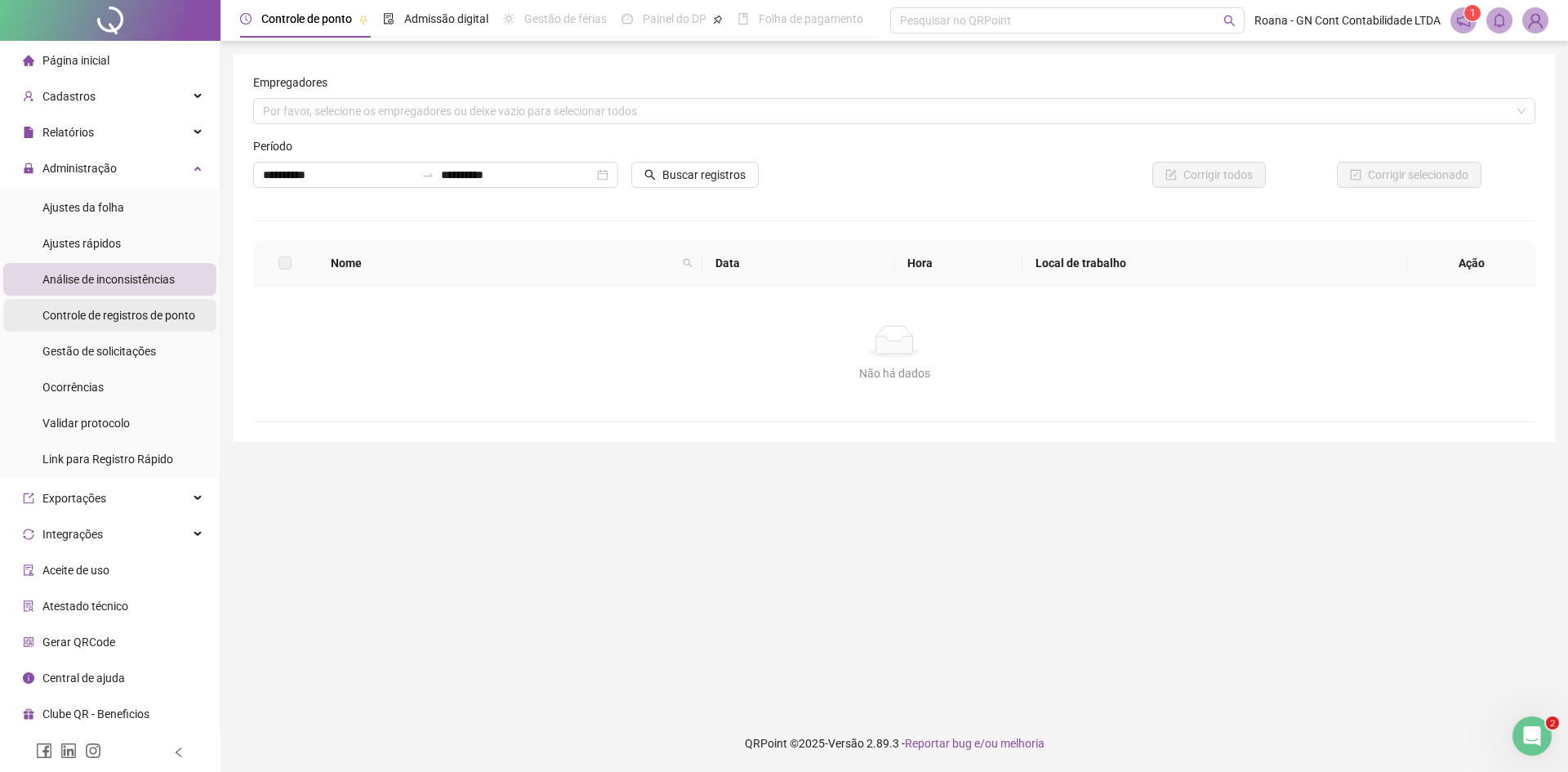 click on "Controle de registros de ponto" at bounding box center (118, 315) 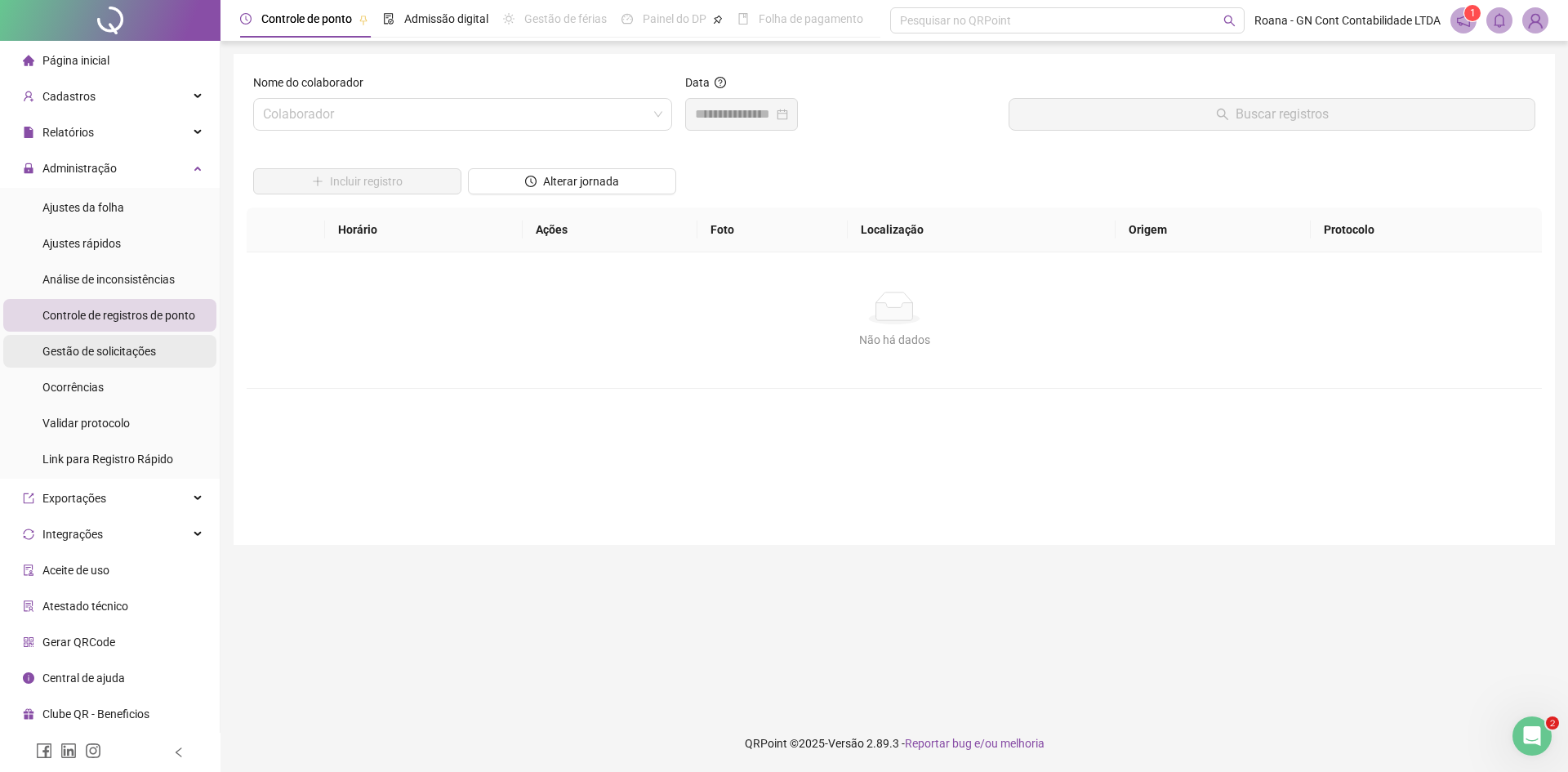 click on "Gestão de solicitações" at bounding box center [99, 351] 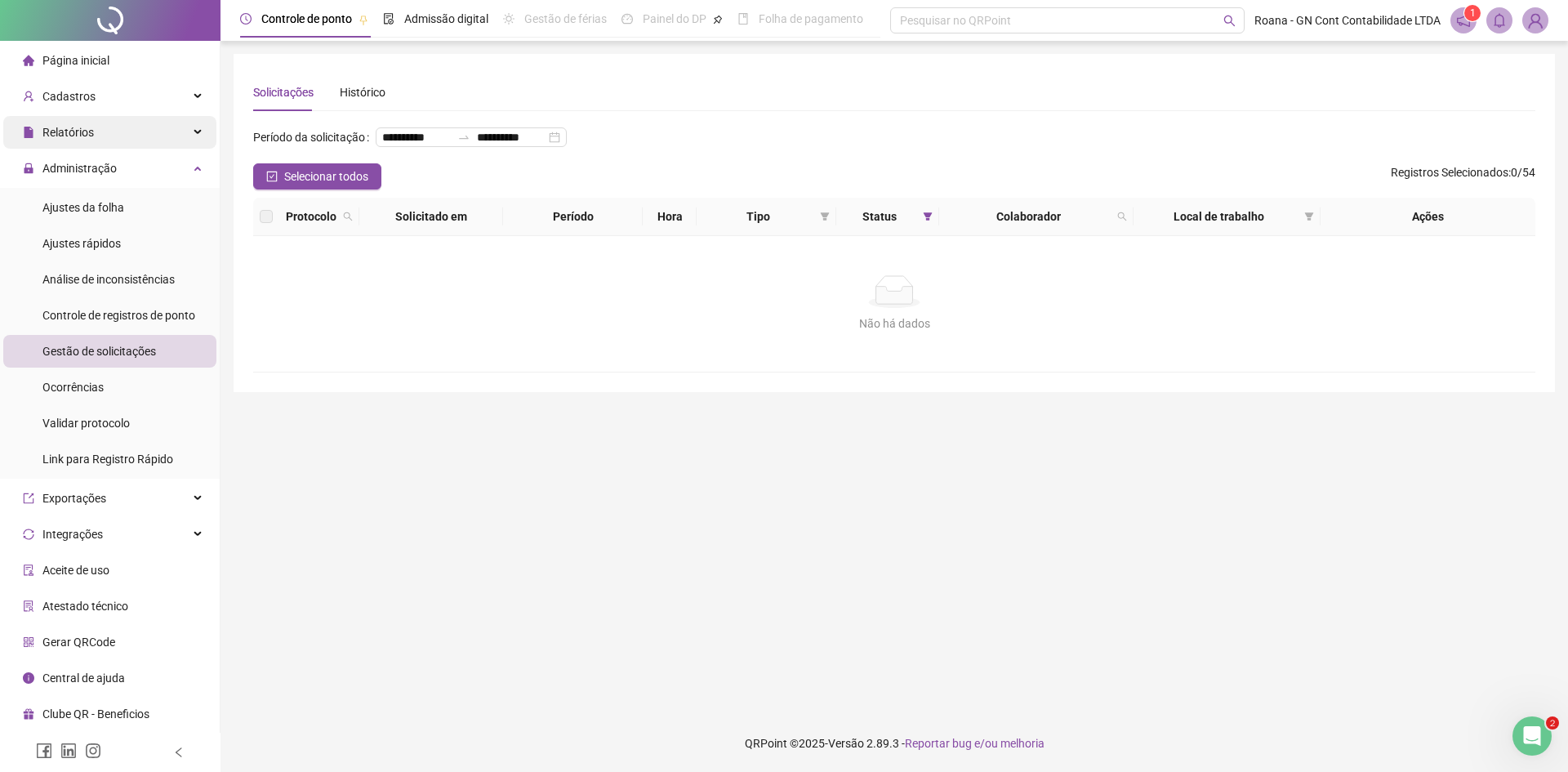 click on "Relatórios" at bounding box center (68, 132) 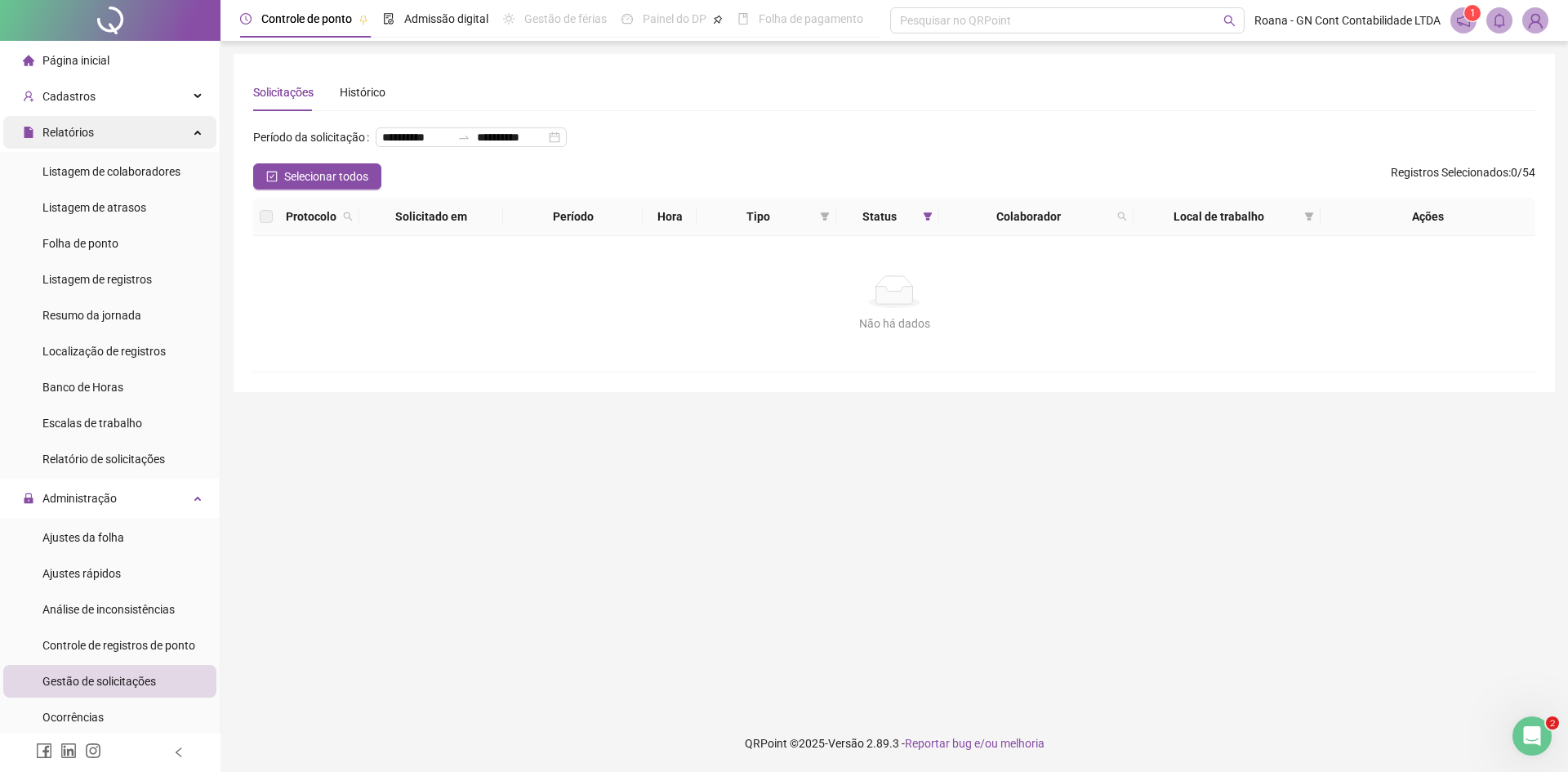 click on "Relatórios" at bounding box center (68, 132) 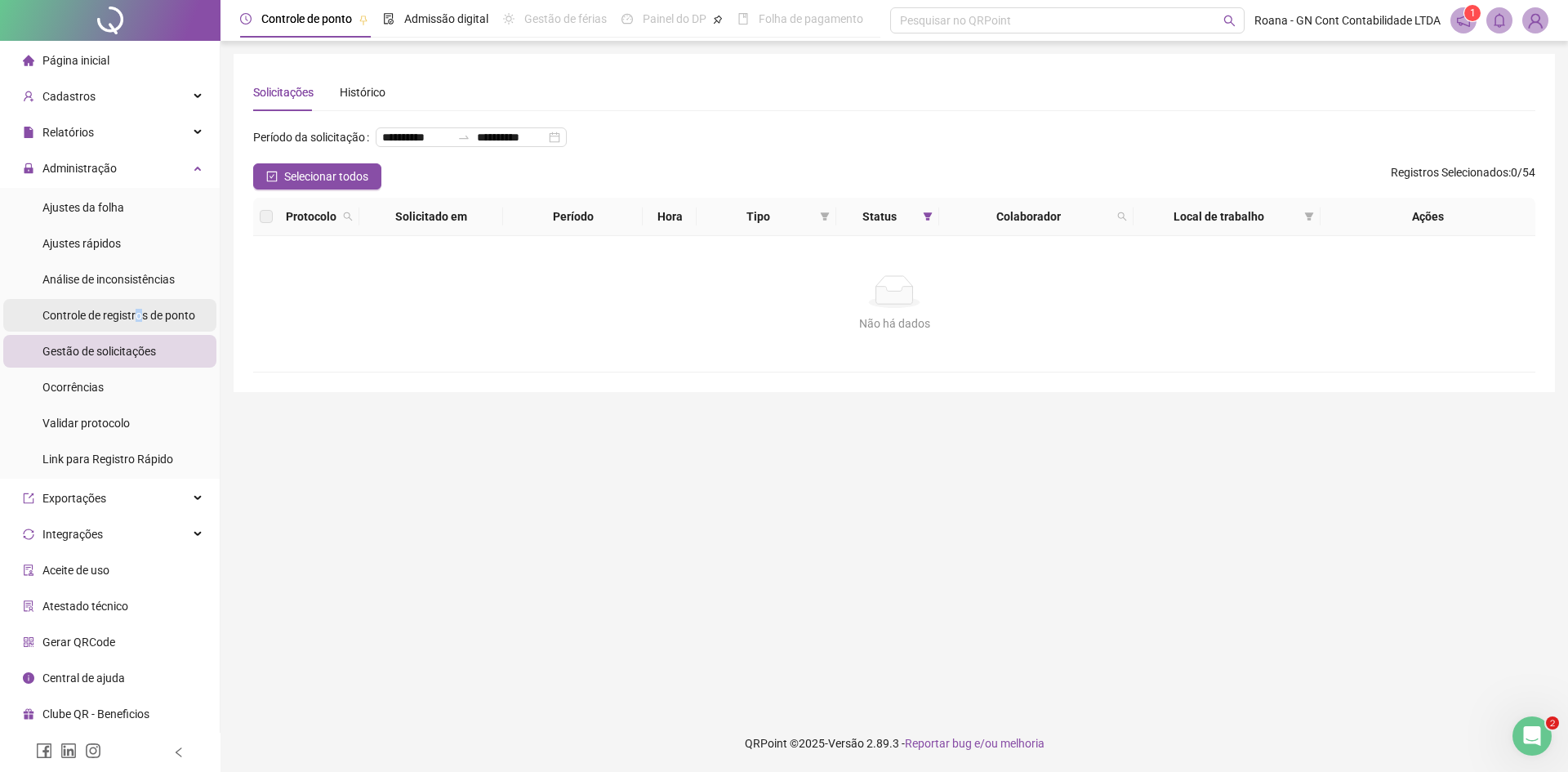 drag, startPoint x: 142, startPoint y: 308, endPoint x: 134, endPoint y: 316, distance: 11.313708 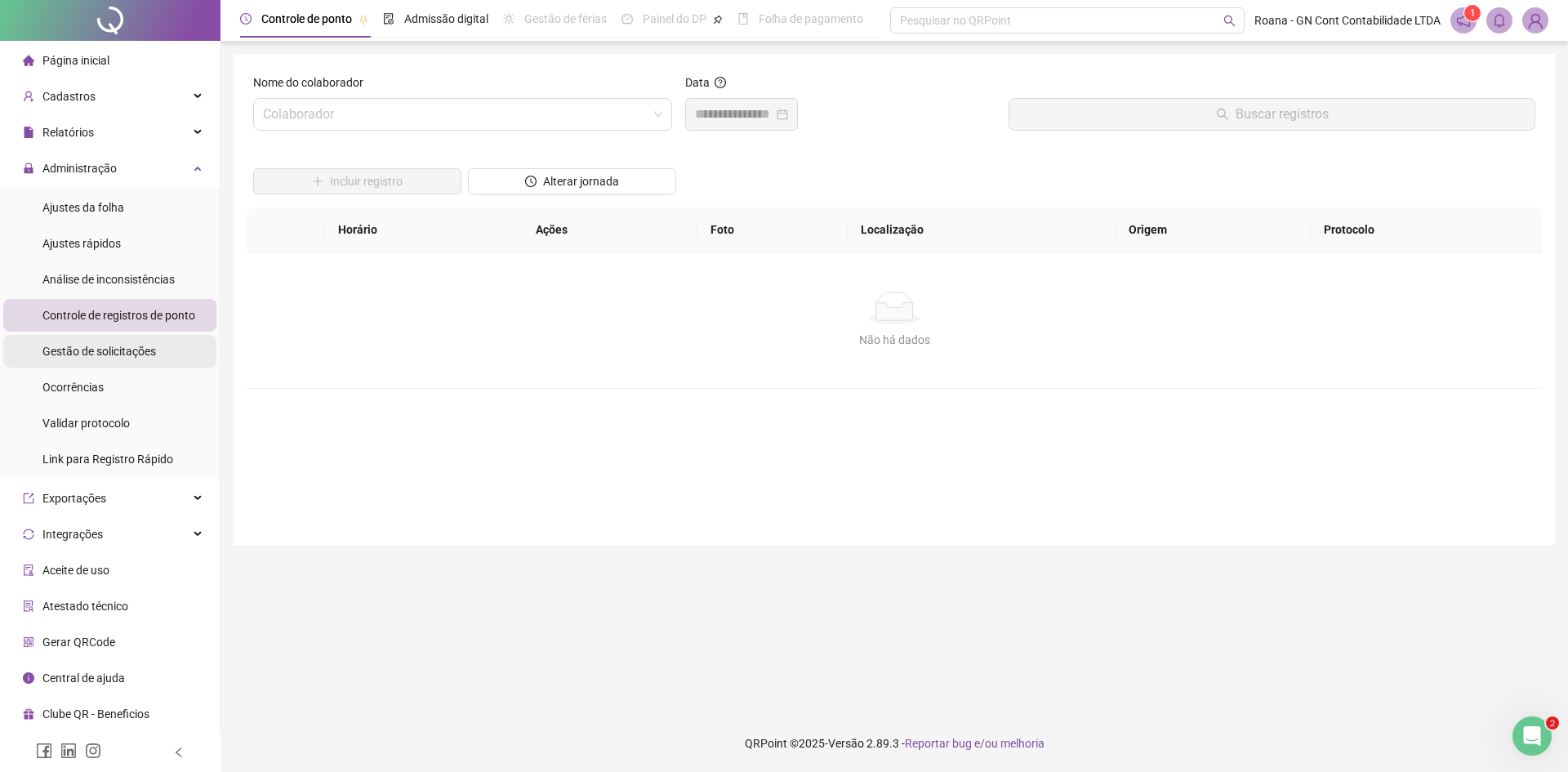 click on "Gestão de solicitações" at bounding box center (99, 351) 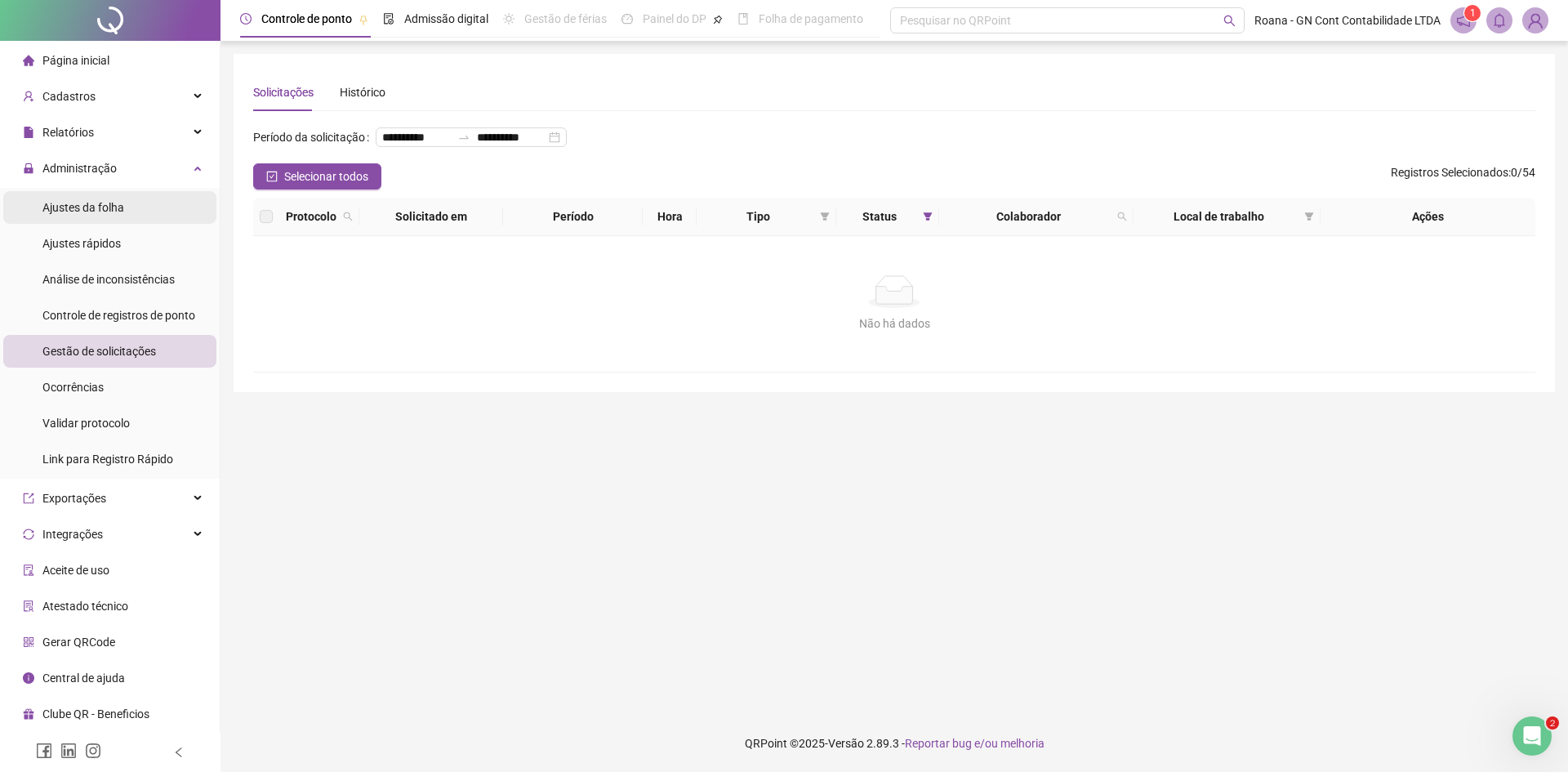 click on "Ajustes da folha" at bounding box center [83, 208] 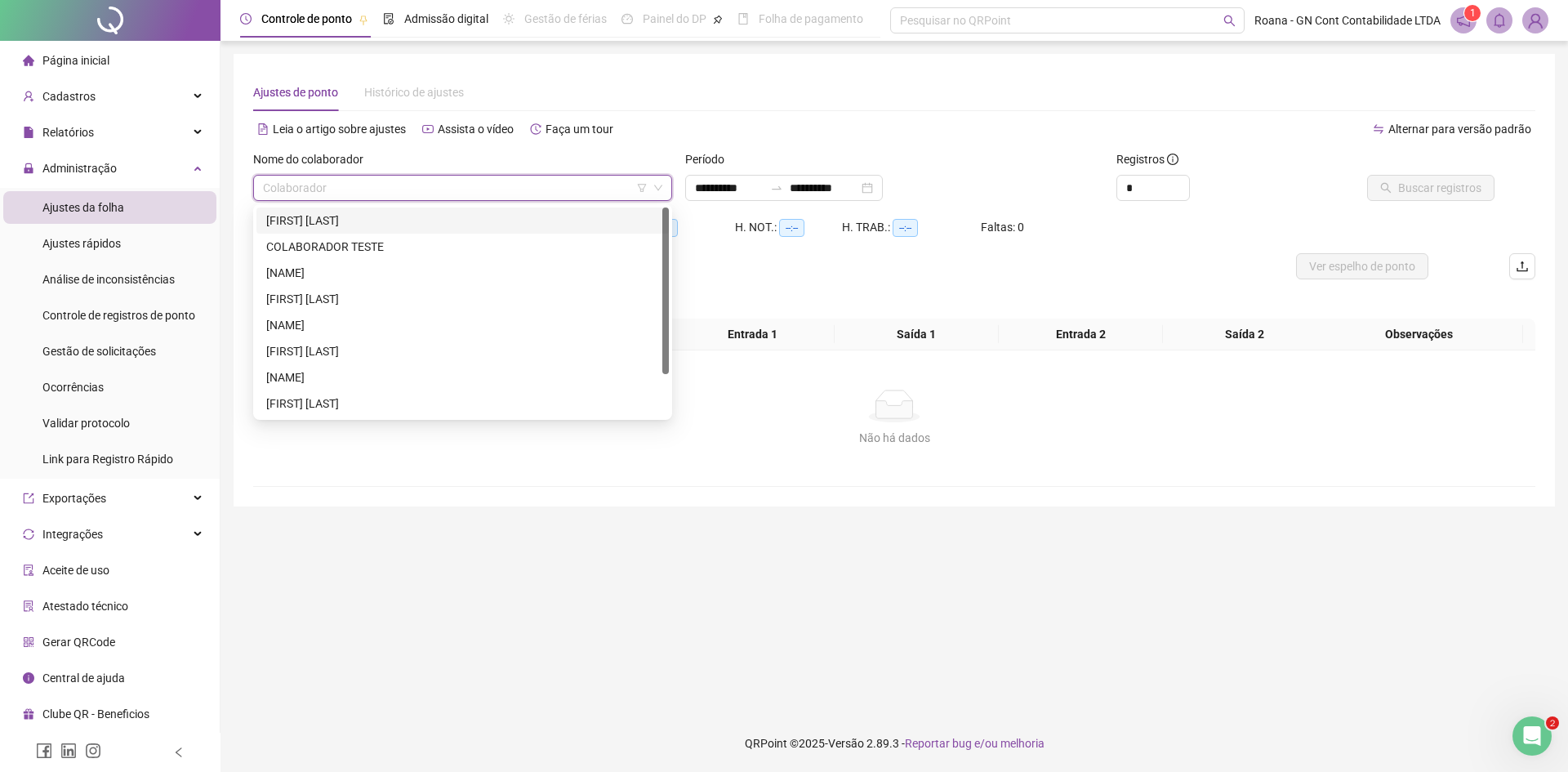 click at bounding box center (455, 188) 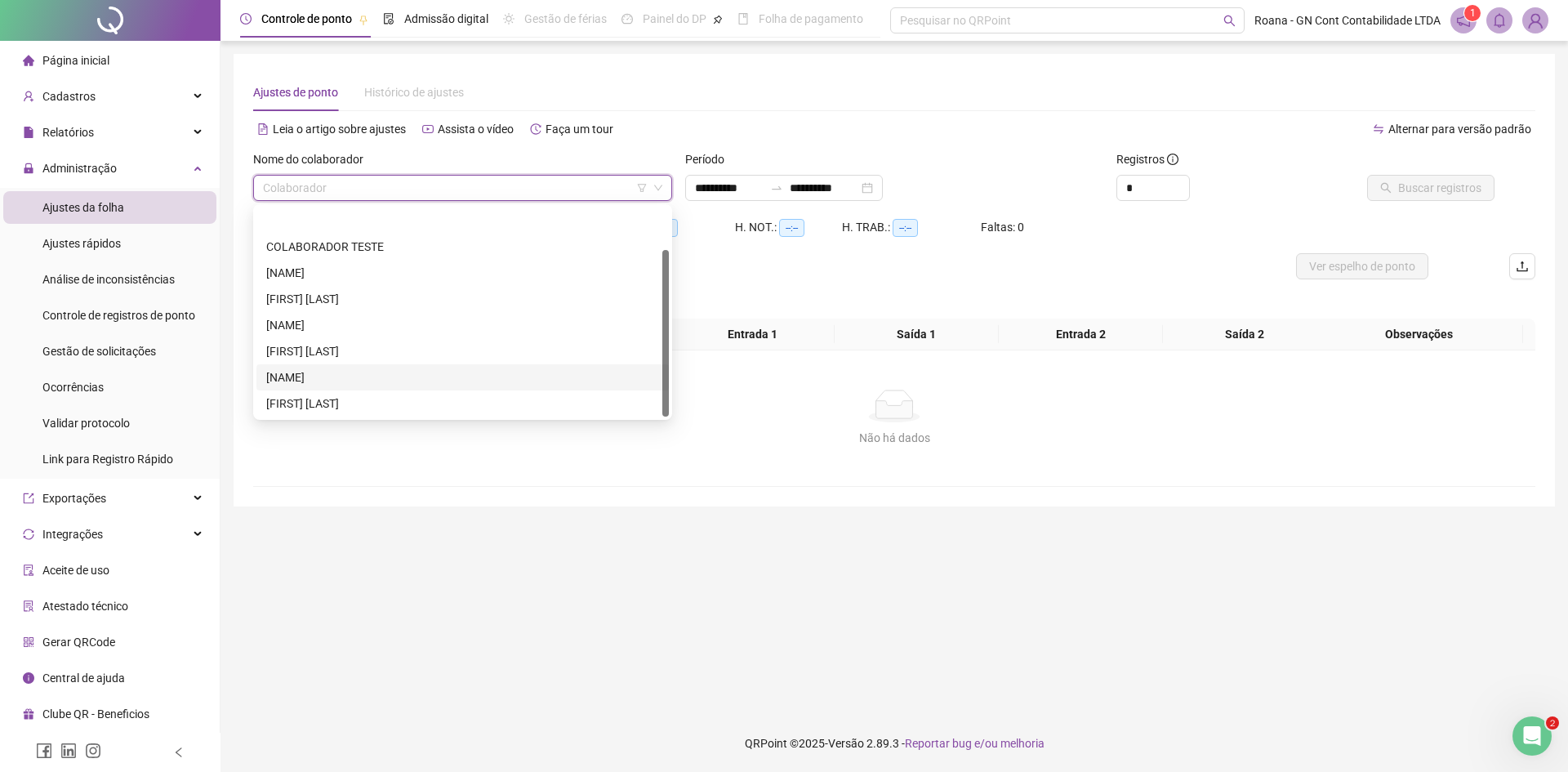 scroll, scrollTop: 52, scrollLeft: 0, axis: vertical 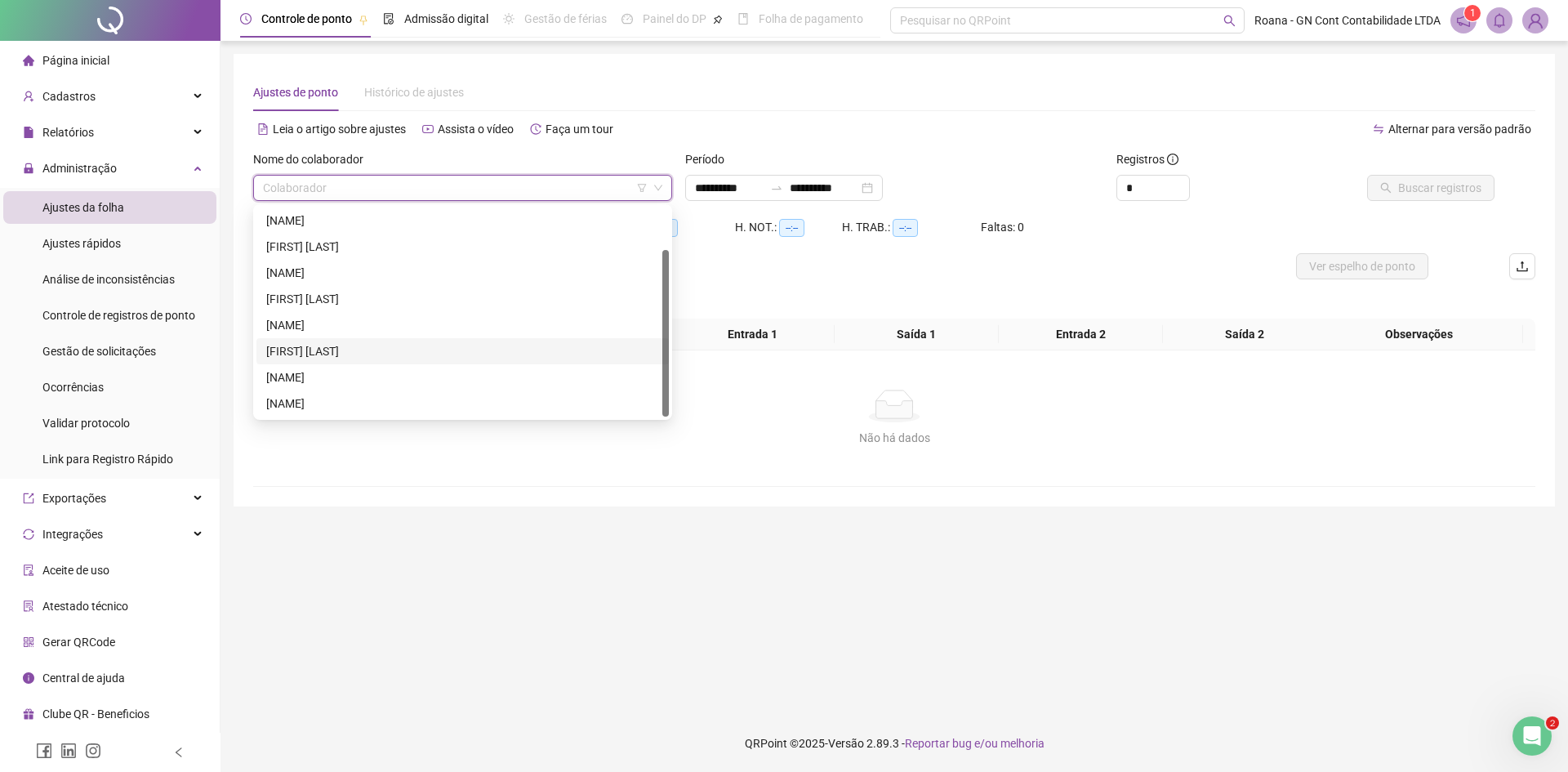 click on "[FIRST] [LAST]" at bounding box center (462, 351) 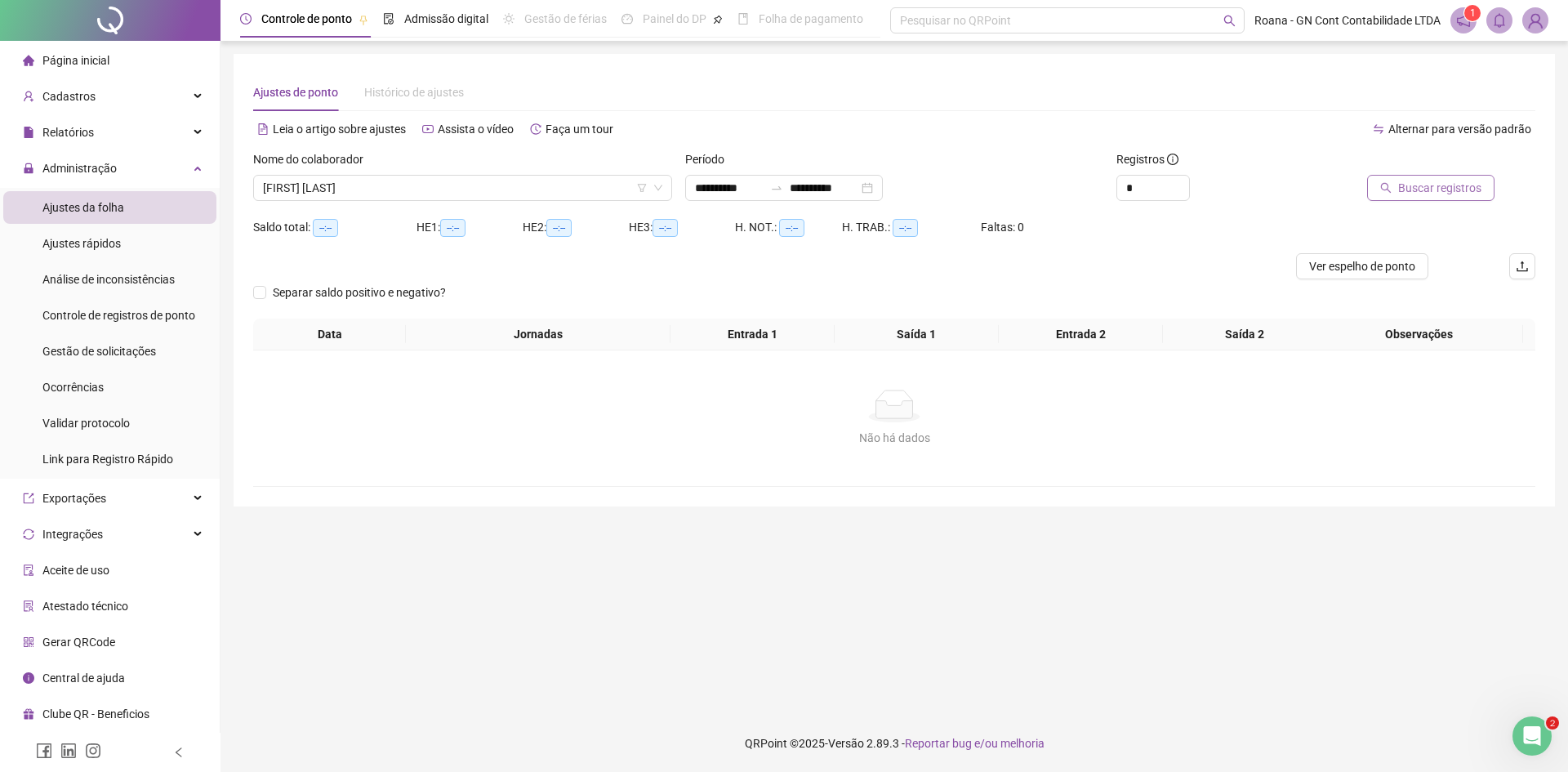 click on "Buscar registros" at bounding box center (1440, 188) 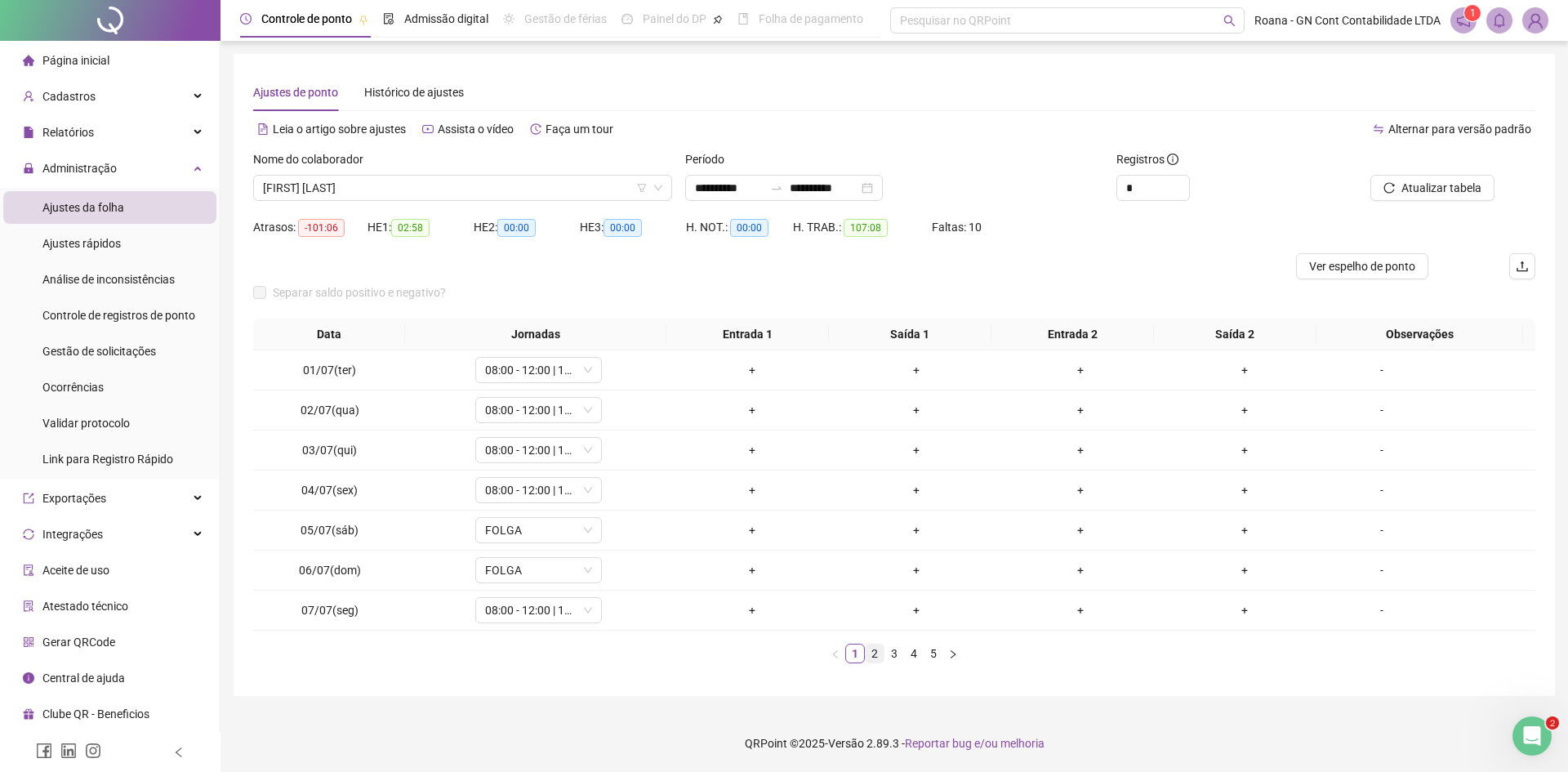 click on "2" at bounding box center [875, 654] 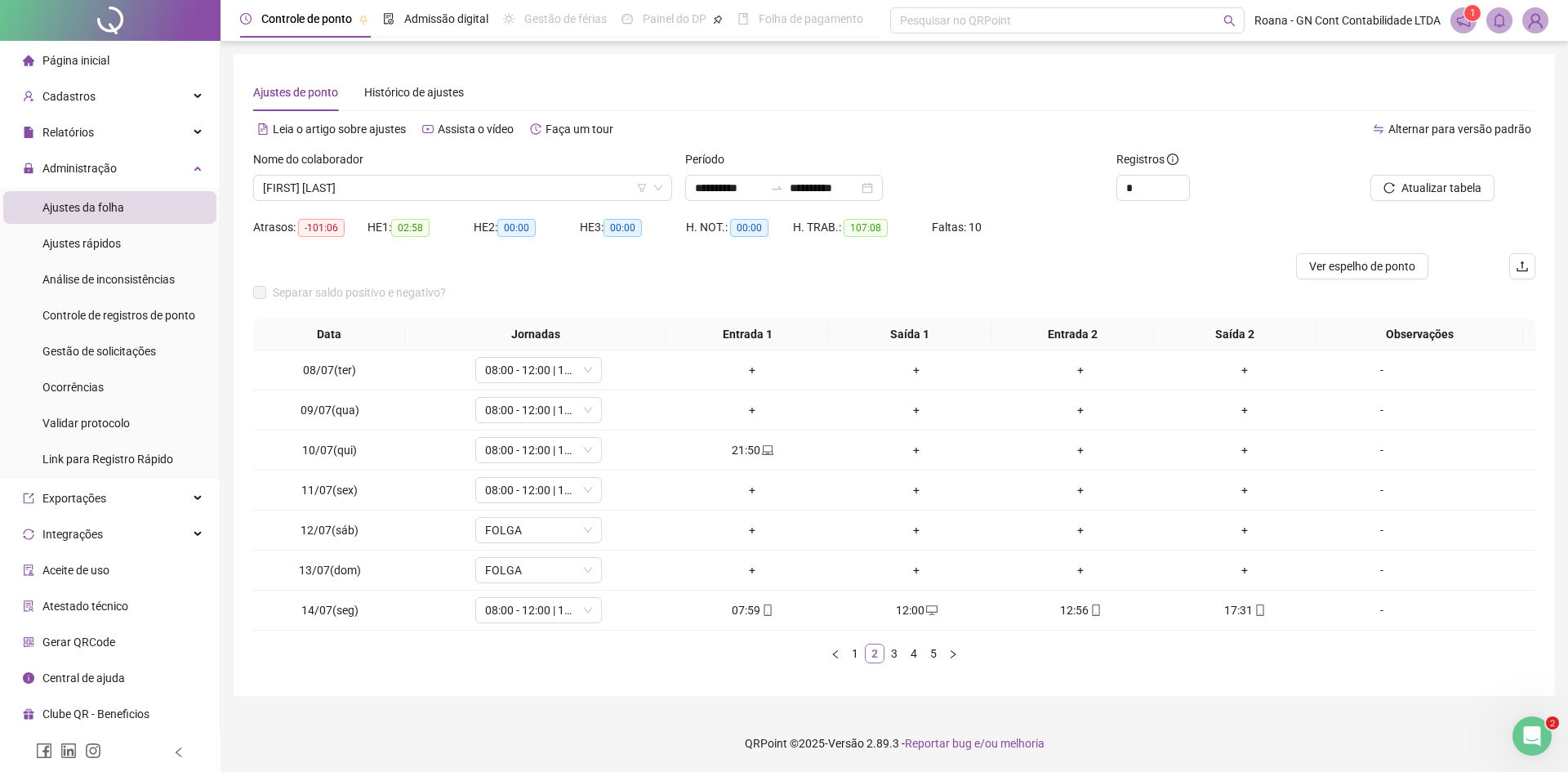 click on "2" at bounding box center [875, 654] 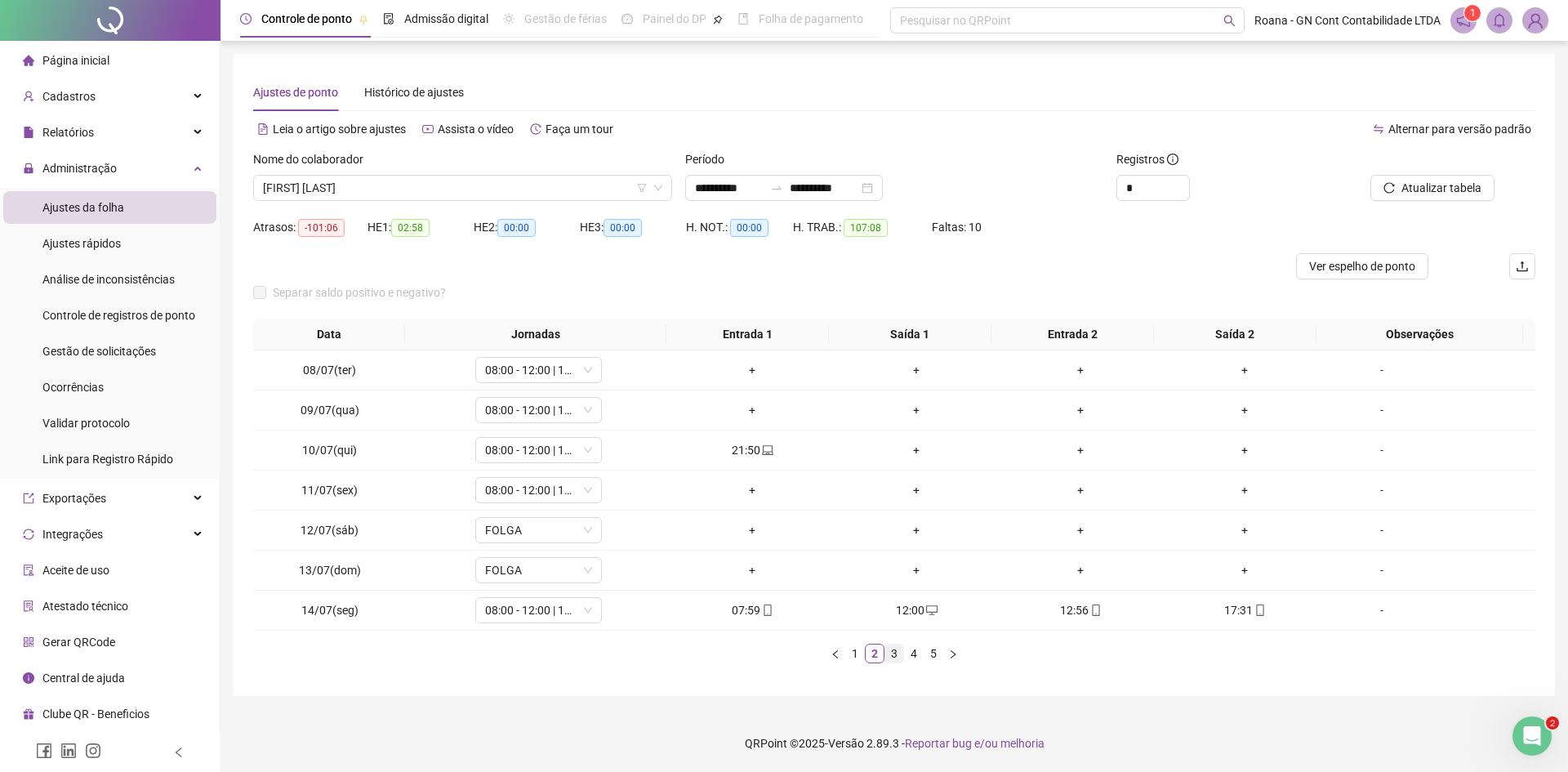 click on "3" at bounding box center [894, 654] 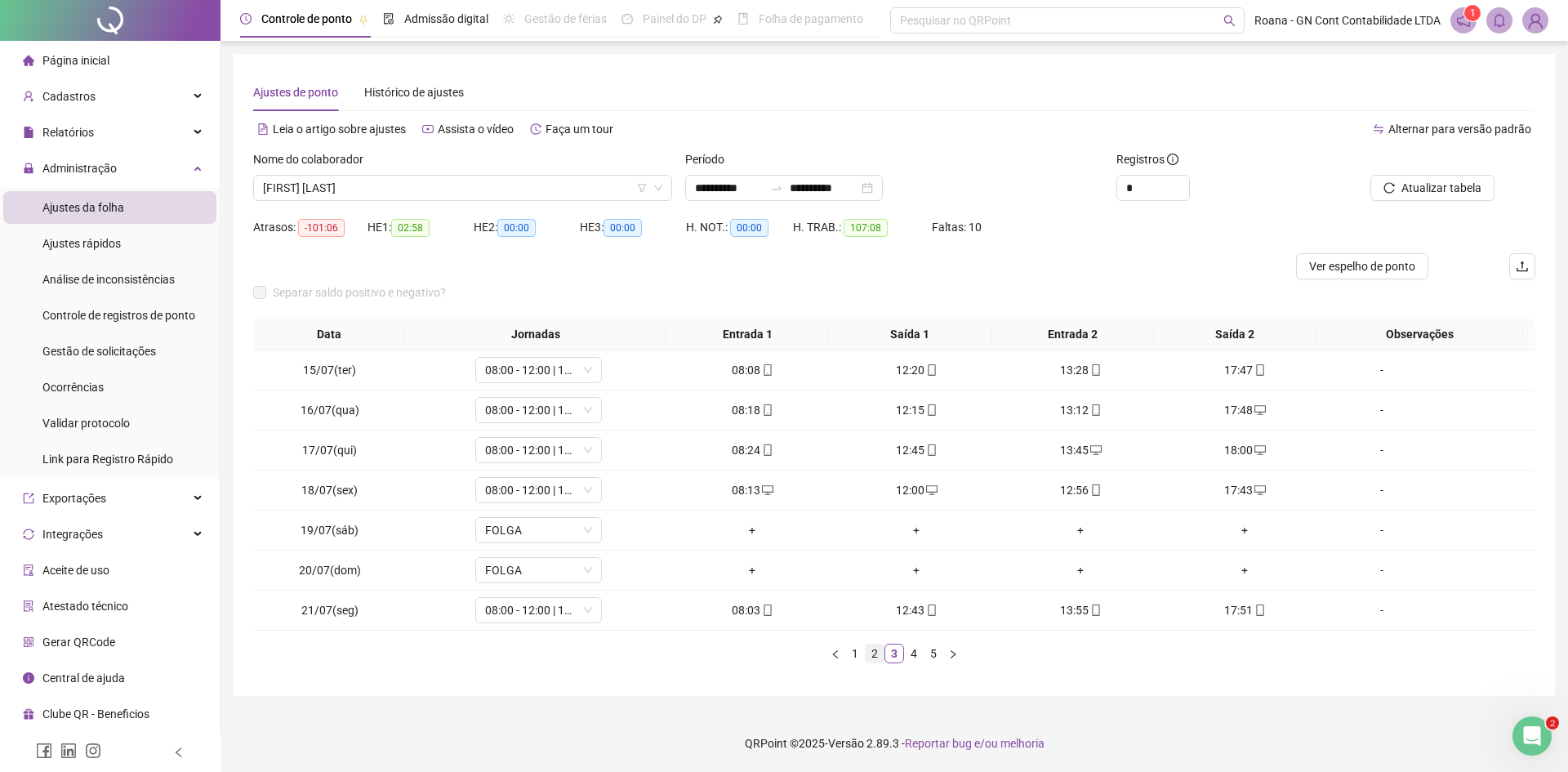 click on "2" at bounding box center [875, 654] 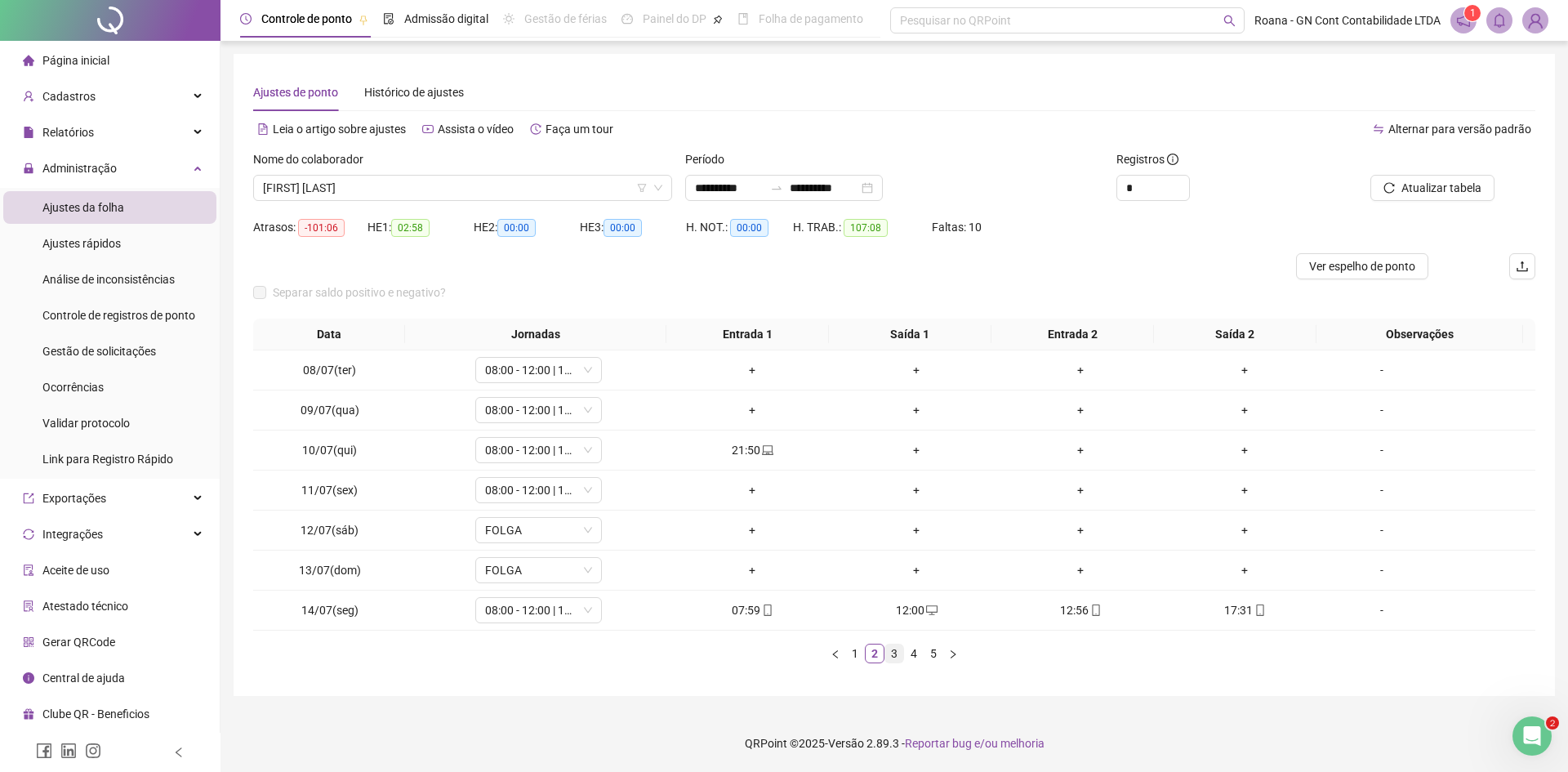 click on "3" at bounding box center [894, 654] 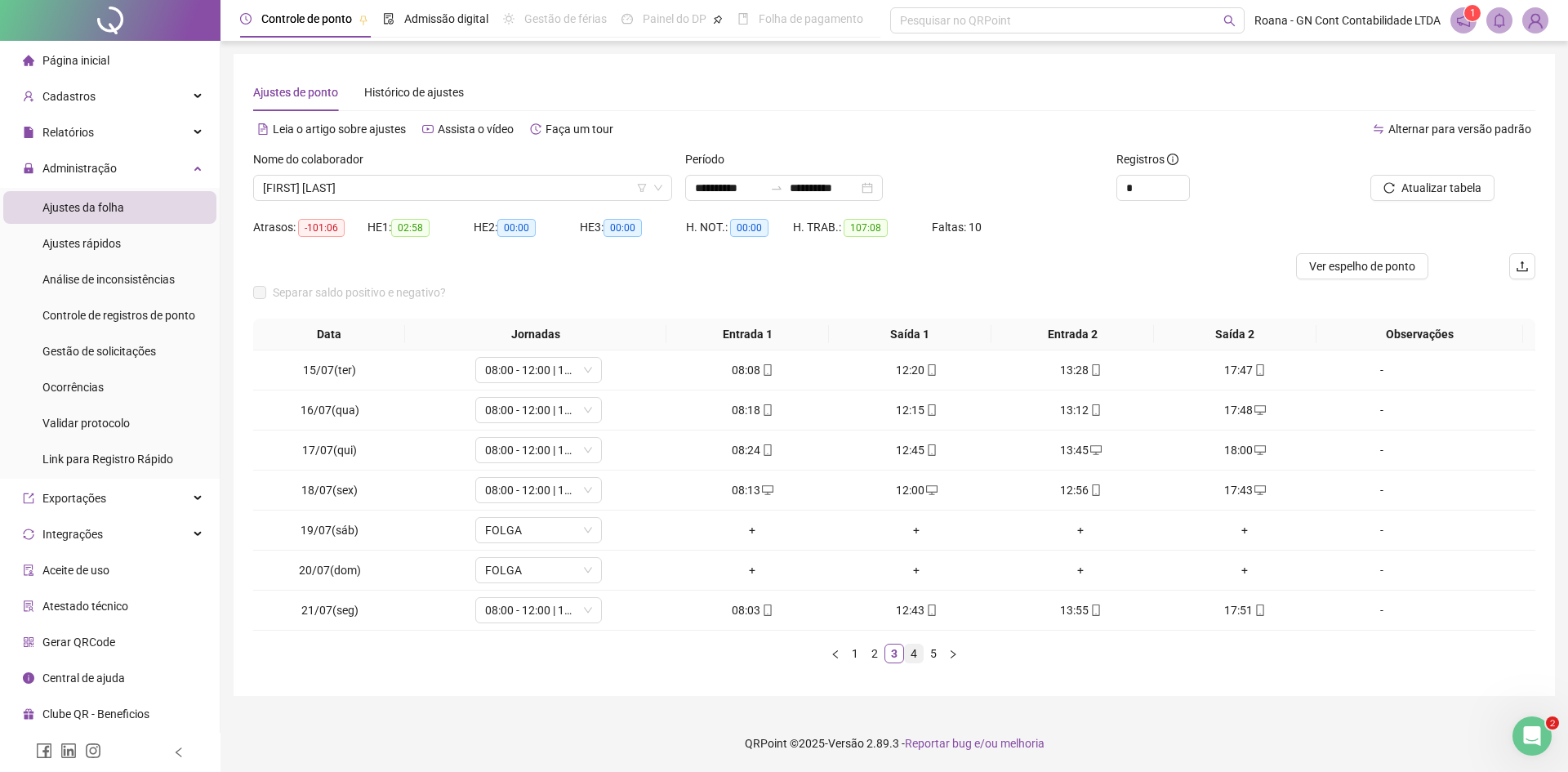 click on "4" at bounding box center (914, 654) 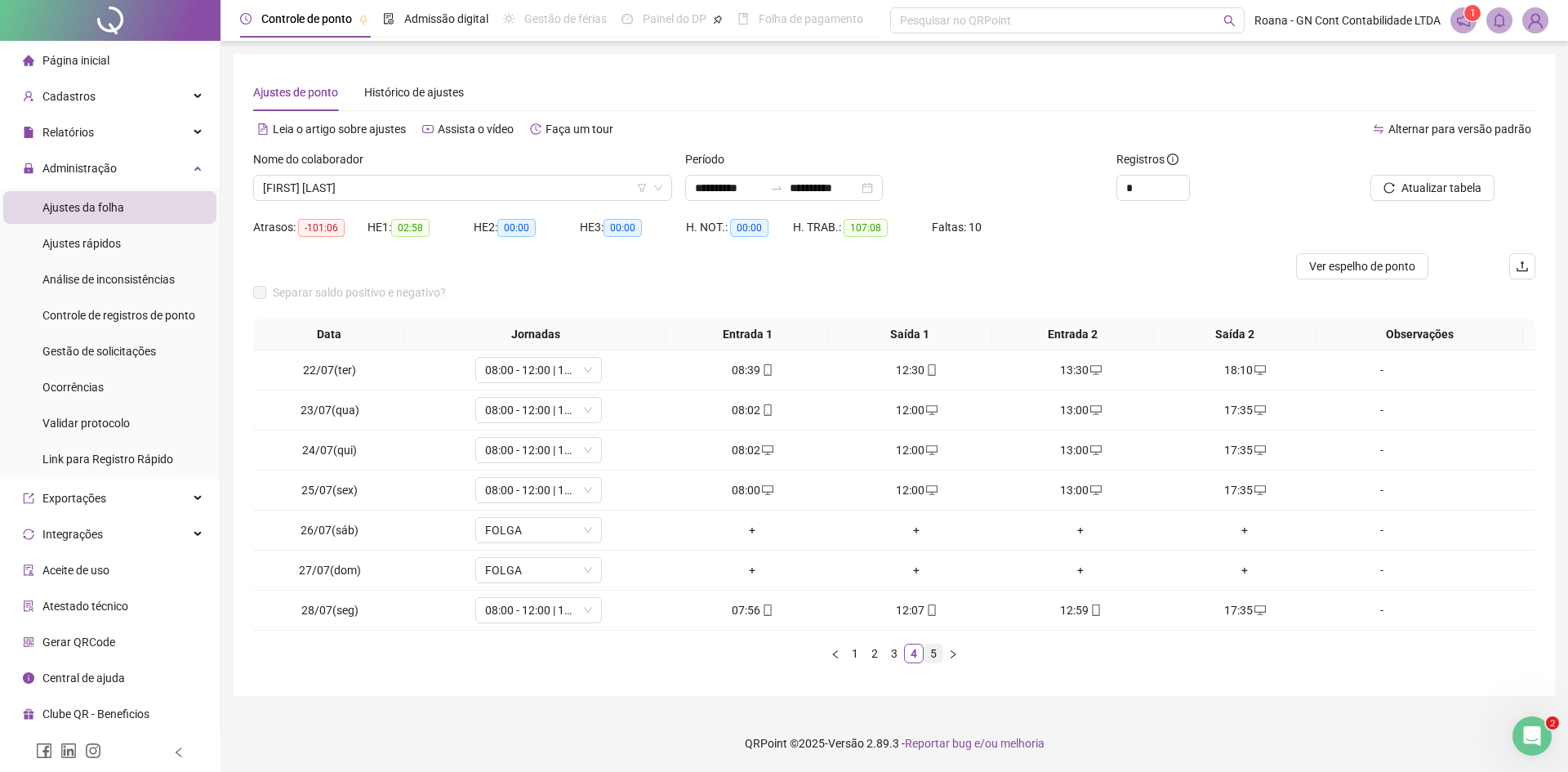 click on "5" at bounding box center [933, 654] 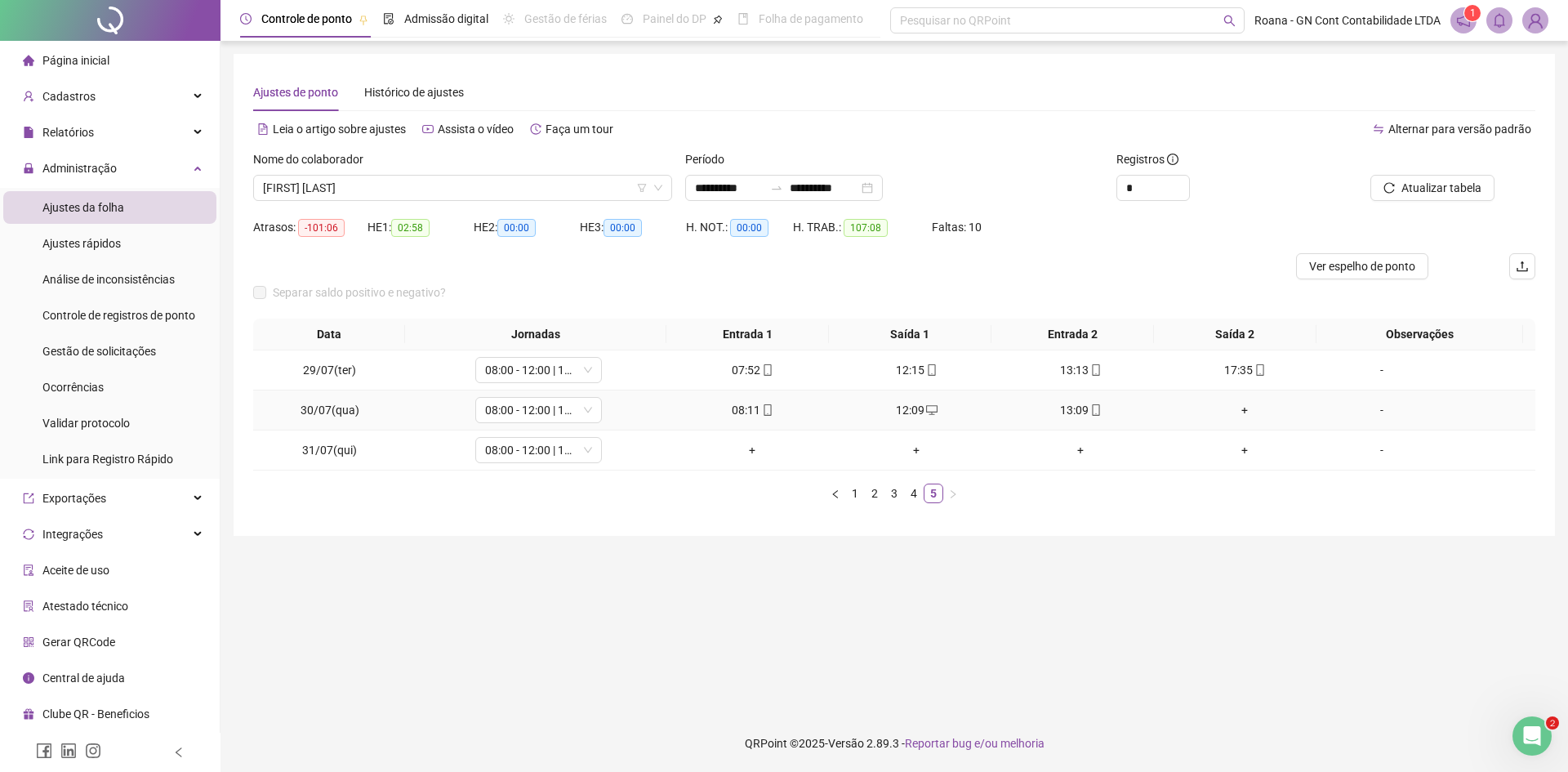 click on "+" at bounding box center [1245, 410] 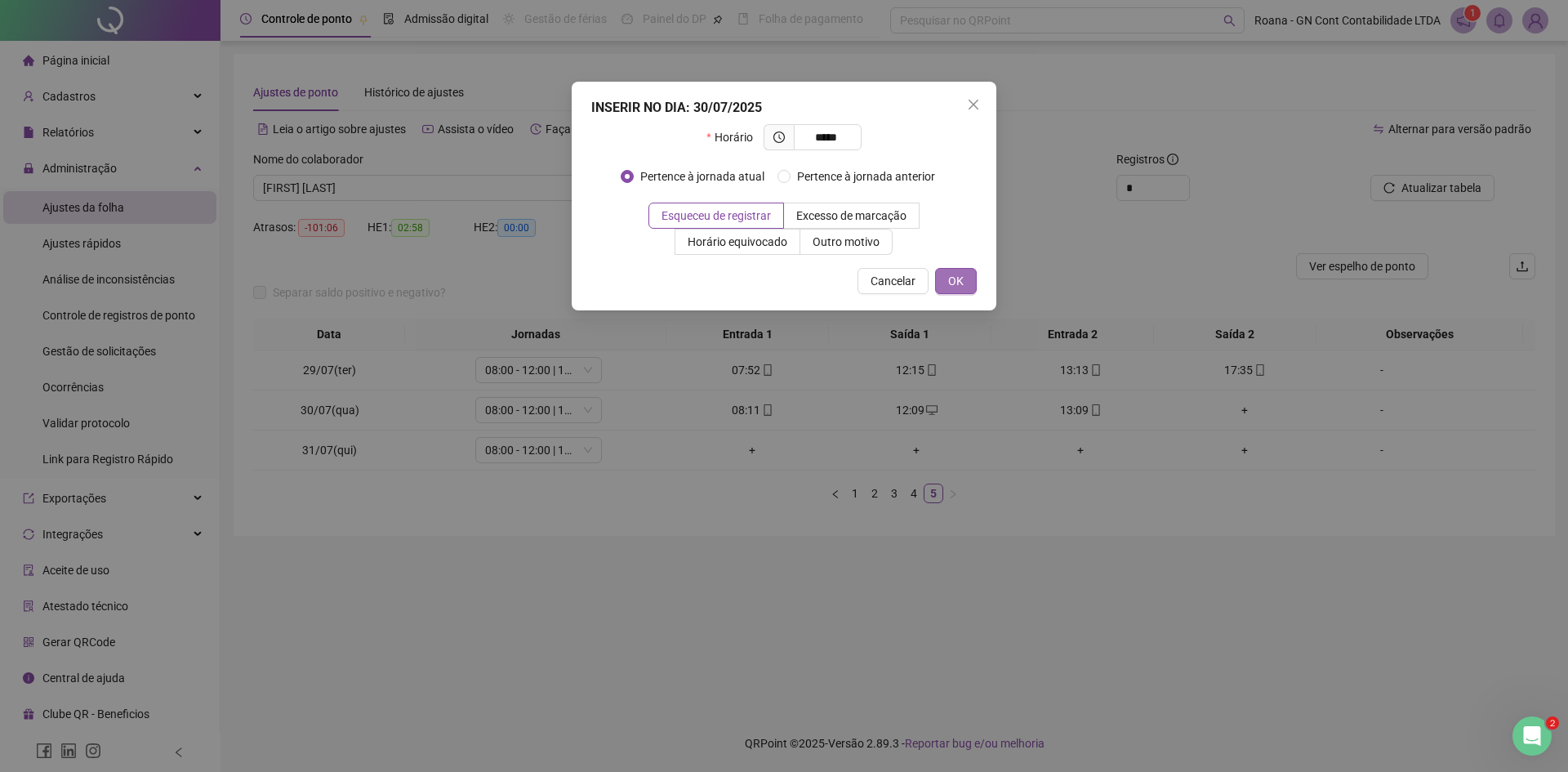 type on "*****" 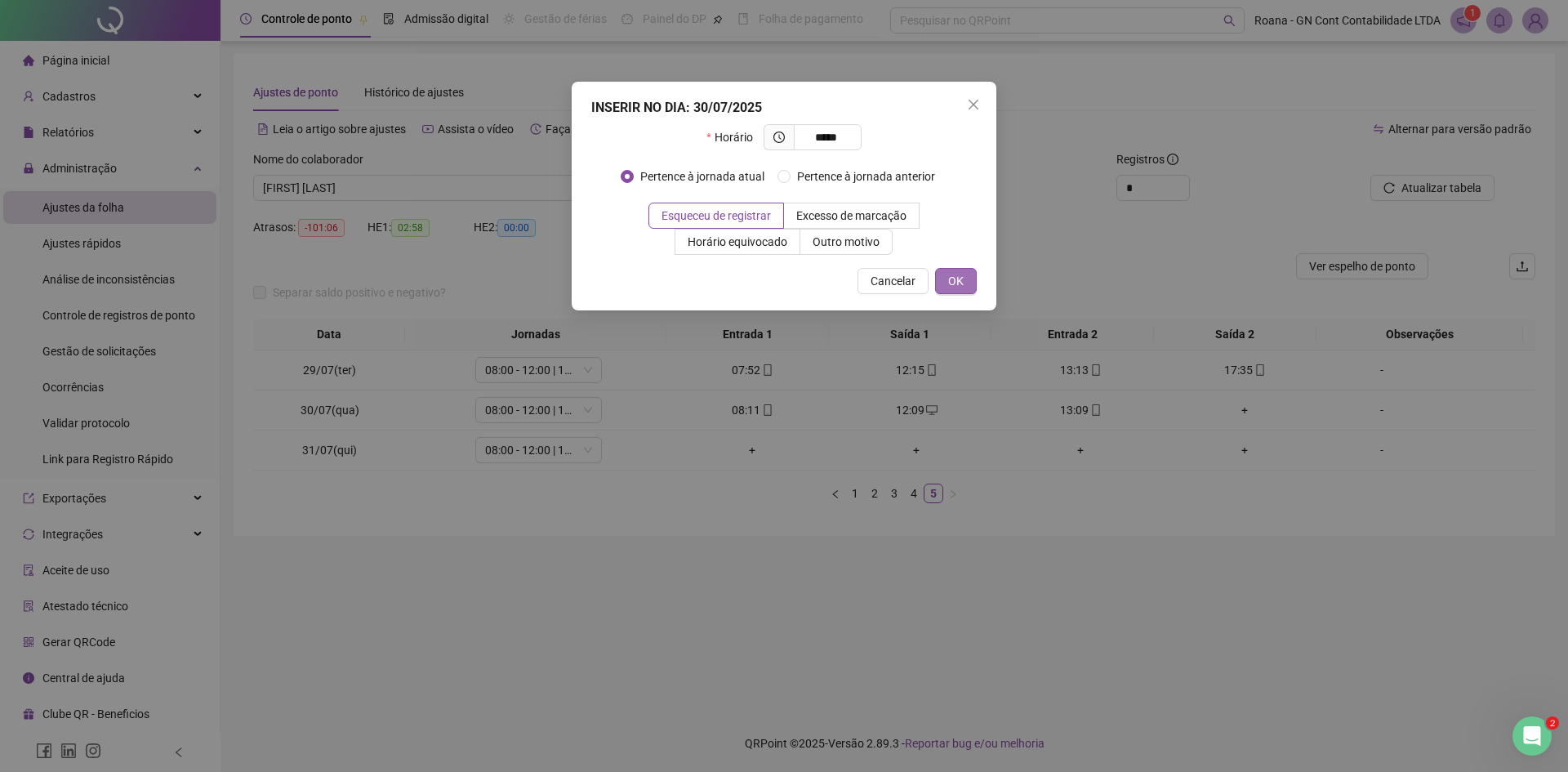click on "OK" at bounding box center [956, 281] 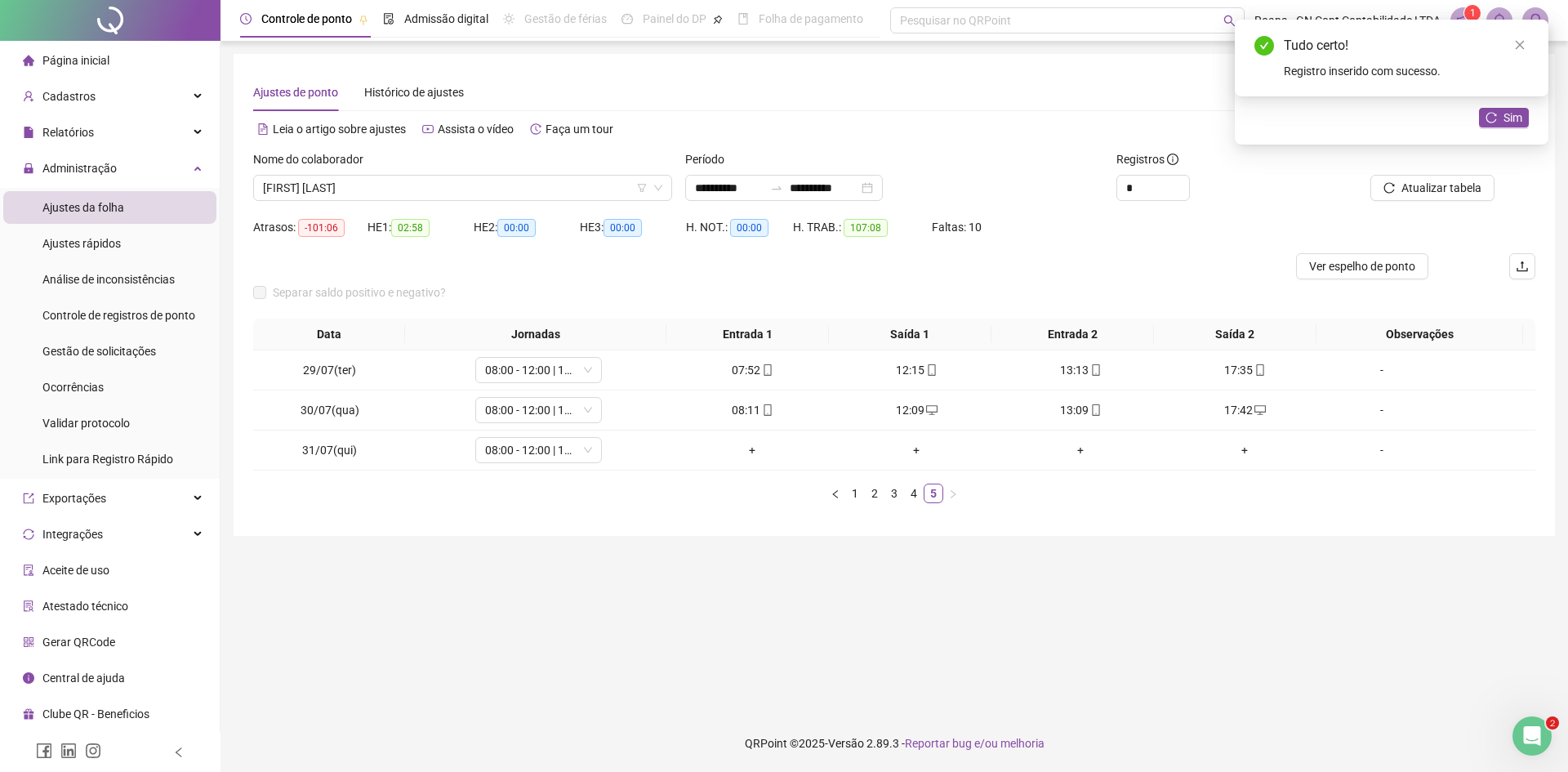 click on "**********" at bounding box center (894, 377) 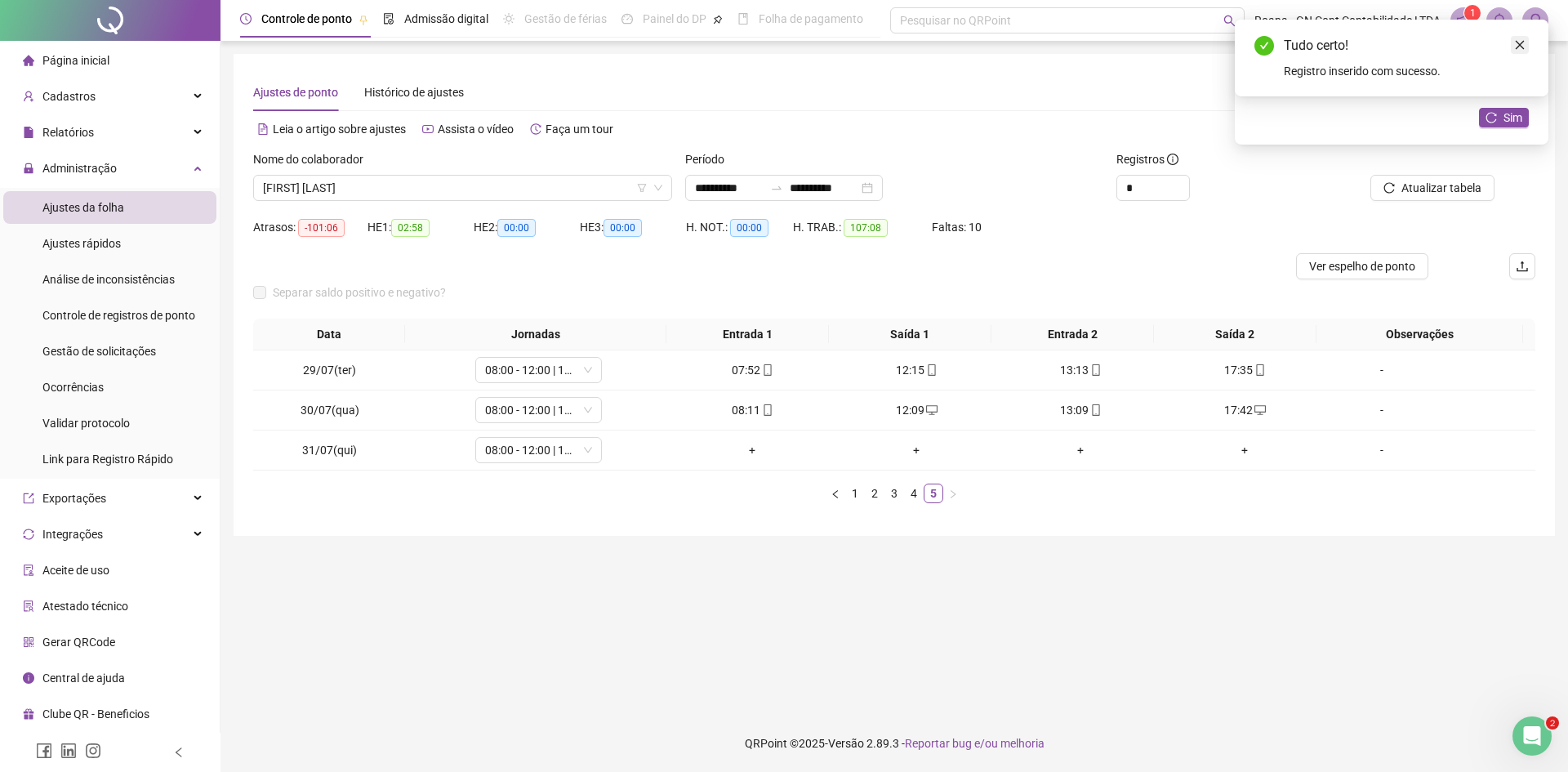 click 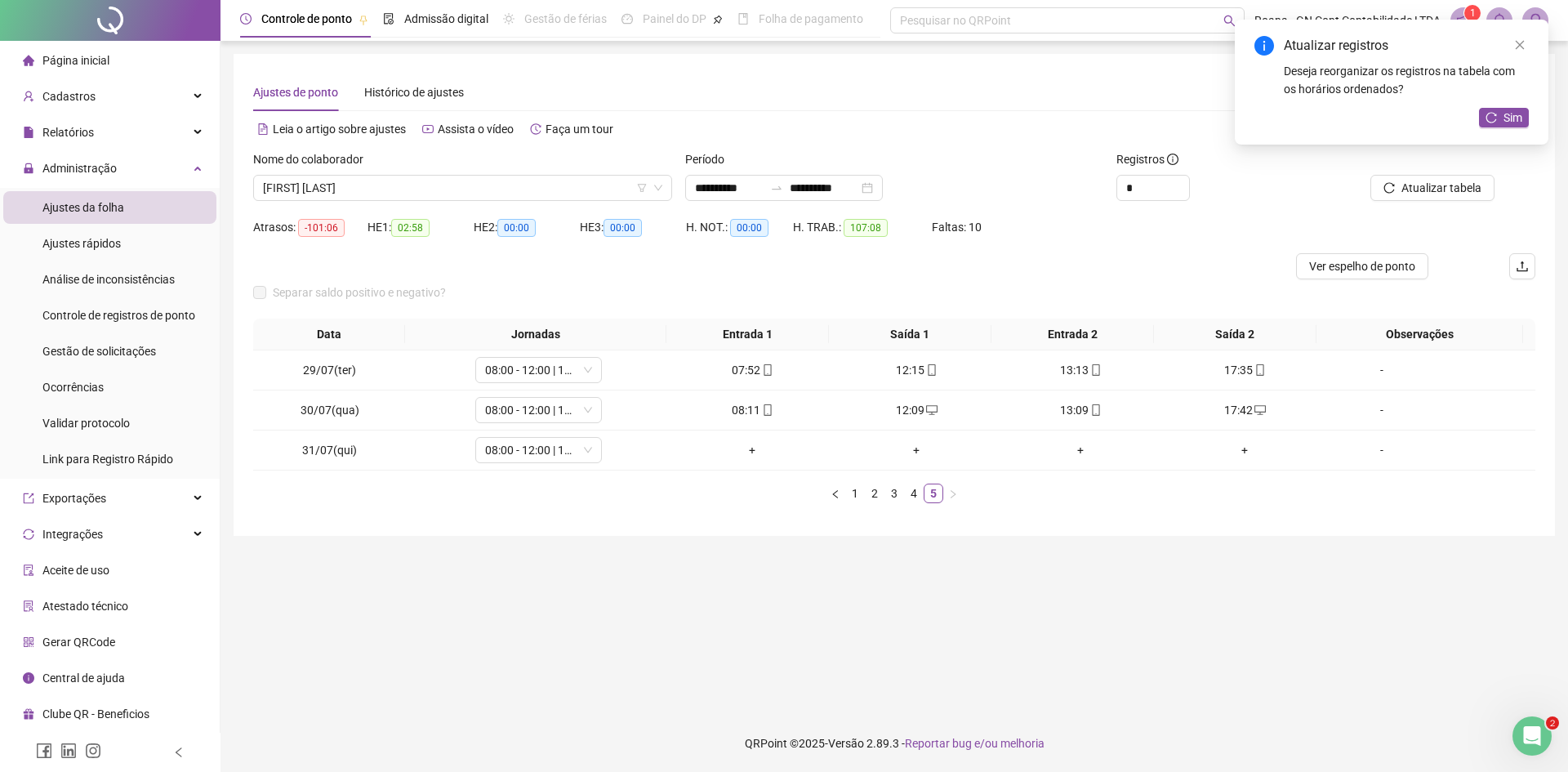 click on "**********" at bounding box center (894, 377) 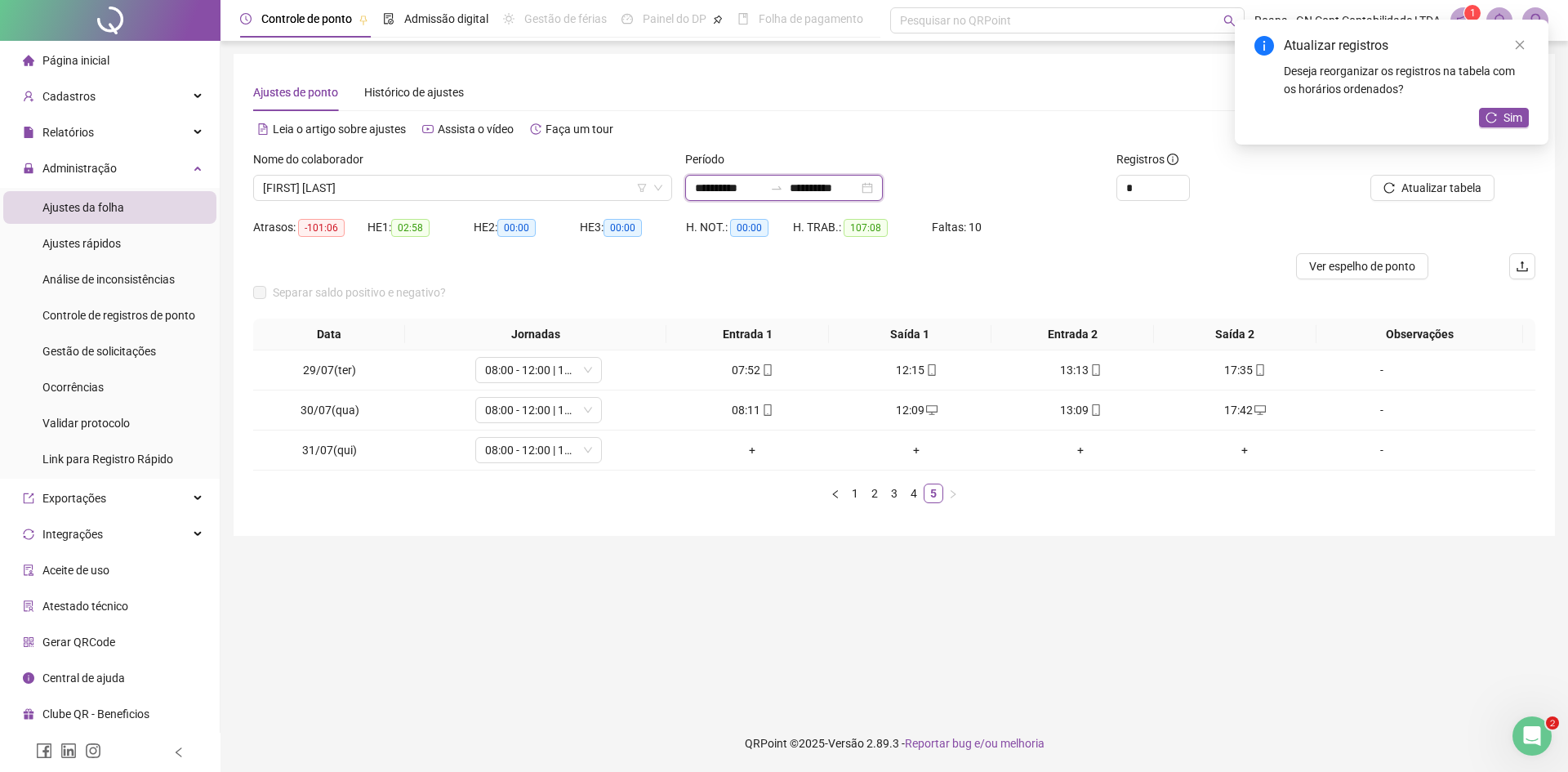 click on "**********" at bounding box center (824, 188) 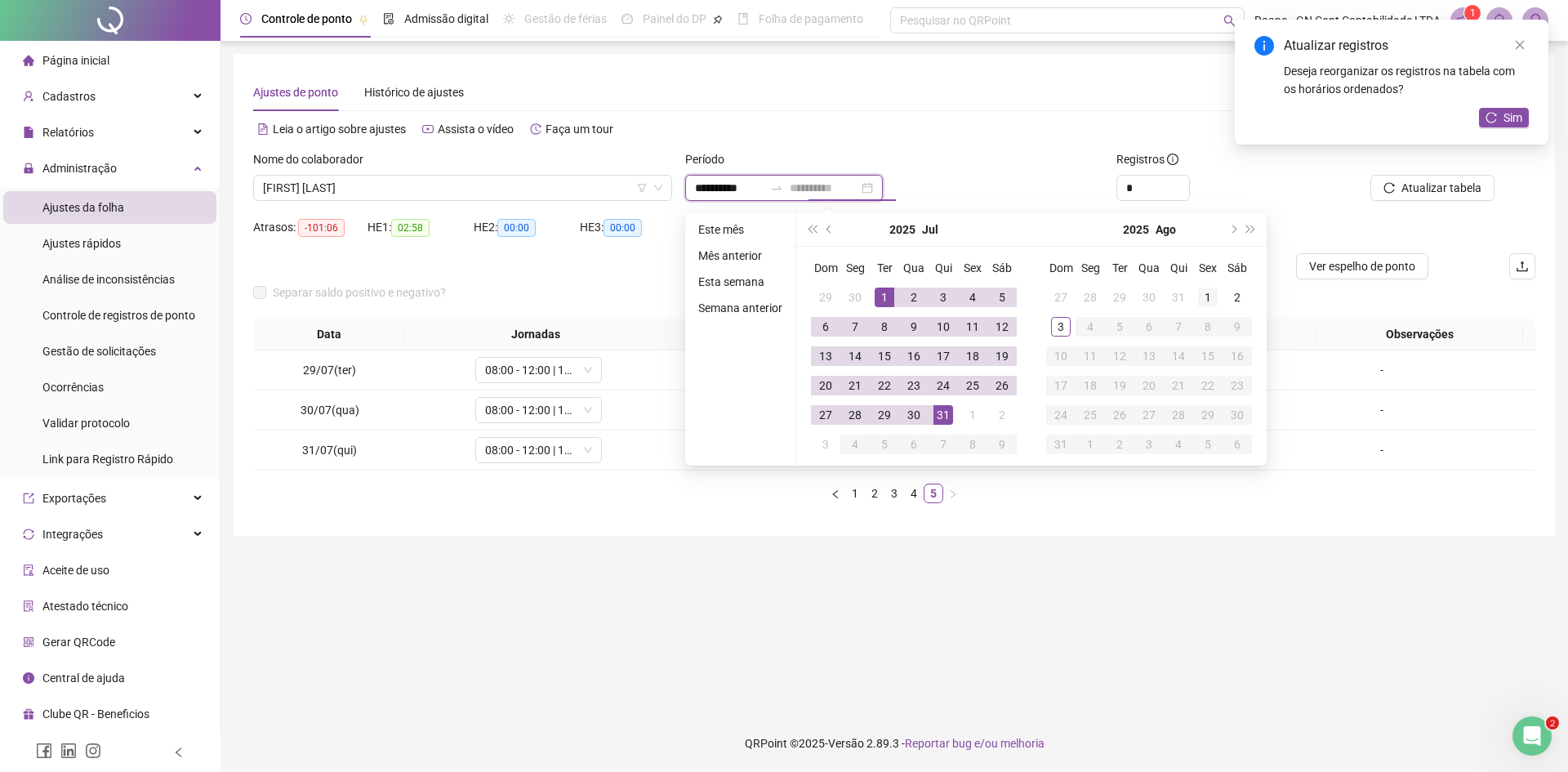 type on "**********" 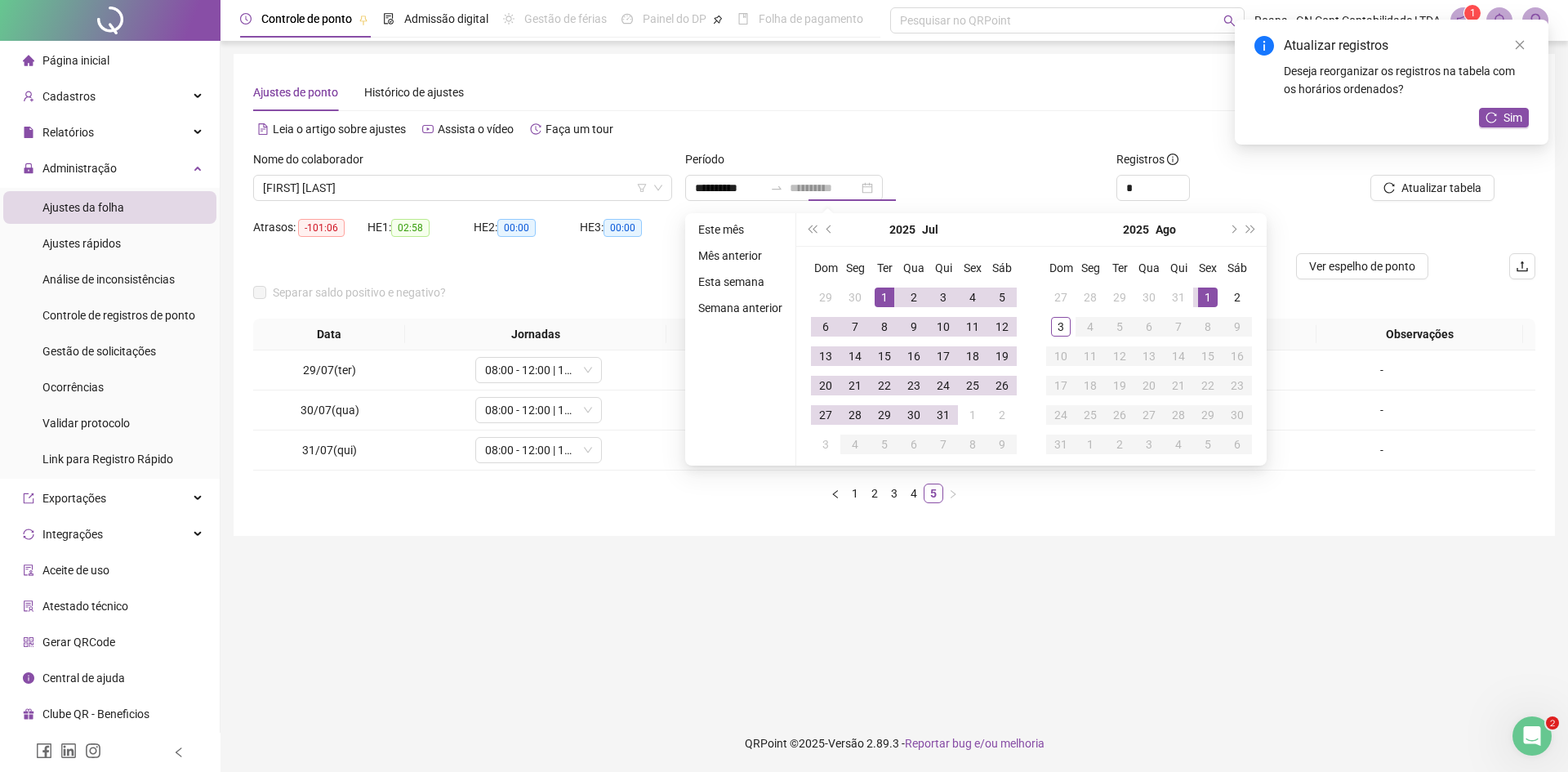 click on "1" at bounding box center (1208, 297) 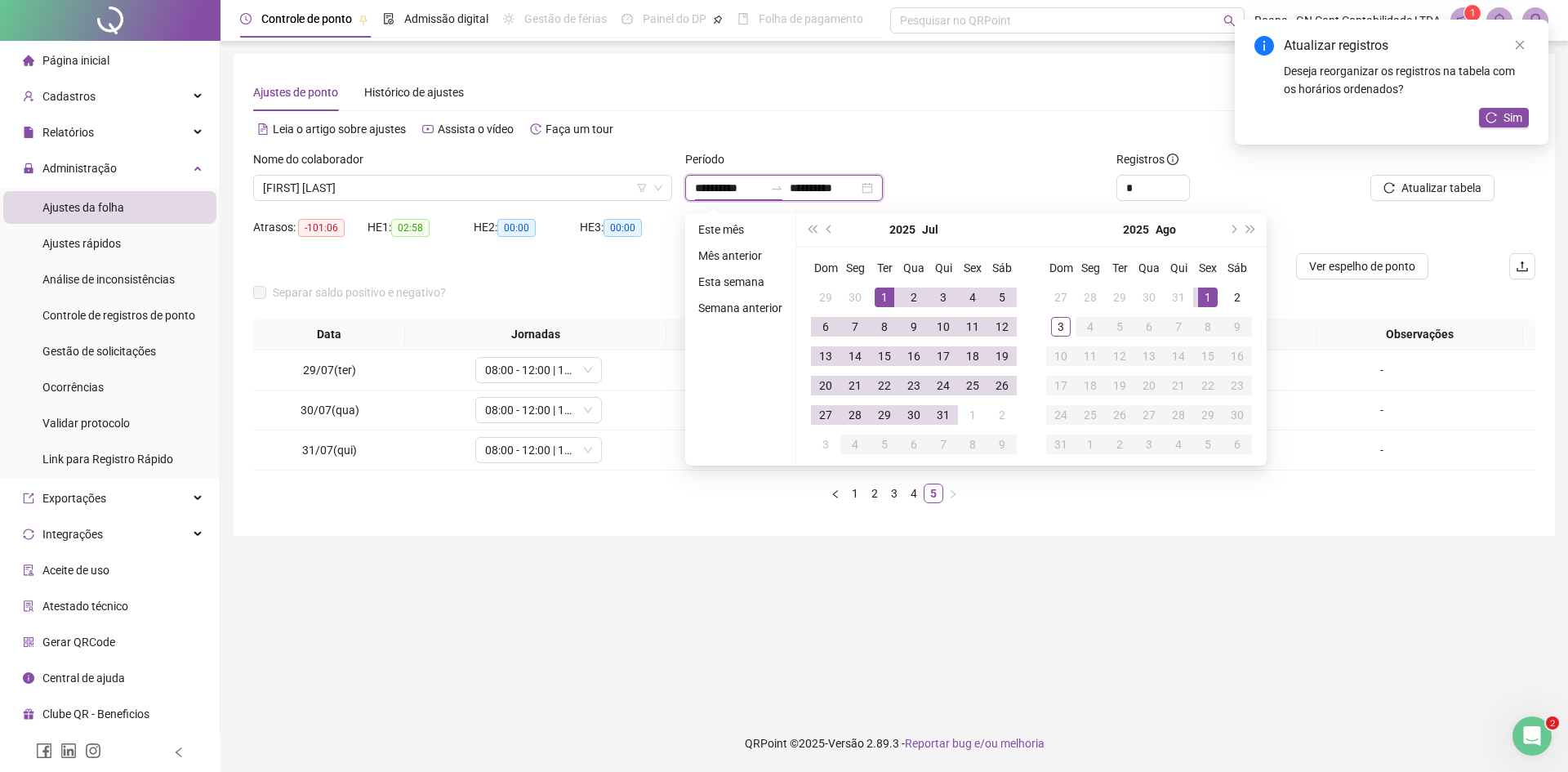 type on "**********" 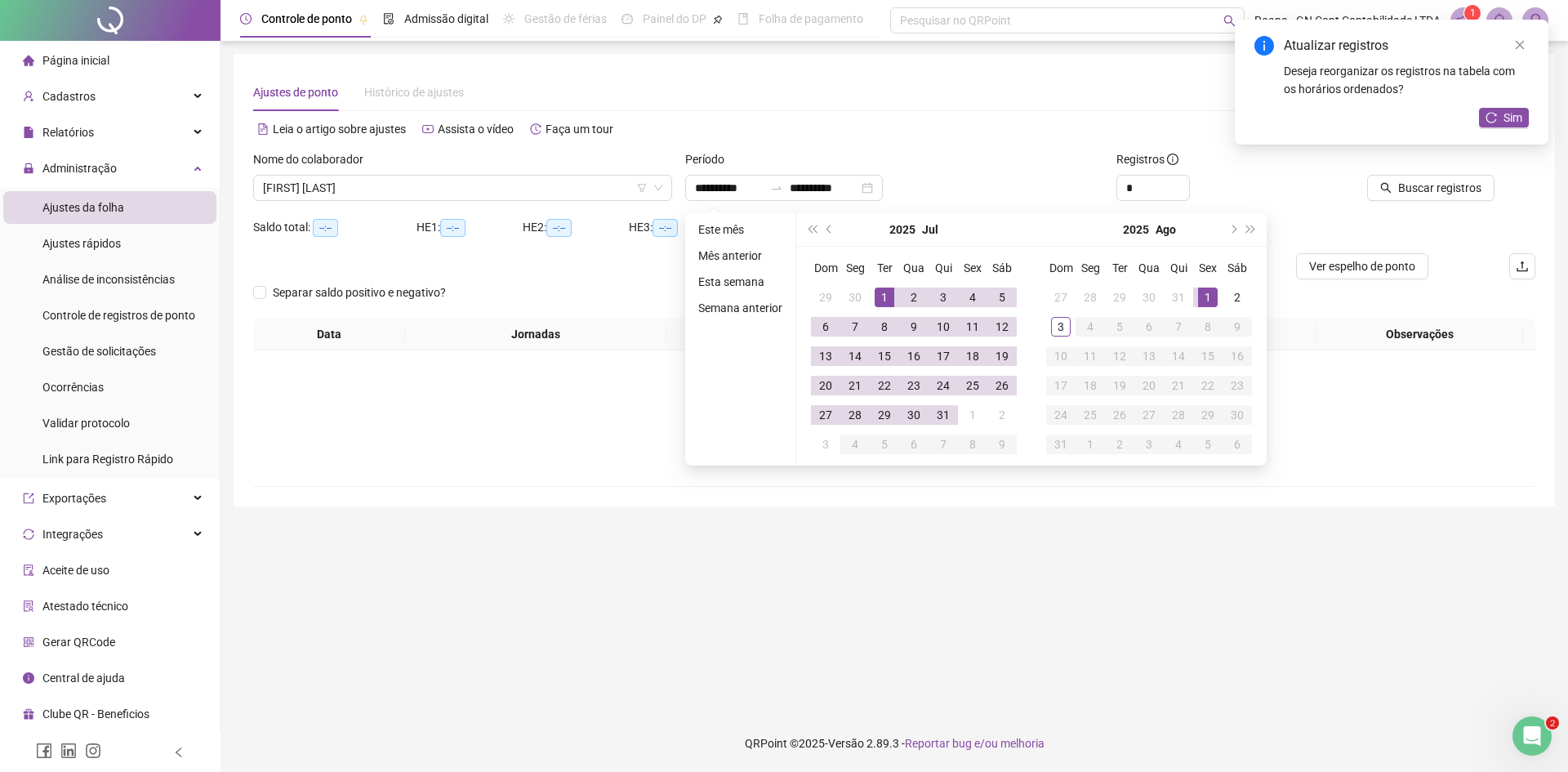 click on "Alternar para versão padrão" at bounding box center (1214, 129) 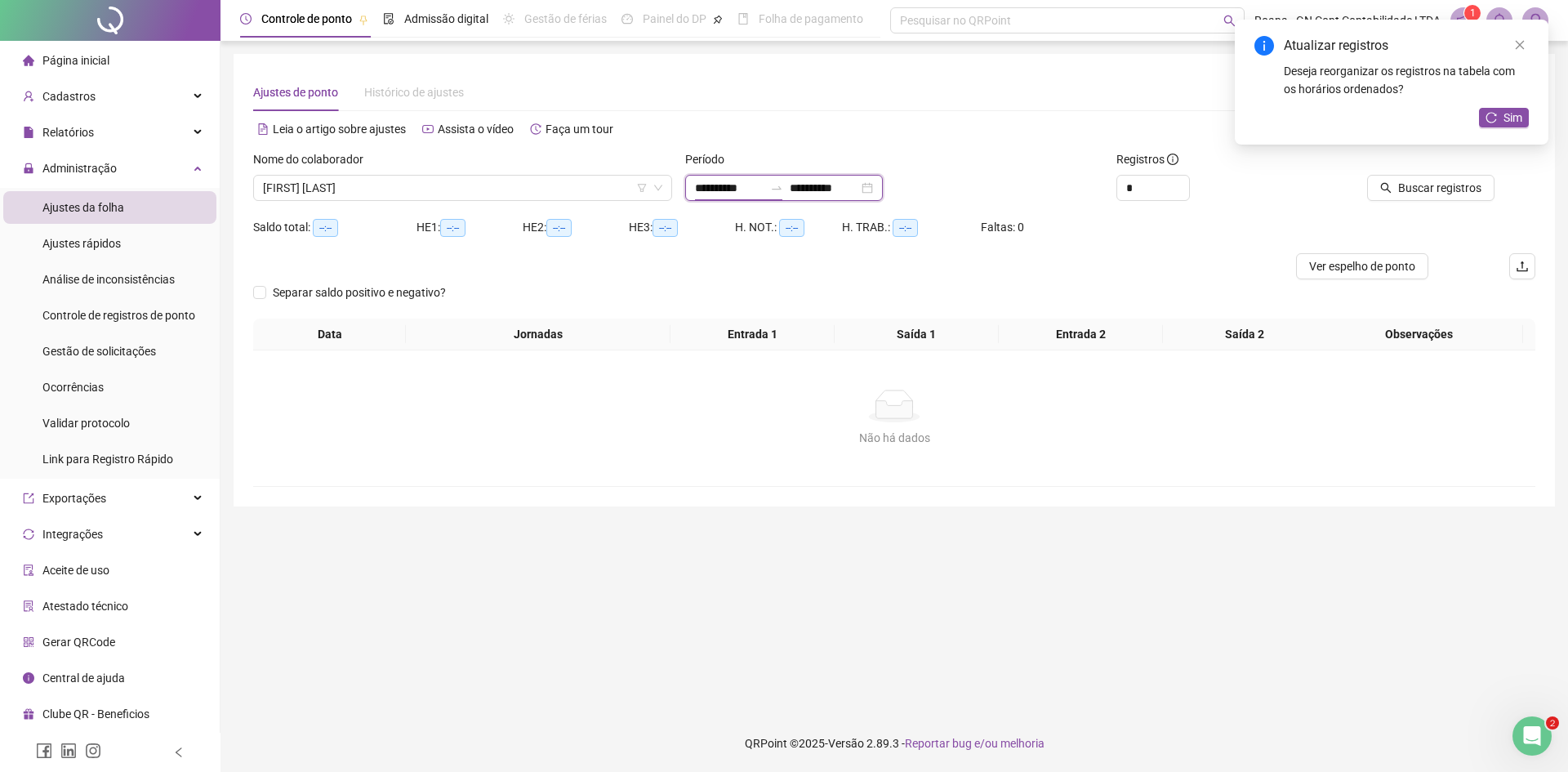 drag, startPoint x: 765, startPoint y: 183, endPoint x: 570, endPoint y: 172, distance: 195.31 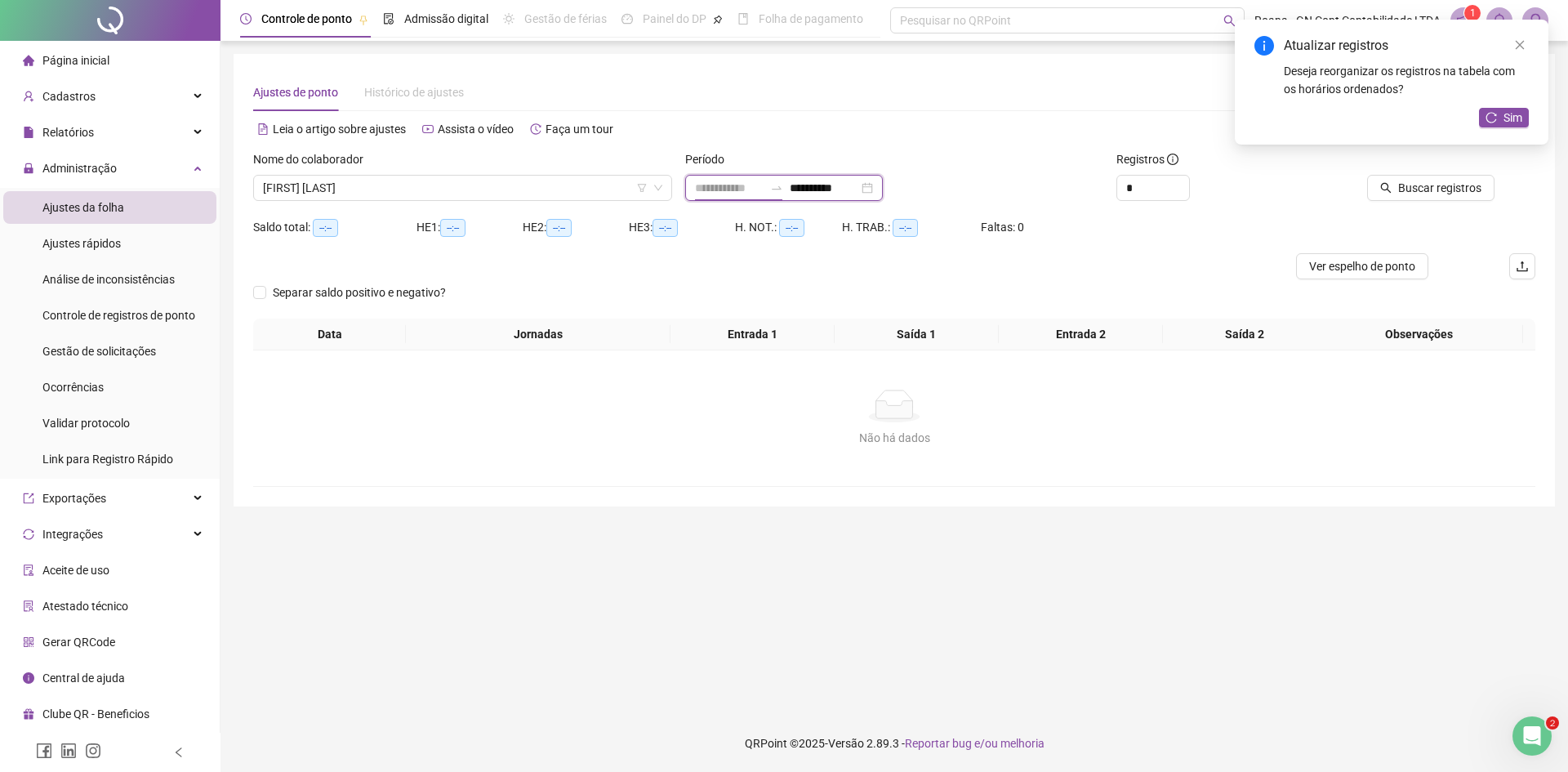click at bounding box center (729, 188) 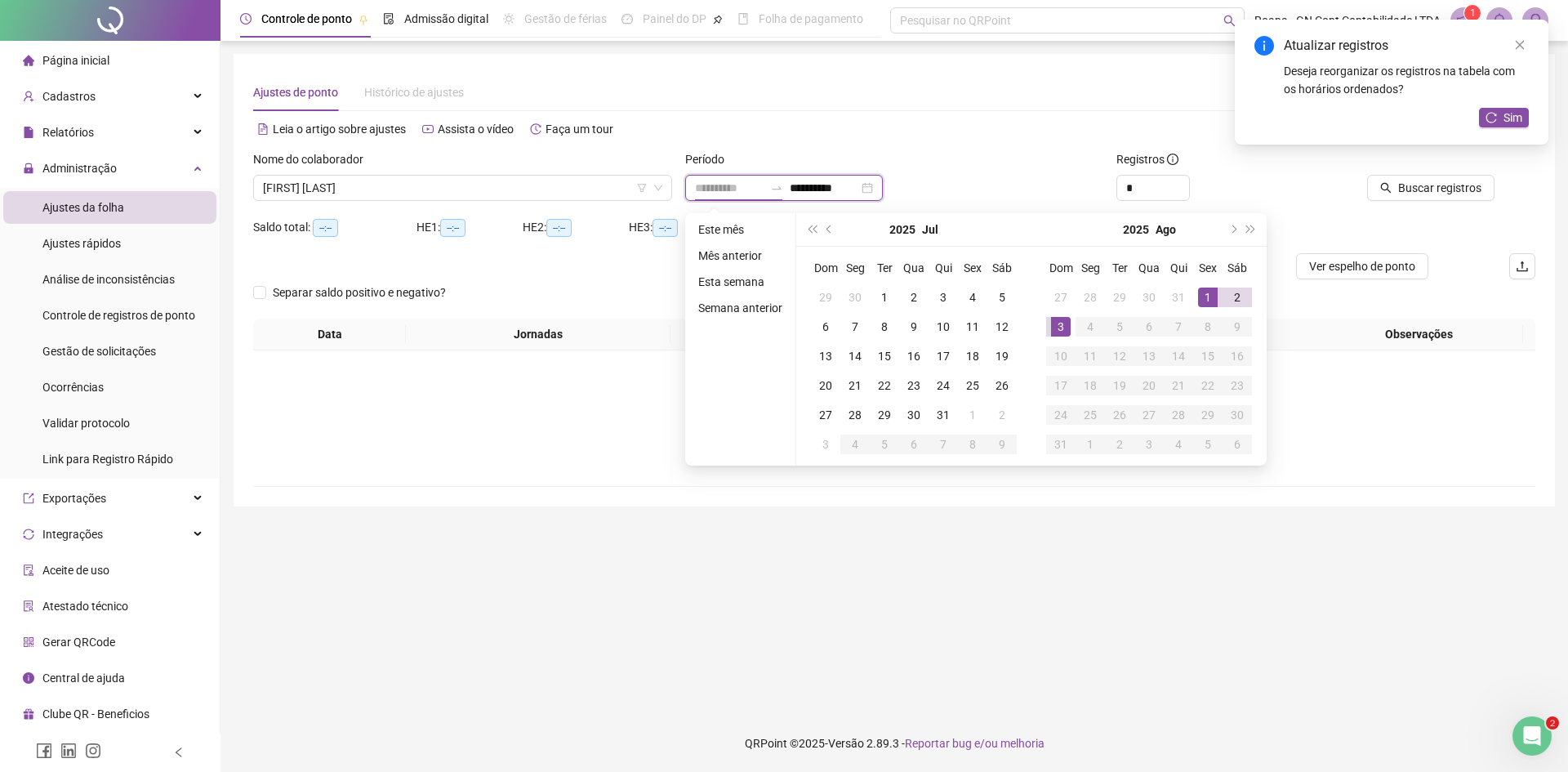 type on "**********" 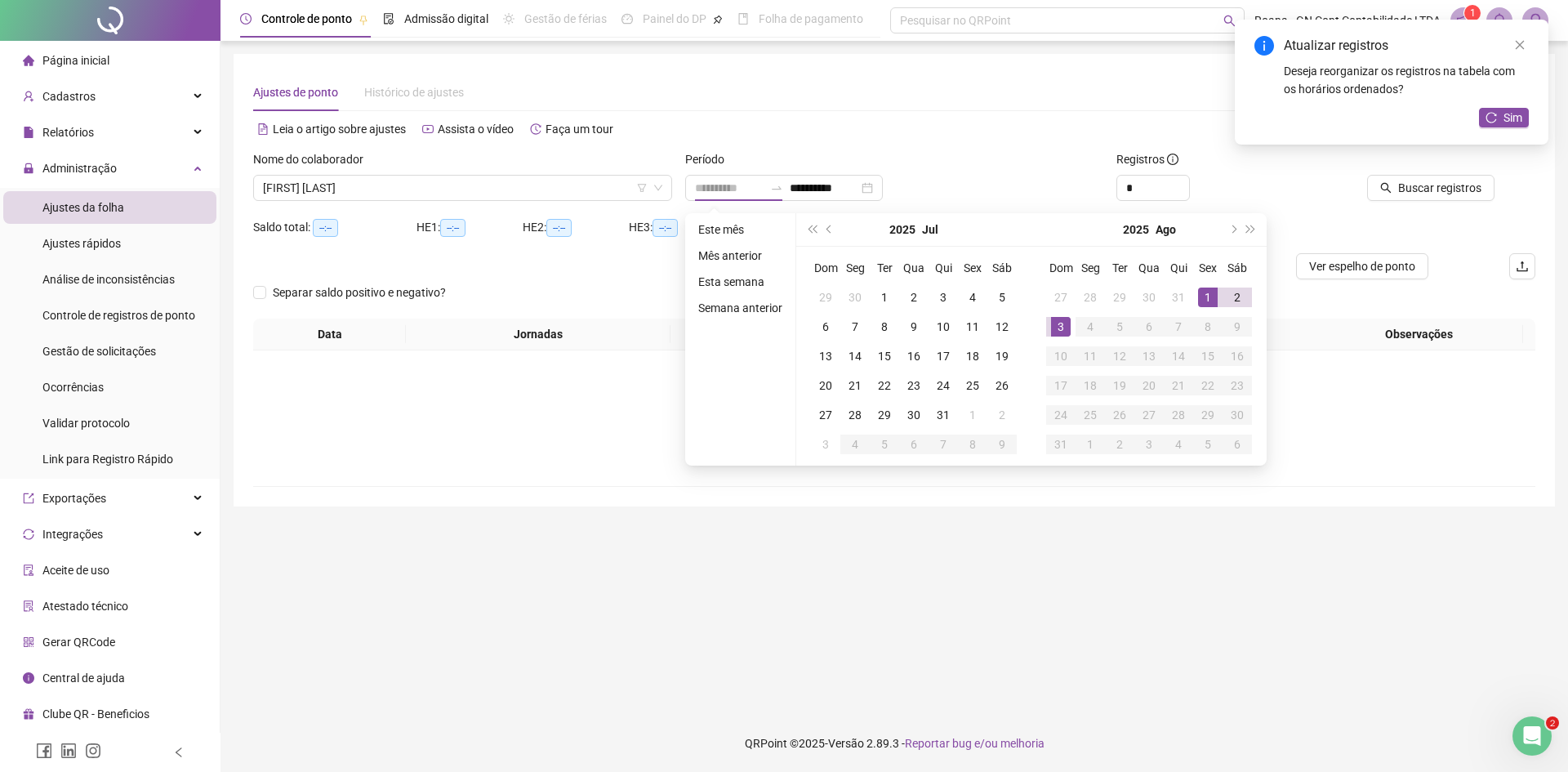 click on "3" at bounding box center [1061, 327] 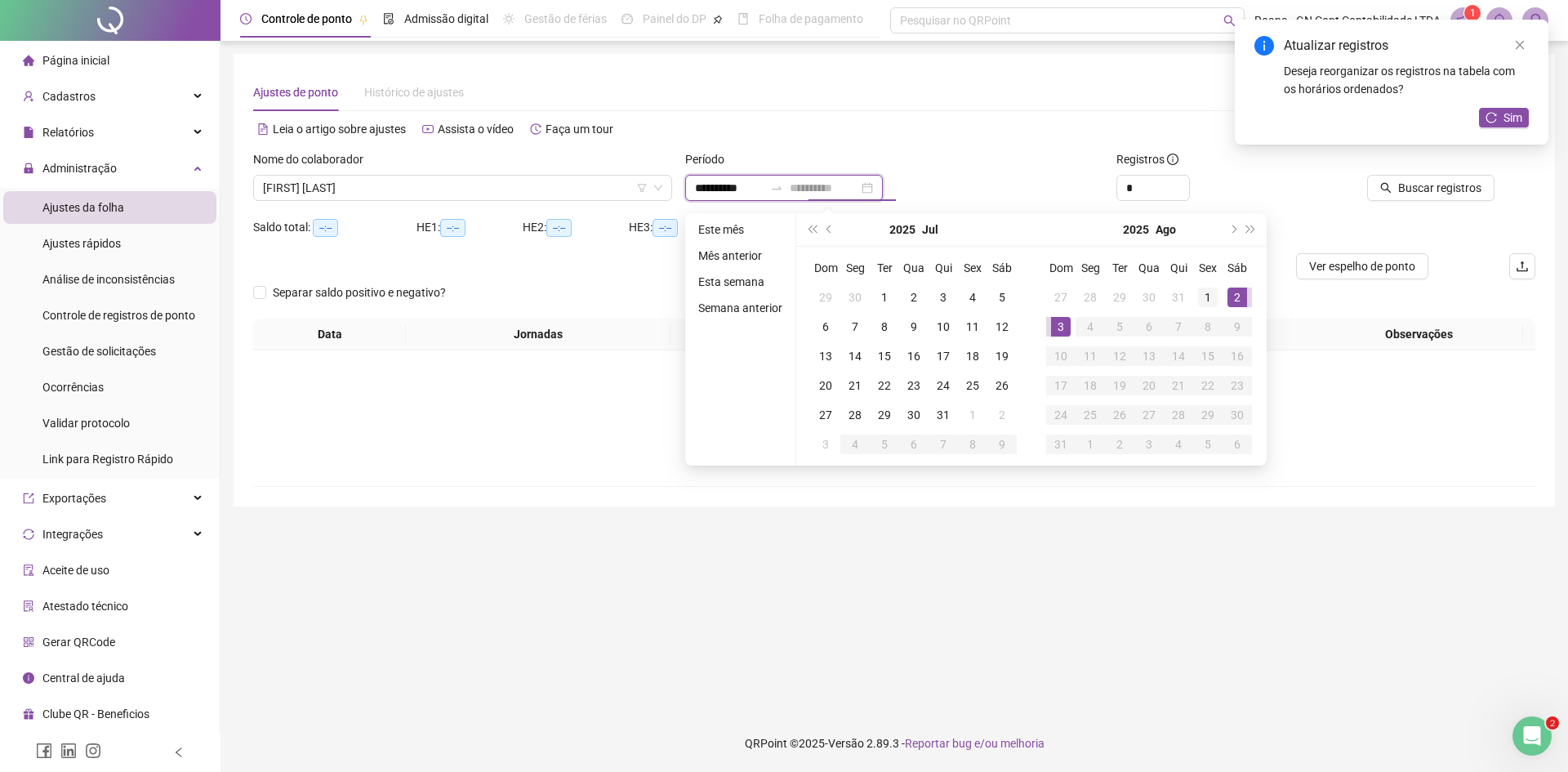 type on "**********" 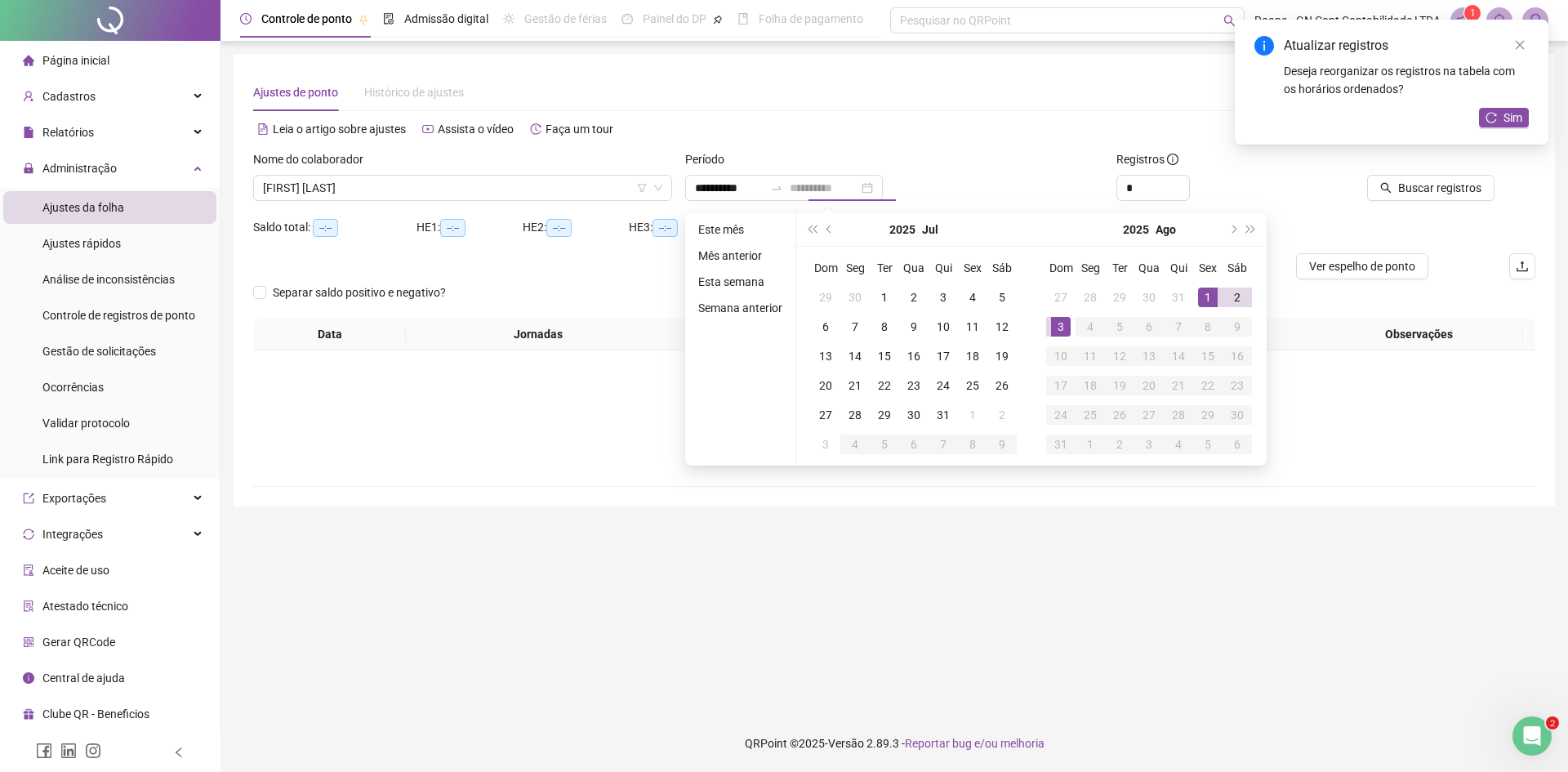 click on "1" at bounding box center (1208, 297) 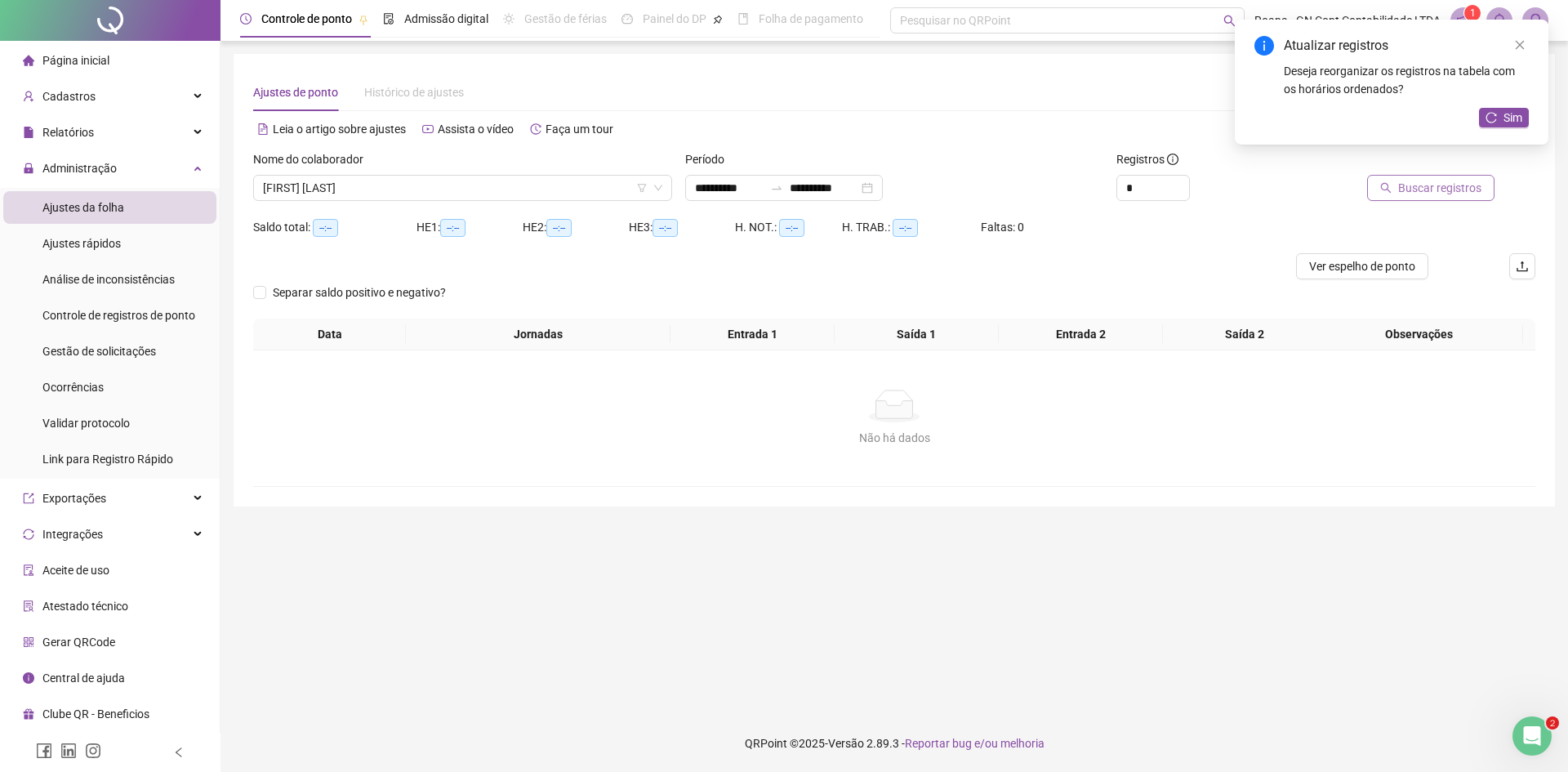 click on "Buscar registros" at bounding box center (1440, 188) 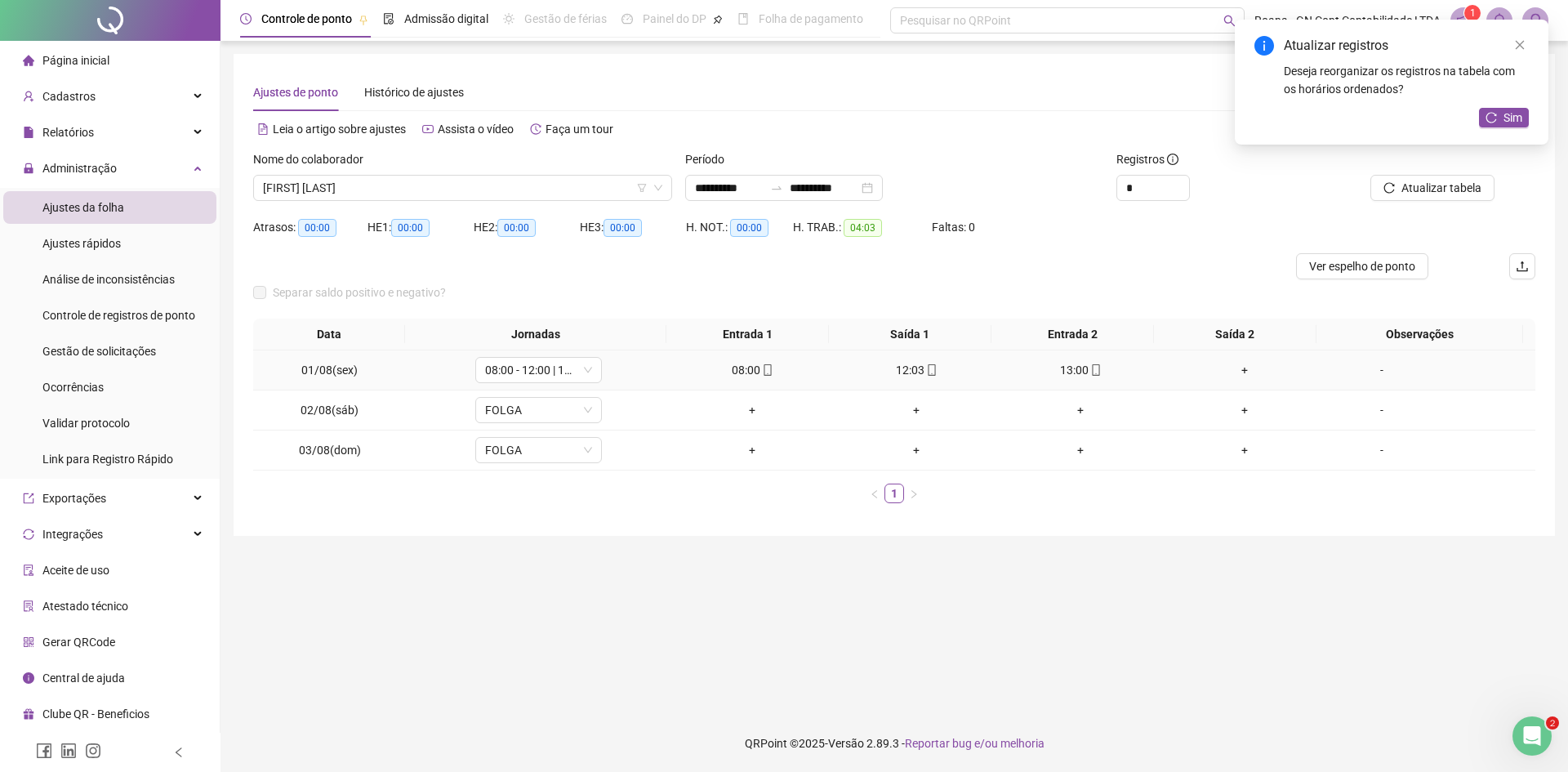 click on "+" at bounding box center [1245, 370] 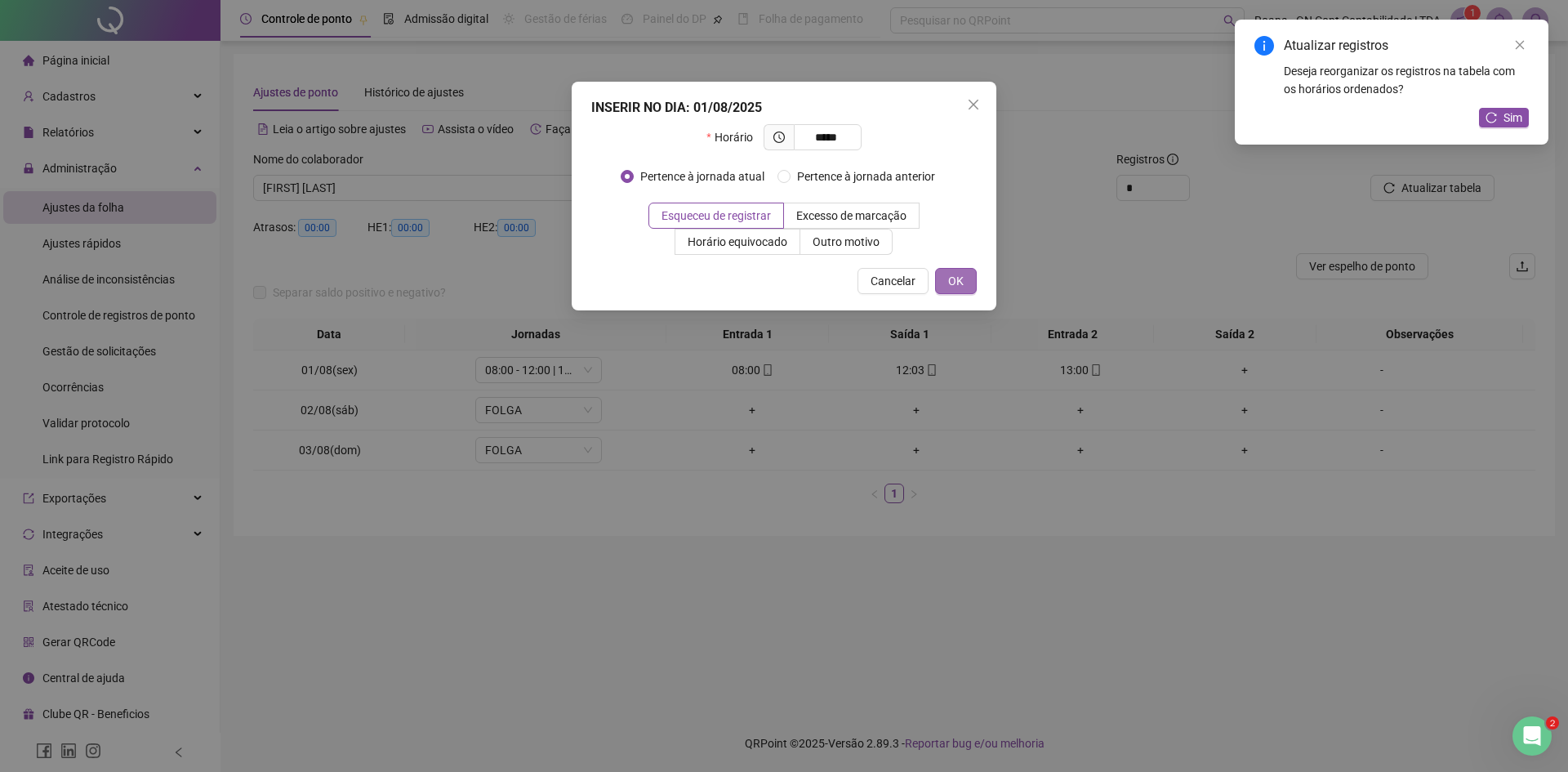 type on "*****" 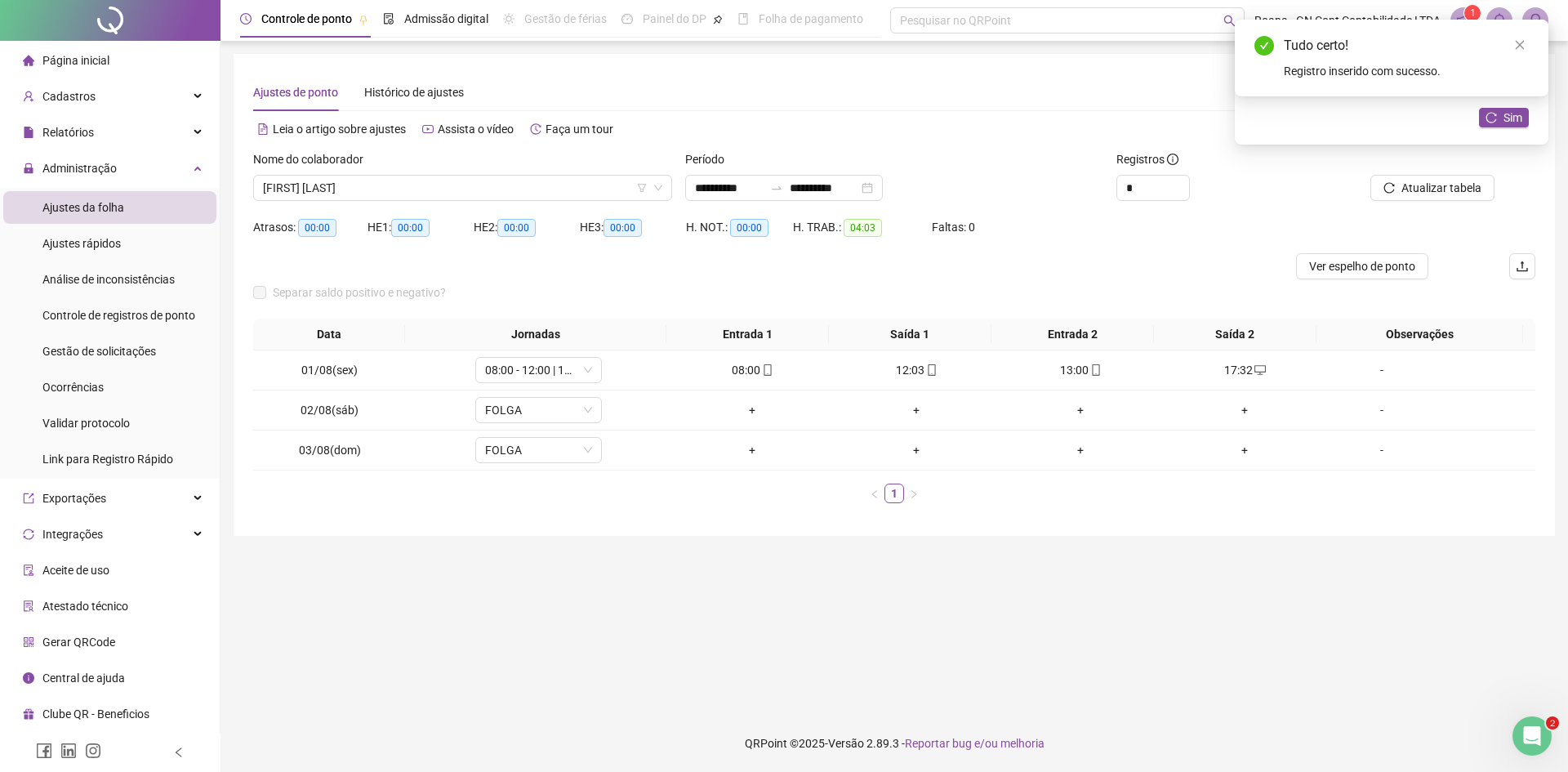 click on "**********" at bounding box center (894, 377) 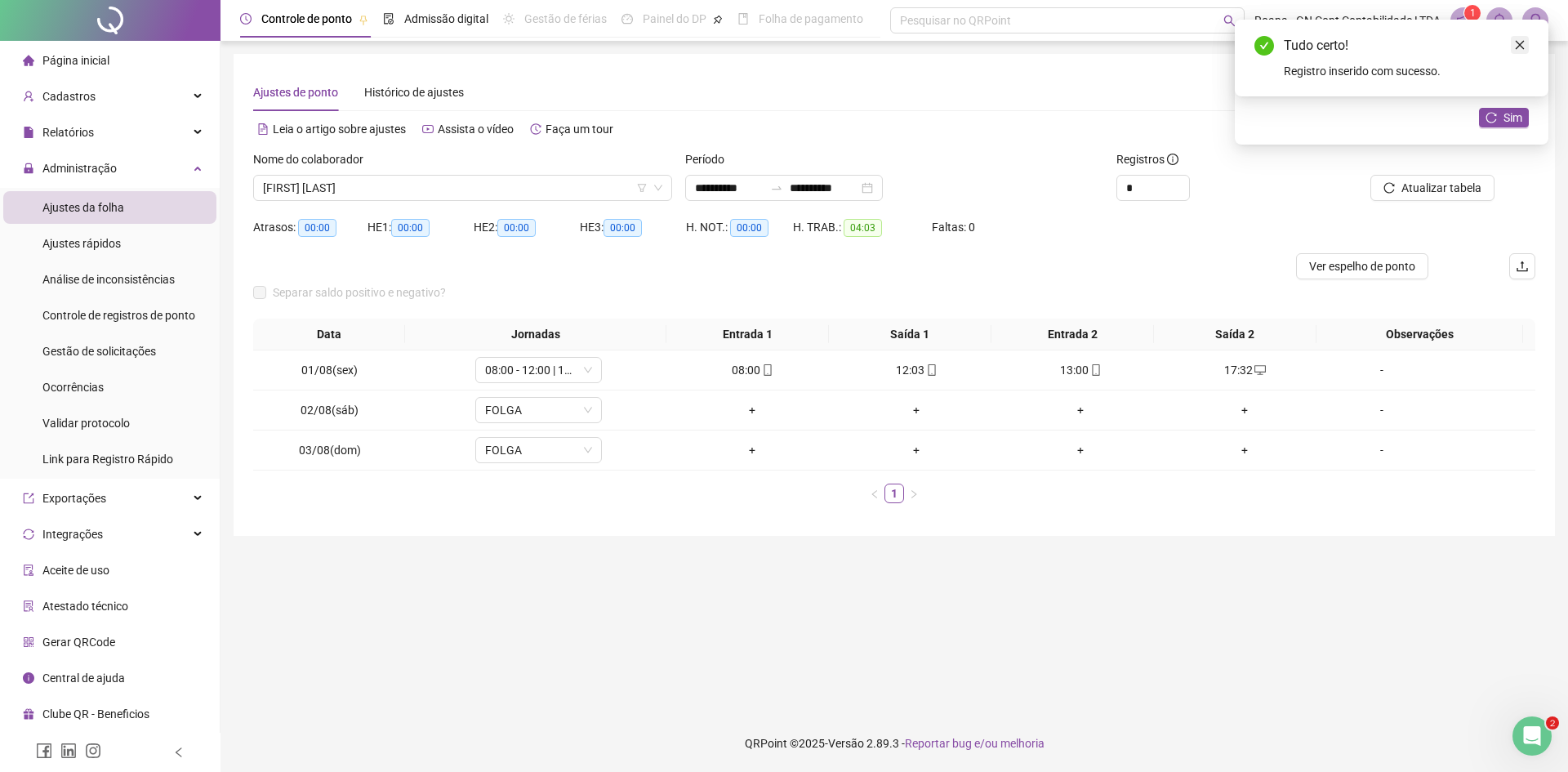 click at bounding box center (1520, 45) 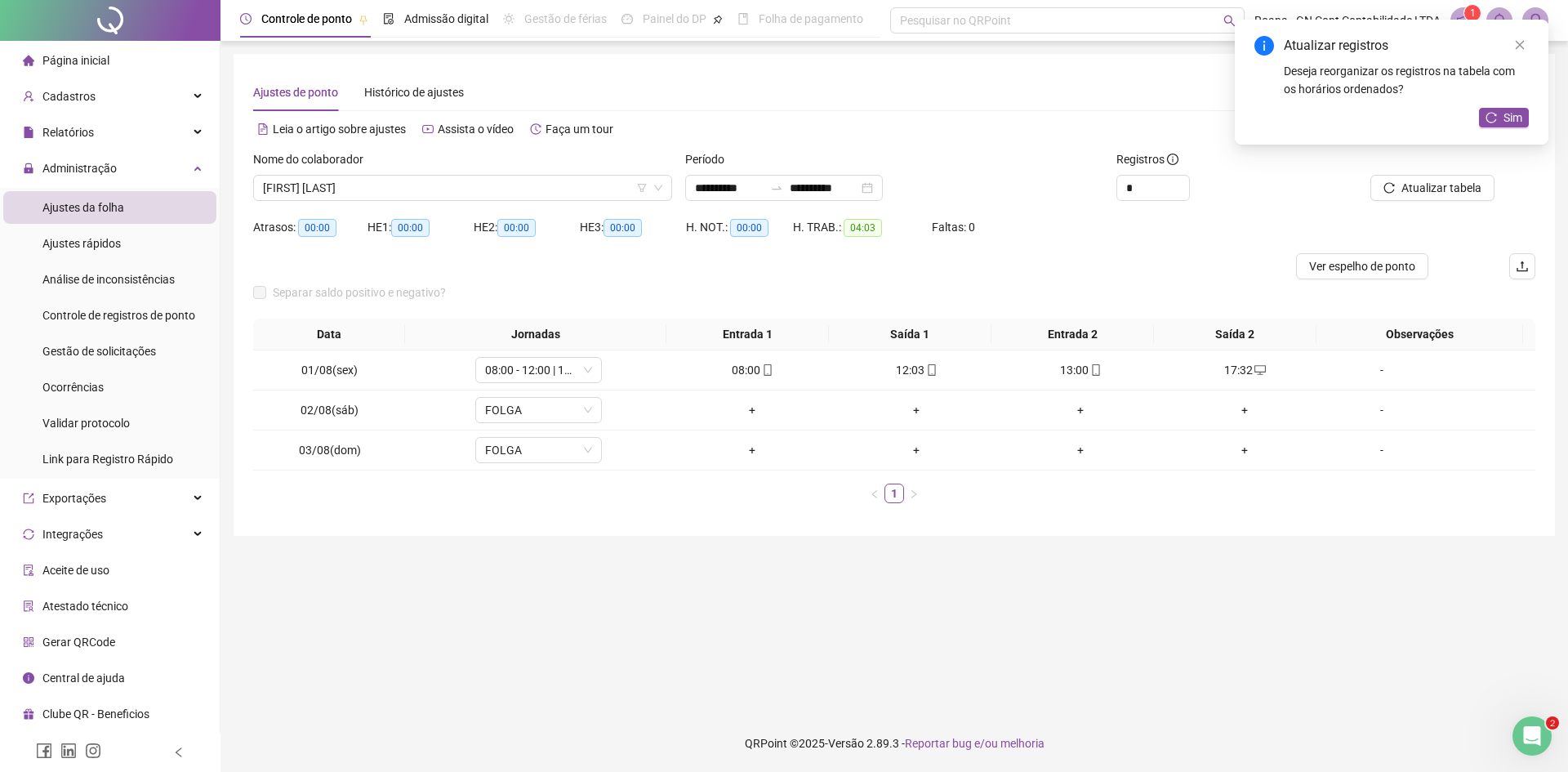 click on "**********" at bounding box center (894, 377) 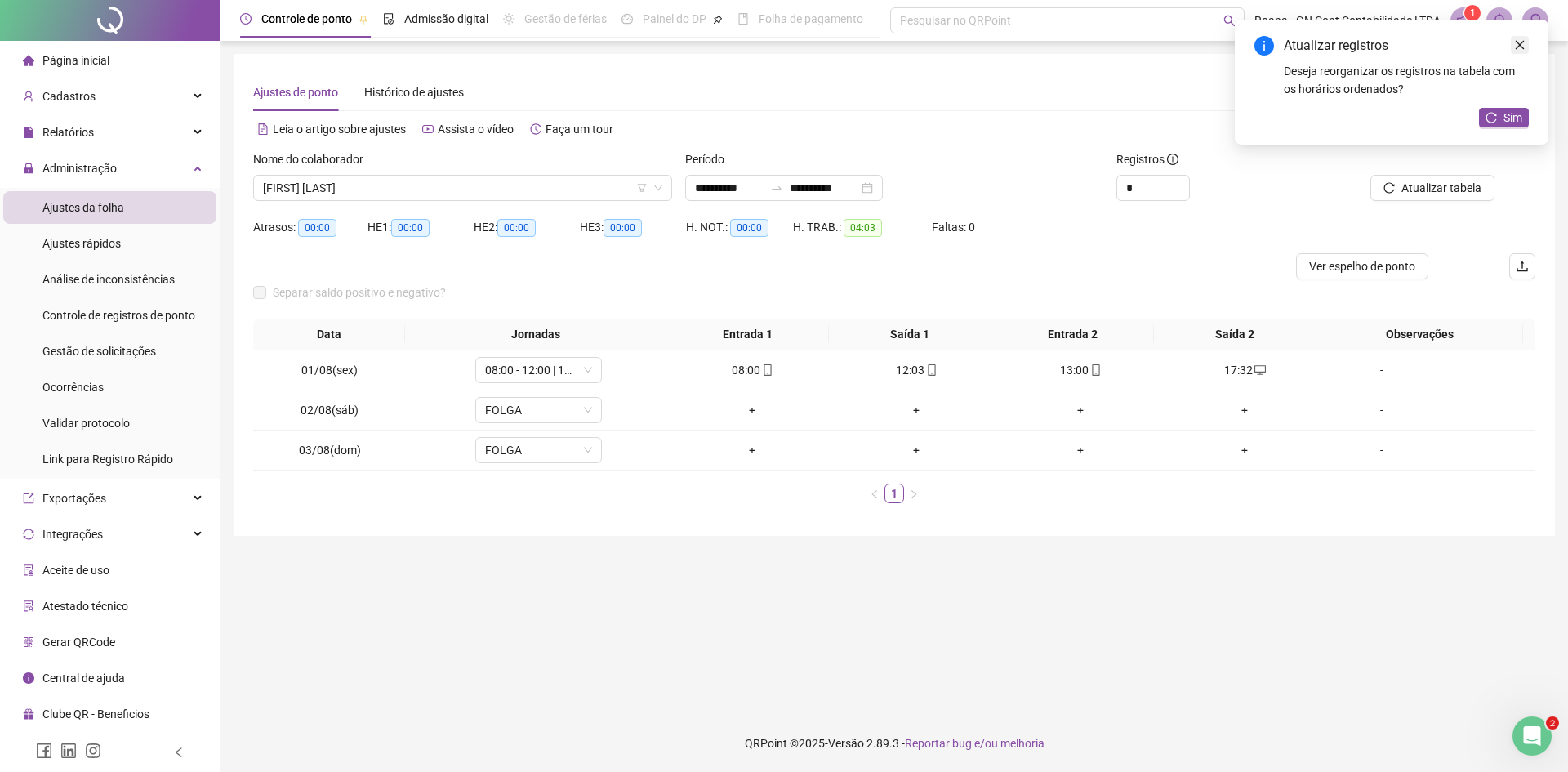 click on "Atualizar registros Deseja reorganizar os registros na tabela com os horários ordenados? Sim" at bounding box center (1392, 82) 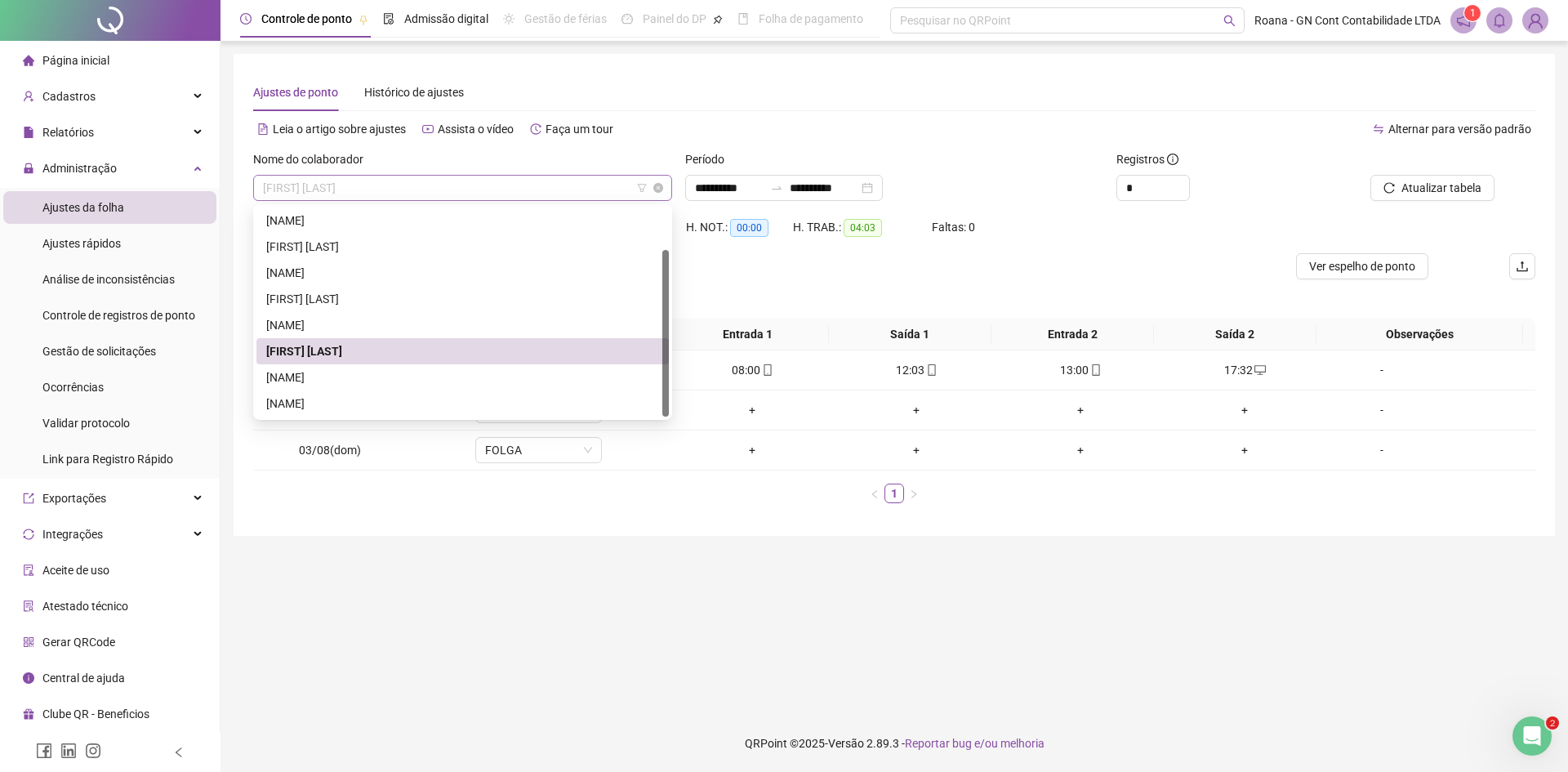 click on "[FIRST] [LAST]" at bounding box center [462, 188] 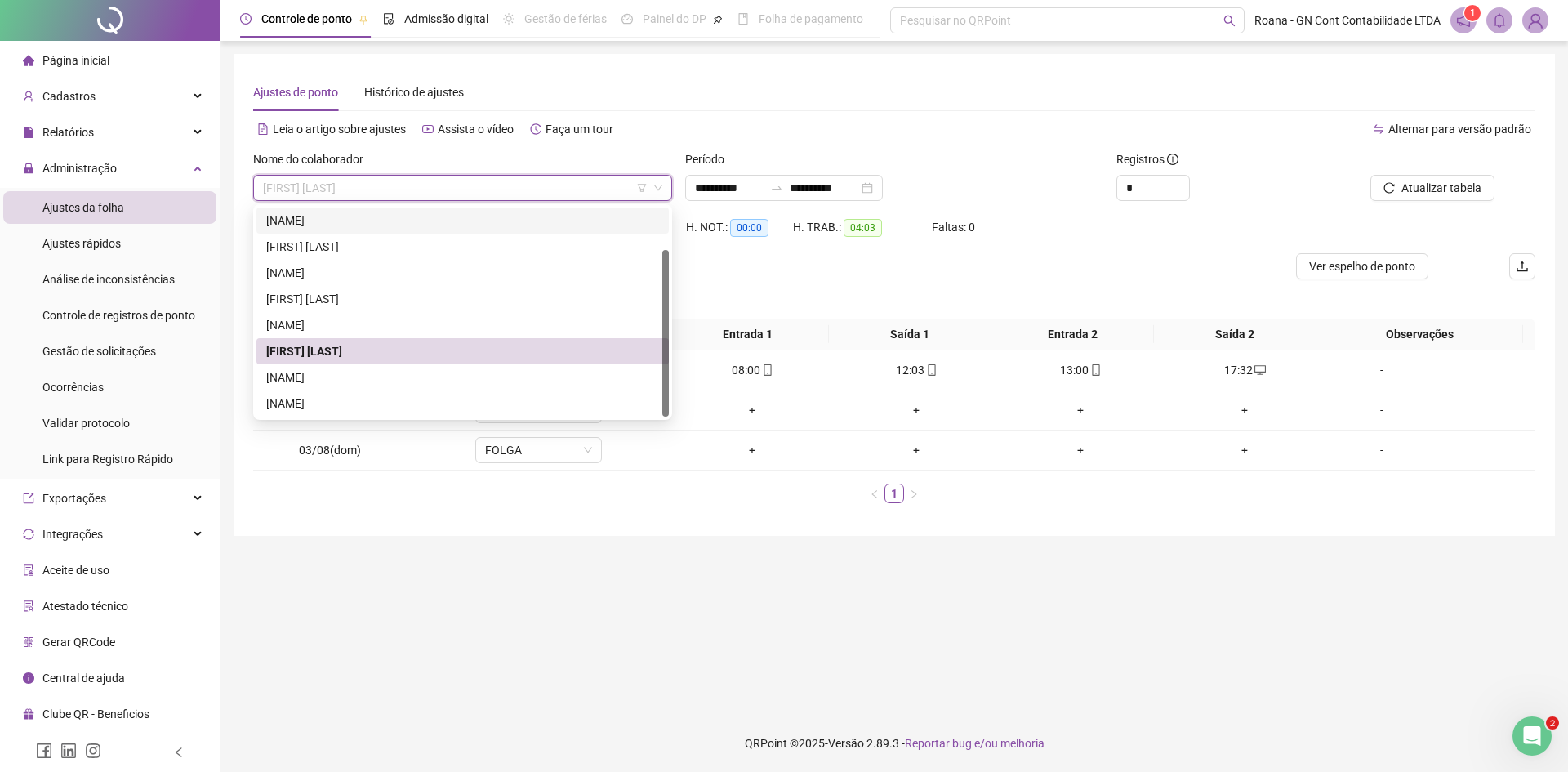 click on "[NAME]" at bounding box center (462, 221) 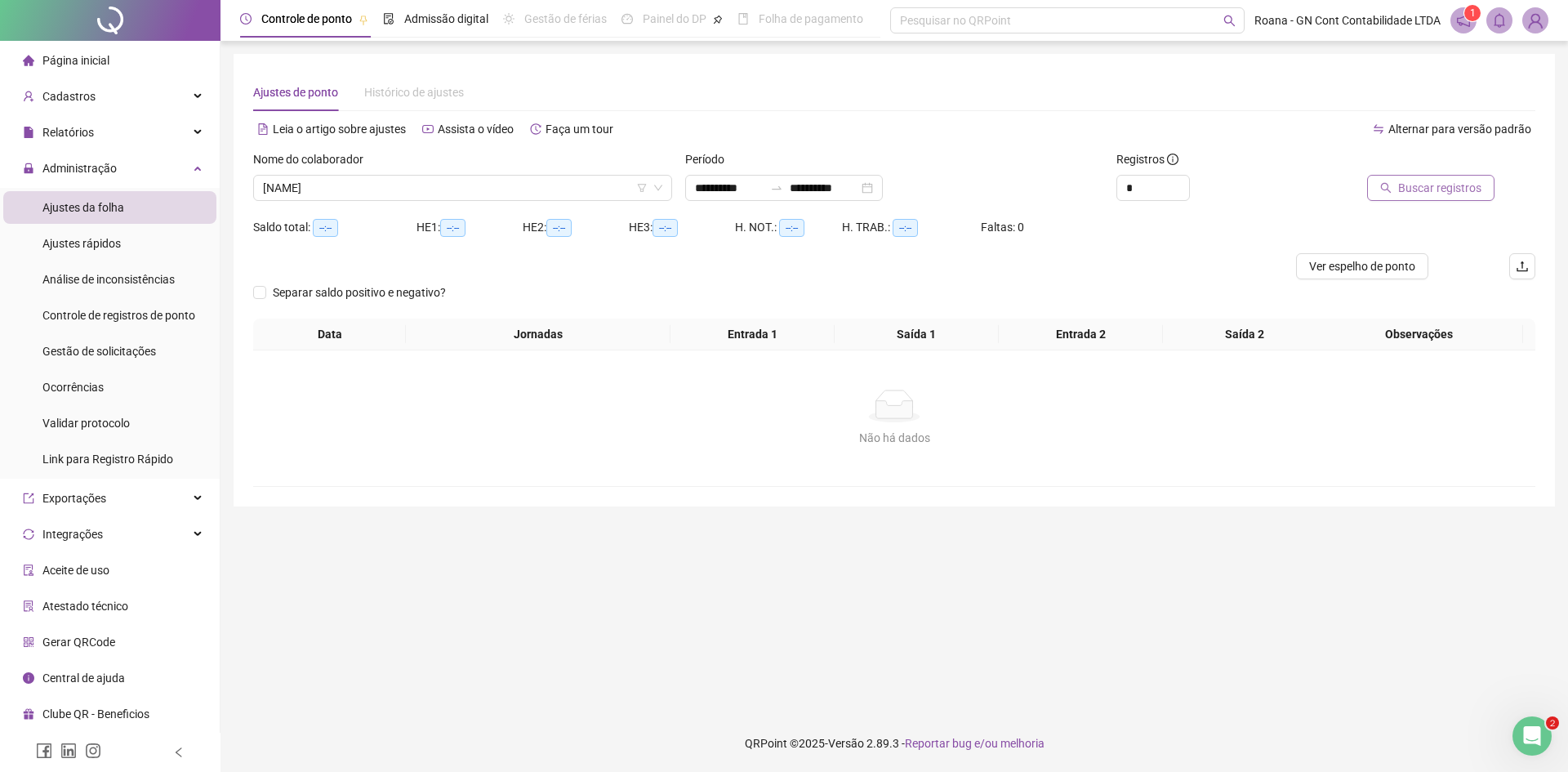 click on "Buscar registros" at bounding box center (1440, 188) 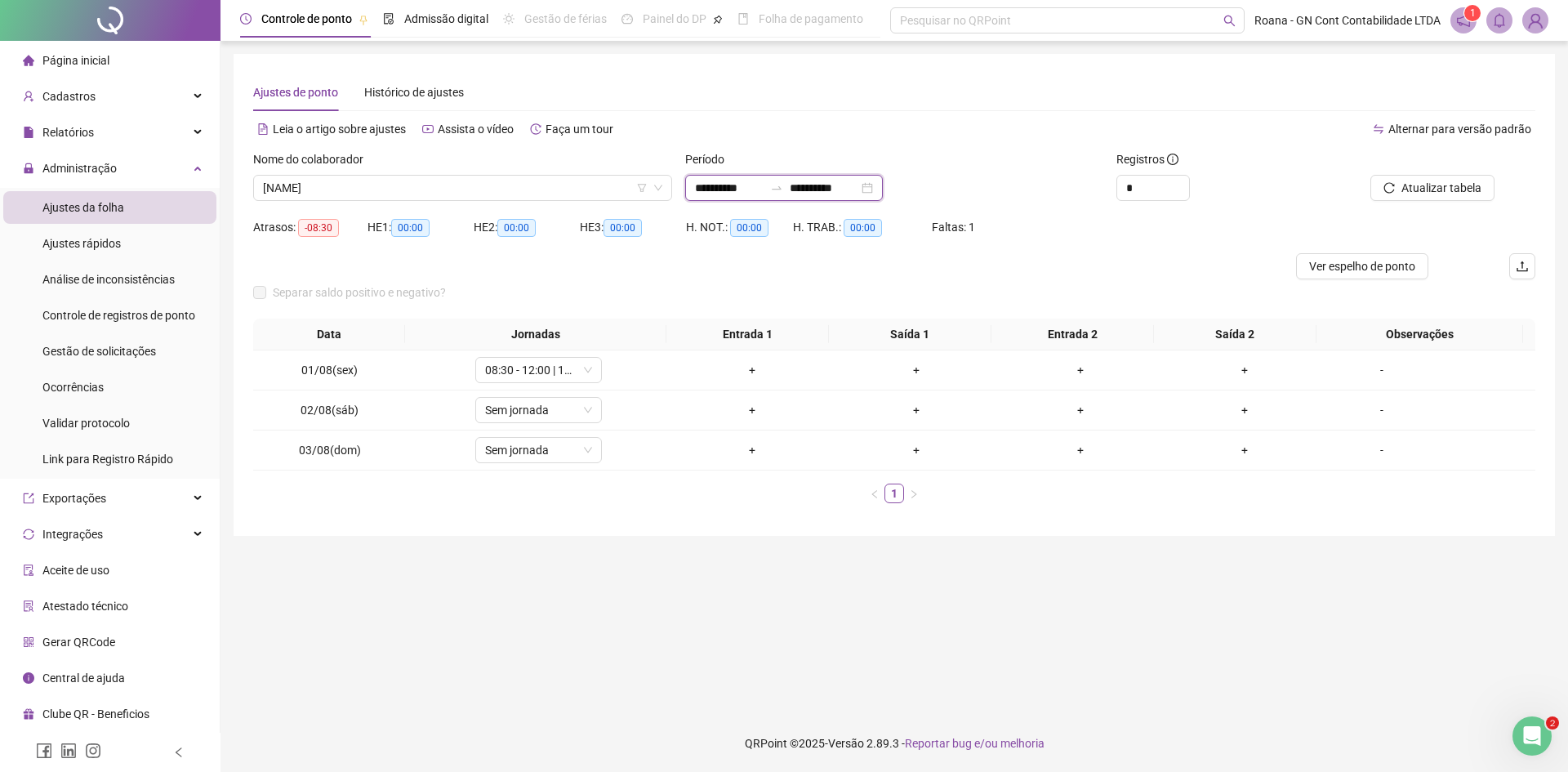 click on "**********" at bounding box center (729, 188) 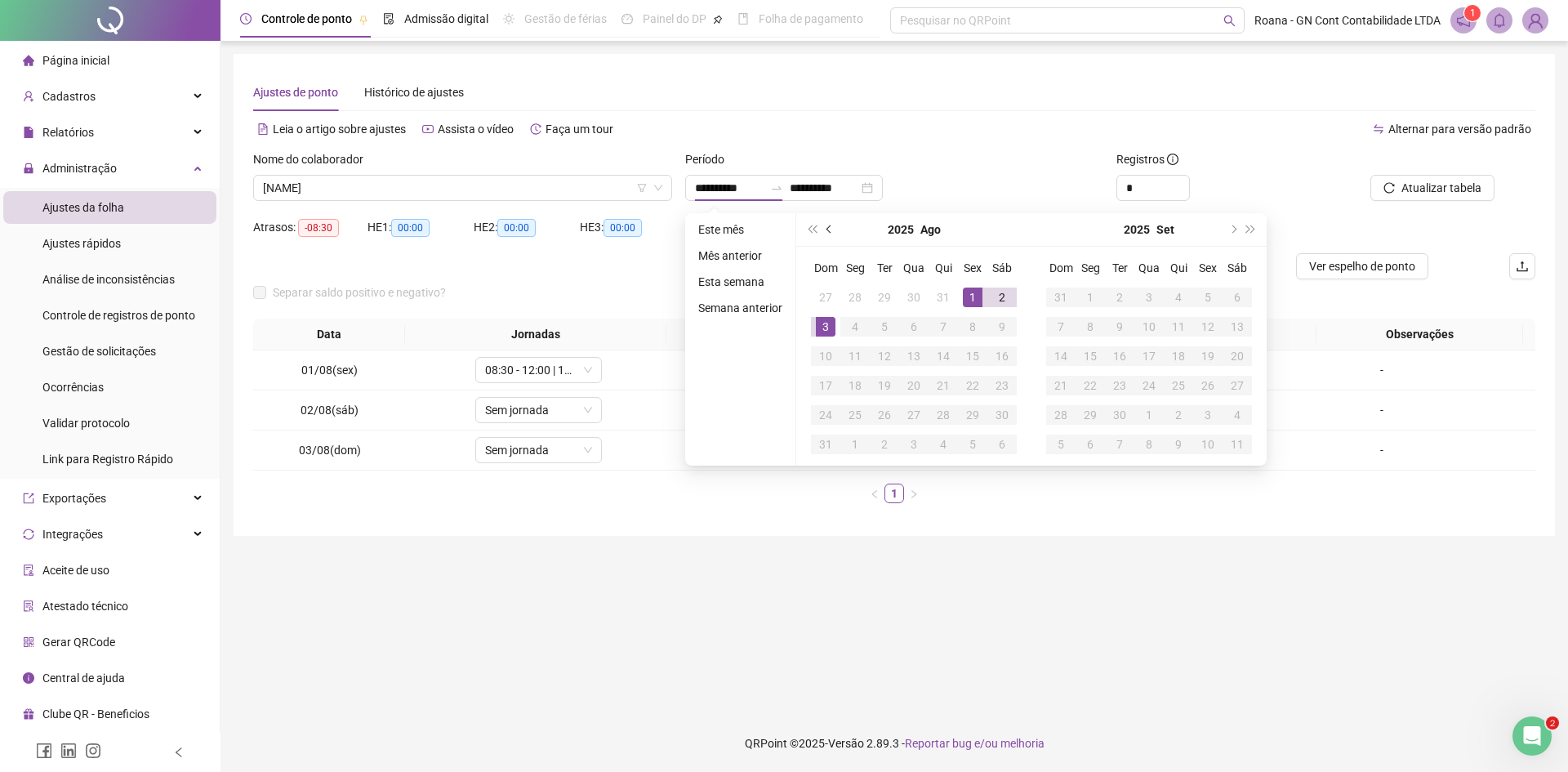 click at bounding box center (830, 230) 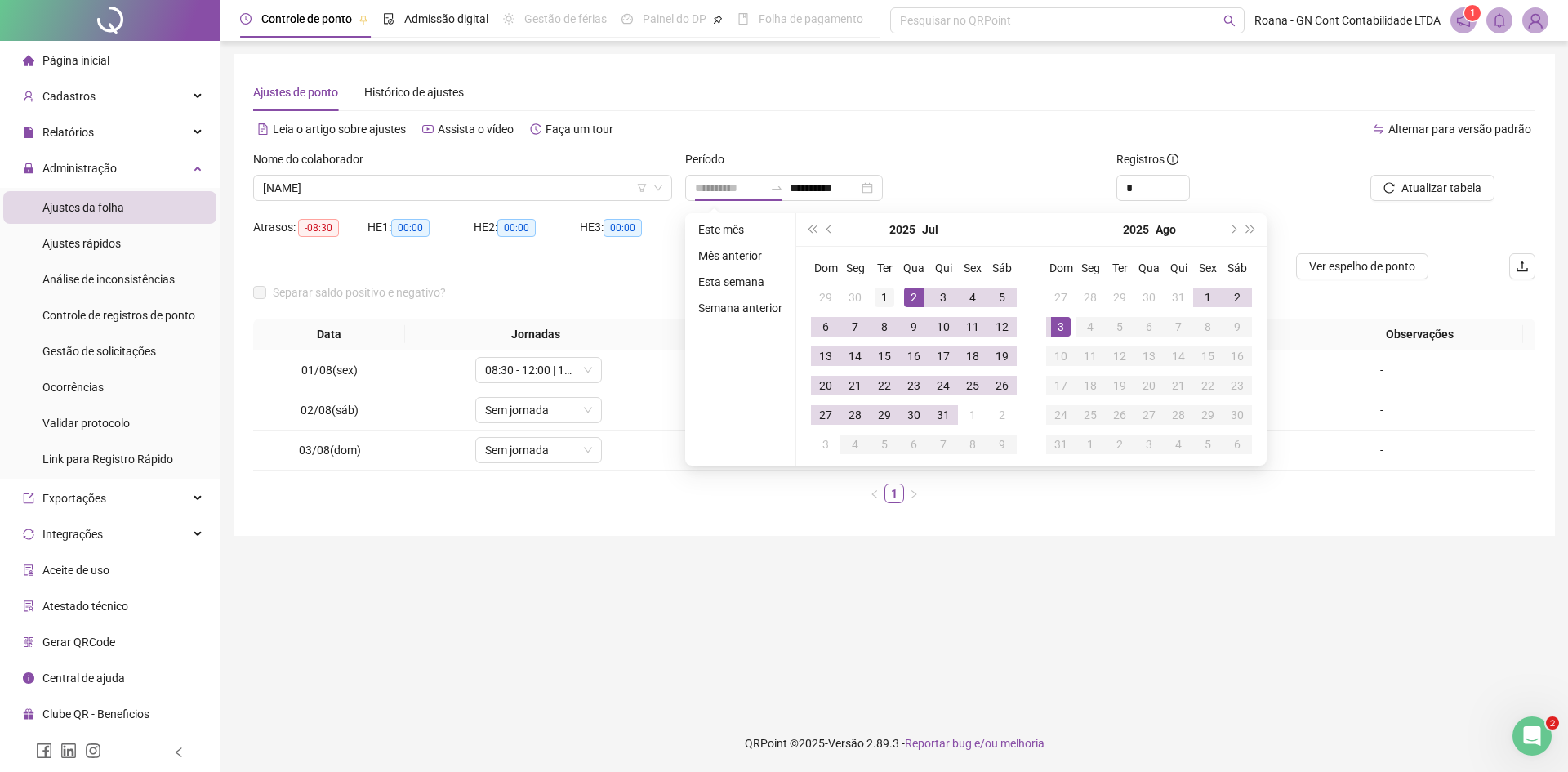 type on "**********" 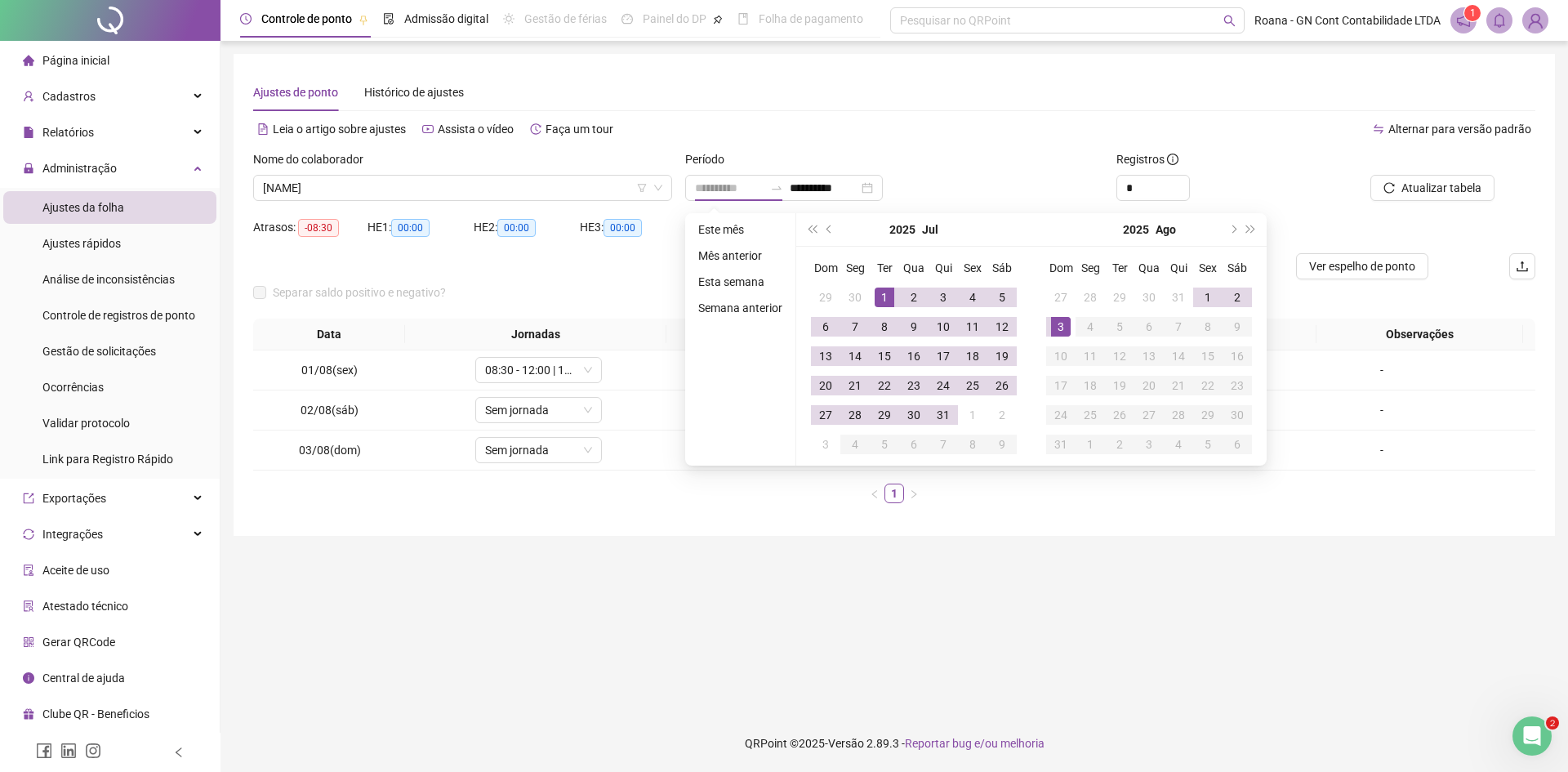 click on "1" at bounding box center [884, 297] 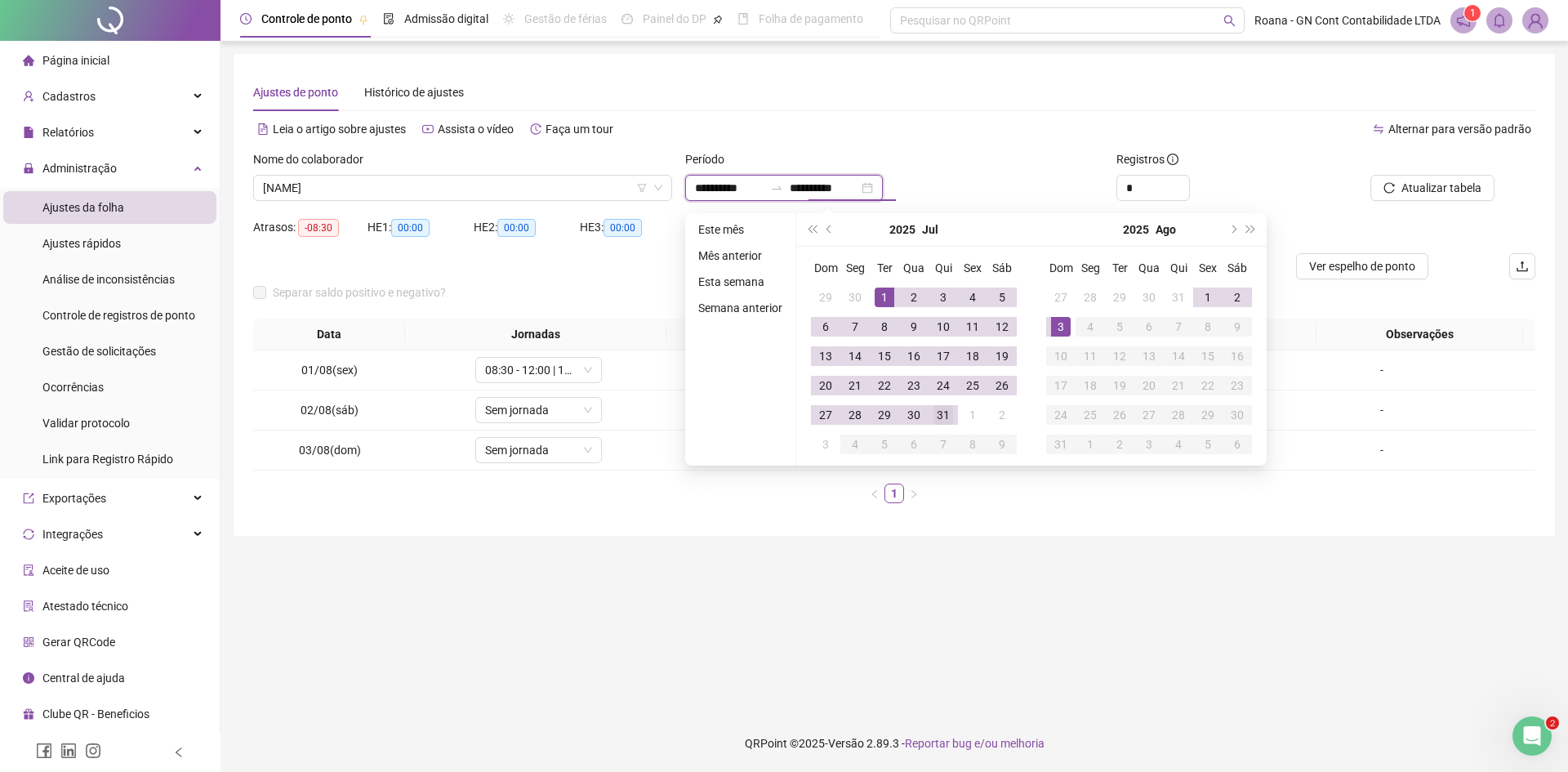 type on "**********" 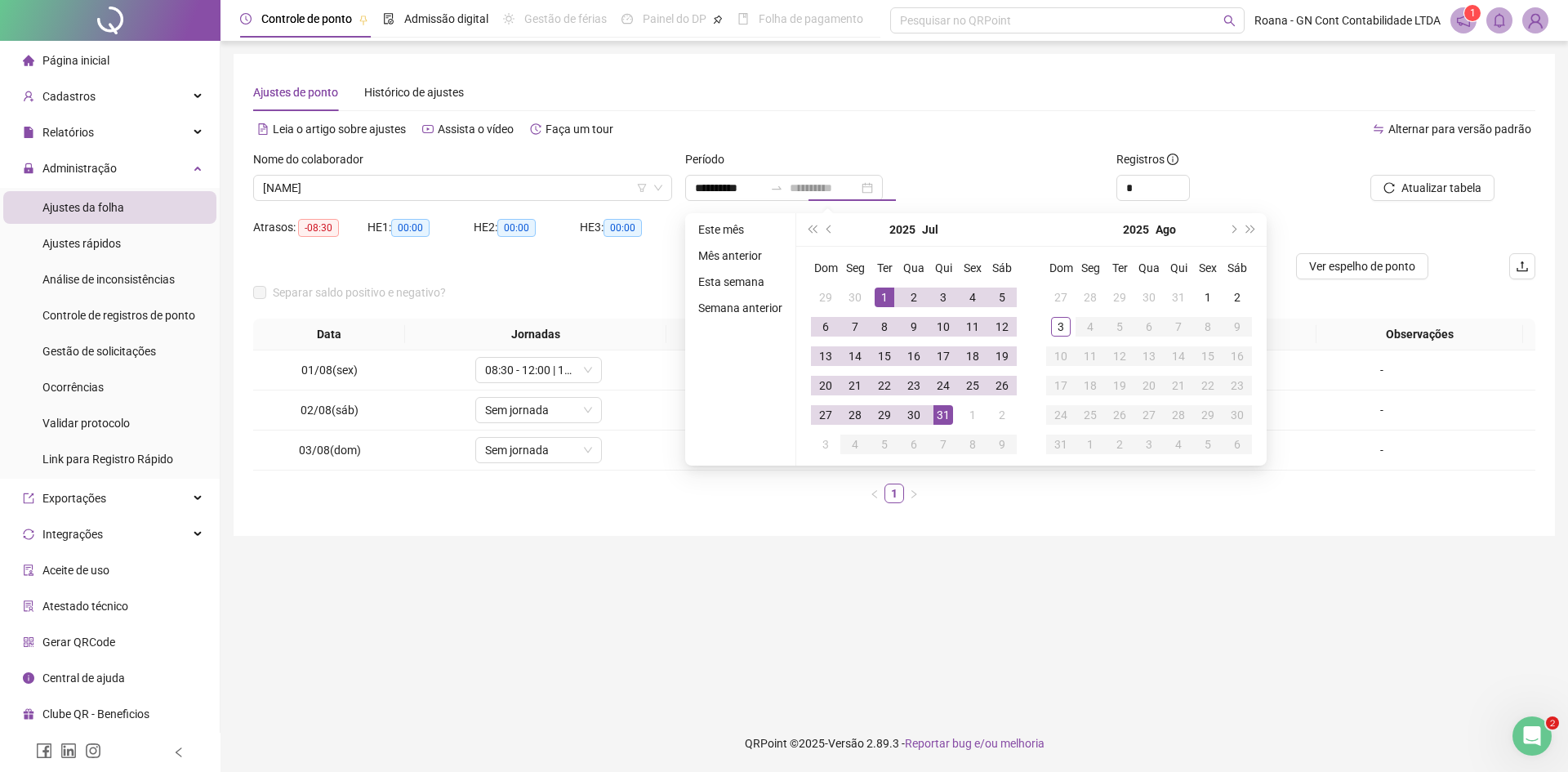 click on "31" at bounding box center (943, 415) 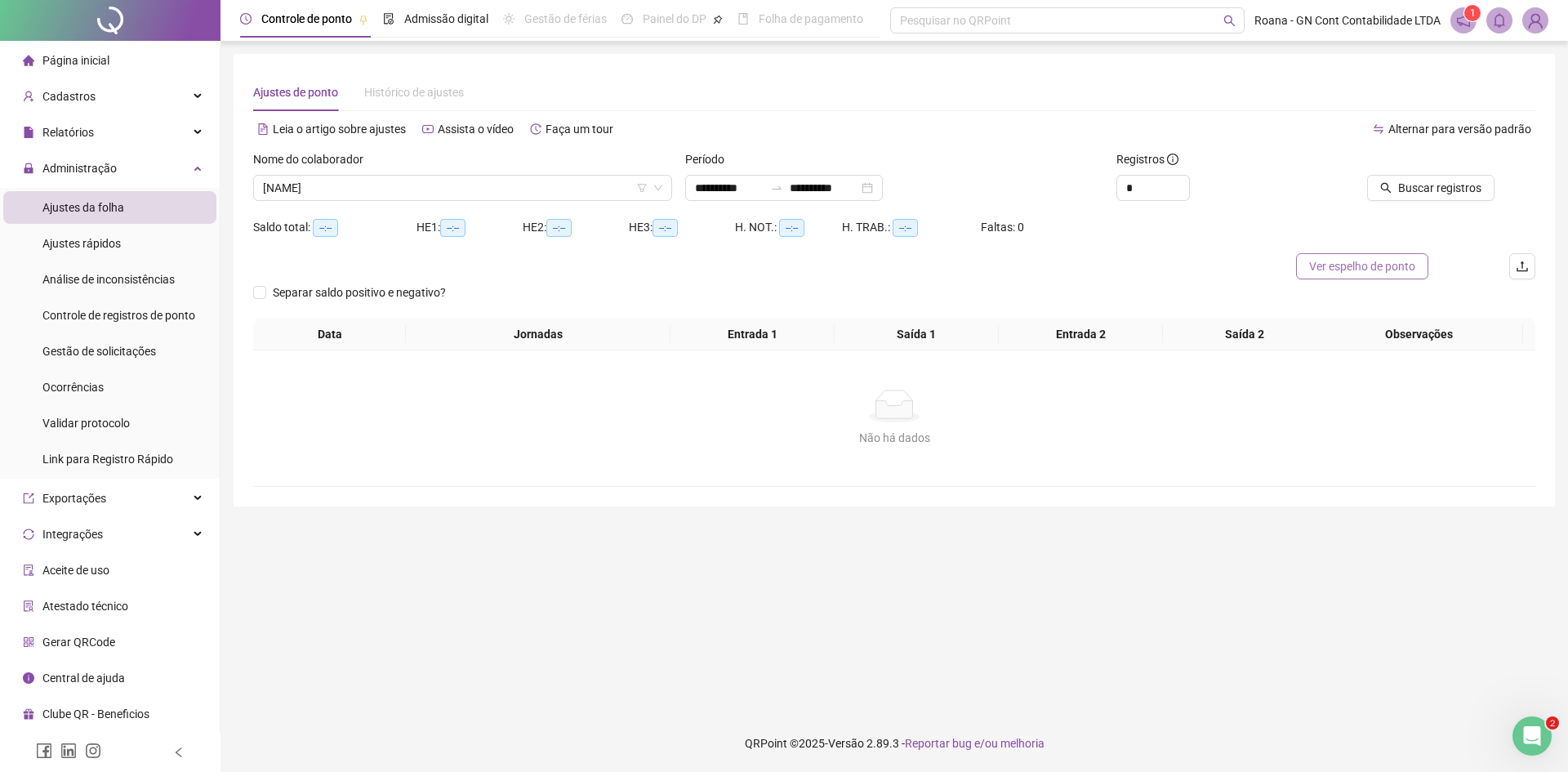 click on "Ver espelho de ponto" at bounding box center (1362, 266) 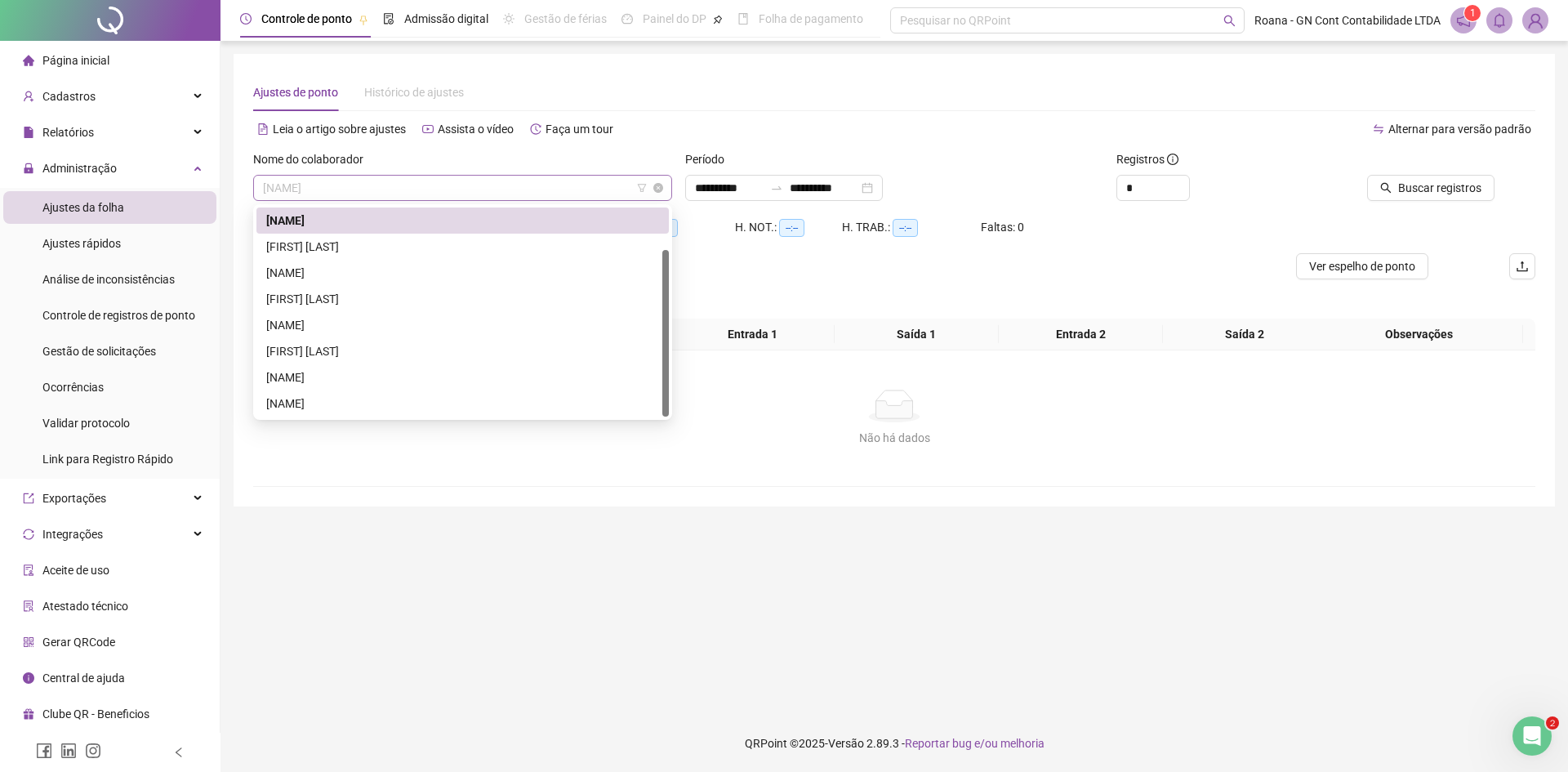click on "[NAME]" at bounding box center (462, 188) 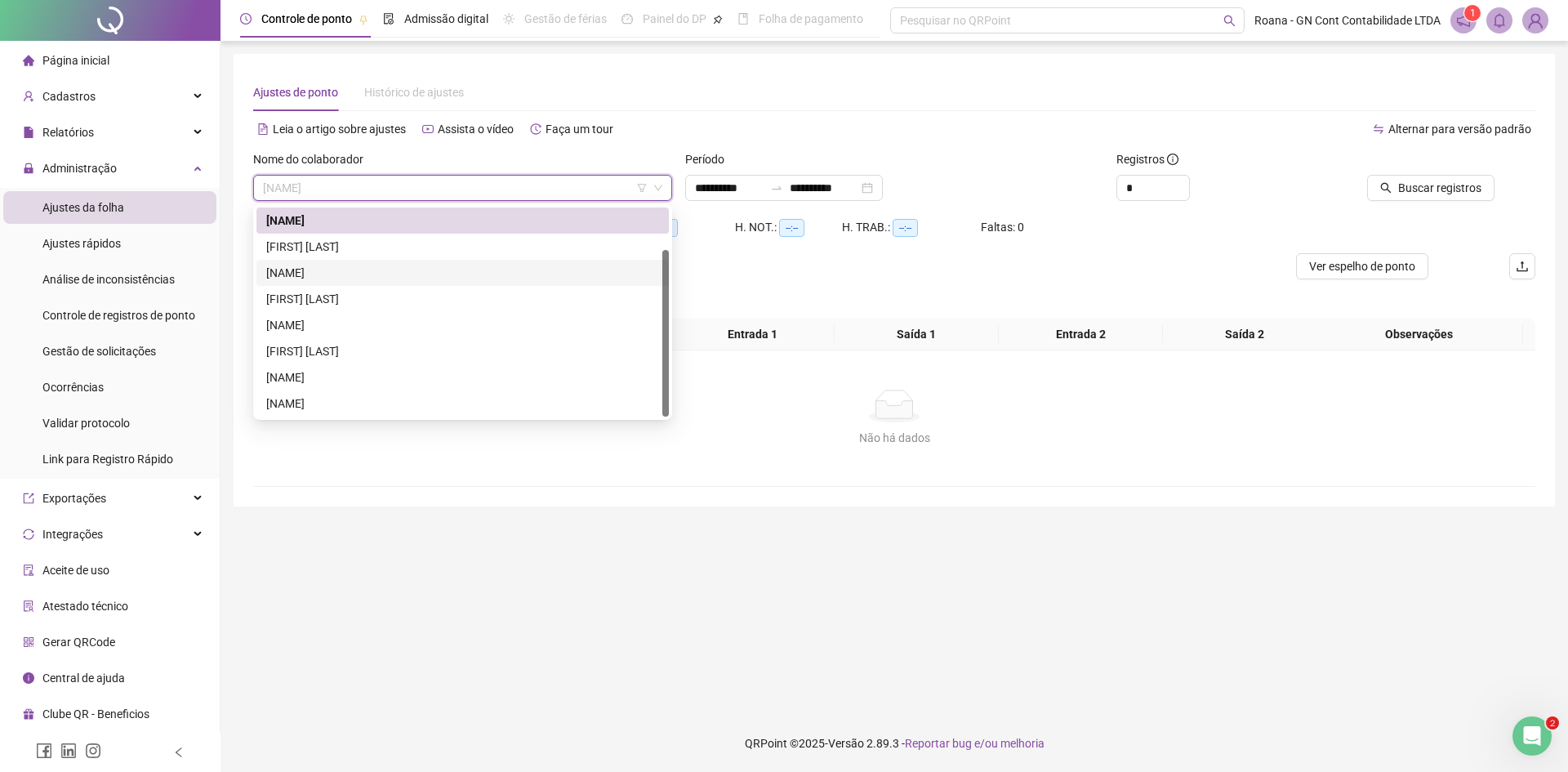 scroll, scrollTop: 0, scrollLeft: 0, axis: both 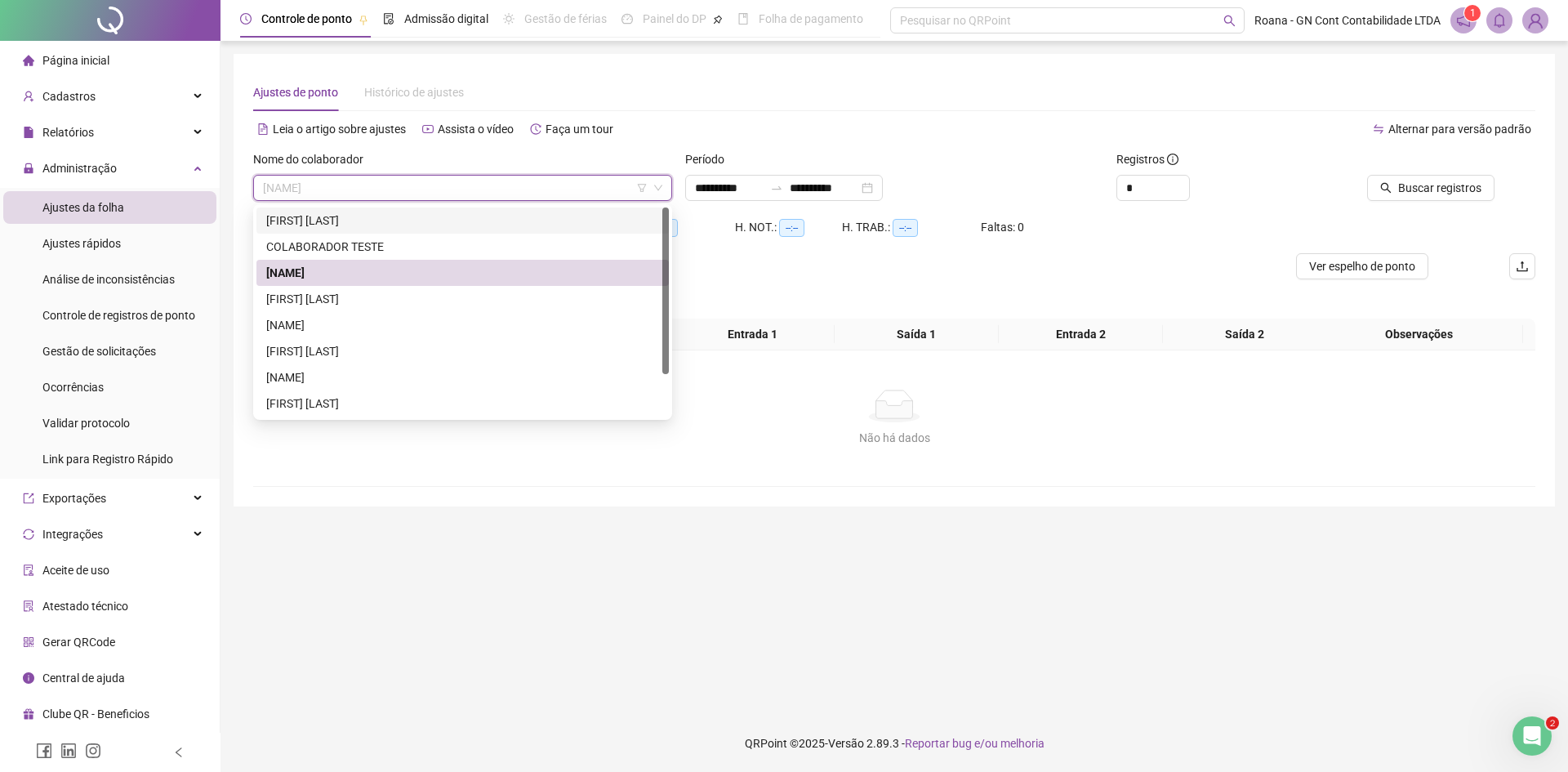 click on "[FIRST] [LAST]" at bounding box center [462, 221] 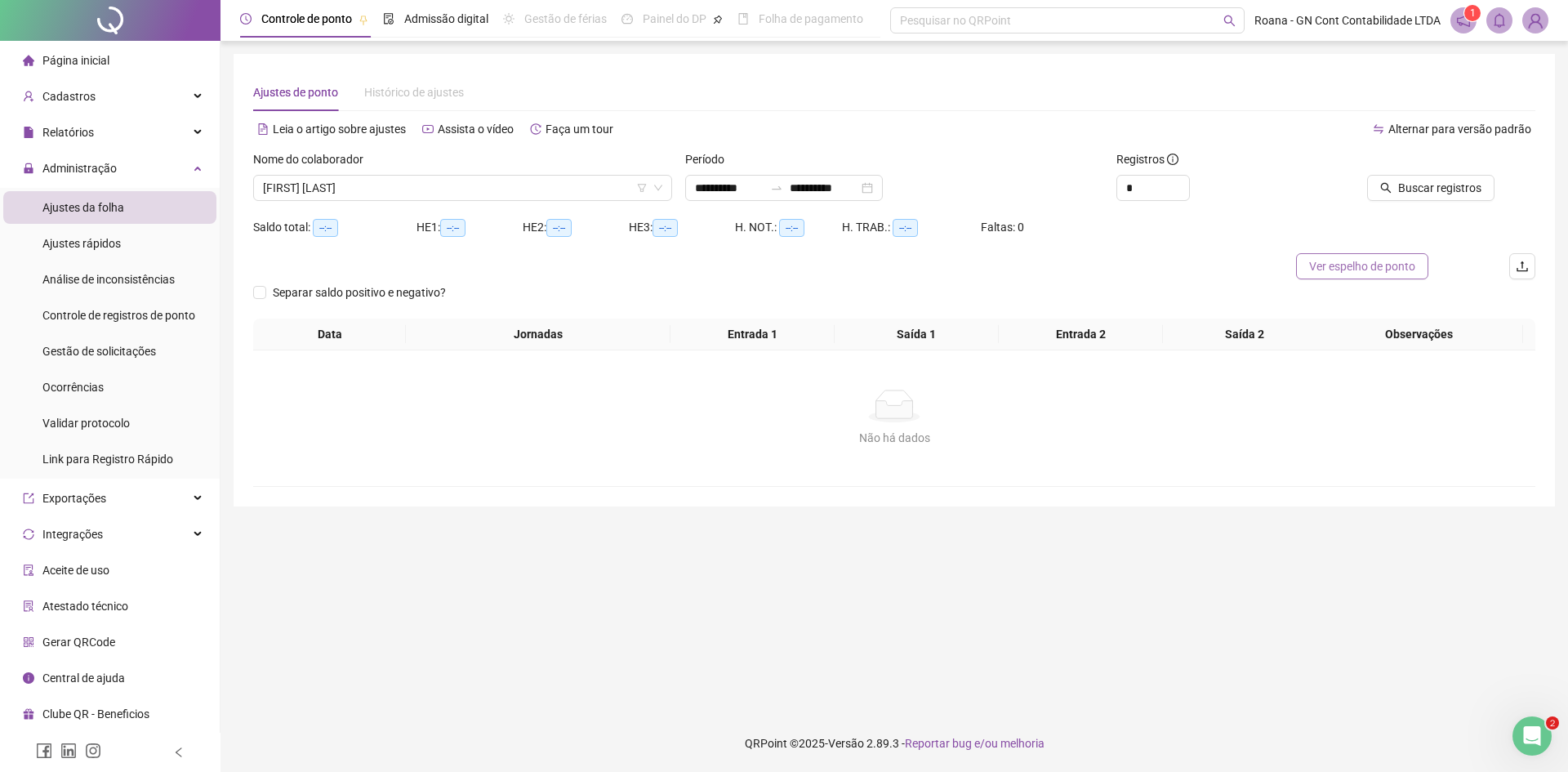 click on "Ver espelho de ponto" at bounding box center [1362, 266] 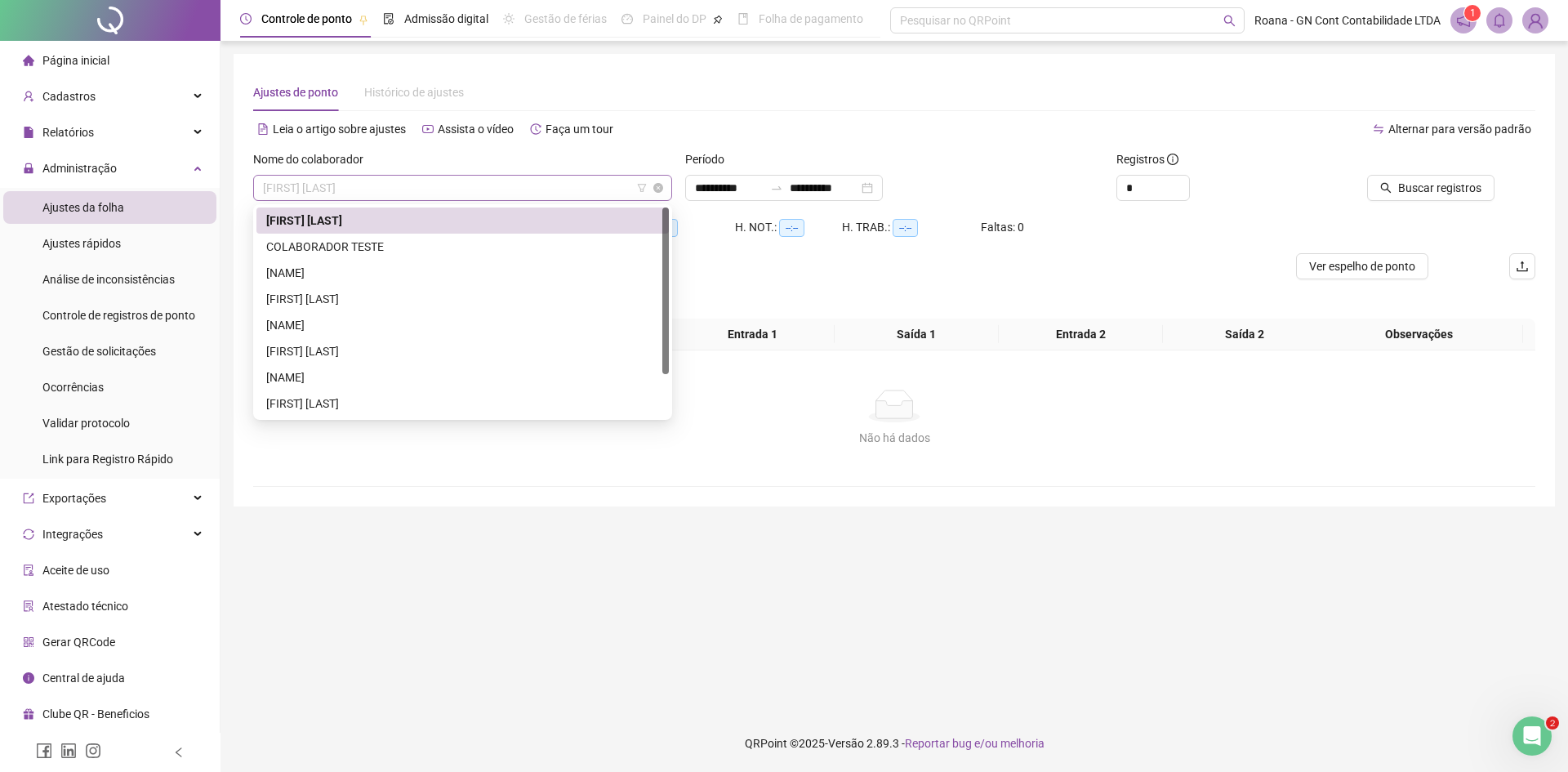 click on "[FIRST] [LAST]" at bounding box center (462, 188) 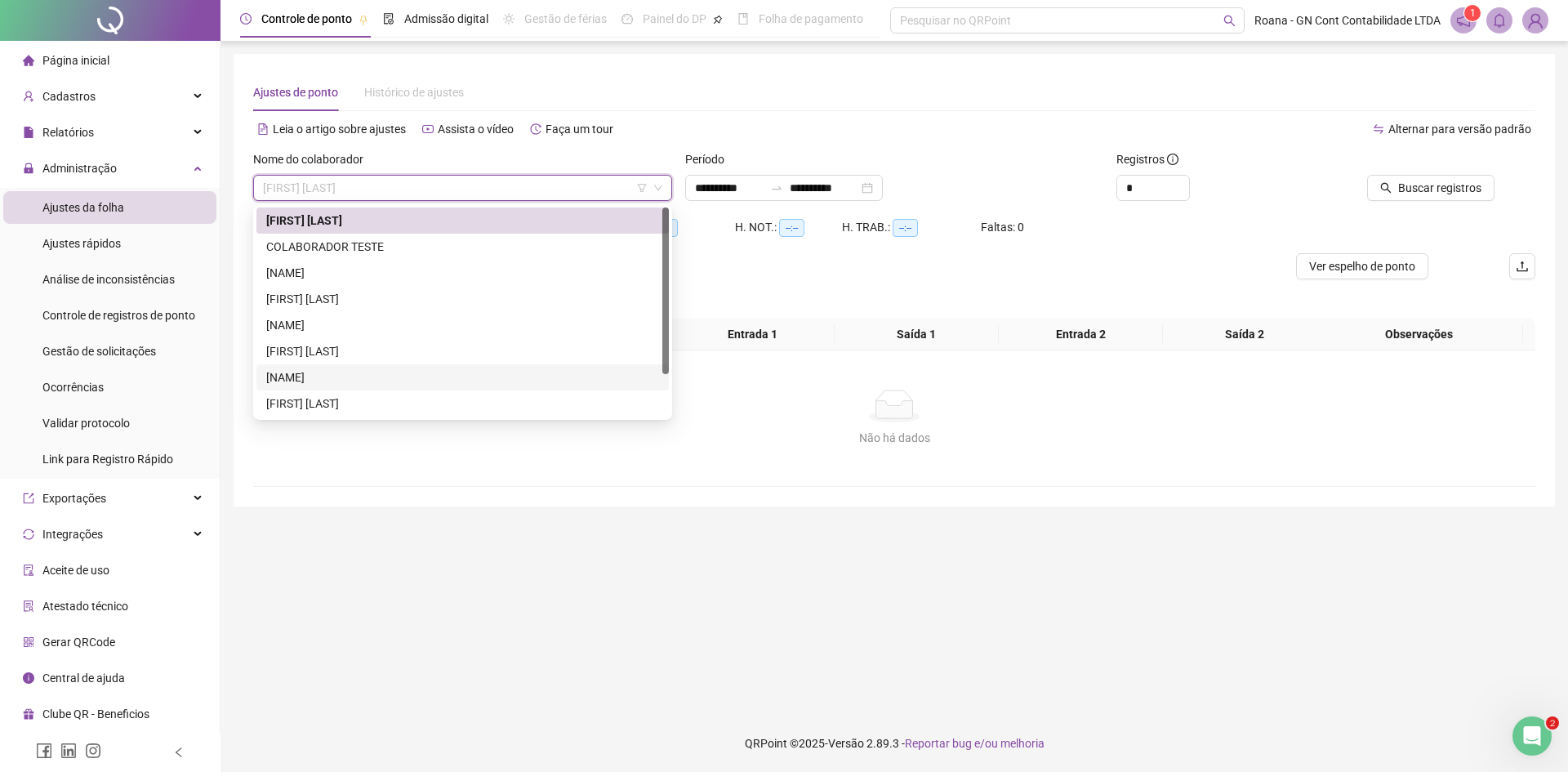 scroll, scrollTop: 52, scrollLeft: 0, axis: vertical 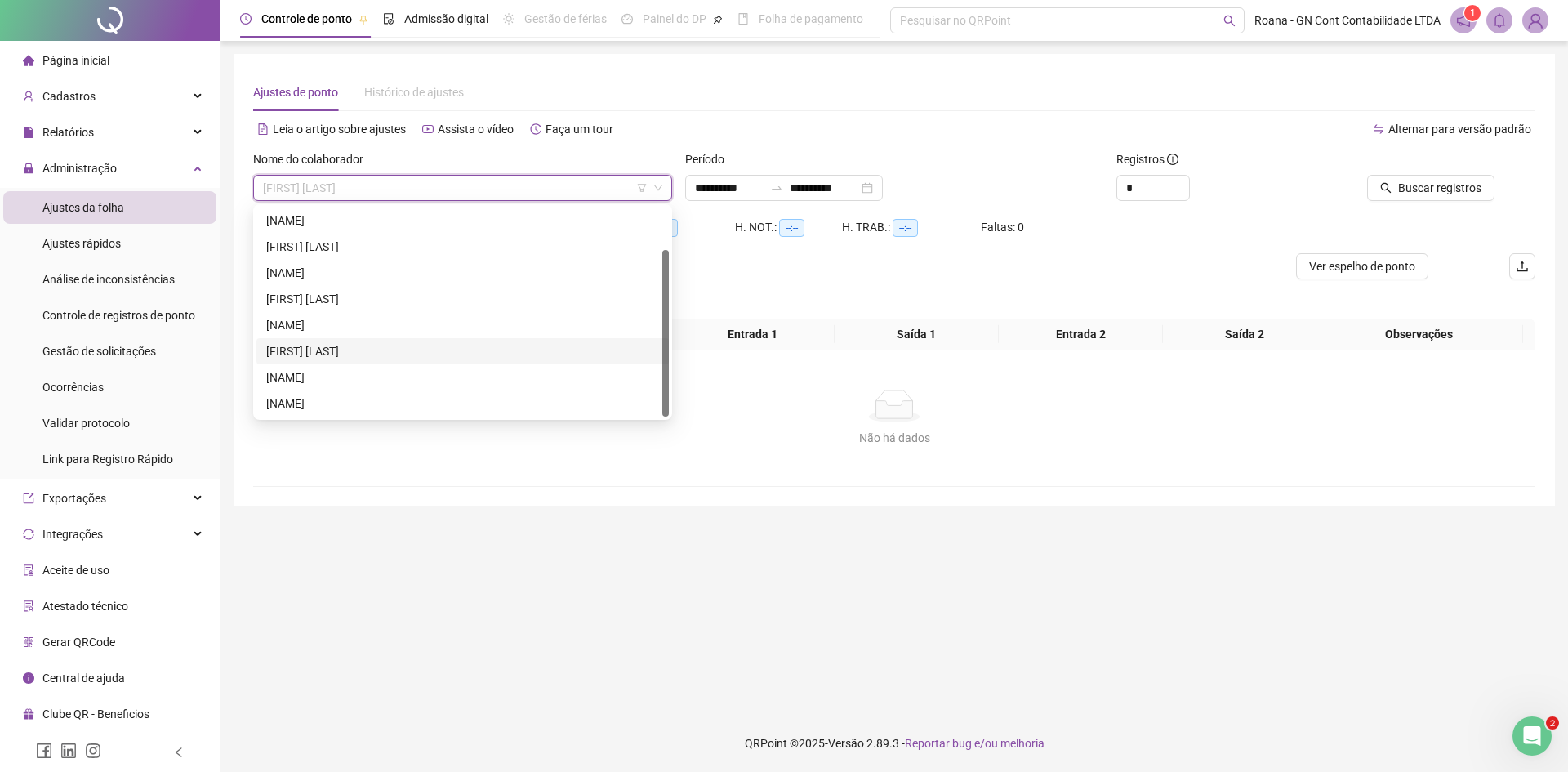 click on "[FIRST] [LAST]" at bounding box center [462, 351] 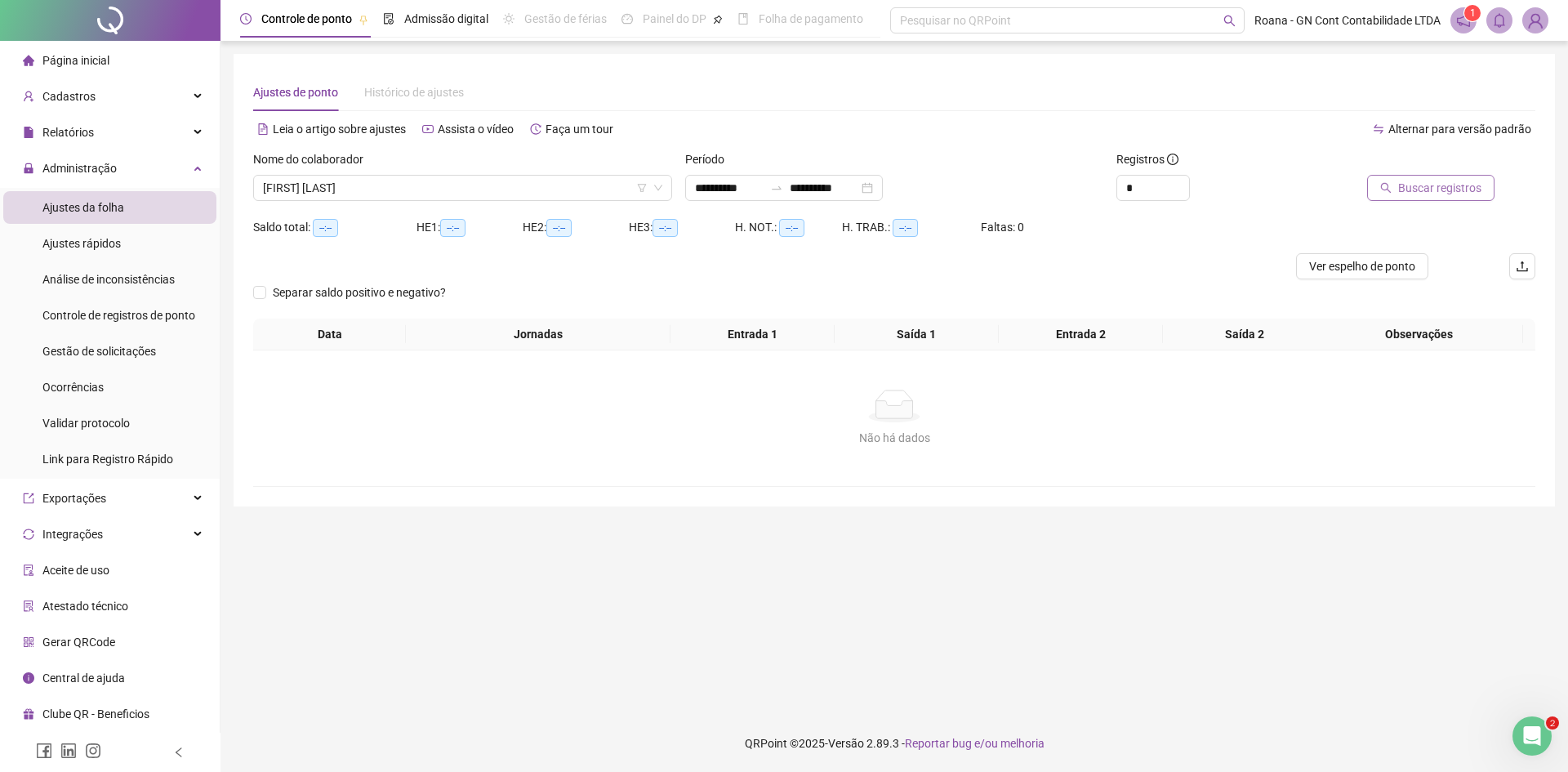 click on "Buscar registros" at bounding box center (1440, 188) 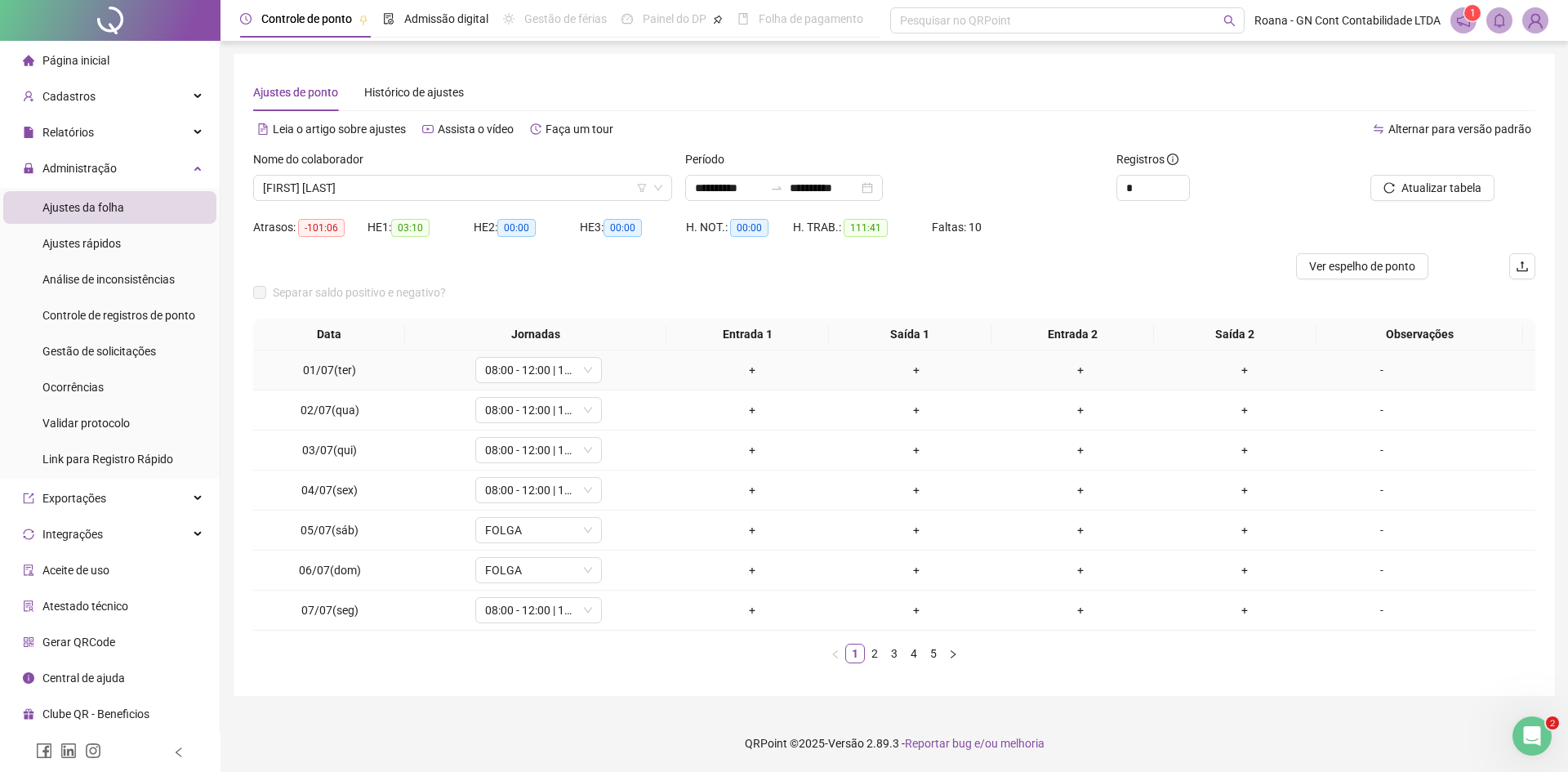 click on "-" at bounding box center [1382, 370] 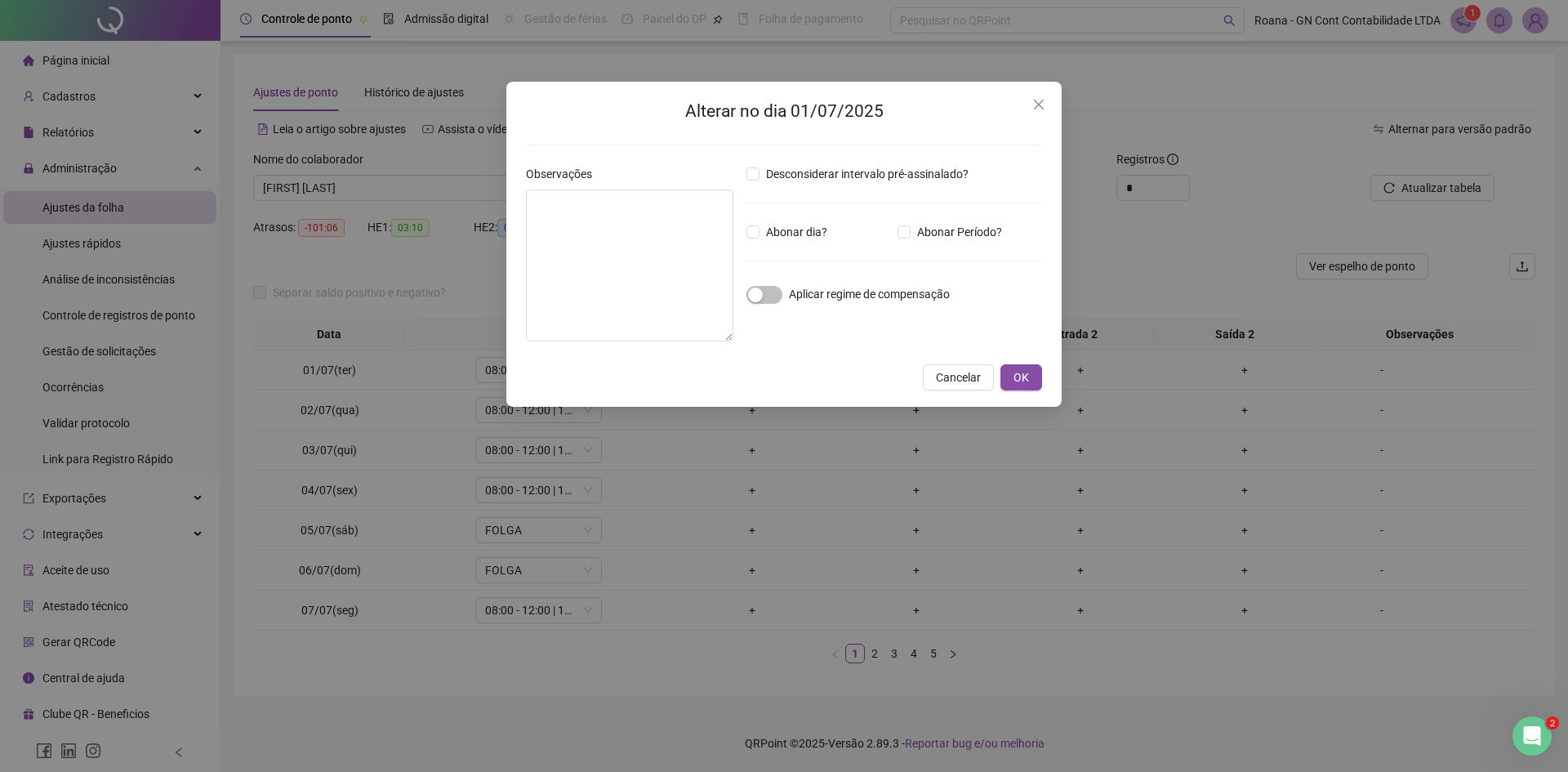 click on "Alterar no dia   01/07/2025 Observações Desconsiderar intervalo pré-assinalado? Abonar dia? Abonar Período? Horas a abonar ***** Aplicar regime de compensação Cancelar OK" at bounding box center [784, 386] 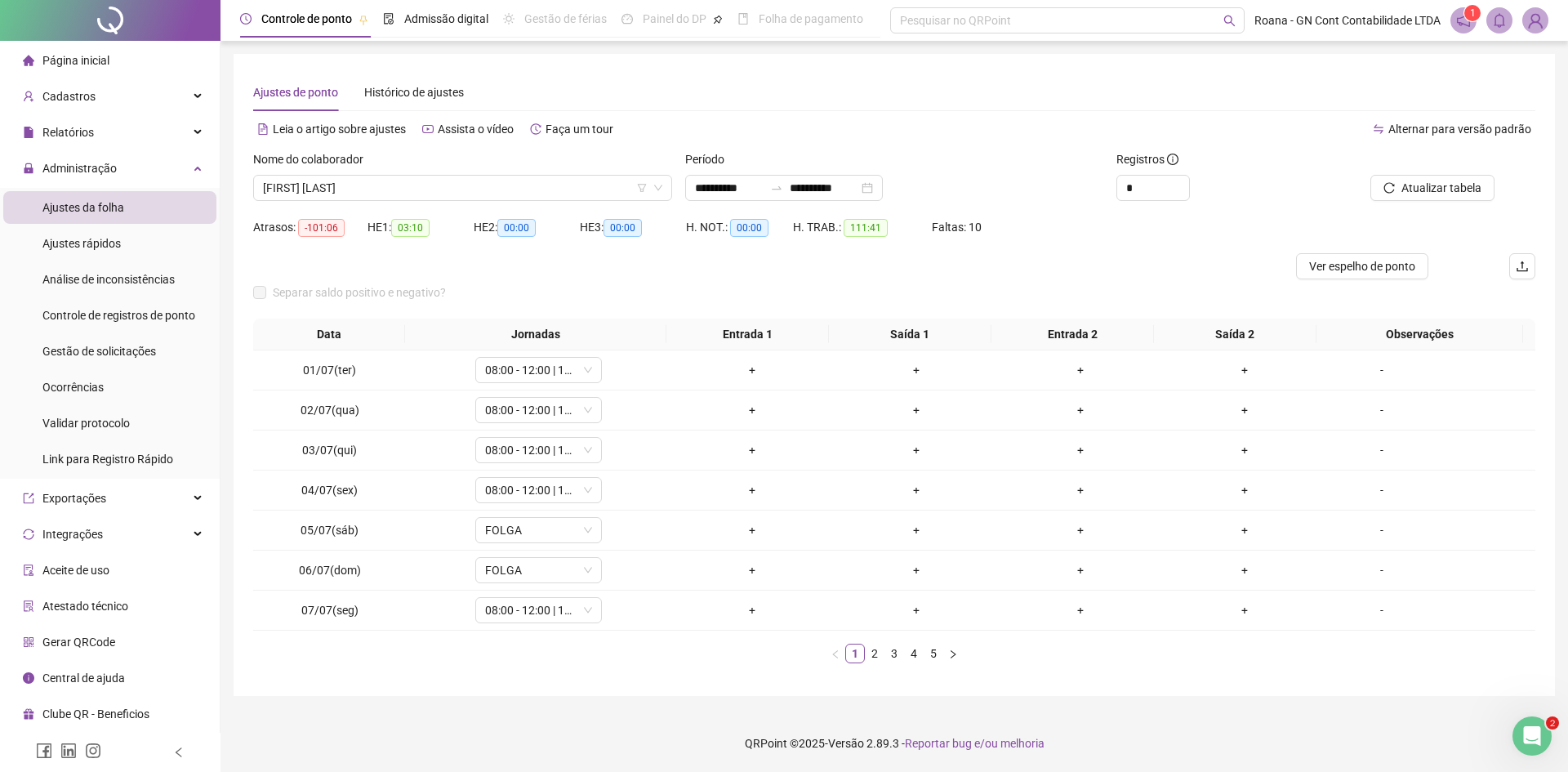click at bounding box center (734, 266) 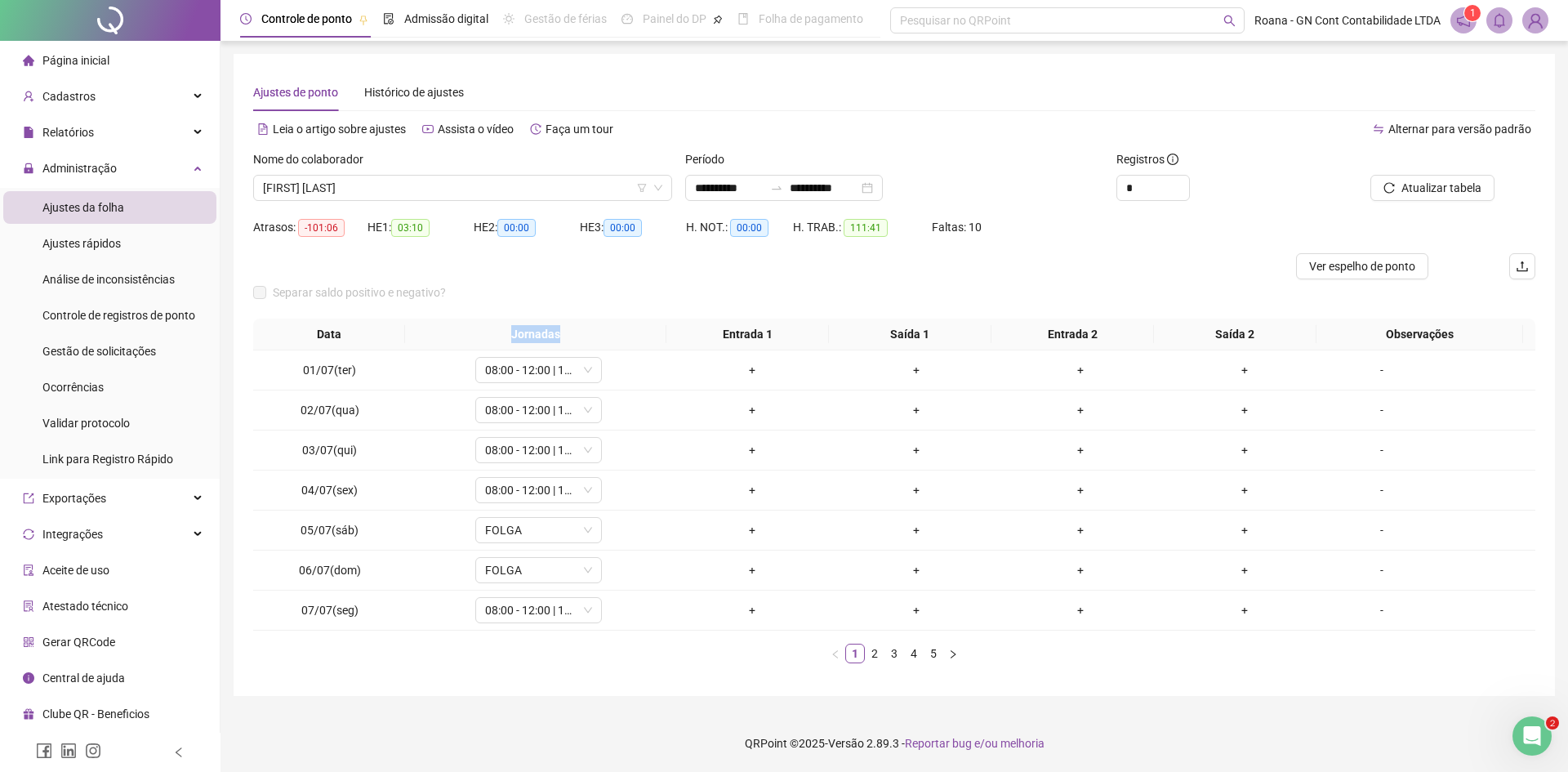click on "Jornadas" at bounding box center (536, 334) 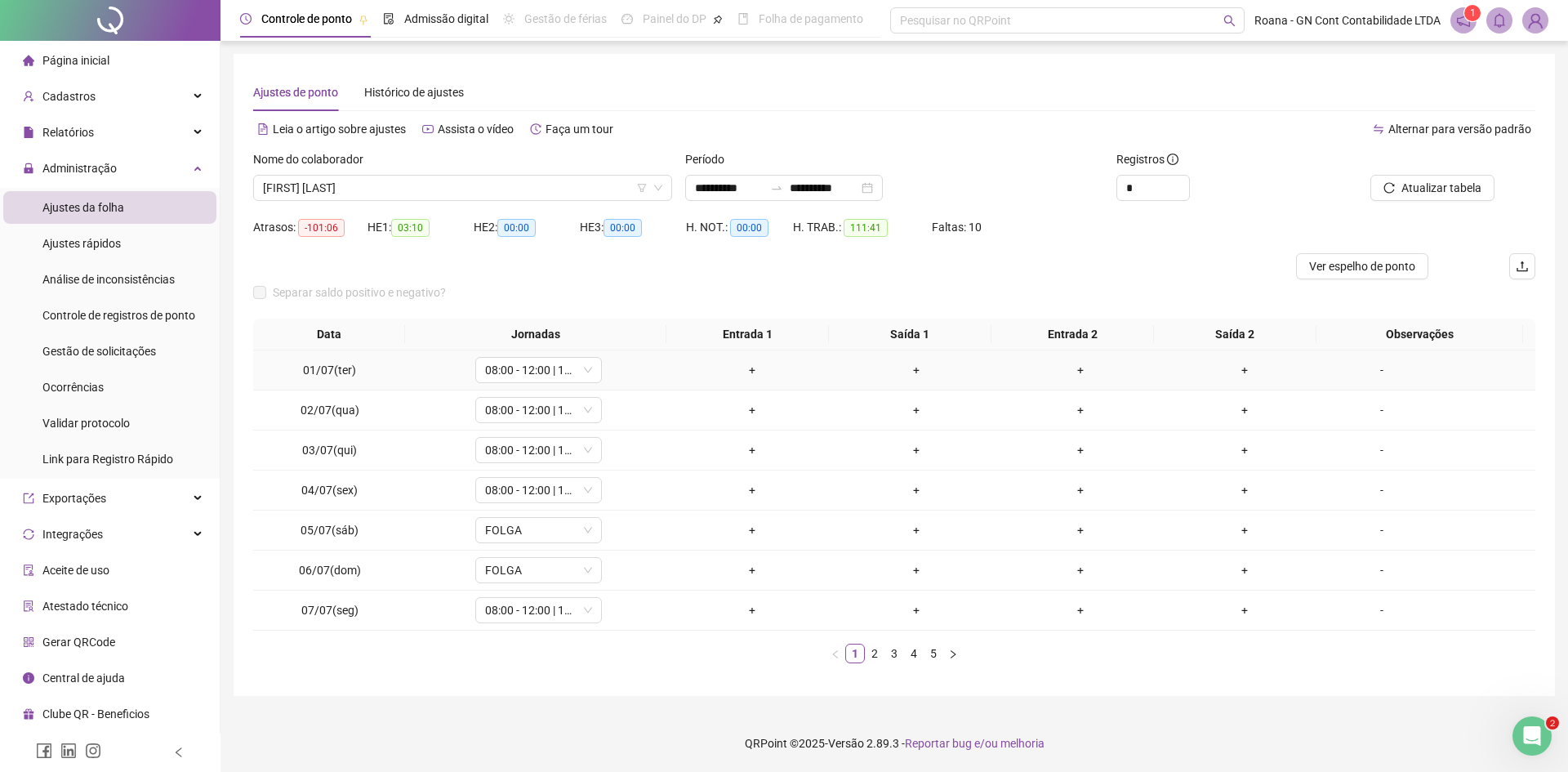 click on "01/07(ter)" at bounding box center [329, 370] 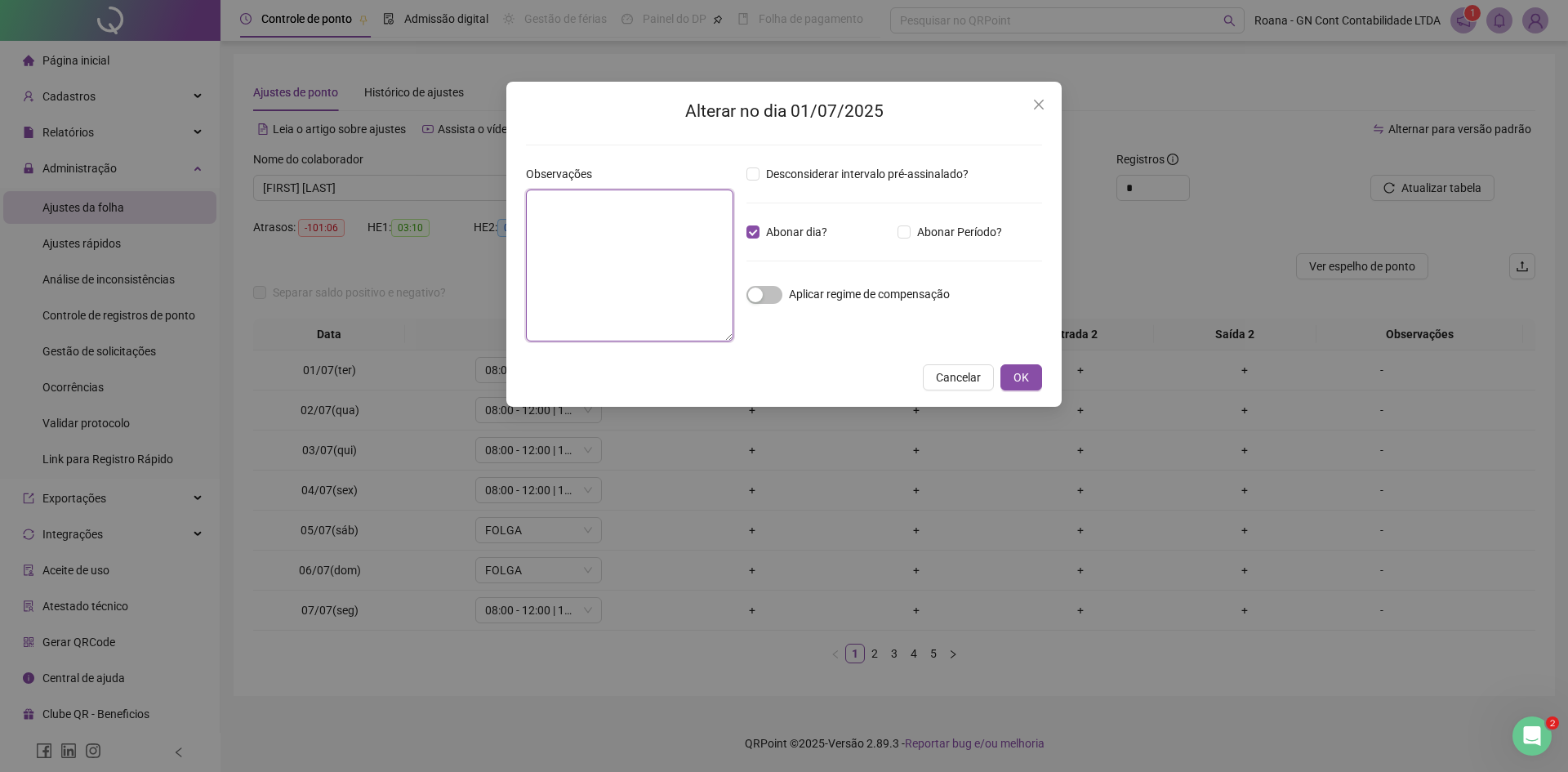 click at bounding box center [630, 266] 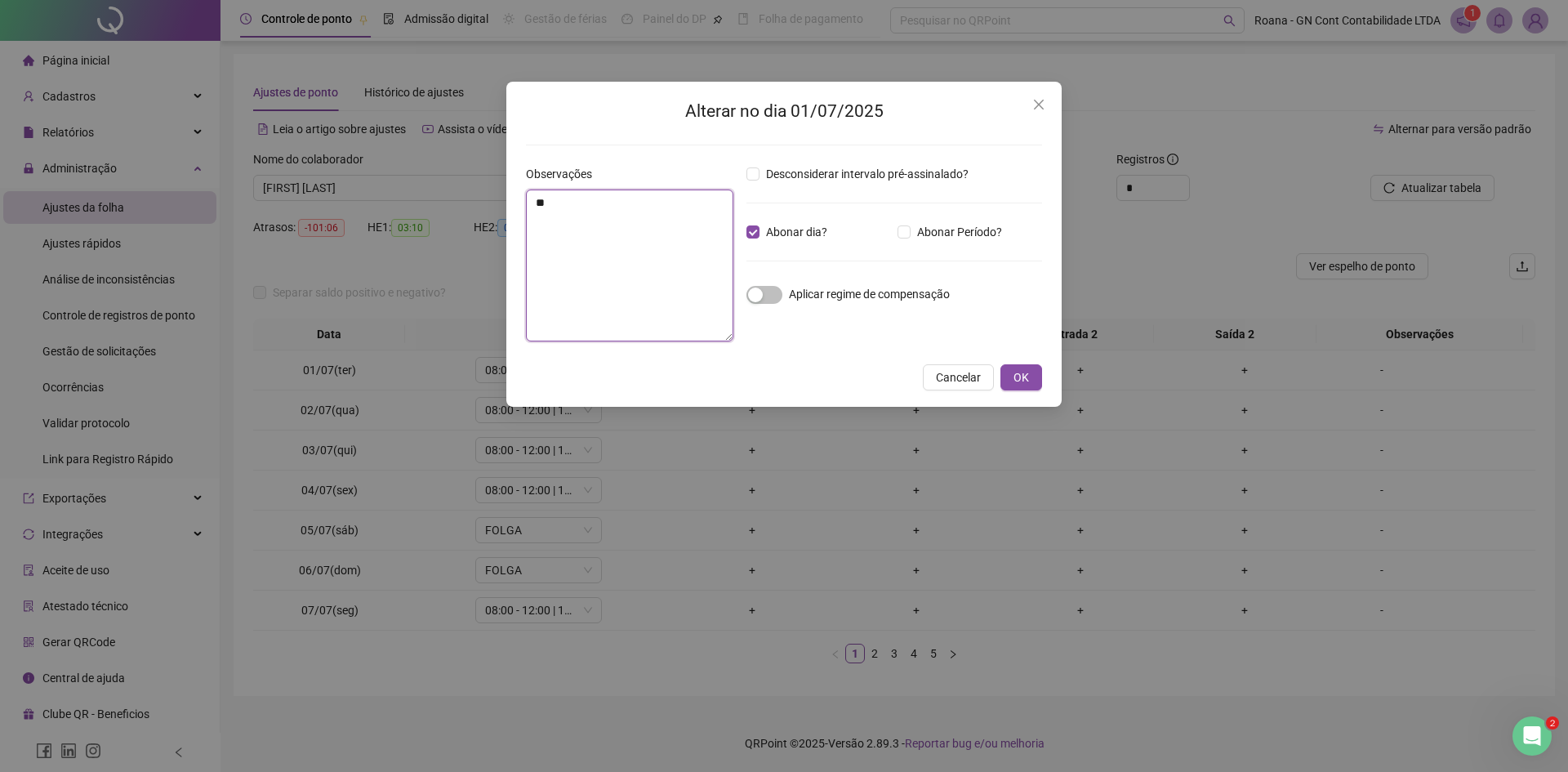 type on "*" 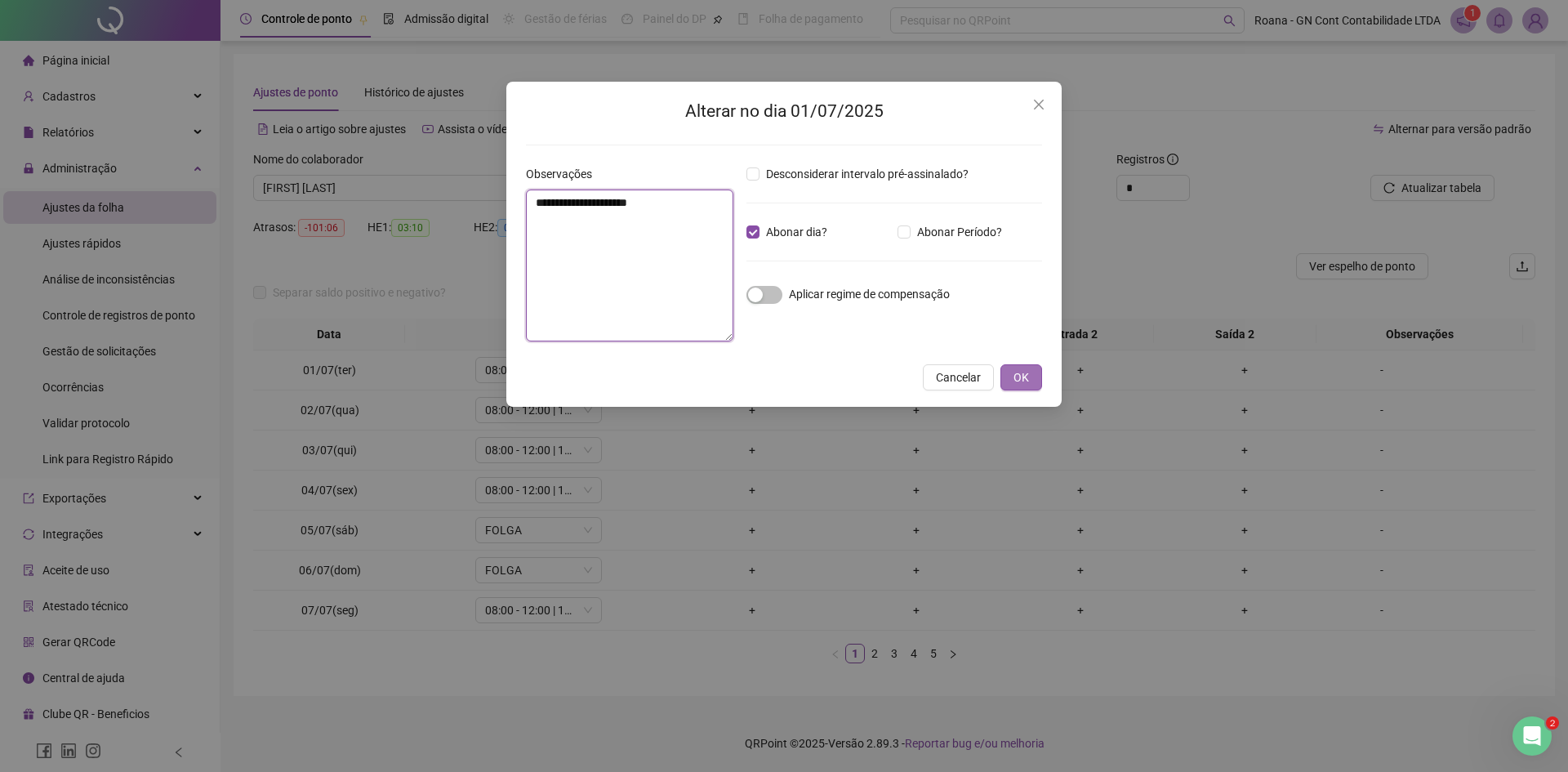 type on "**********" 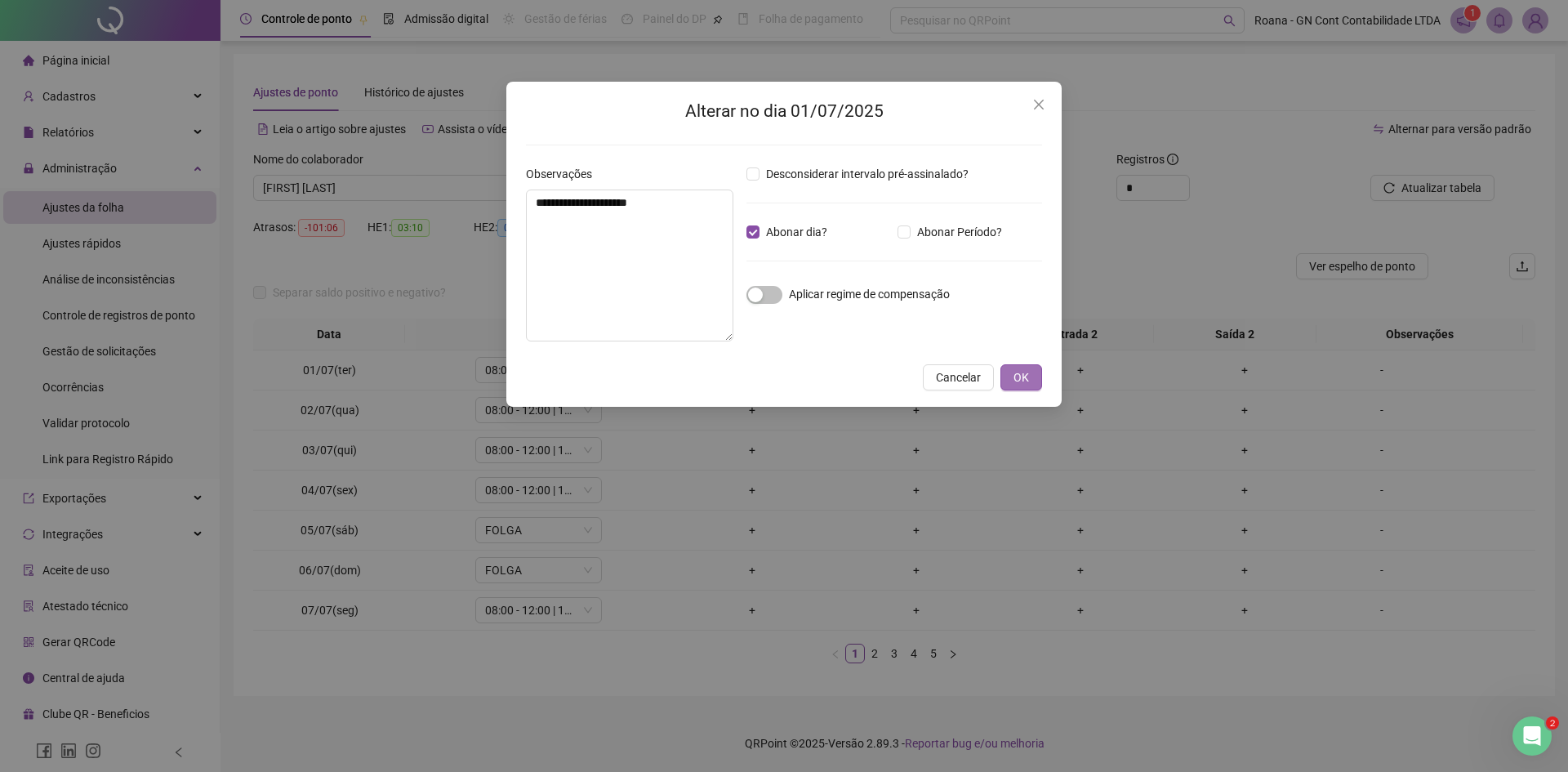 click on "OK" at bounding box center (1021, 377) 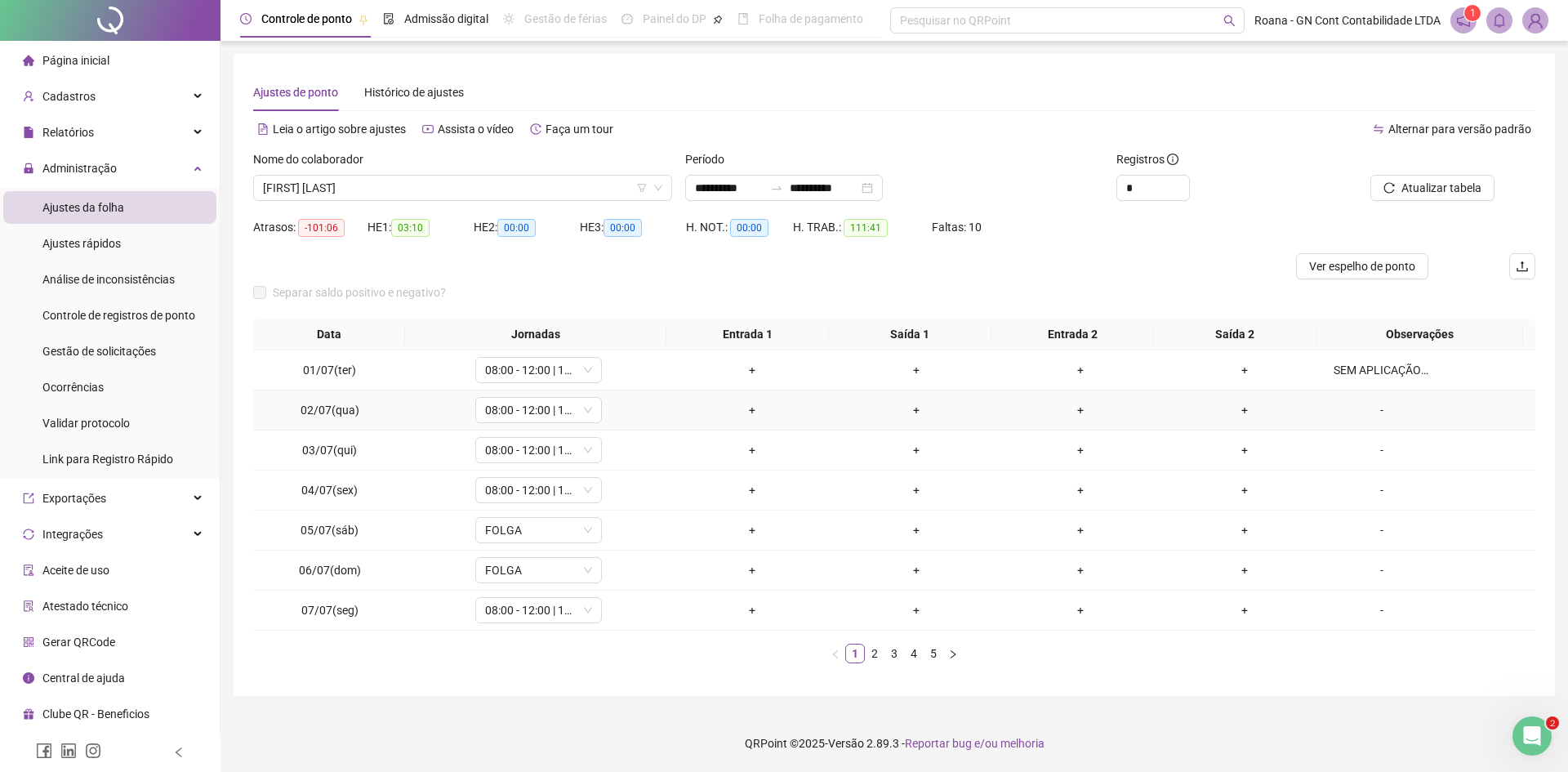 click on "-" at bounding box center [1382, 410] 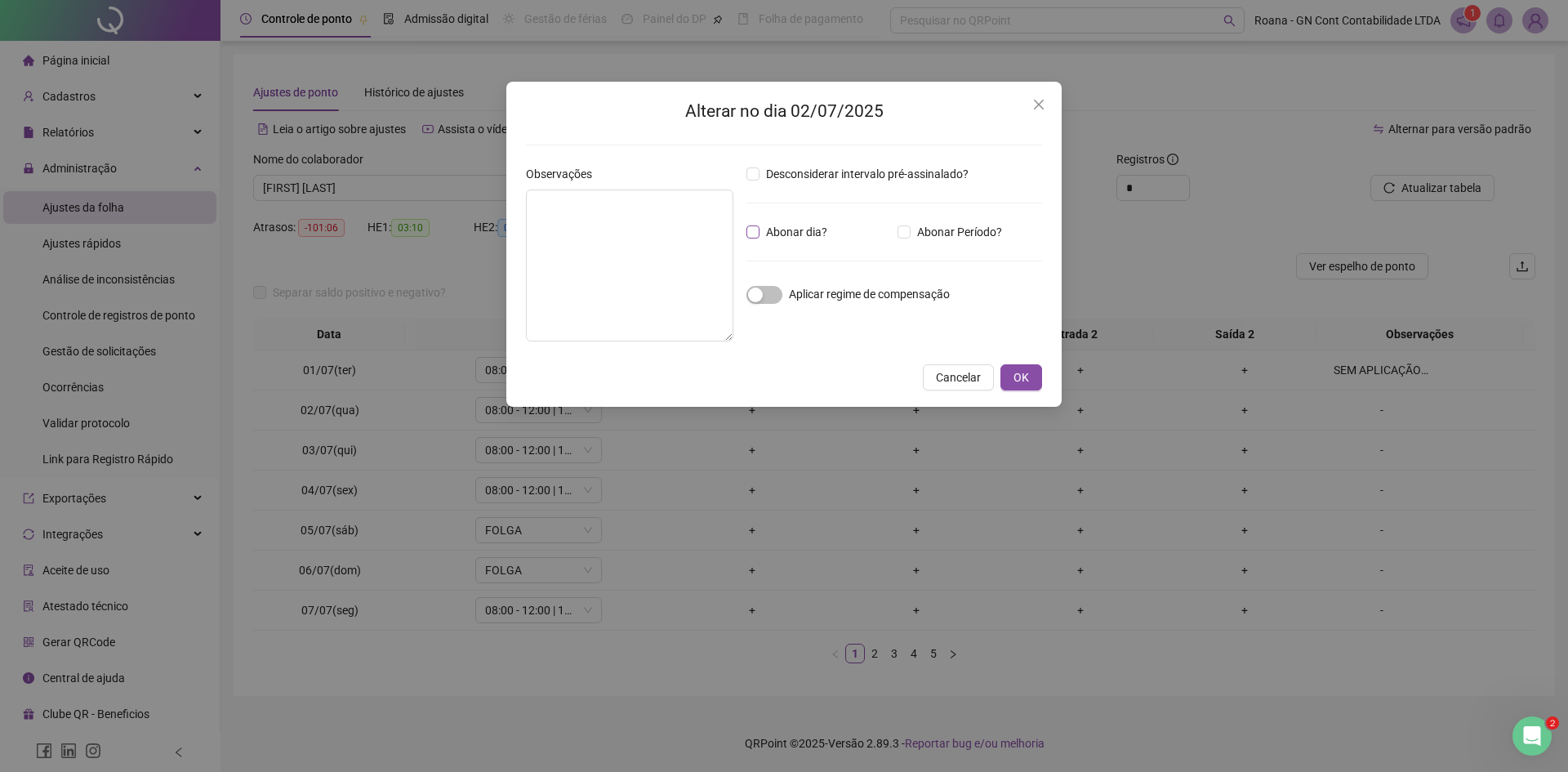 click on "Abonar dia?" at bounding box center (796, 232) 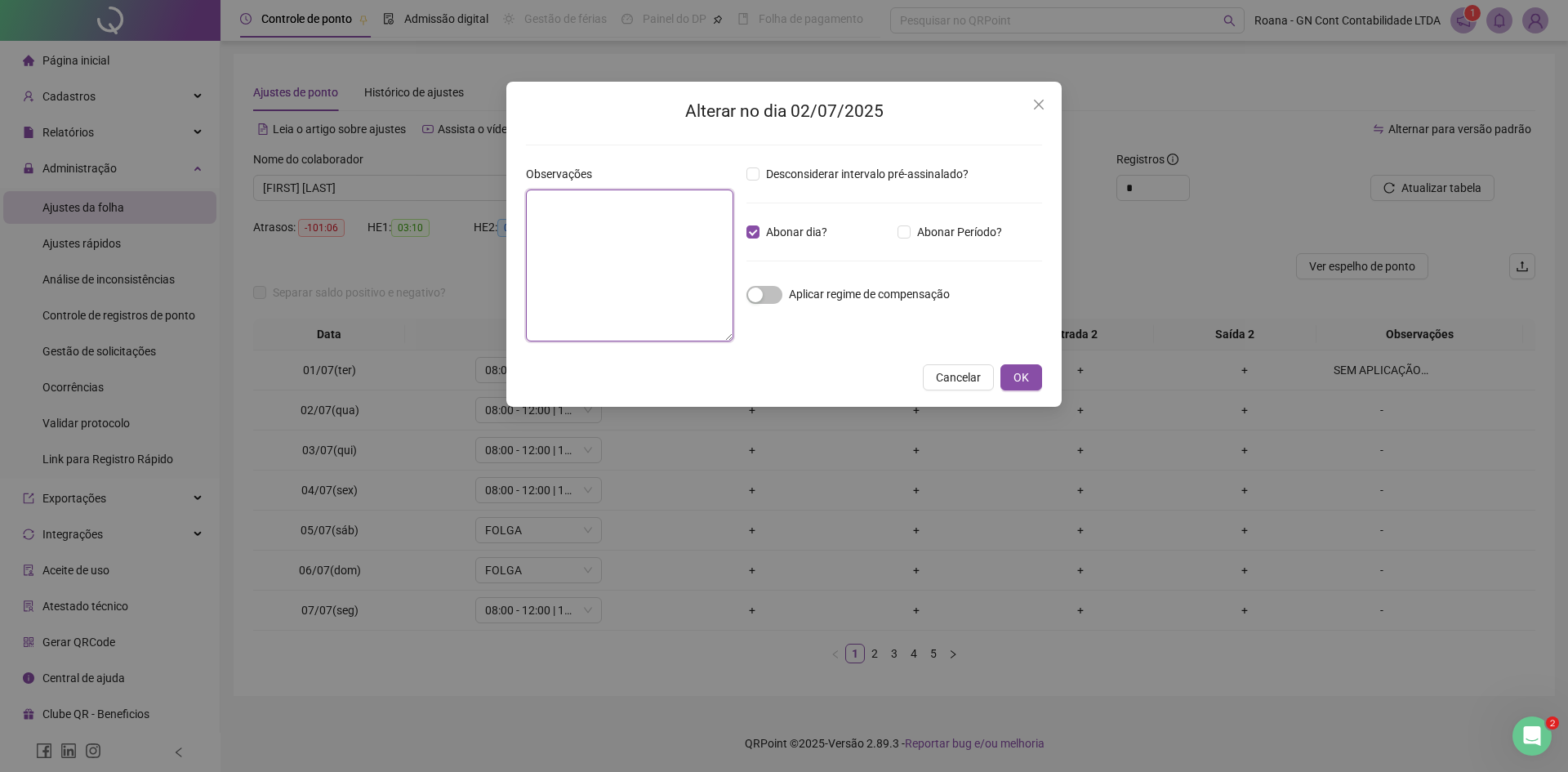 click at bounding box center [630, 266] 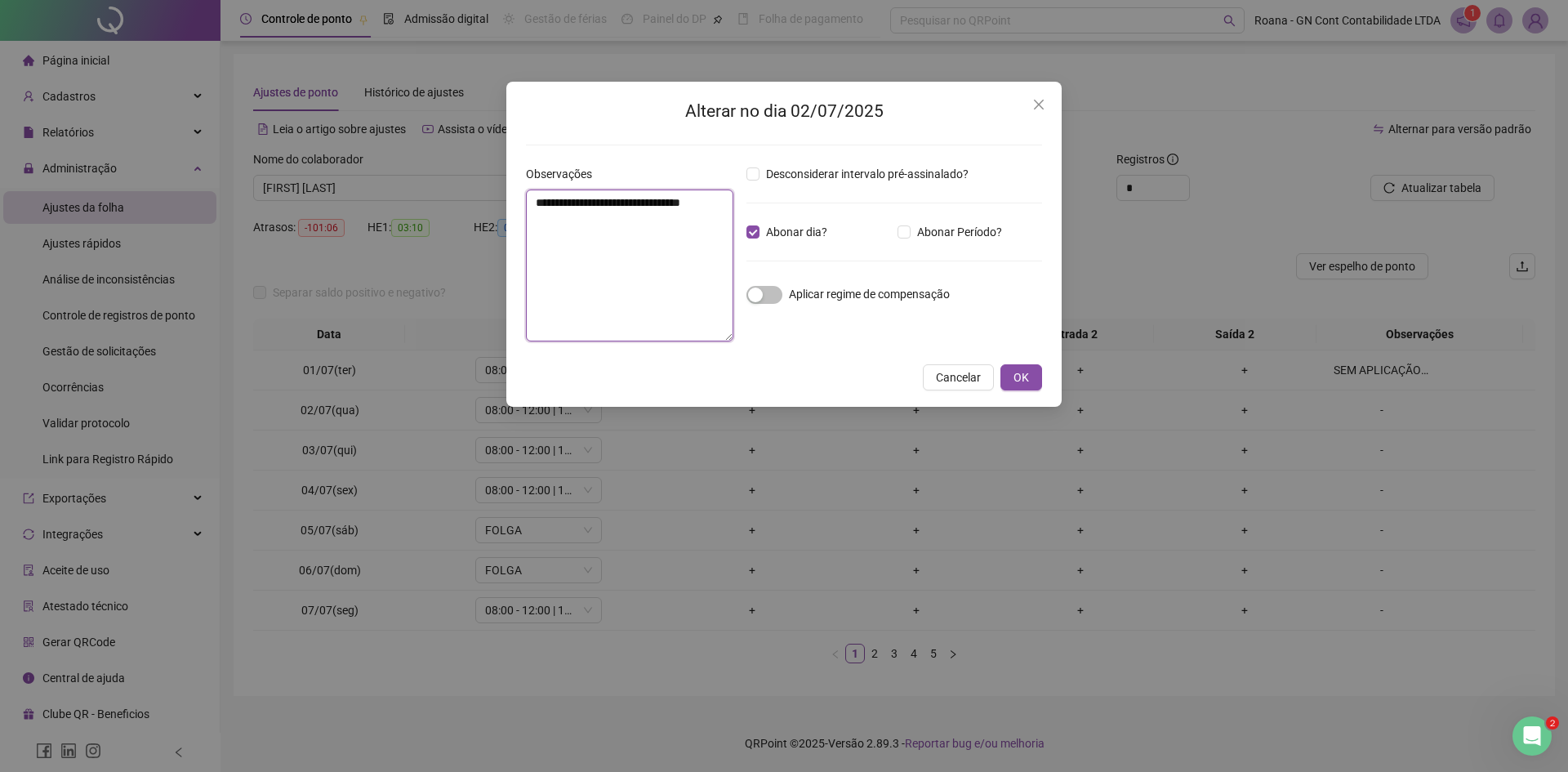 drag, startPoint x: 596, startPoint y: 219, endPoint x: 471, endPoint y: 180, distance: 130.94274 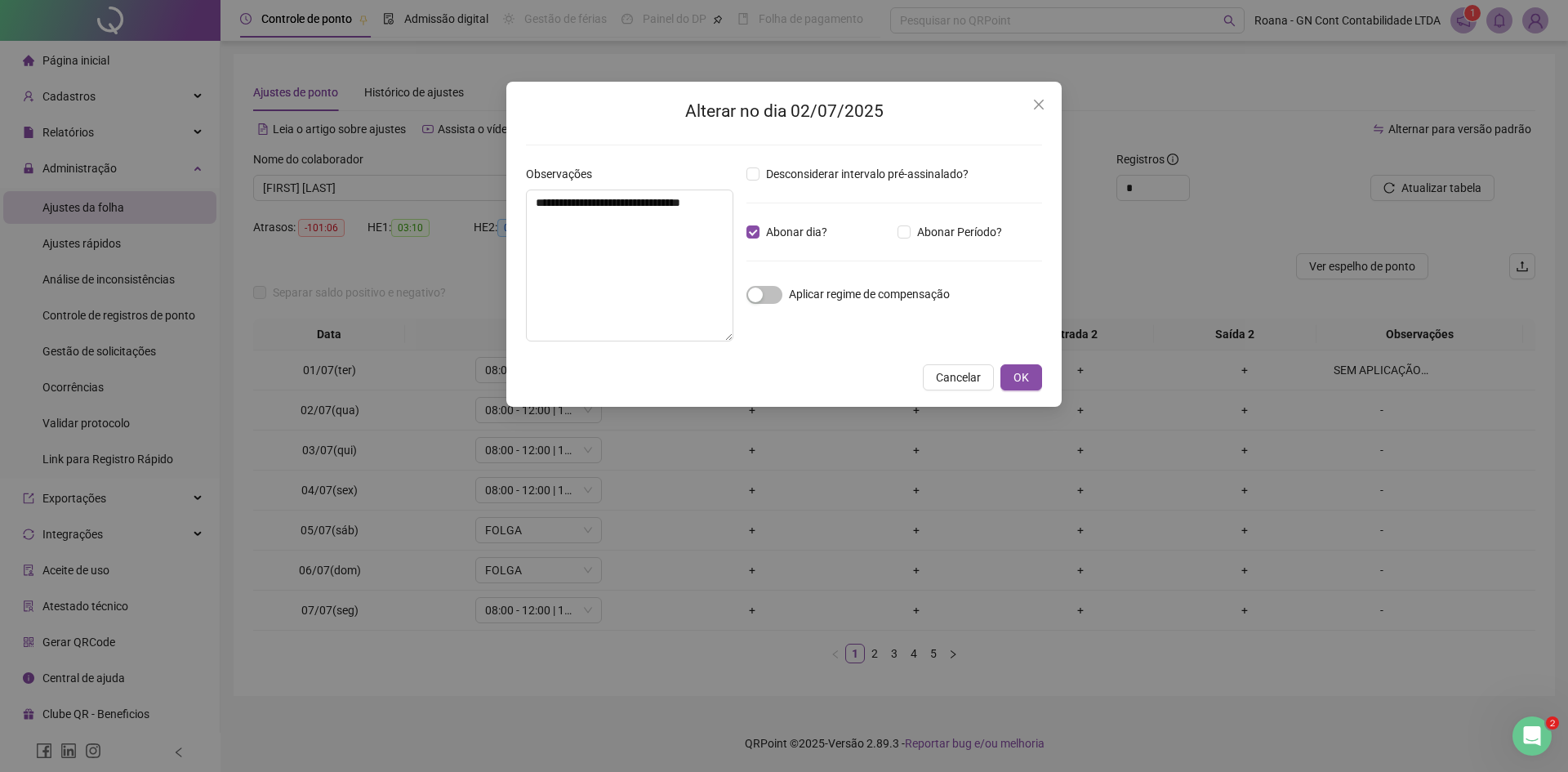 click on "**********" at bounding box center (784, 386) 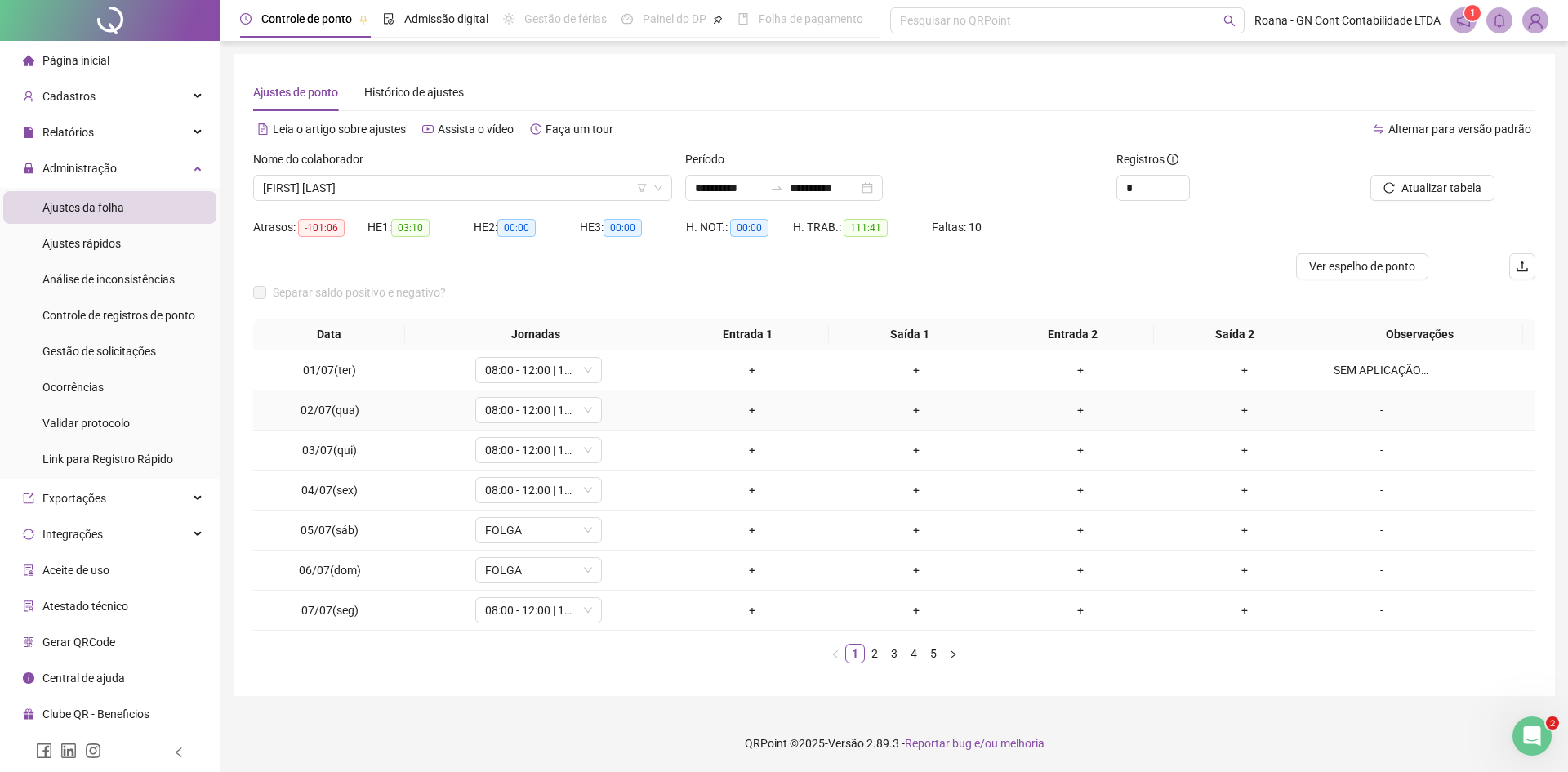 click on "-" at bounding box center [1382, 410] 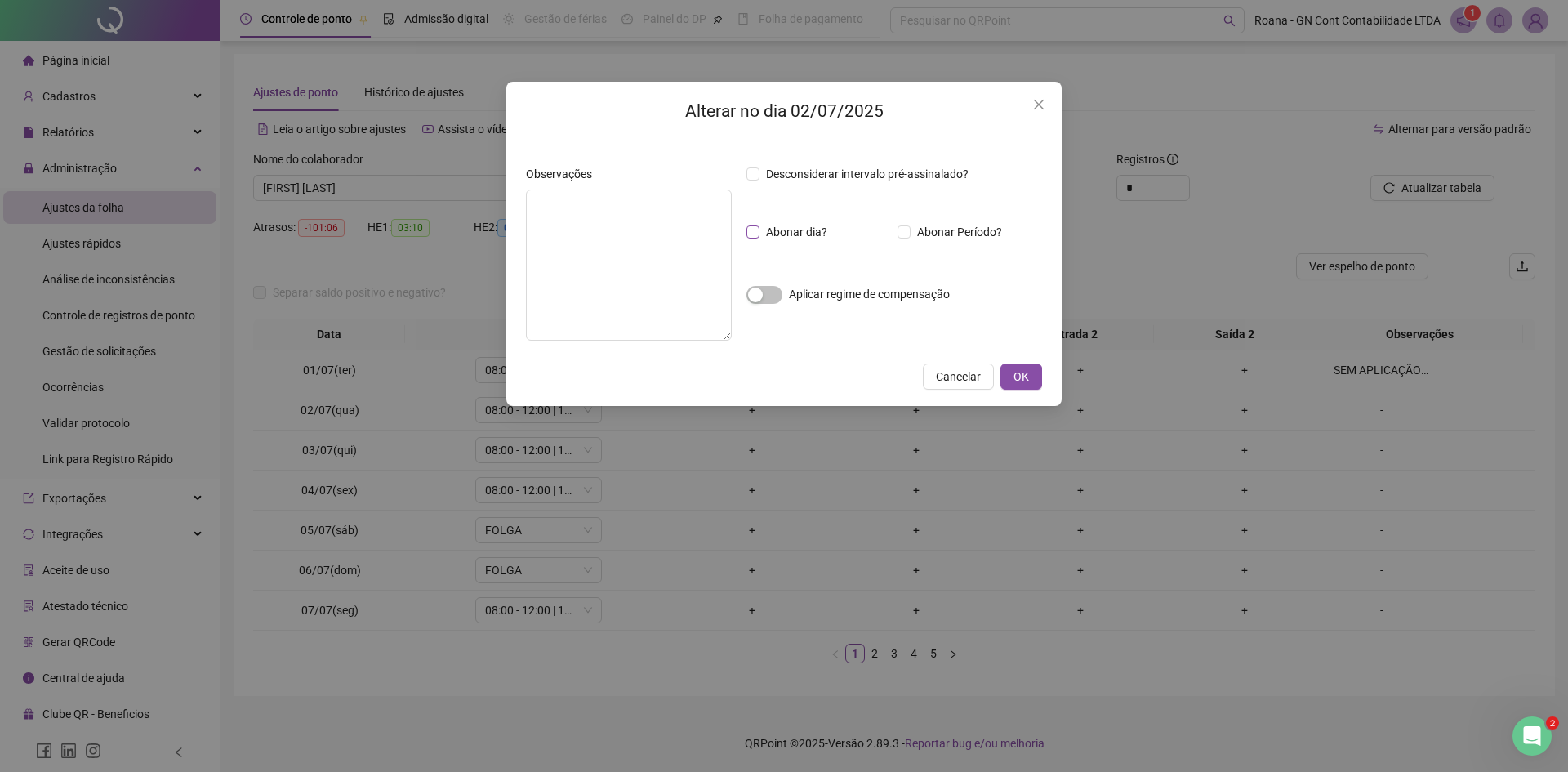 click on "Abonar dia?" at bounding box center (796, 232) 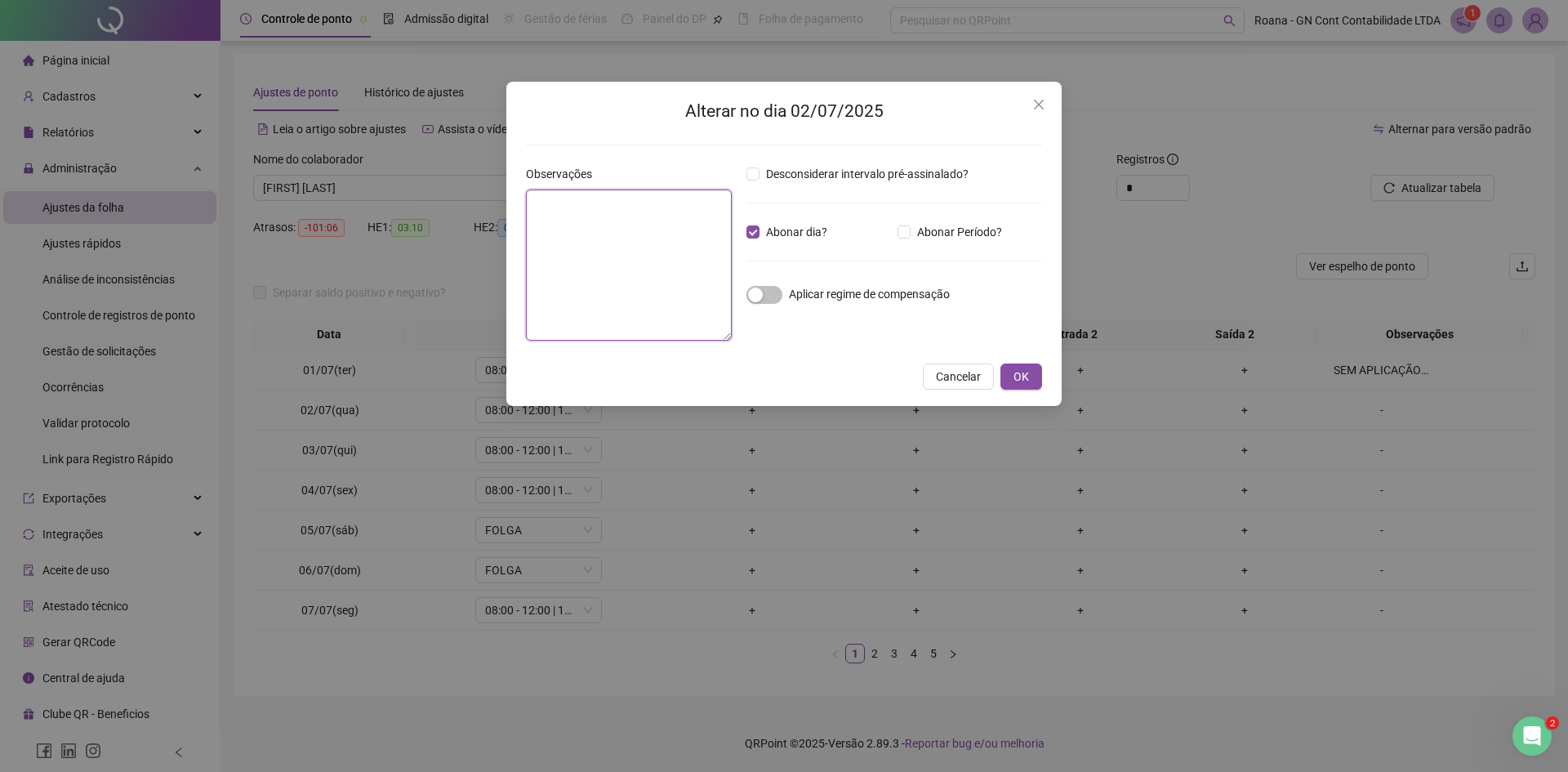 click at bounding box center [629, 265] 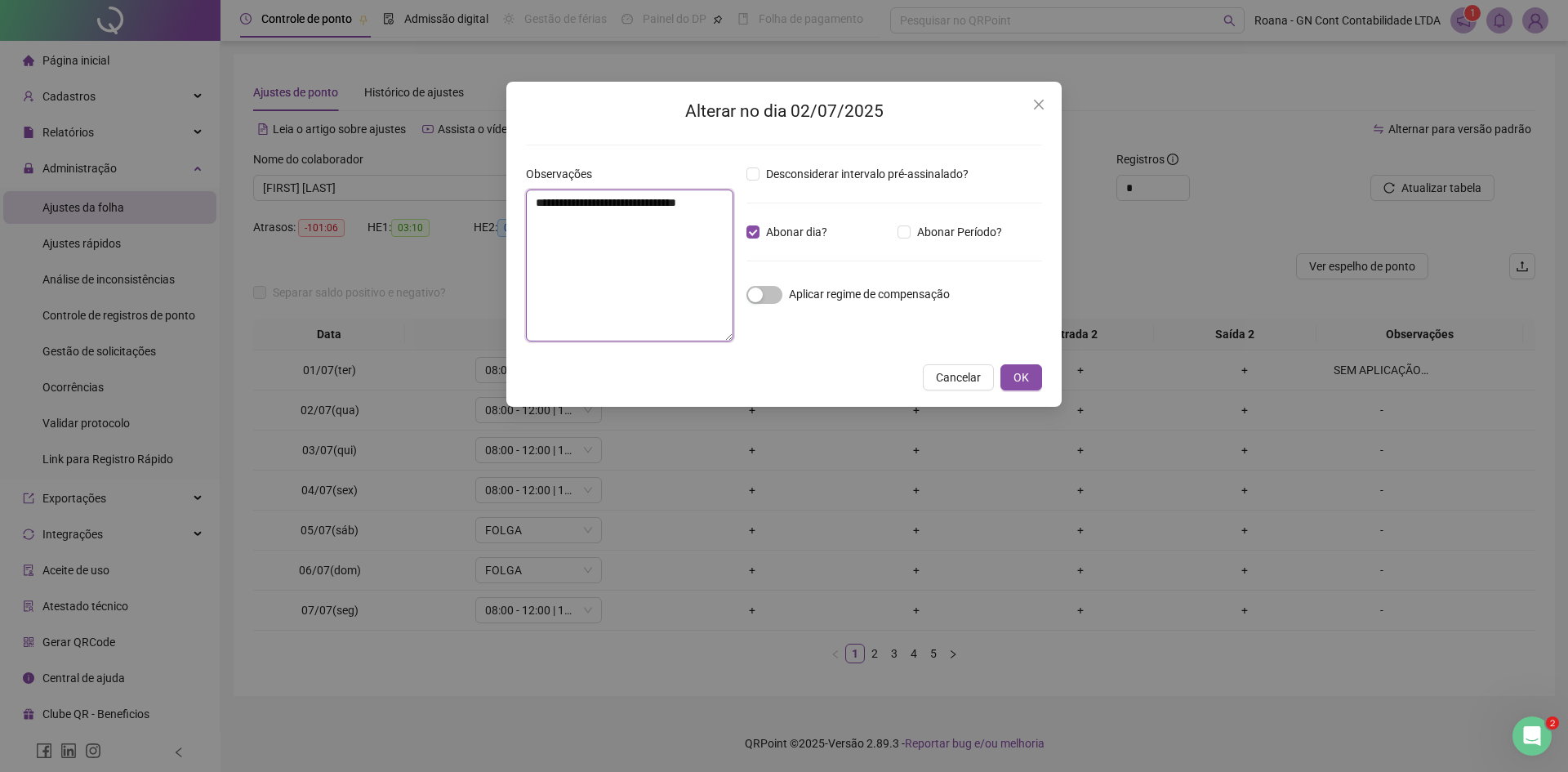 drag, startPoint x: 588, startPoint y: 225, endPoint x: 534, endPoint y: 208, distance: 56.61272 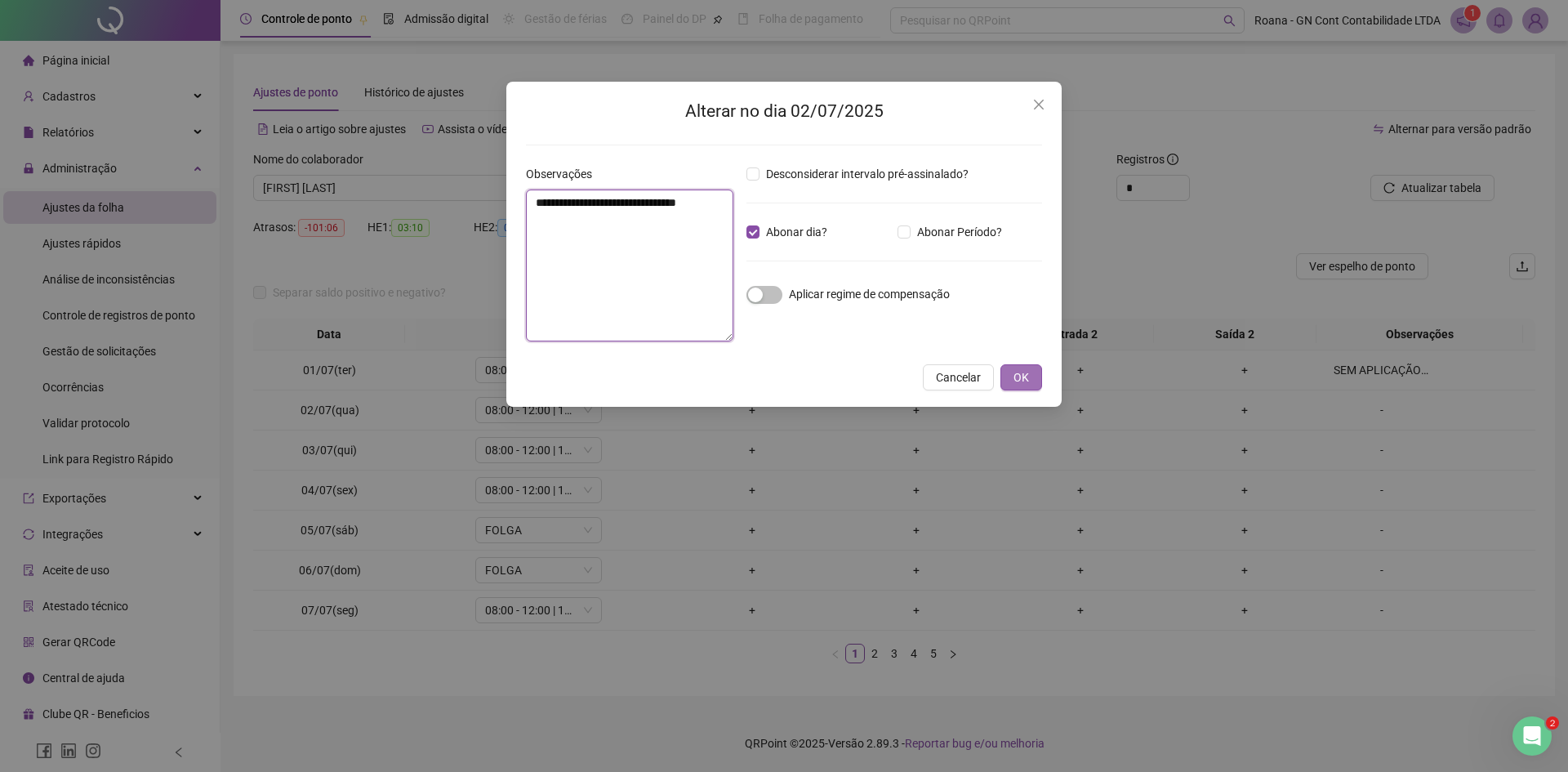 type on "**********" 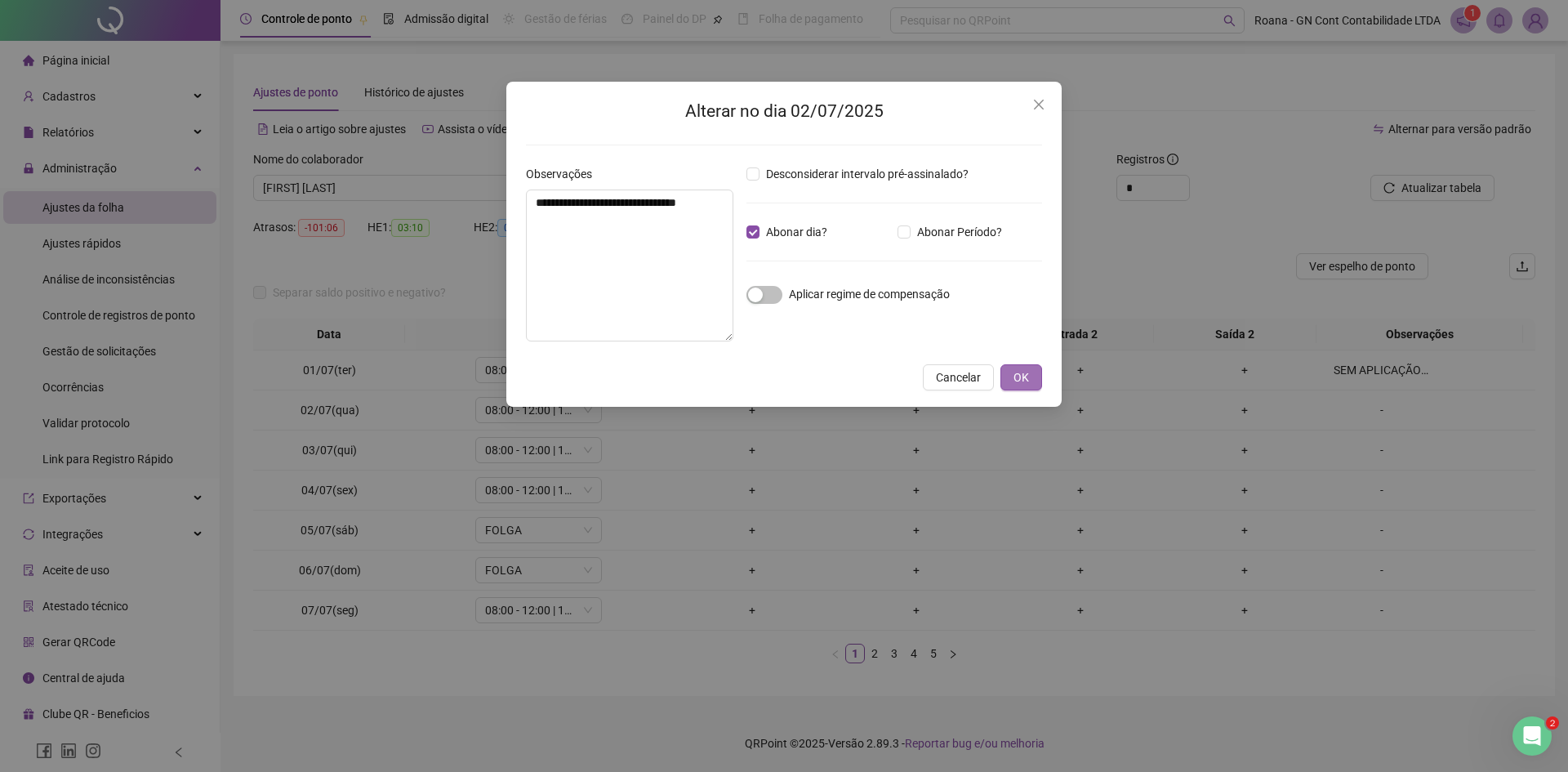 click on "OK" at bounding box center [1021, 377] 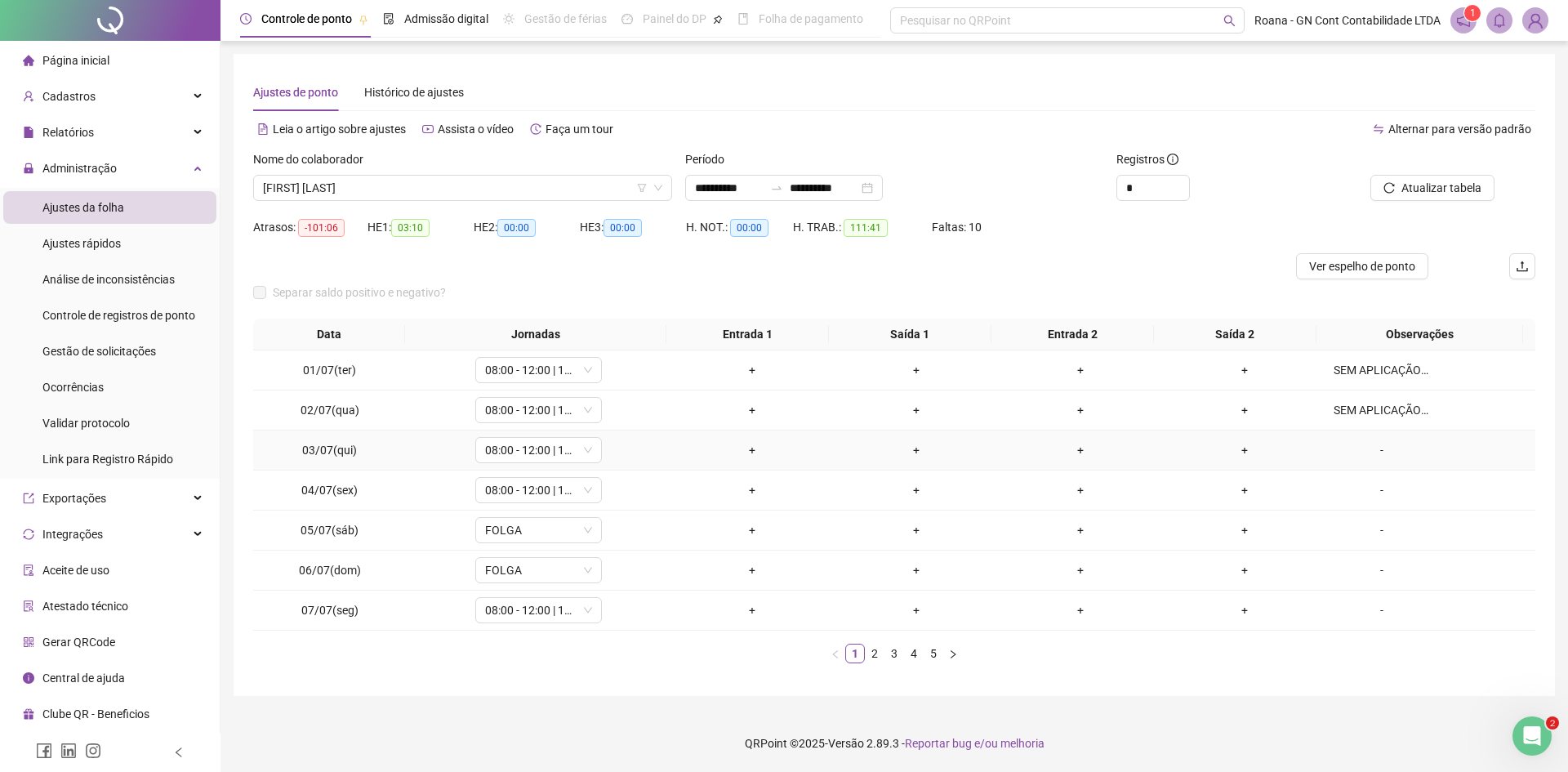 click on "-" at bounding box center [1382, 450] 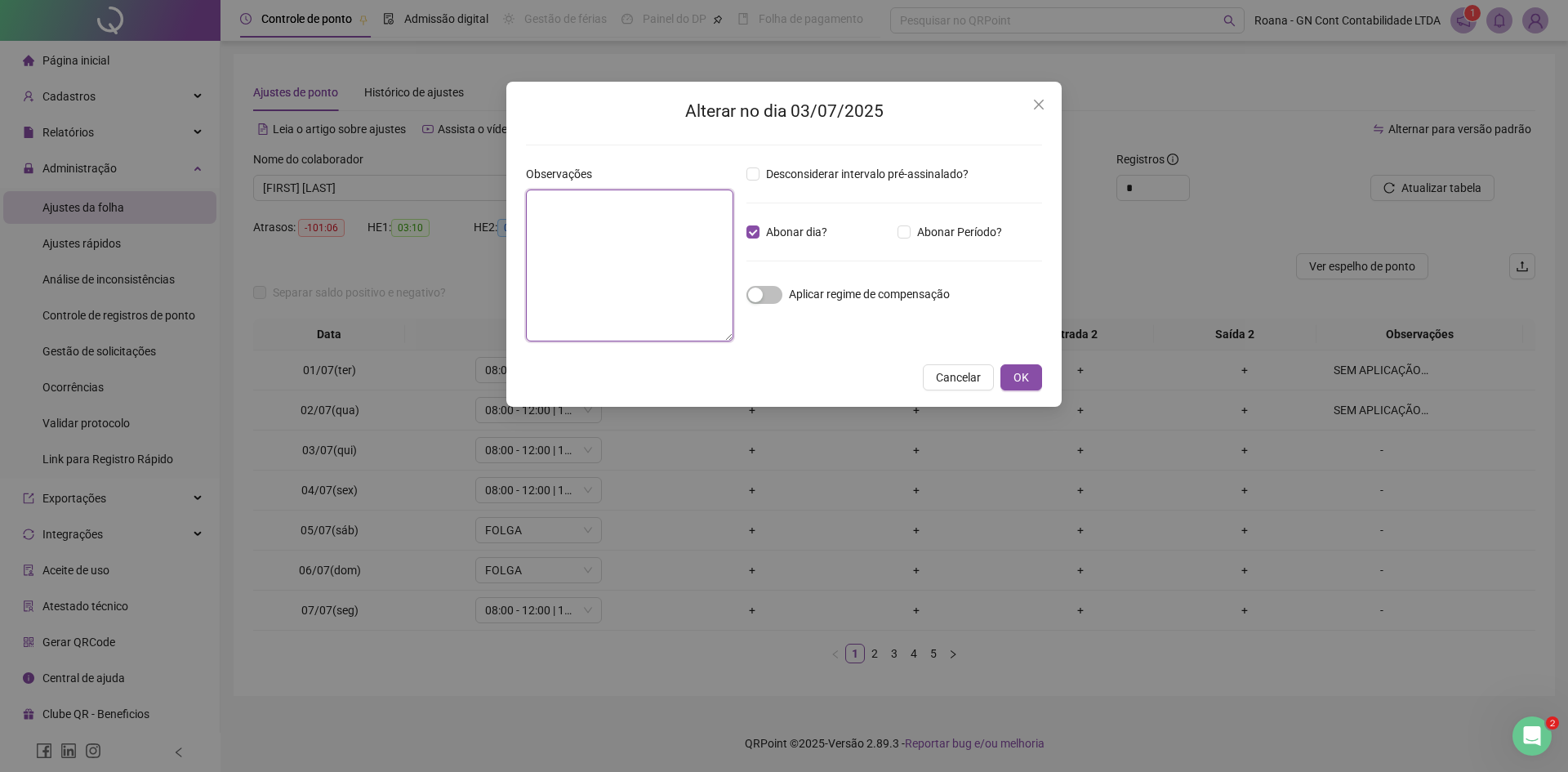 click at bounding box center [630, 266] 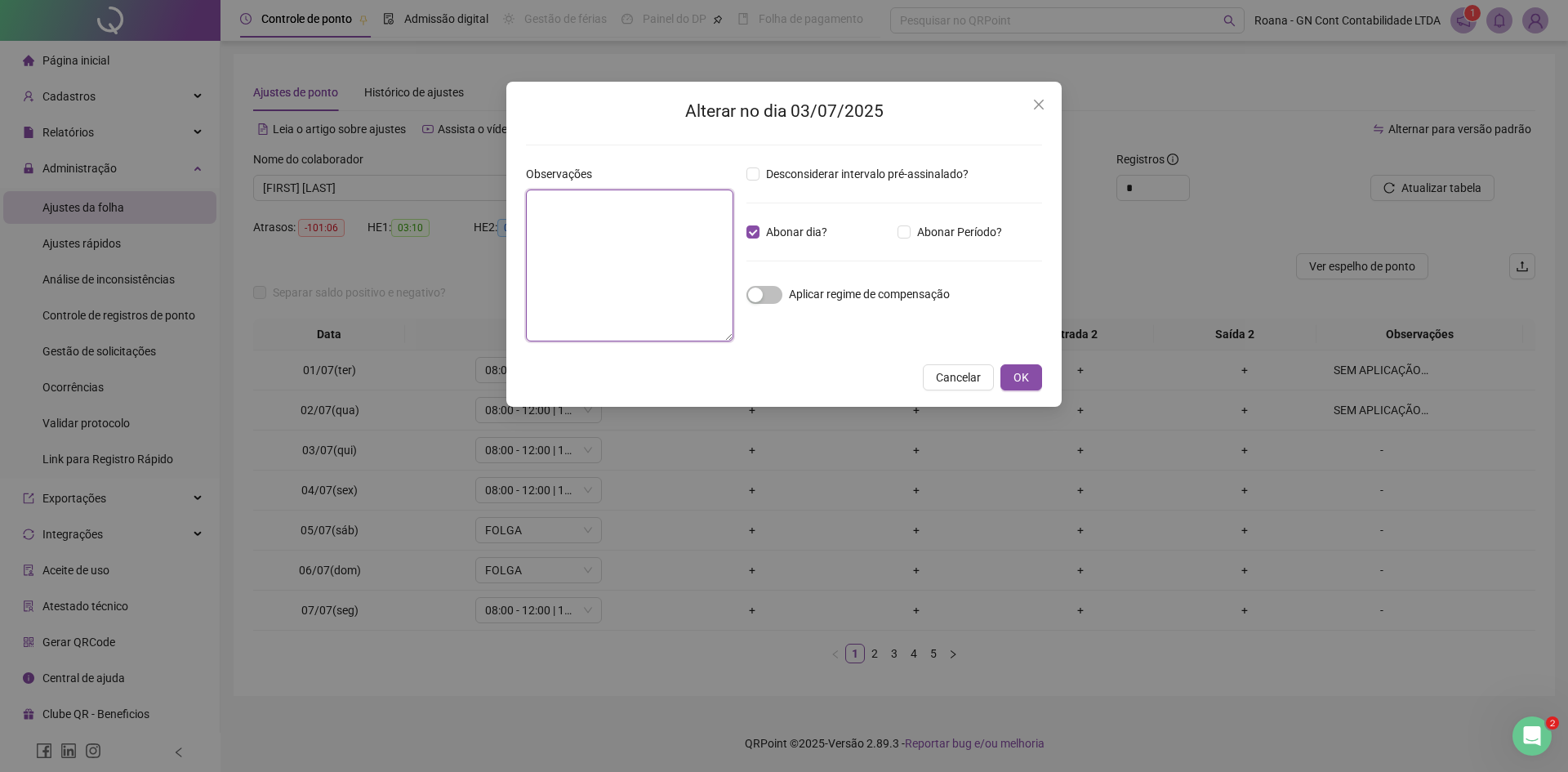 paste on "**********" 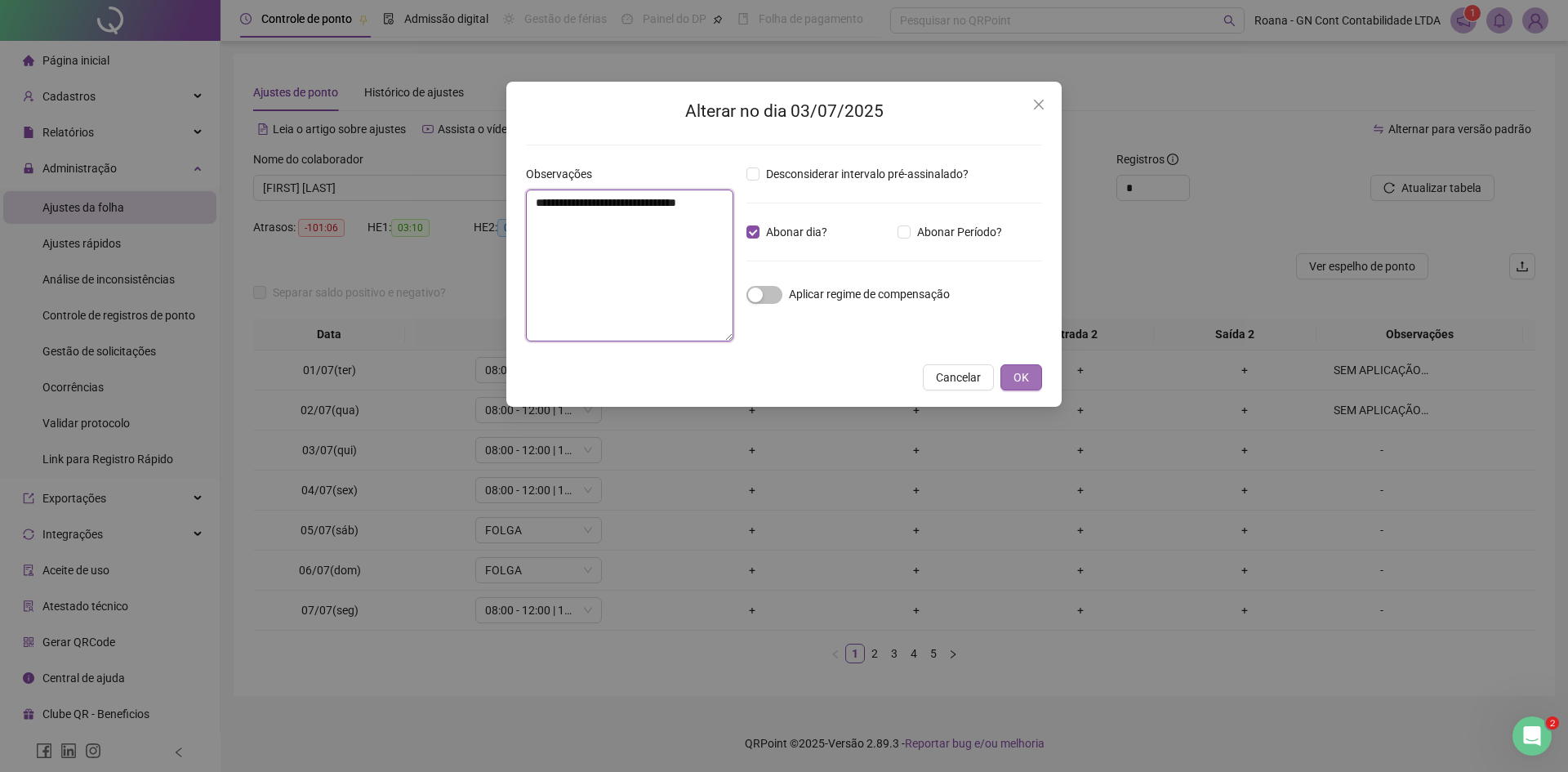 type on "**********" 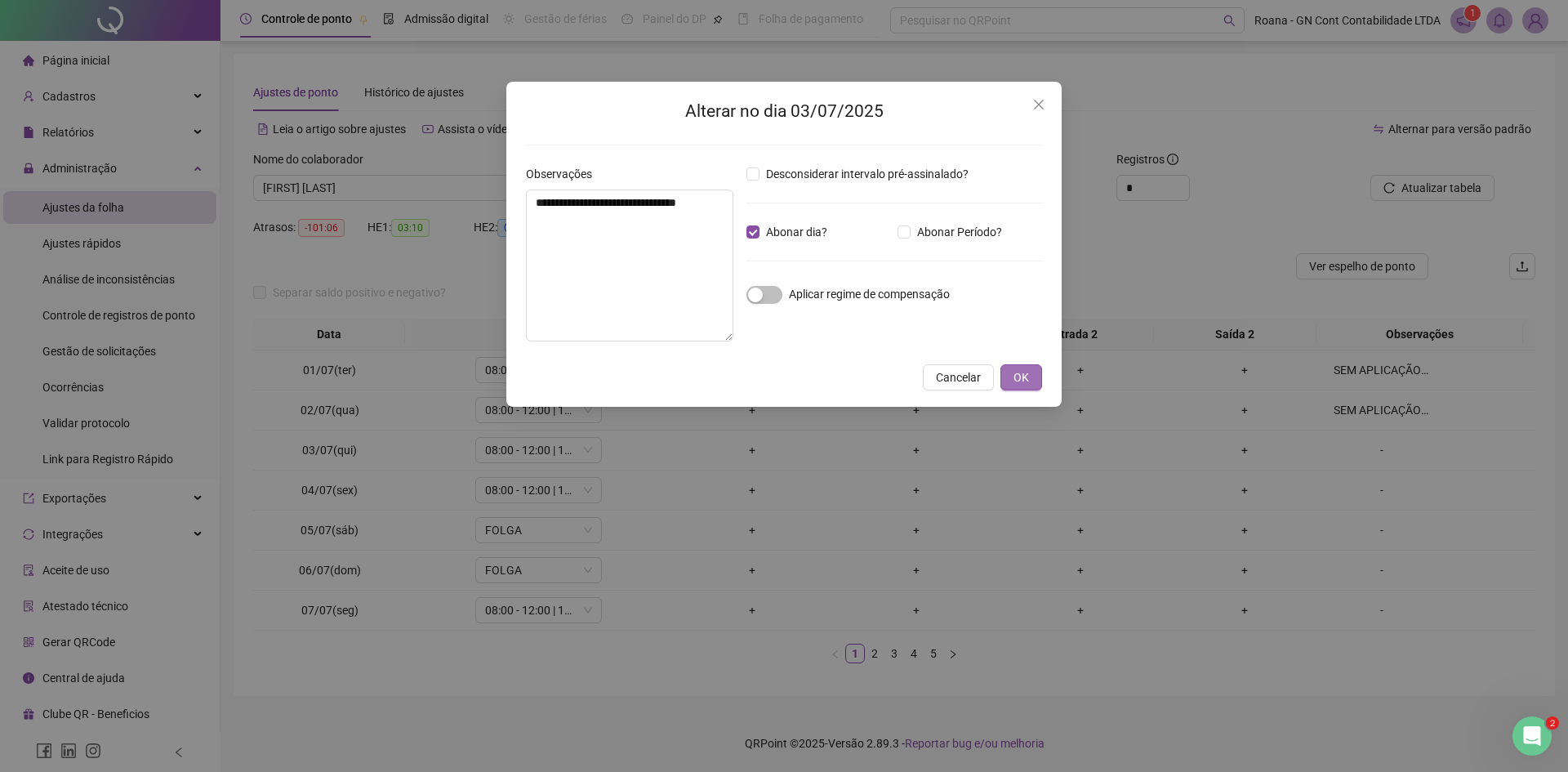 click on "OK" at bounding box center (1021, 377) 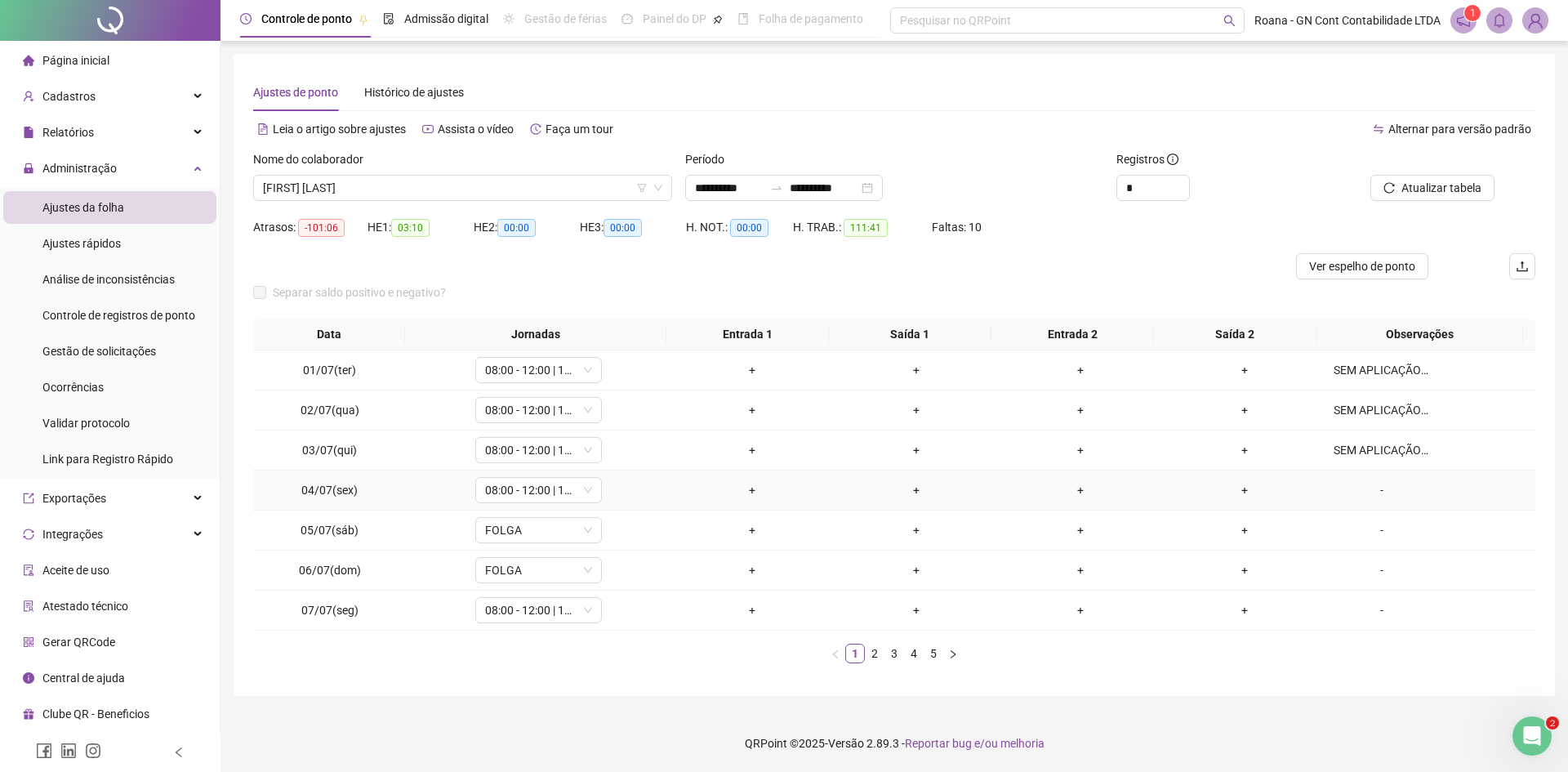 click on "-" at bounding box center [1382, 490] 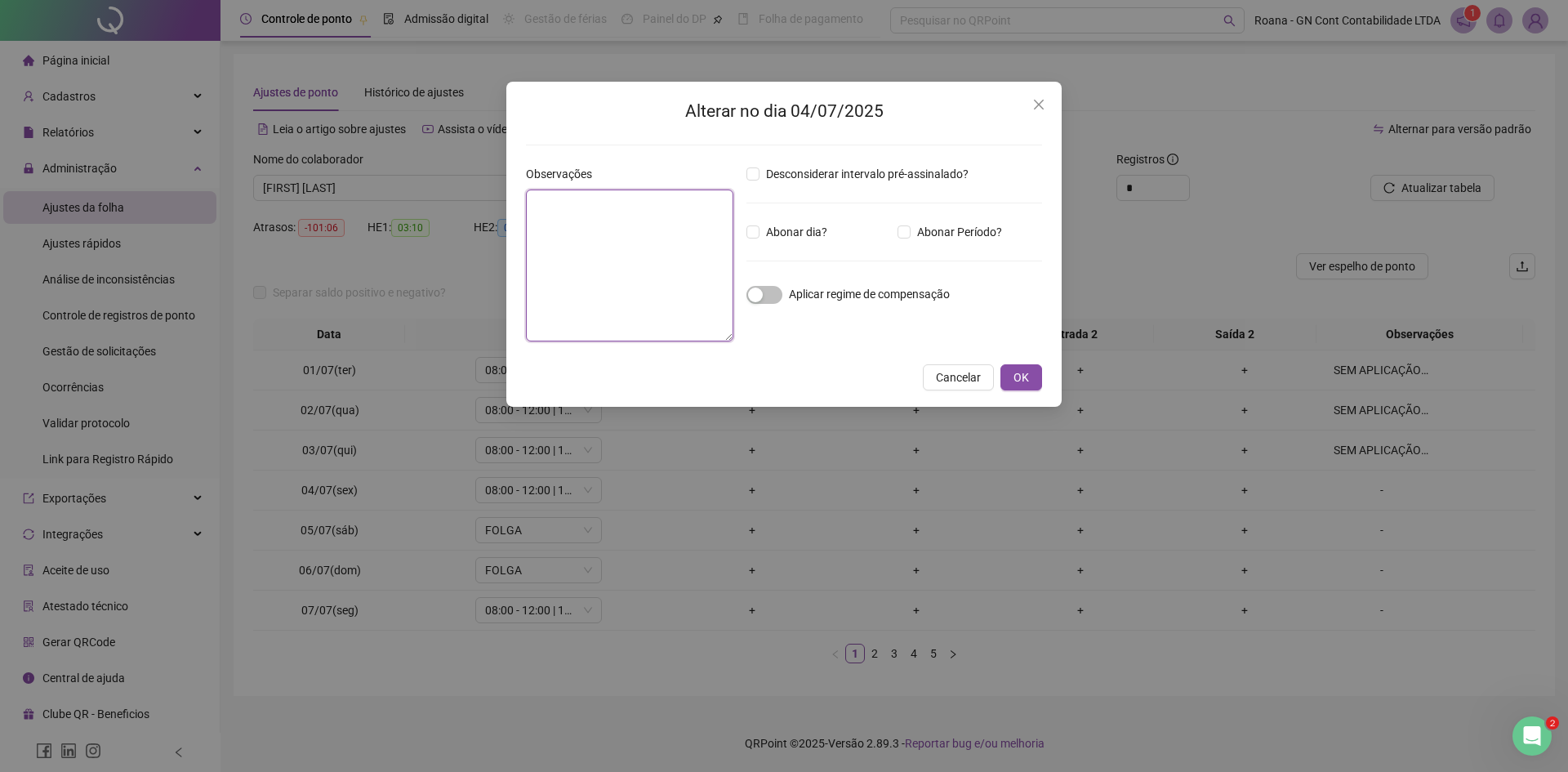 click at bounding box center (630, 266) 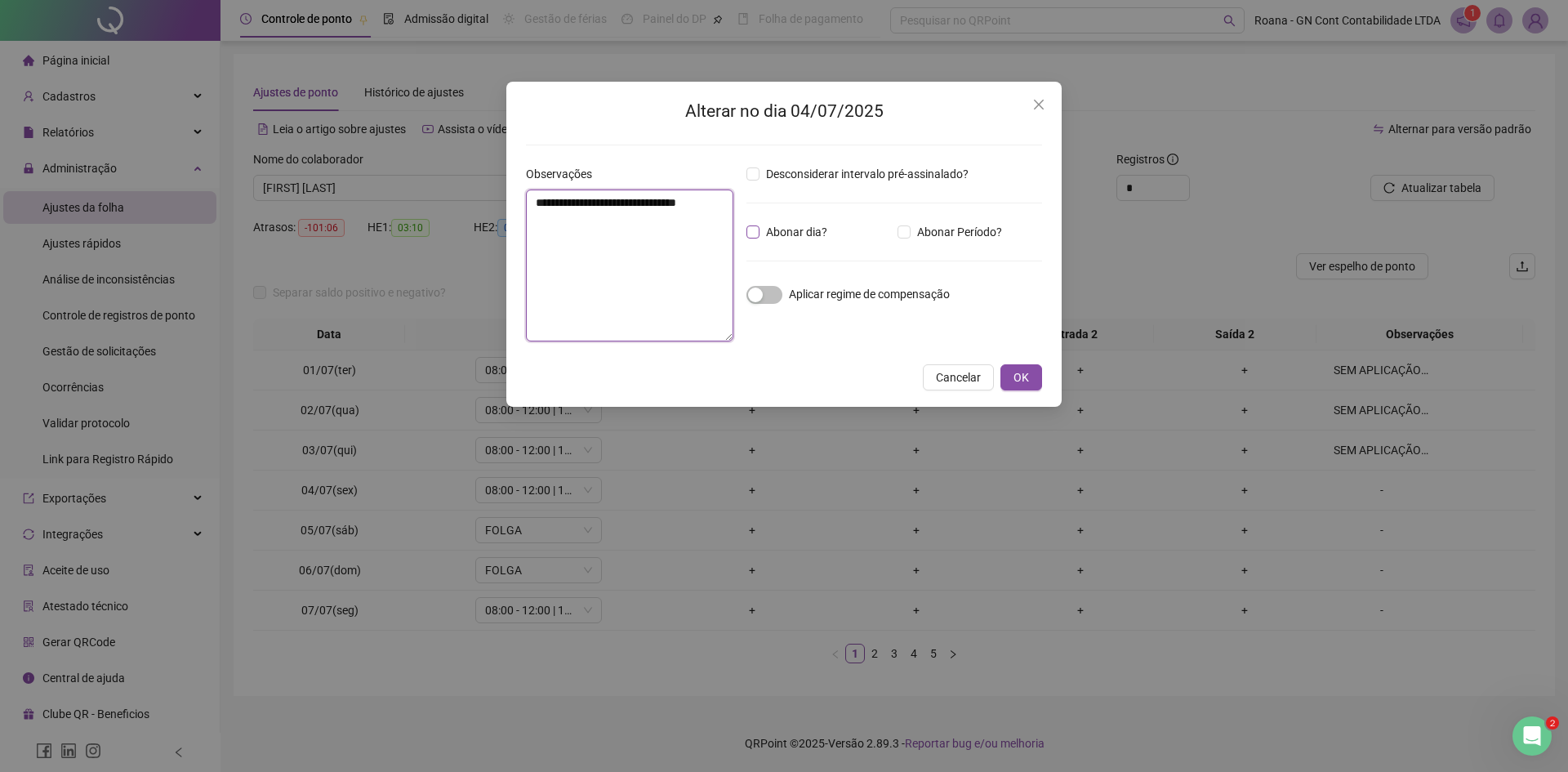 type on "**********" 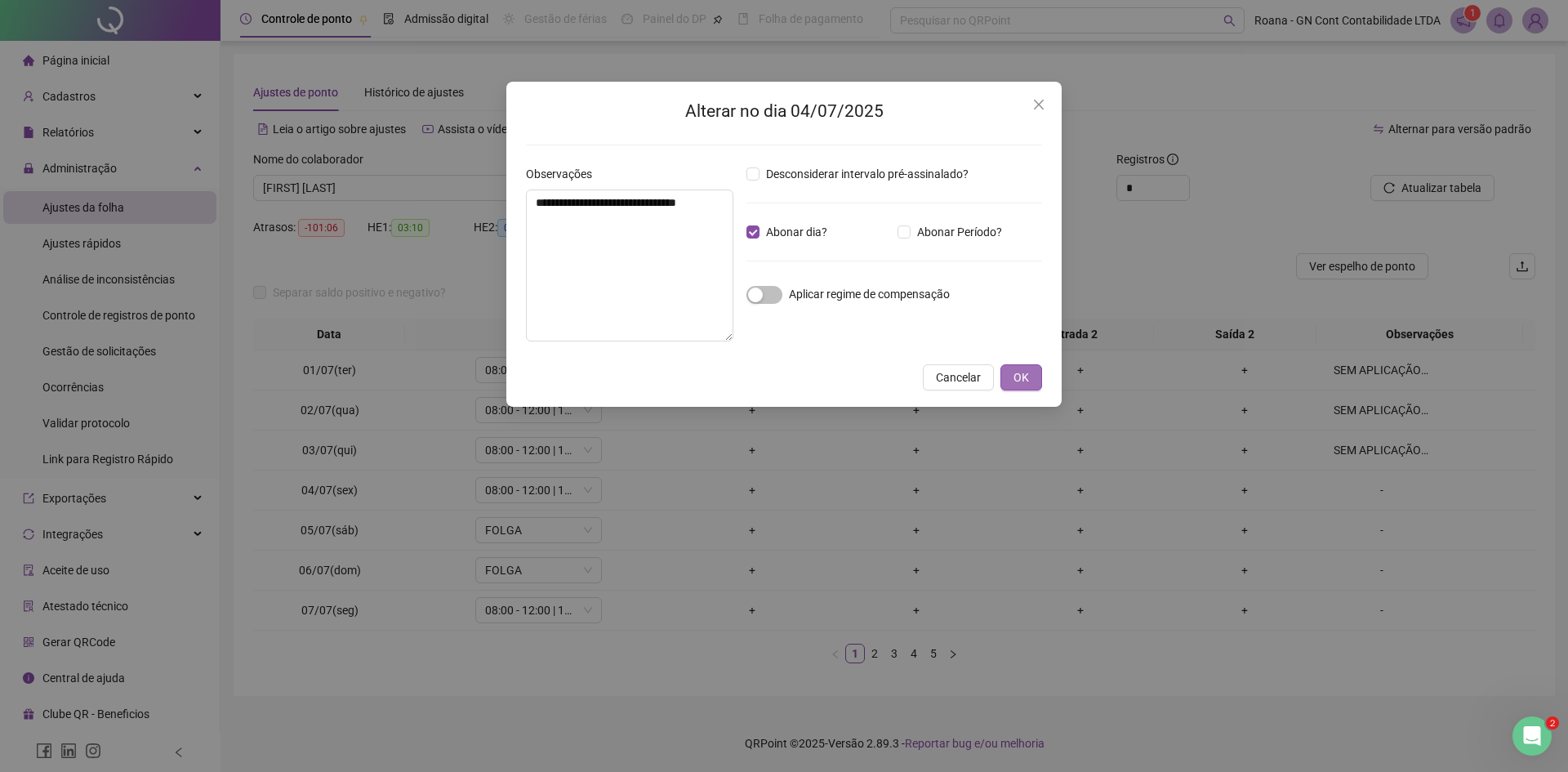 click on "OK" at bounding box center (1021, 377) 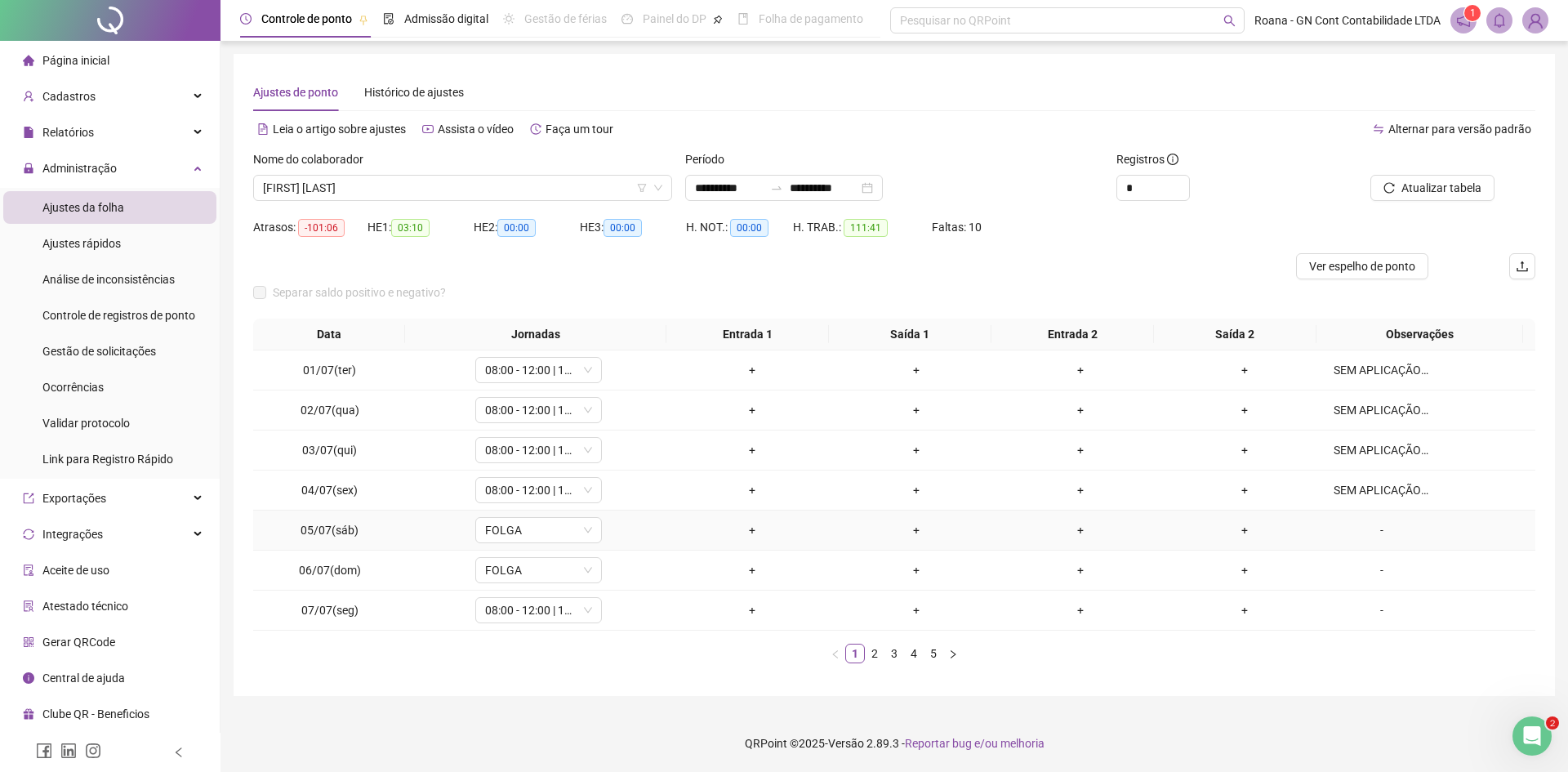 click on "-" at bounding box center [1382, 530] 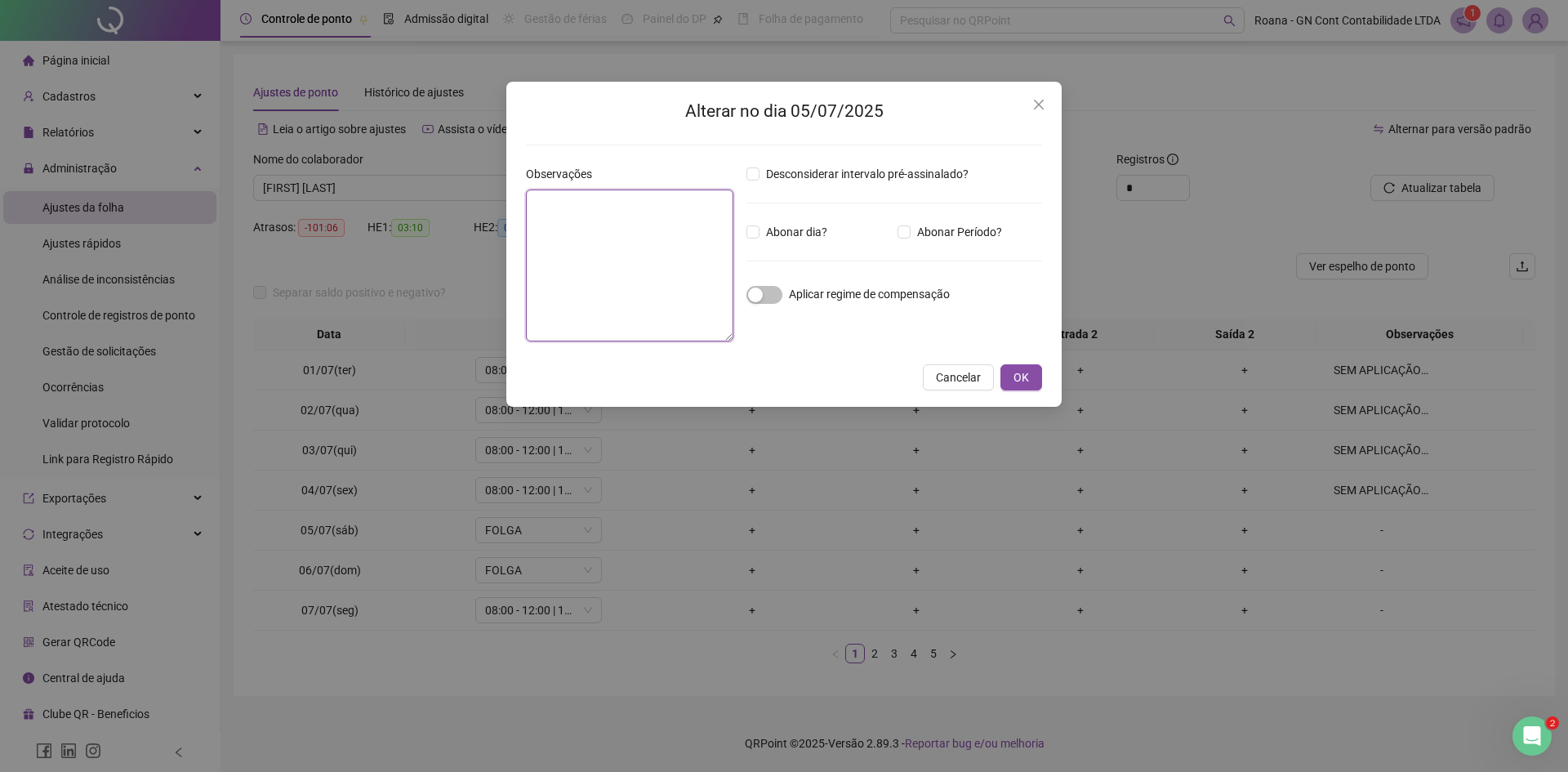 click at bounding box center [630, 266] 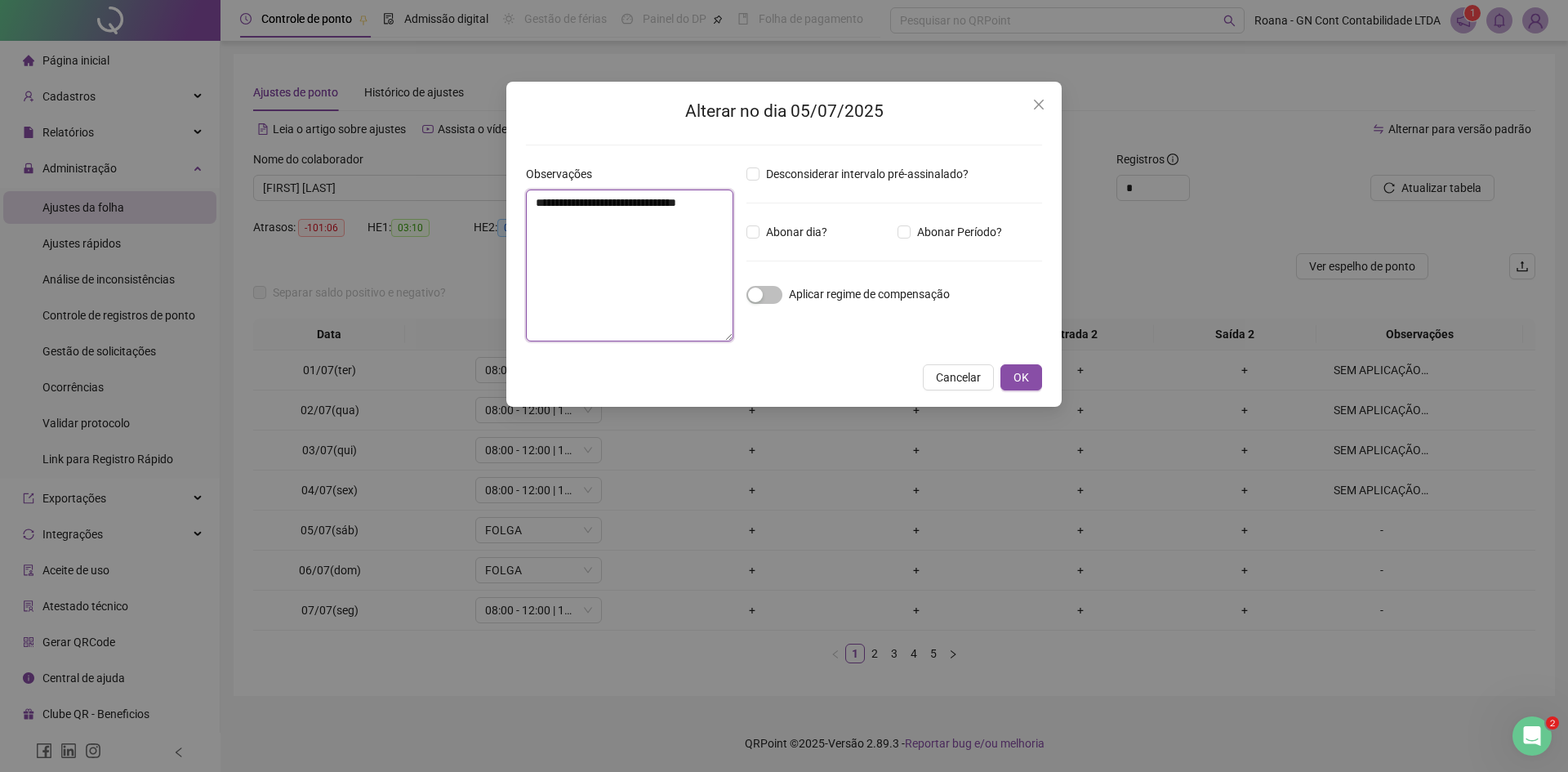 type on "**********" 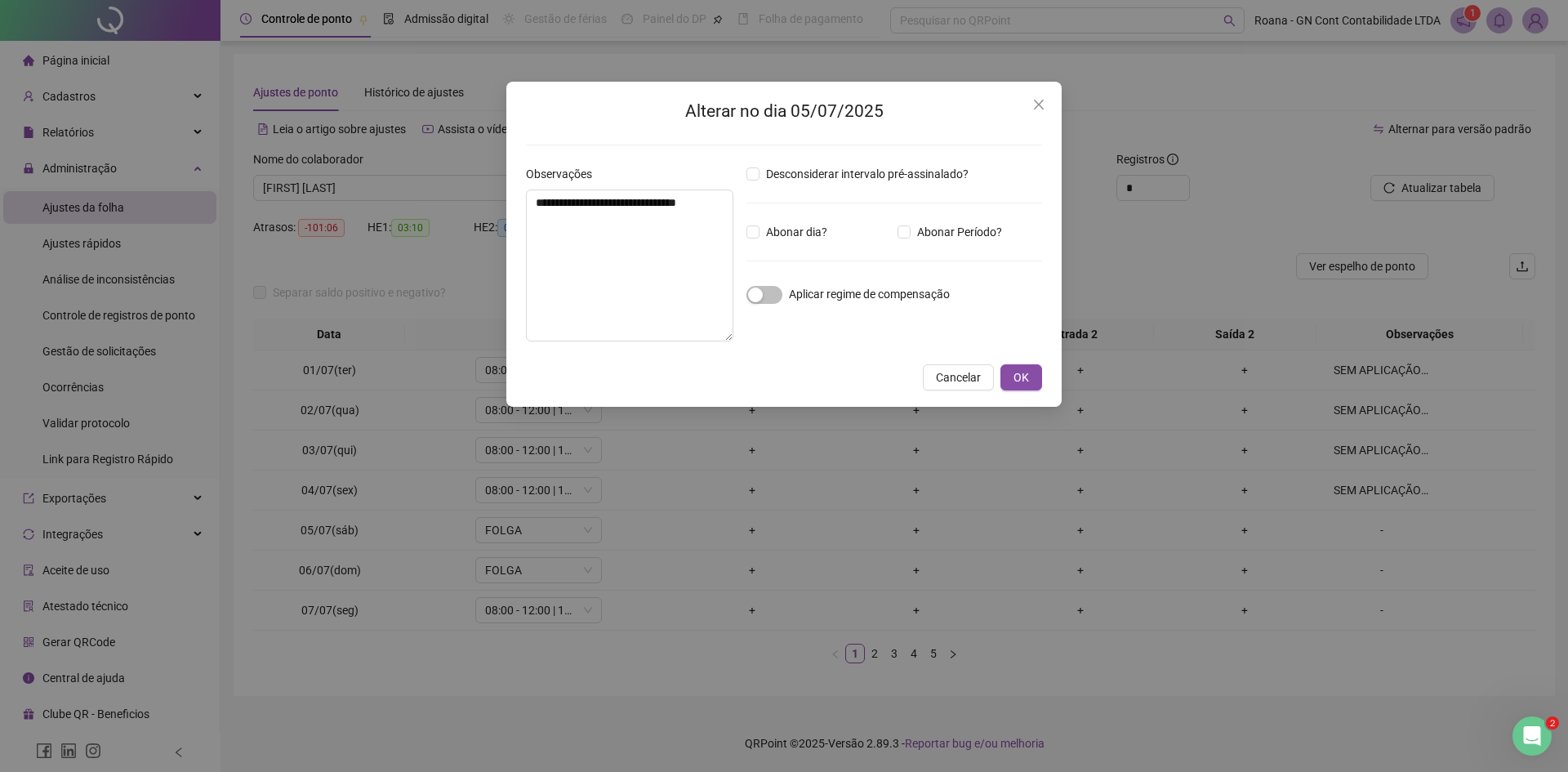 click on "Desconsiderar intervalo pré-assinalado? Abonar dia? Abonar Período? Horas a abonar ***** Aplicar regime de compensação" at bounding box center [894, 260] 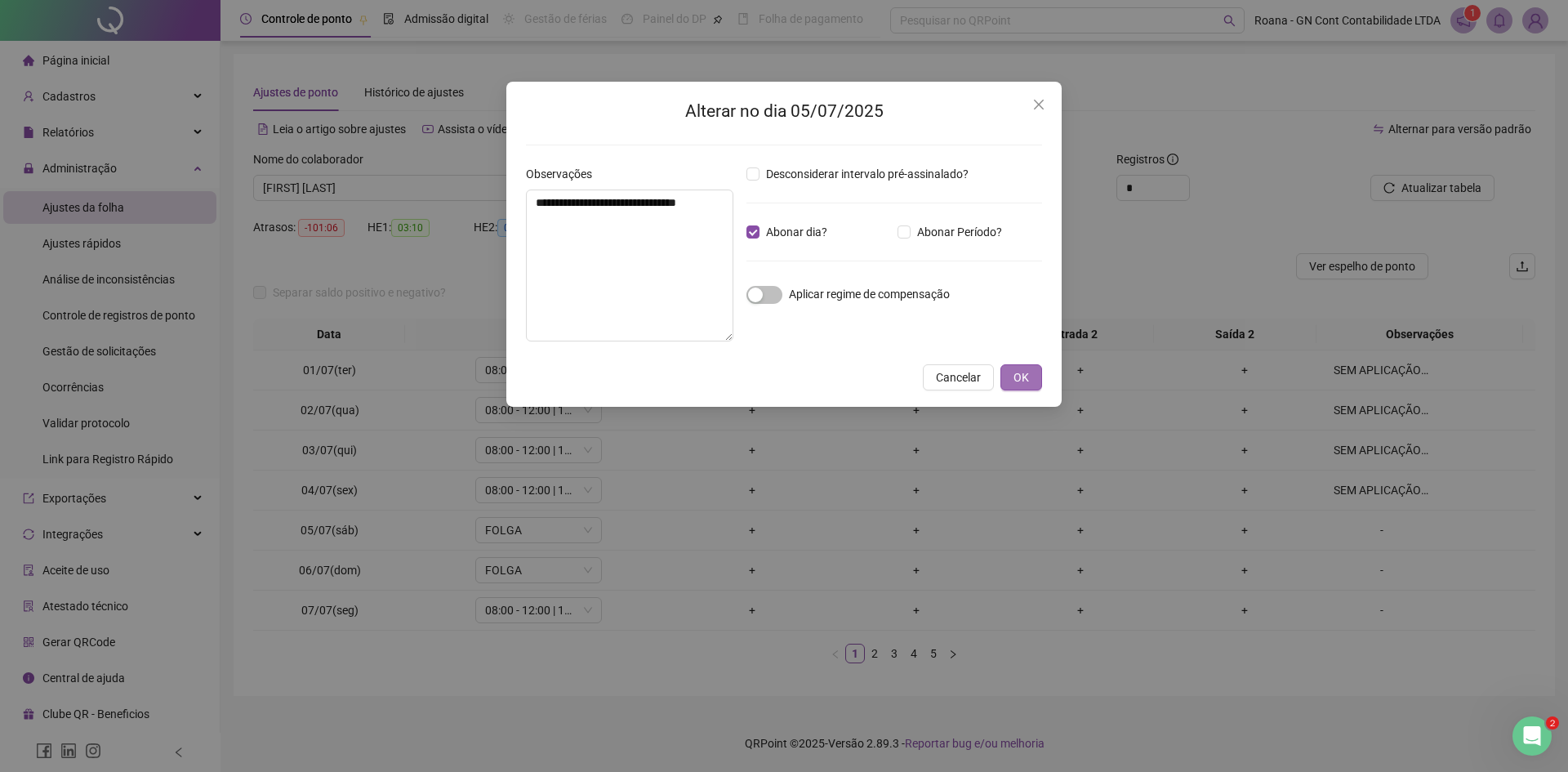 click on "OK" at bounding box center (1021, 377) 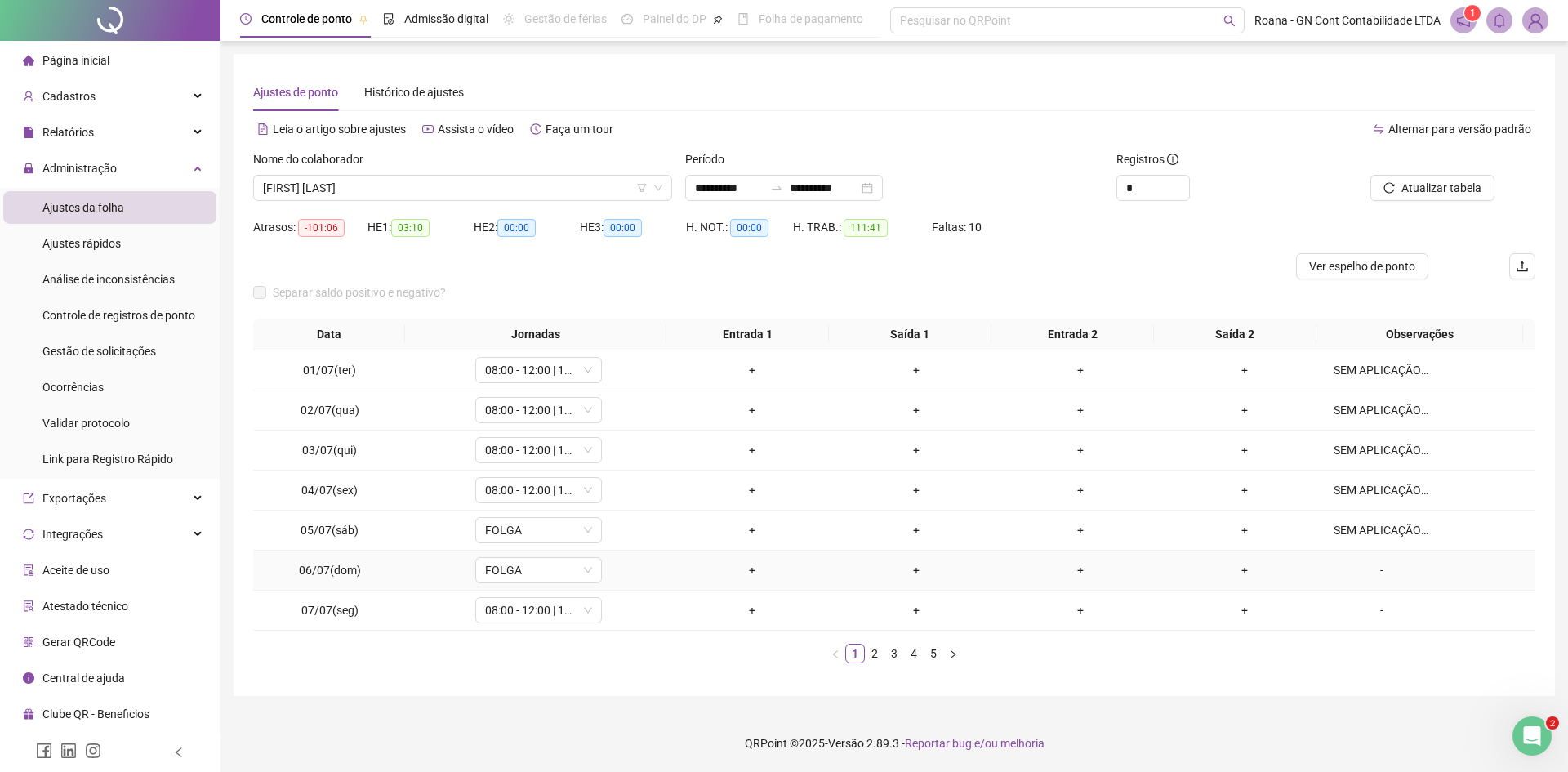 click on "-" at bounding box center (1382, 570) 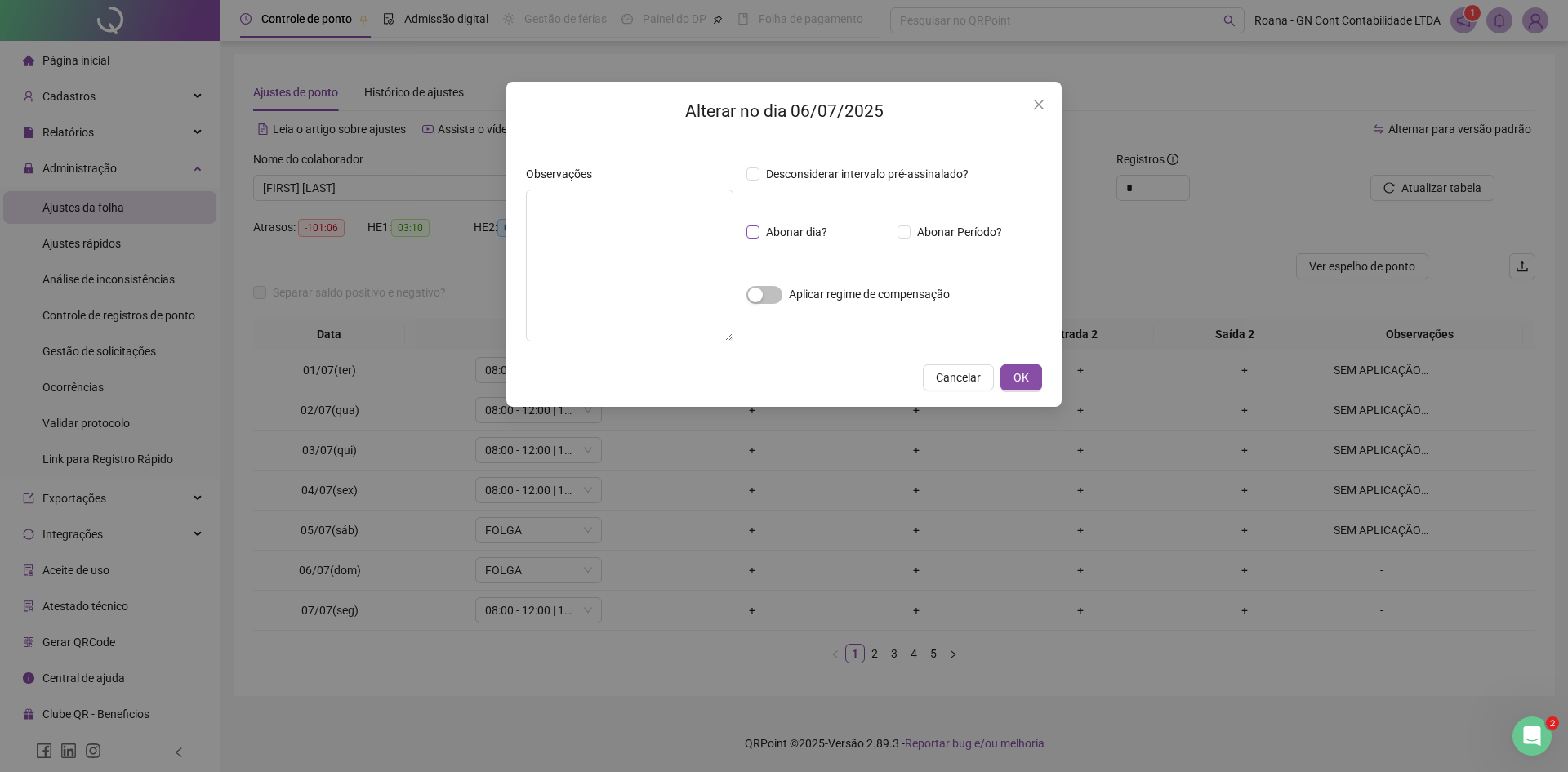 click on "Abonar dia?" at bounding box center (796, 232) 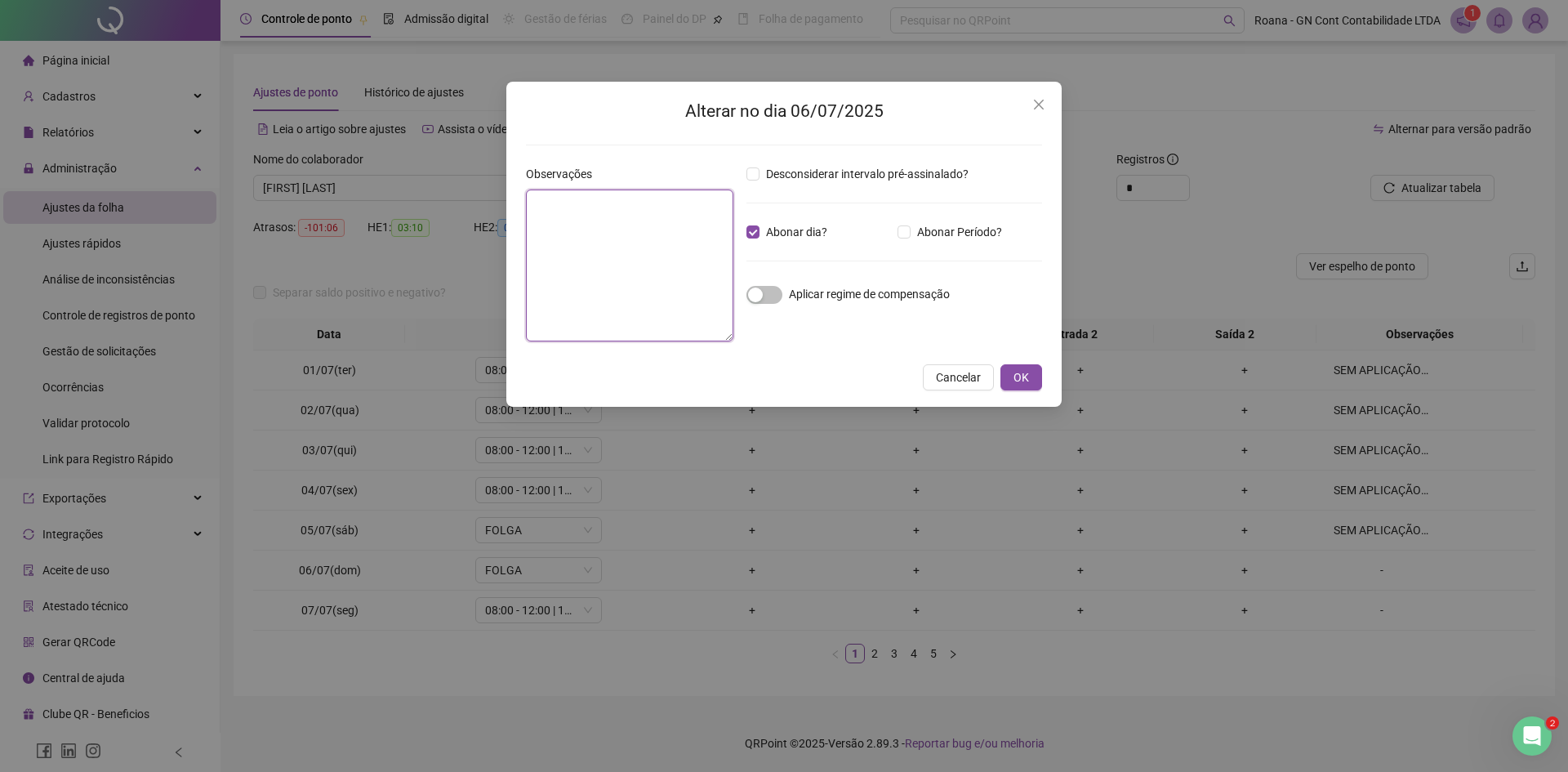 click at bounding box center (630, 266) 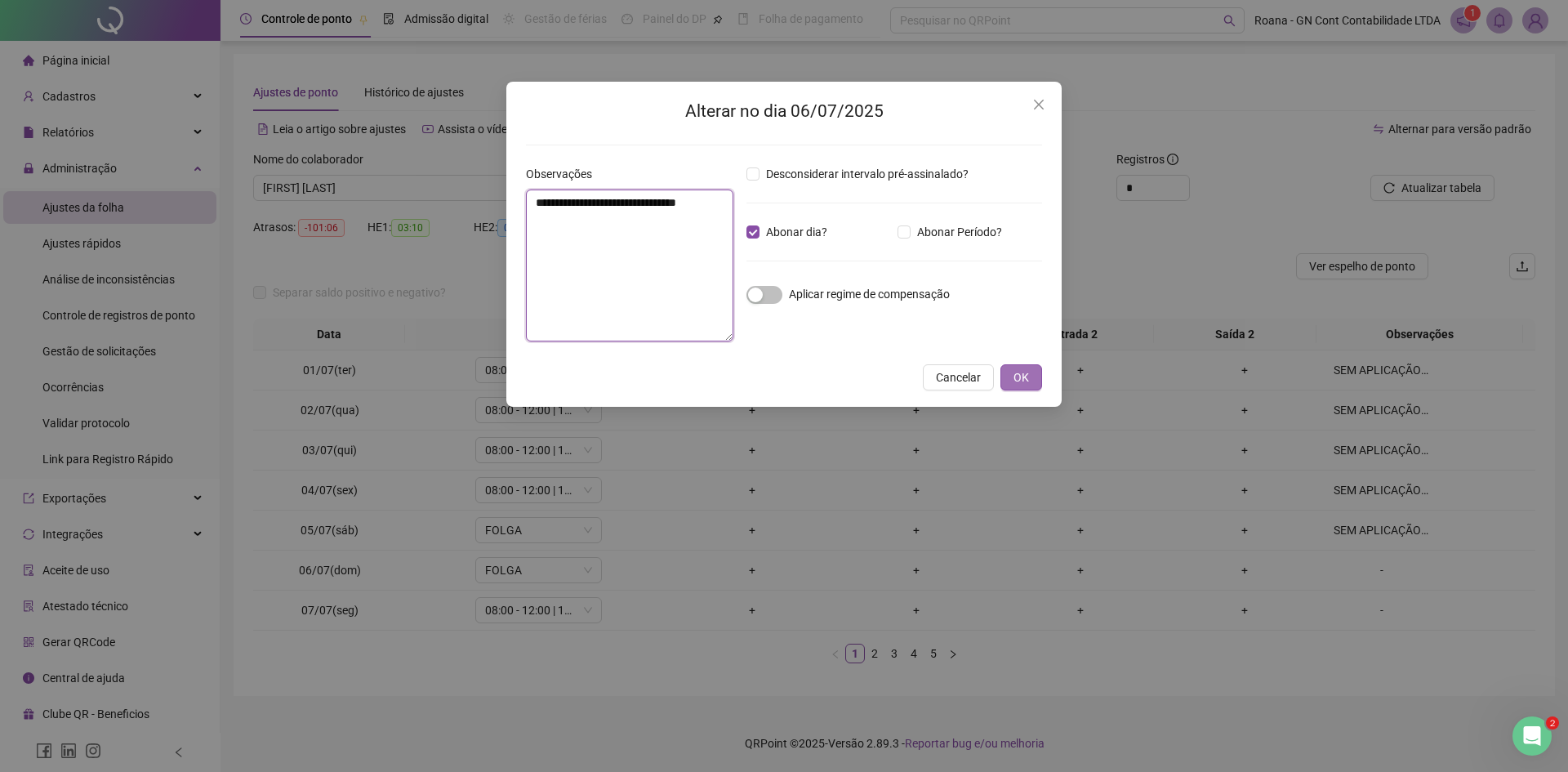 type on "**********" 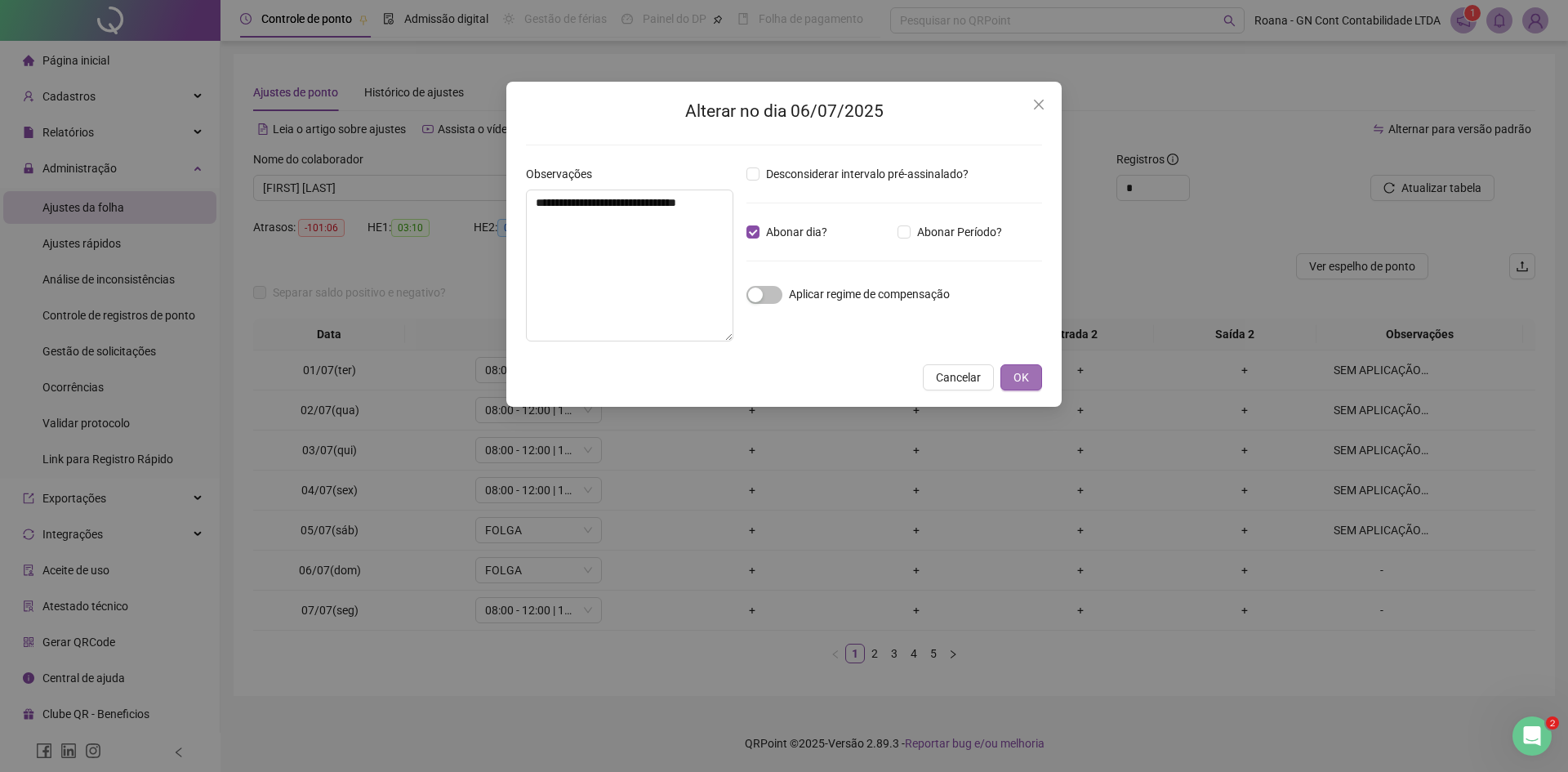click on "OK" at bounding box center [1021, 377] 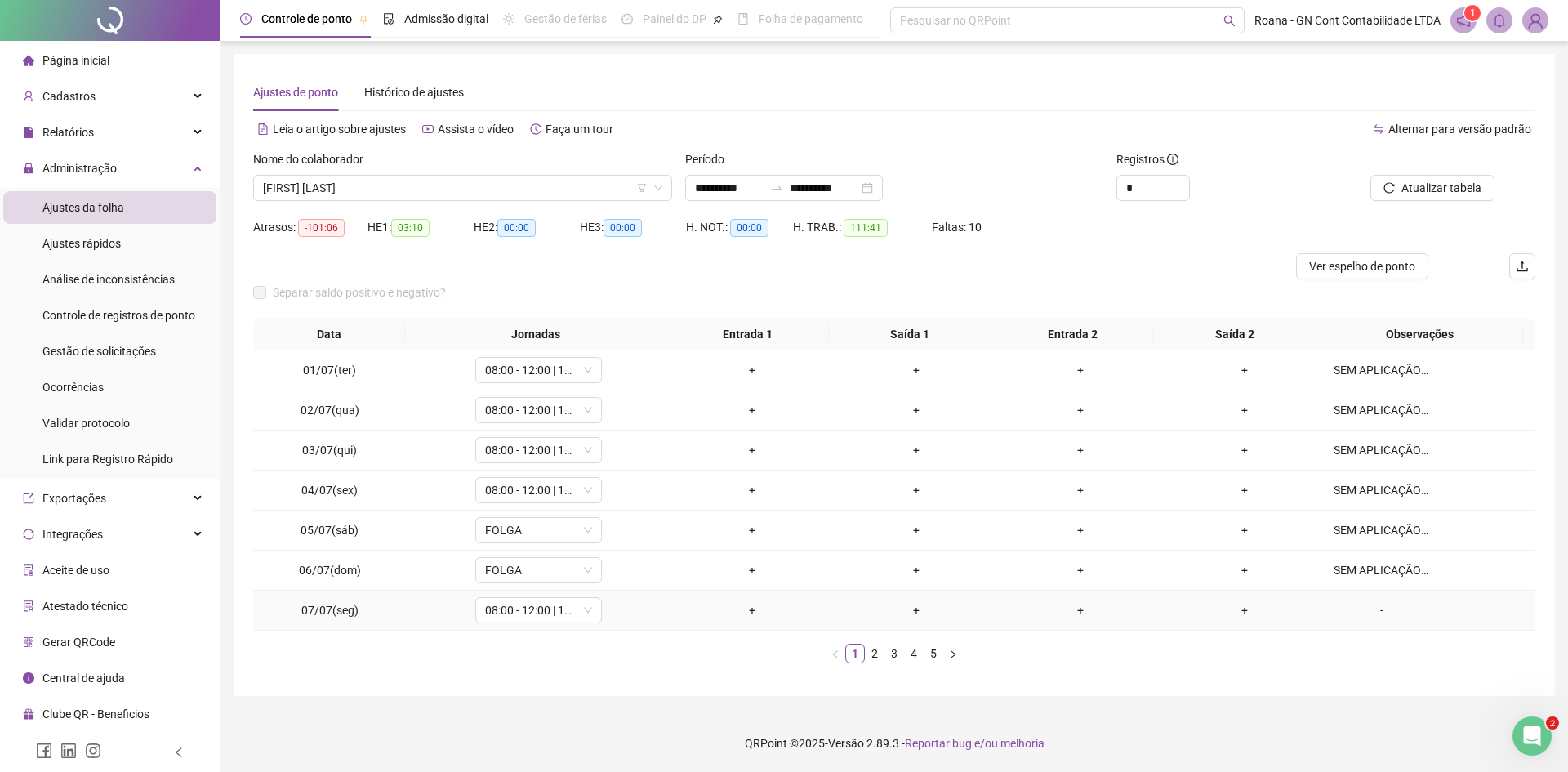 click on "-" at bounding box center [1382, 610] 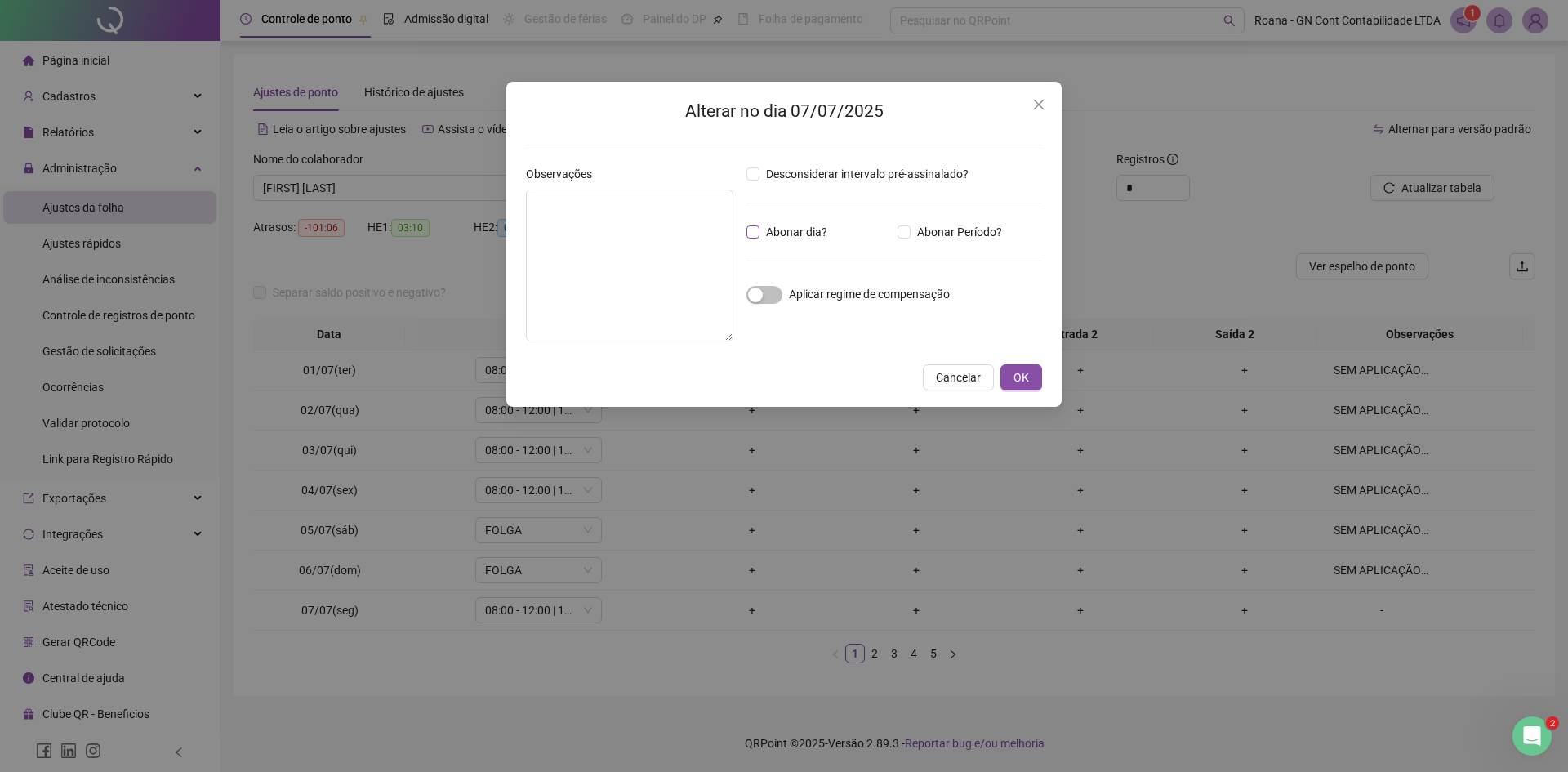 click on "Abonar dia?" at bounding box center (796, 232) 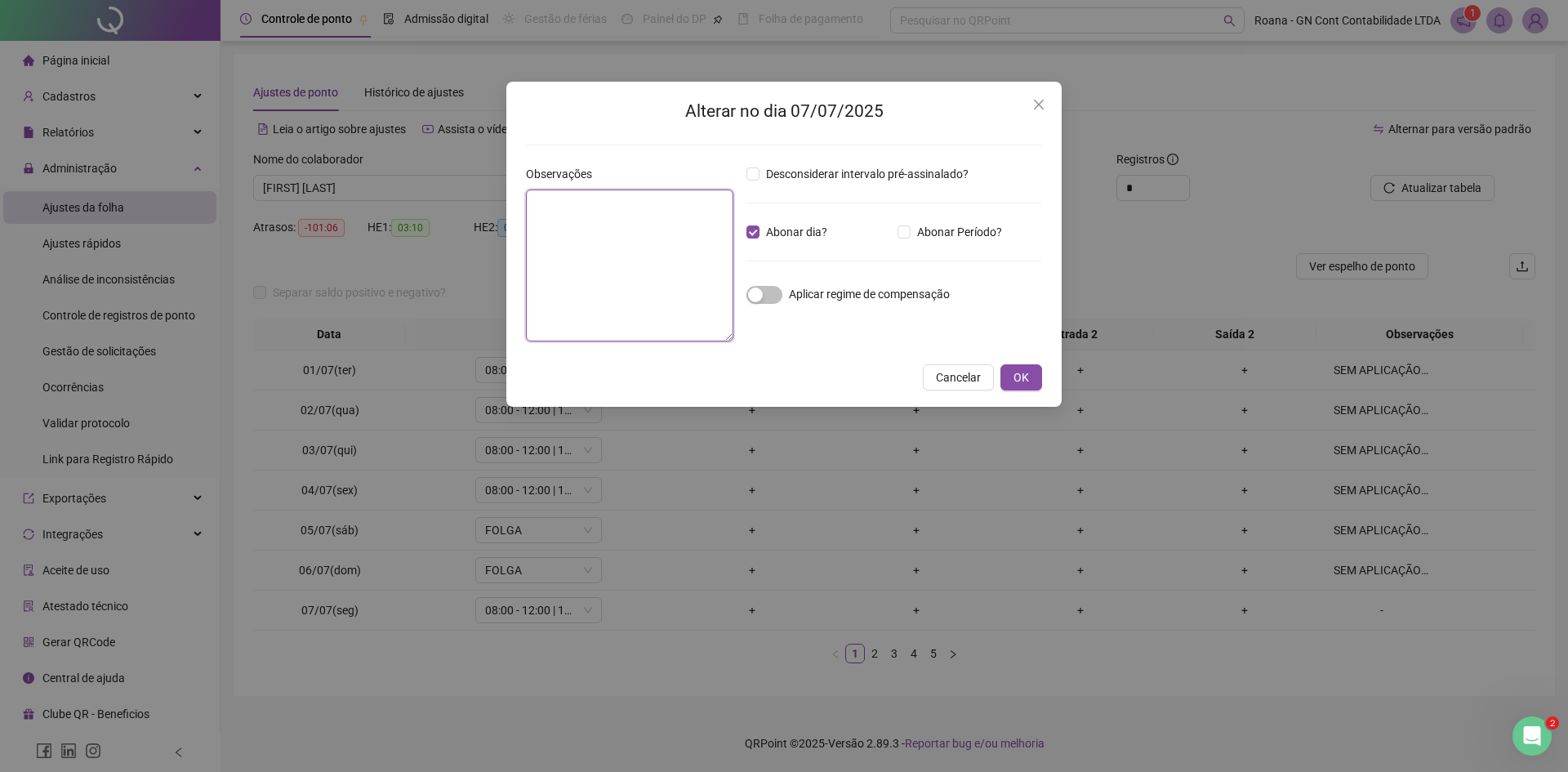 click at bounding box center [630, 266] 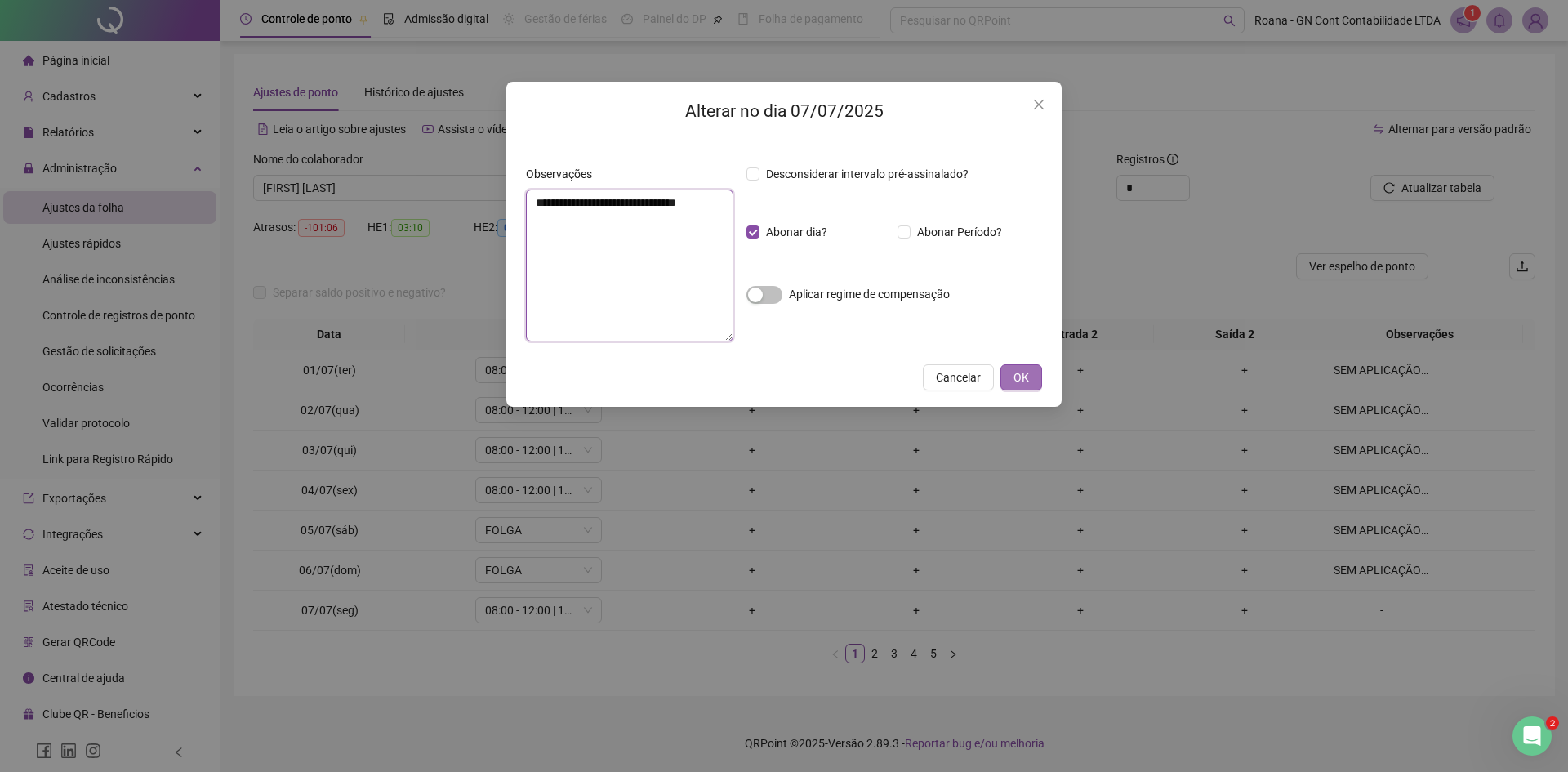 type on "**********" 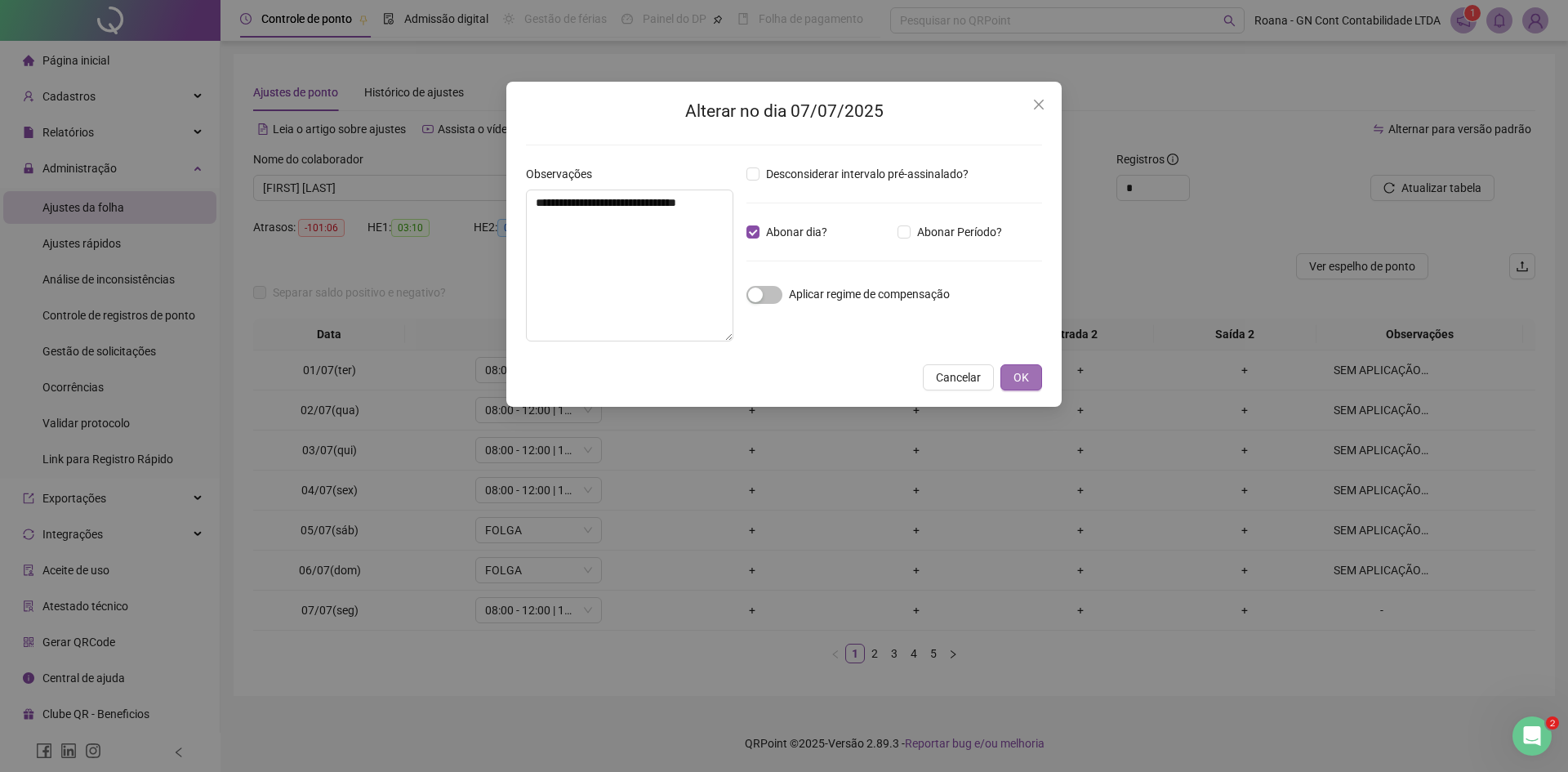 click on "OK" at bounding box center (1021, 377) 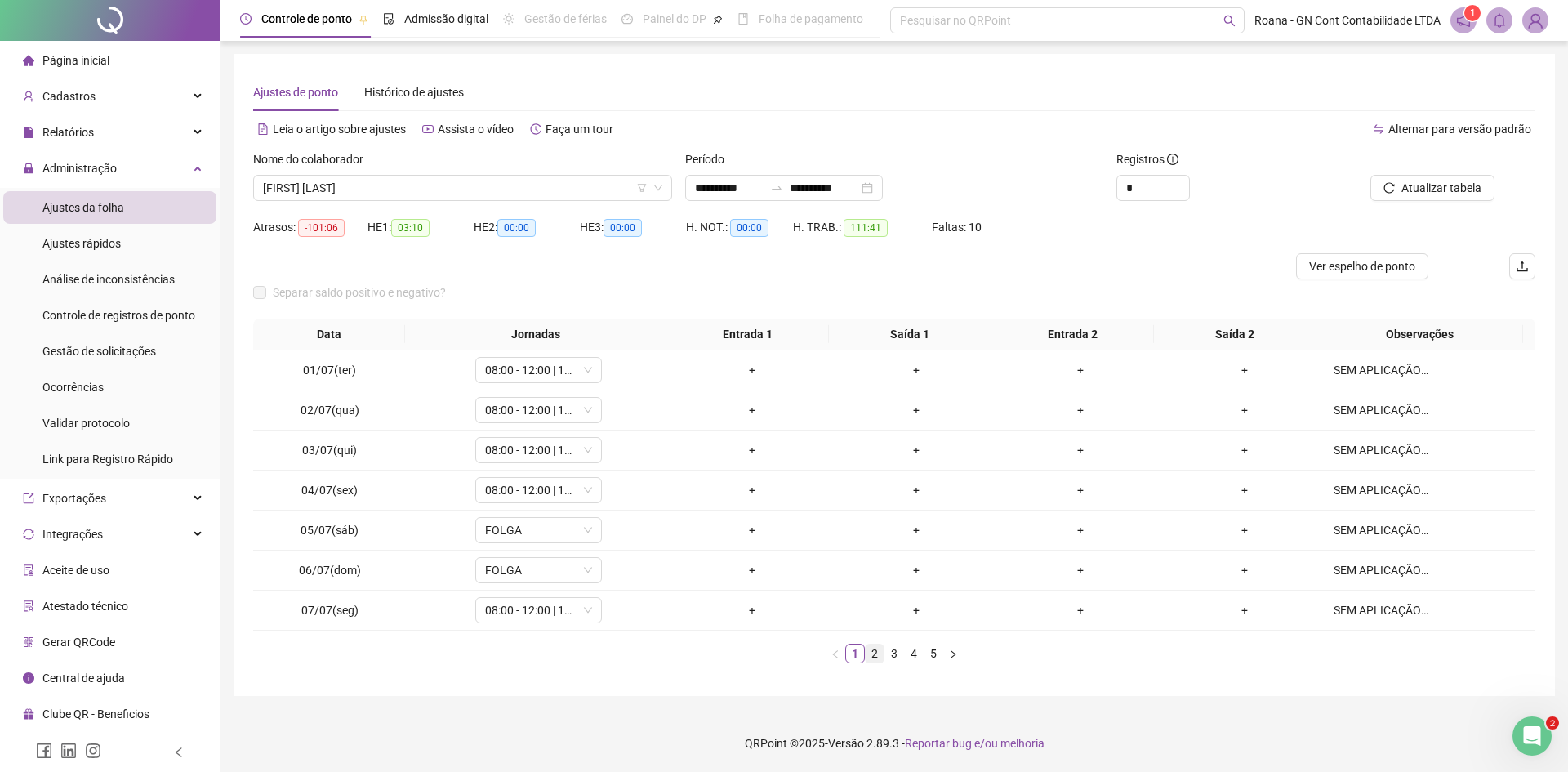 click on "2" at bounding box center [875, 654] 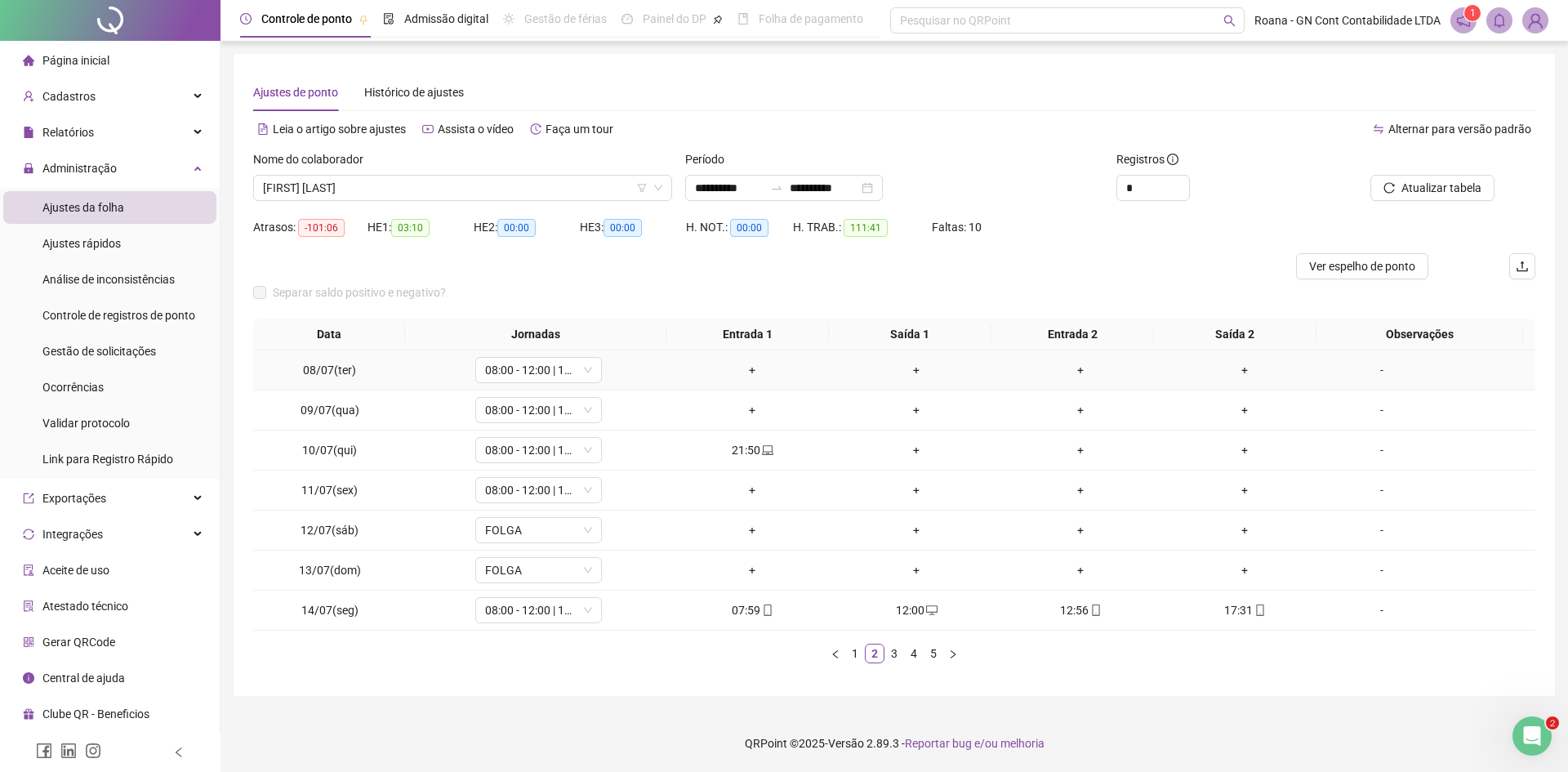 click on "-" at bounding box center [1382, 370] 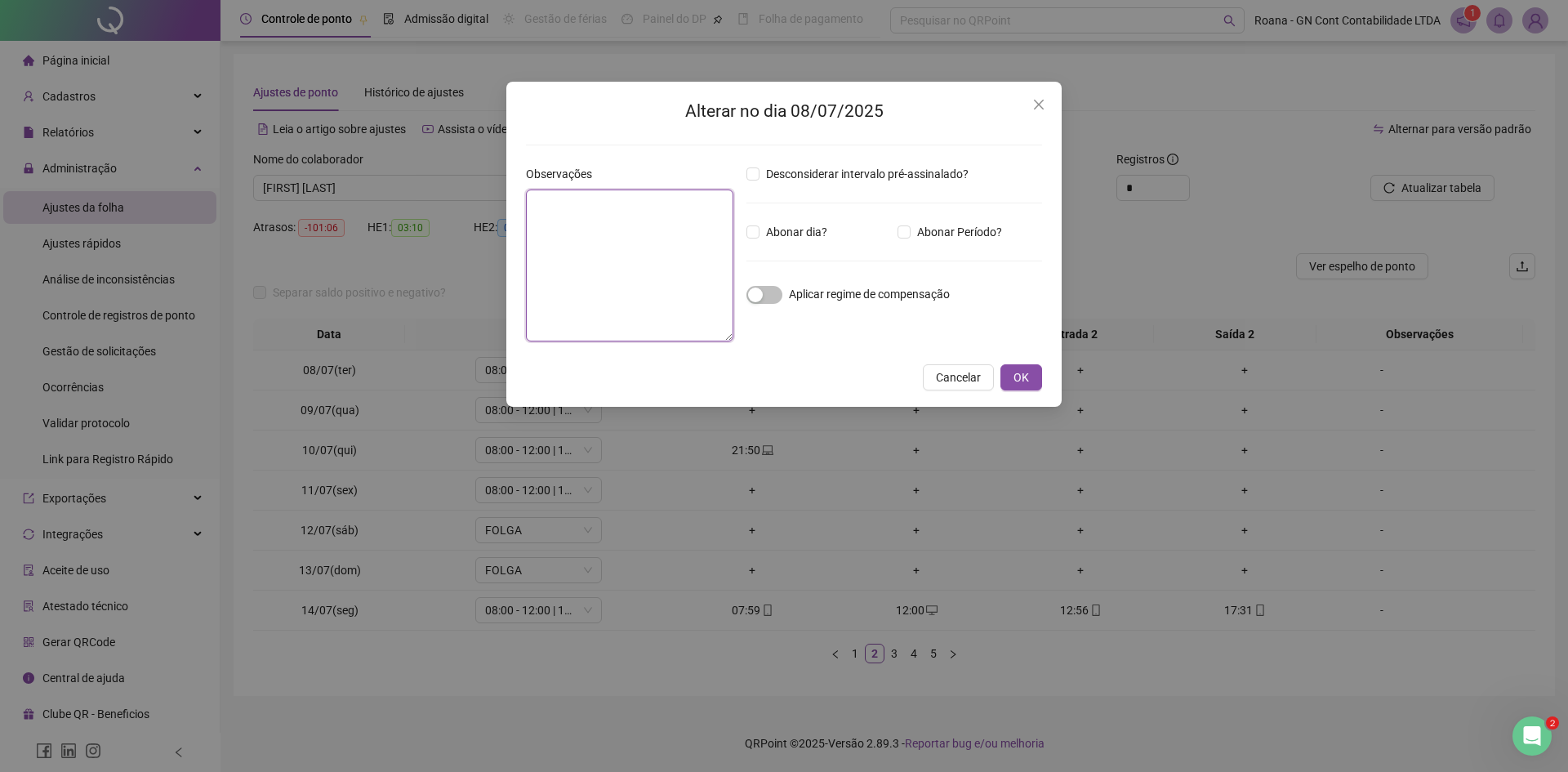 click at bounding box center [630, 266] 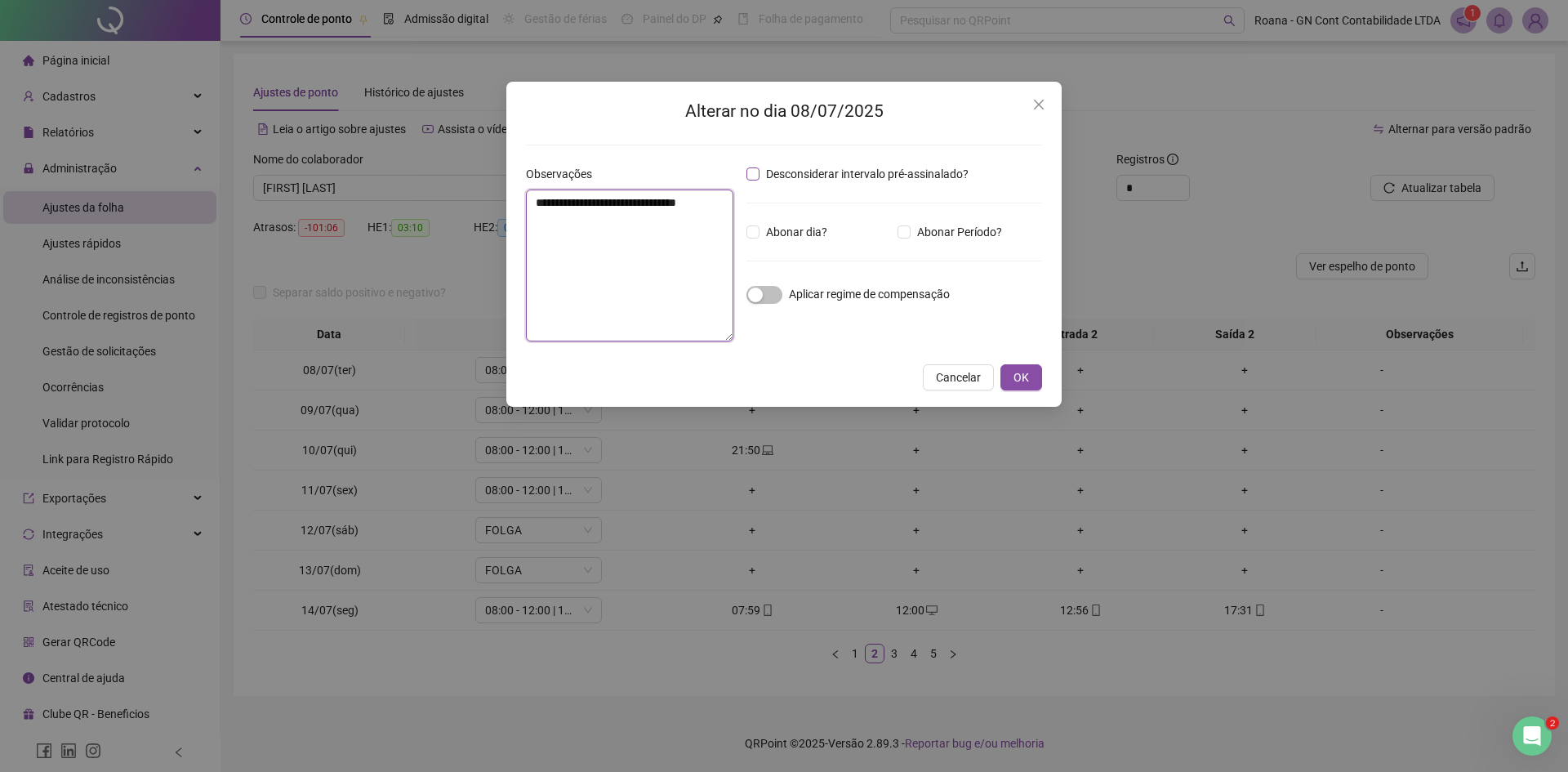 type on "**********" 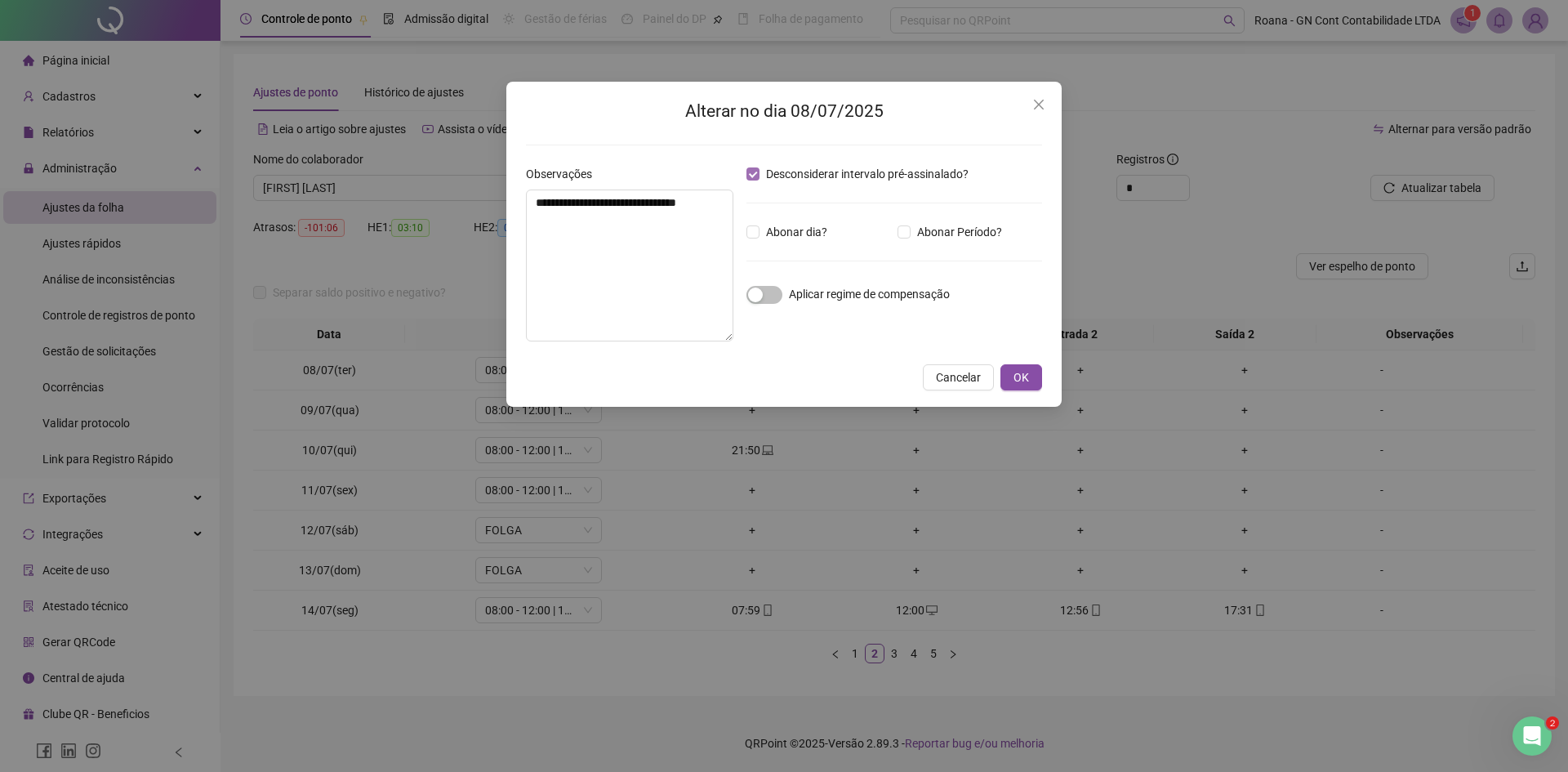 click on "Desconsiderar intervalo pré-assinalado?" at bounding box center (867, 174) 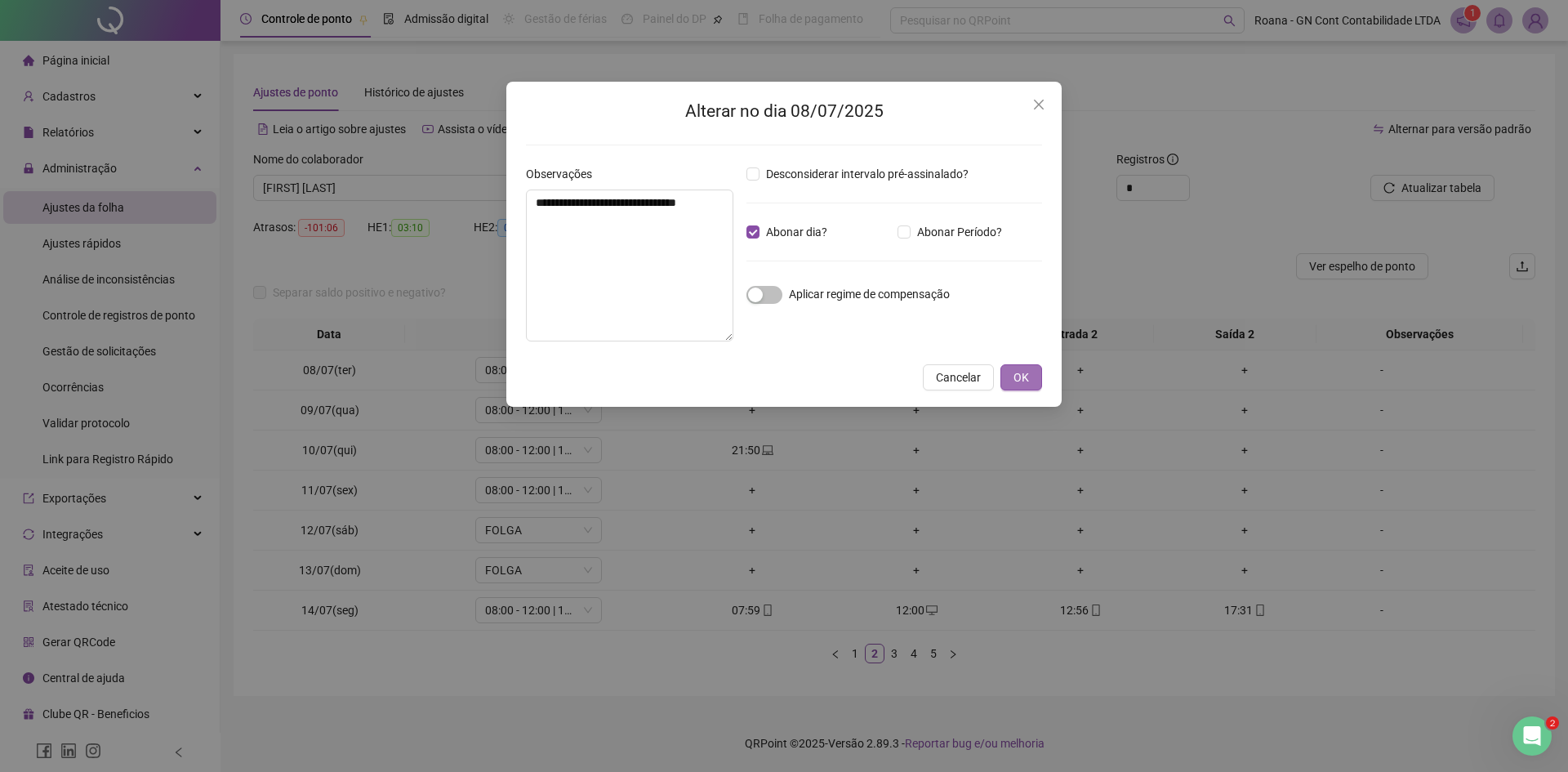 click on "OK" at bounding box center (1021, 377) 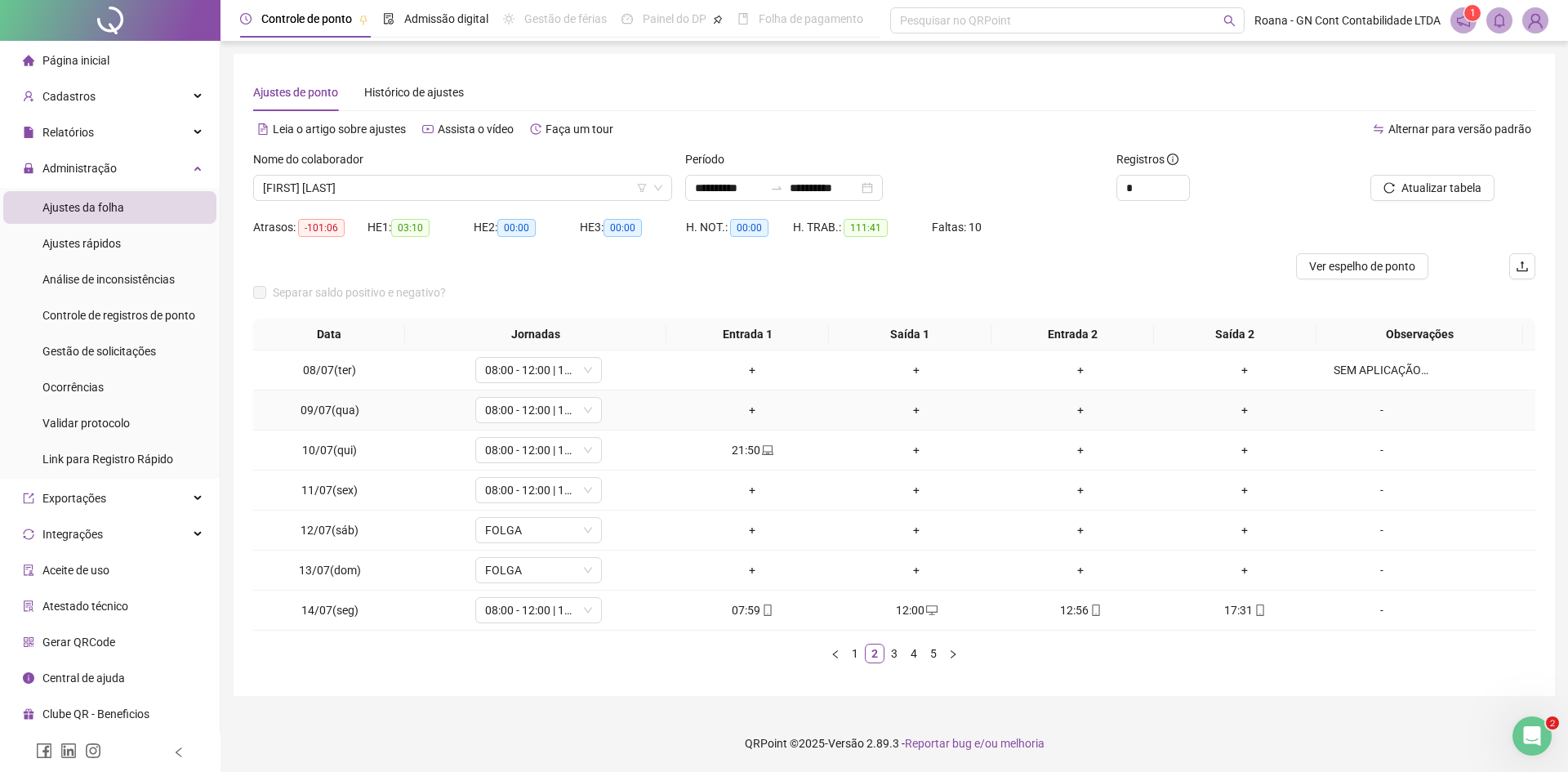 click on "-" at bounding box center [1382, 410] 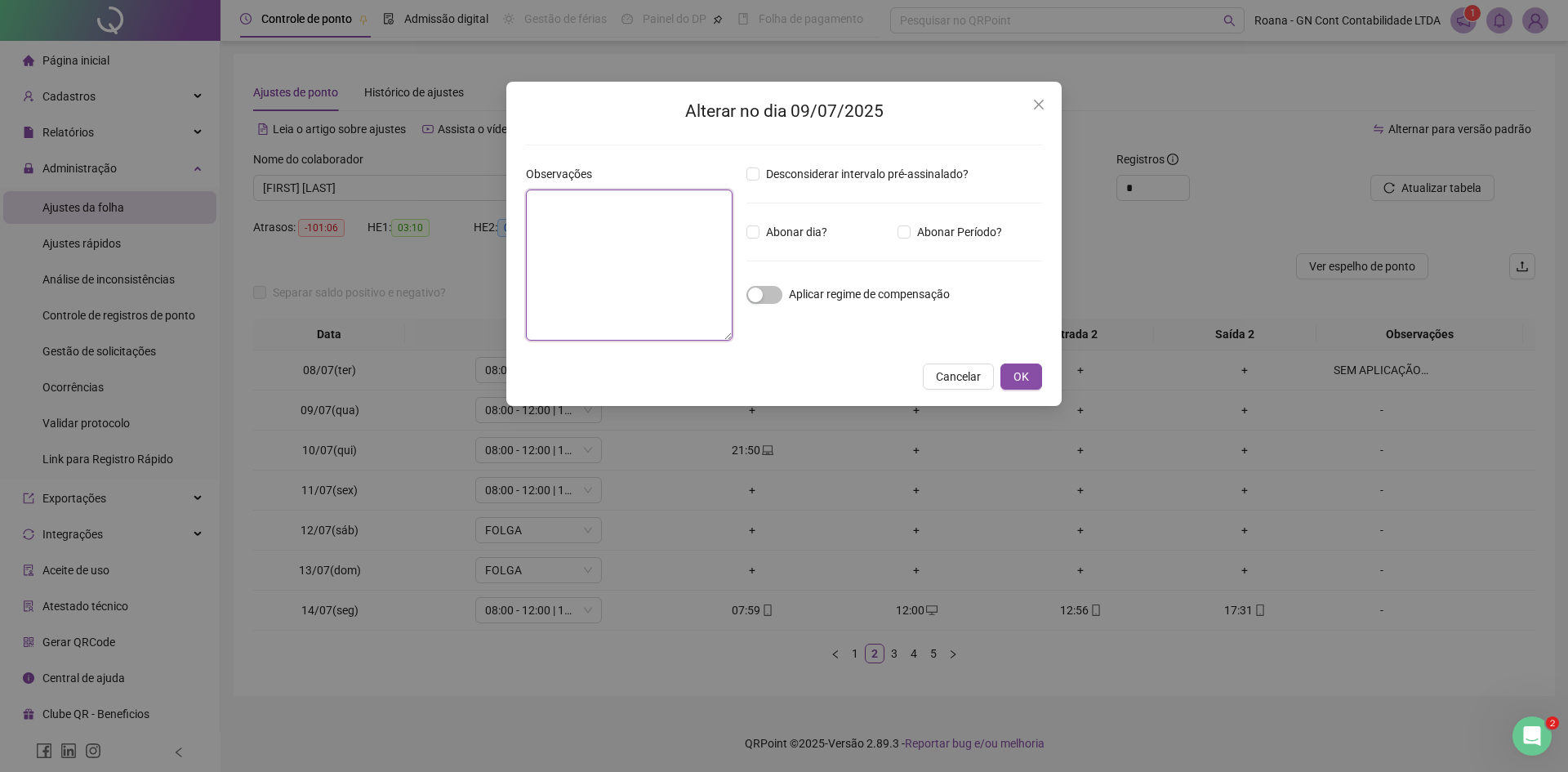 click at bounding box center (629, 265) 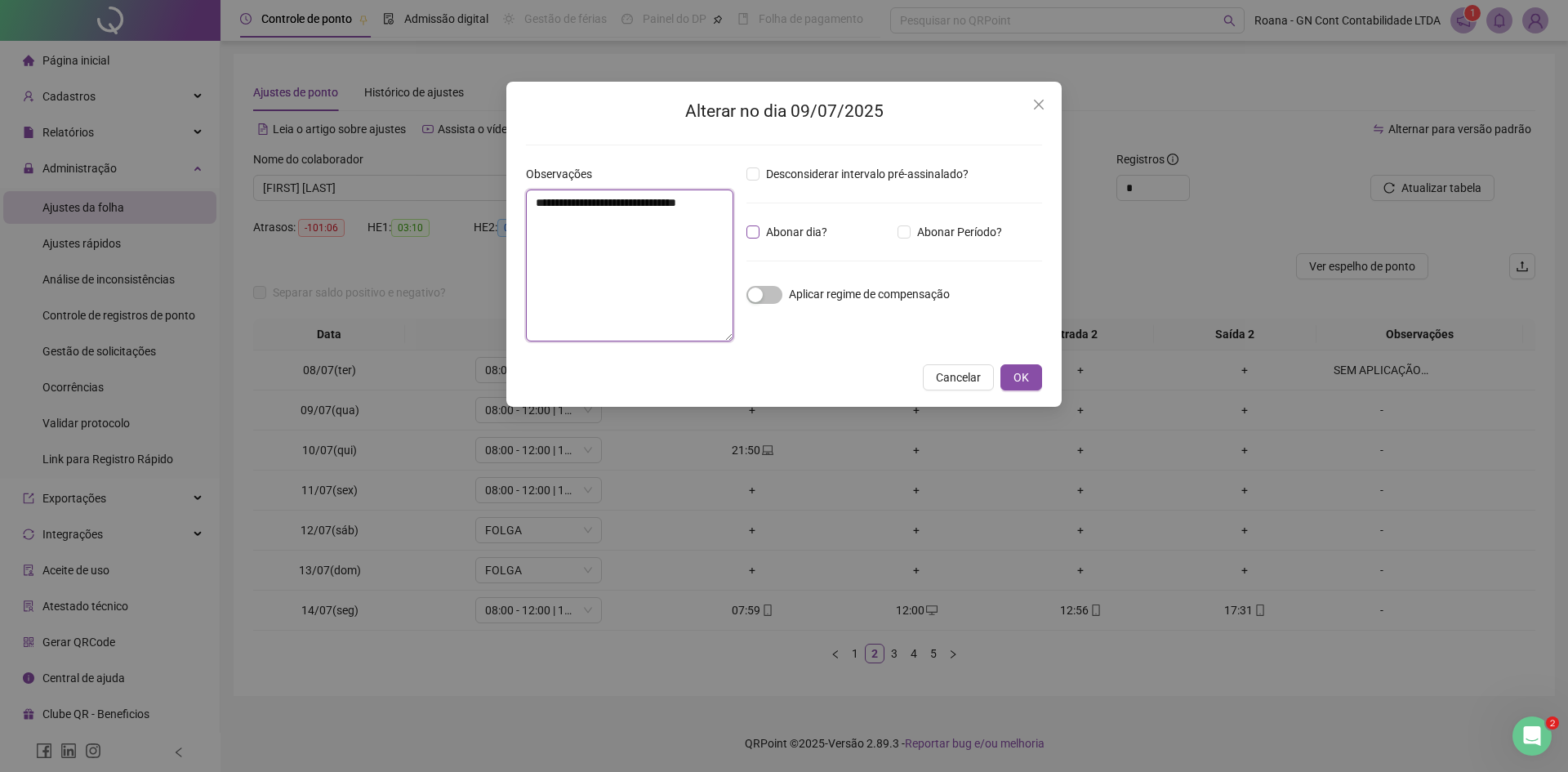 type on "**********" 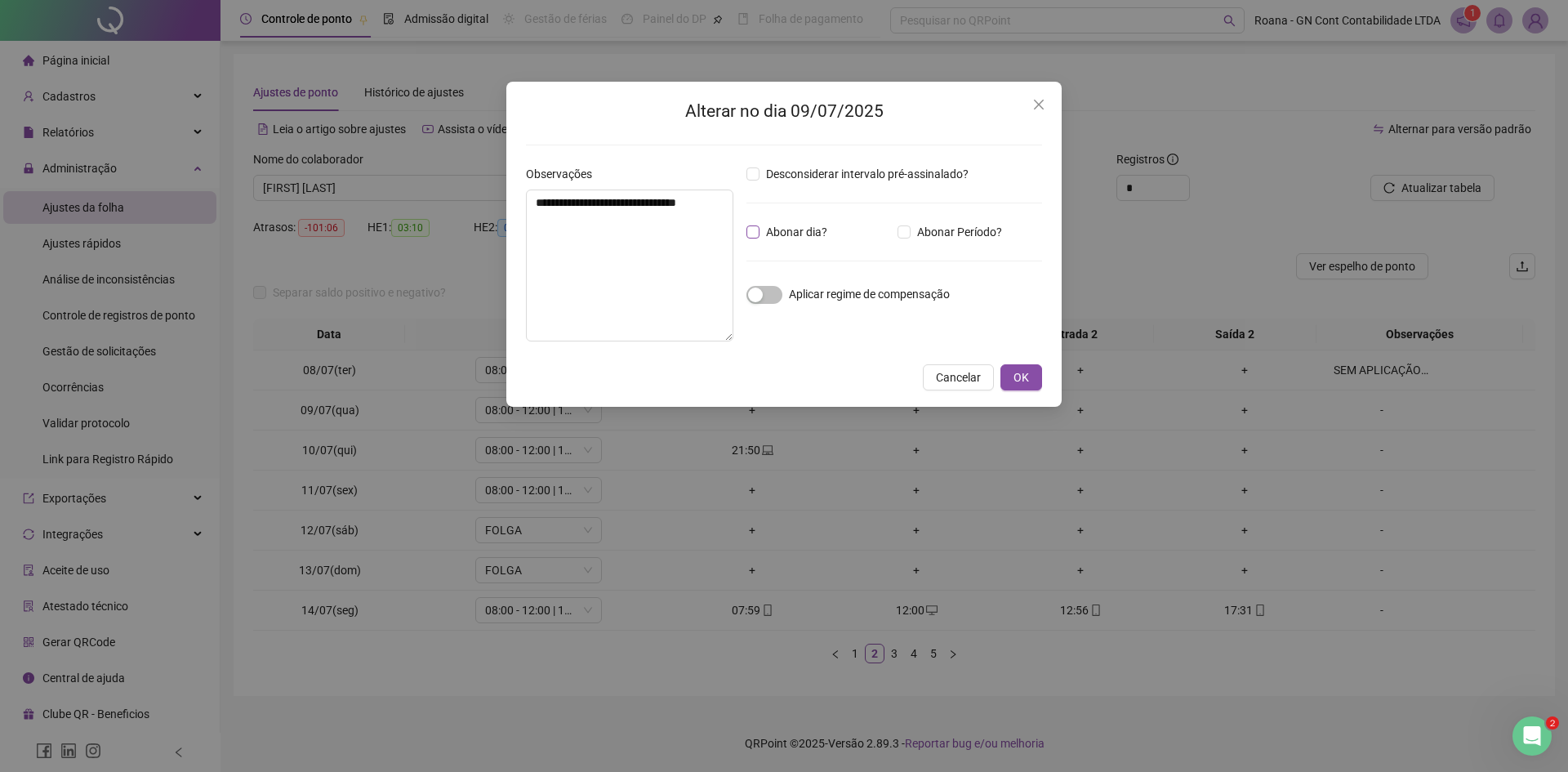 click on "Abonar dia?" at bounding box center (790, 232) 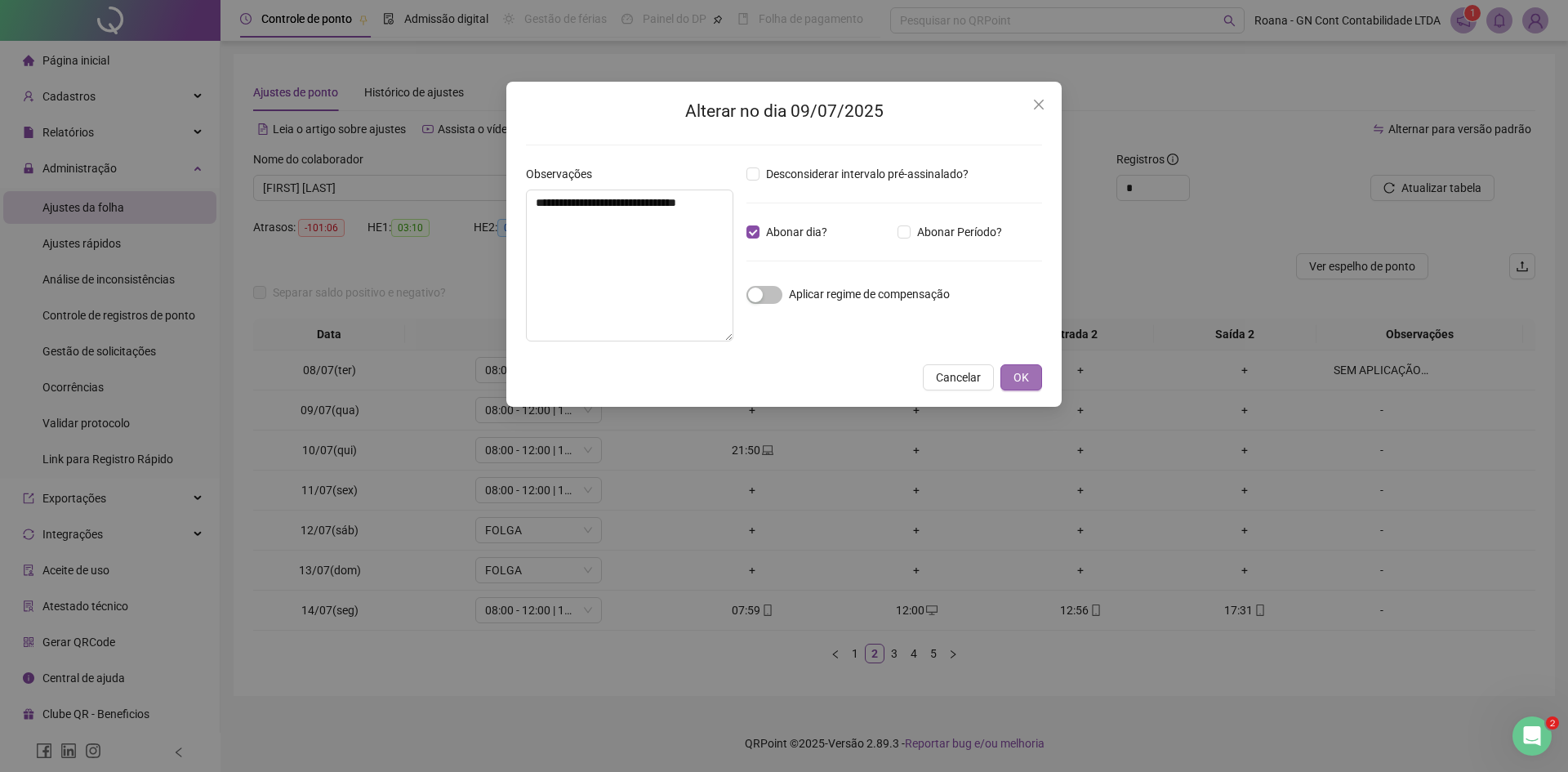 click on "OK" at bounding box center (1021, 377) 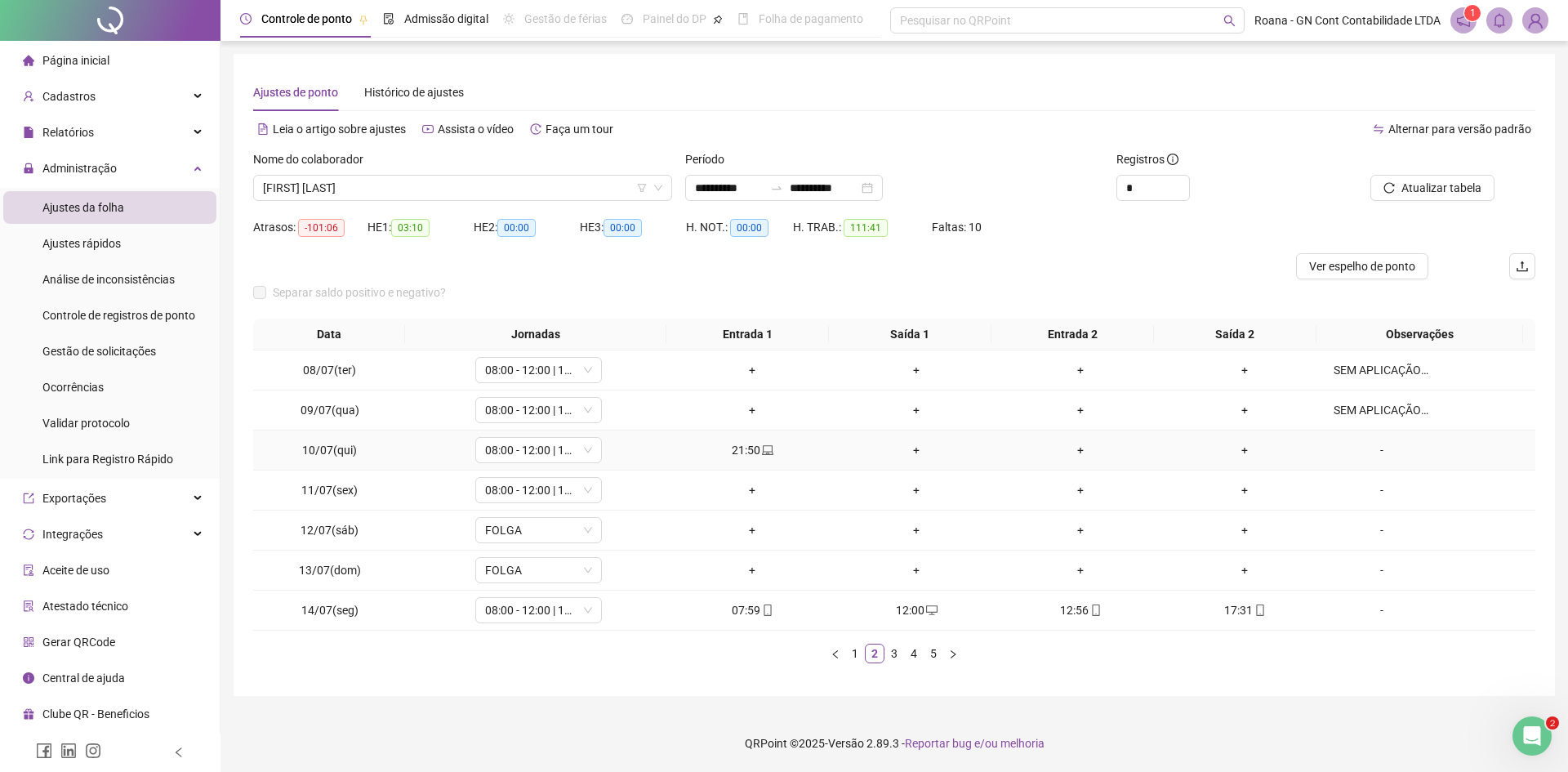 click on "-" at bounding box center [1382, 450] 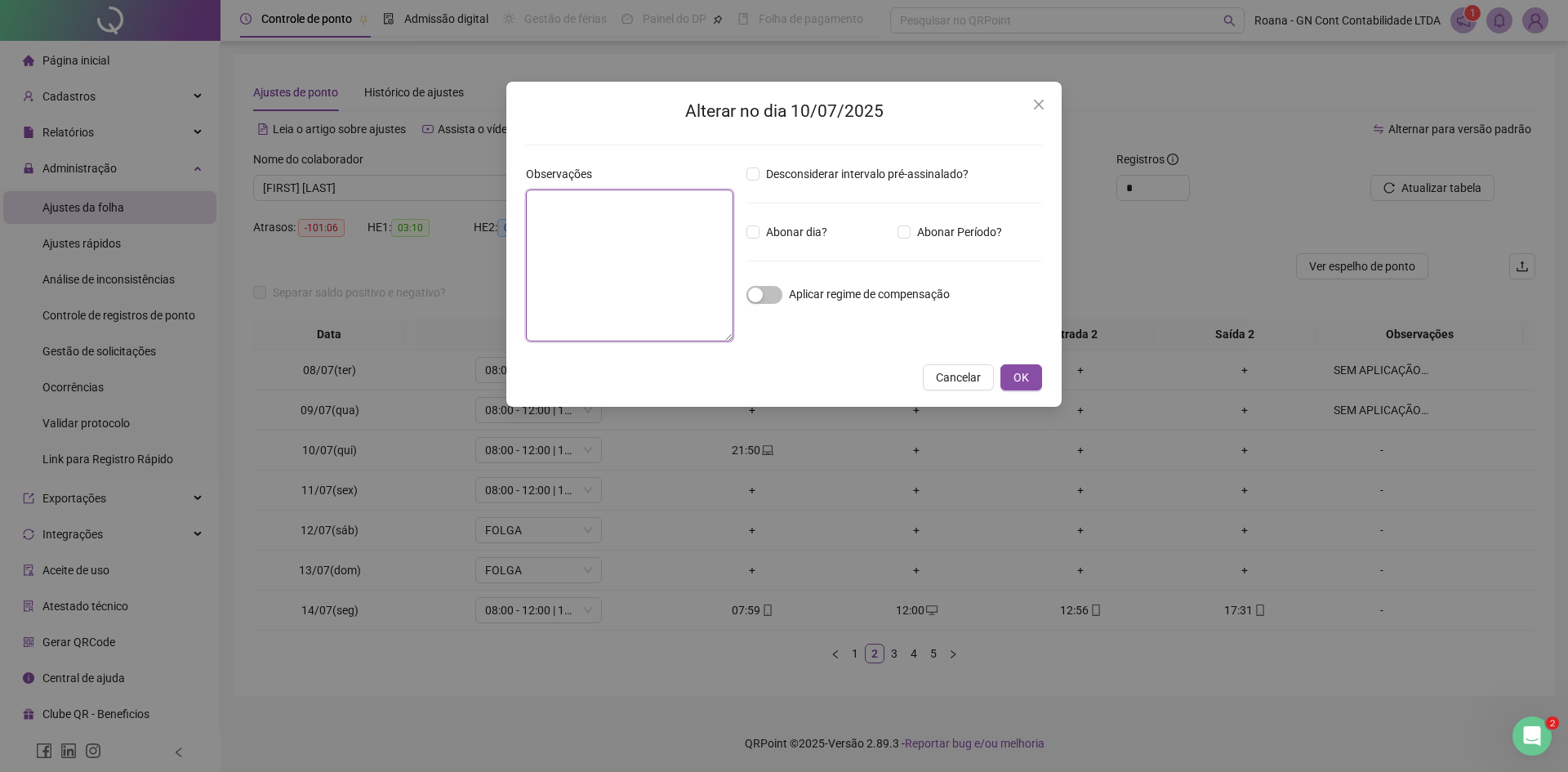 click at bounding box center [630, 266] 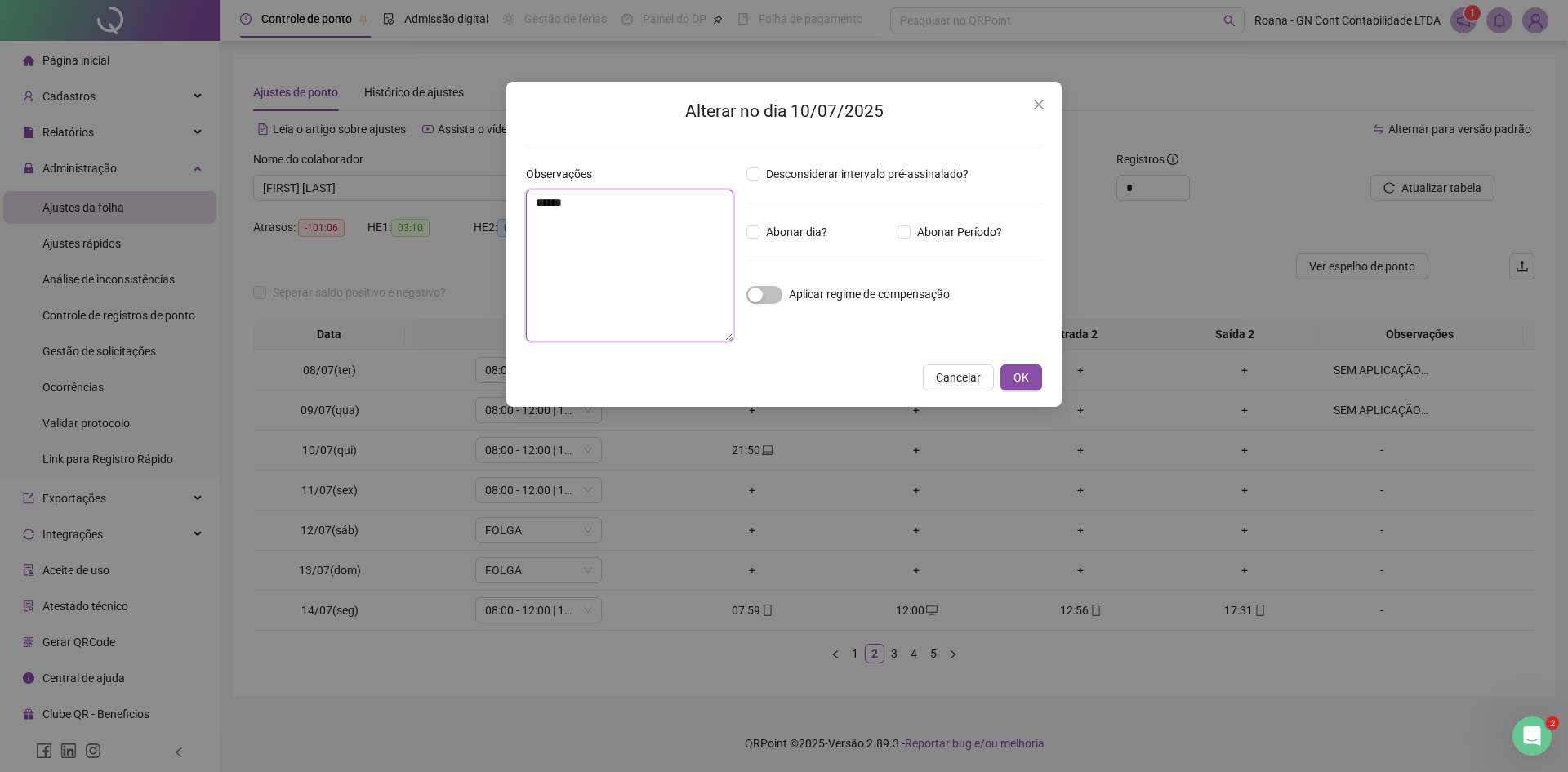 paste on "**********" 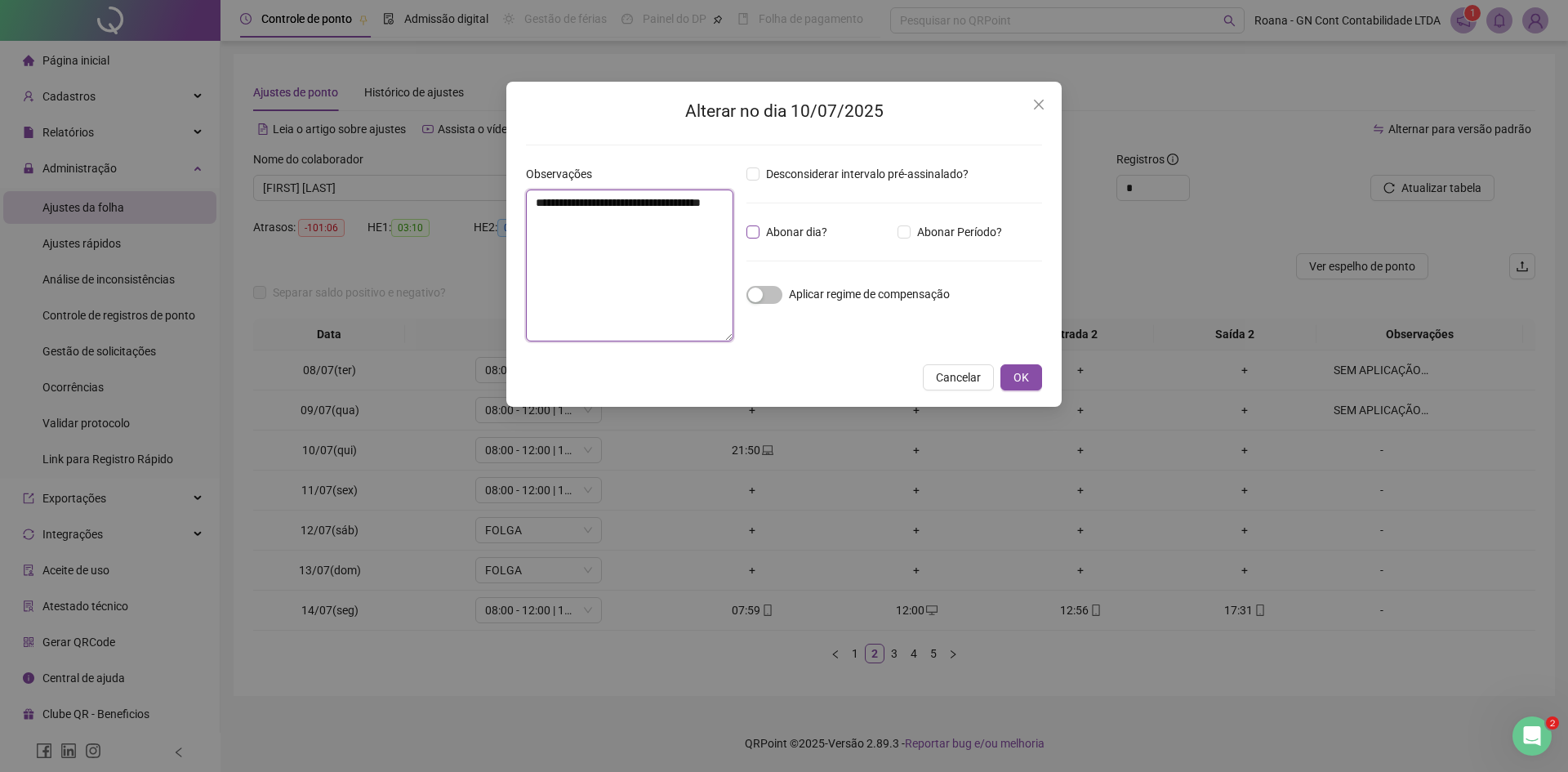 type on "**********" 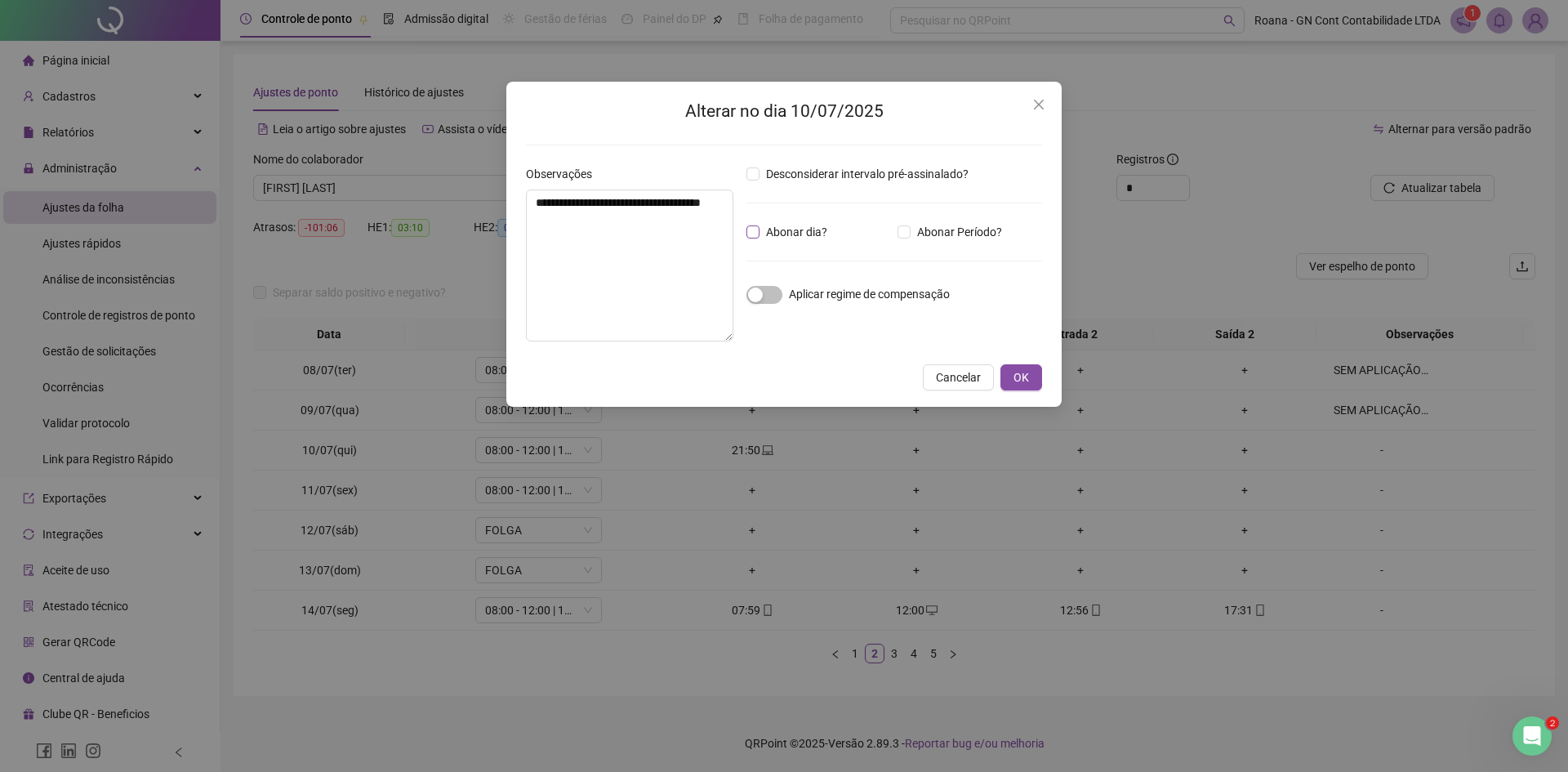 click on "Abonar dia?" at bounding box center [796, 232] 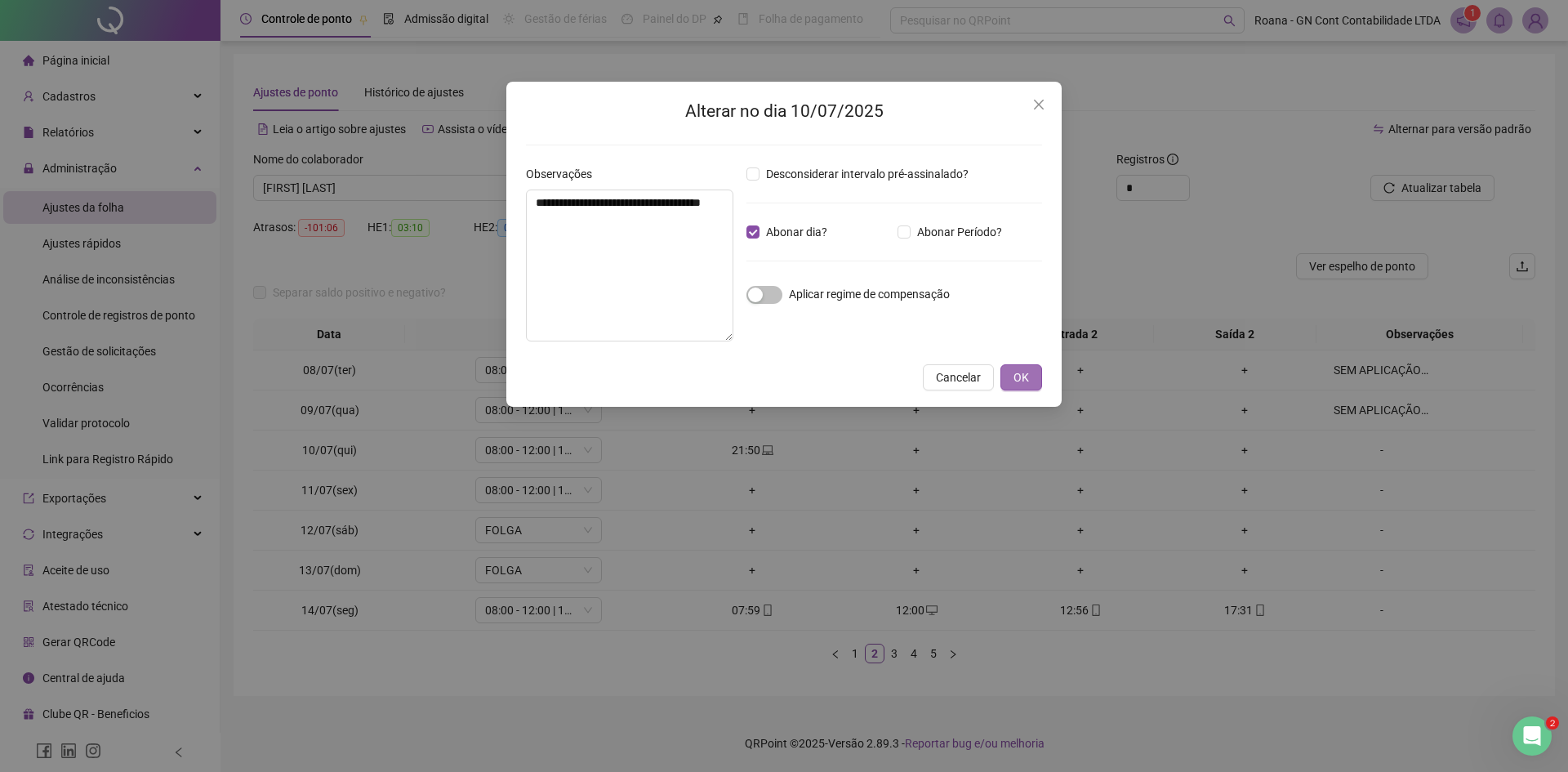 click on "OK" at bounding box center (1021, 377) 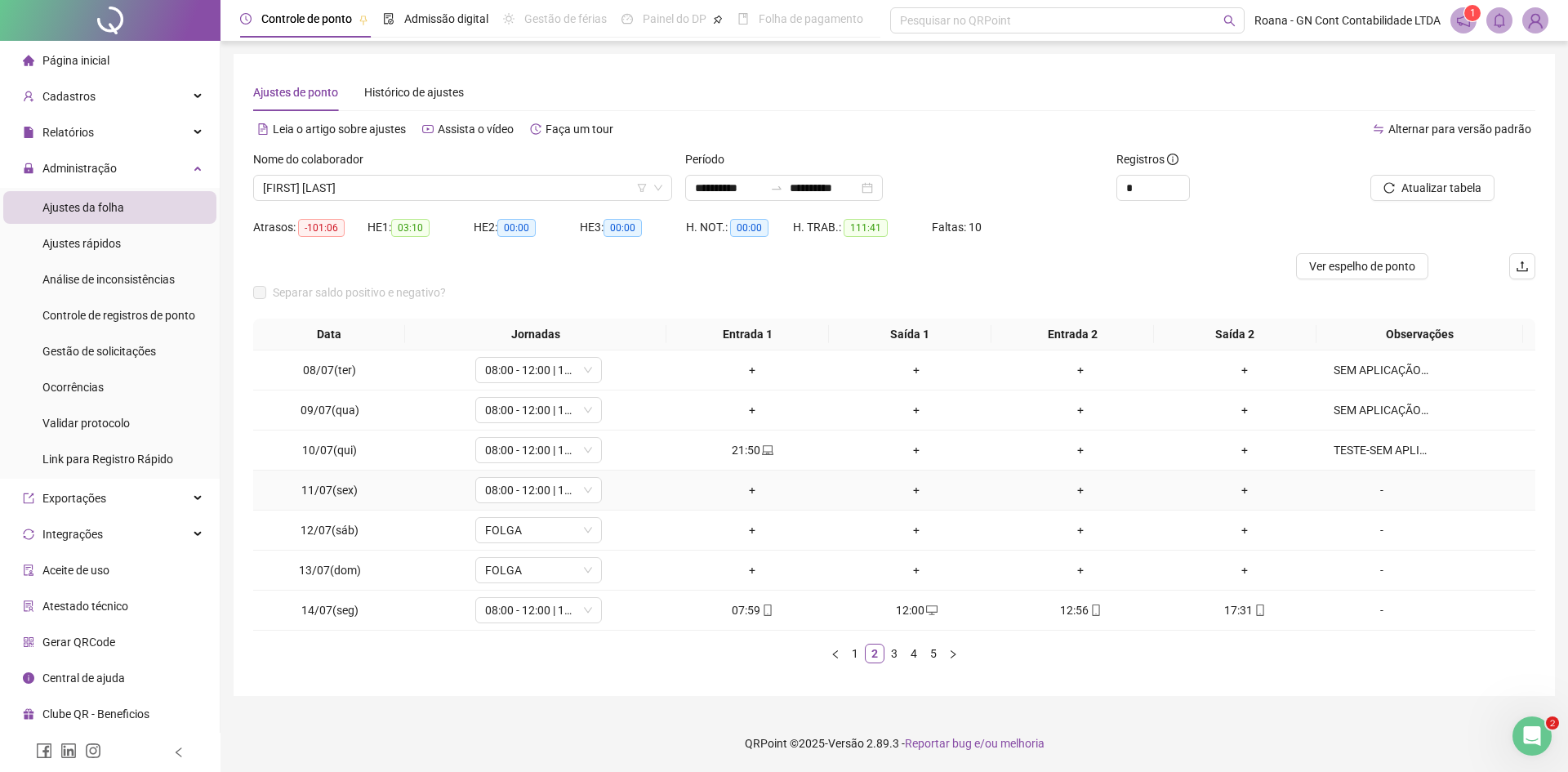 click on "-" at bounding box center [1382, 490] 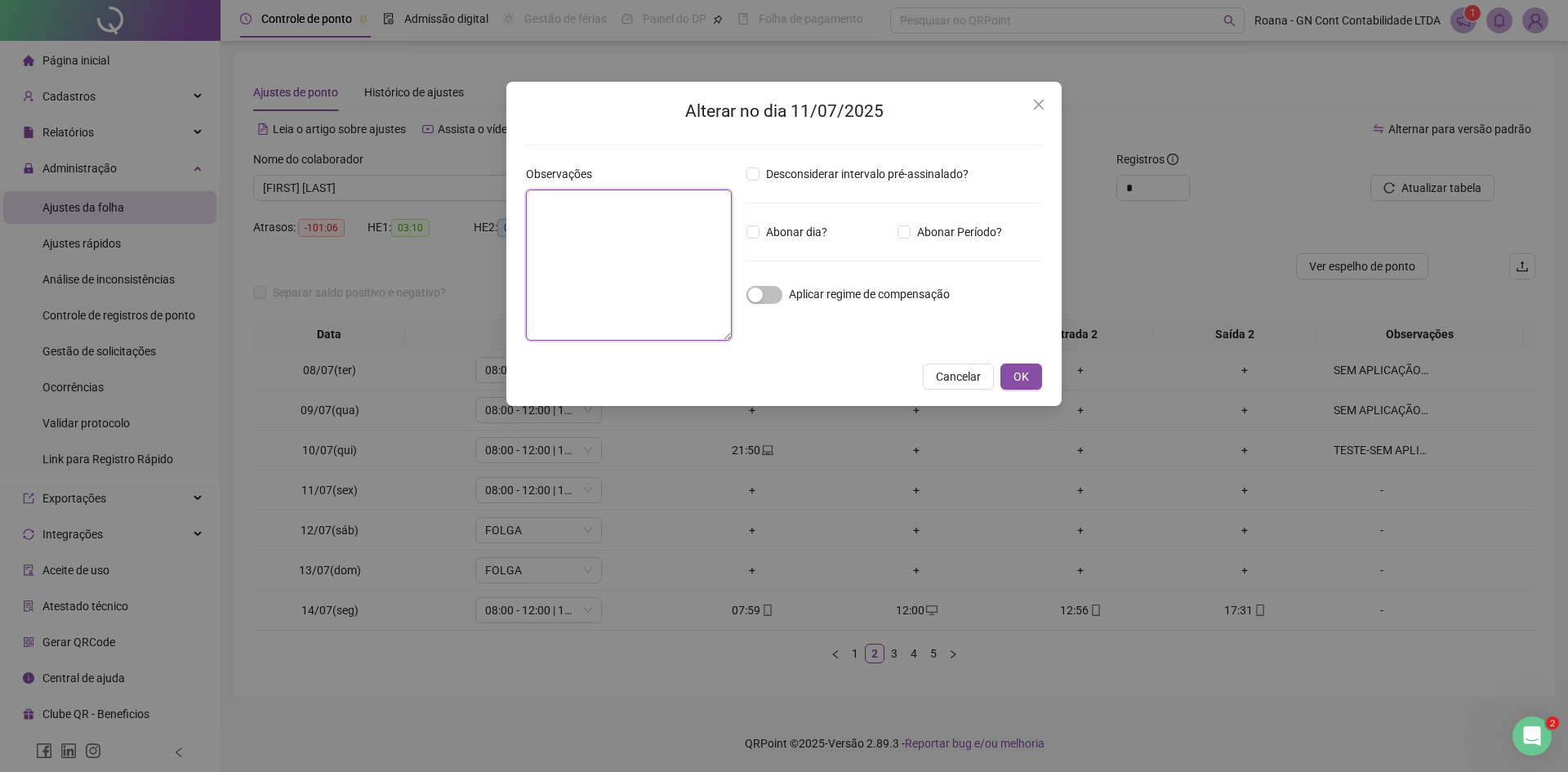 click at bounding box center [629, 265] 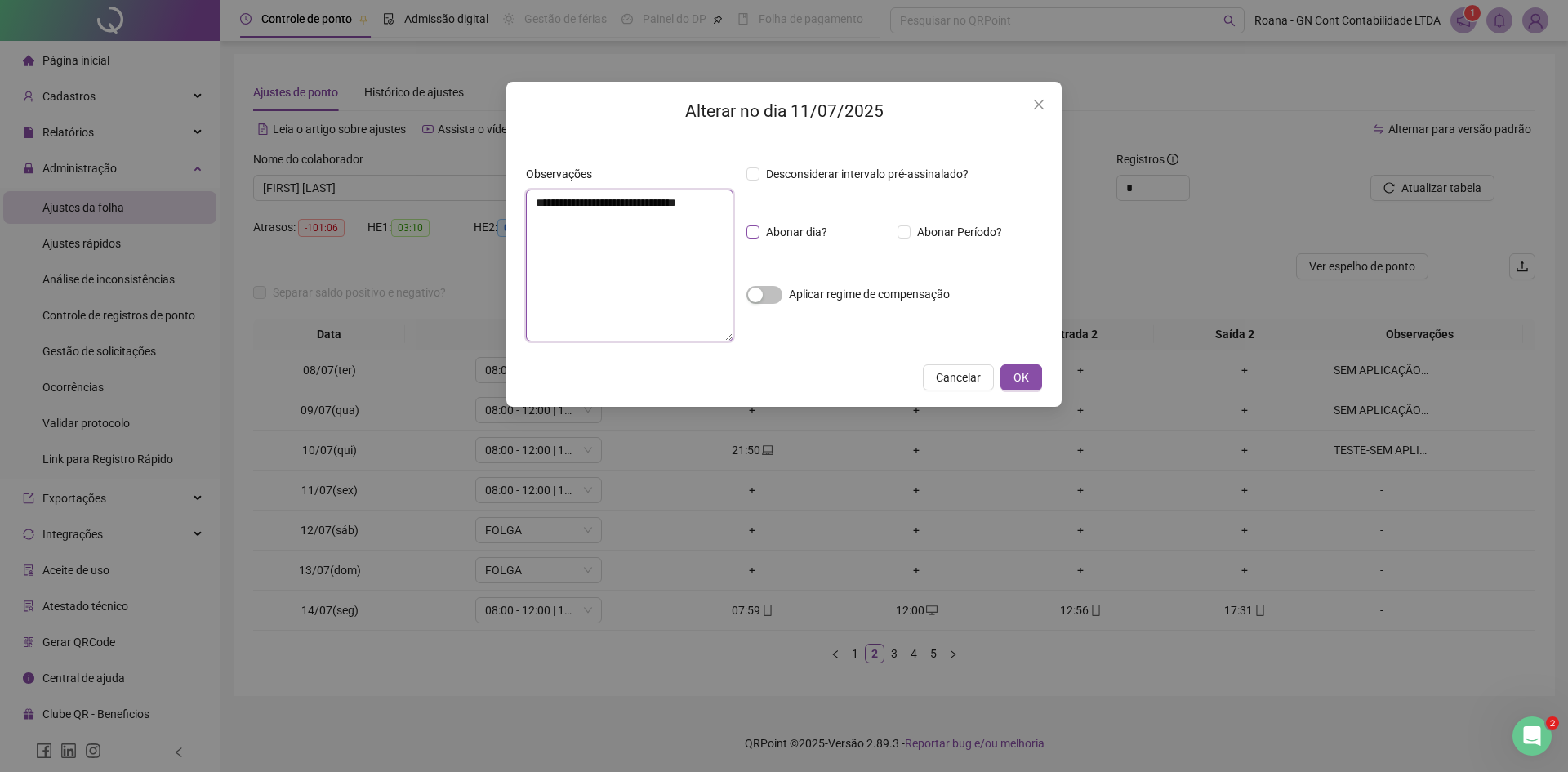 type on "**********" 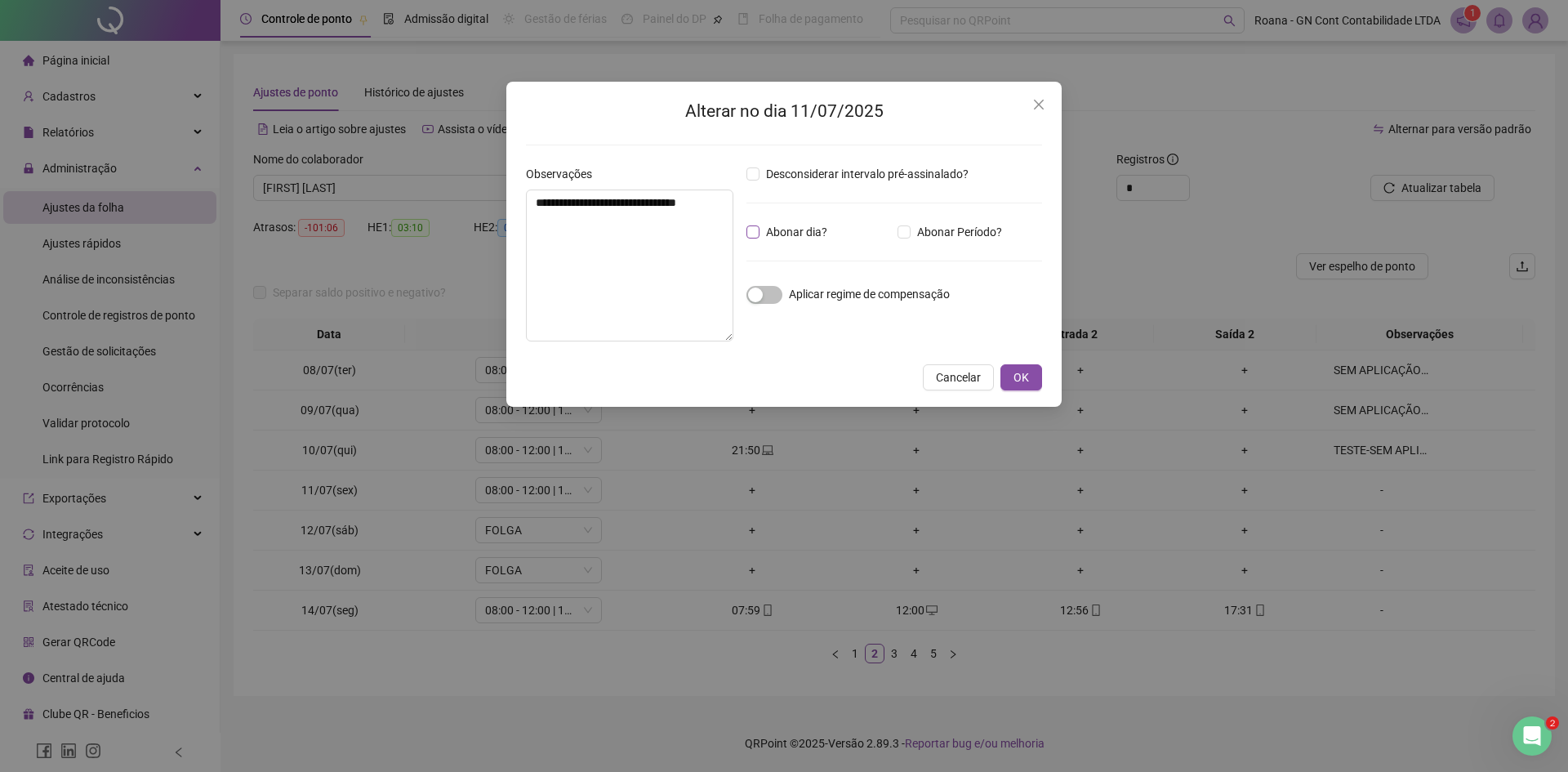 click on "Abonar dia?" at bounding box center (796, 232) 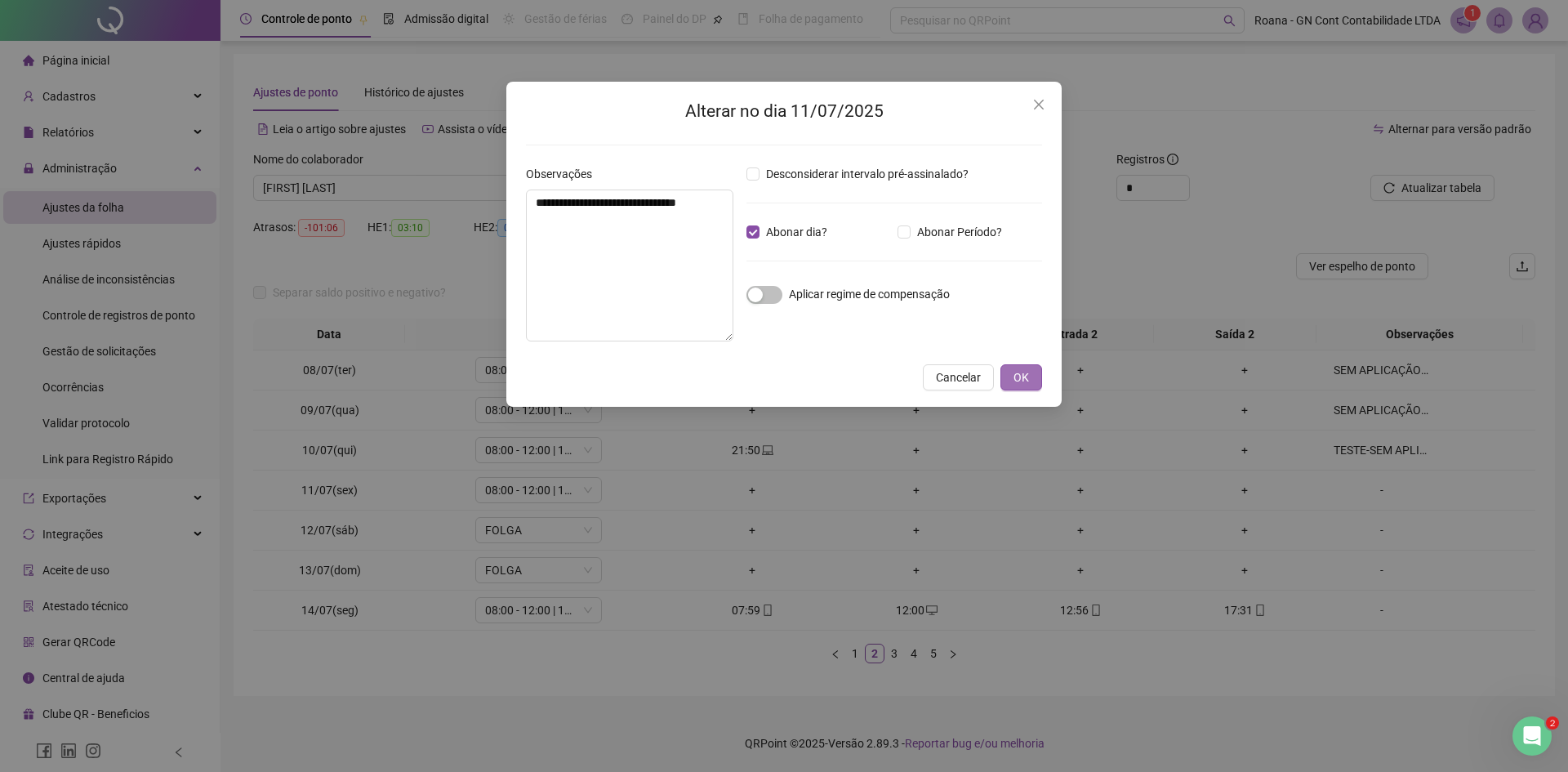 click on "OK" at bounding box center [1021, 377] 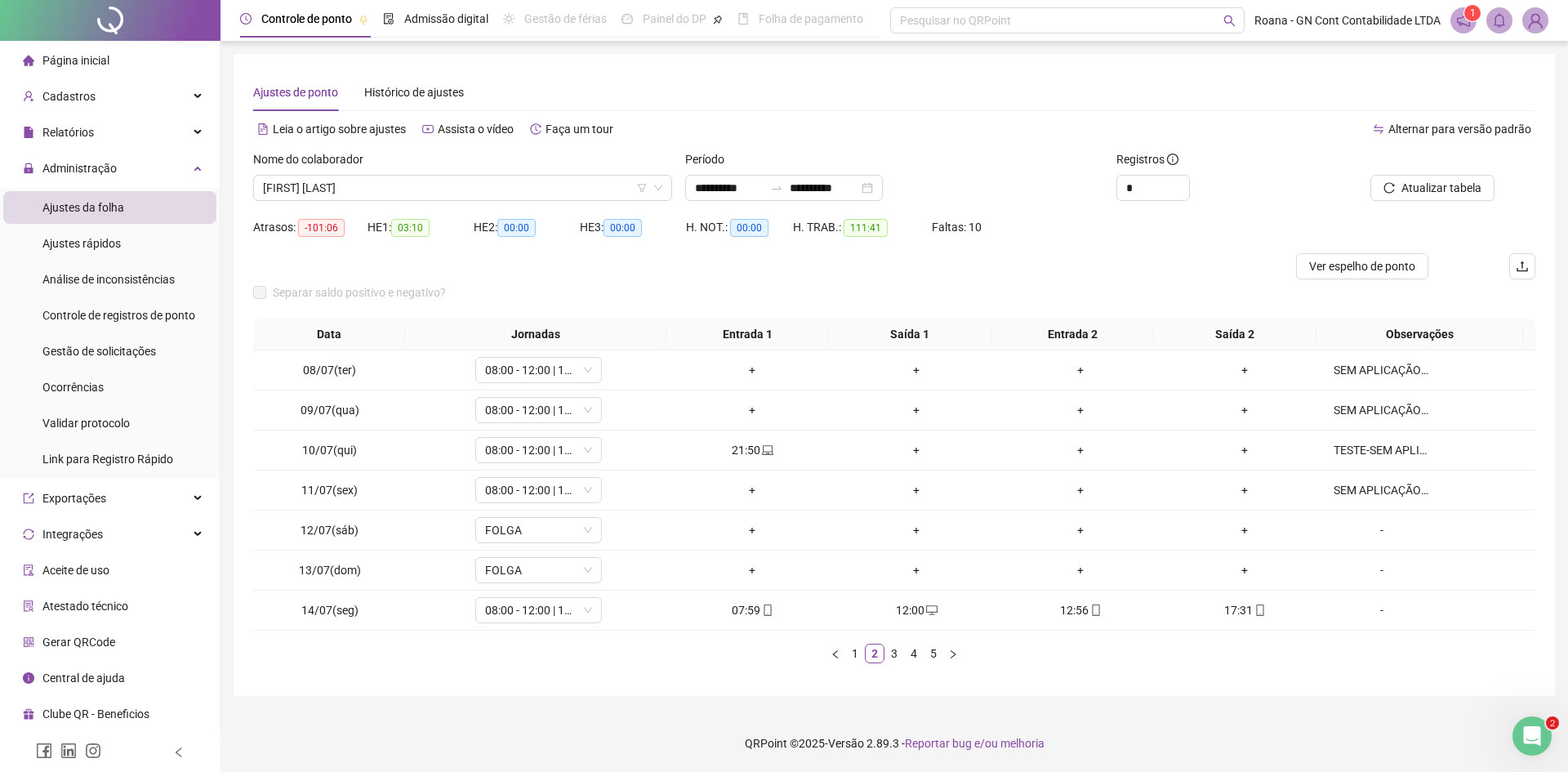 click on "Ajustes da folha" at bounding box center [83, 208] 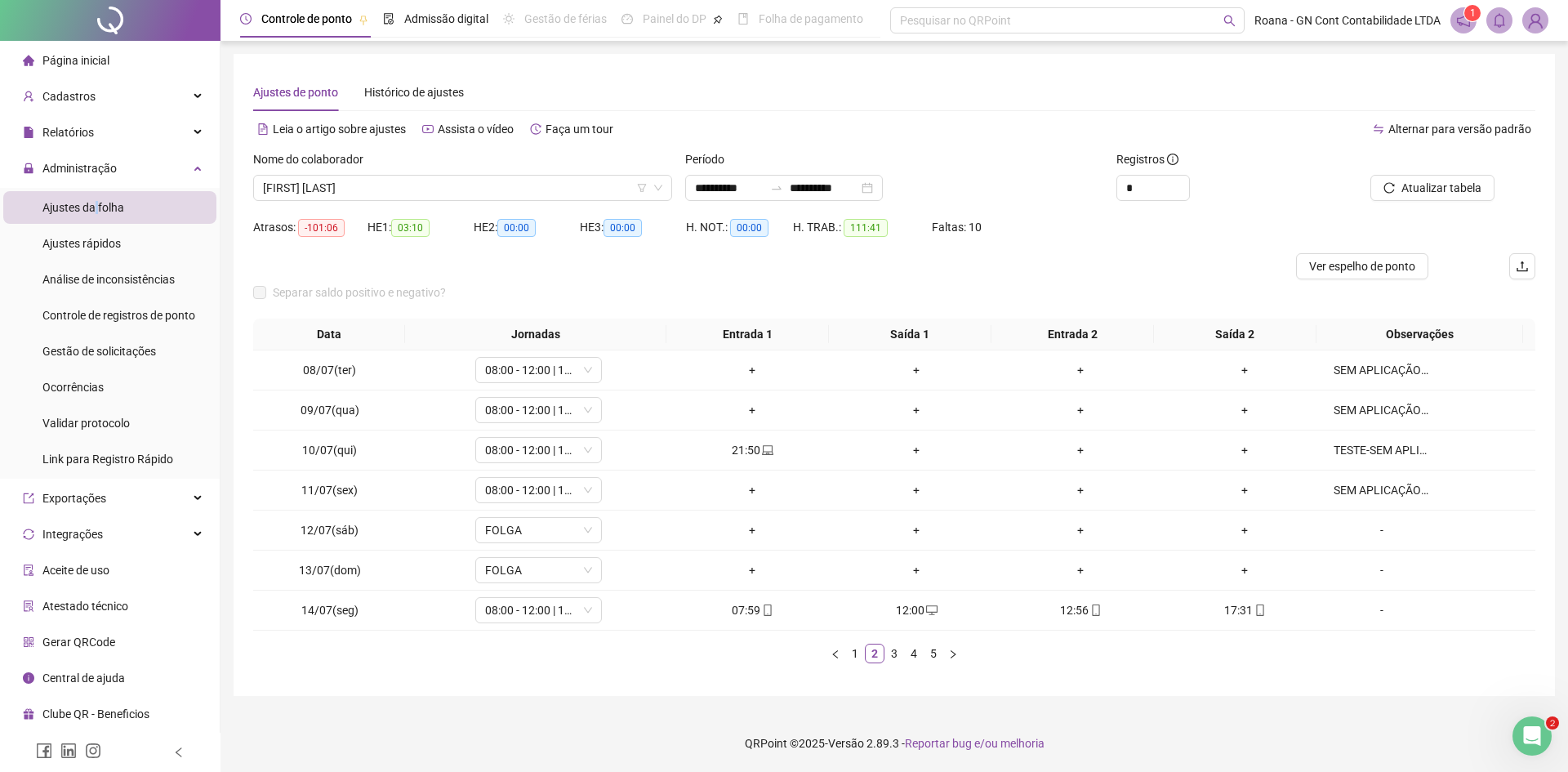 click on "Ajustes da folha" at bounding box center (83, 208) 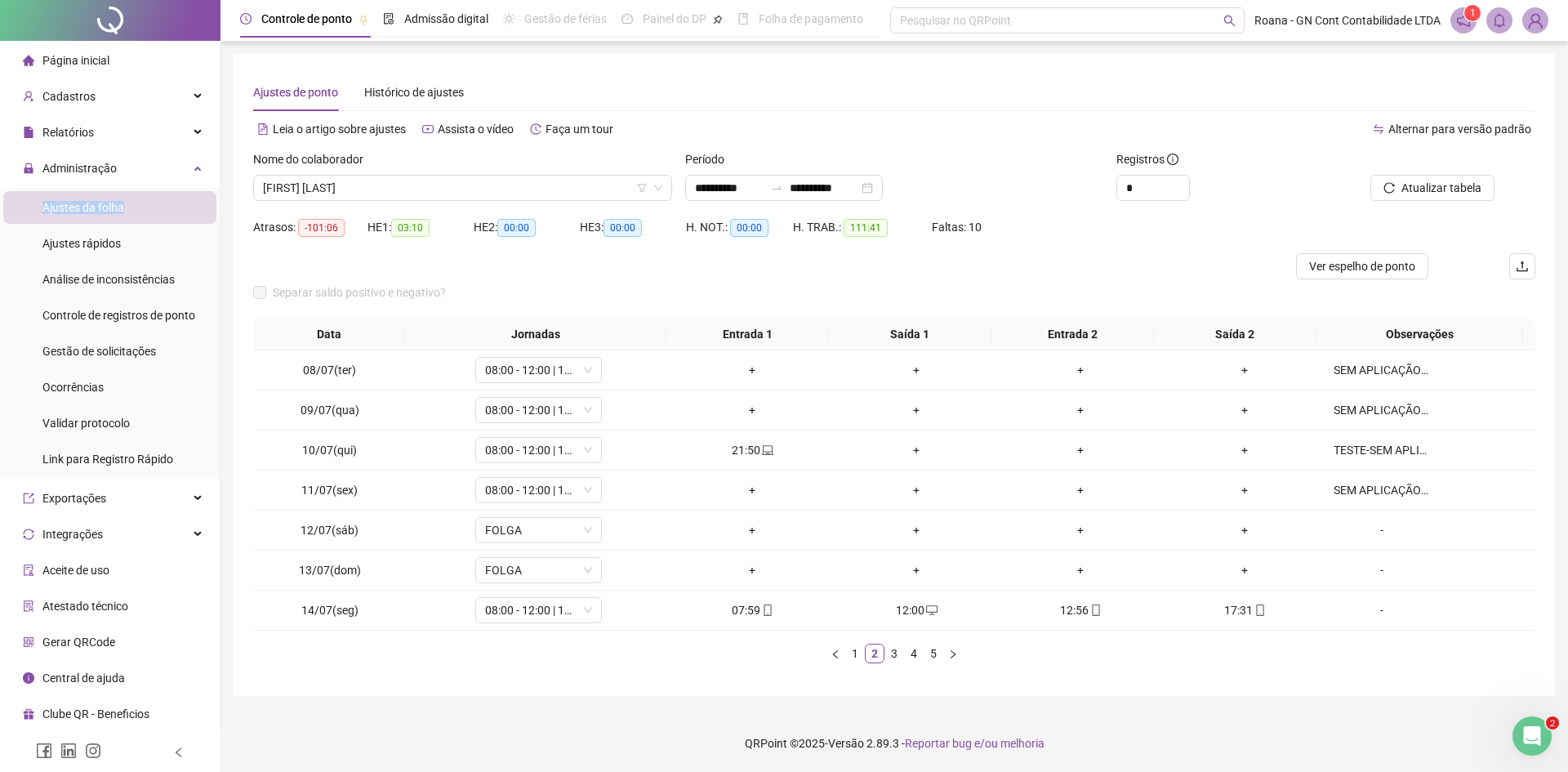 click on "Ajustes da folha" at bounding box center [83, 208] 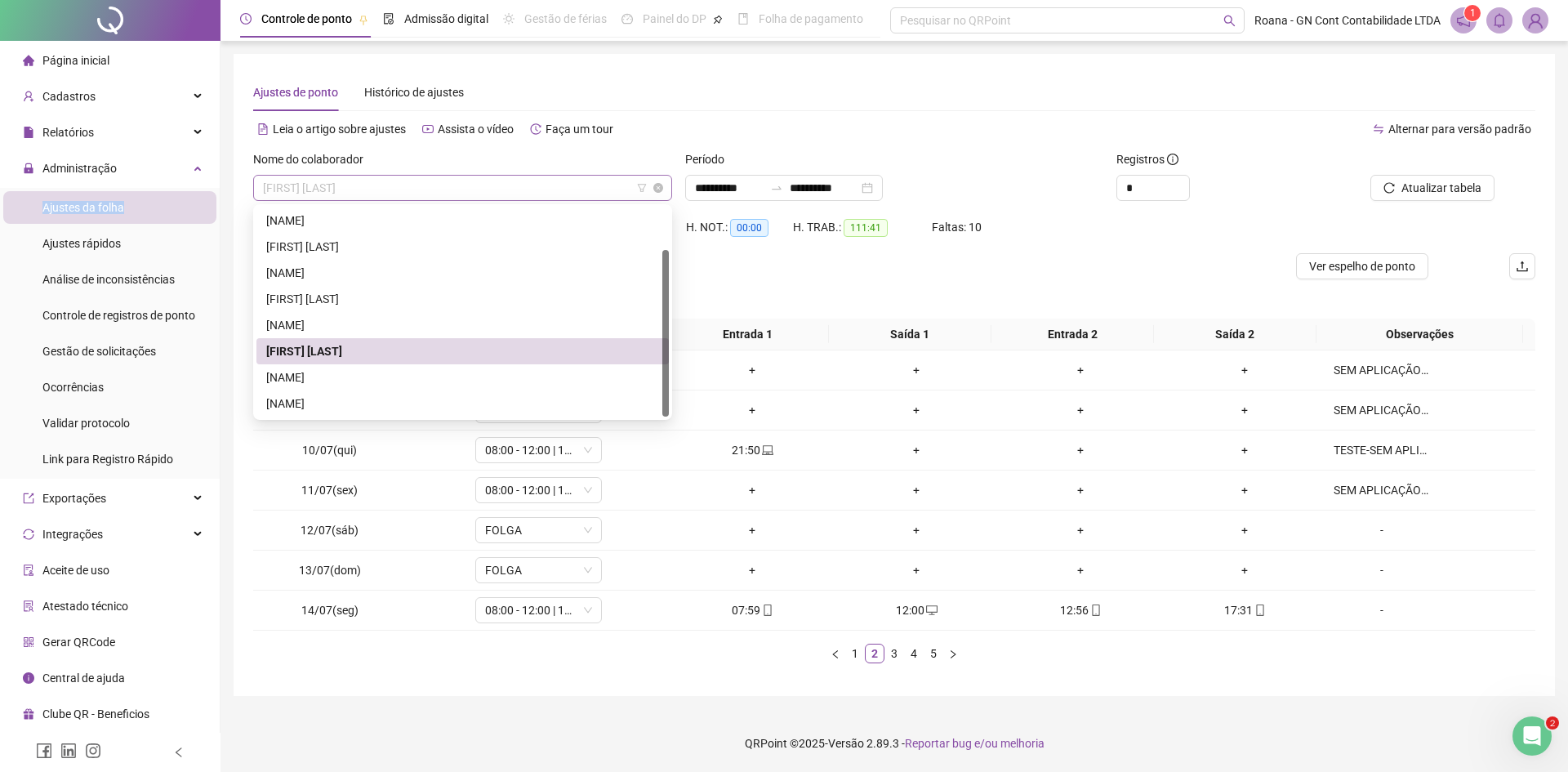 click on "[FIRST] [LAST]" at bounding box center [462, 188] 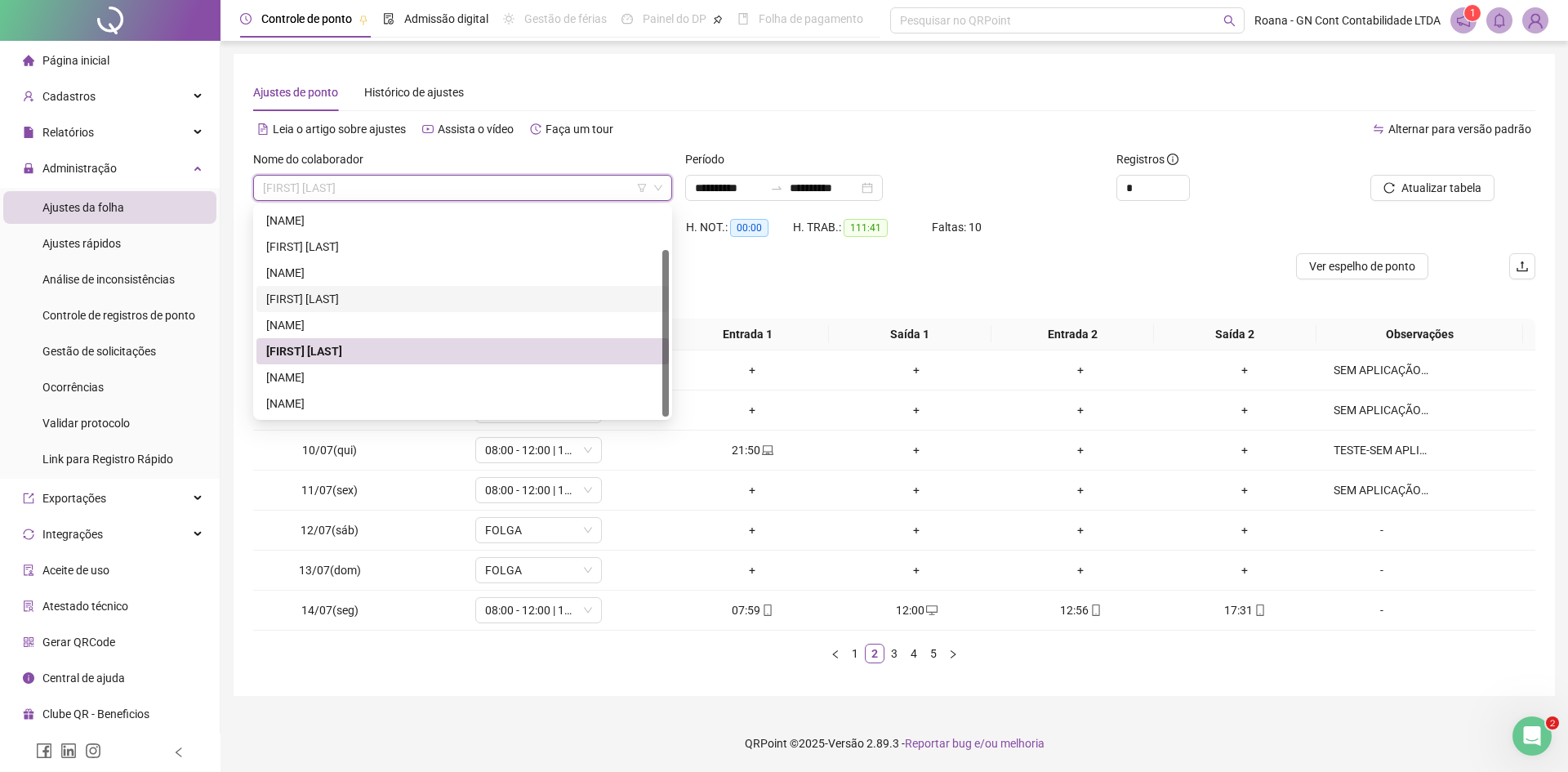 click on "[FIRST] [LAST]" at bounding box center (462, 299) 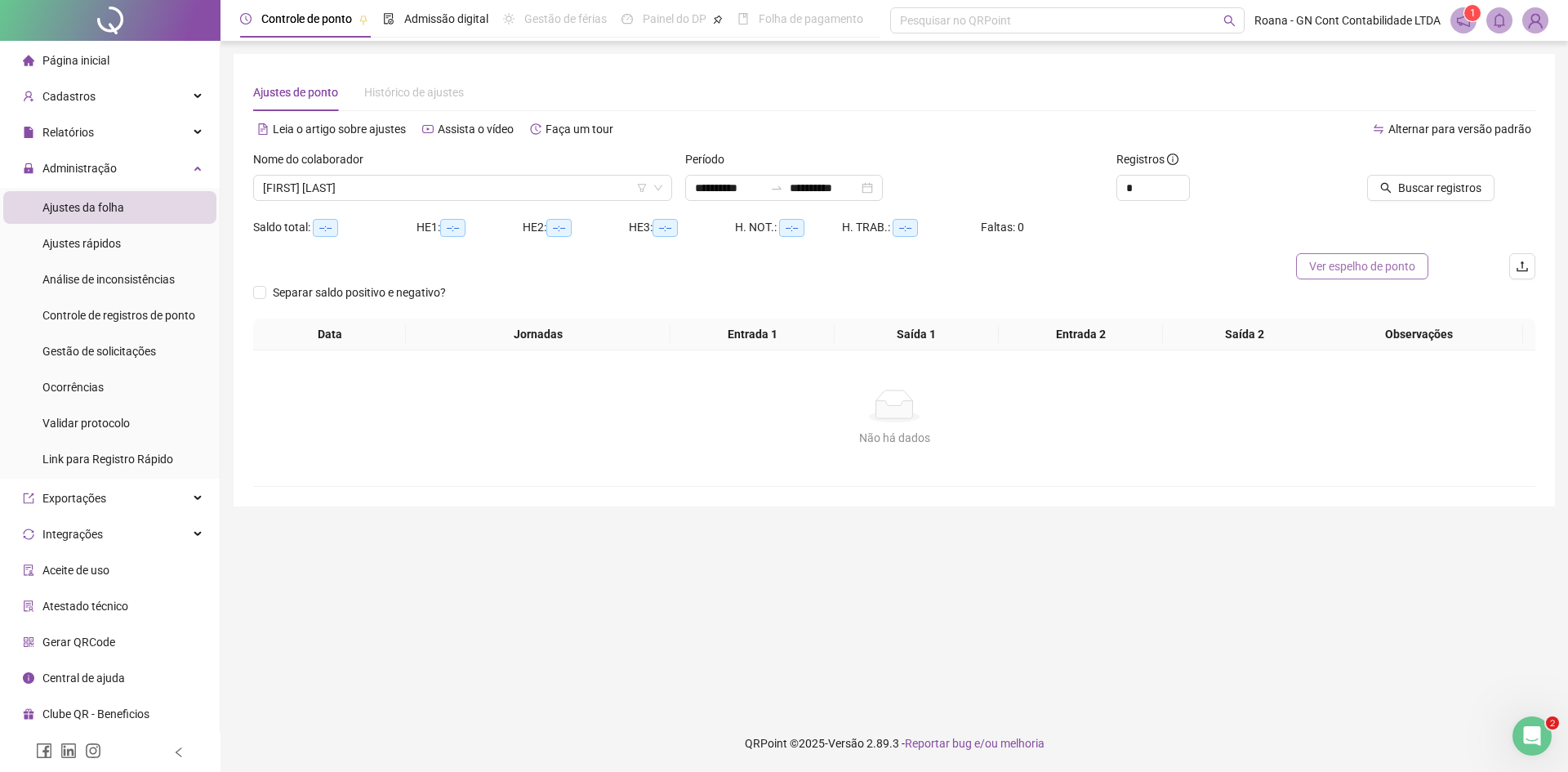 click on "Ver espelho de ponto" at bounding box center (1362, 266) 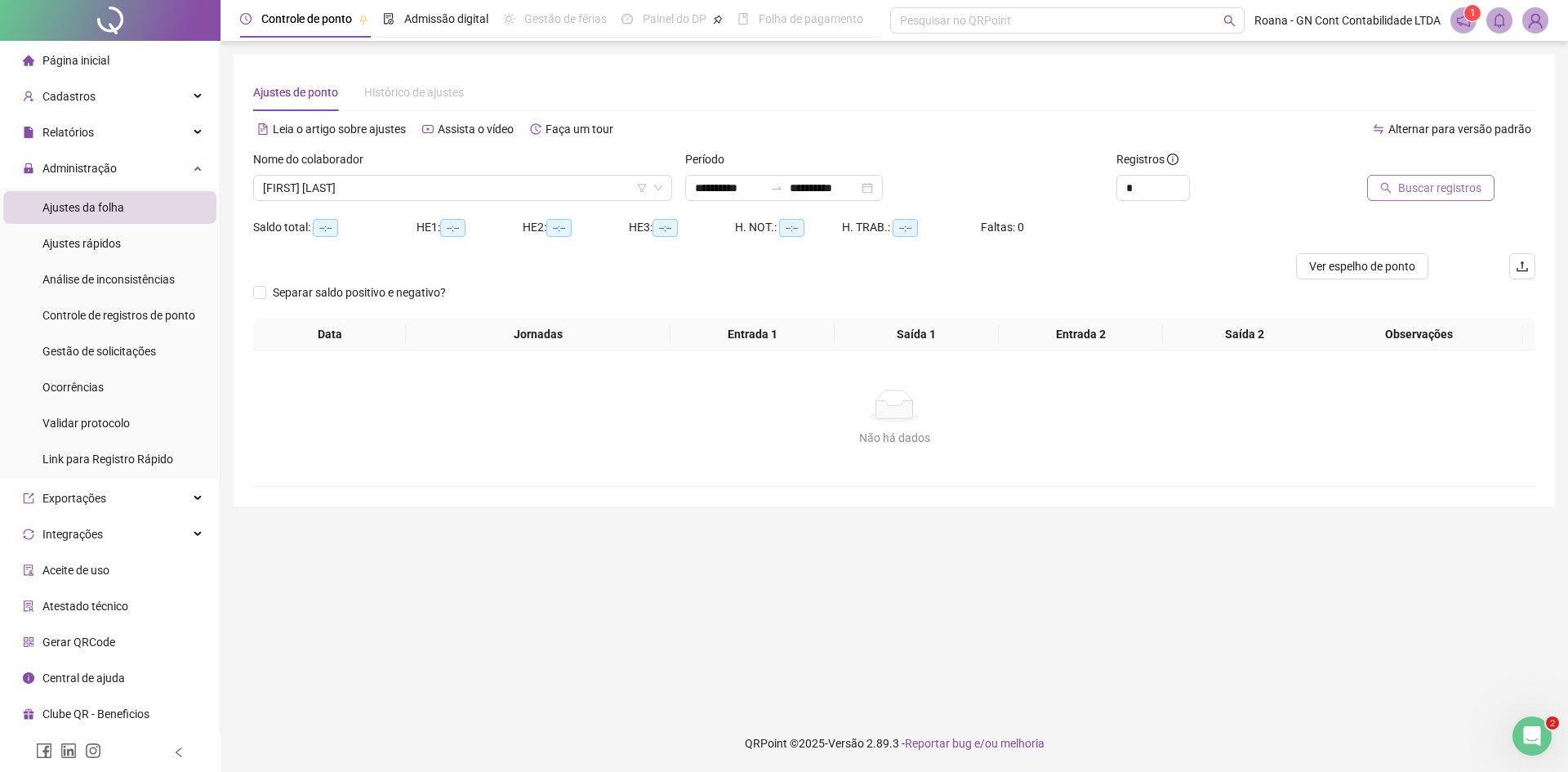 click on "Buscar registros" at bounding box center [1440, 188] 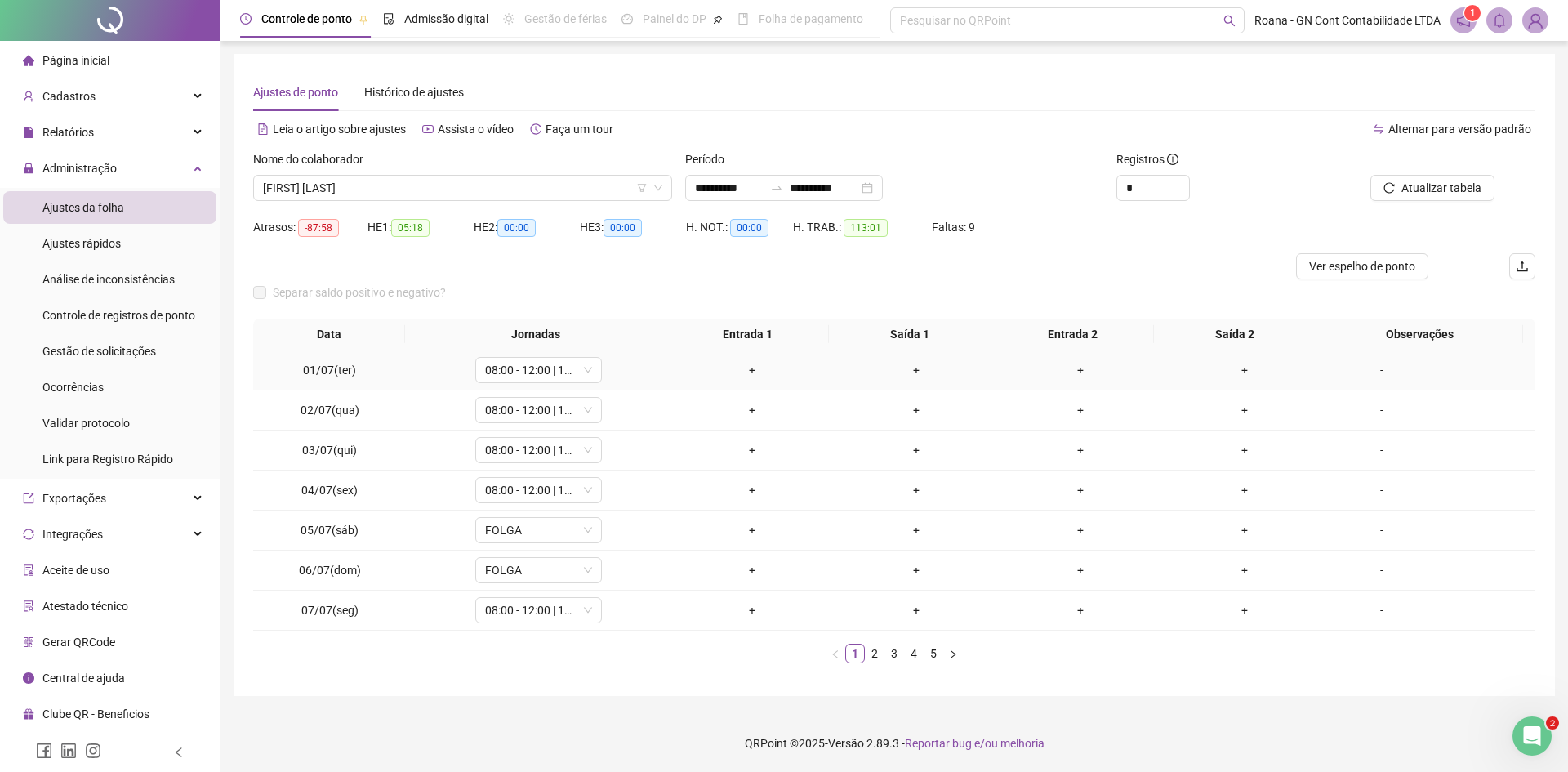 click on "-" at bounding box center [1382, 370] 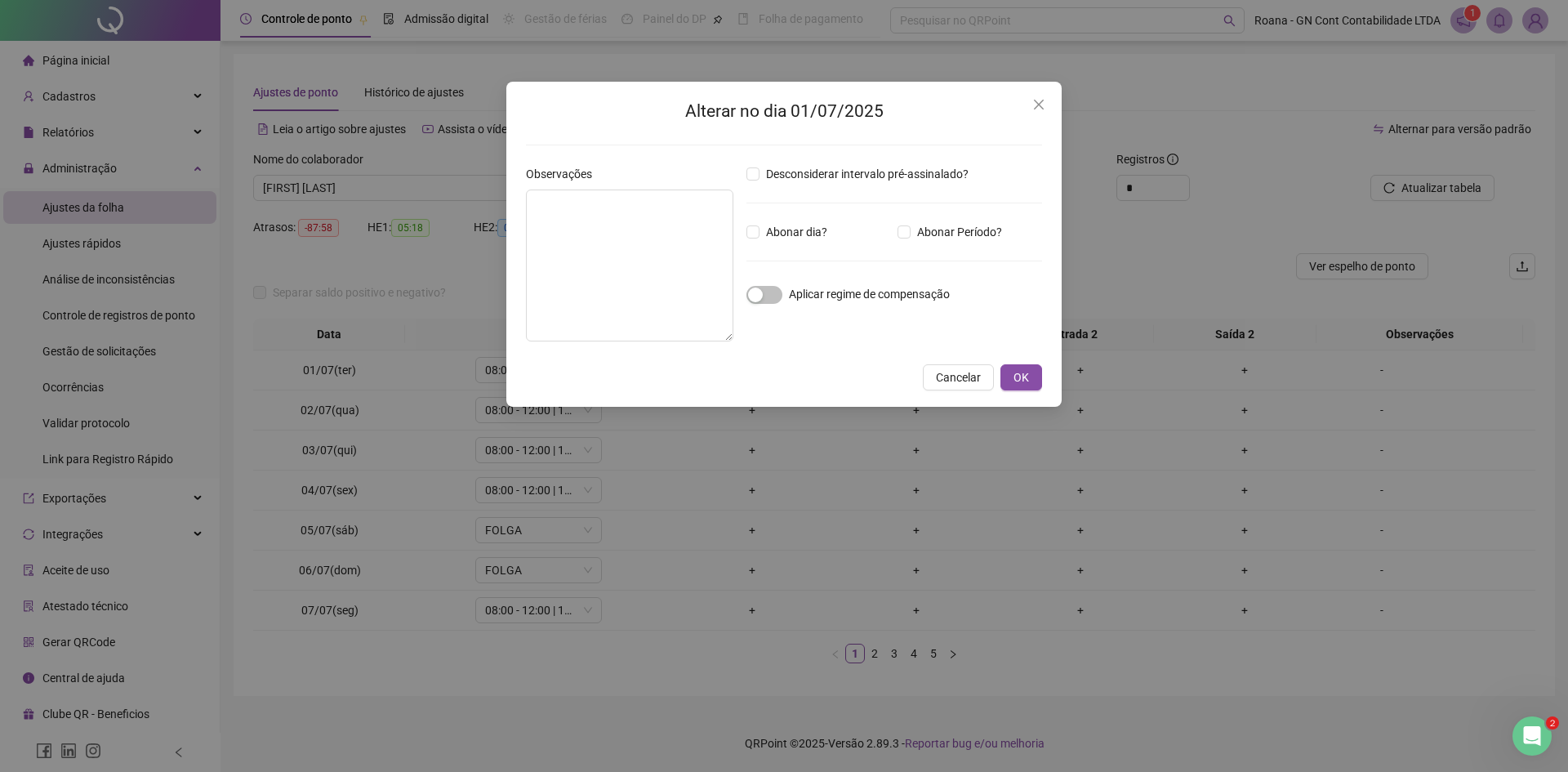 click on "Desconsiderar intervalo pré-assinalado? Abonar dia? Abonar Período? Horas a abonar ***** Aplicar regime de compensação" at bounding box center (894, 260) 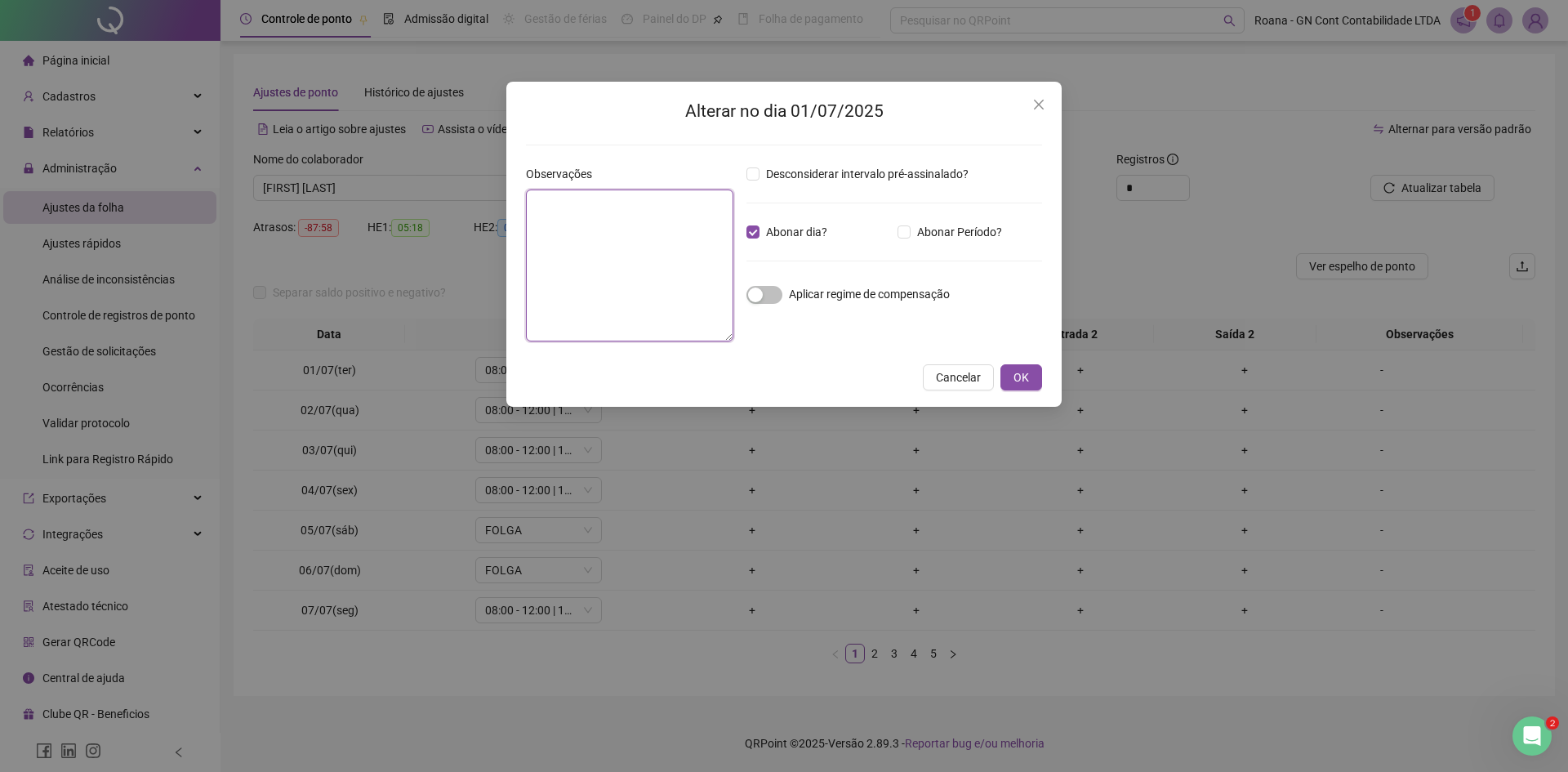 click at bounding box center [630, 266] 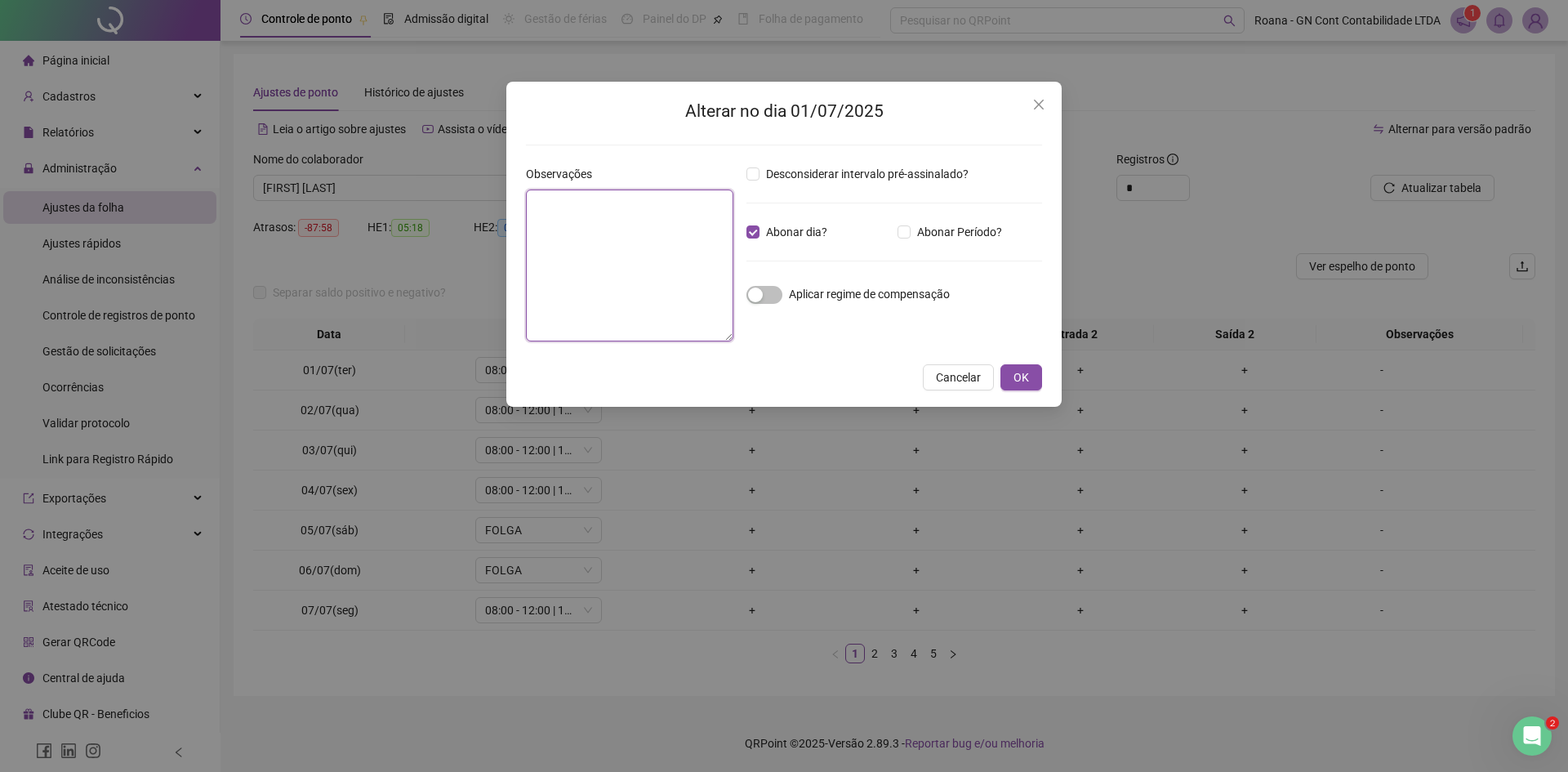 paste on "**********" 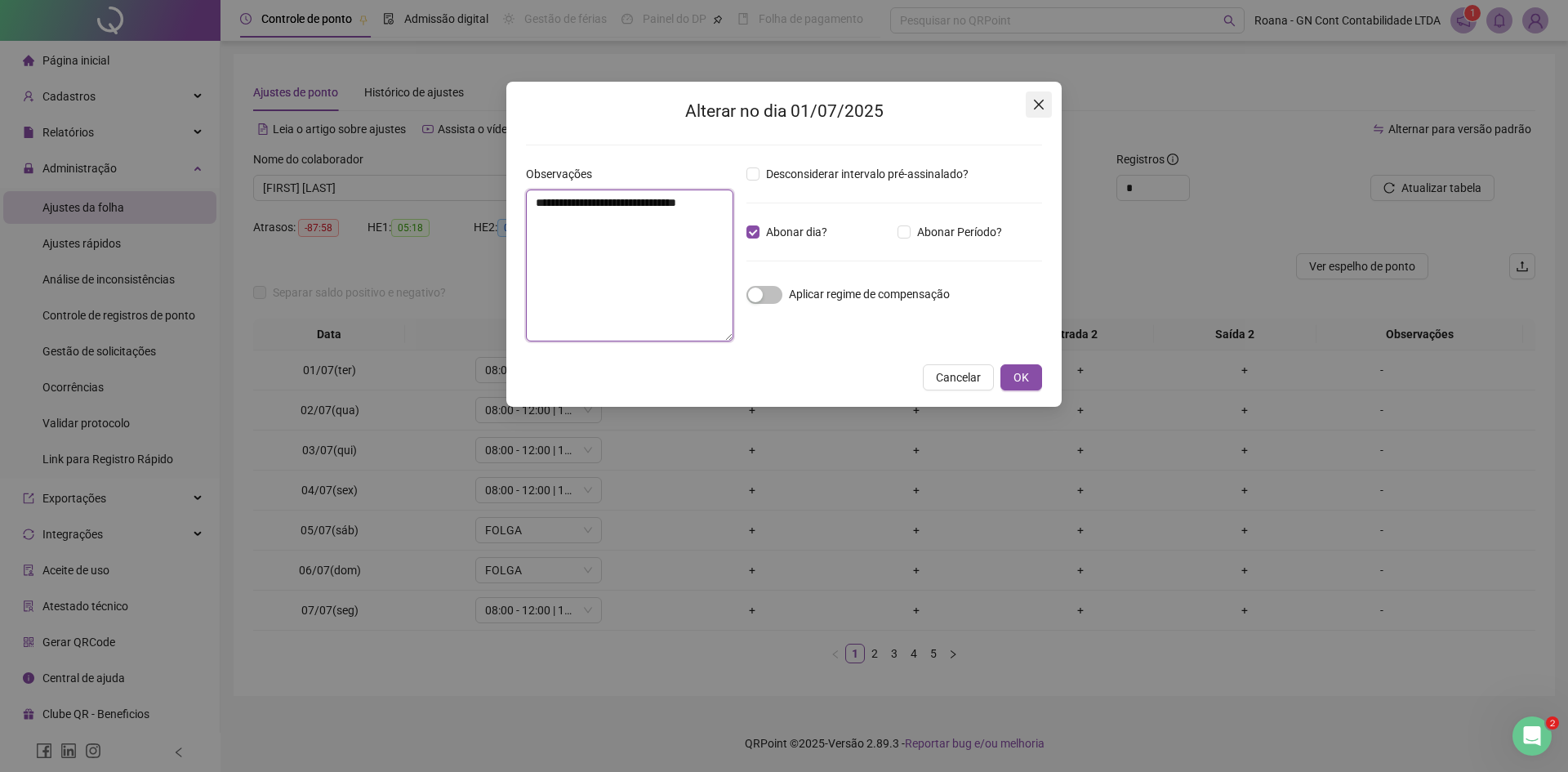 type on "**********" 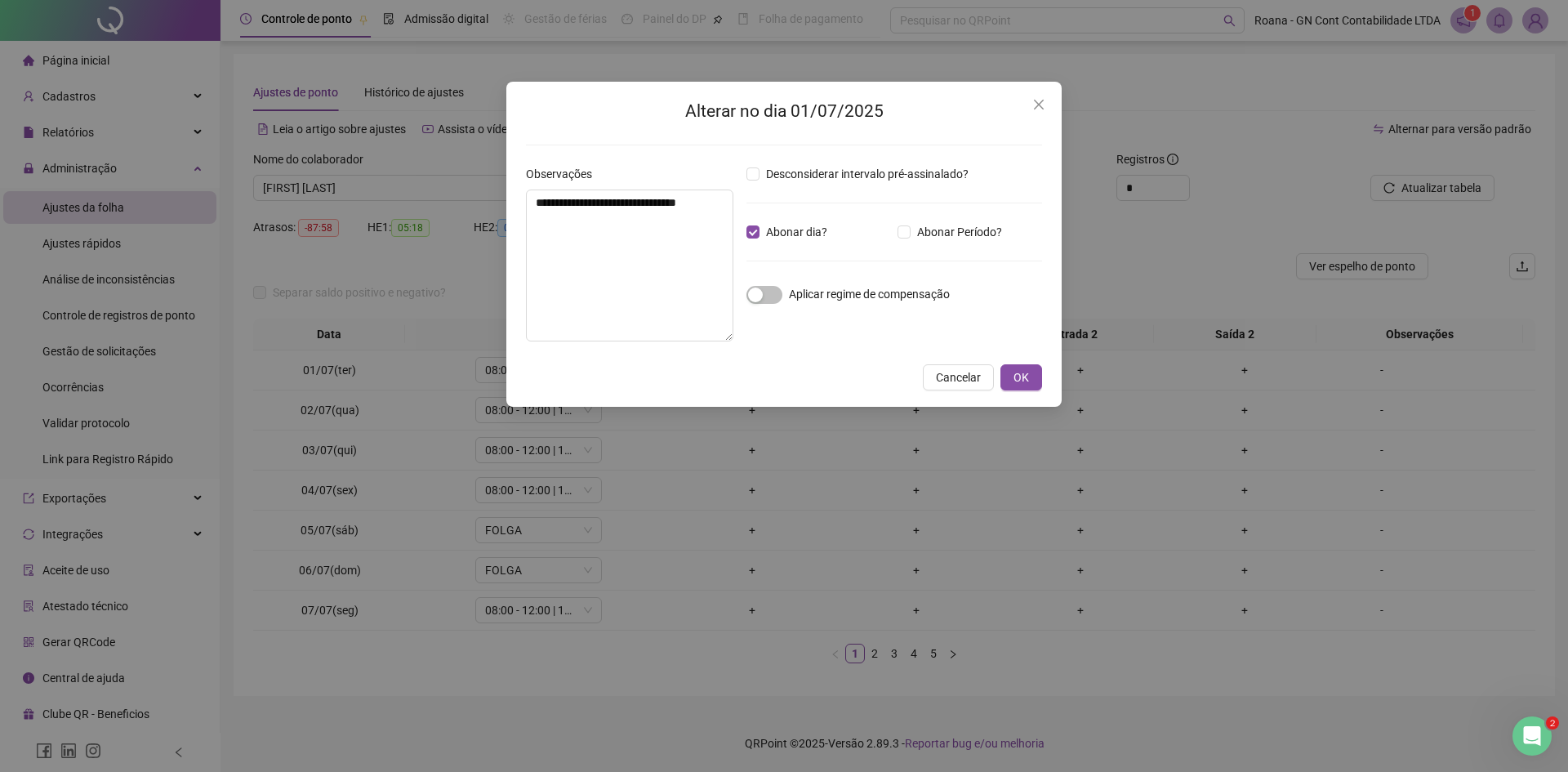 drag, startPoint x: 1035, startPoint y: 101, endPoint x: 1031, endPoint y: 166, distance: 65.122961 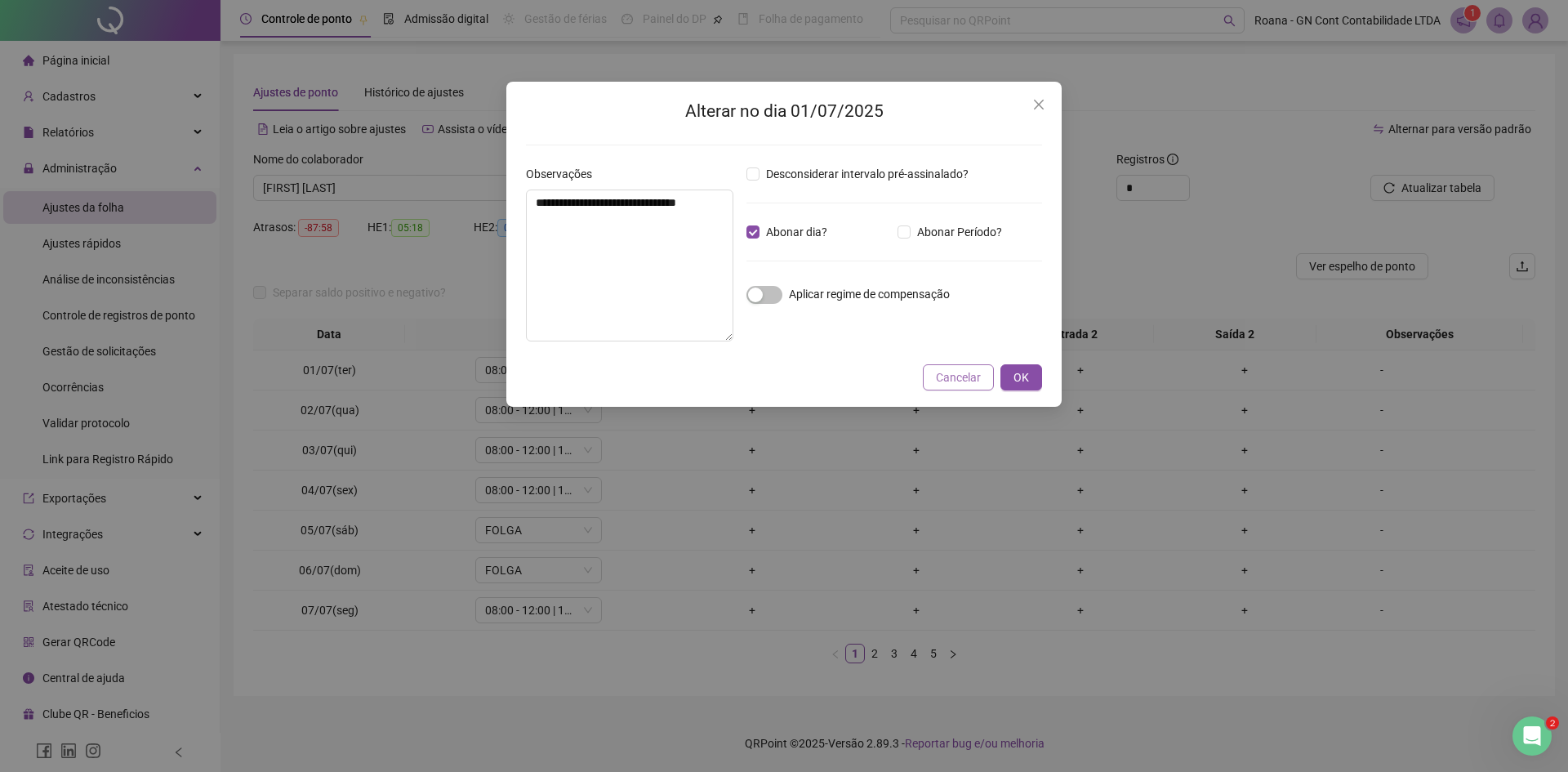 click on "Cancelar" at bounding box center [958, 377] 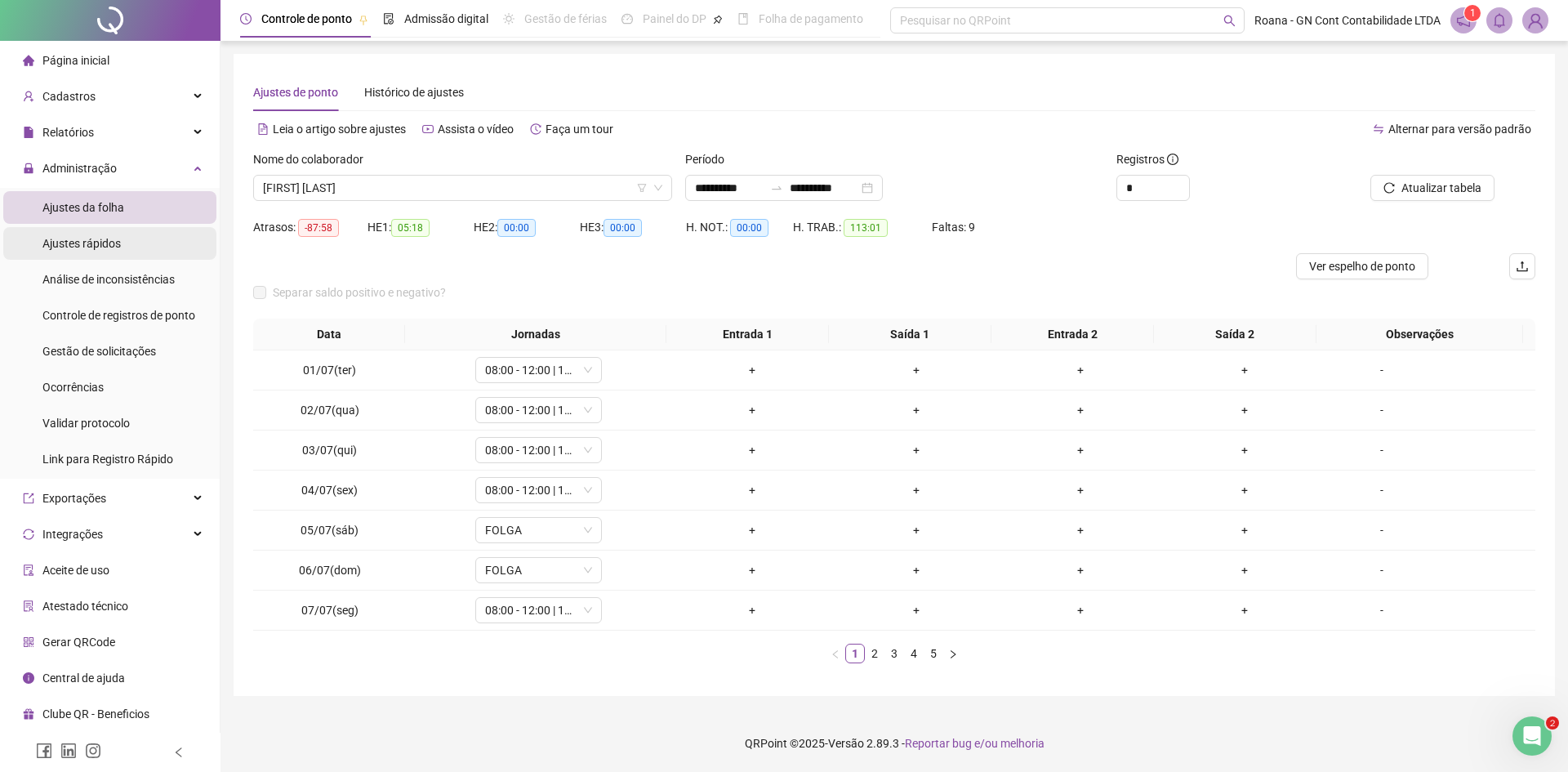 click on "Ajustes rápidos" at bounding box center (82, 243) 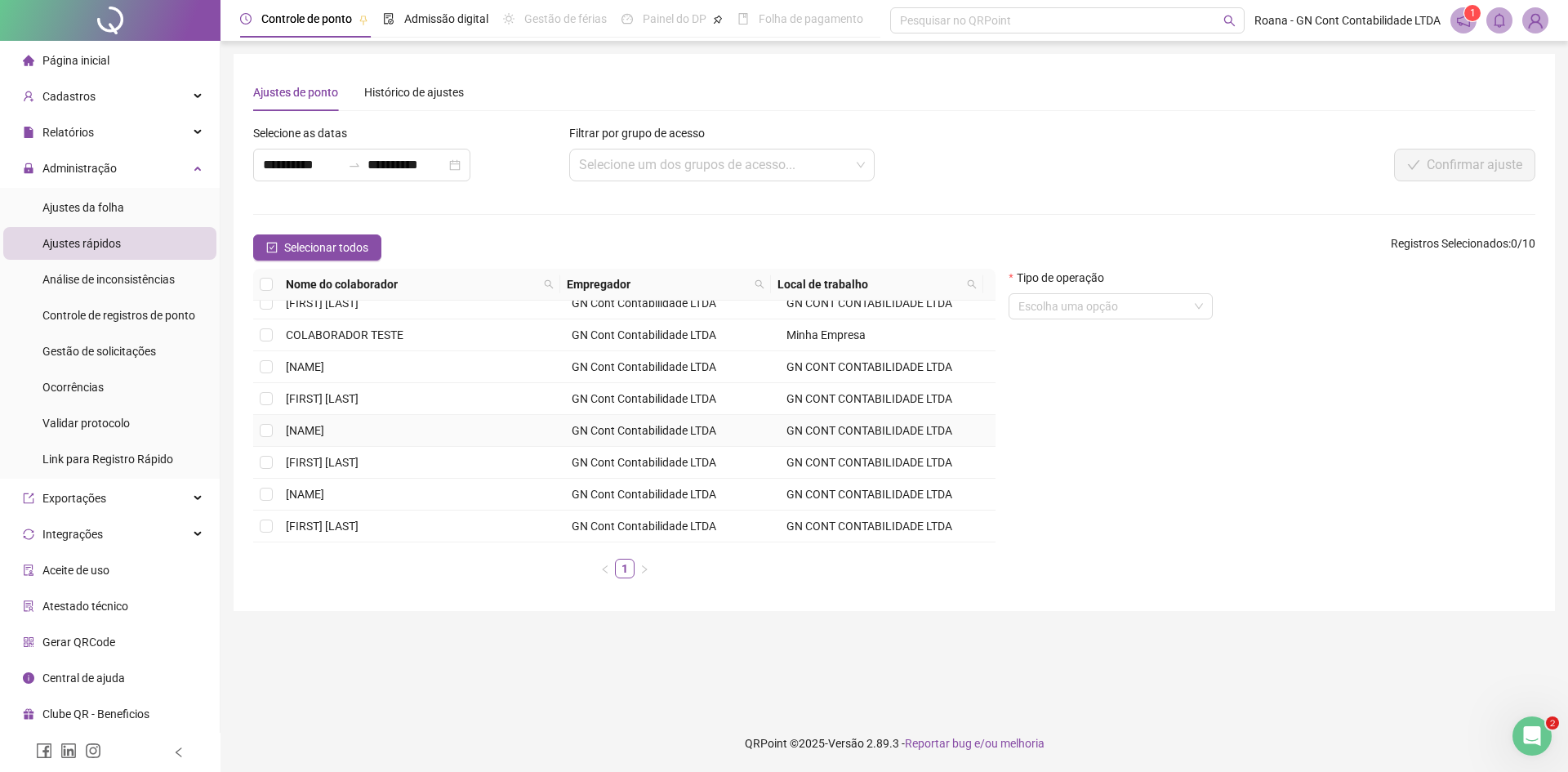 scroll, scrollTop: 0, scrollLeft: 0, axis: both 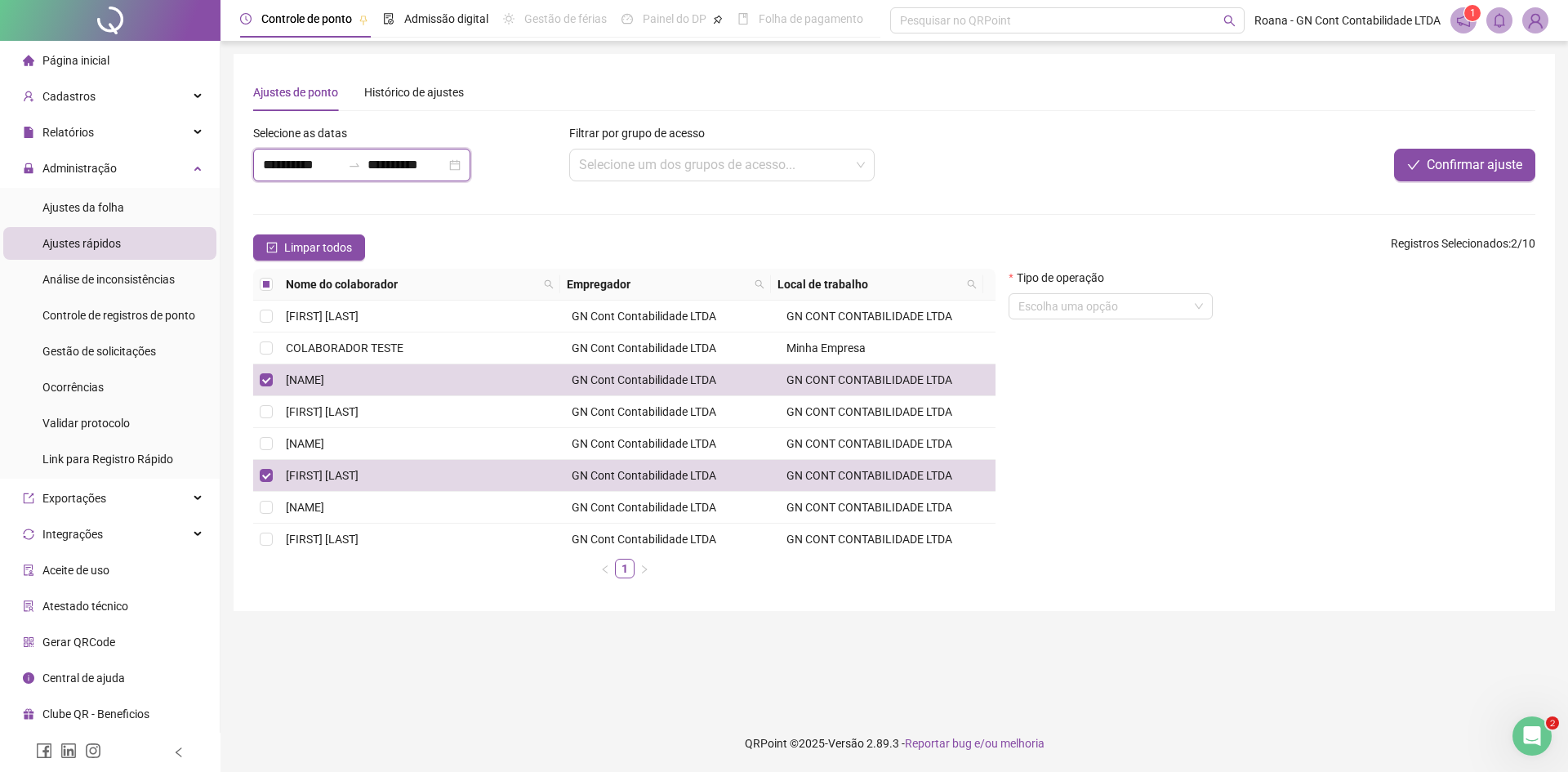 click on "**********" at bounding box center (302, 165) 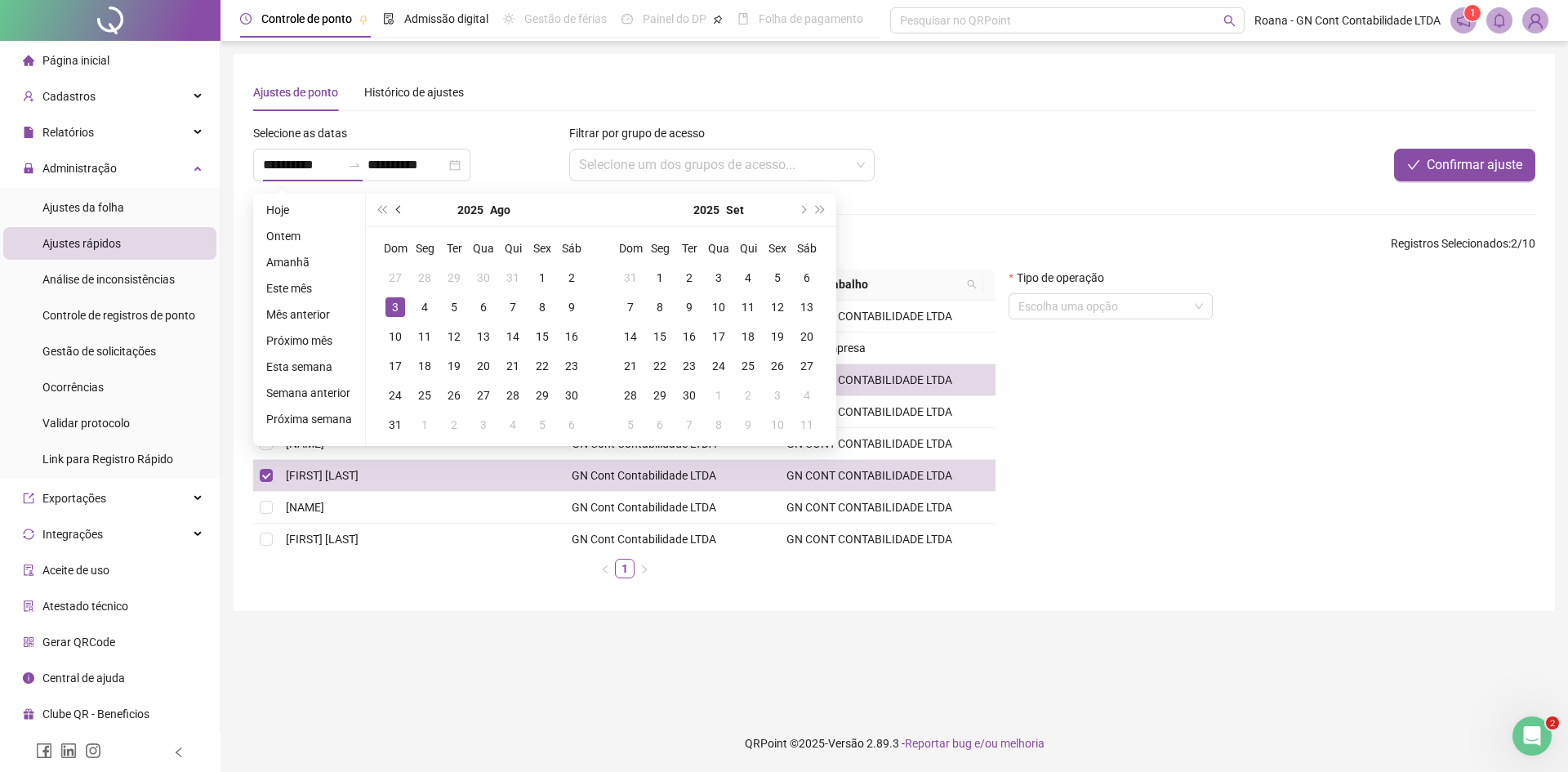 click at bounding box center (400, 210) 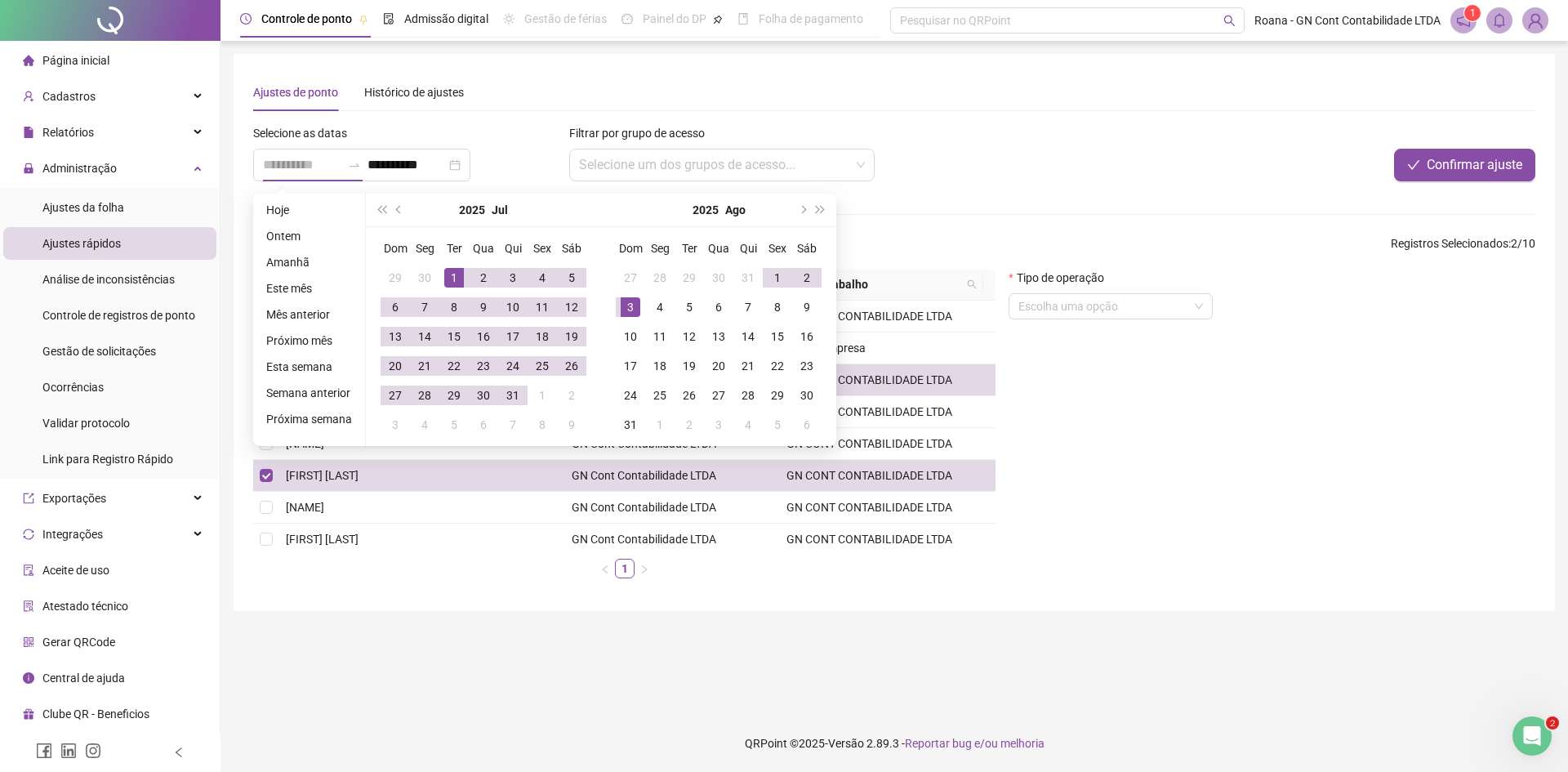 type on "**********" 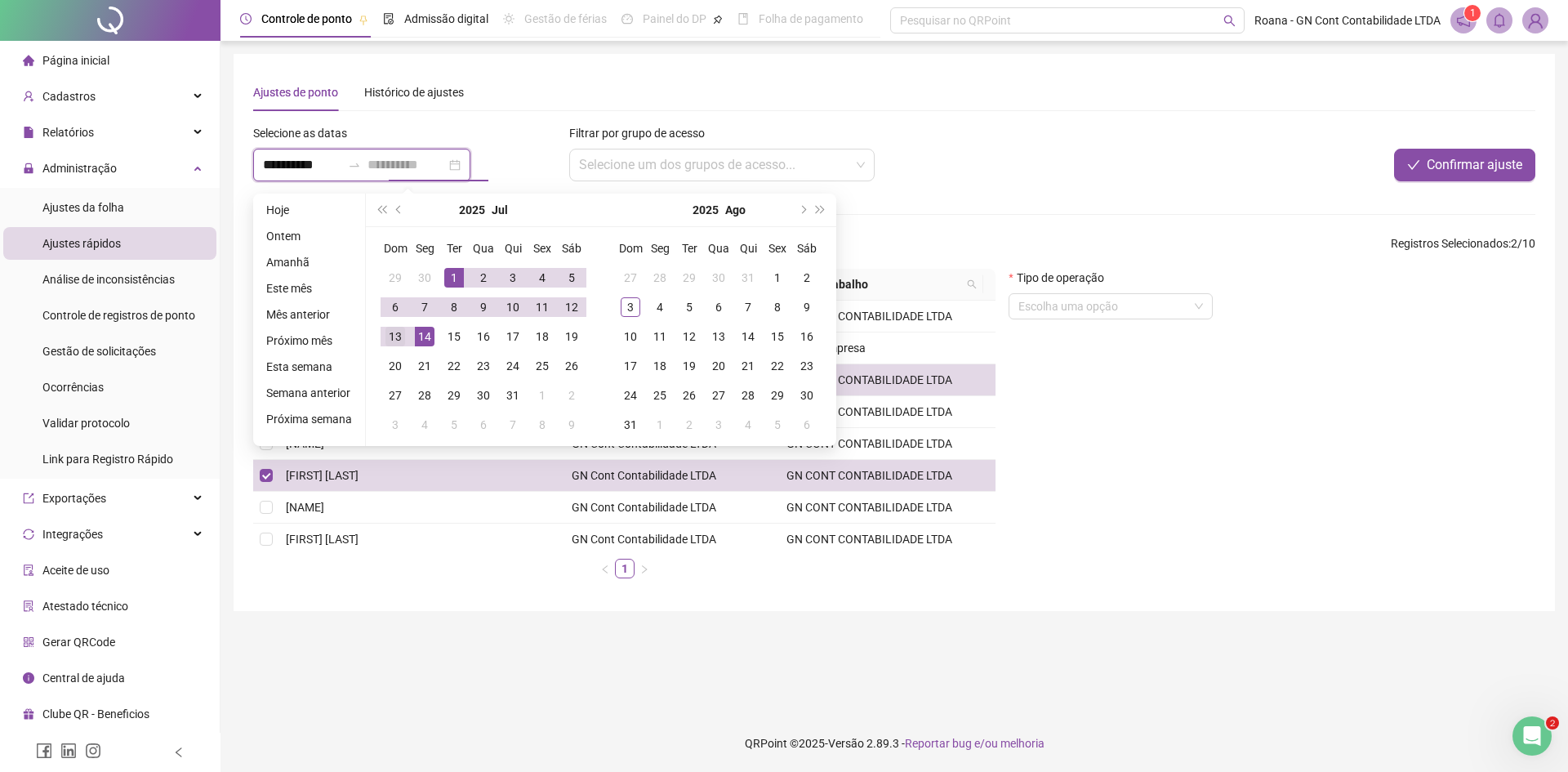 type on "**********" 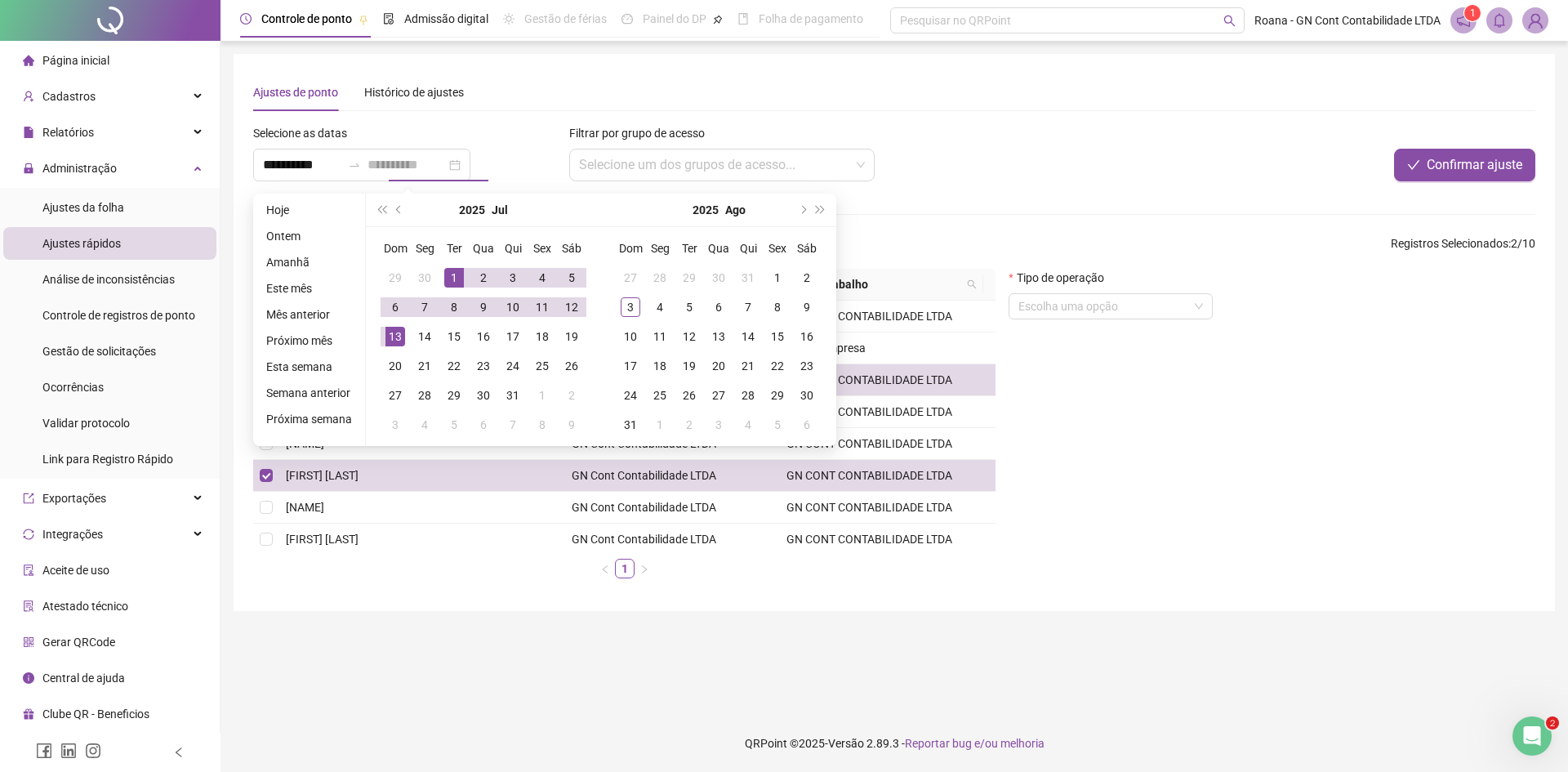 click on "13" at bounding box center (395, 337) 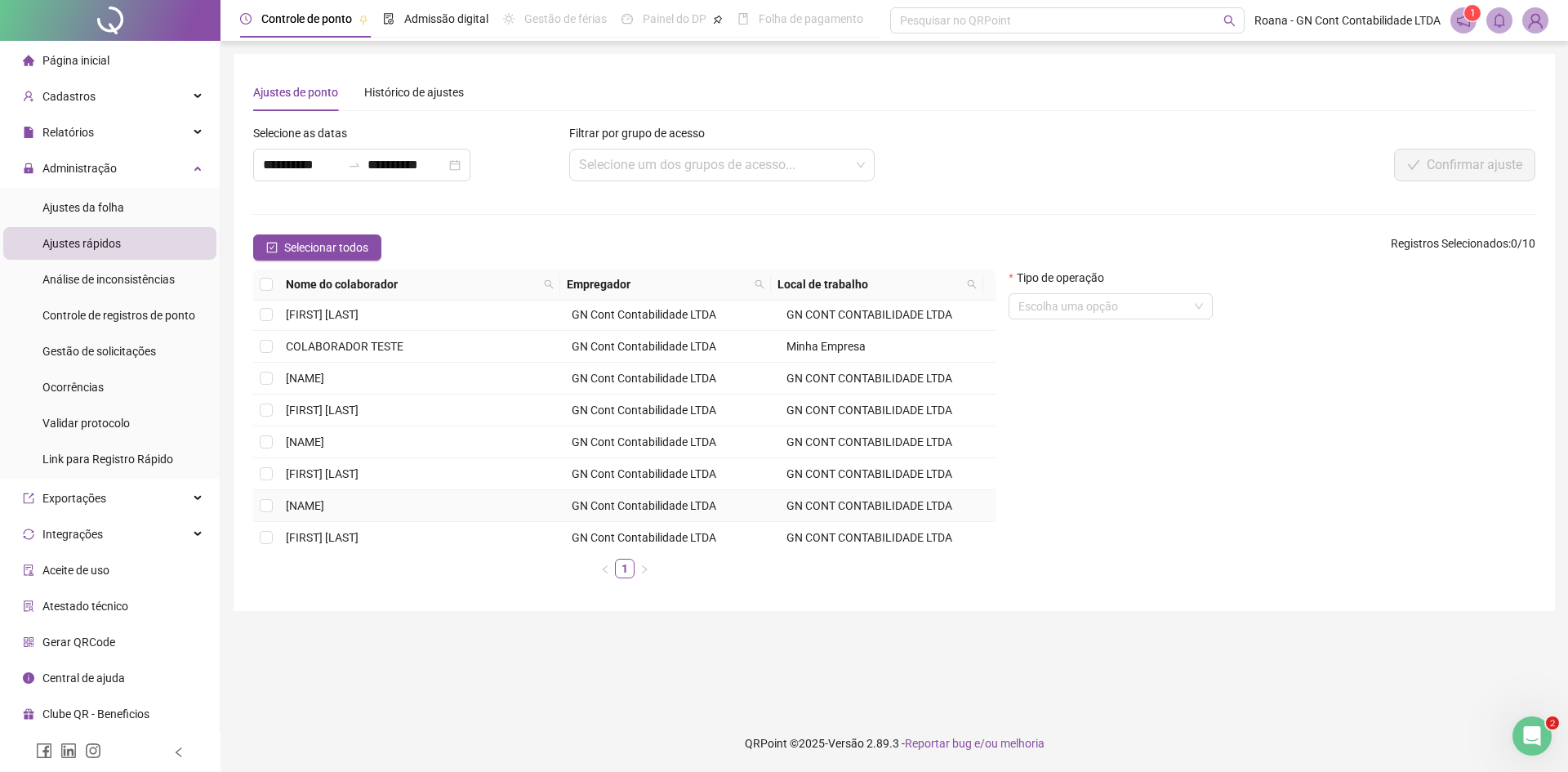 scroll, scrollTop: 0, scrollLeft: 0, axis: both 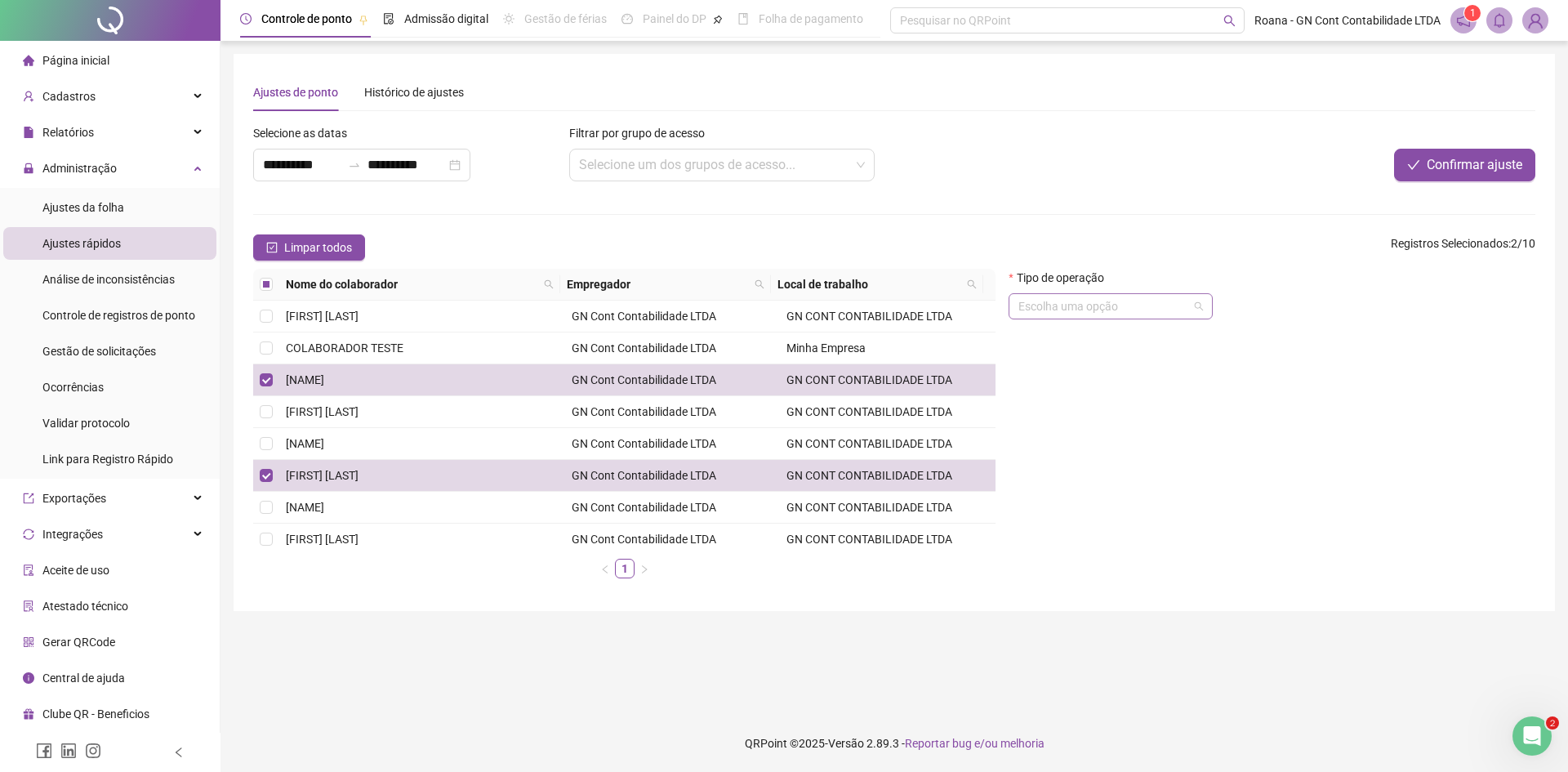 click at bounding box center (1103, 306) 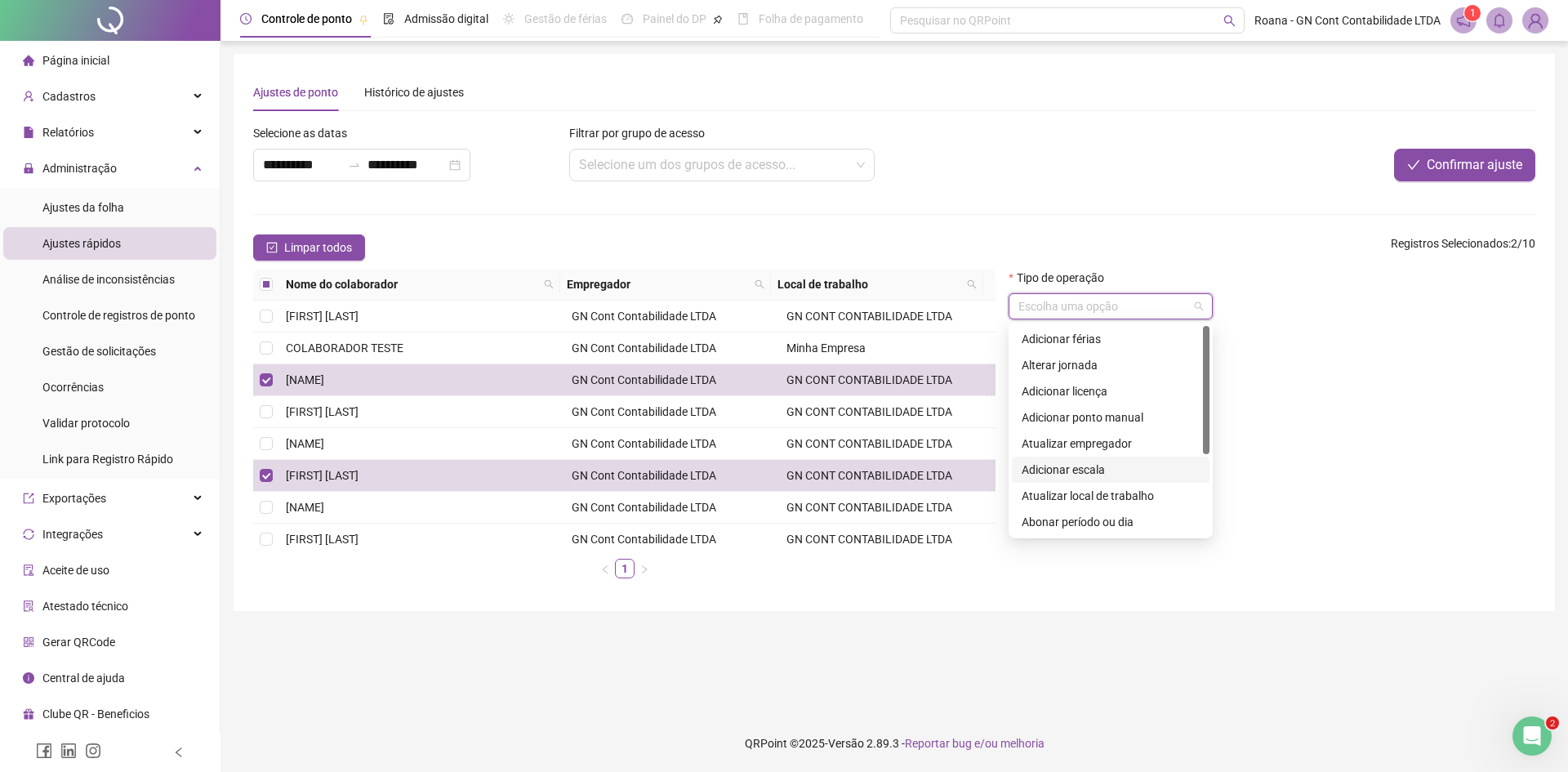 scroll, scrollTop: 131, scrollLeft: 0, axis: vertical 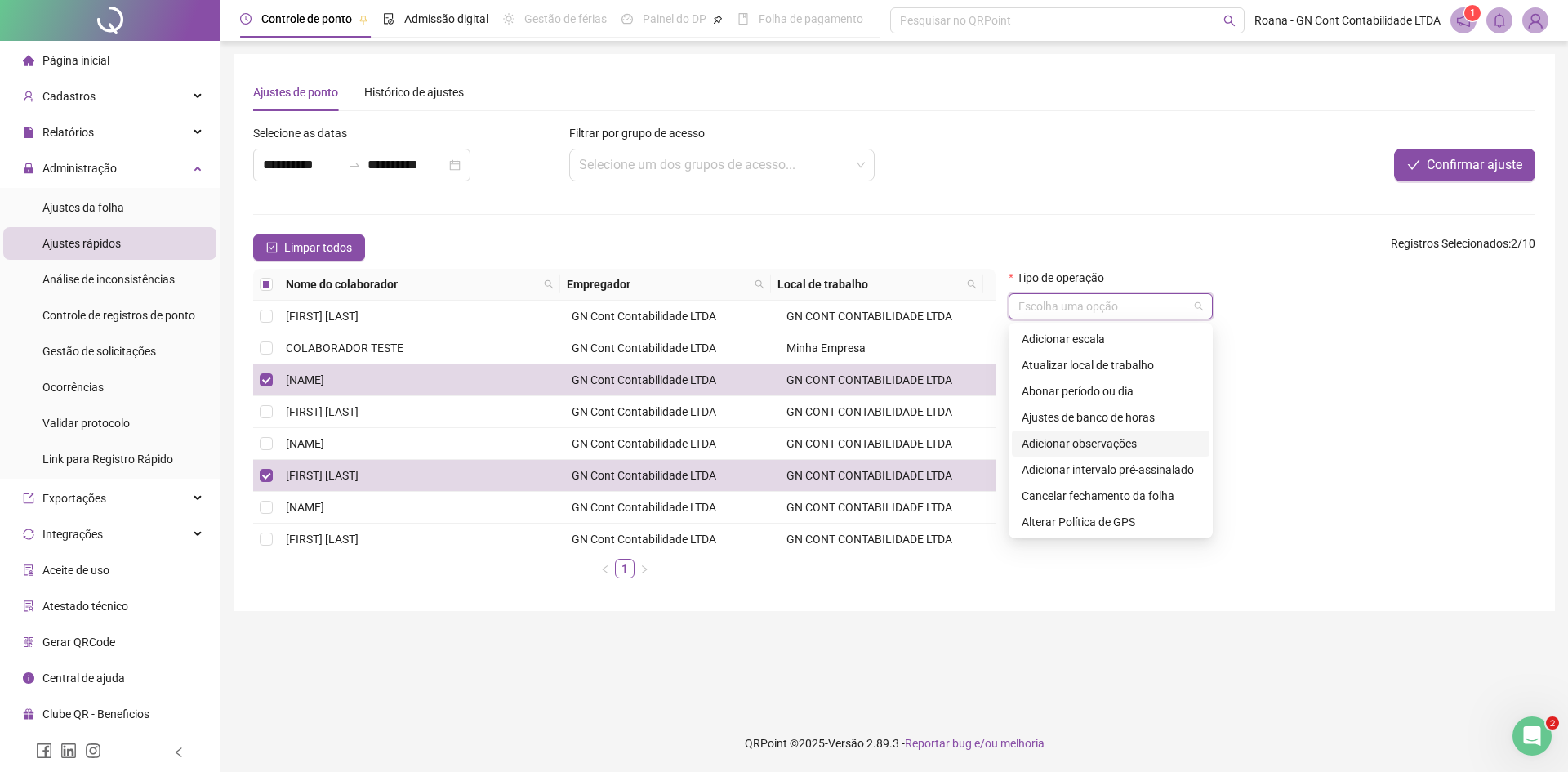 click on "Adicionar observações" at bounding box center (1111, 444) 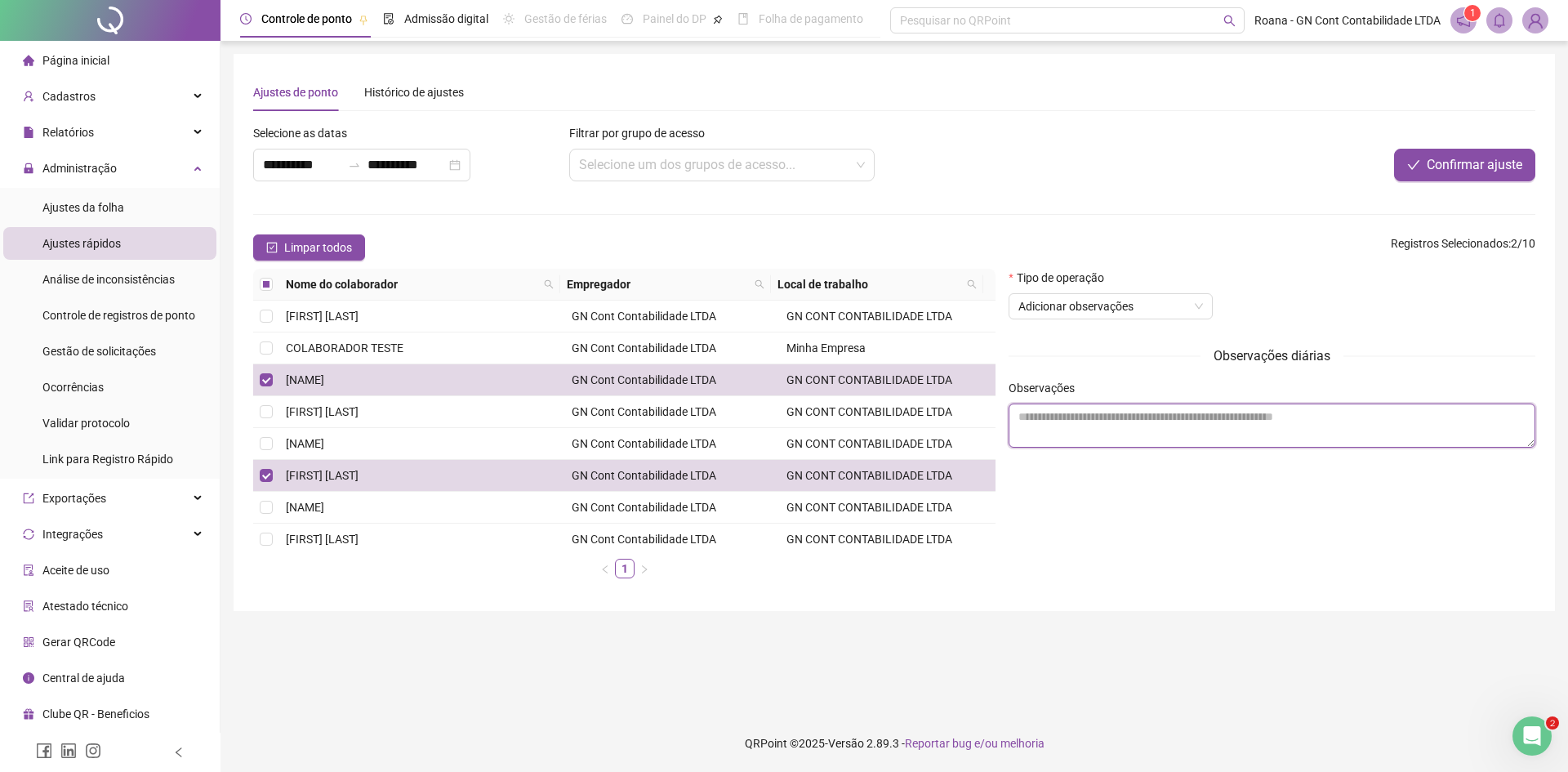 click at bounding box center (1272, 426) 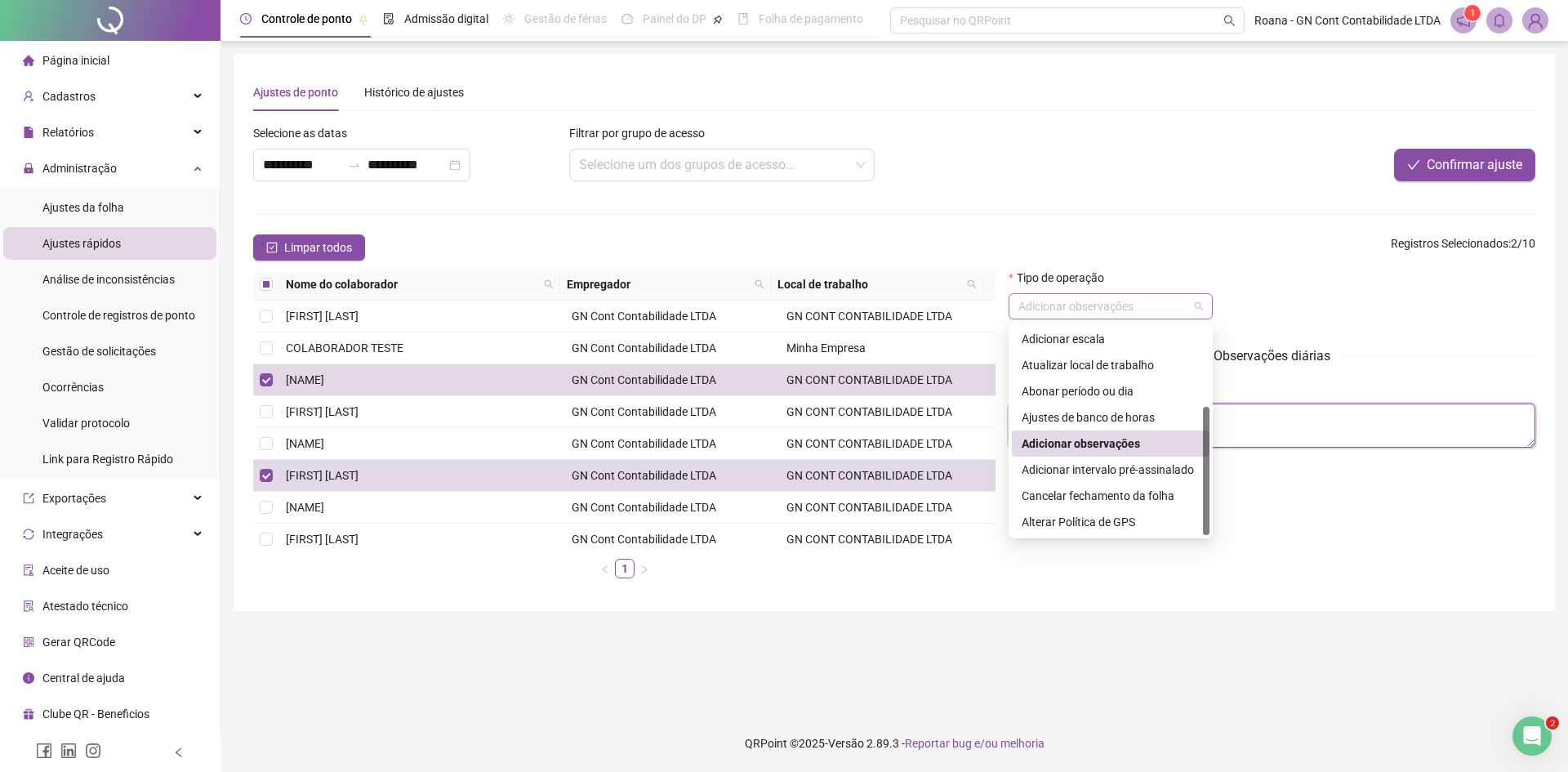 click on "Adicionar observações" at bounding box center [1111, 306] 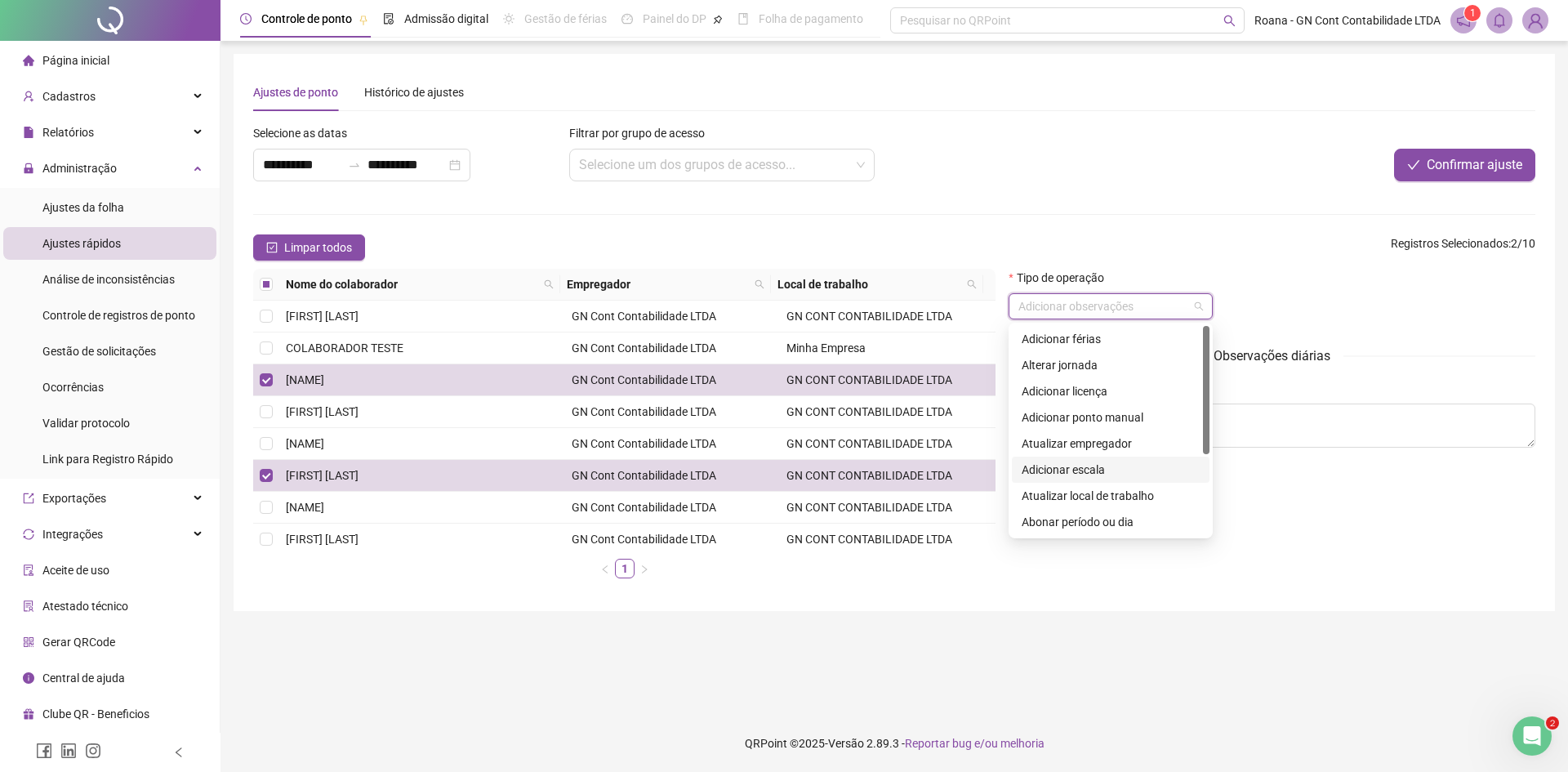 scroll, scrollTop: 82, scrollLeft: 0, axis: vertical 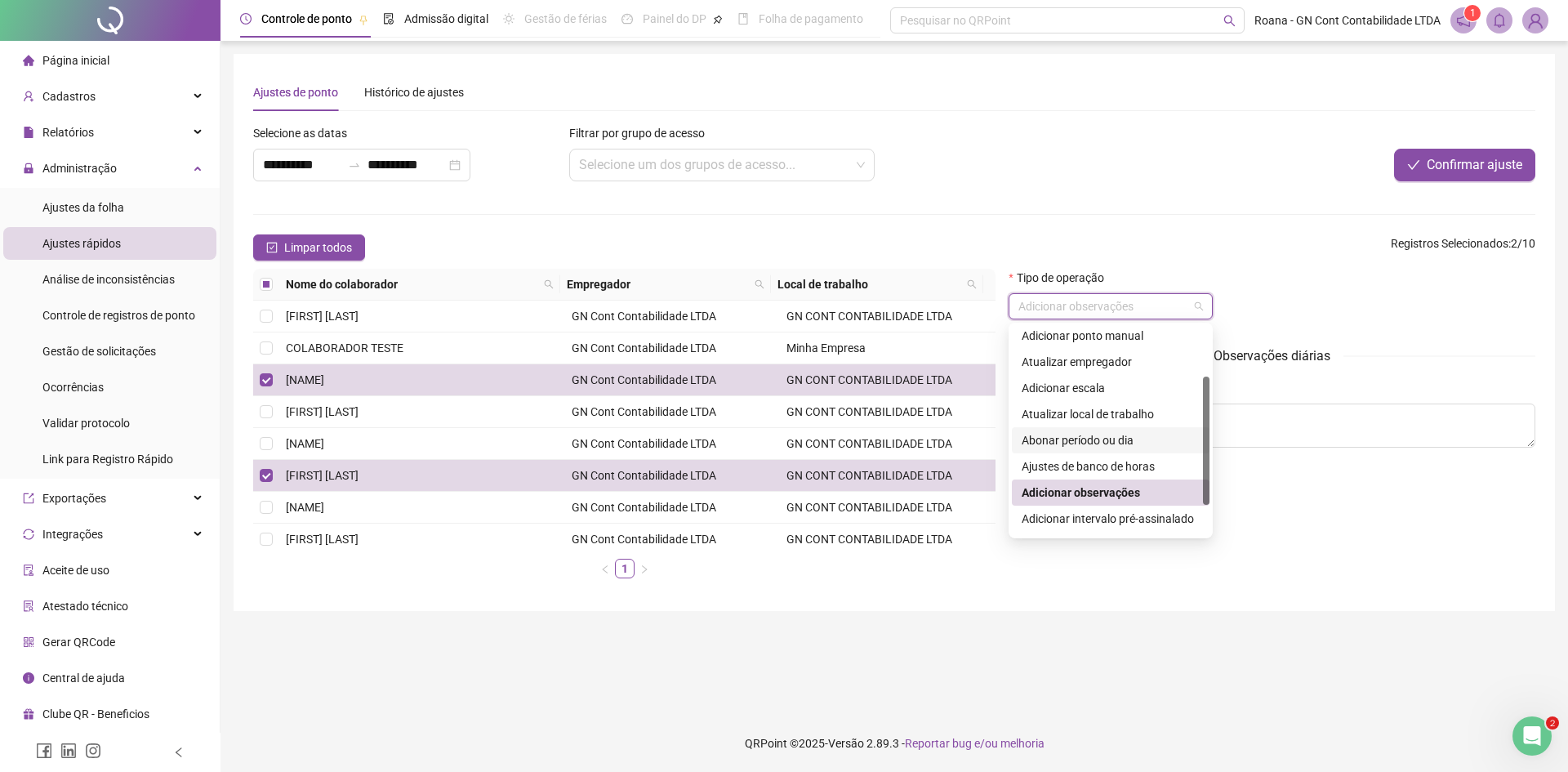 click on "Abonar período ou dia" at bounding box center [1111, 440] 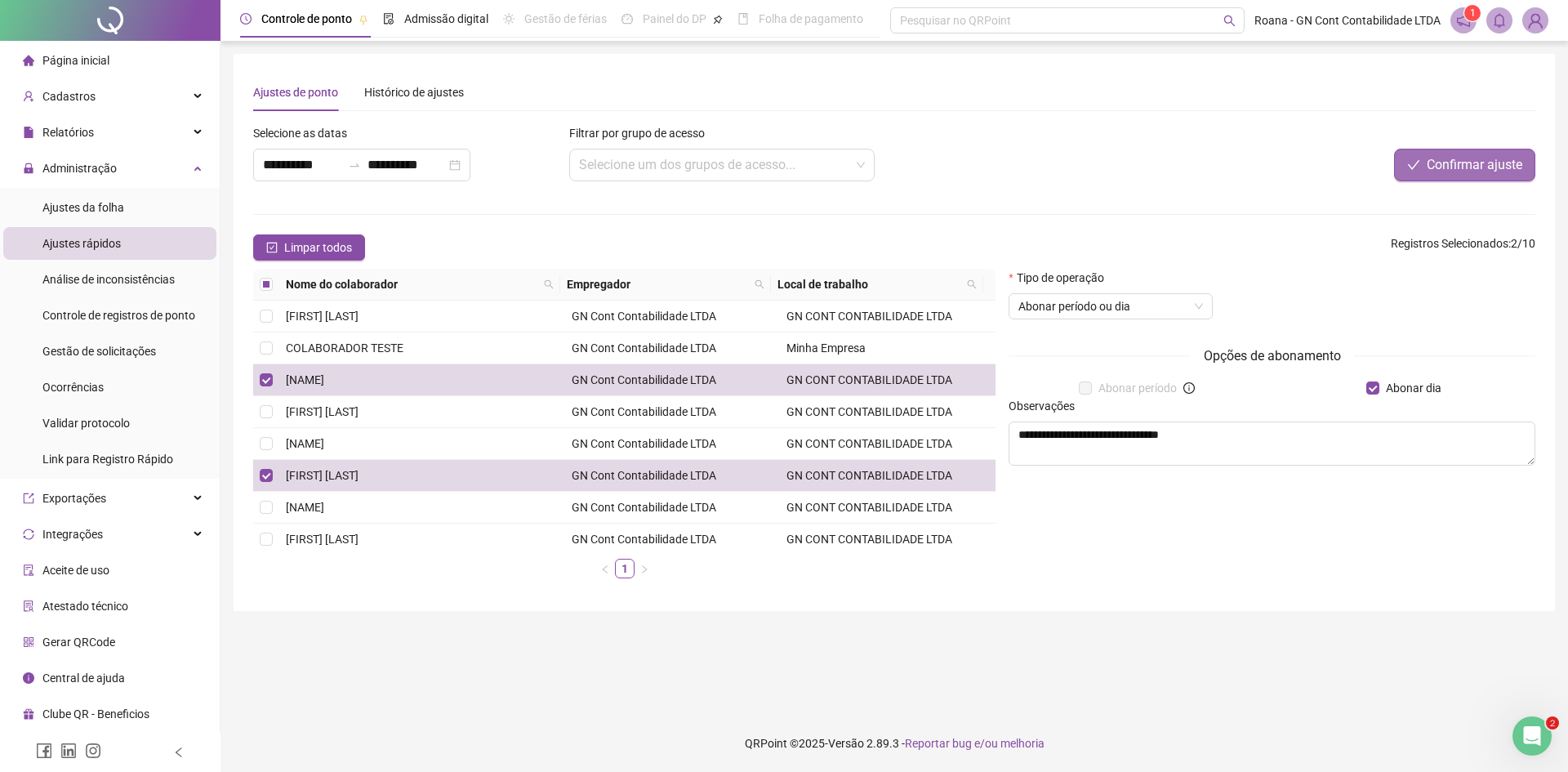 click on "Confirmar ajuste" at bounding box center [1474, 165] 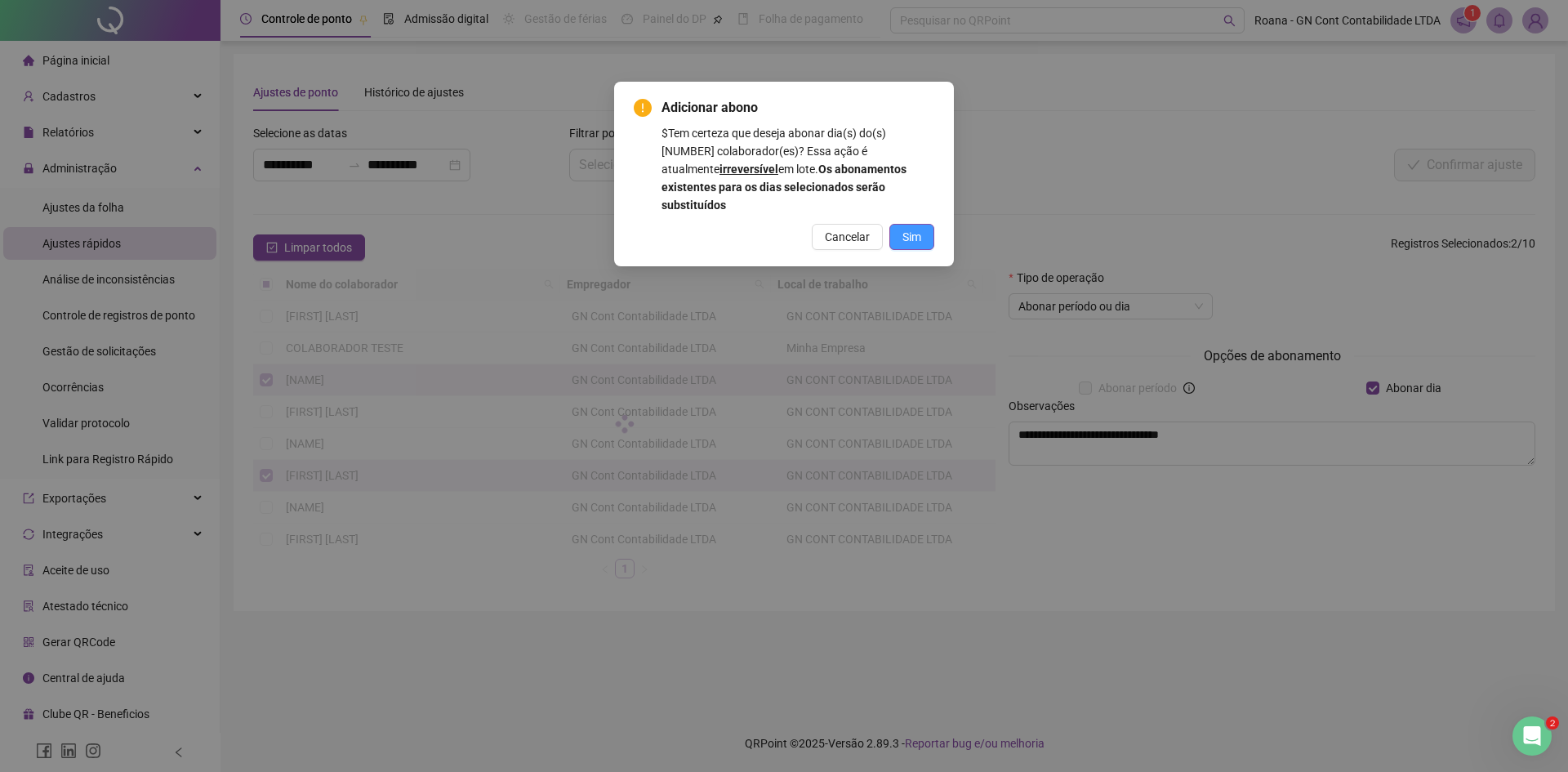 click on "Sim" at bounding box center (911, 237) 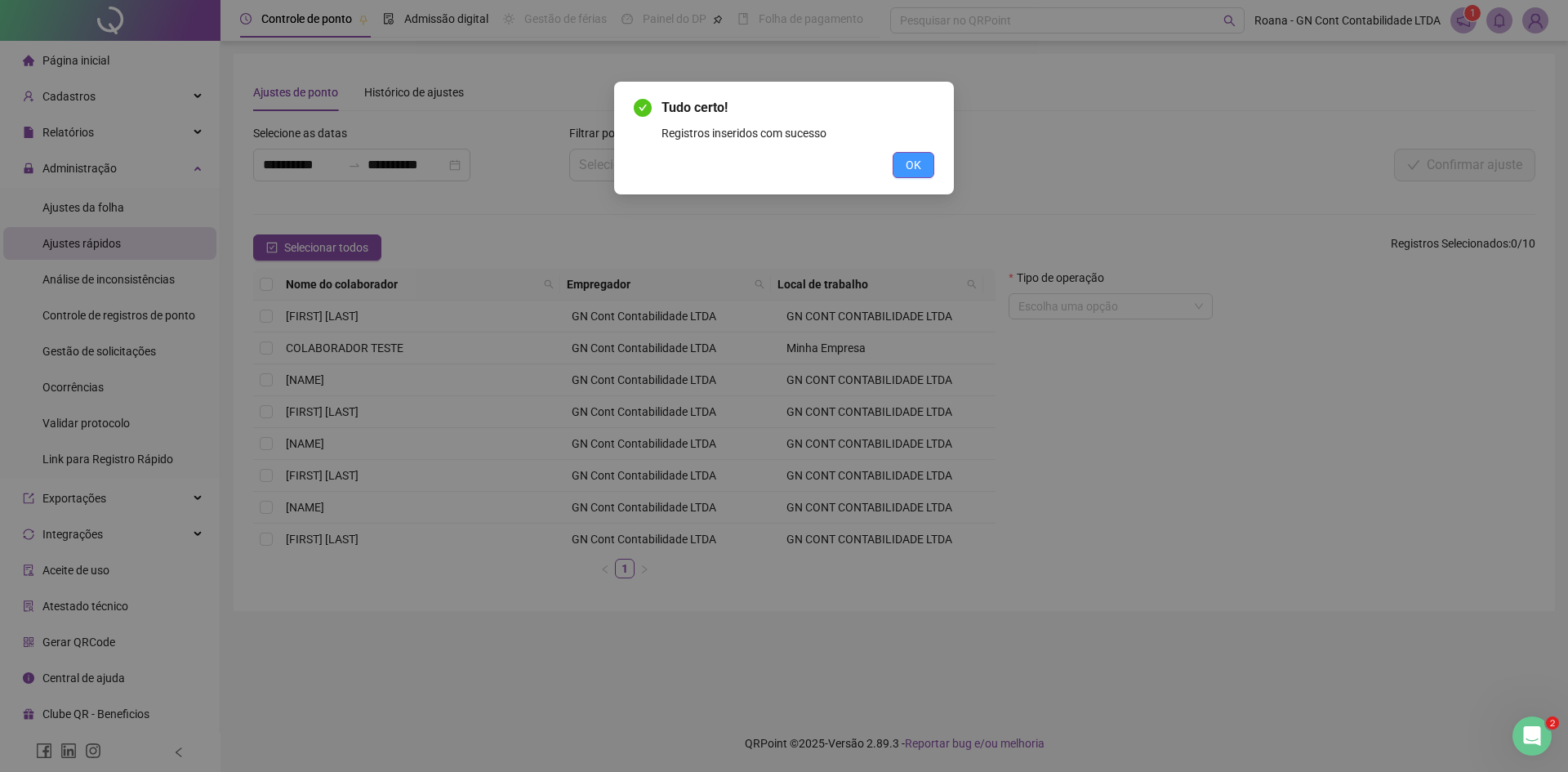 click on "OK" at bounding box center [913, 165] 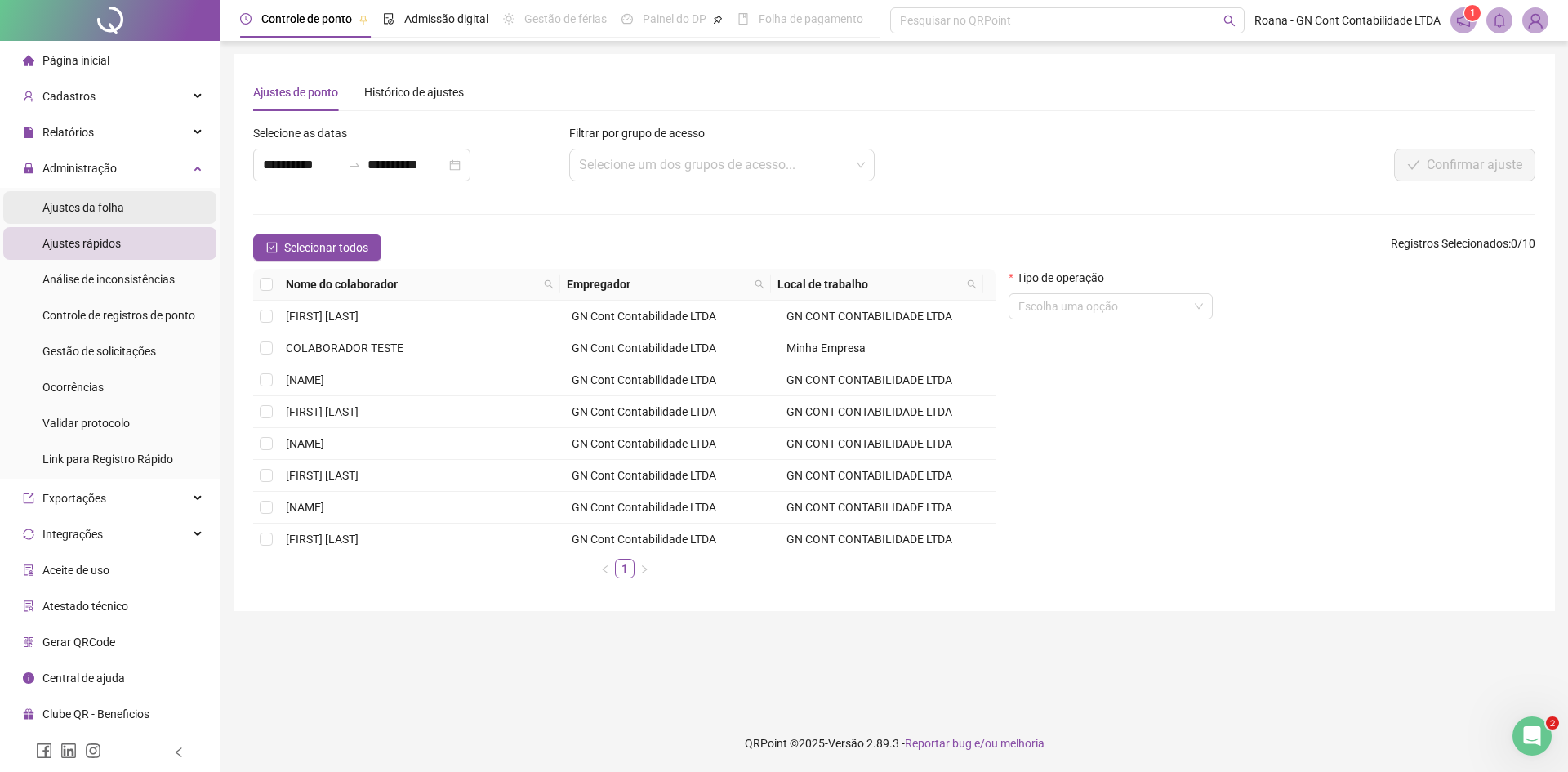 click on "Ajustes da folha" at bounding box center (83, 208) 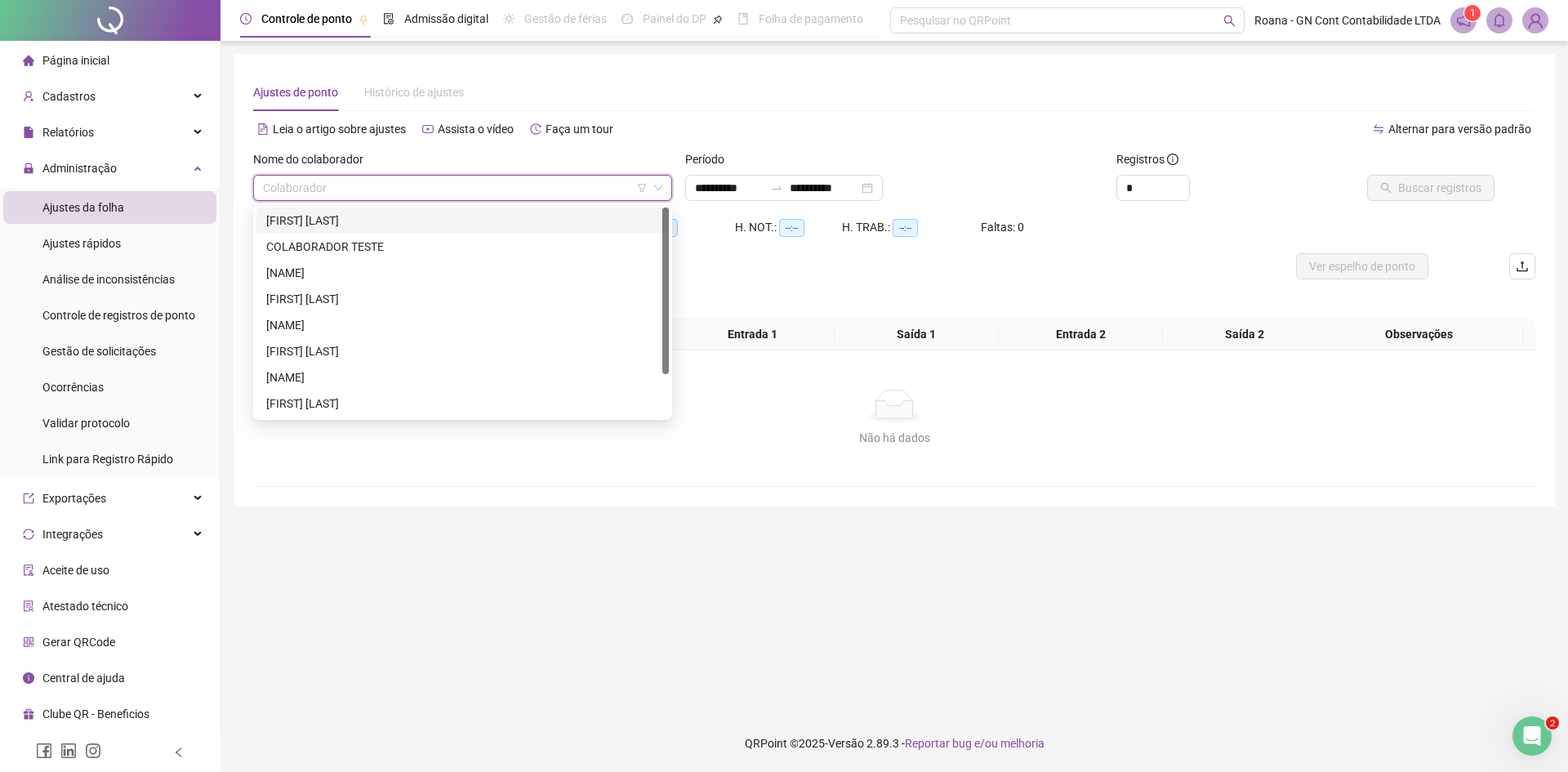 click at bounding box center [455, 188] 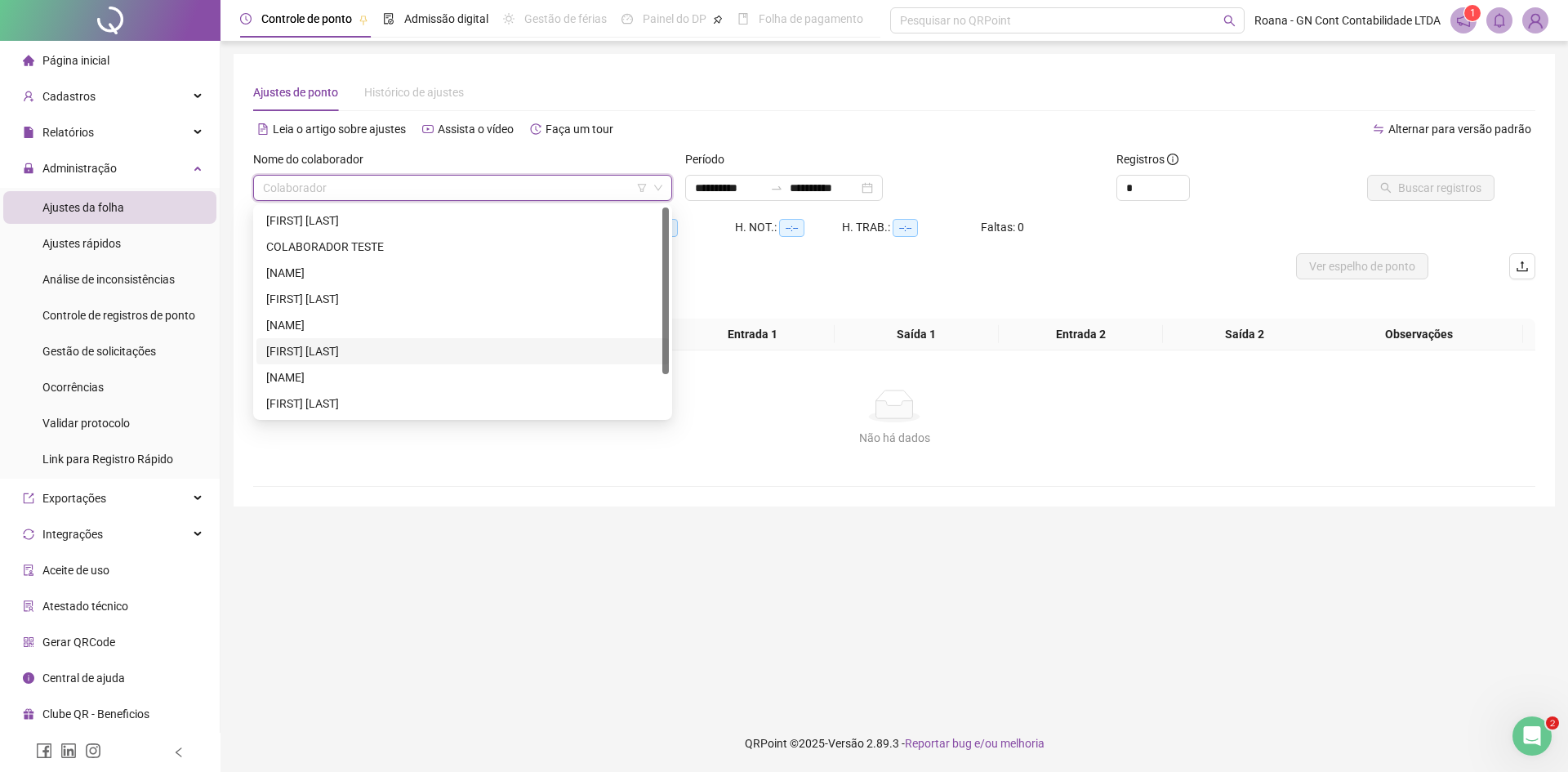 click on "[FIRST] [LAST]" at bounding box center (462, 351) 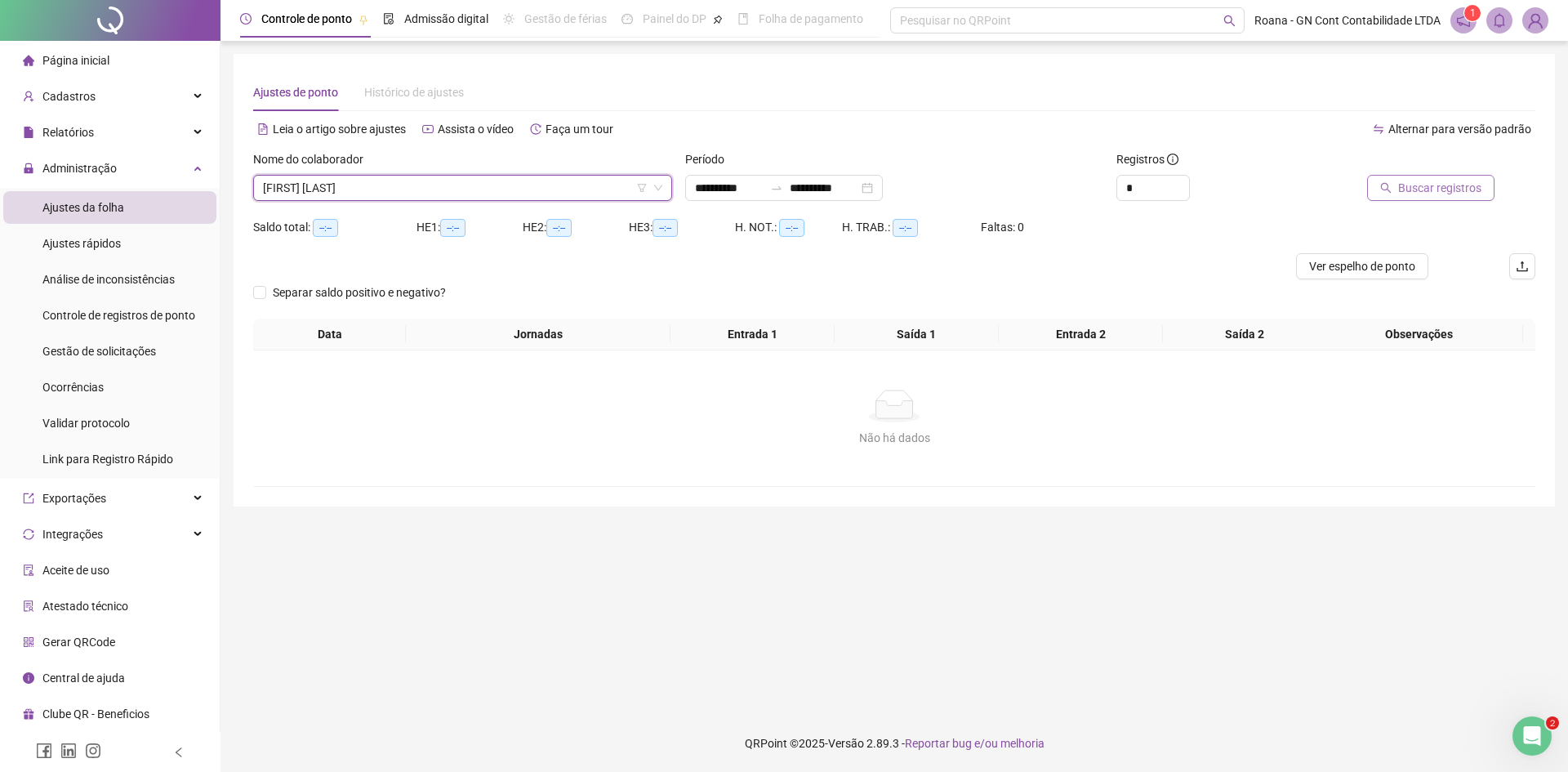 click on "Buscar registros" at bounding box center [1440, 188] 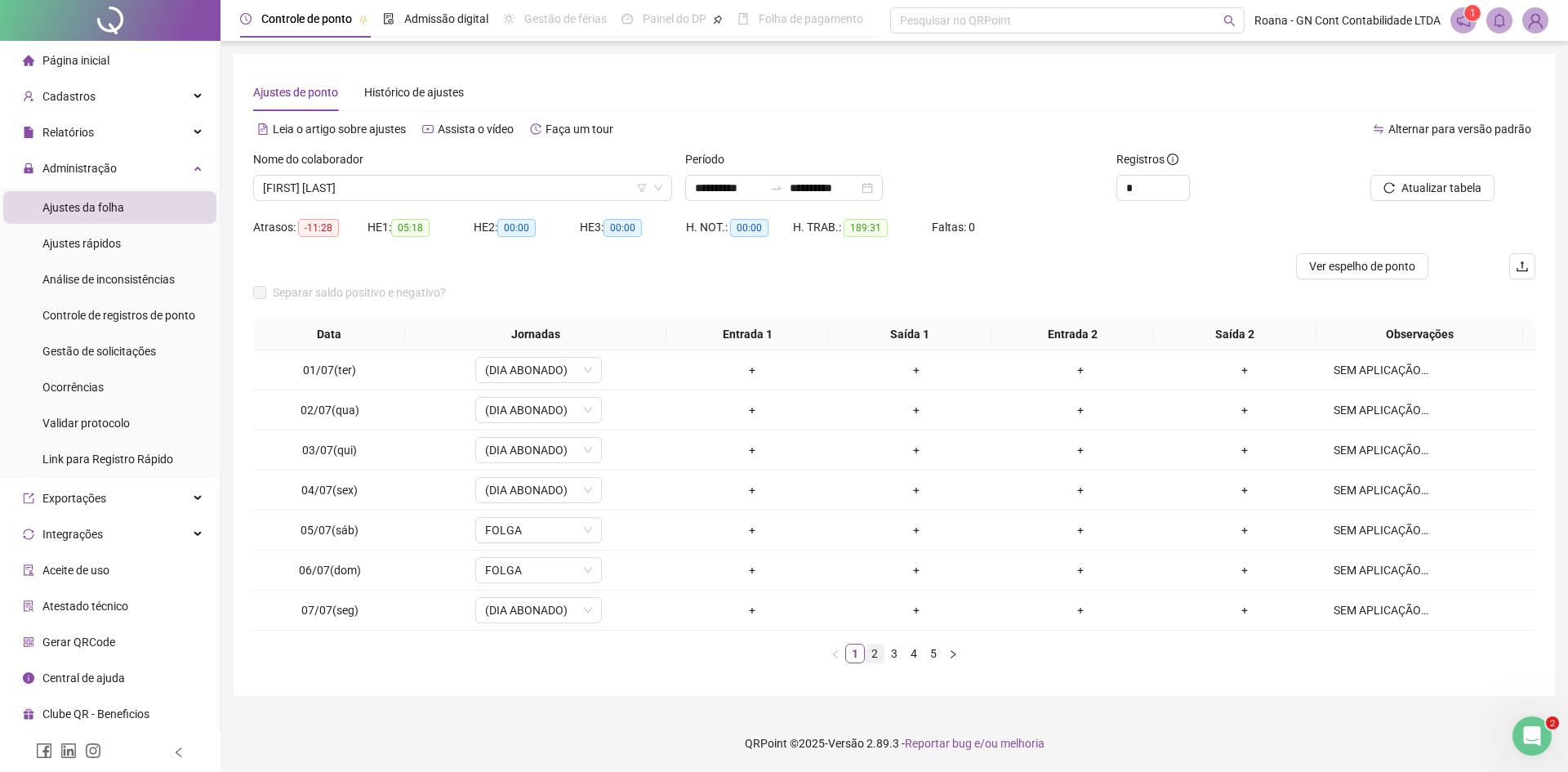 click on "2" at bounding box center [875, 654] 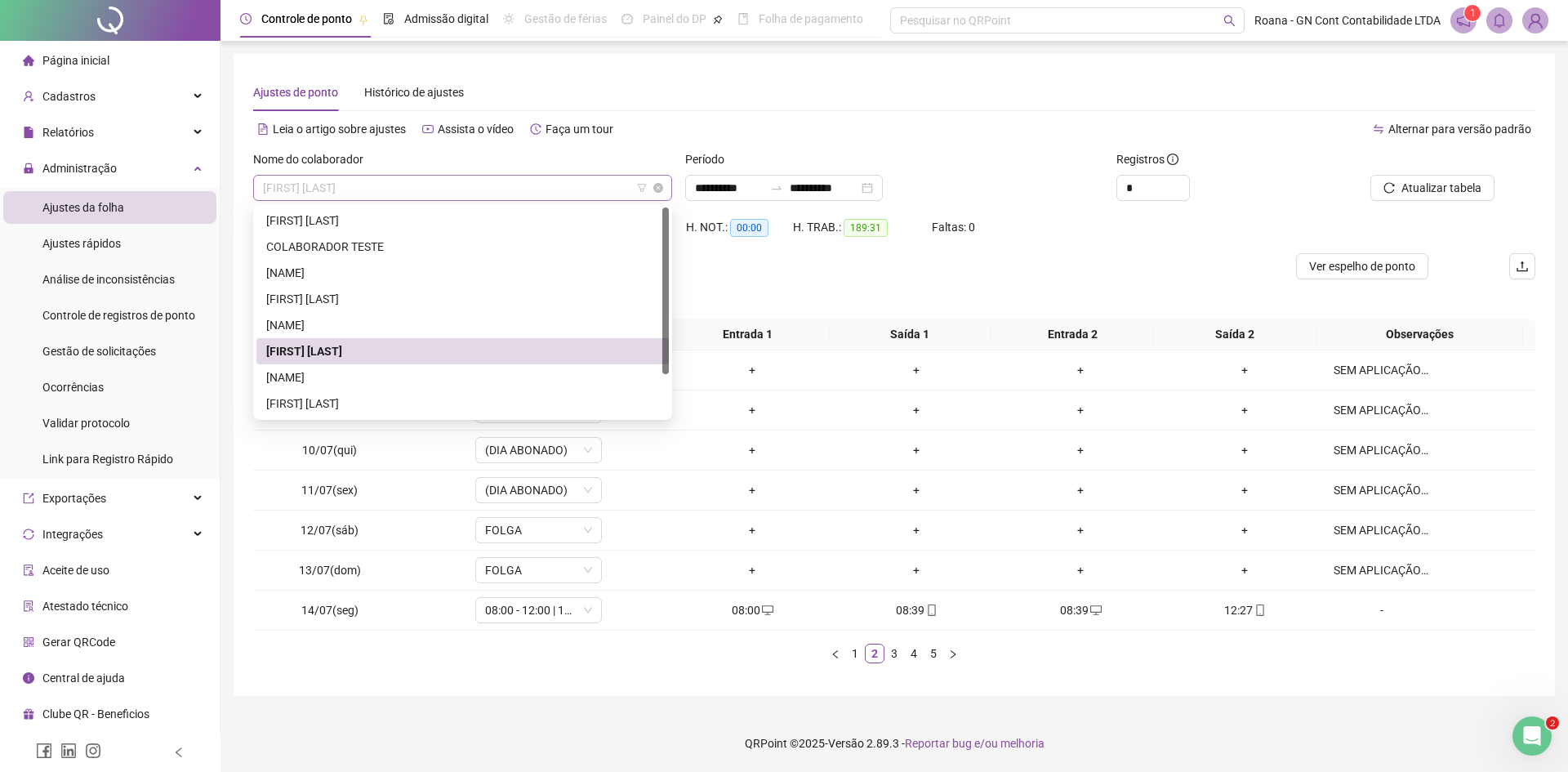 click on "[FIRST] [LAST]" at bounding box center [462, 188] 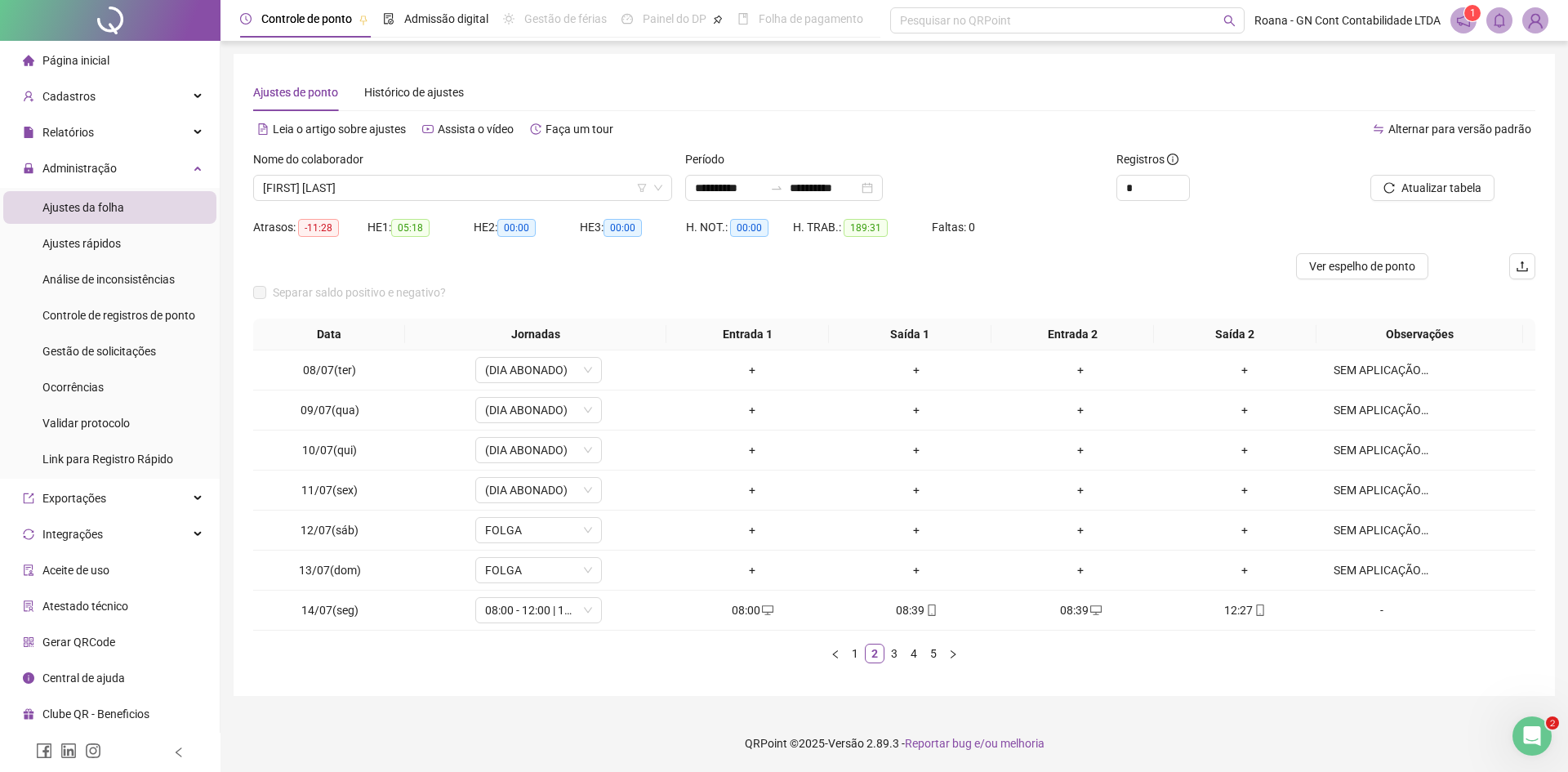click on "Nome do colaborador" at bounding box center [462, 163] 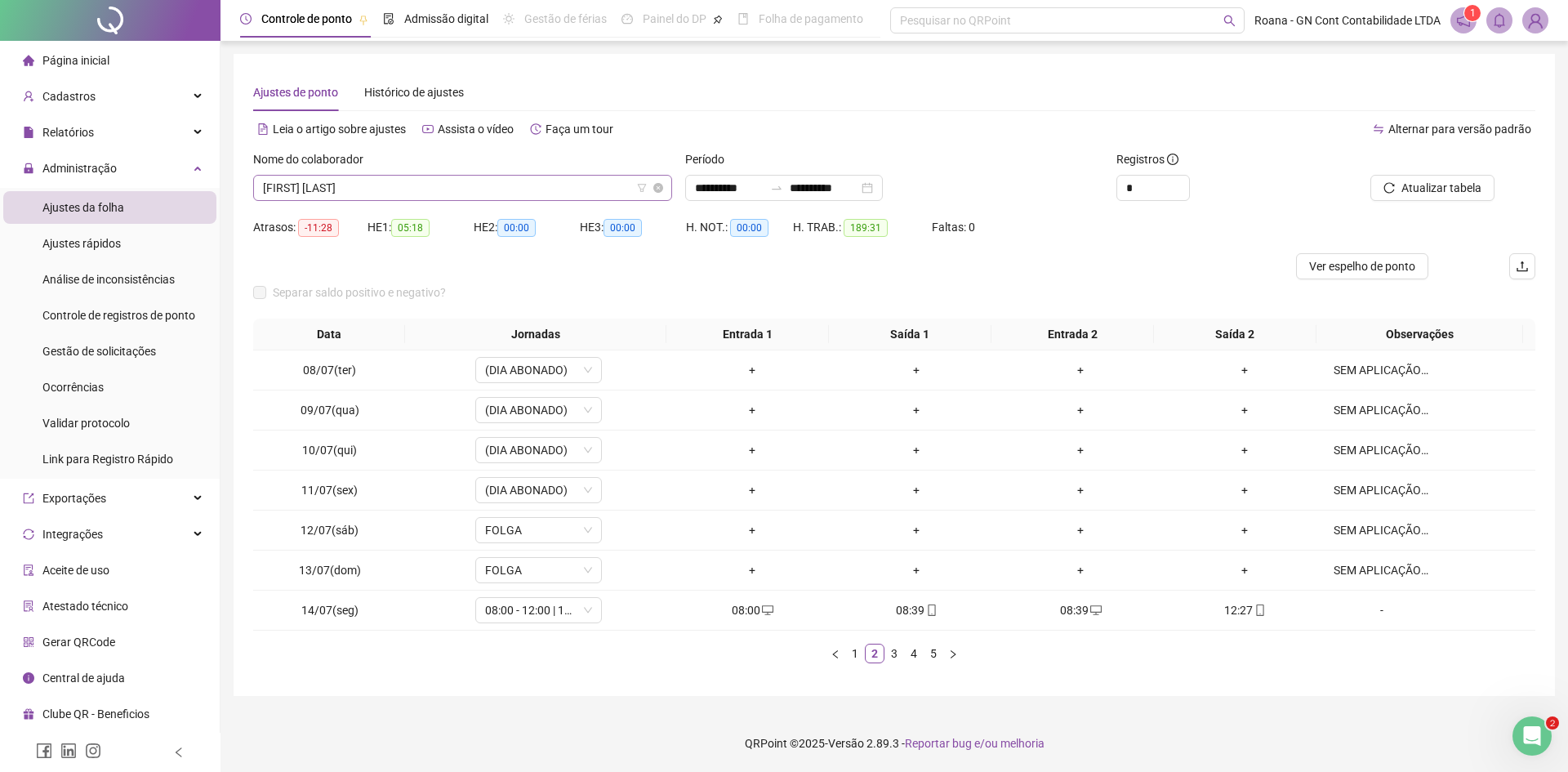 click on "[FIRST] [LAST]" at bounding box center (462, 188) 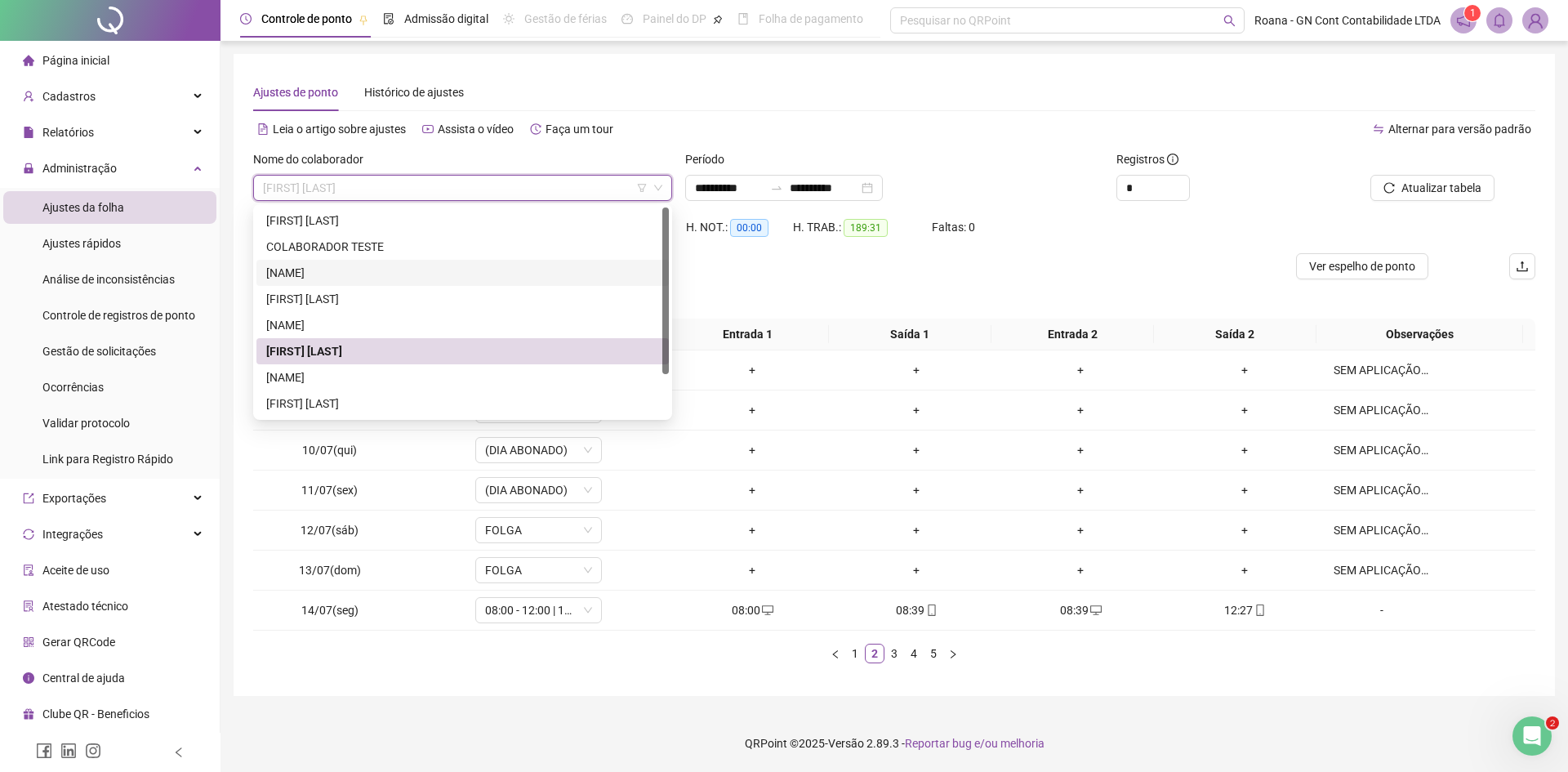 click on "[NAME]" at bounding box center [462, 273] 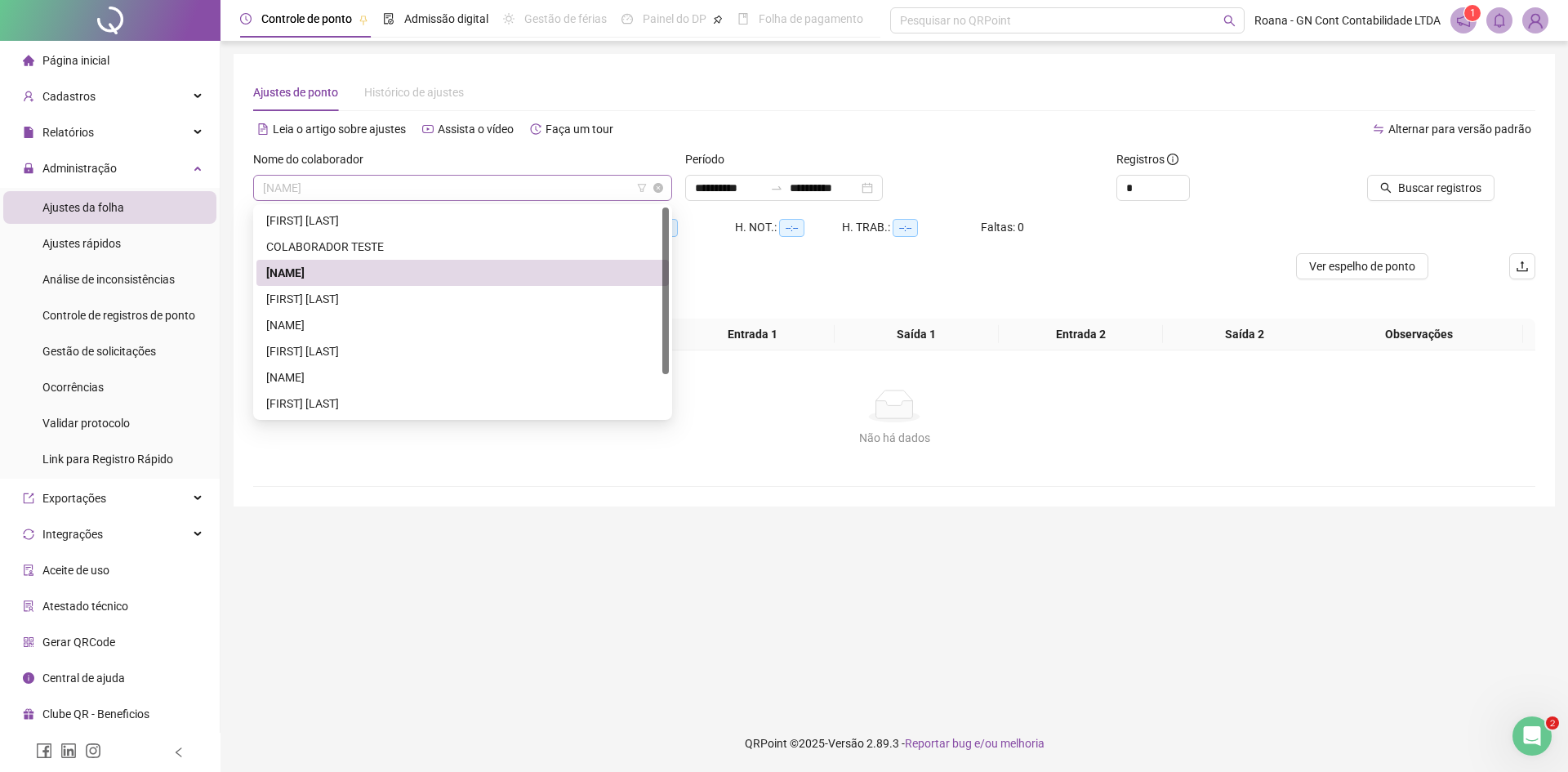 click on "[NAME]" at bounding box center (462, 188) 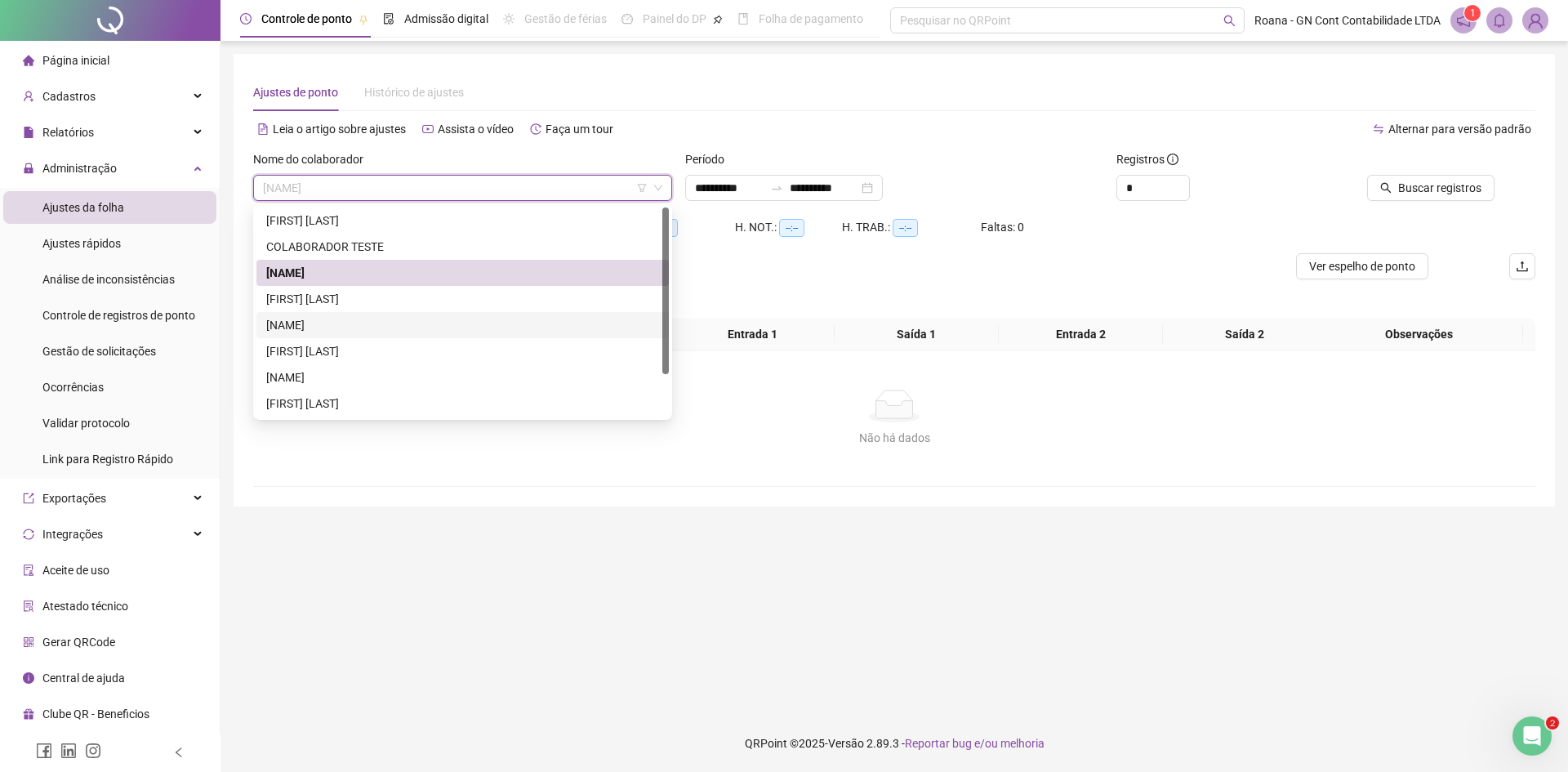 click on "[NAME]" at bounding box center (462, 325) 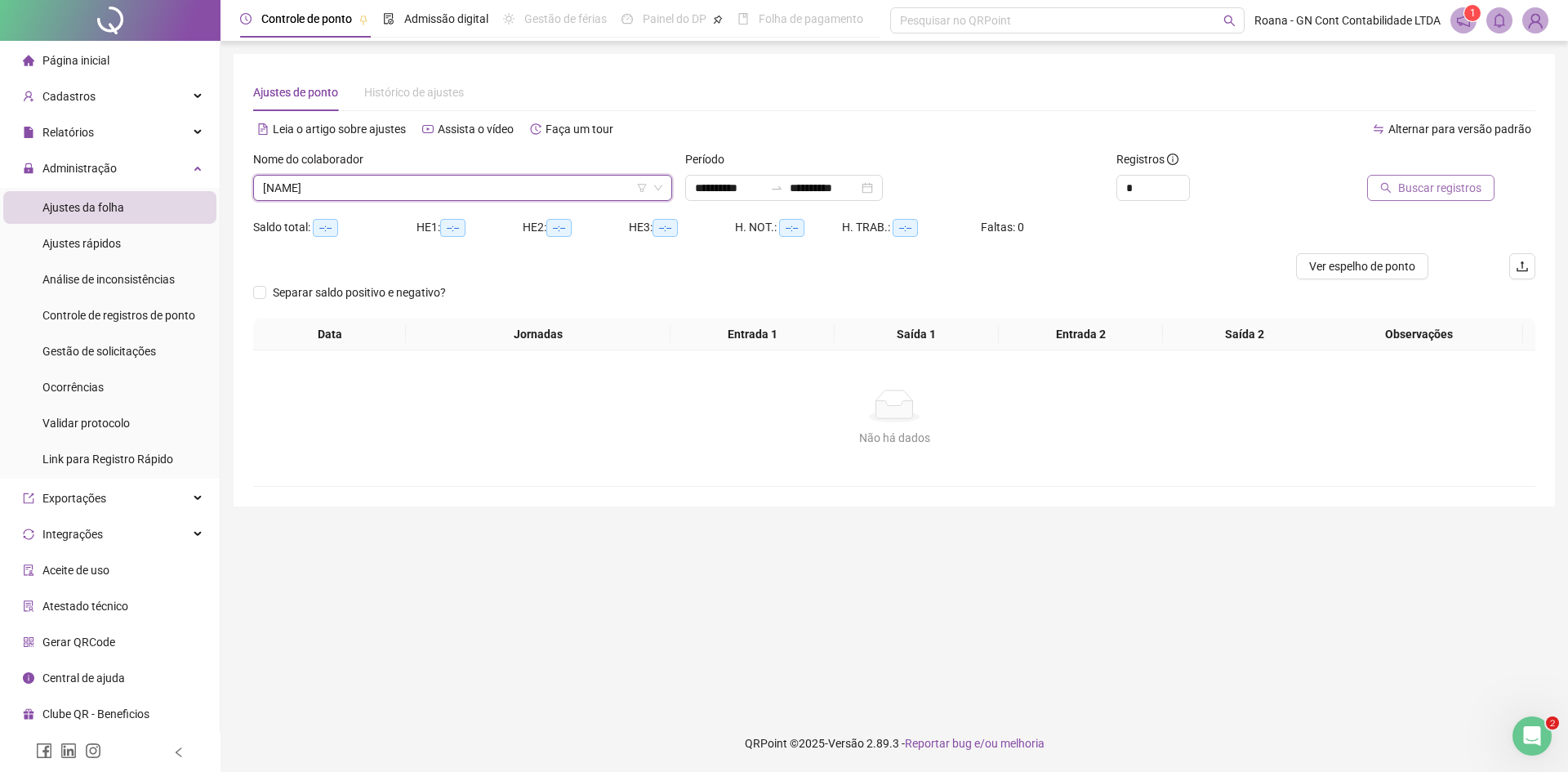 click on "Buscar registros" at bounding box center (1440, 188) 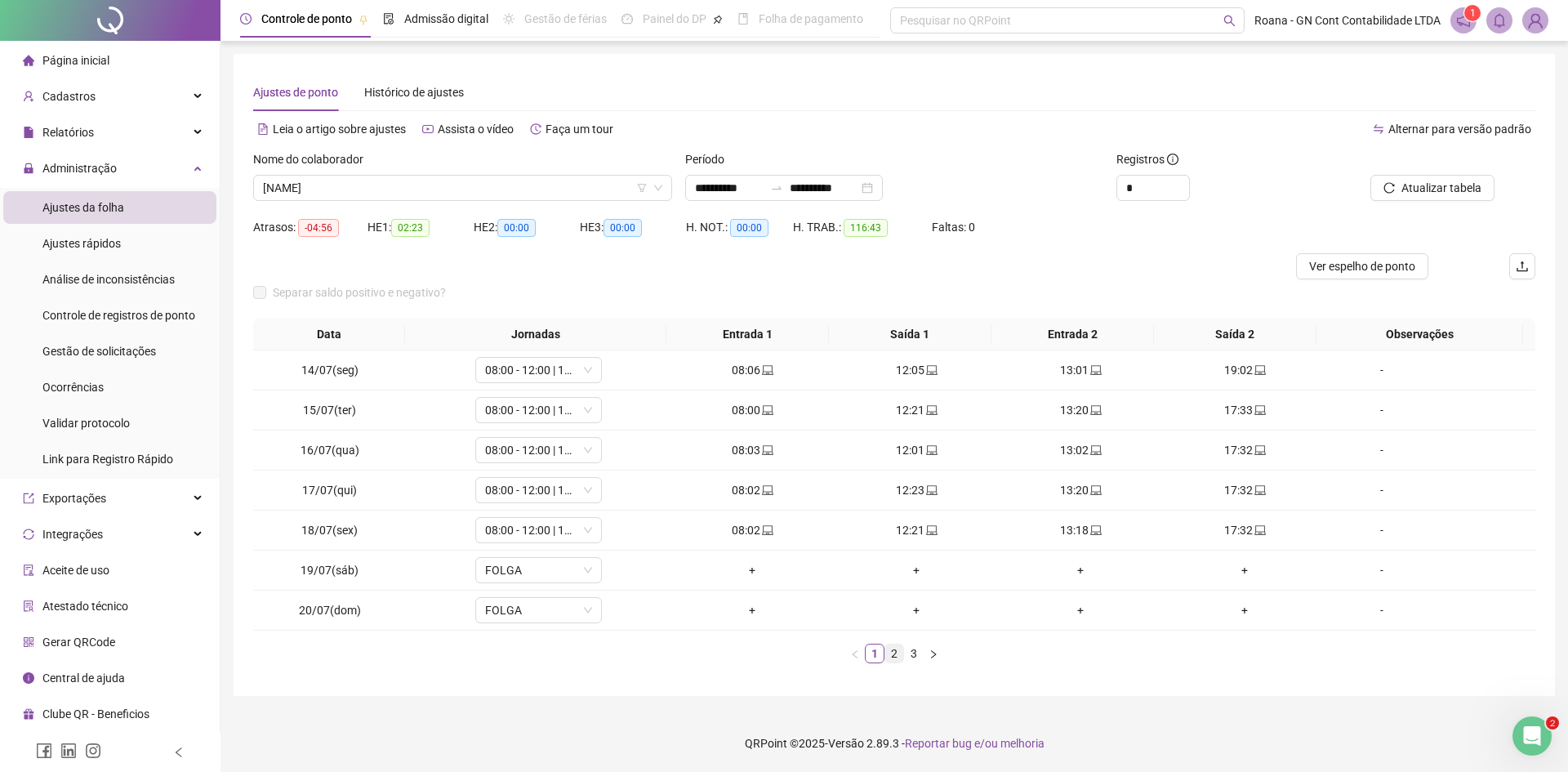 click on "2" at bounding box center (894, 654) 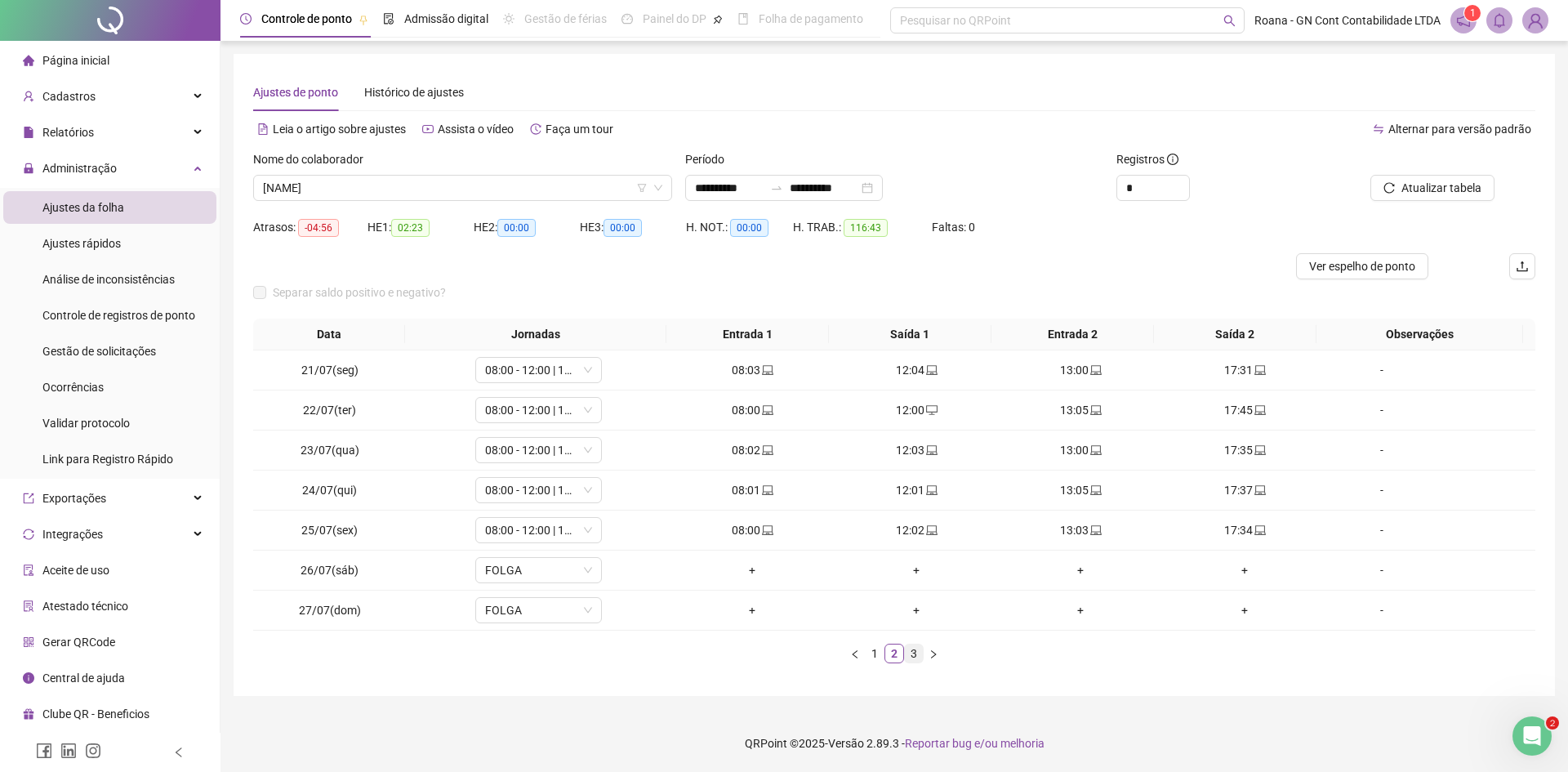 click on "3" at bounding box center [914, 654] 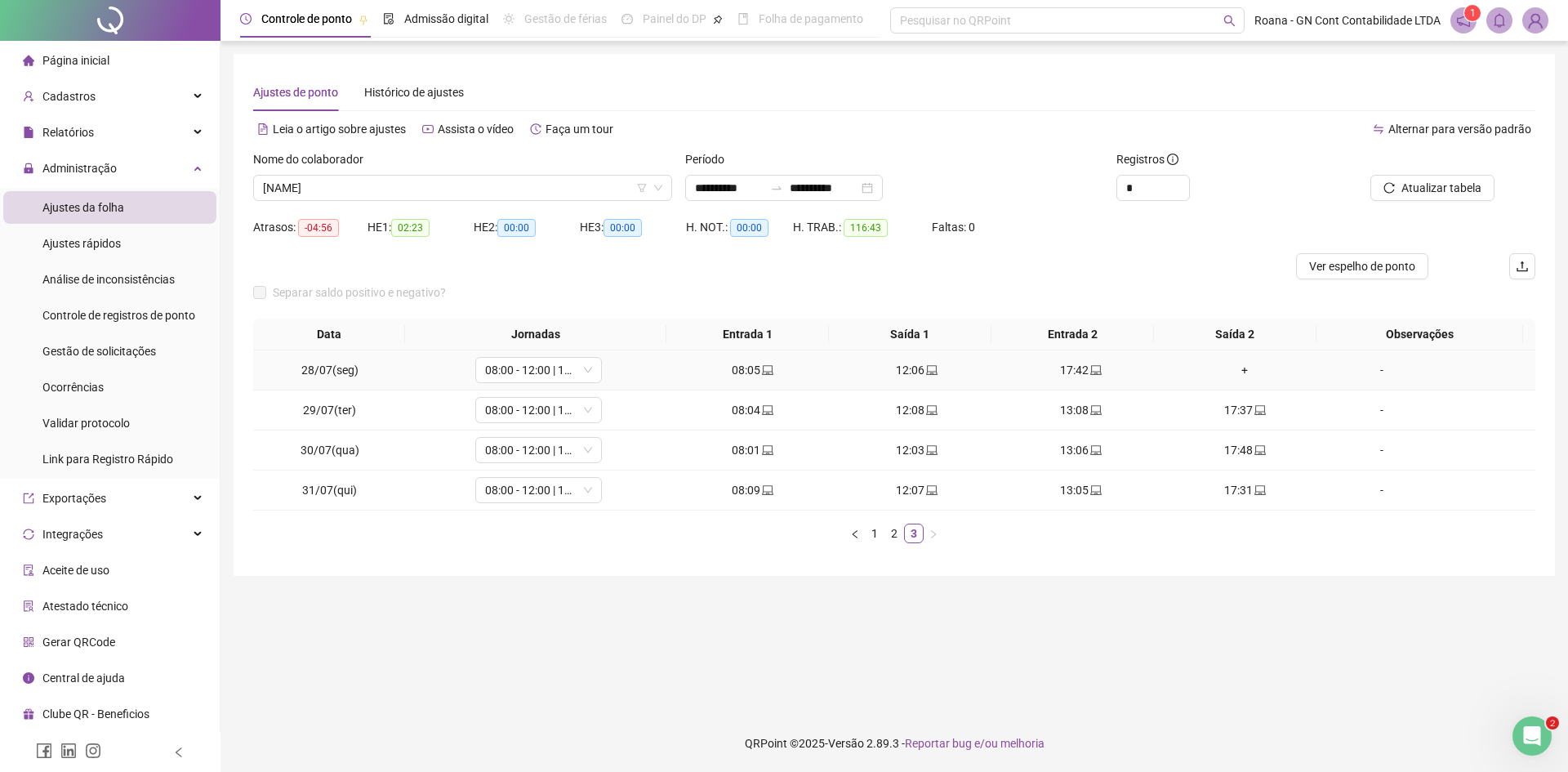 click on "+" at bounding box center [1245, 370] 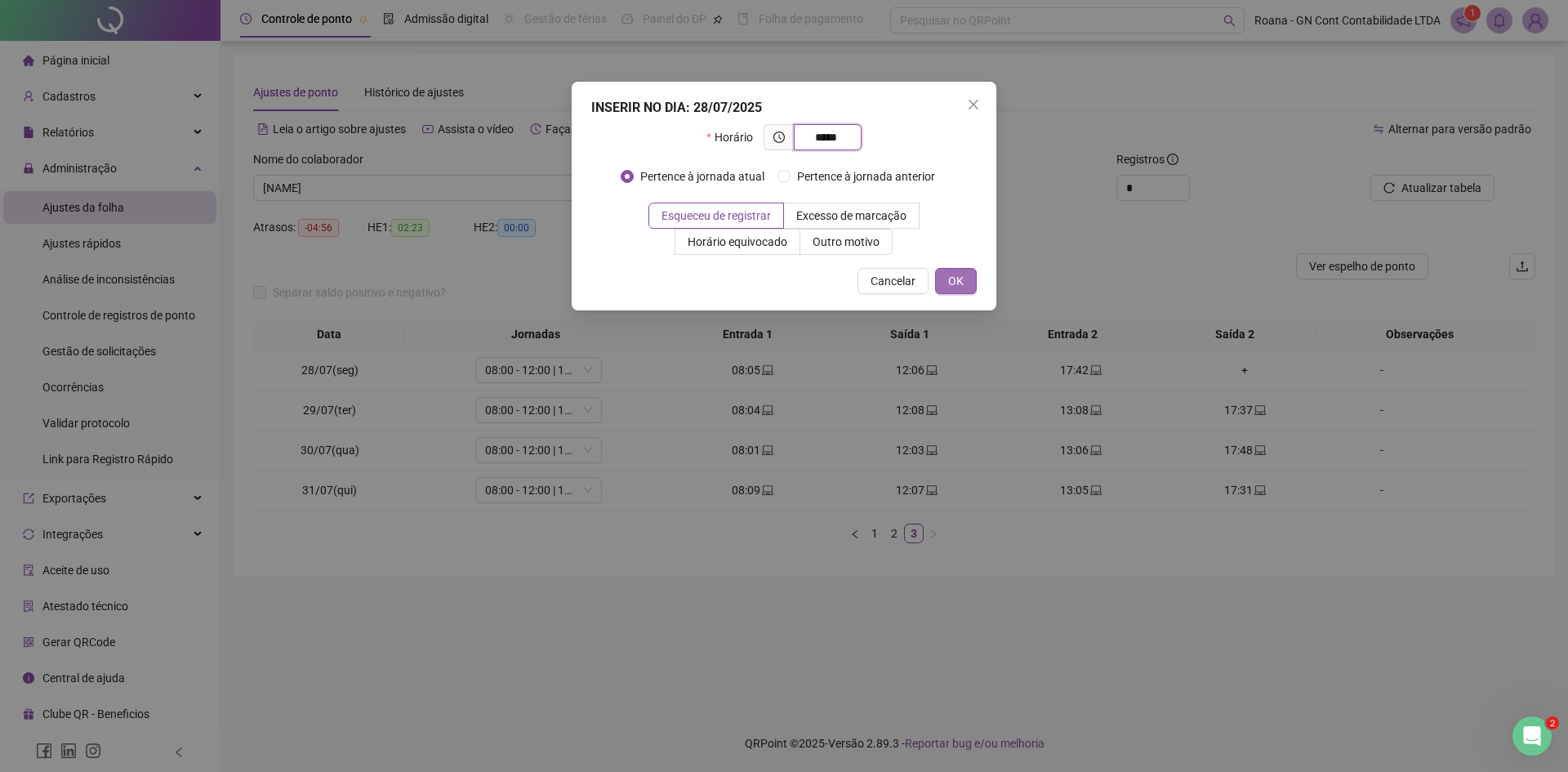 type on "*****" 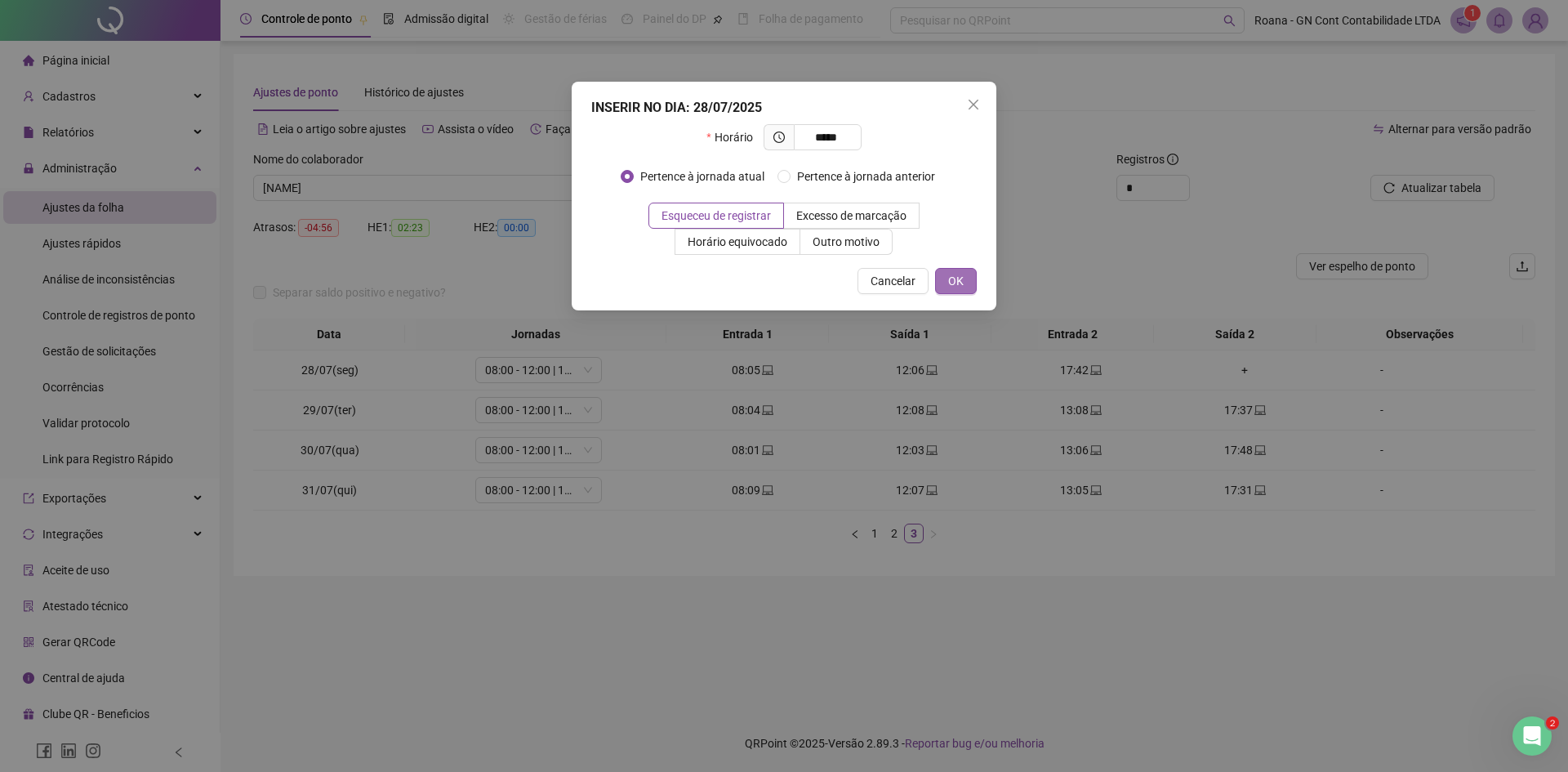 click on "OK" at bounding box center (956, 281) 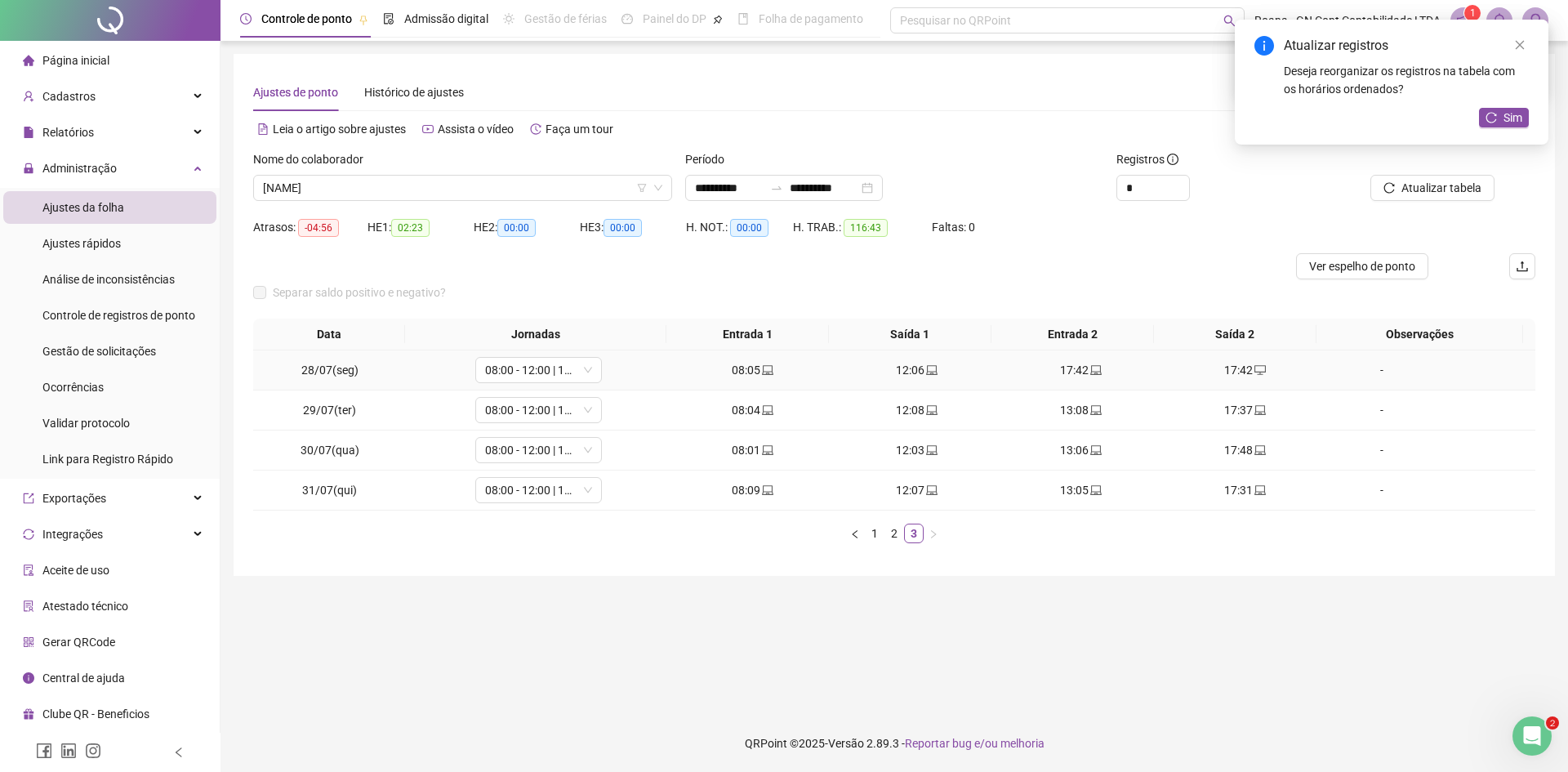 click on "17:42" at bounding box center [1080, 370] 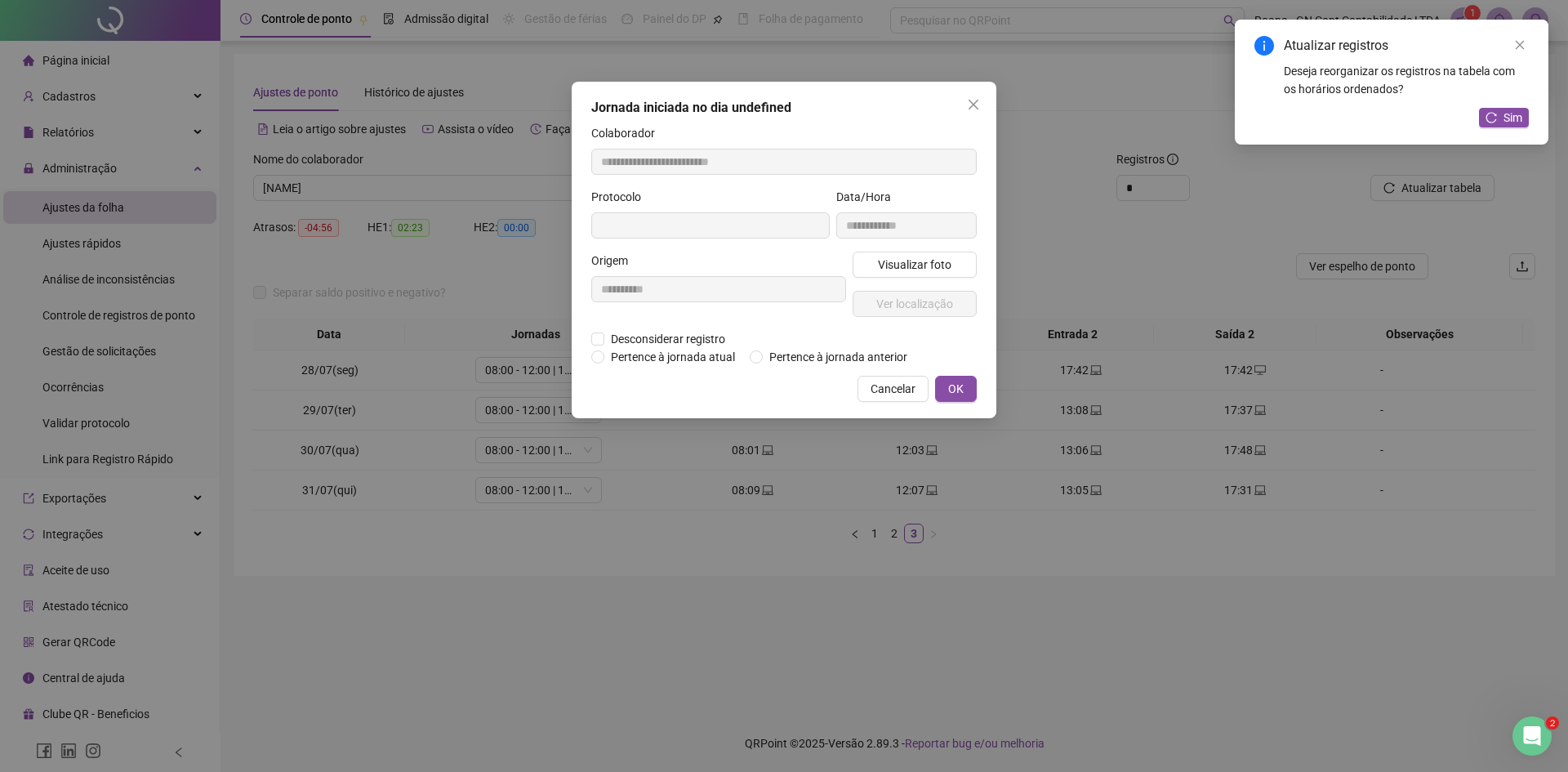 type on "**********" 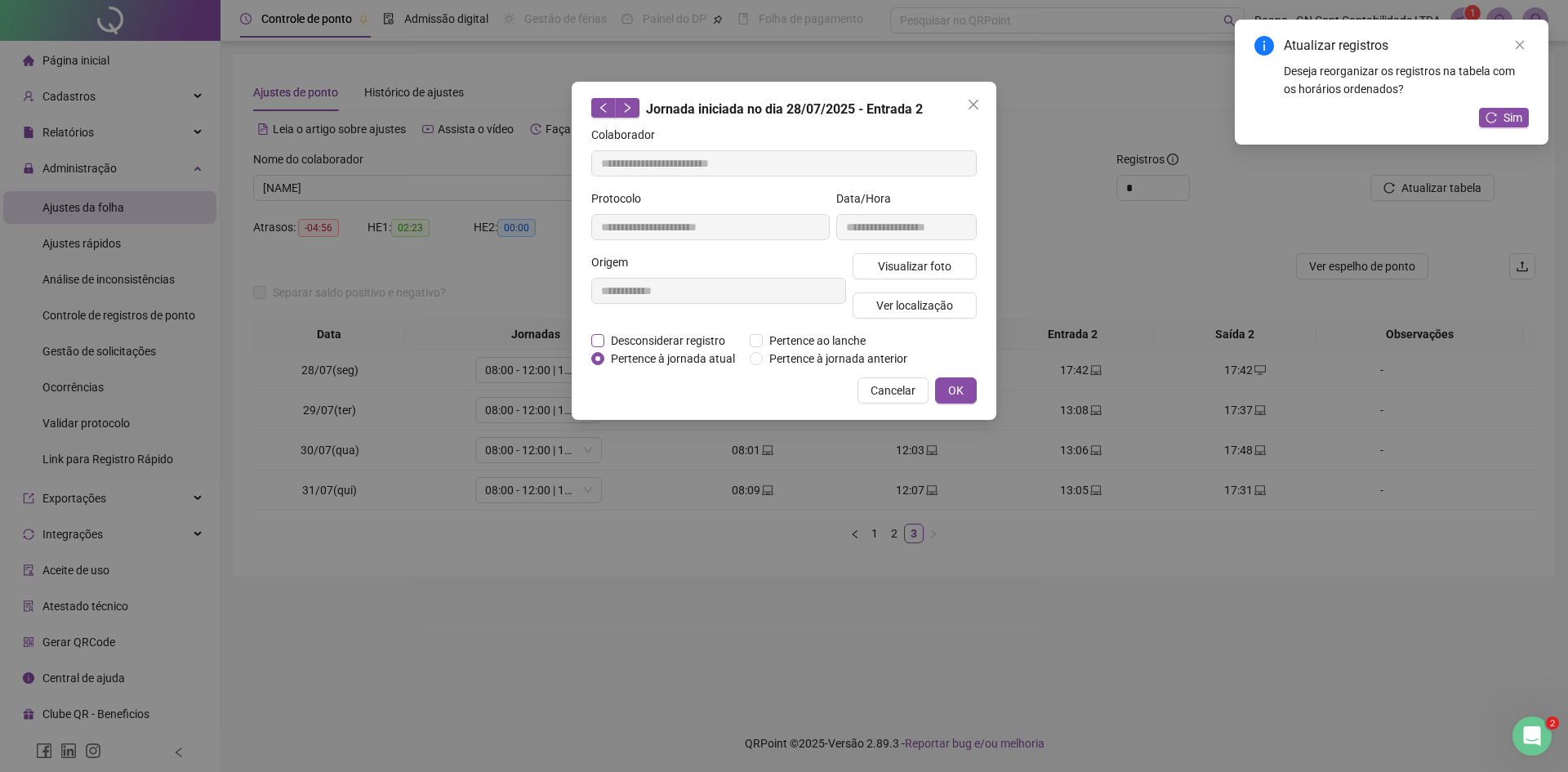 click on "Desconsiderar registro" at bounding box center (668, 341) 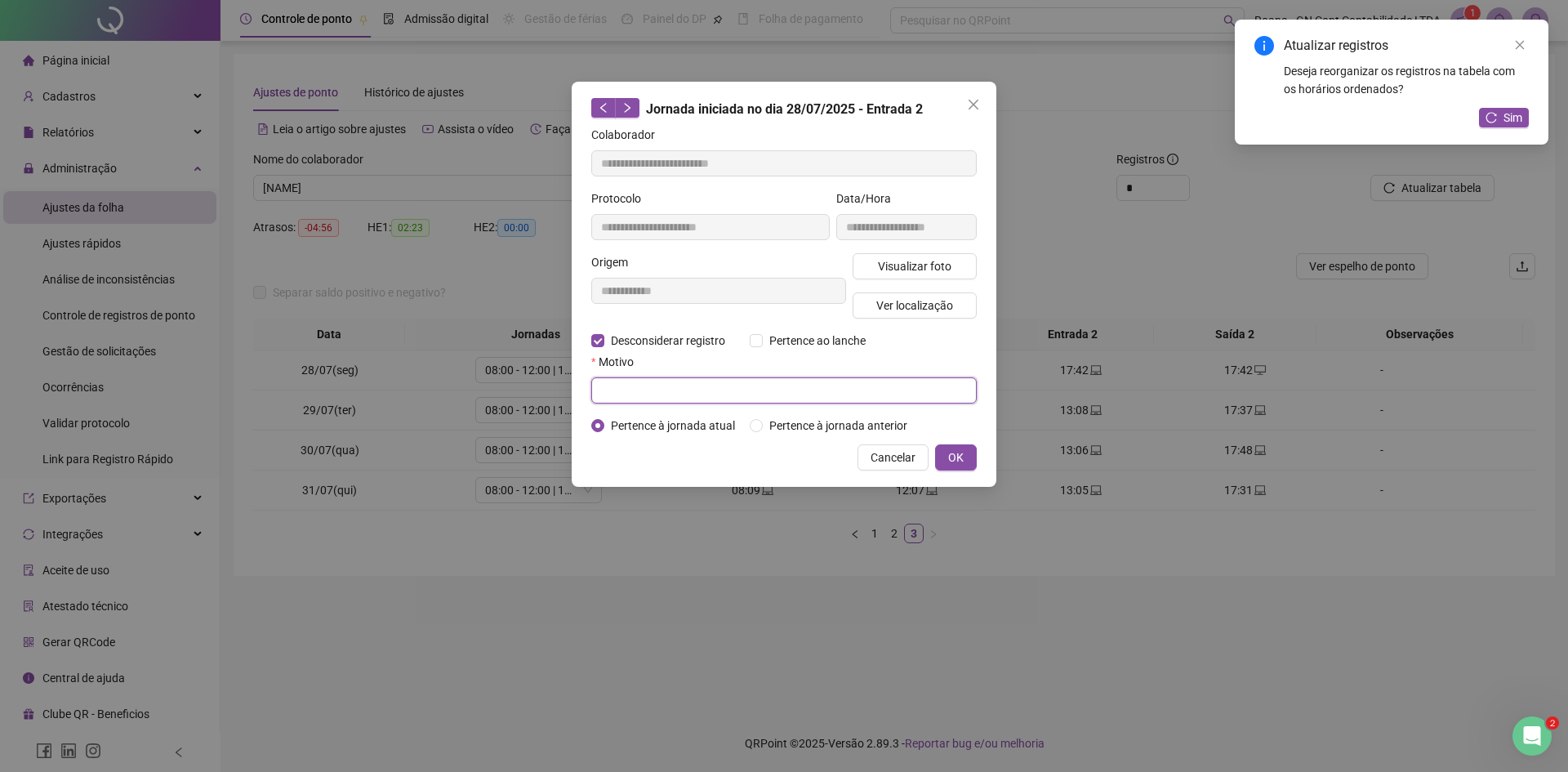 click at bounding box center [784, 390] 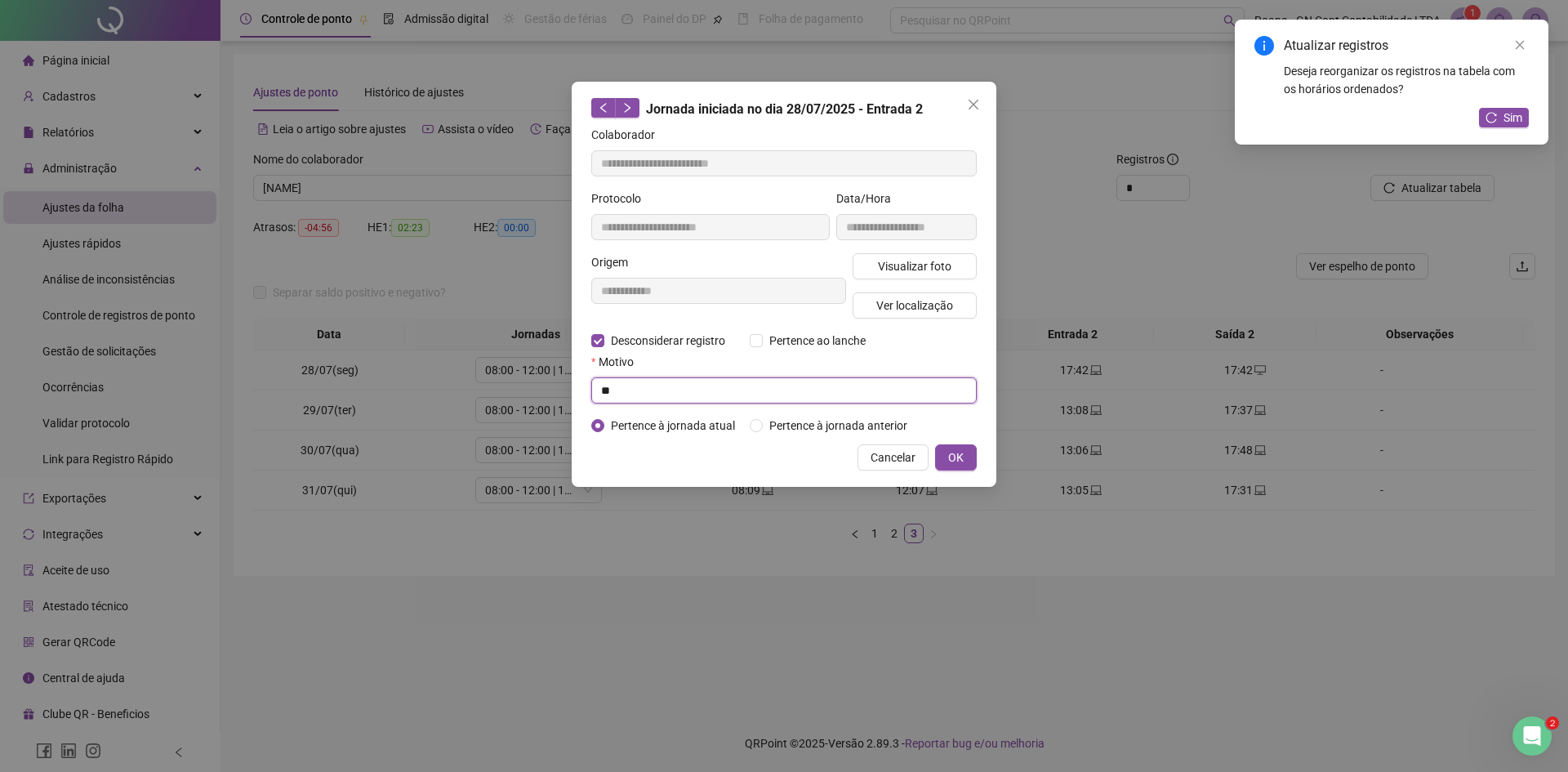 type on "*" 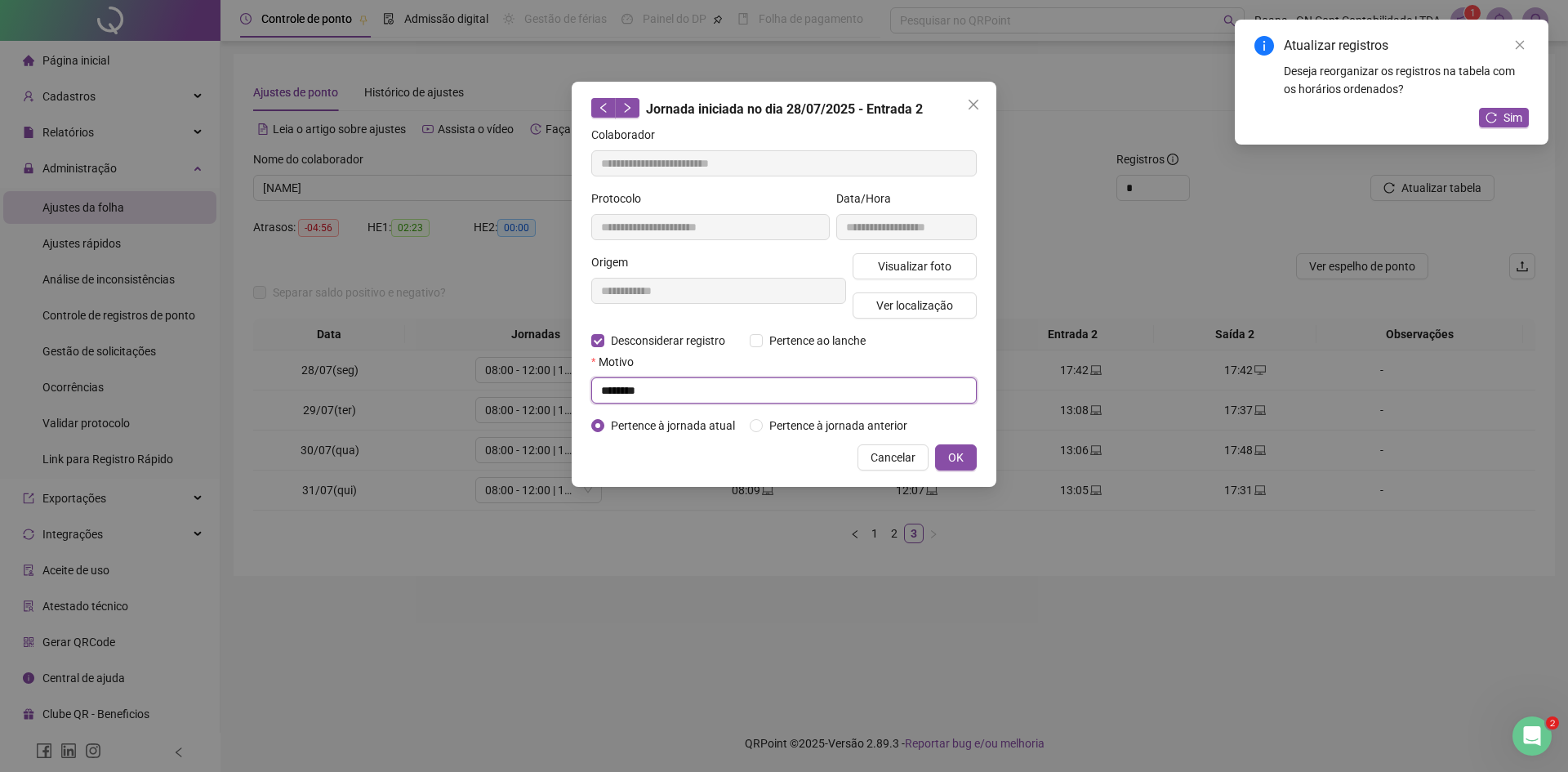 drag, startPoint x: 667, startPoint y: 395, endPoint x: 358, endPoint y: 382, distance: 309.27334 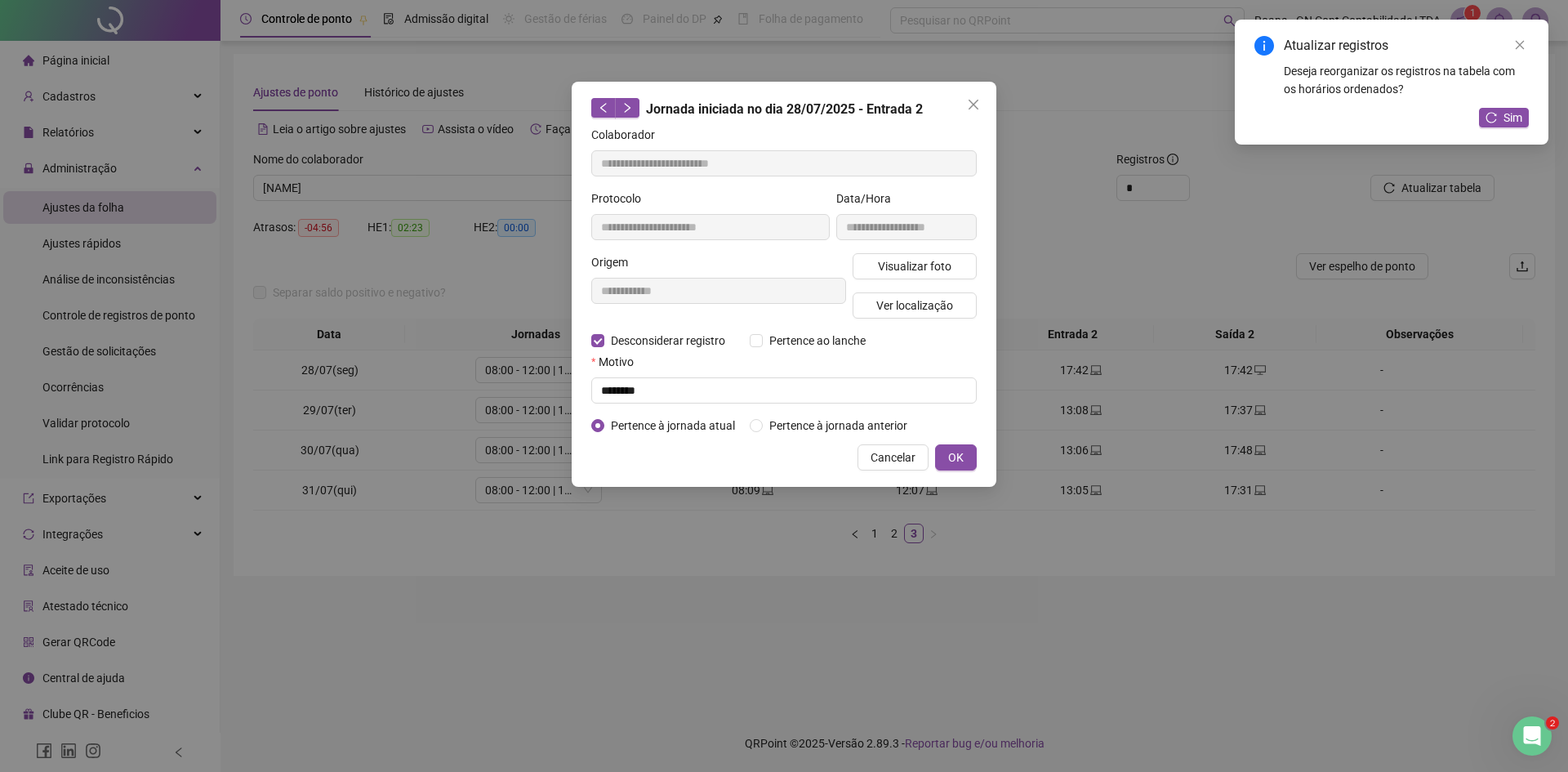 click on "Motivo" at bounding box center [784, 365] 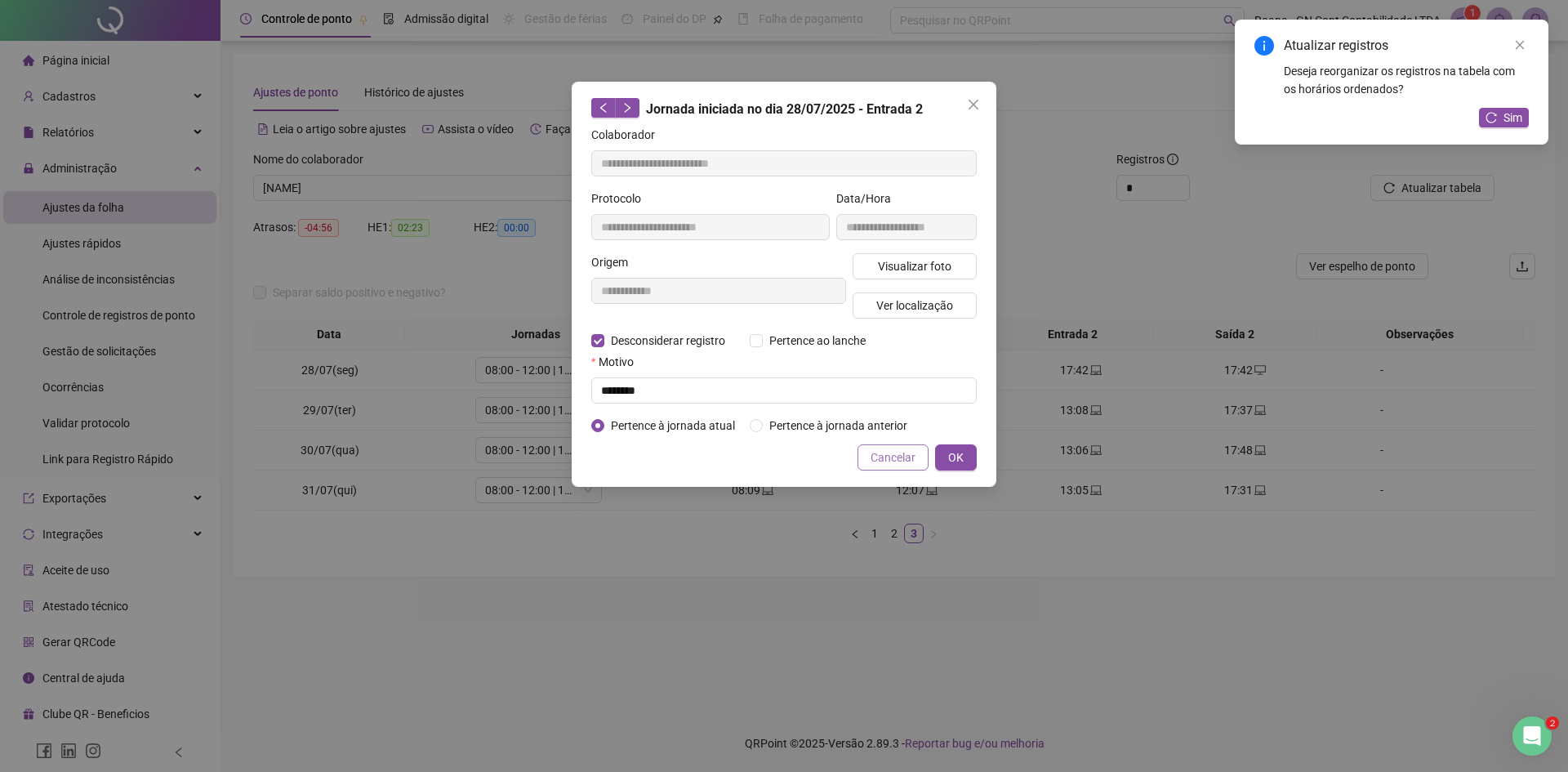 click on "Cancelar" at bounding box center (893, 457) 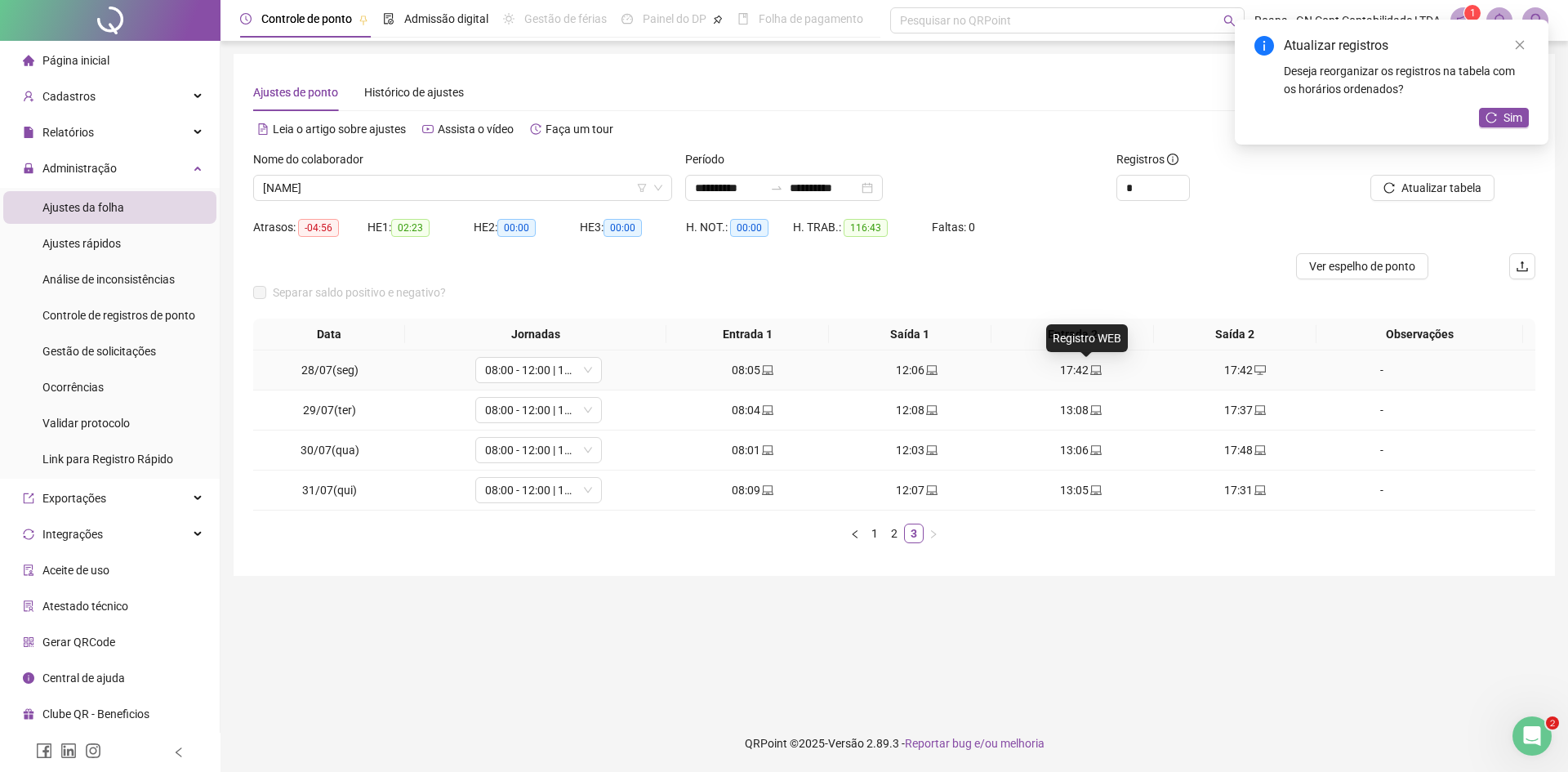 click 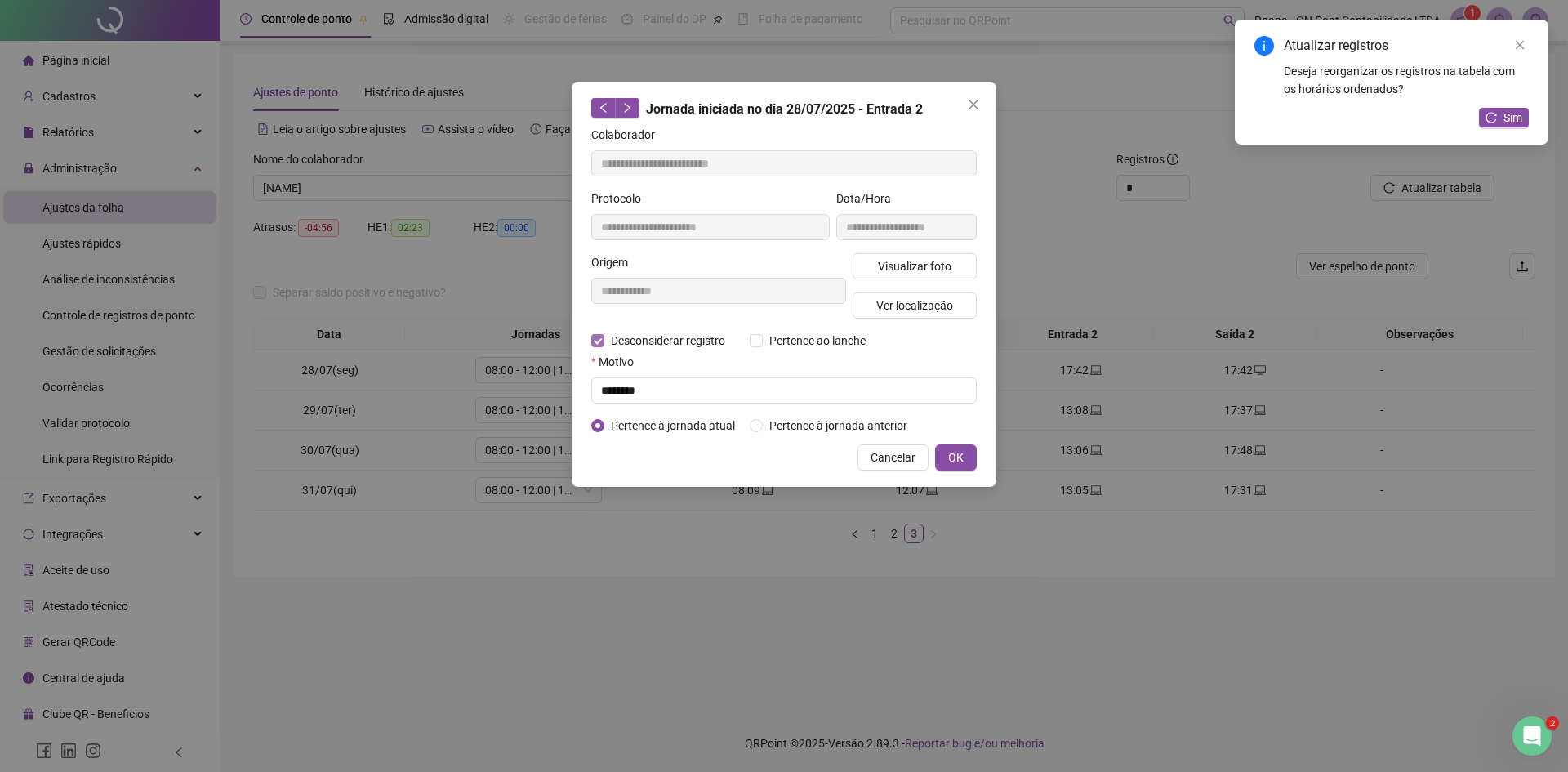 click on "Desconsiderar registro" at bounding box center [668, 341] 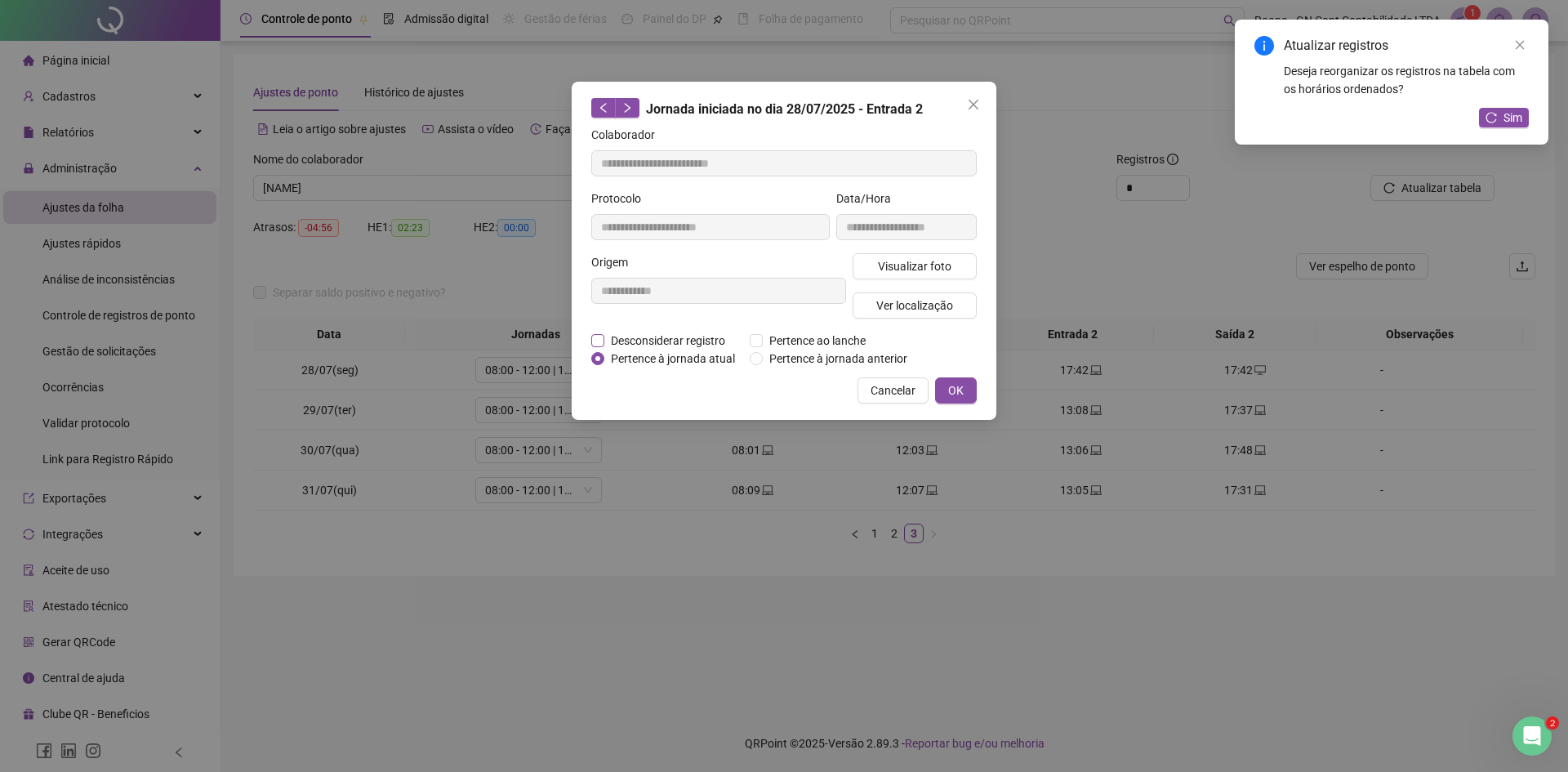 click on "Desconsiderar registro" at bounding box center [668, 341] 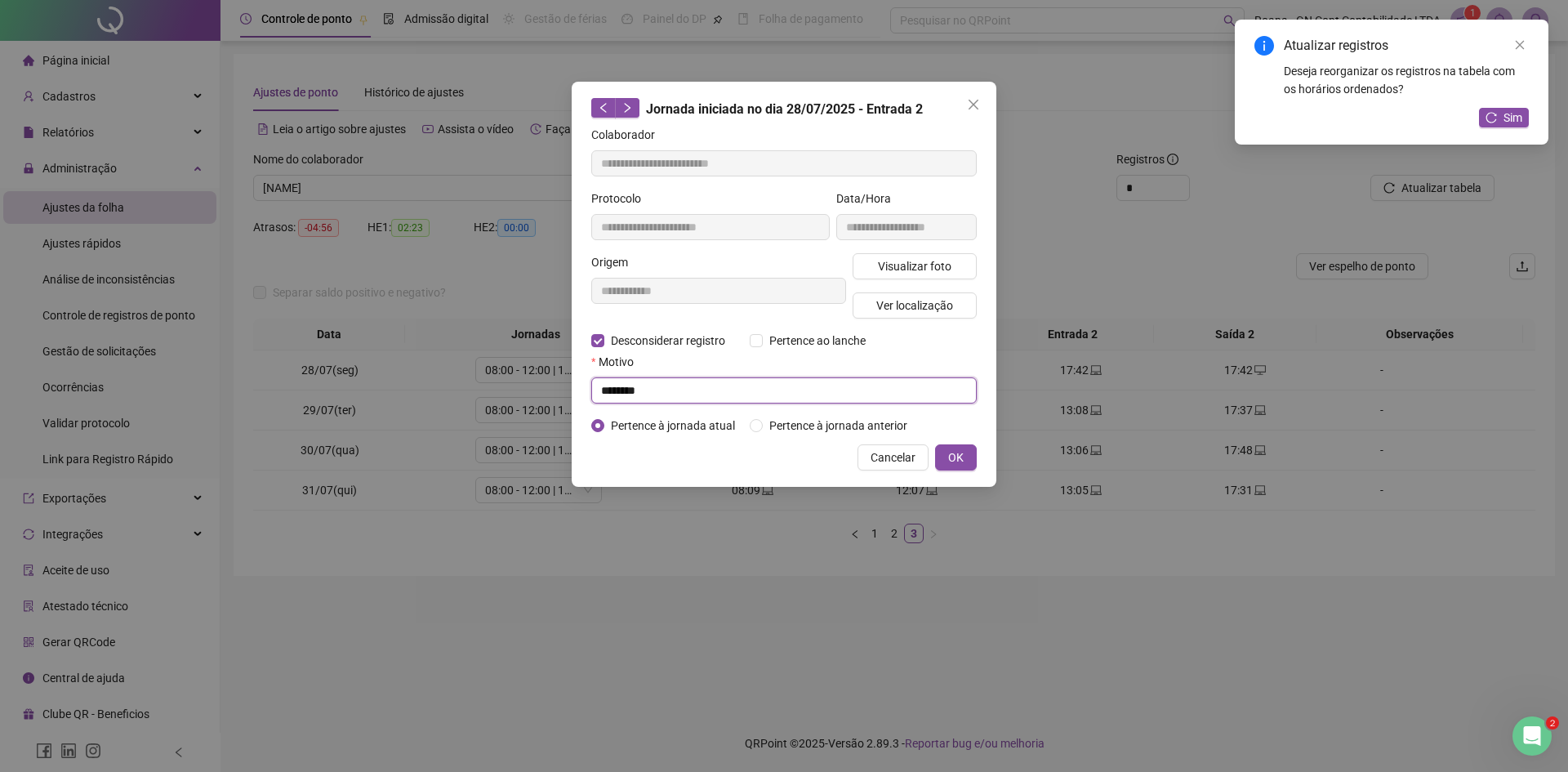 drag, startPoint x: 669, startPoint y: 387, endPoint x: 498, endPoint y: 369, distance: 171.94476 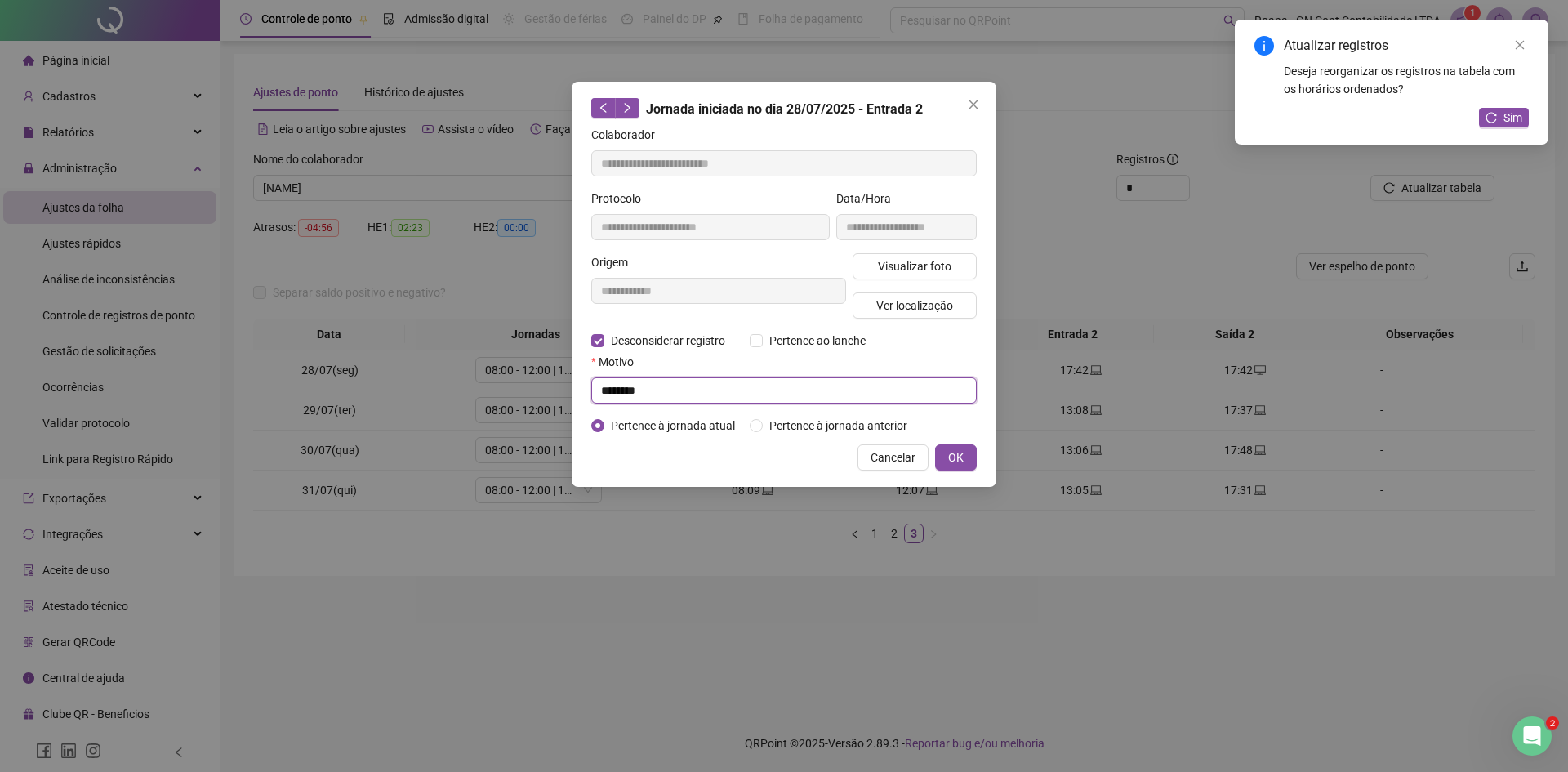 click on "**********" at bounding box center [784, 386] 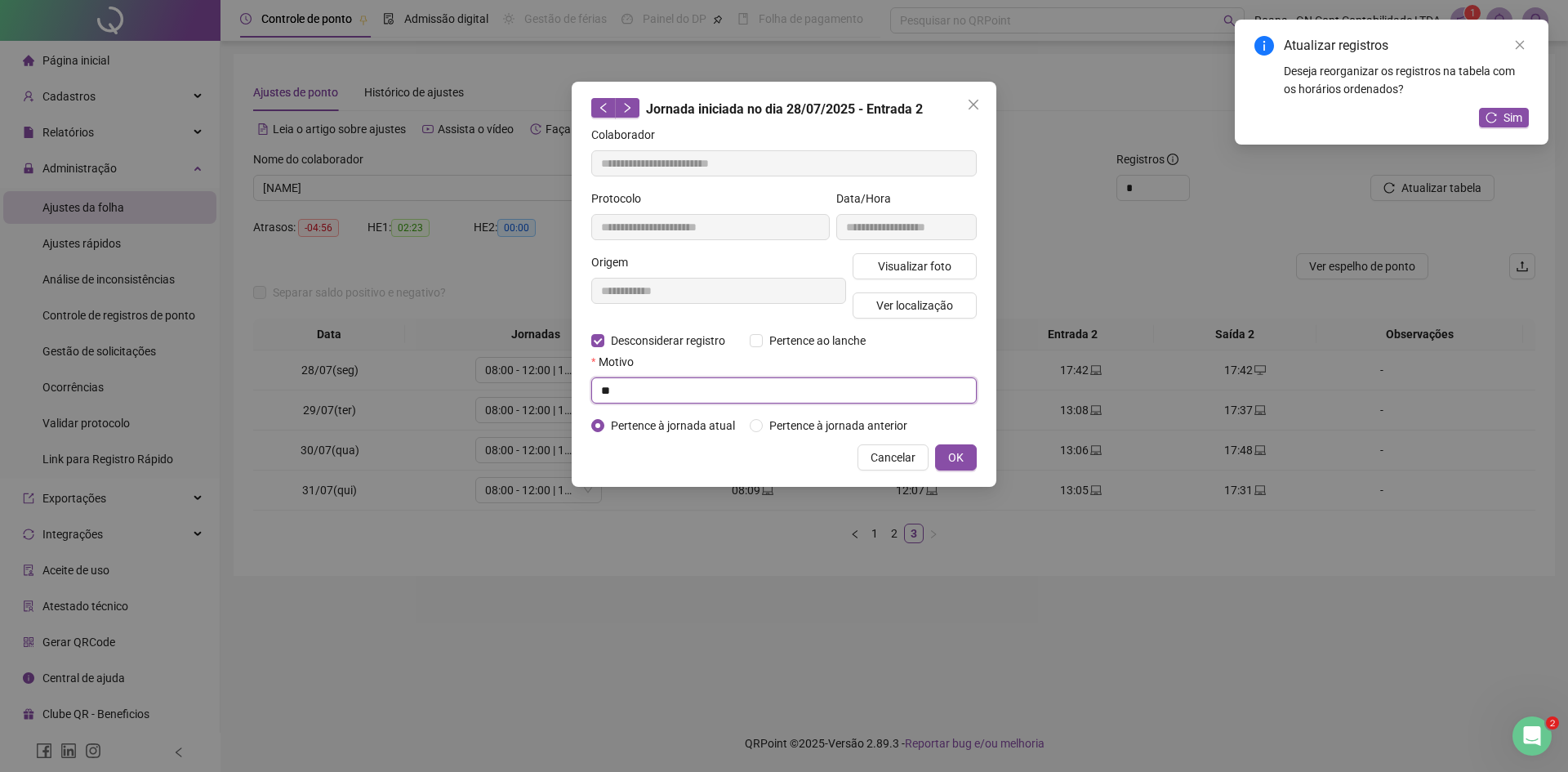 type on "*" 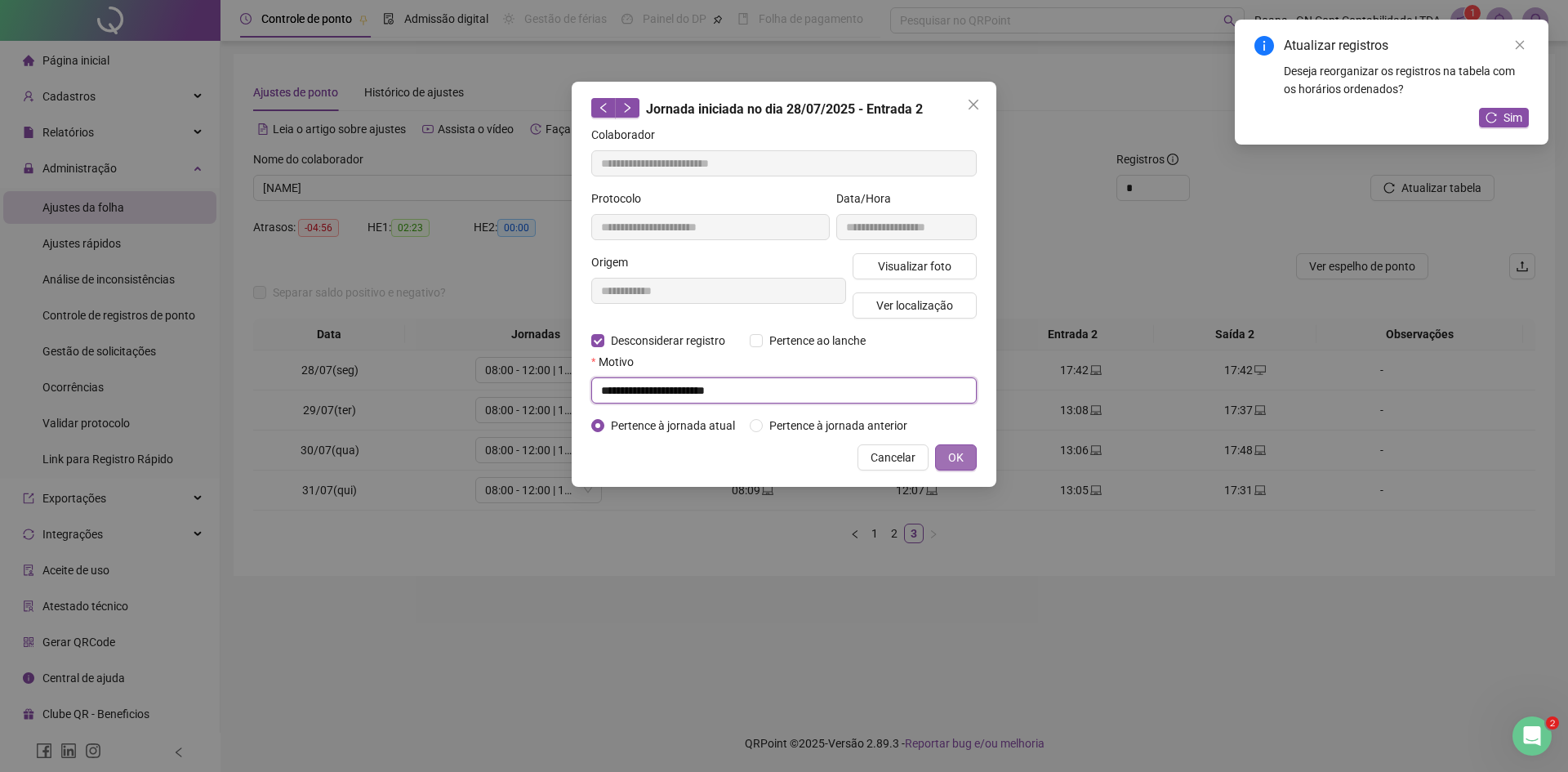 type on "**********" 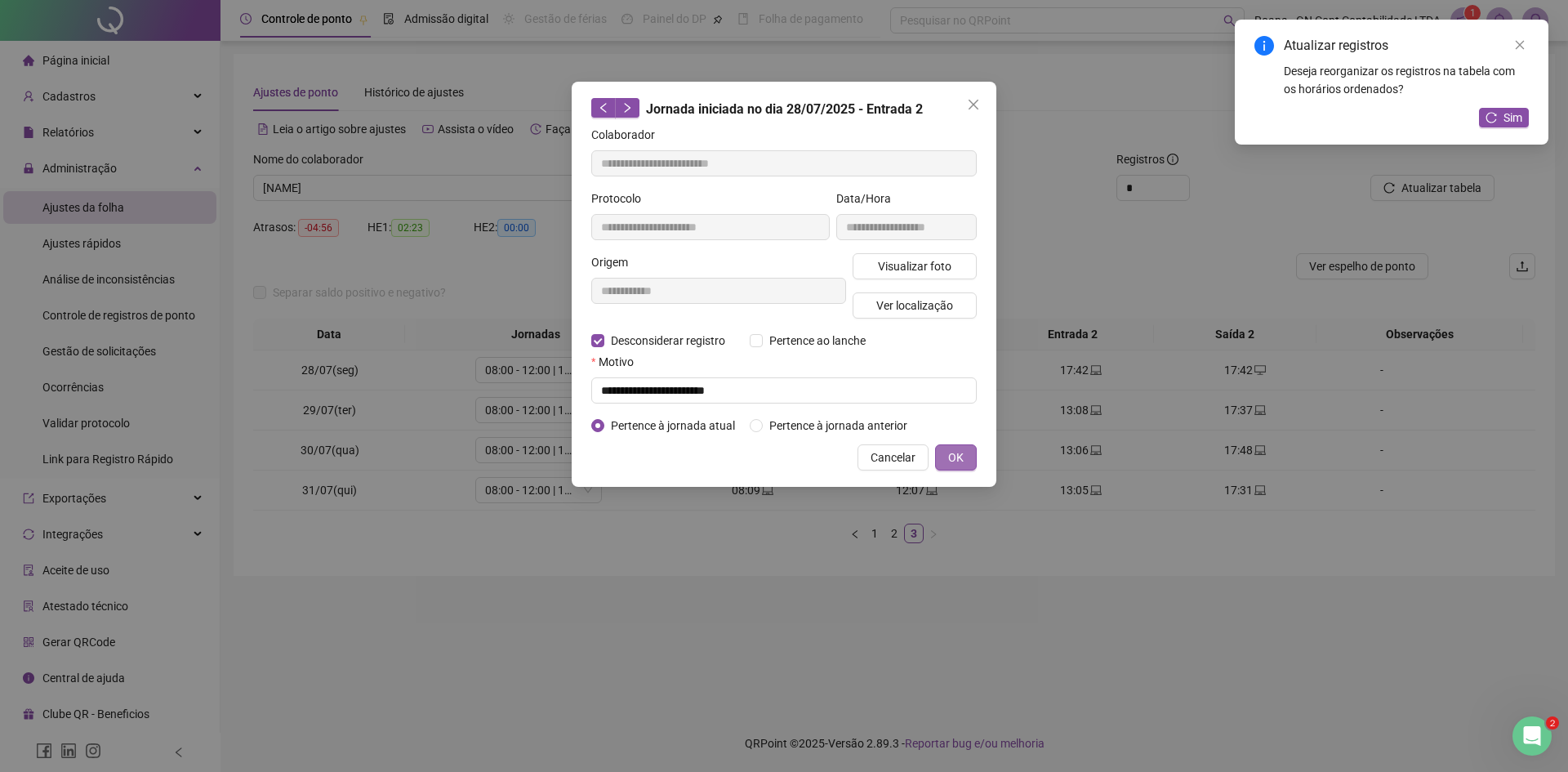 click on "OK" at bounding box center [956, 457] 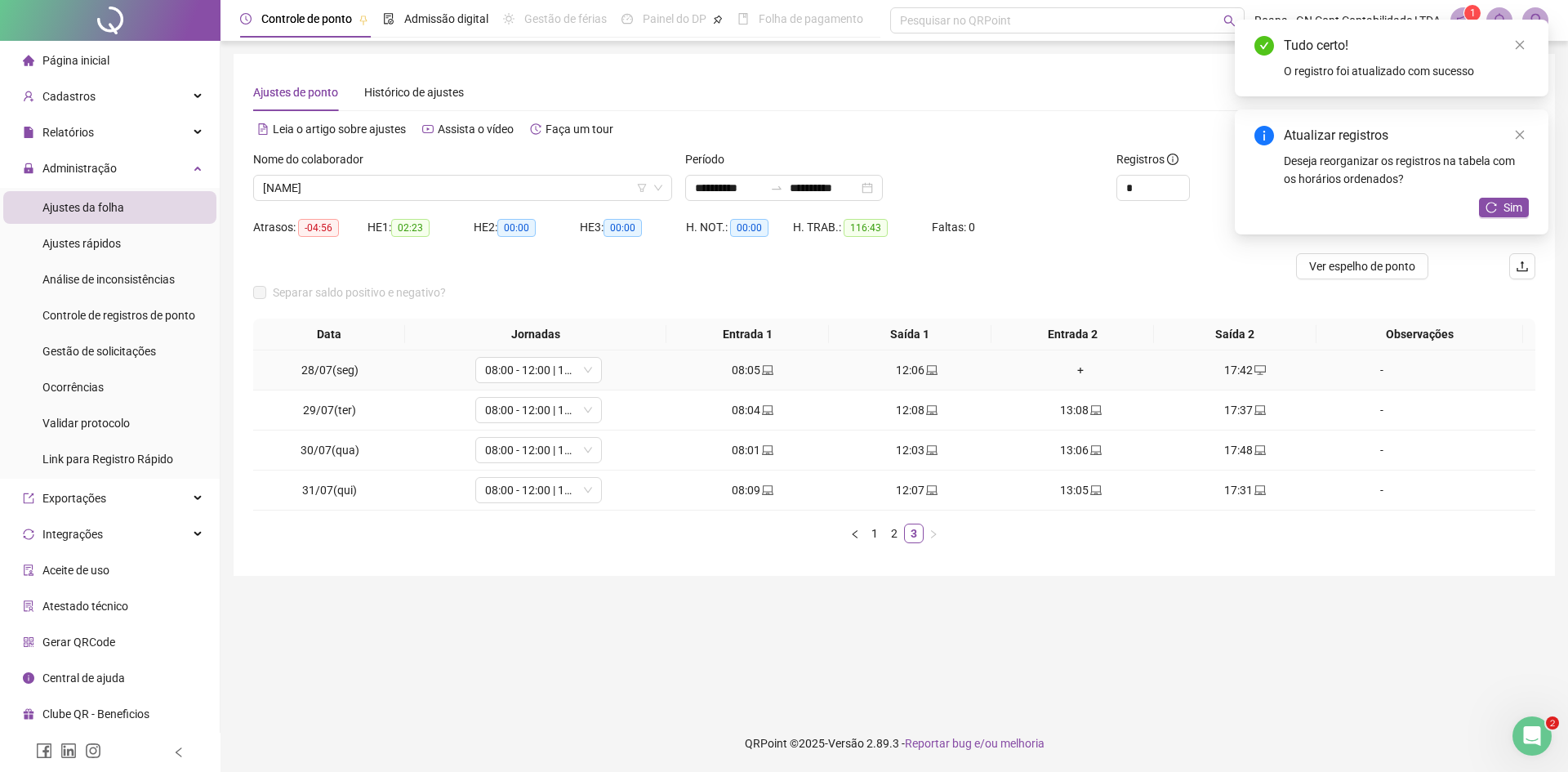click on "+" at bounding box center (1080, 370) 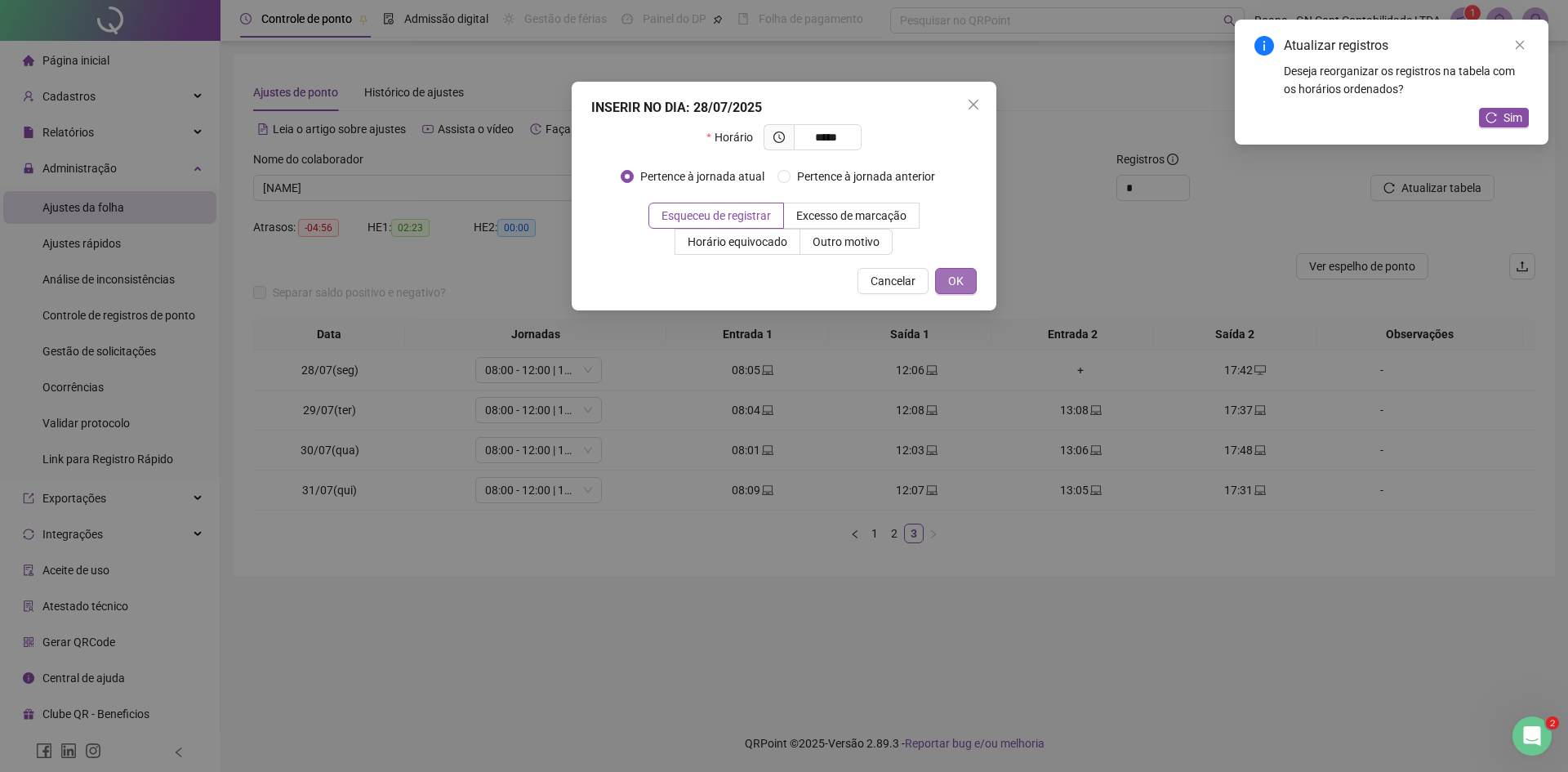type on "*****" 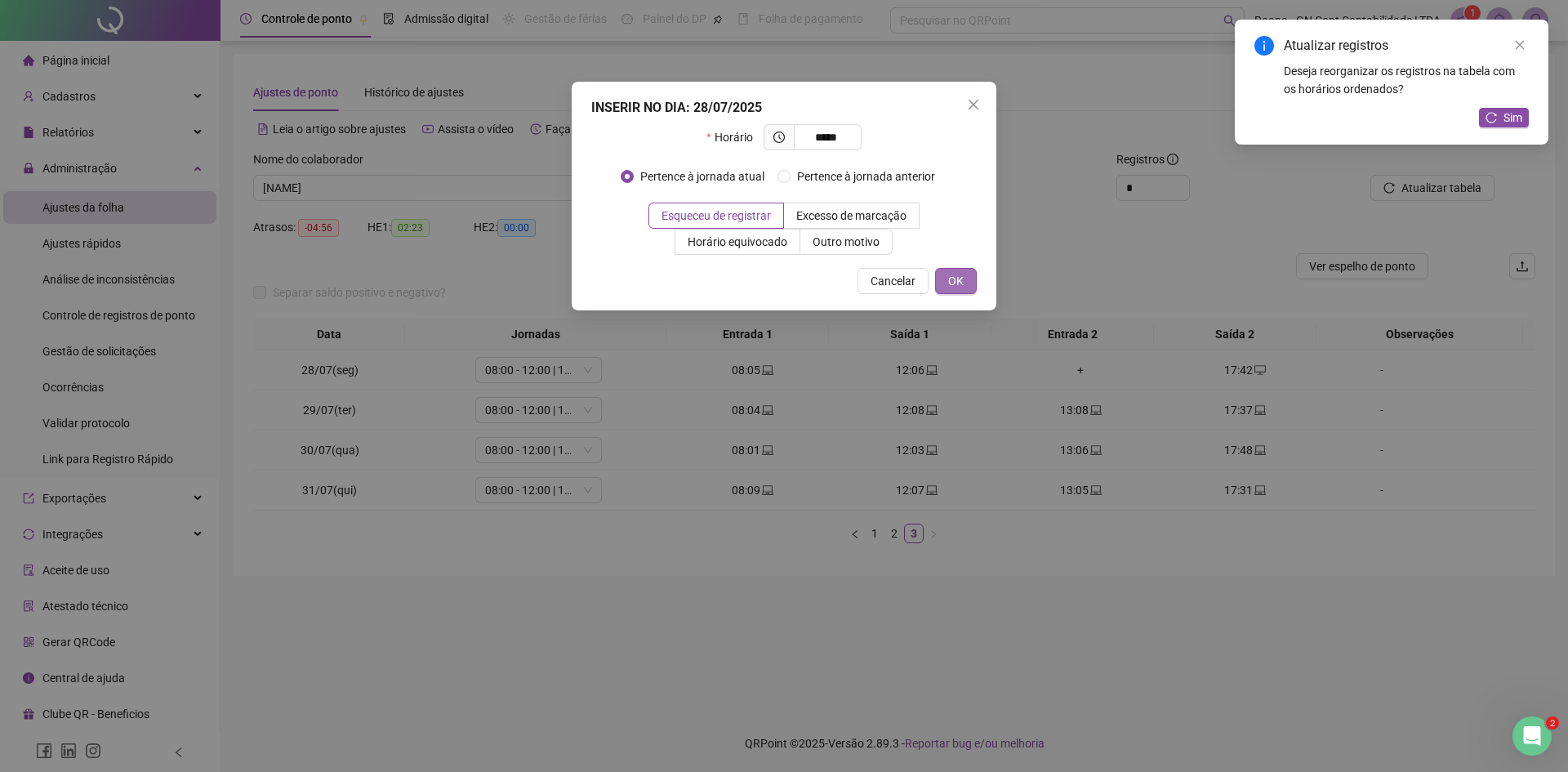 click on "OK" at bounding box center (956, 281) 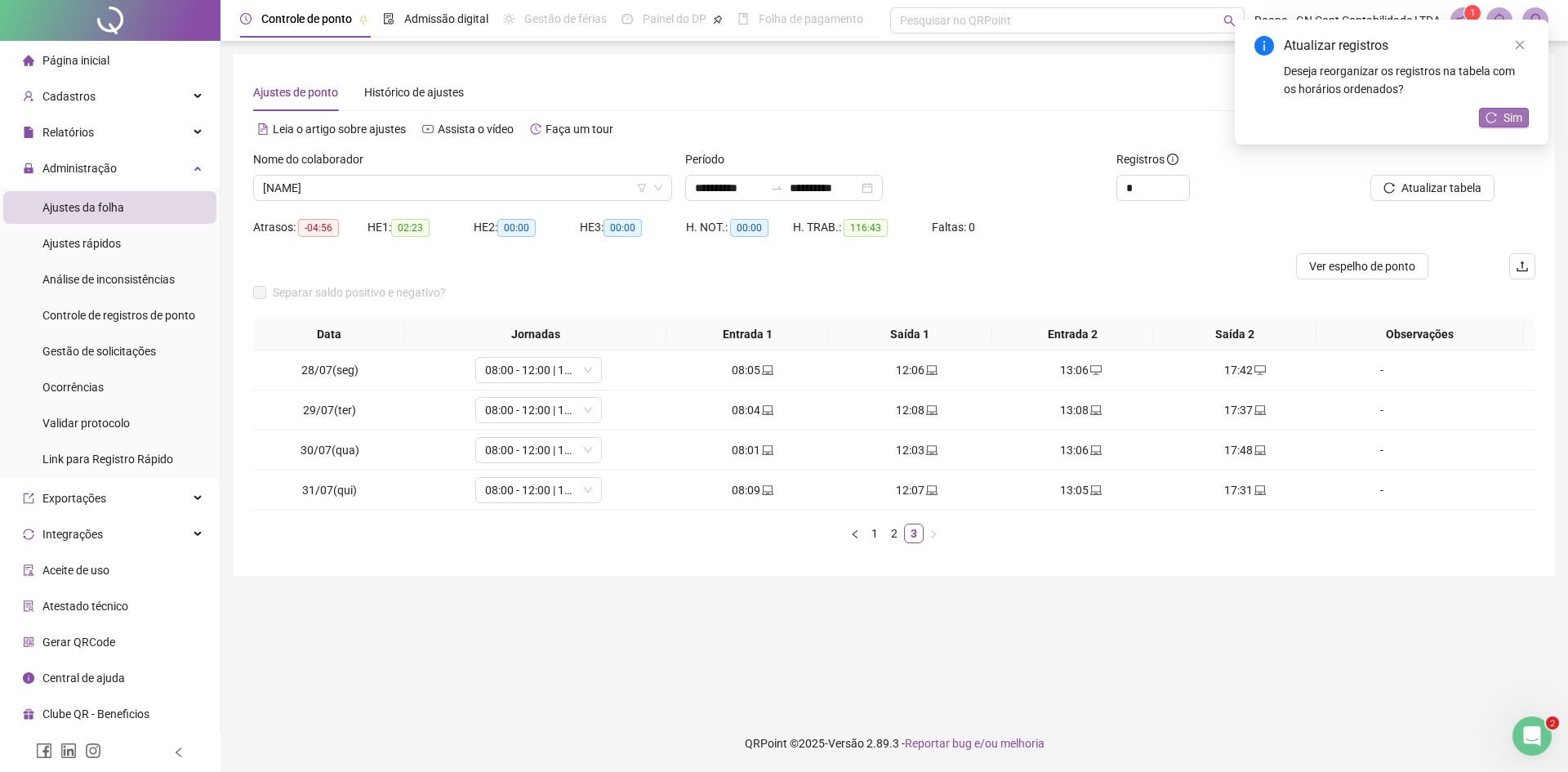 click on "Sim" at bounding box center (1503, 118) 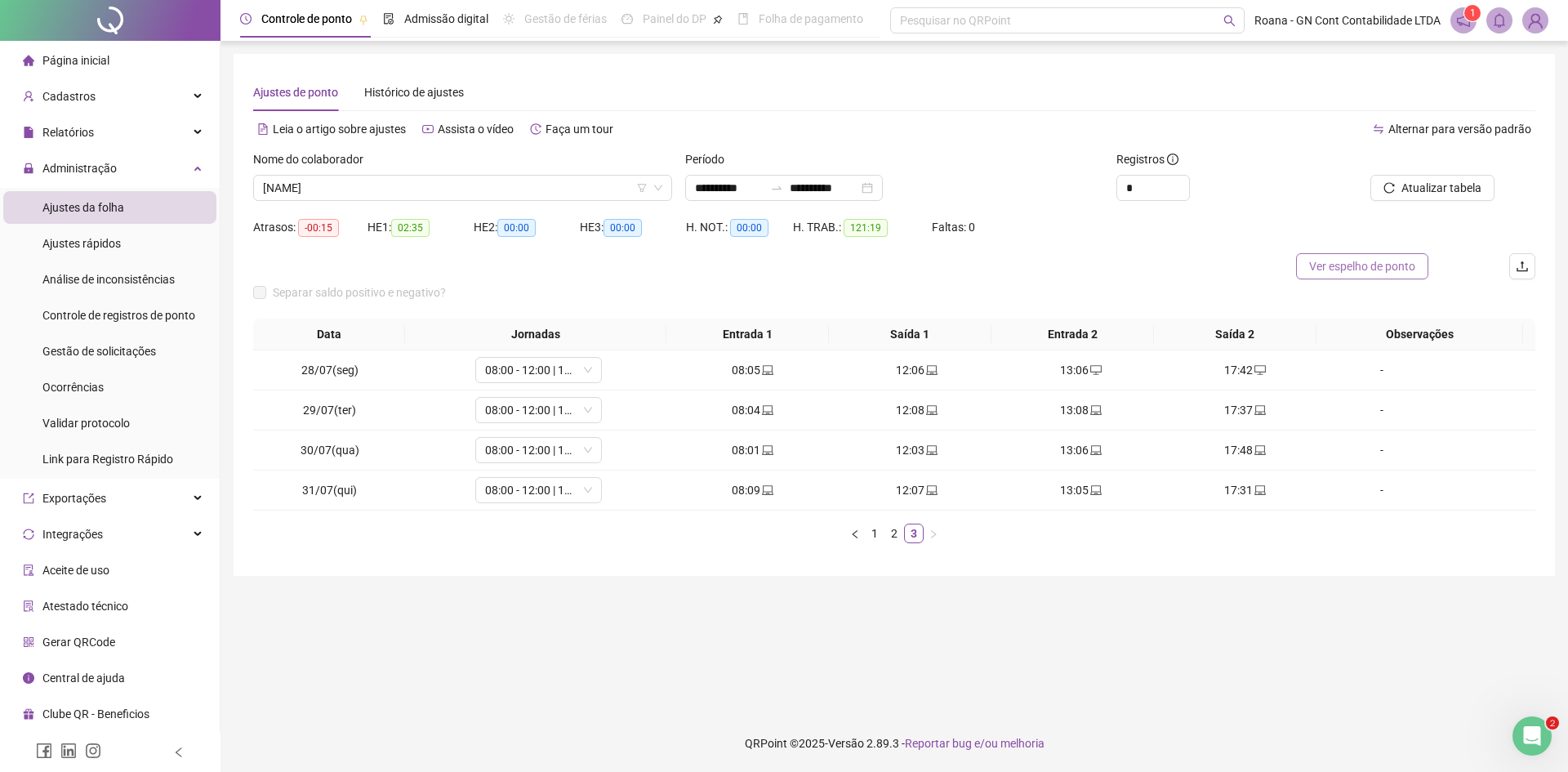 click on "Ver espelho de ponto" at bounding box center (1362, 266) 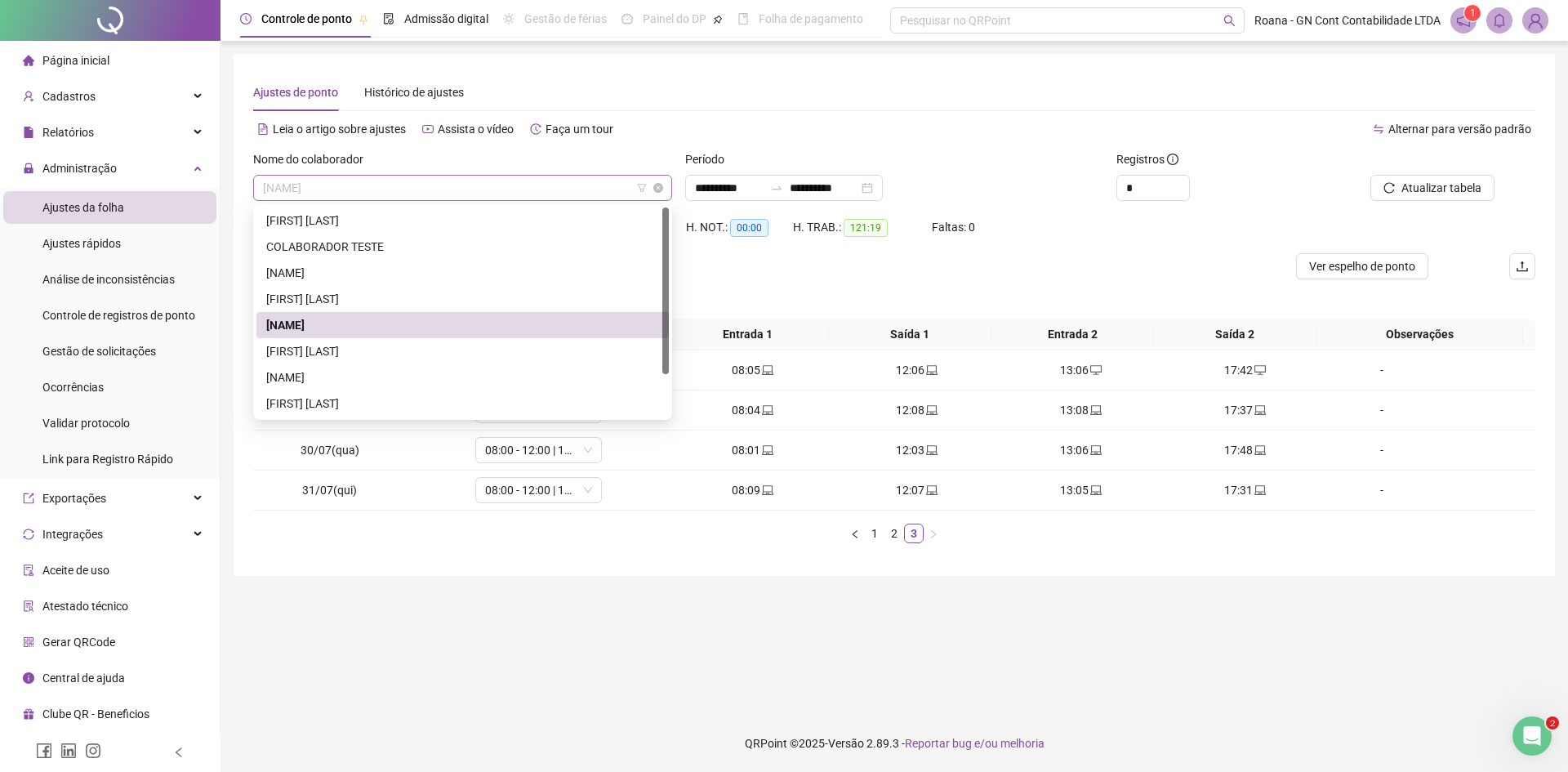 click on "[NAME]" at bounding box center [462, 188] 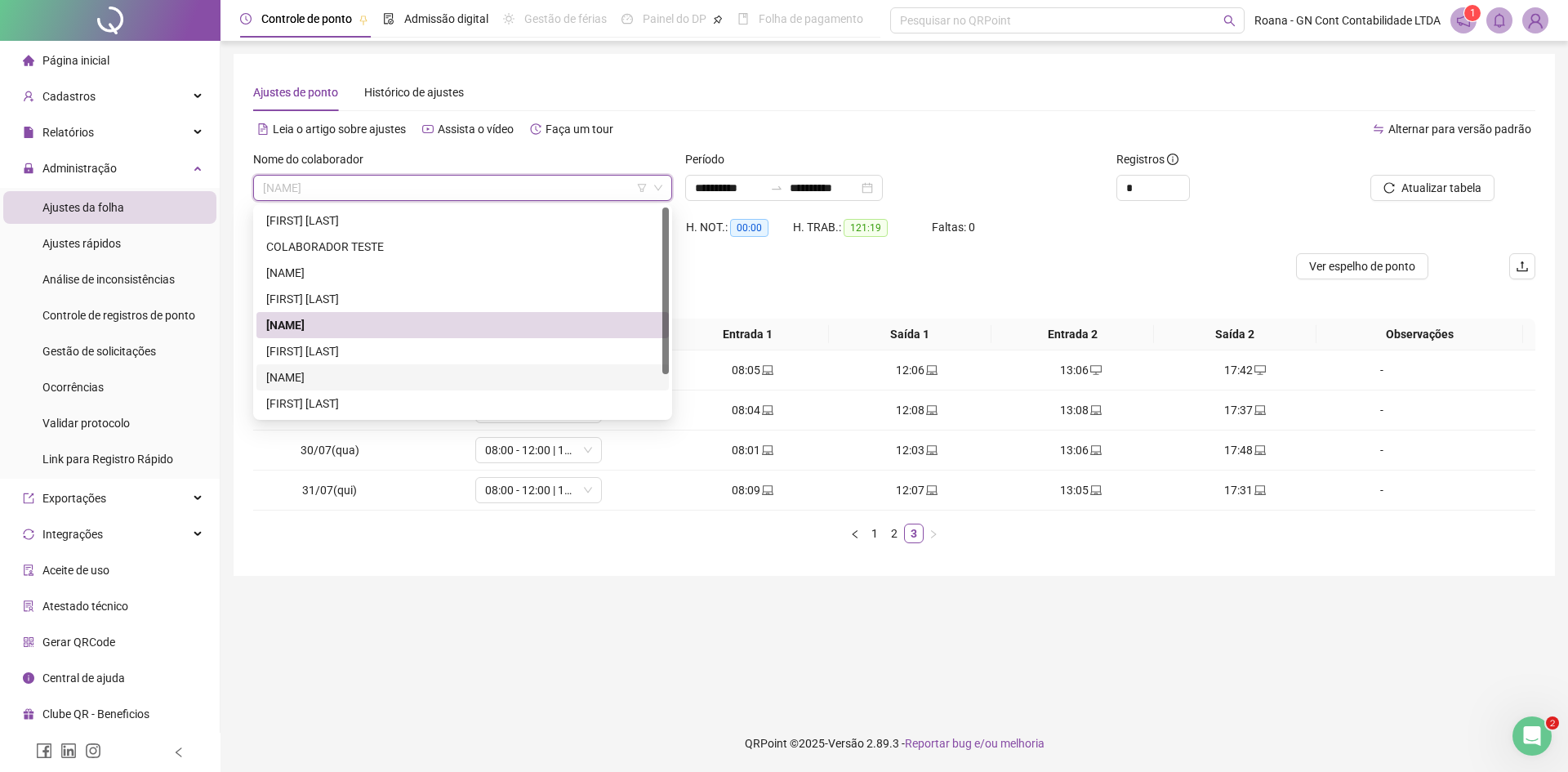 click on "[NAME]" at bounding box center [462, 377] 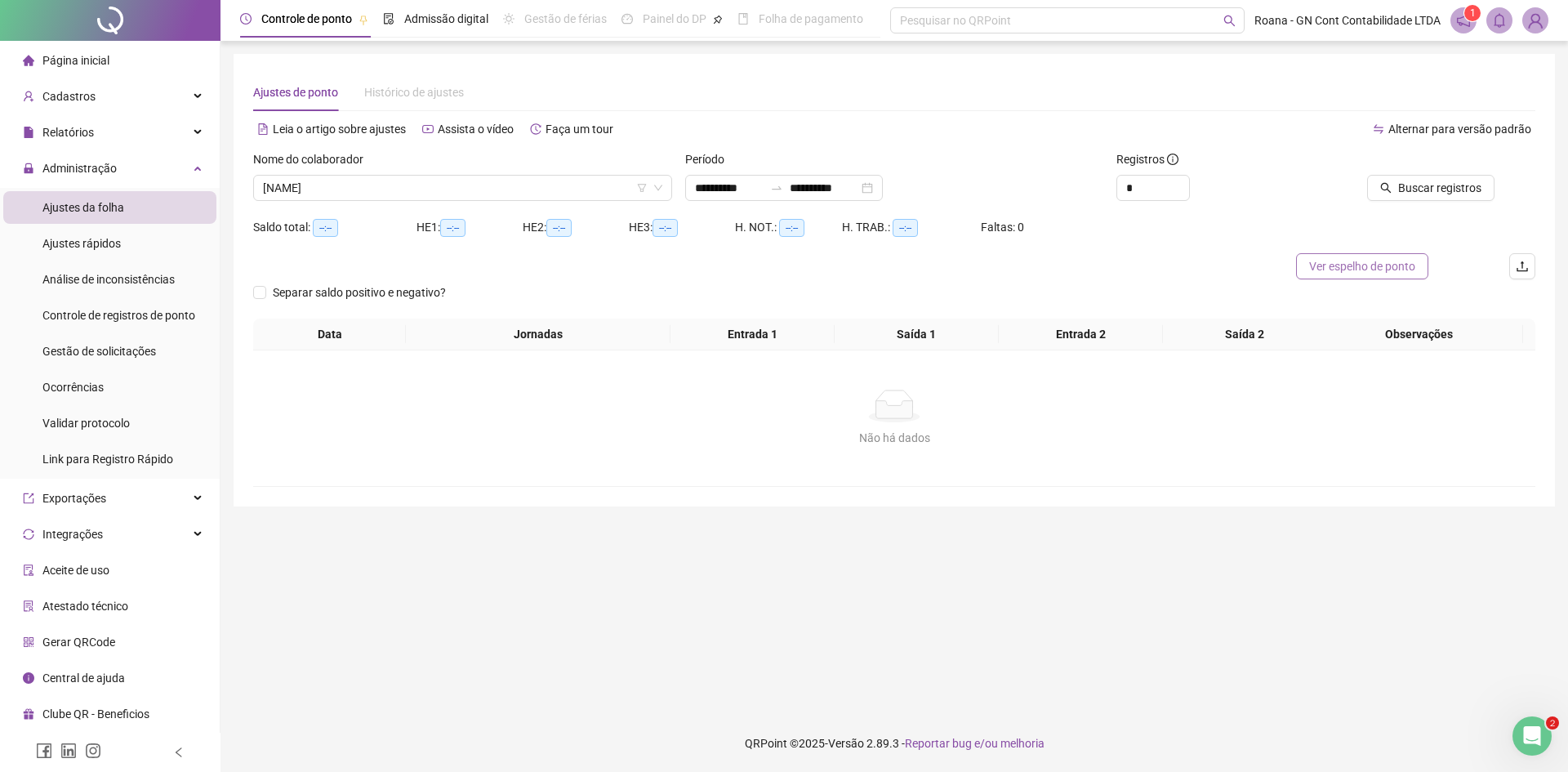 click on "Ver espelho de ponto" at bounding box center [1362, 266] 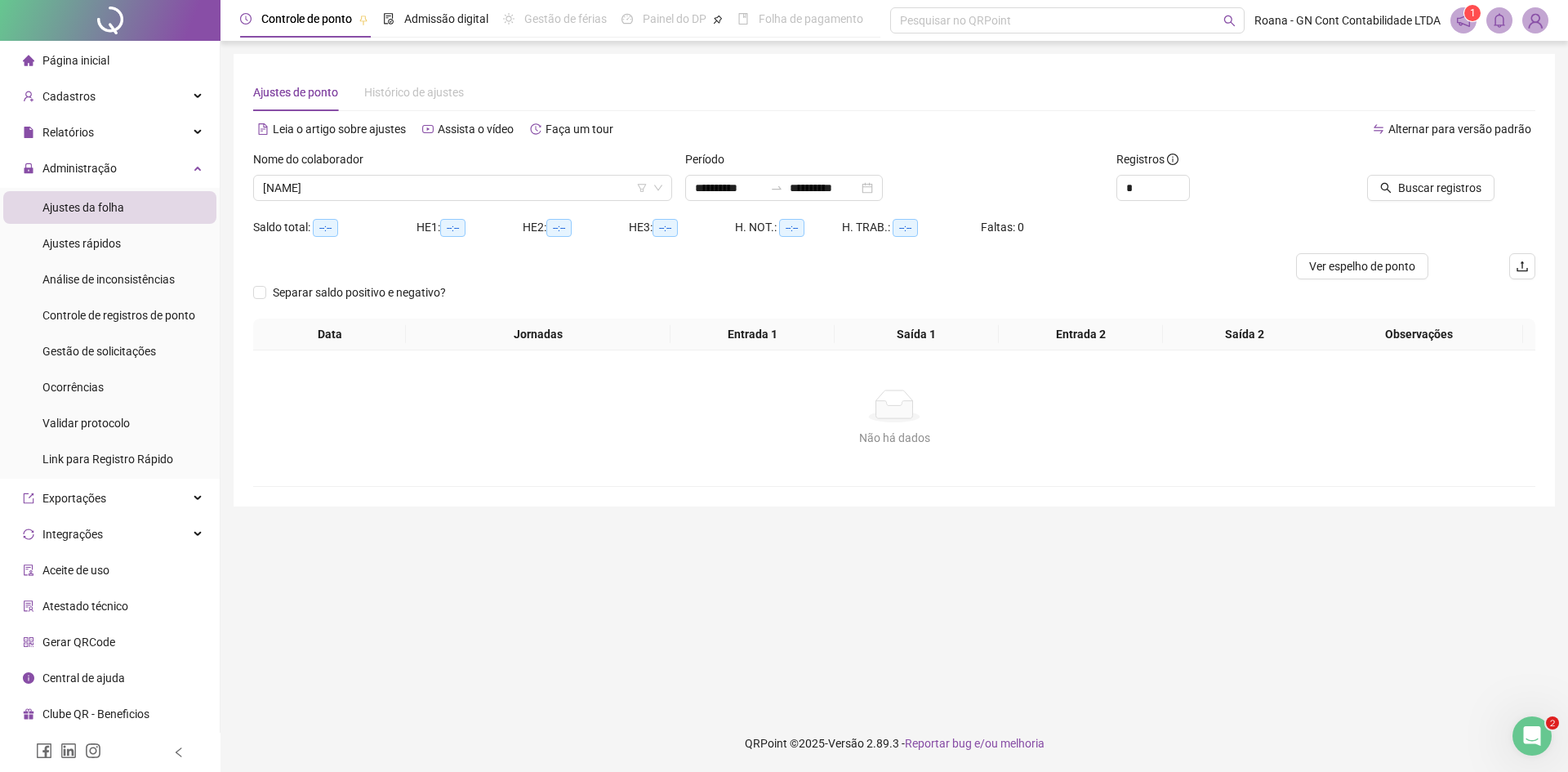 click on "Não há dados Não há dados" at bounding box center [894, 418] 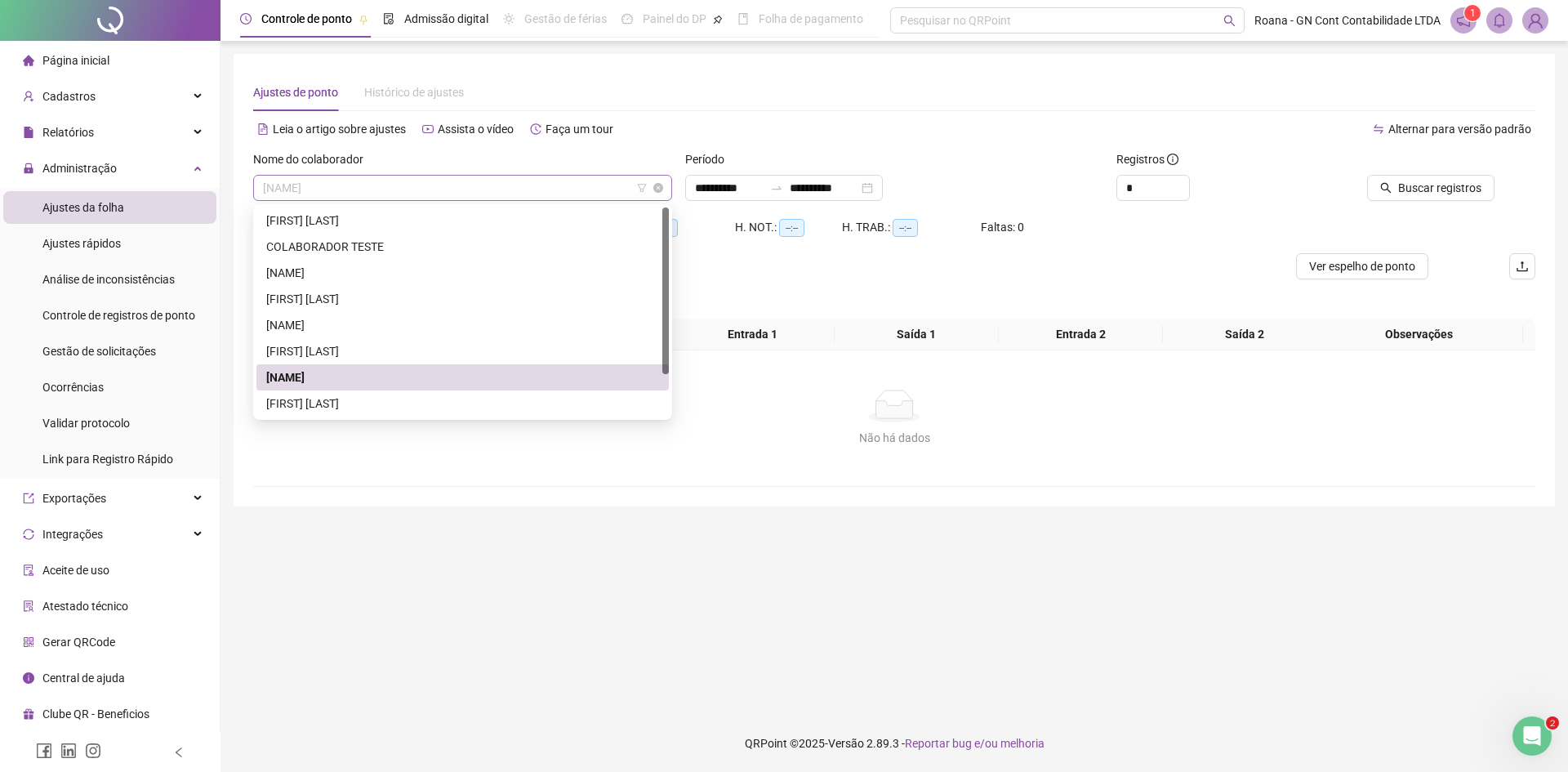 click on "[NAME]" at bounding box center [462, 188] 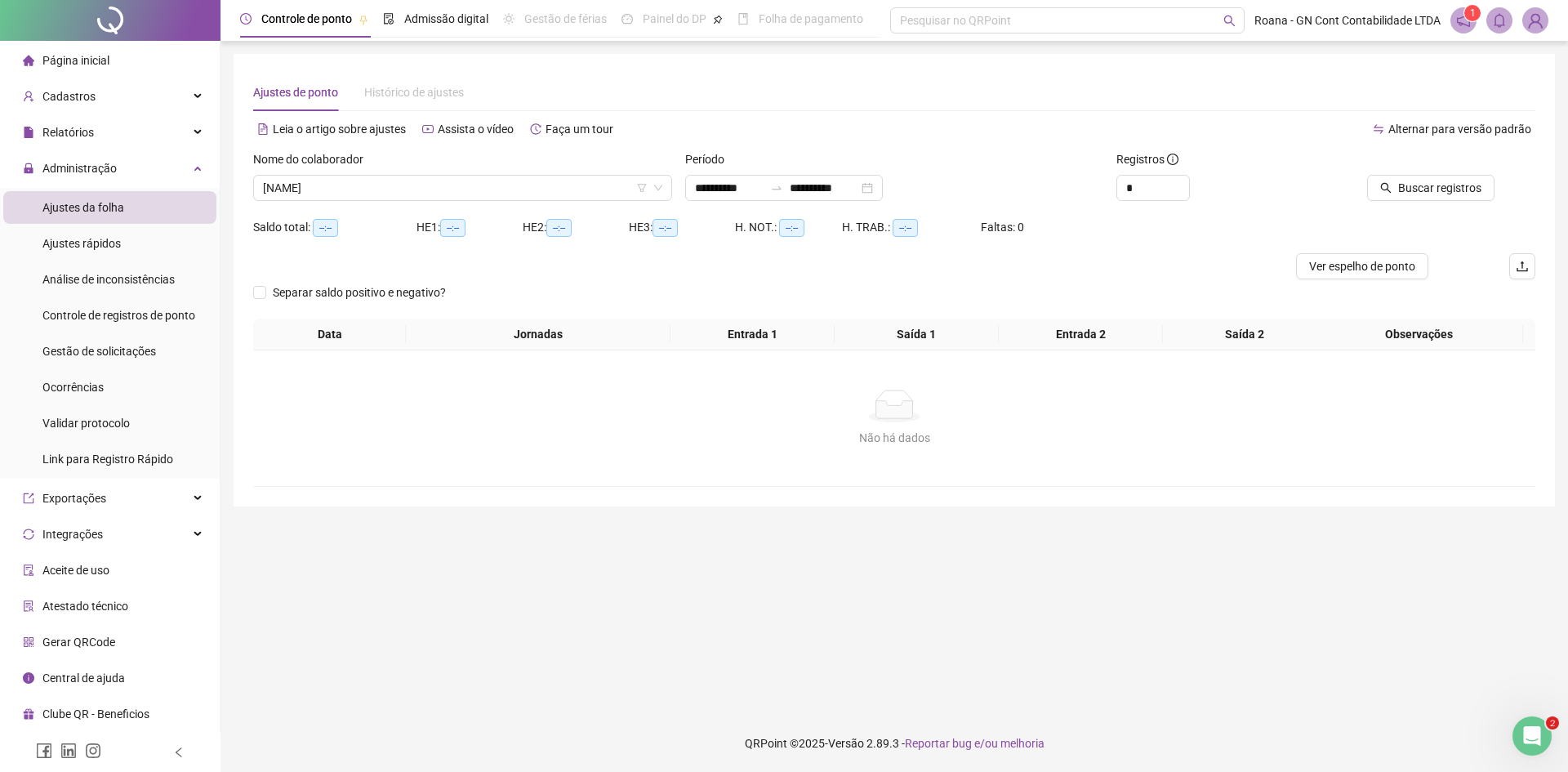click on "Não há dados Não há dados" at bounding box center (894, 418) 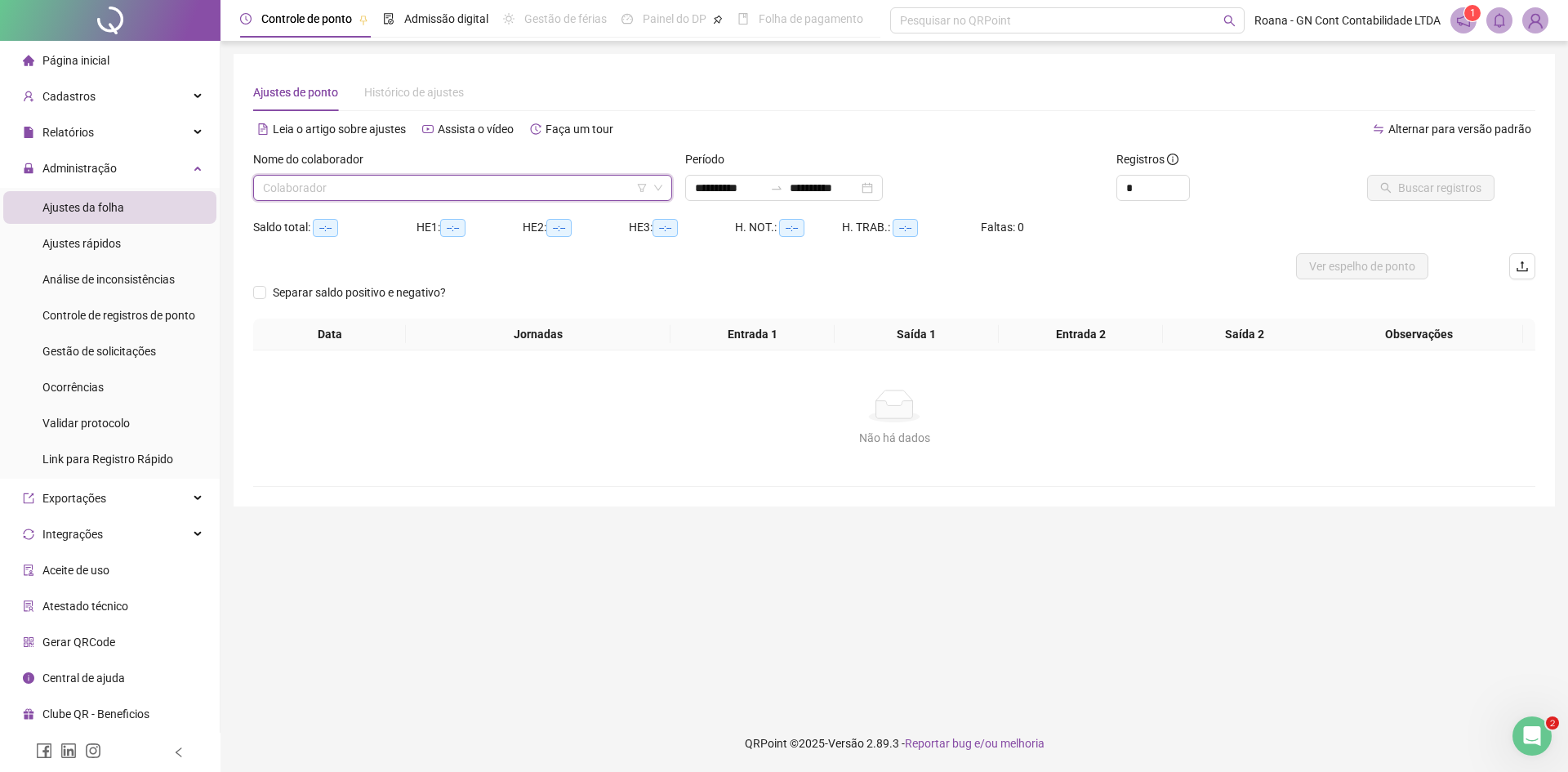 click at bounding box center (455, 188) 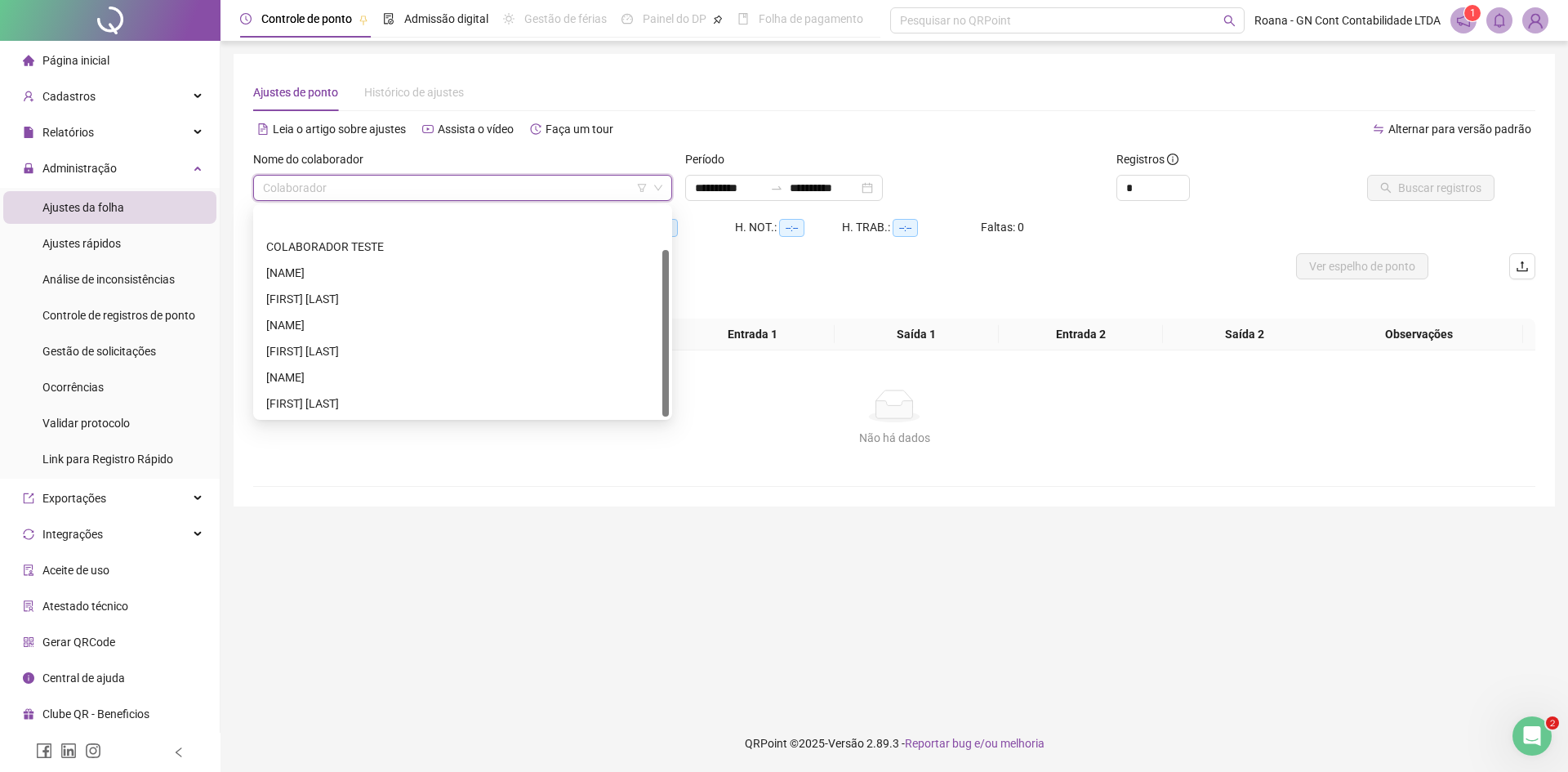 scroll, scrollTop: 52, scrollLeft: 0, axis: vertical 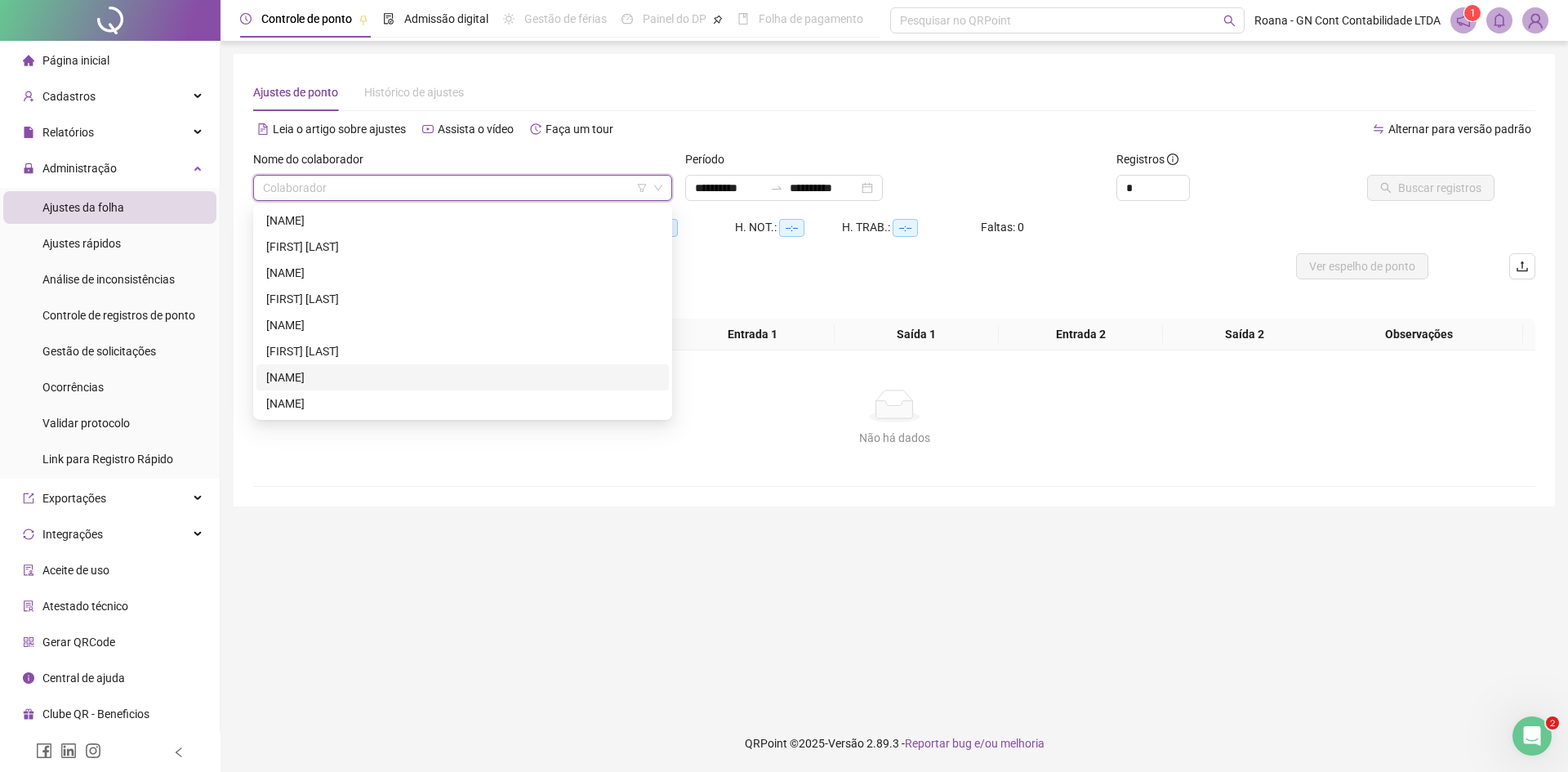 click on "[NAME]" at bounding box center (462, 377) 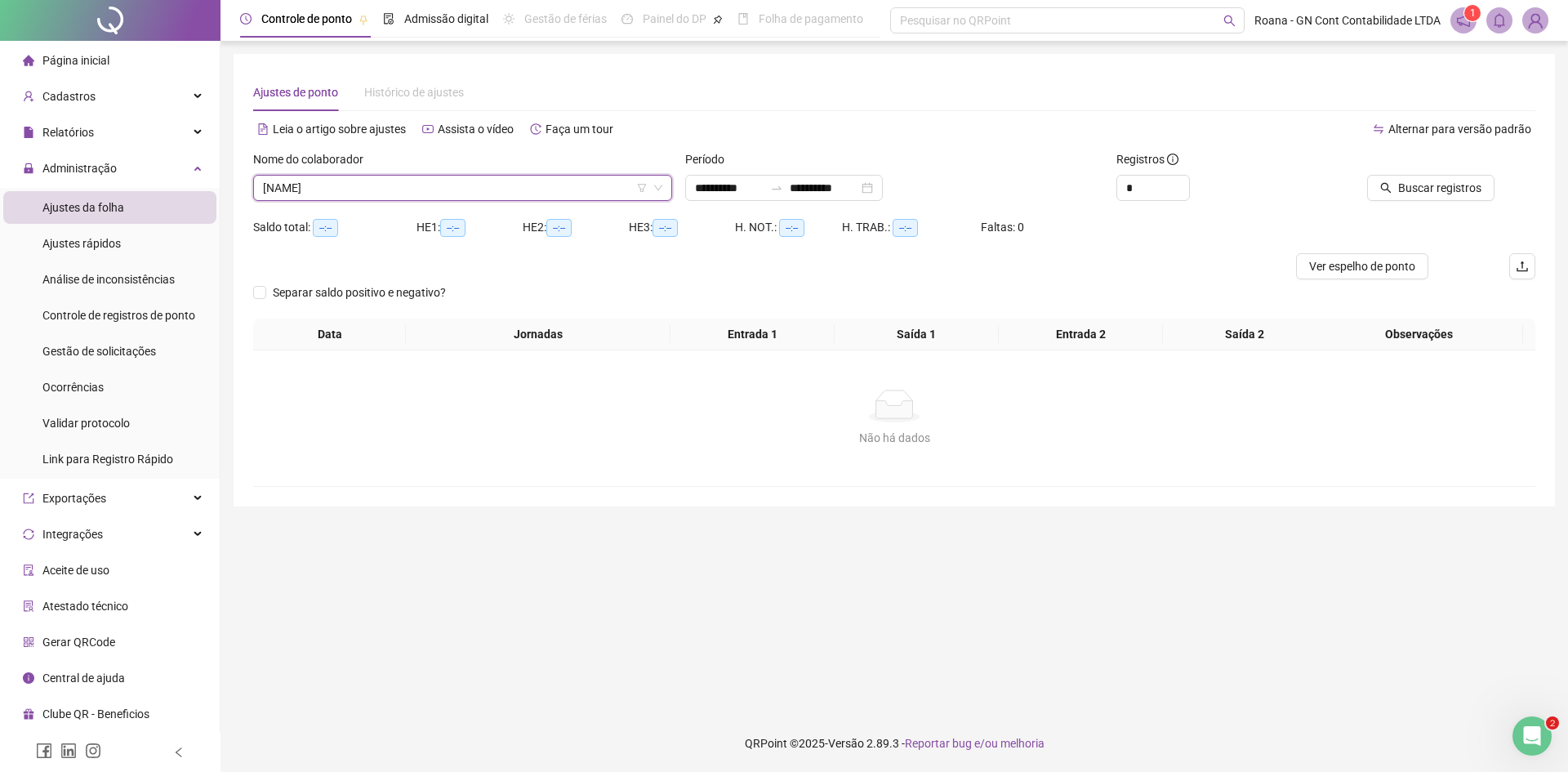 click on "**********" at bounding box center [894, 377] 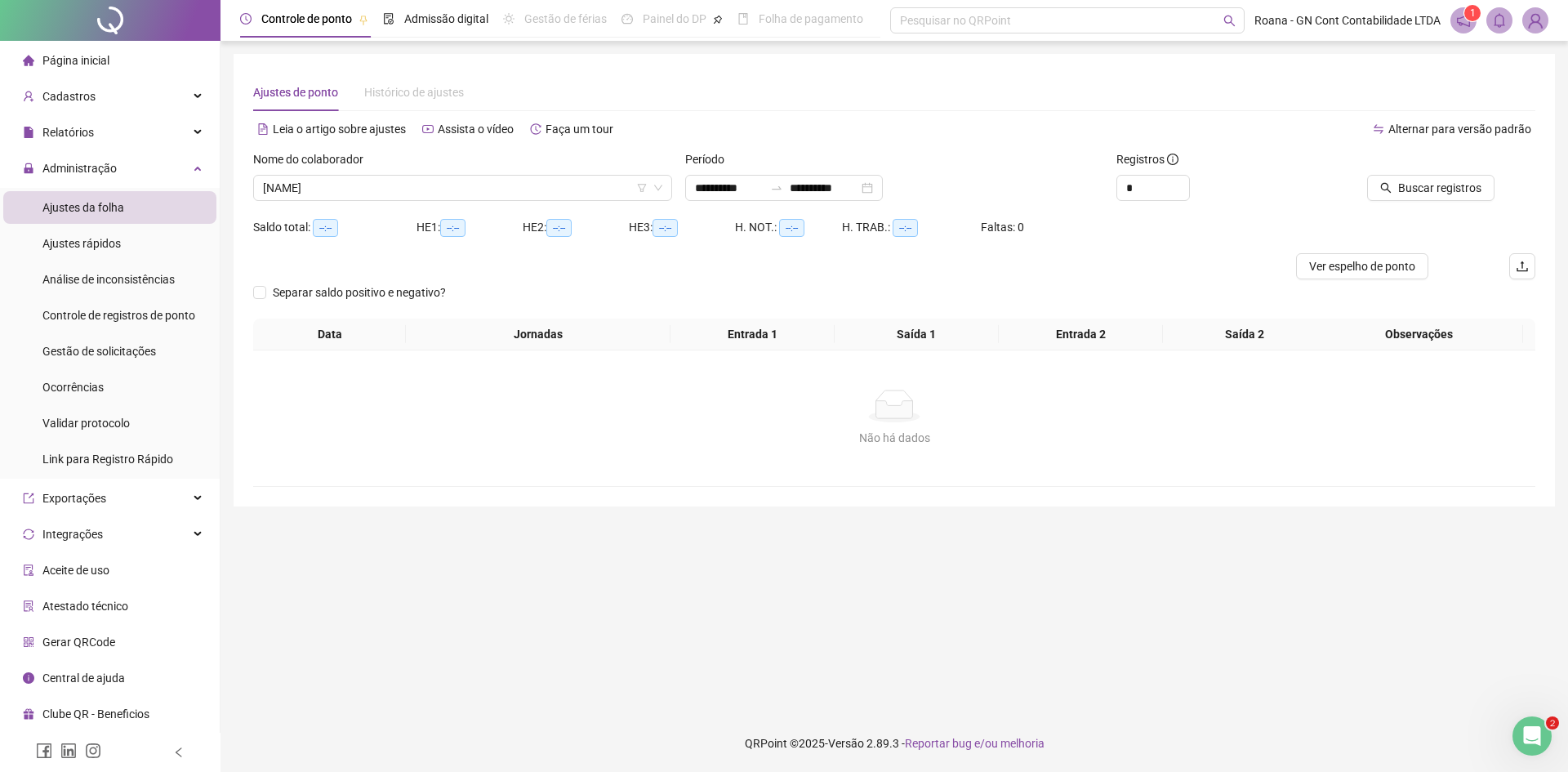 click on "**********" at bounding box center [894, 280] 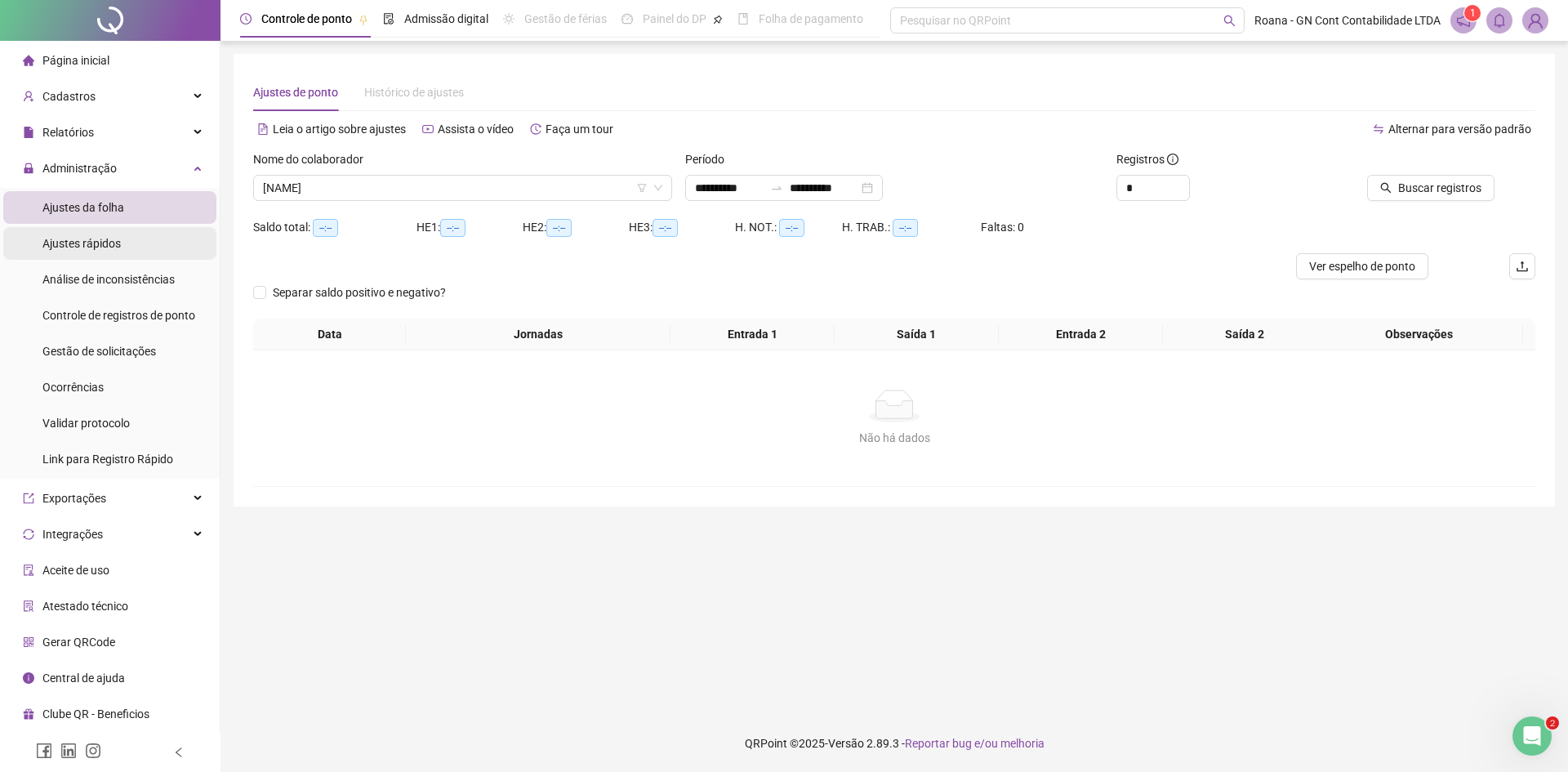 click on "Ajustes rápidos" at bounding box center [82, 243] 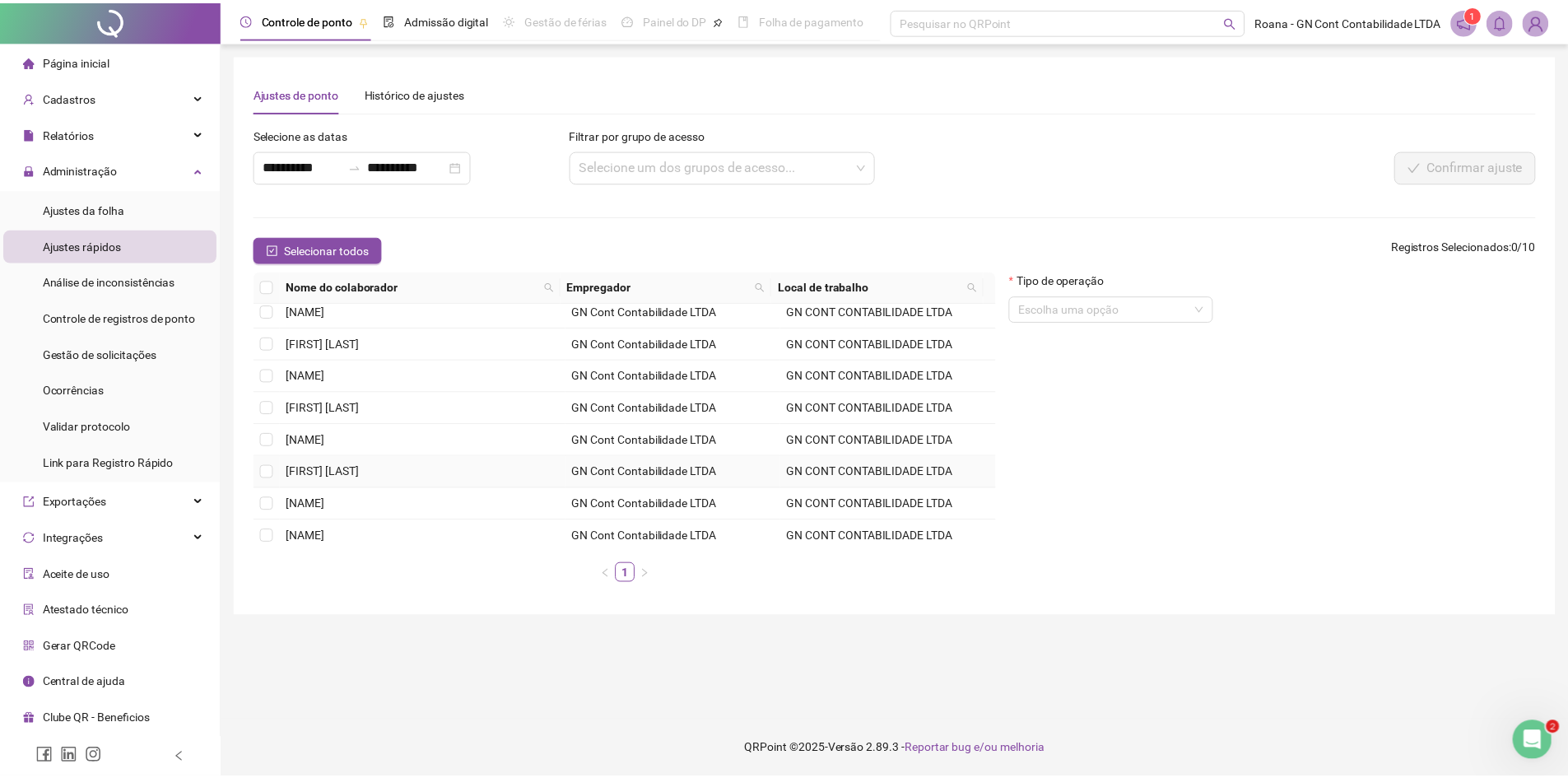 scroll, scrollTop: 74, scrollLeft: 0, axis: vertical 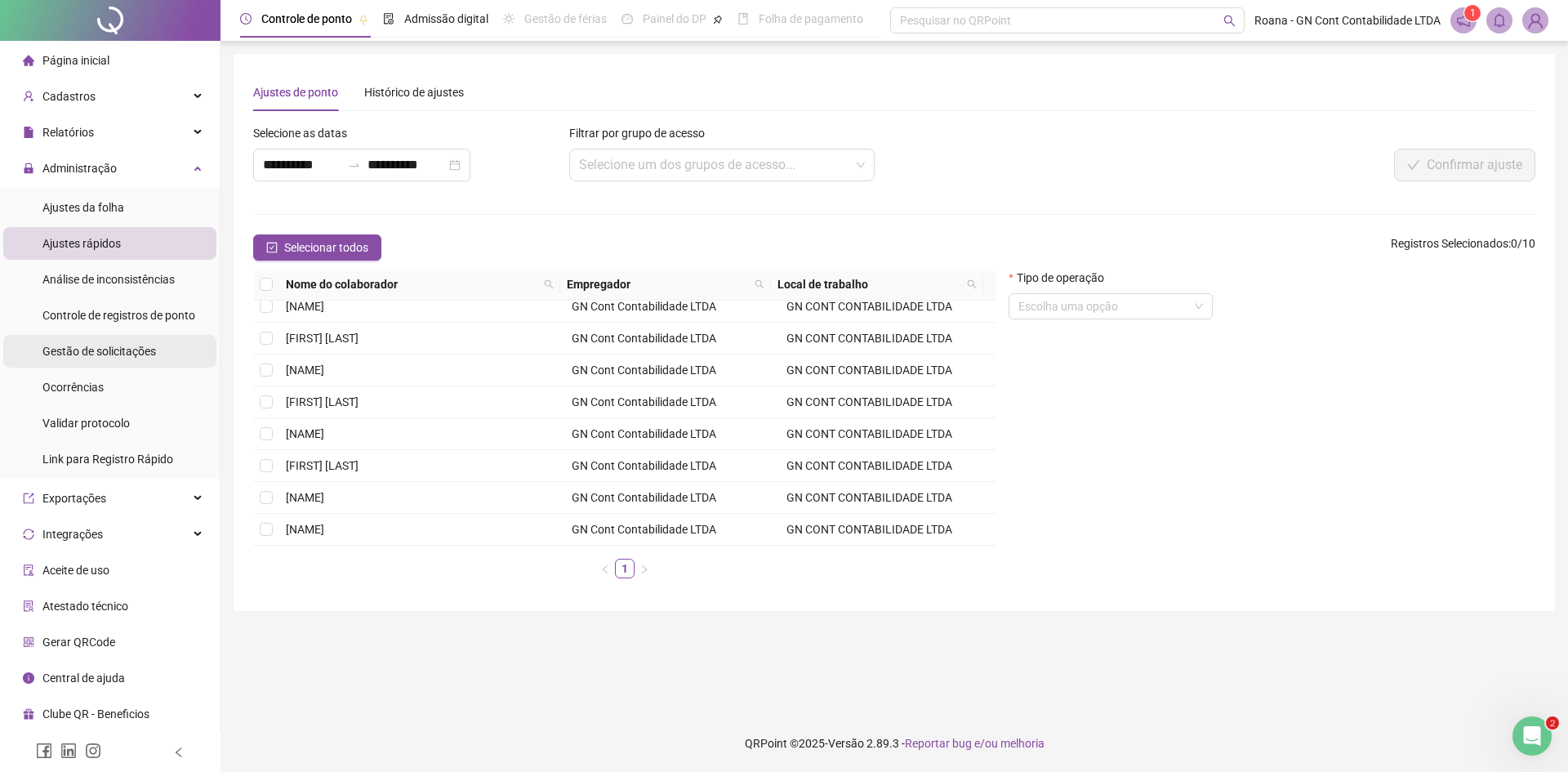 click on "Gestão de solicitações" at bounding box center (99, 351) 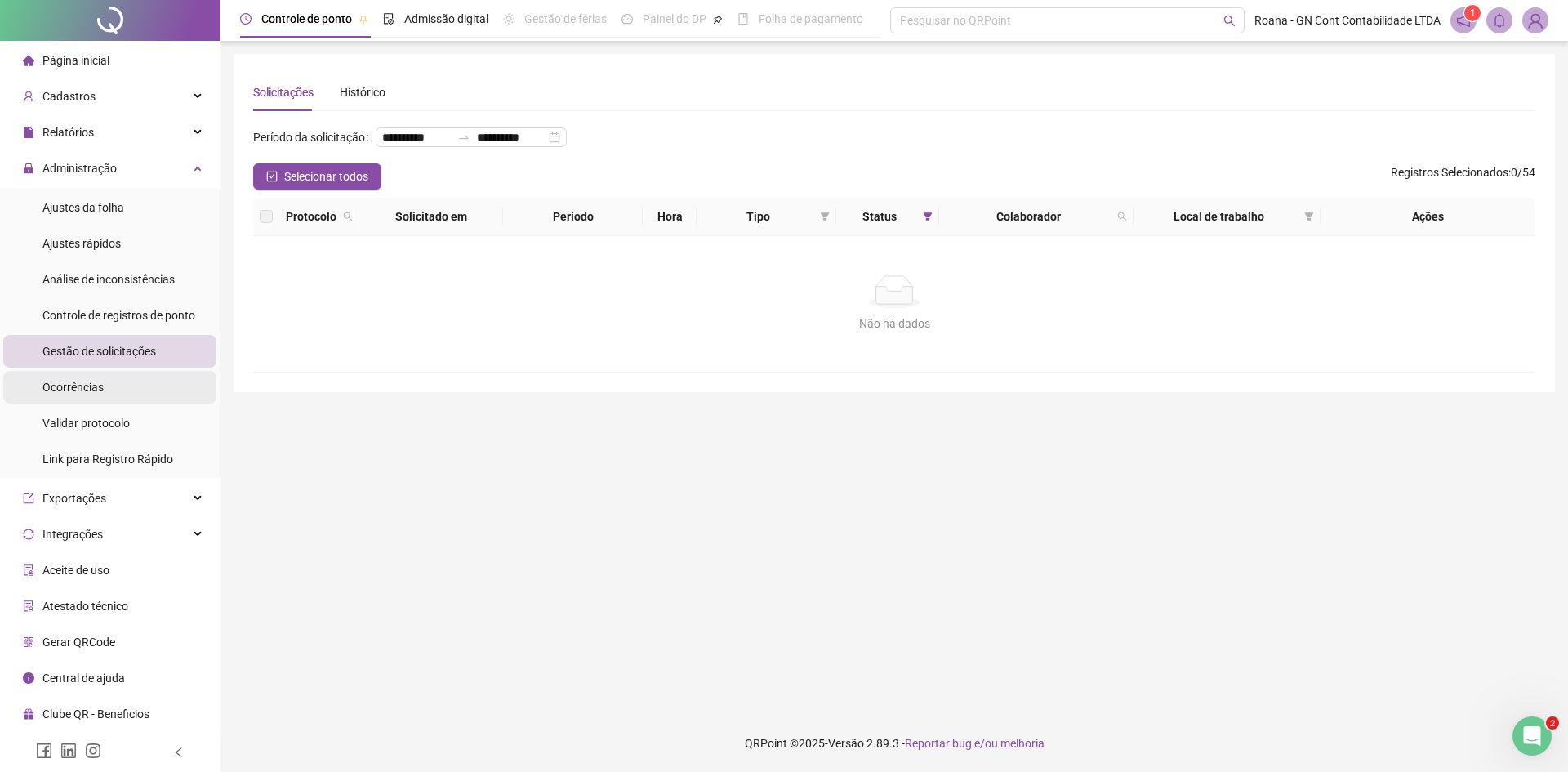 click on "Ocorrências" at bounding box center [109, 387] 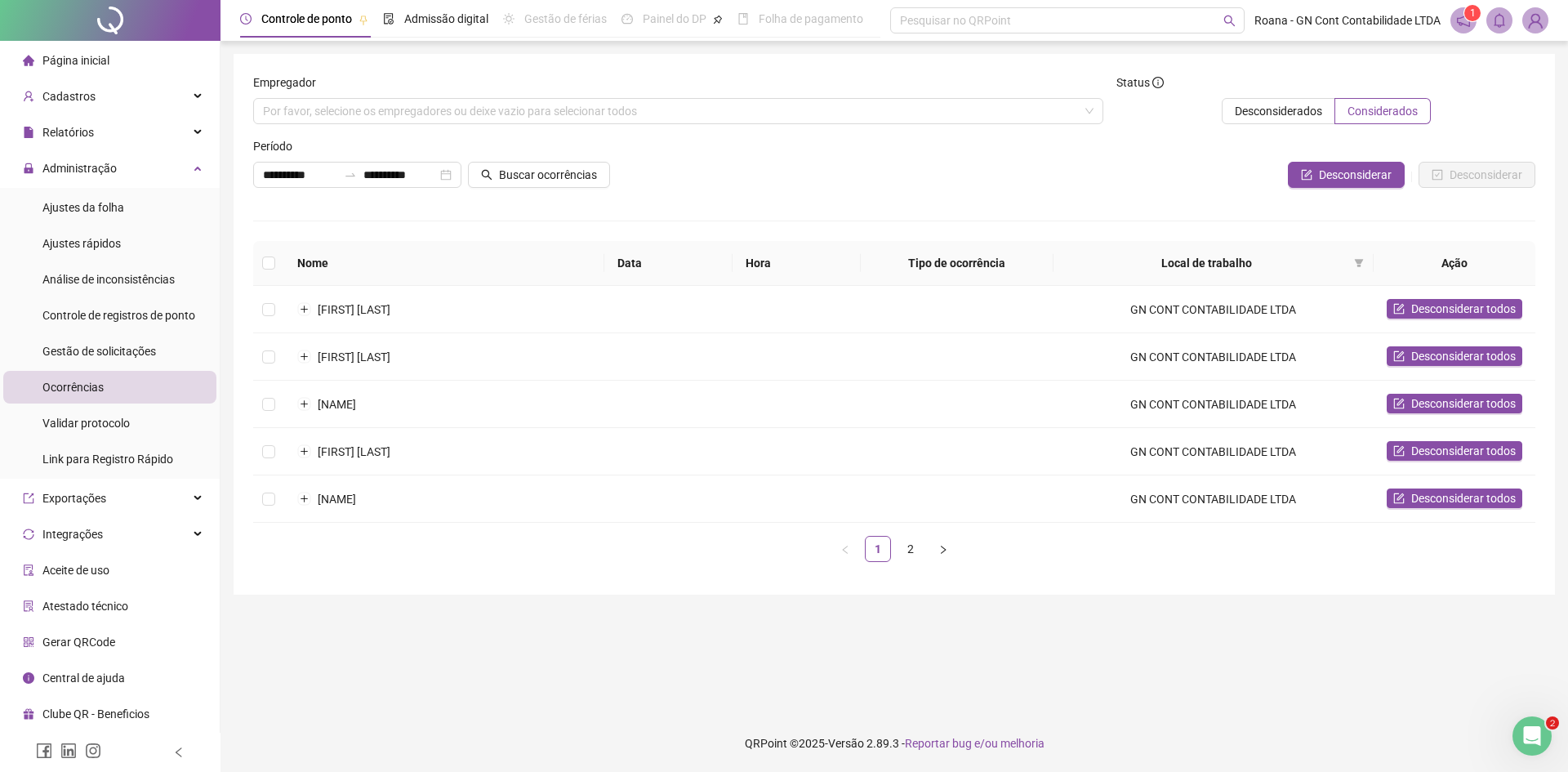 click on "Atestado técnico" at bounding box center [85, 606] 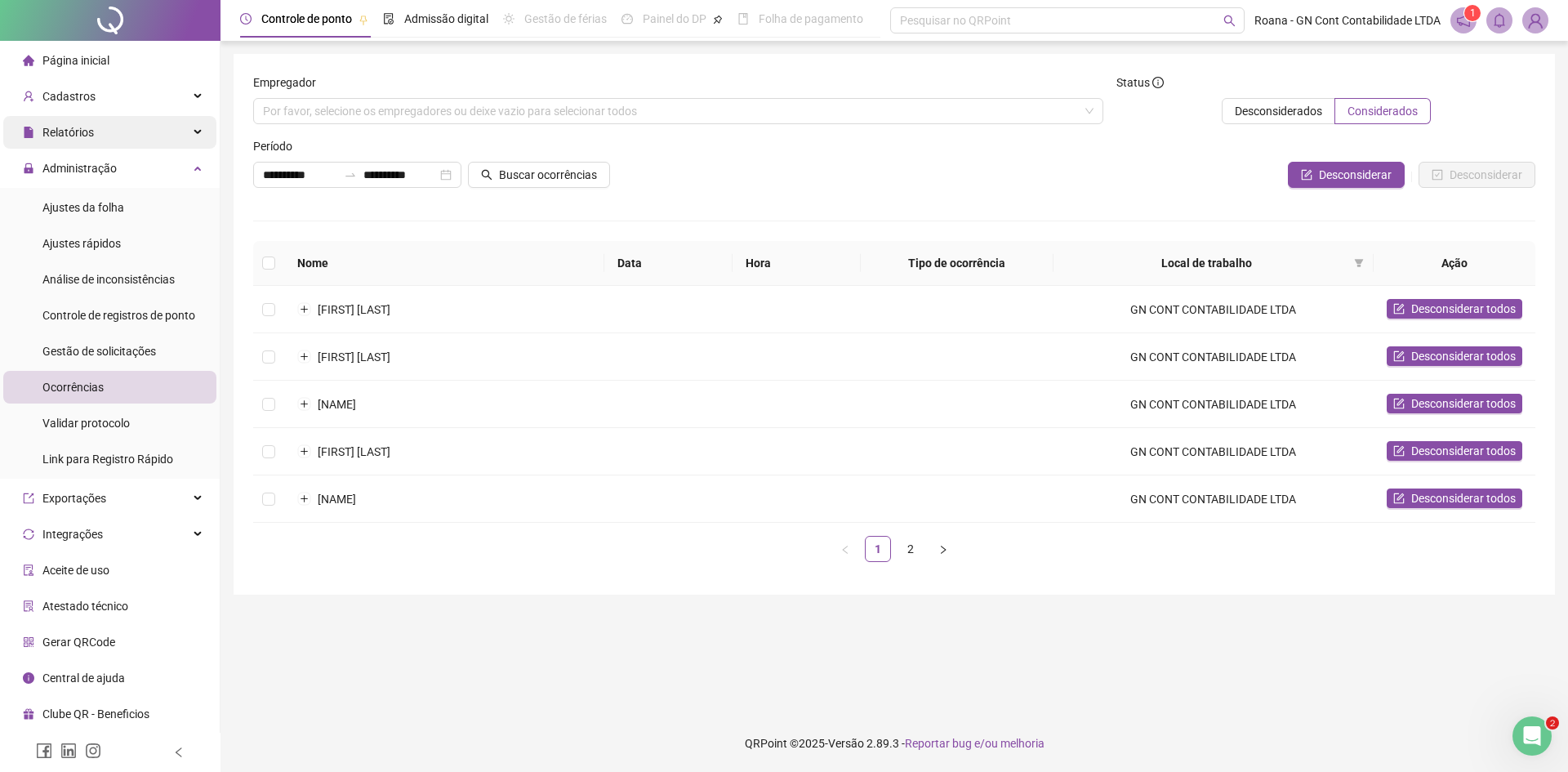 click on "Relatórios" at bounding box center [58, 132] 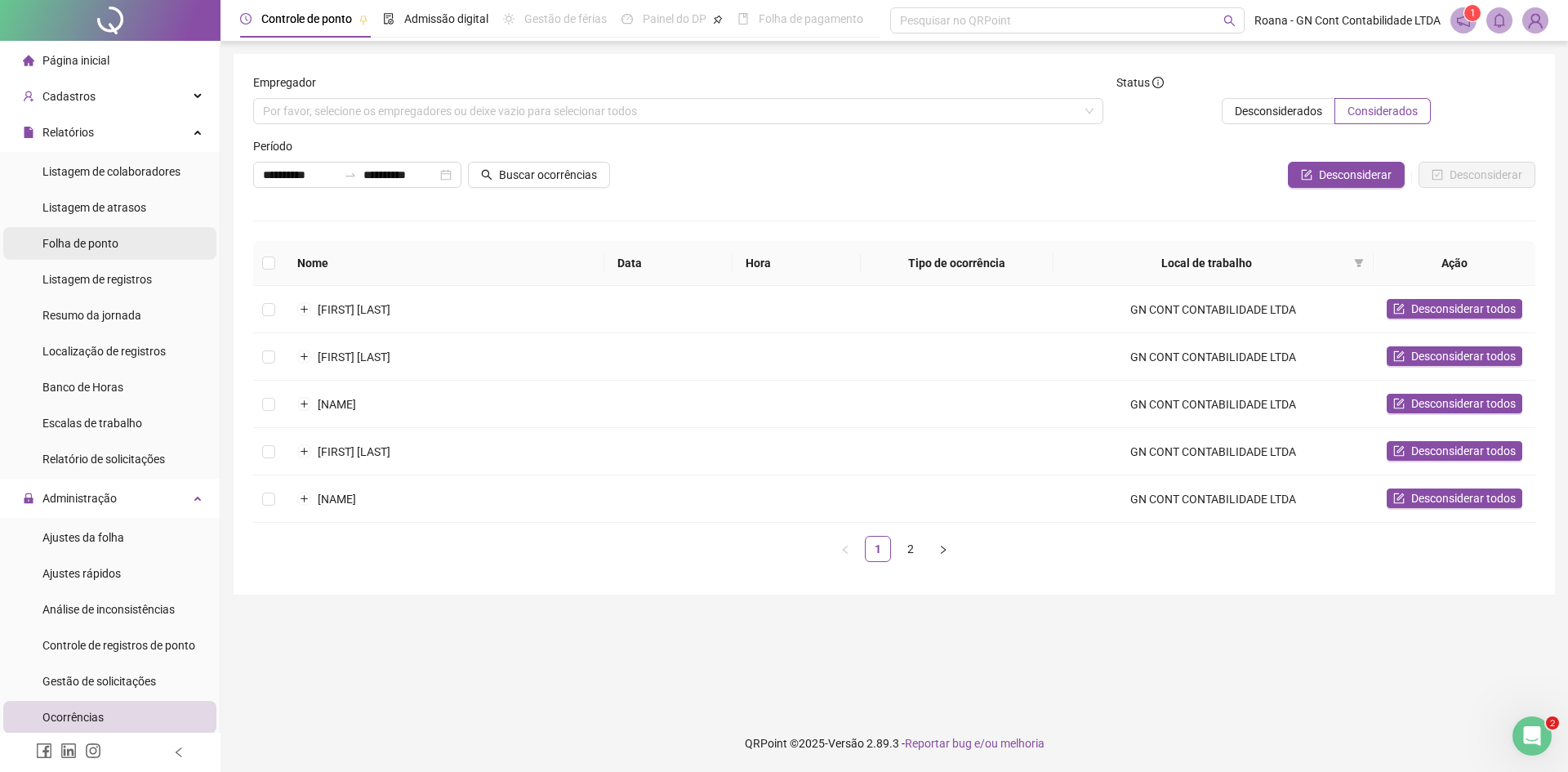 click on "Folha de ponto" at bounding box center (109, 243) 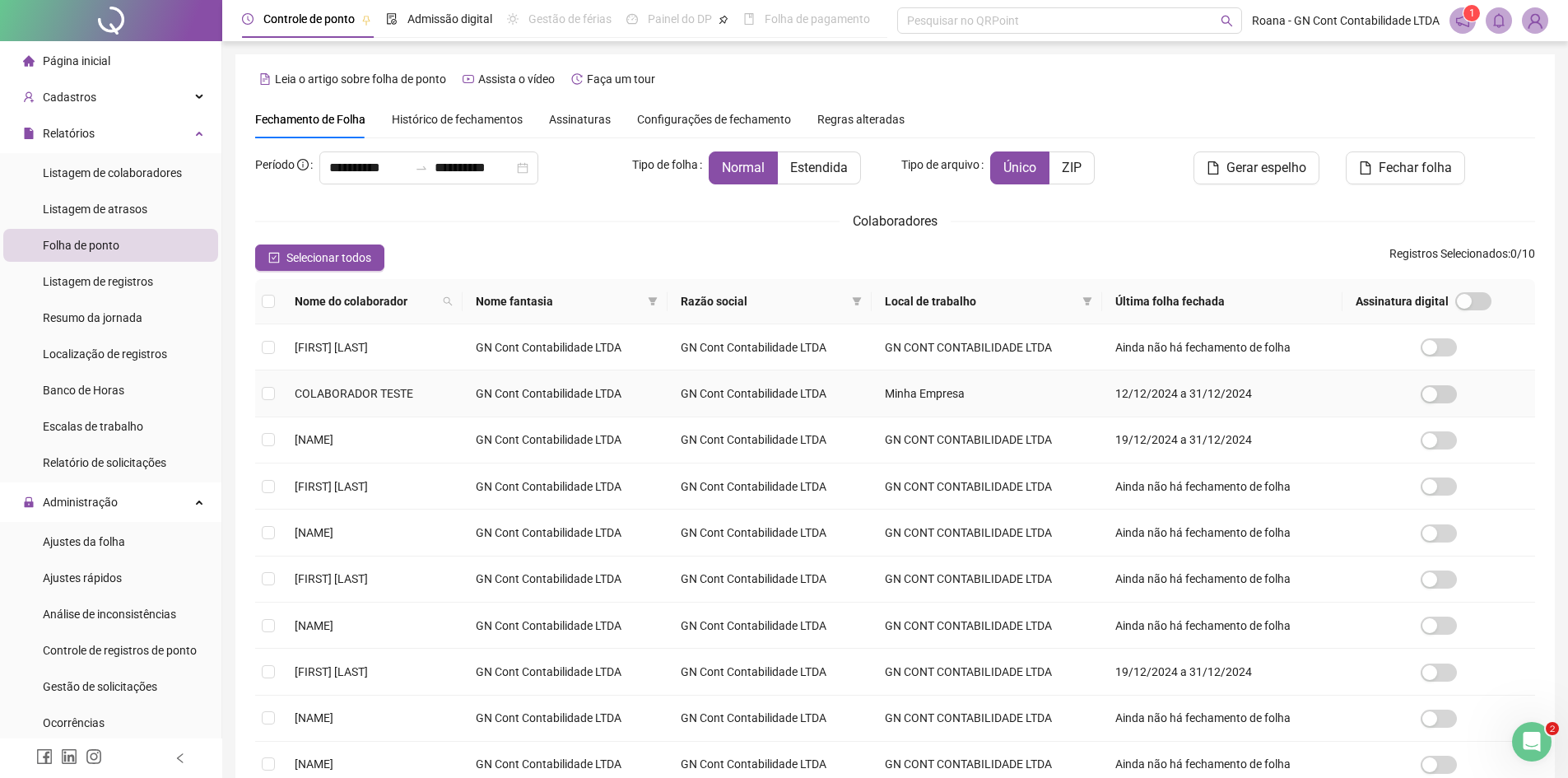 scroll, scrollTop: 155, scrollLeft: 0, axis: vertical 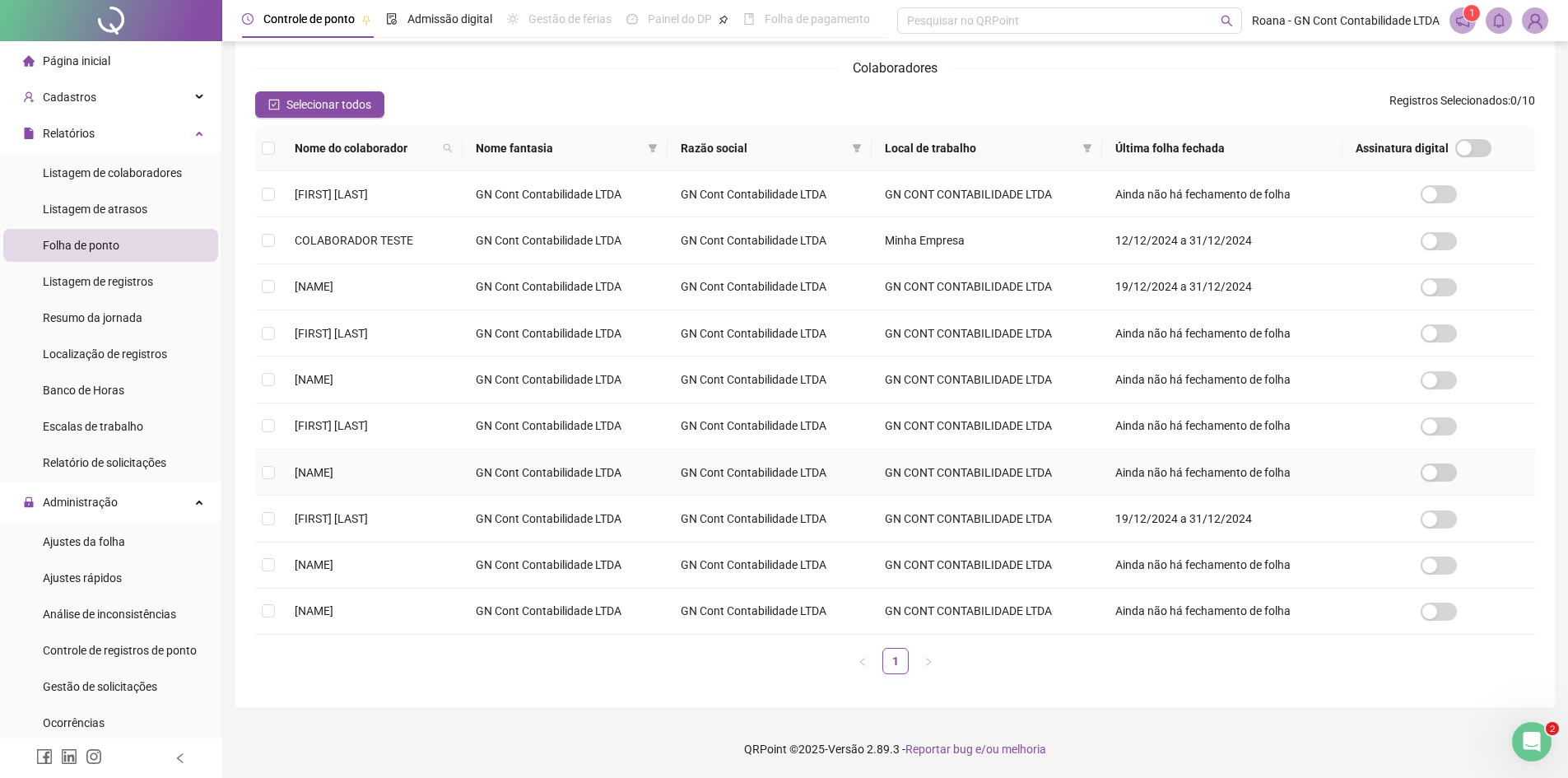 click at bounding box center [268, 333] 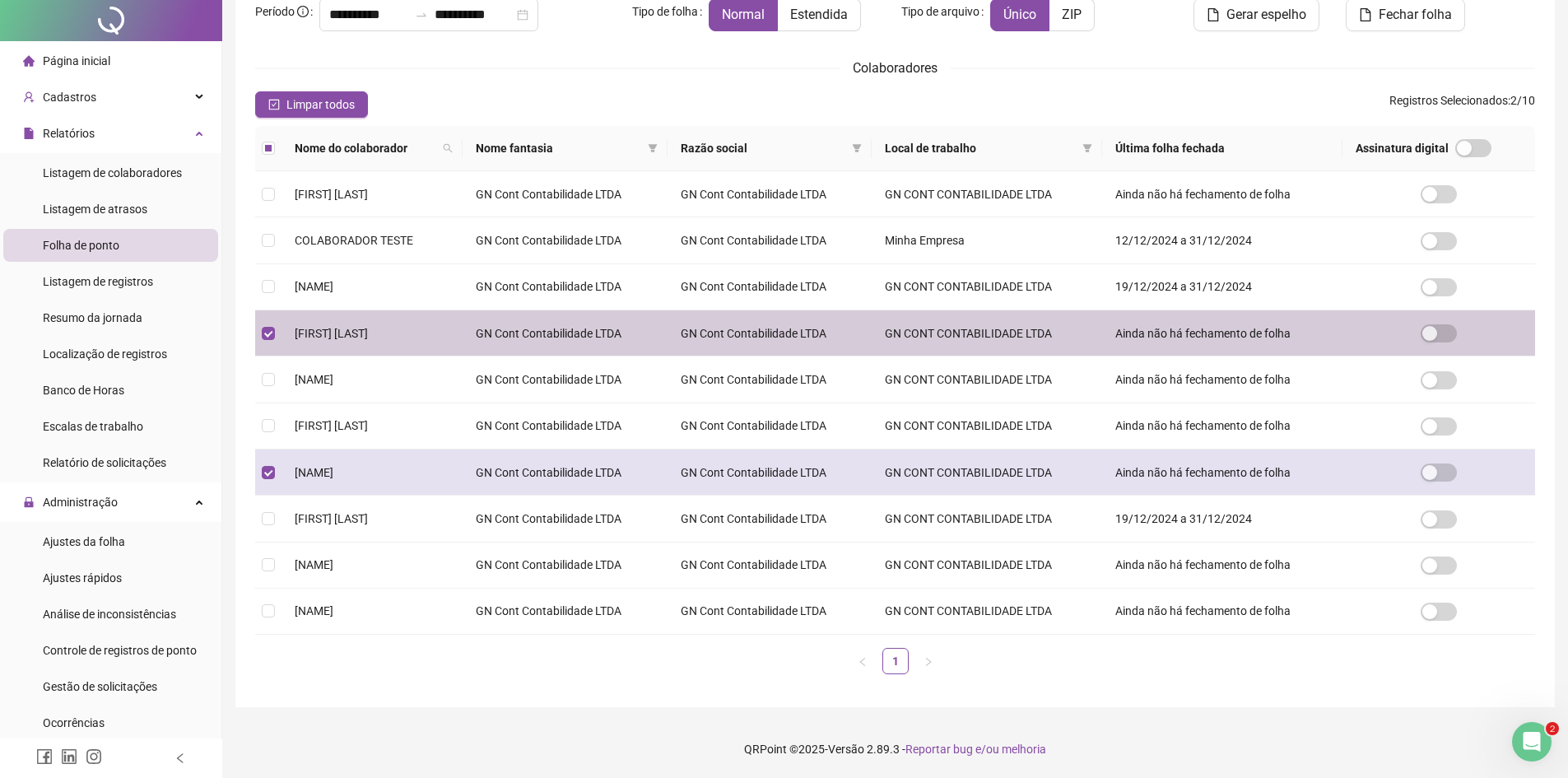 scroll, scrollTop: 0, scrollLeft: 0, axis: both 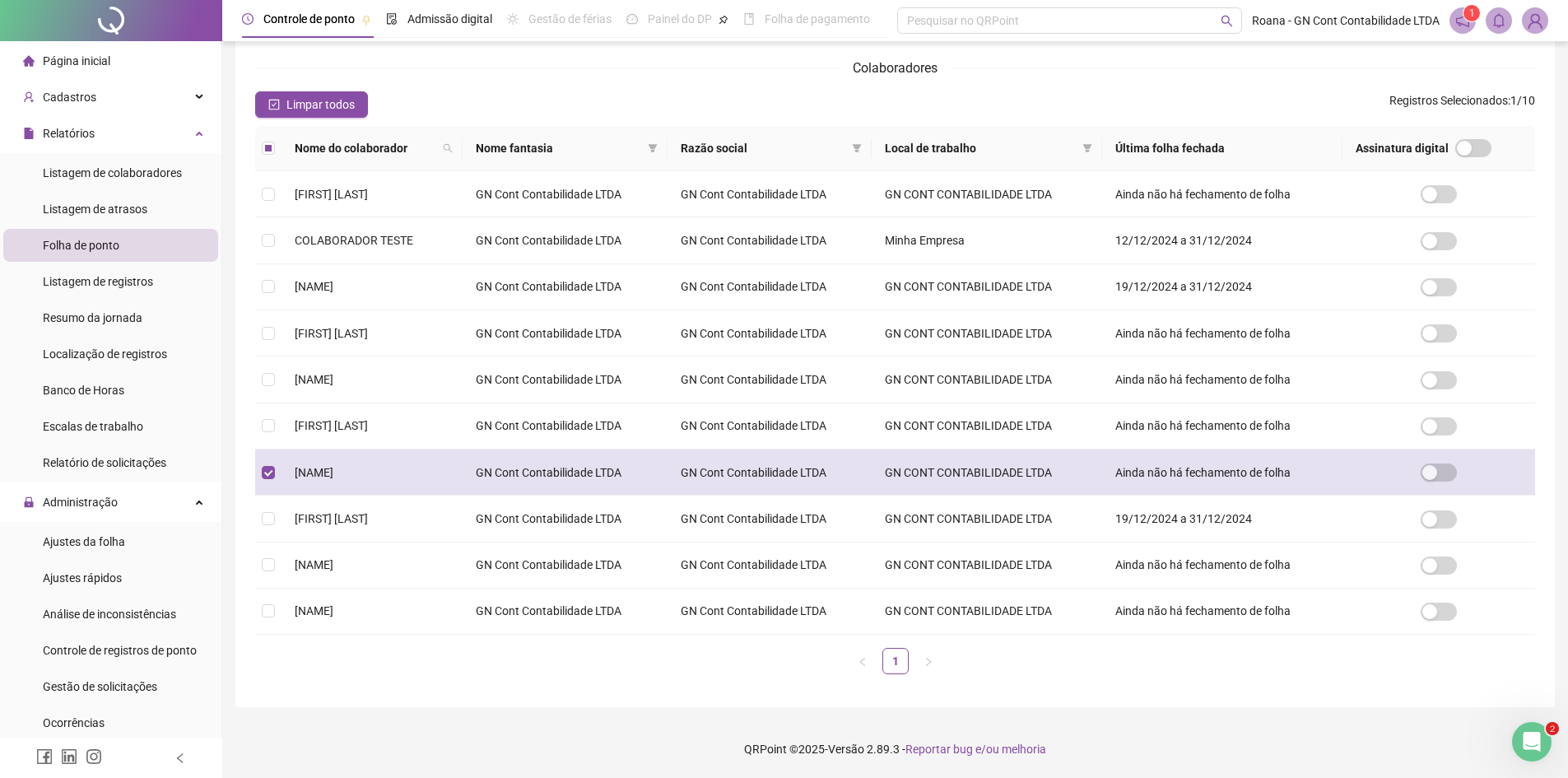 click at bounding box center (268, 473) 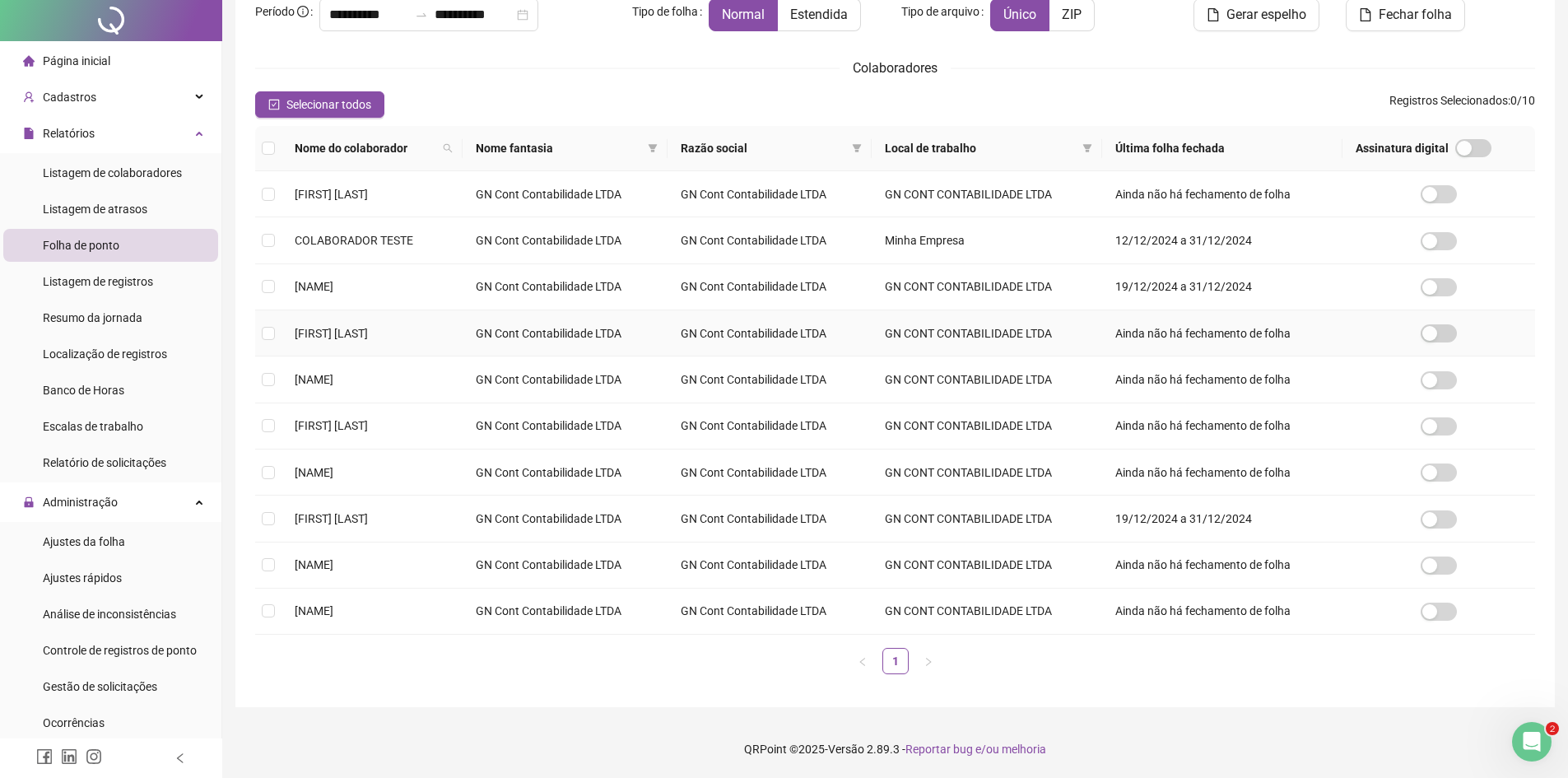 scroll, scrollTop: 0, scrollLeft: 0, axis: both 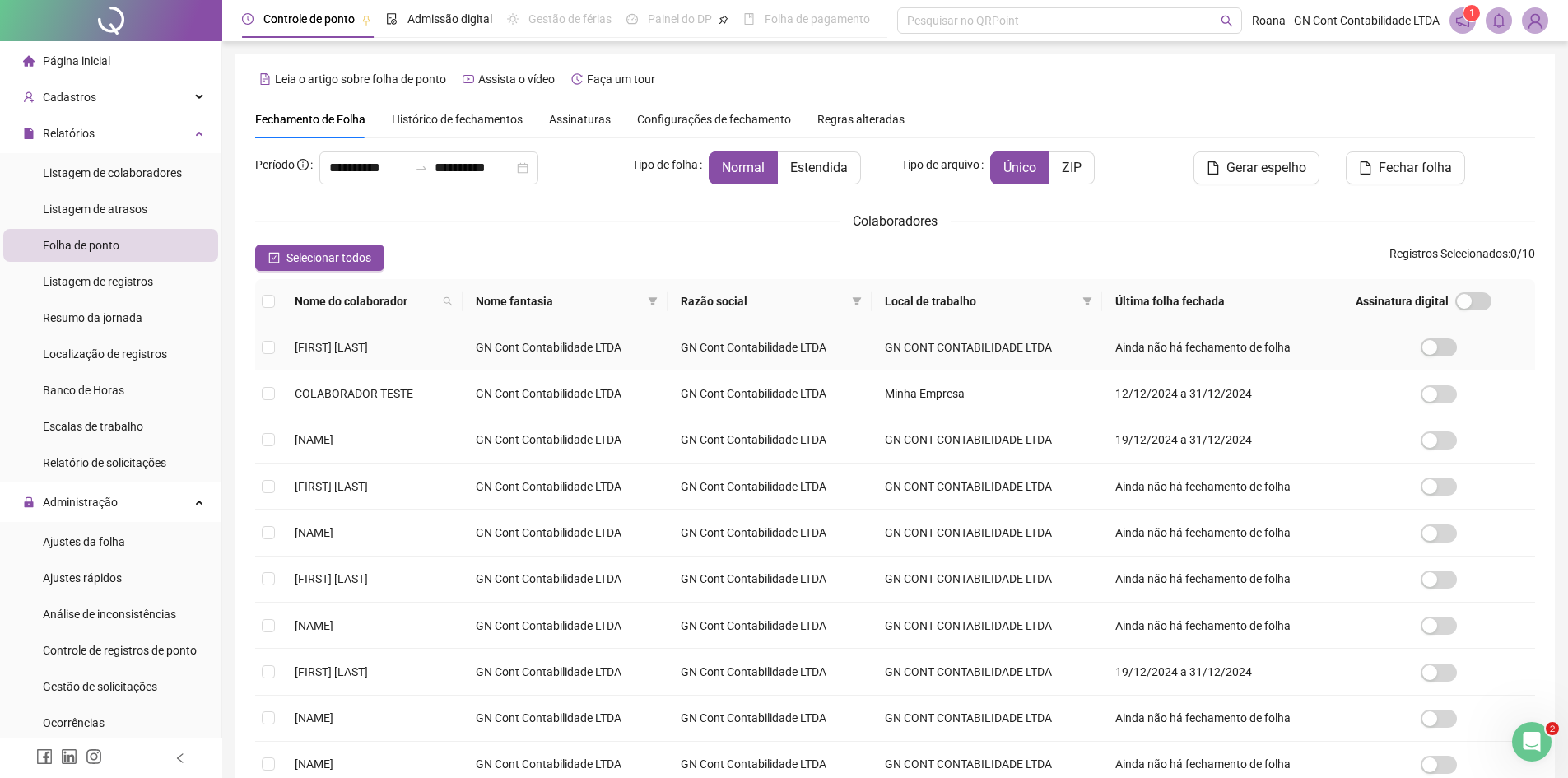 click on "[FIRST] [LAST]" at bounding box center (372, 347) 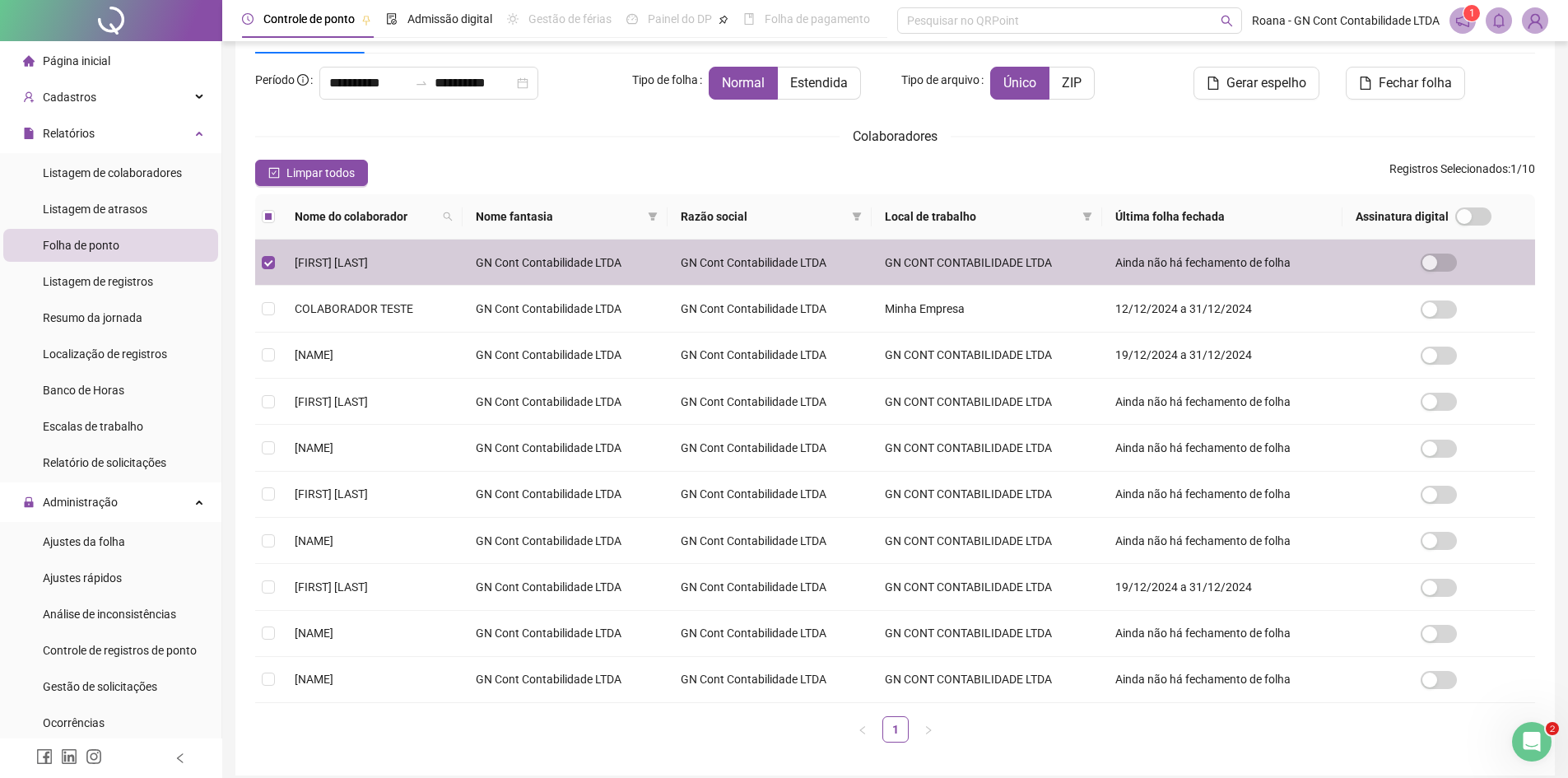 scroll, scrollTop: 155, scrollLeft: 0, axis: vertical 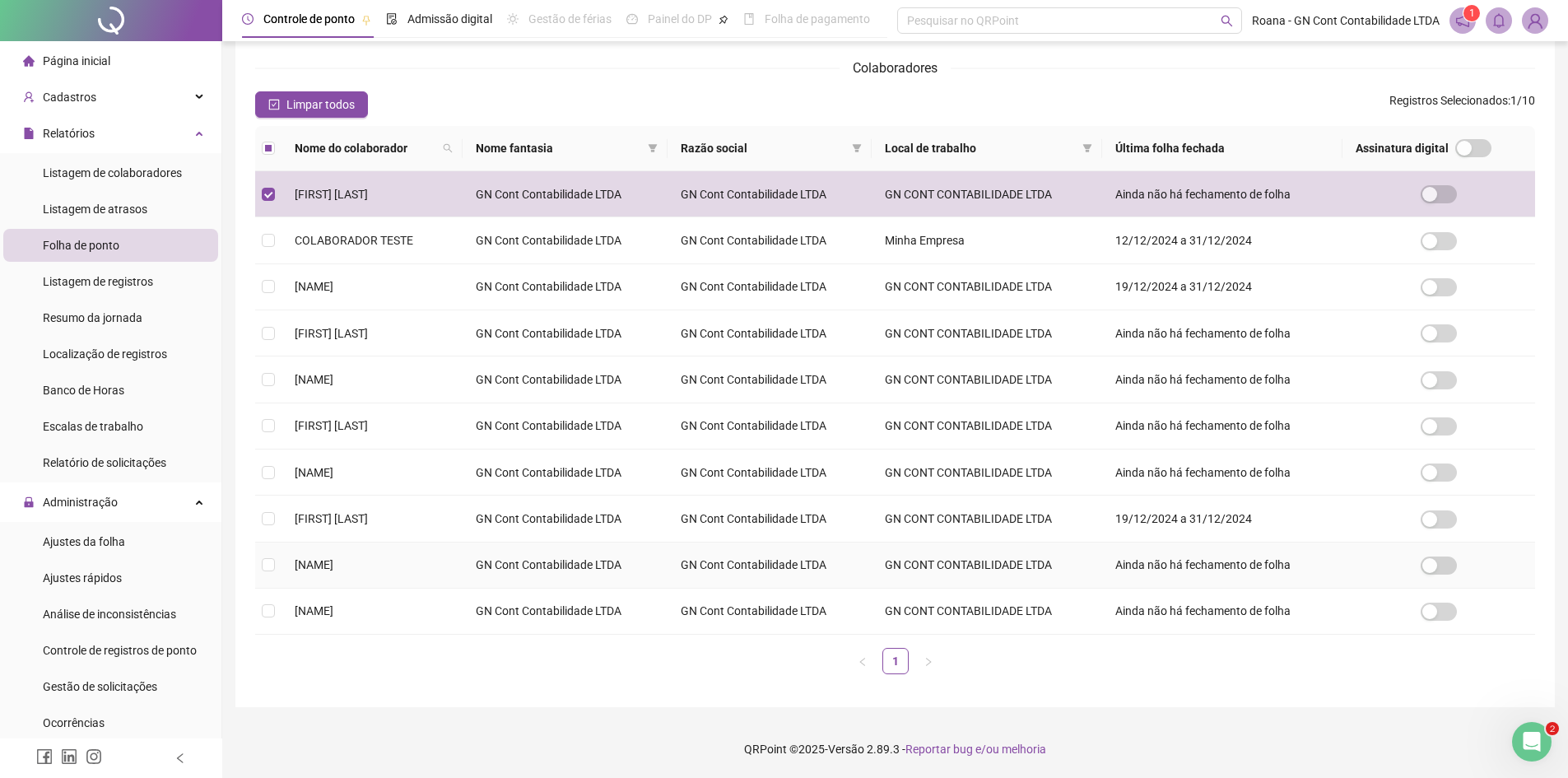 click on "GN Cont Contabilidade LTDA" at bounding box center (770, 566) 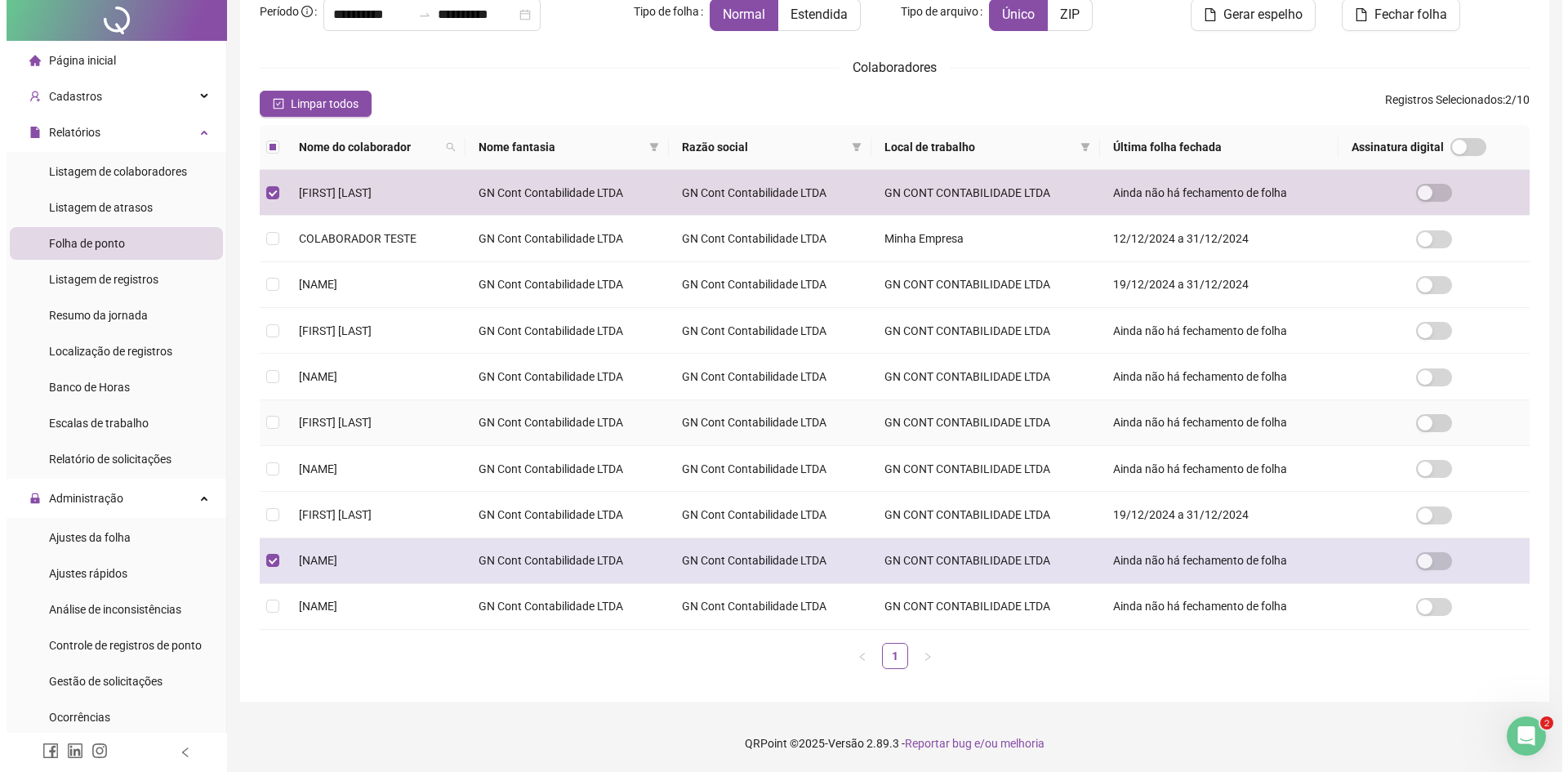scroll, scrollTop: 0, scrollLeft: 0, axis: both 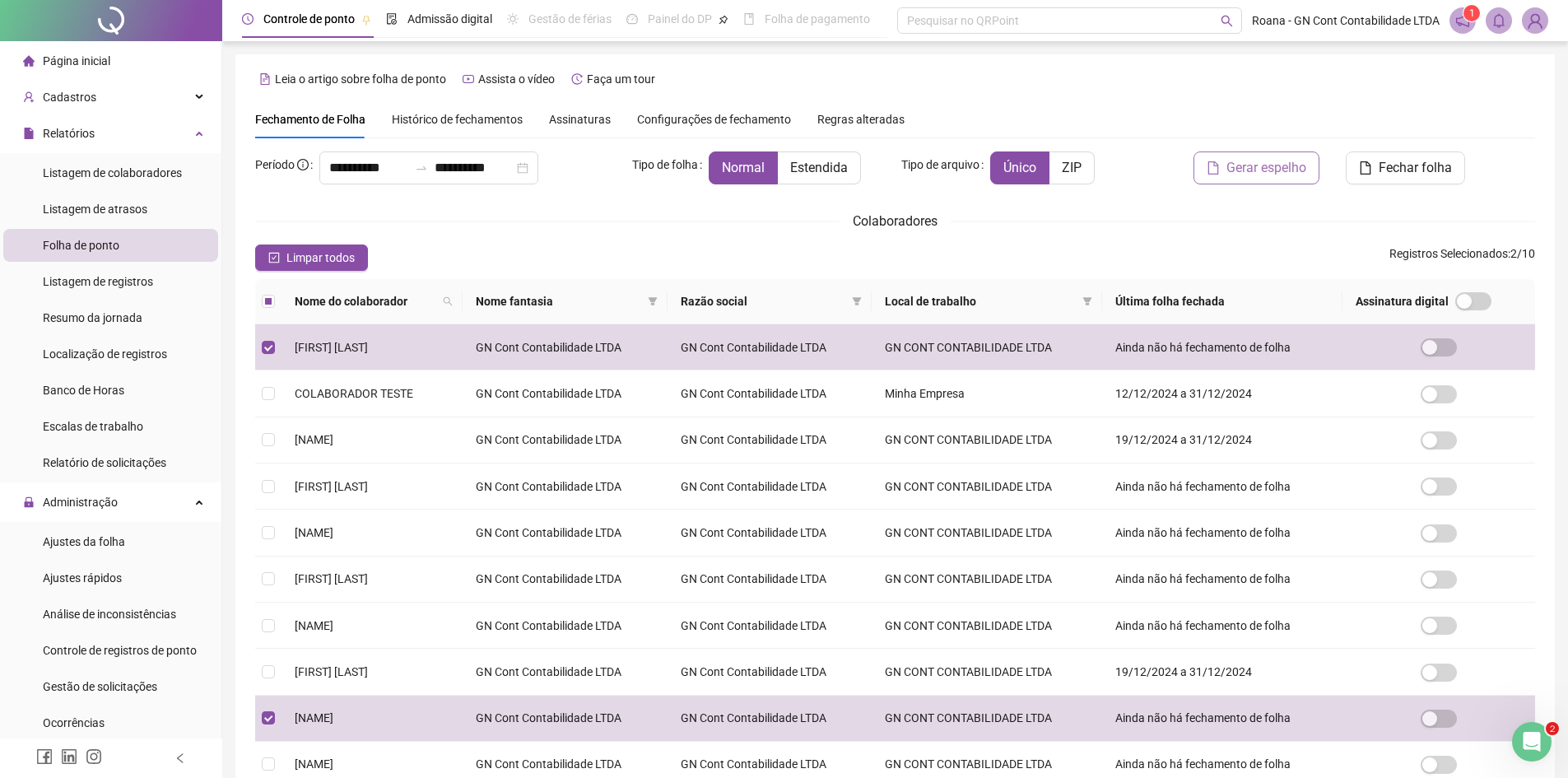 click on "Gerar espelho" at bounding box center [1266, 168] 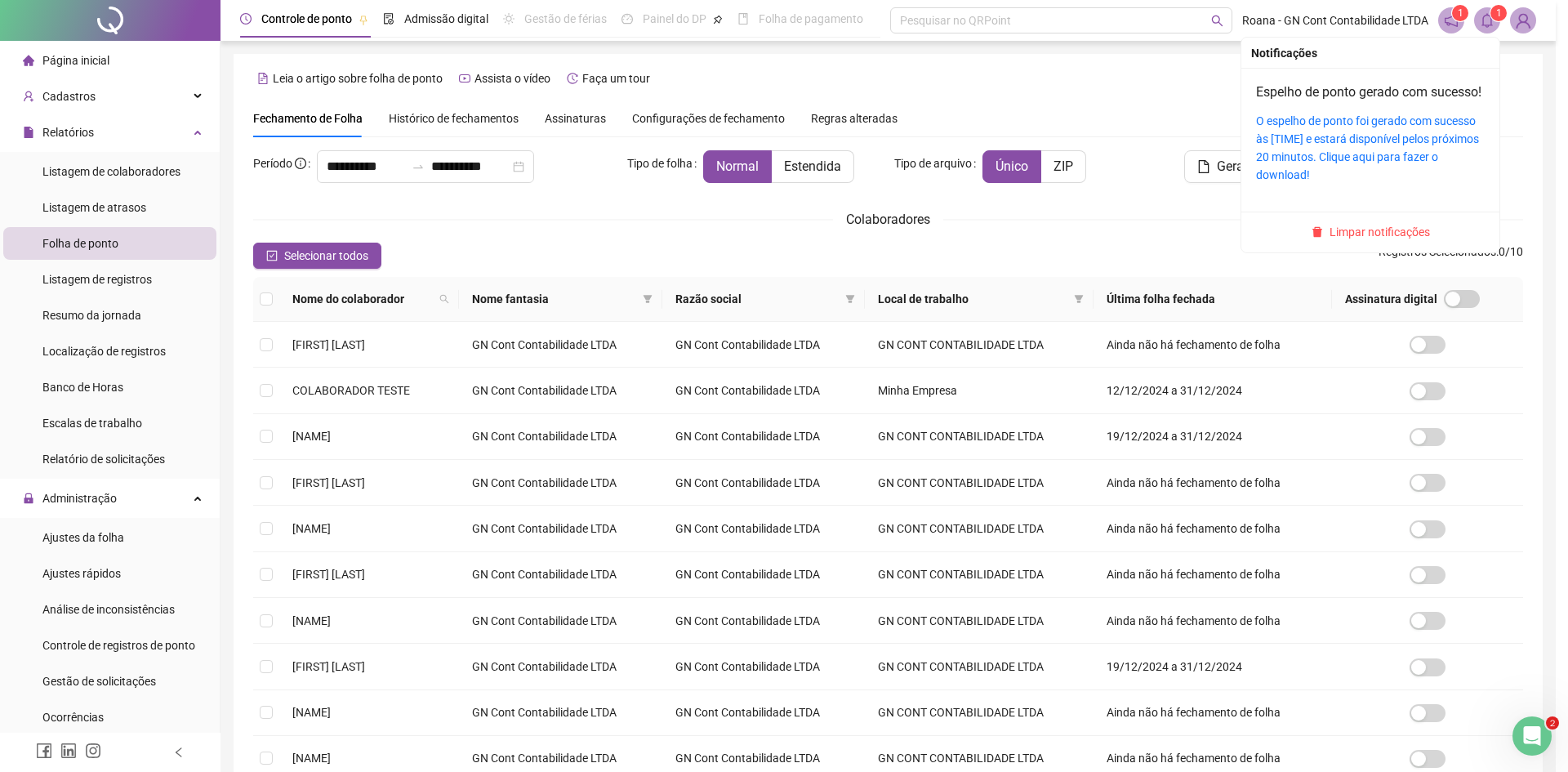 click at bounding box center [1487, 20] 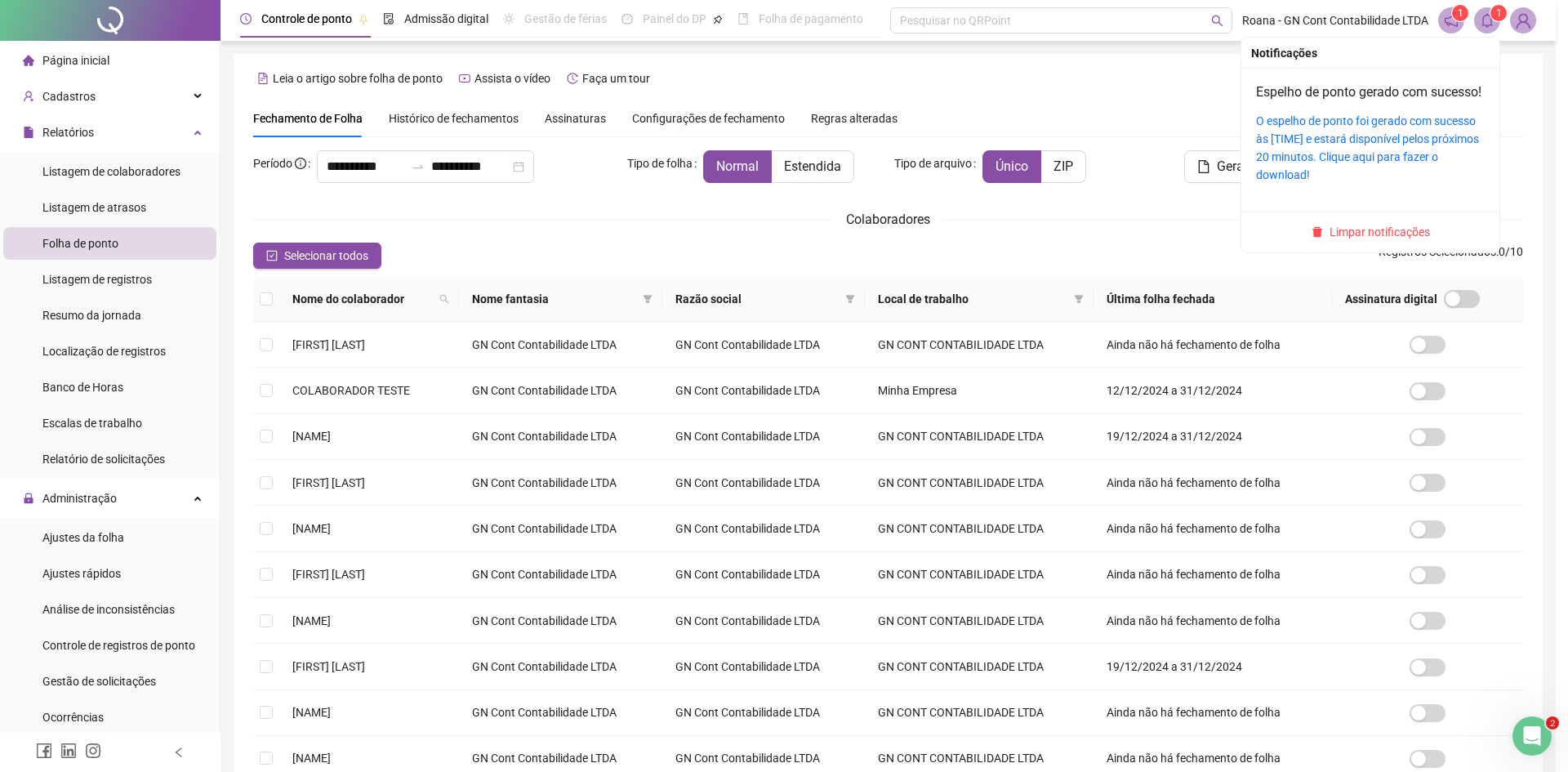 click 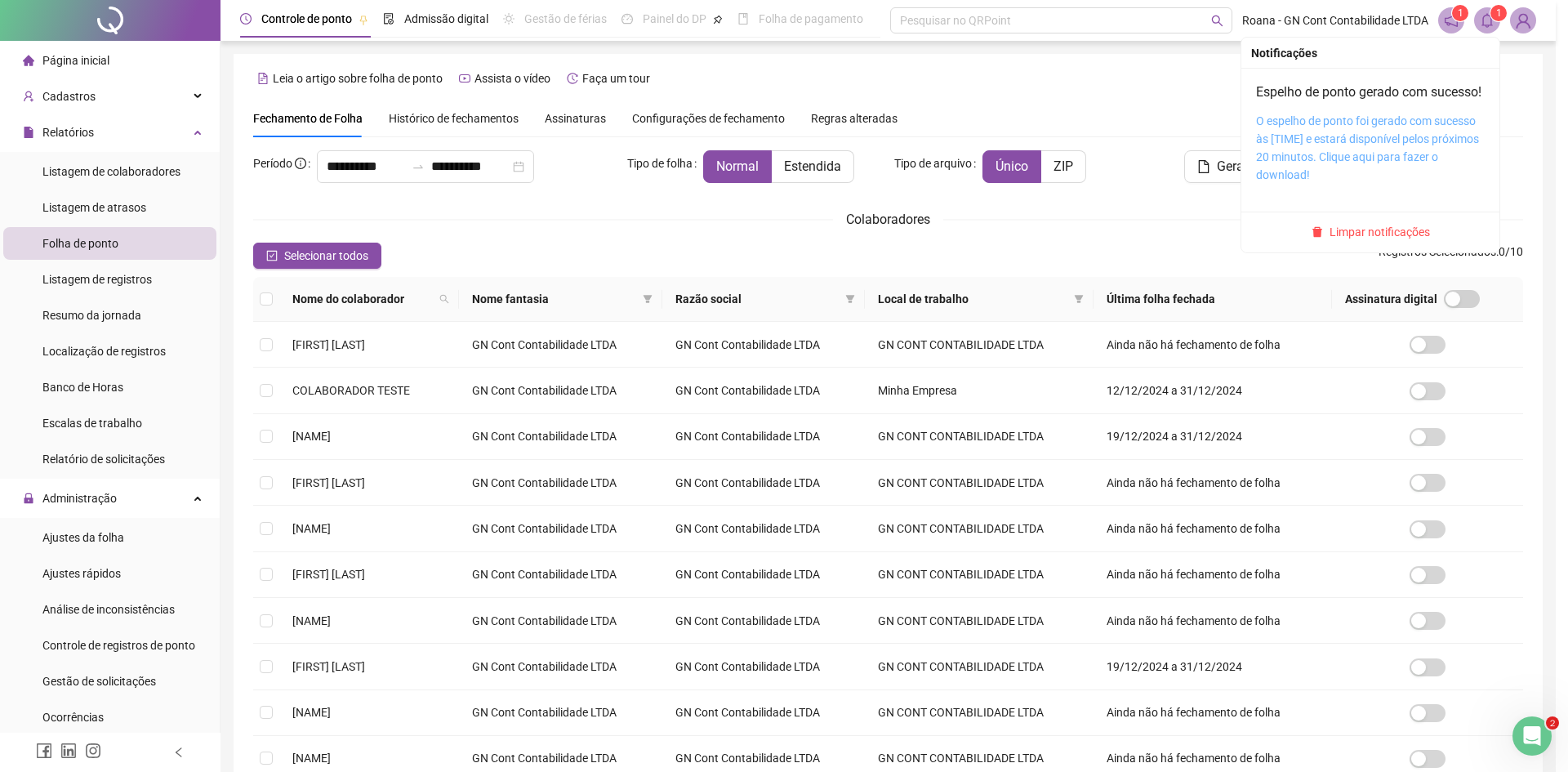 click on "O espelho de ponto foi gerado com sucesso às [TIME] e estará disponível pelos próximos 20 minutos.
Clique aqui para fazer o download!" at bounding box center [1367, 148] 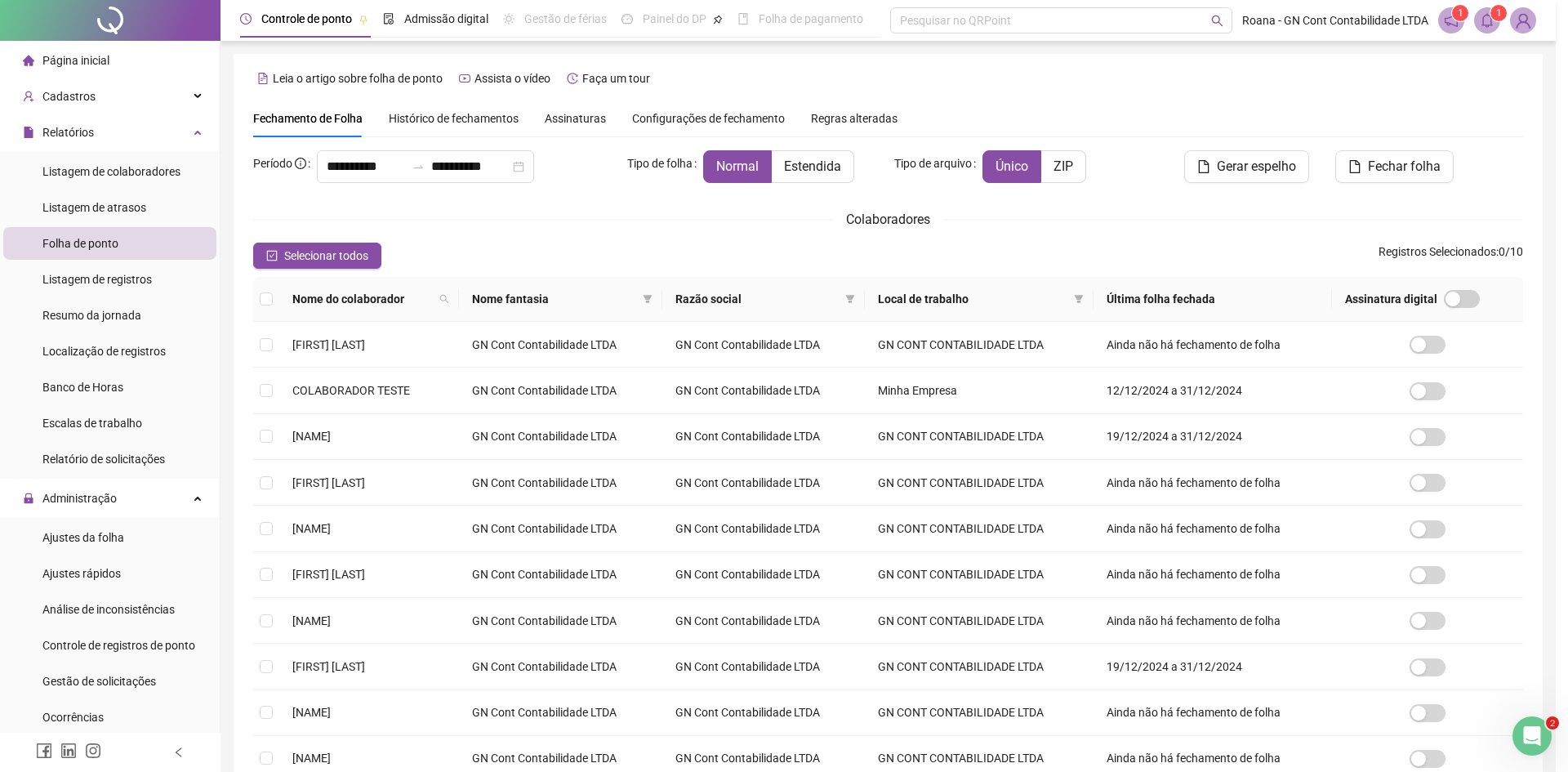 click on "Folha de ponto" at bounding box center (109, 243) 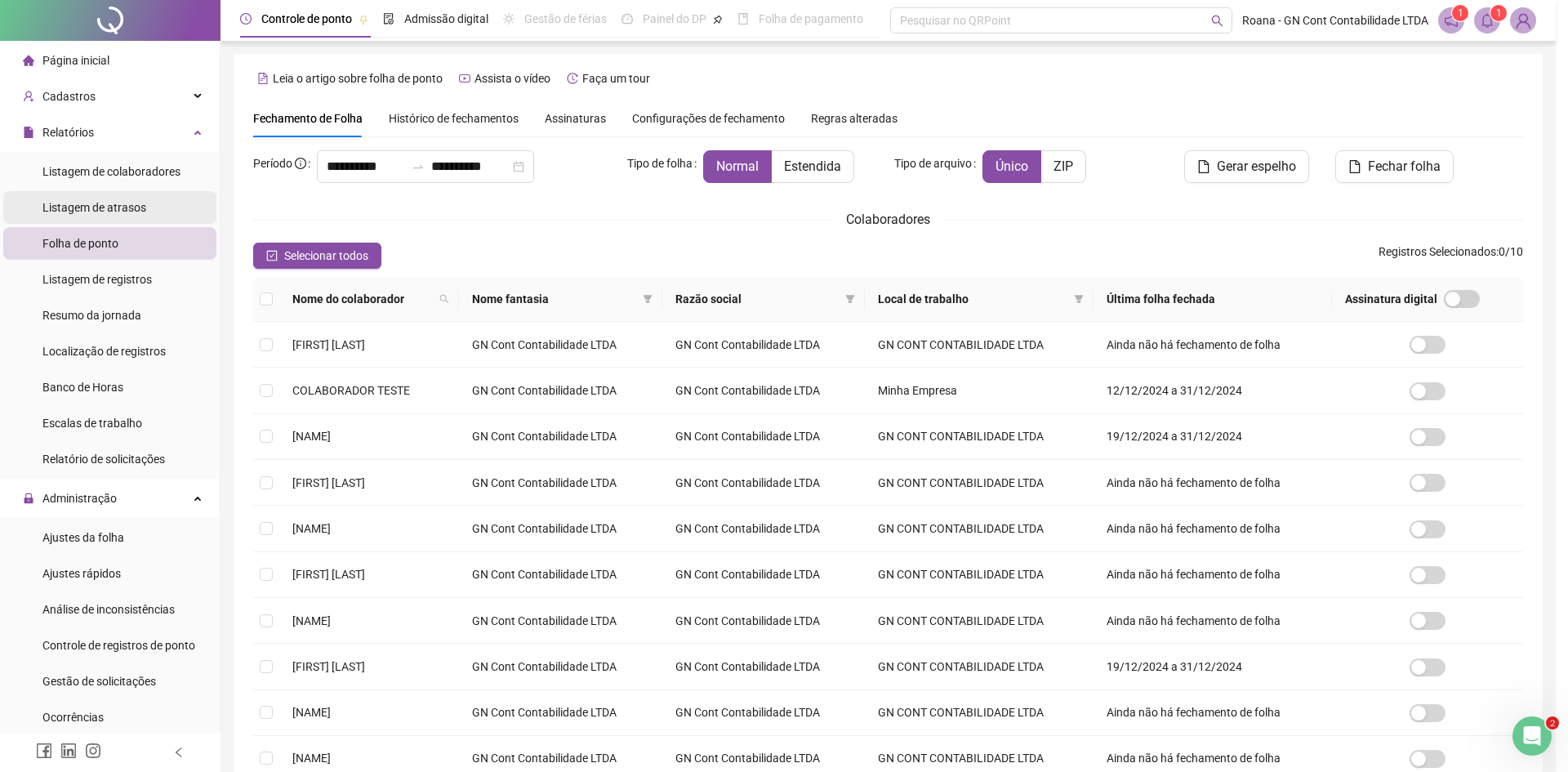 click on "Folha de ponto" at bounding box center (109, 243) 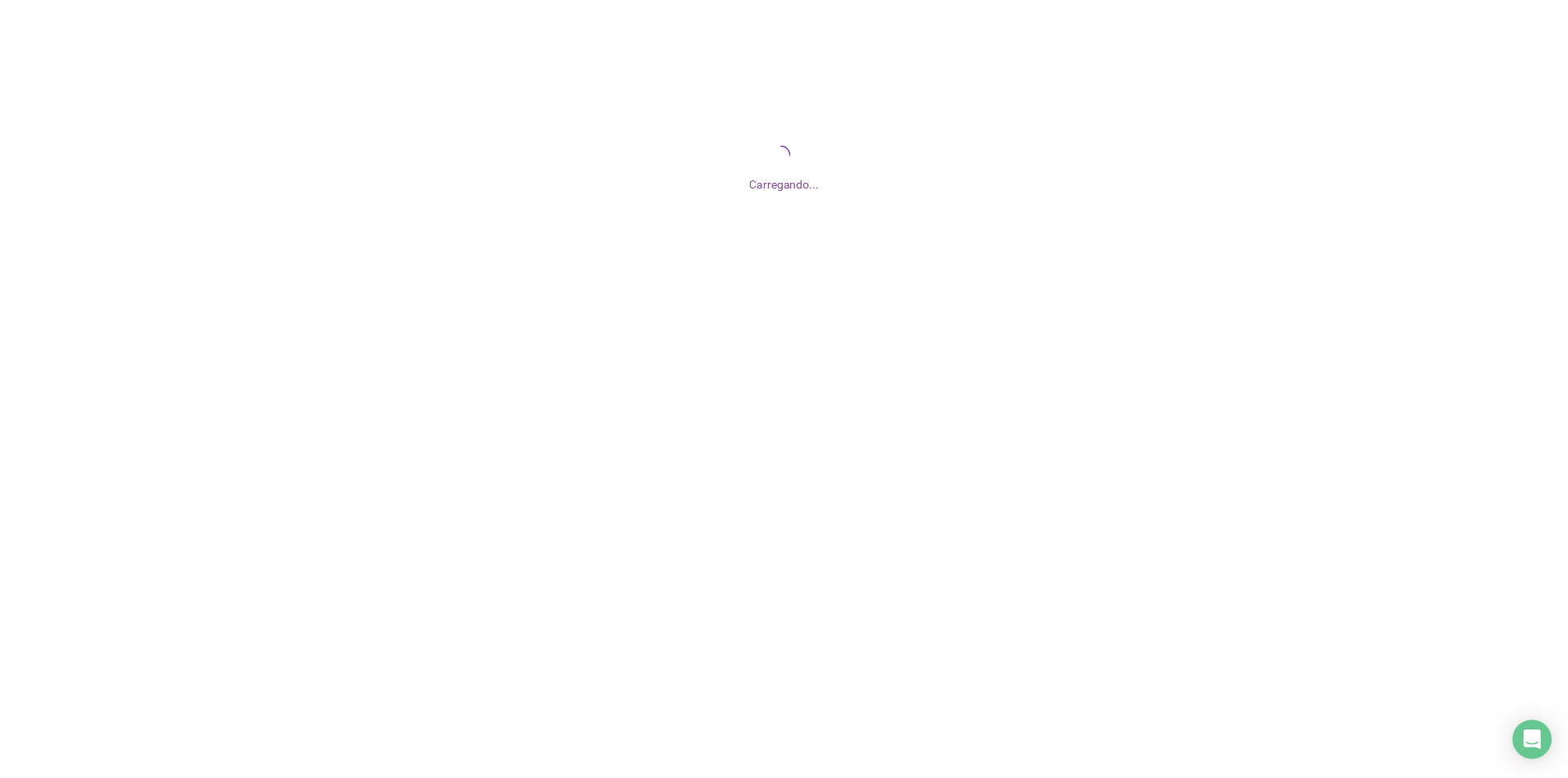 scroll, scrollTop: 0, scrollLeft: 0, axis: both 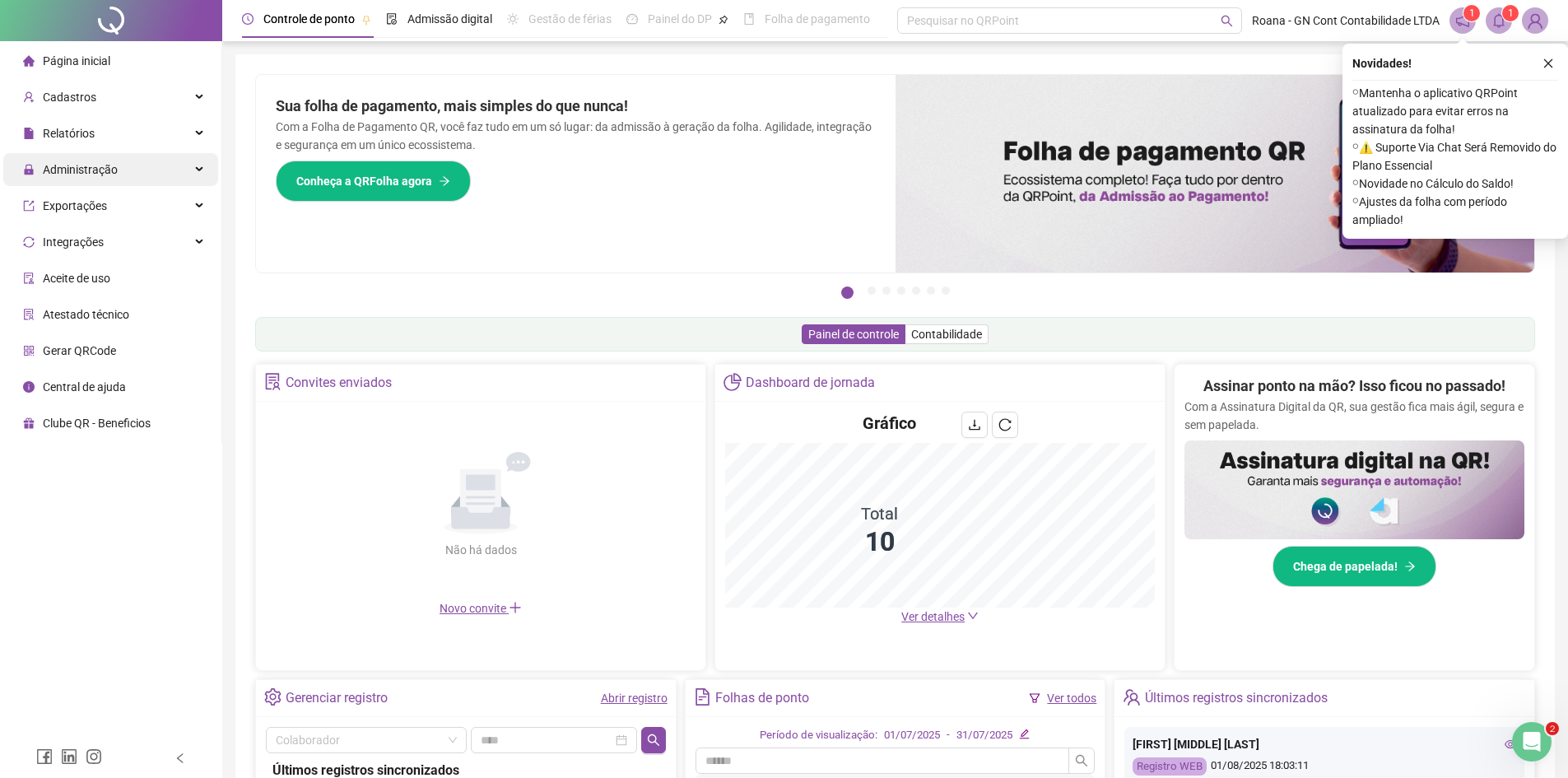 click on "Administração" at bounding box center (80, 170) 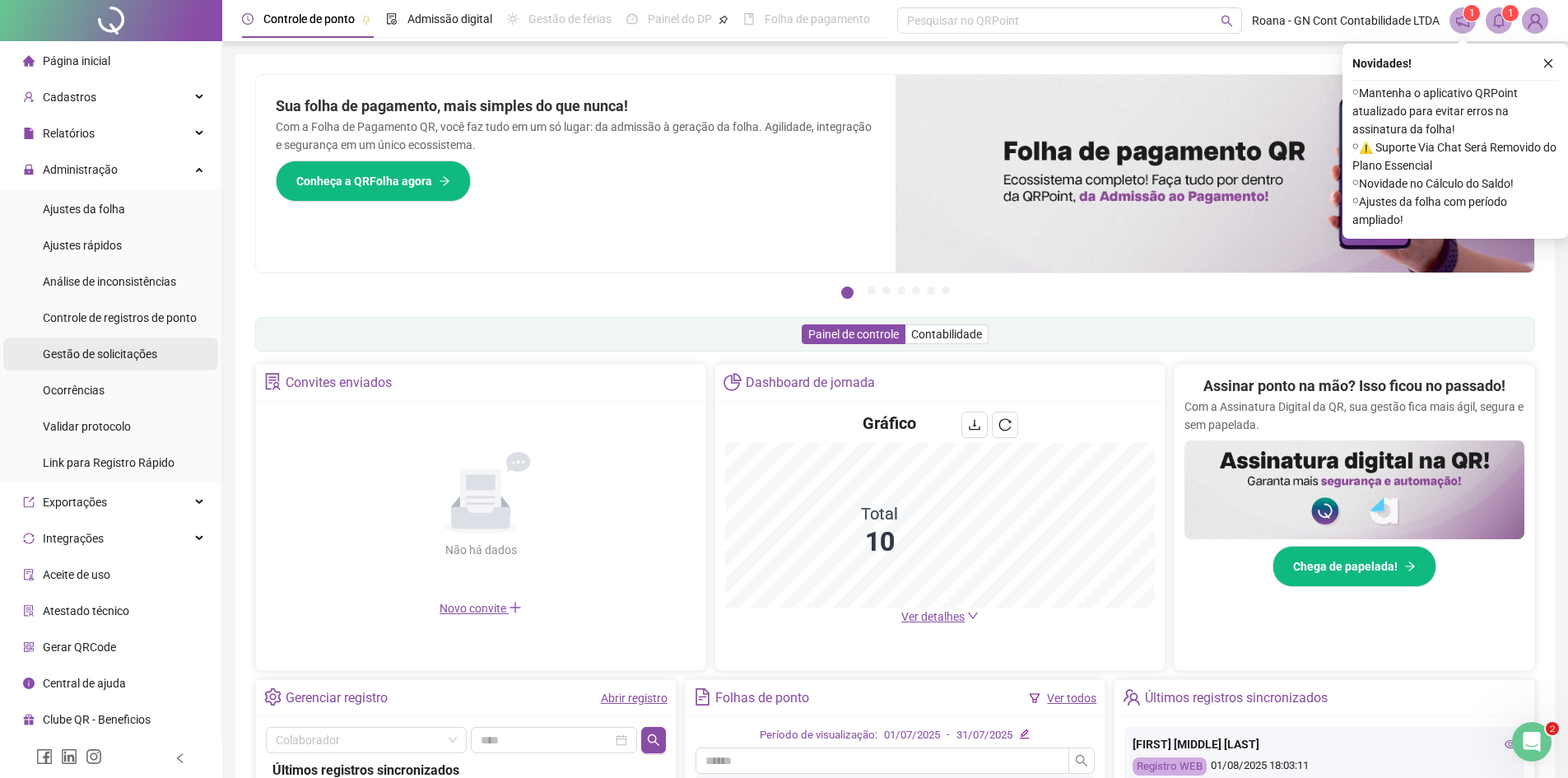 click on "Gestão de solicitações" at bounding box center [100, 354] 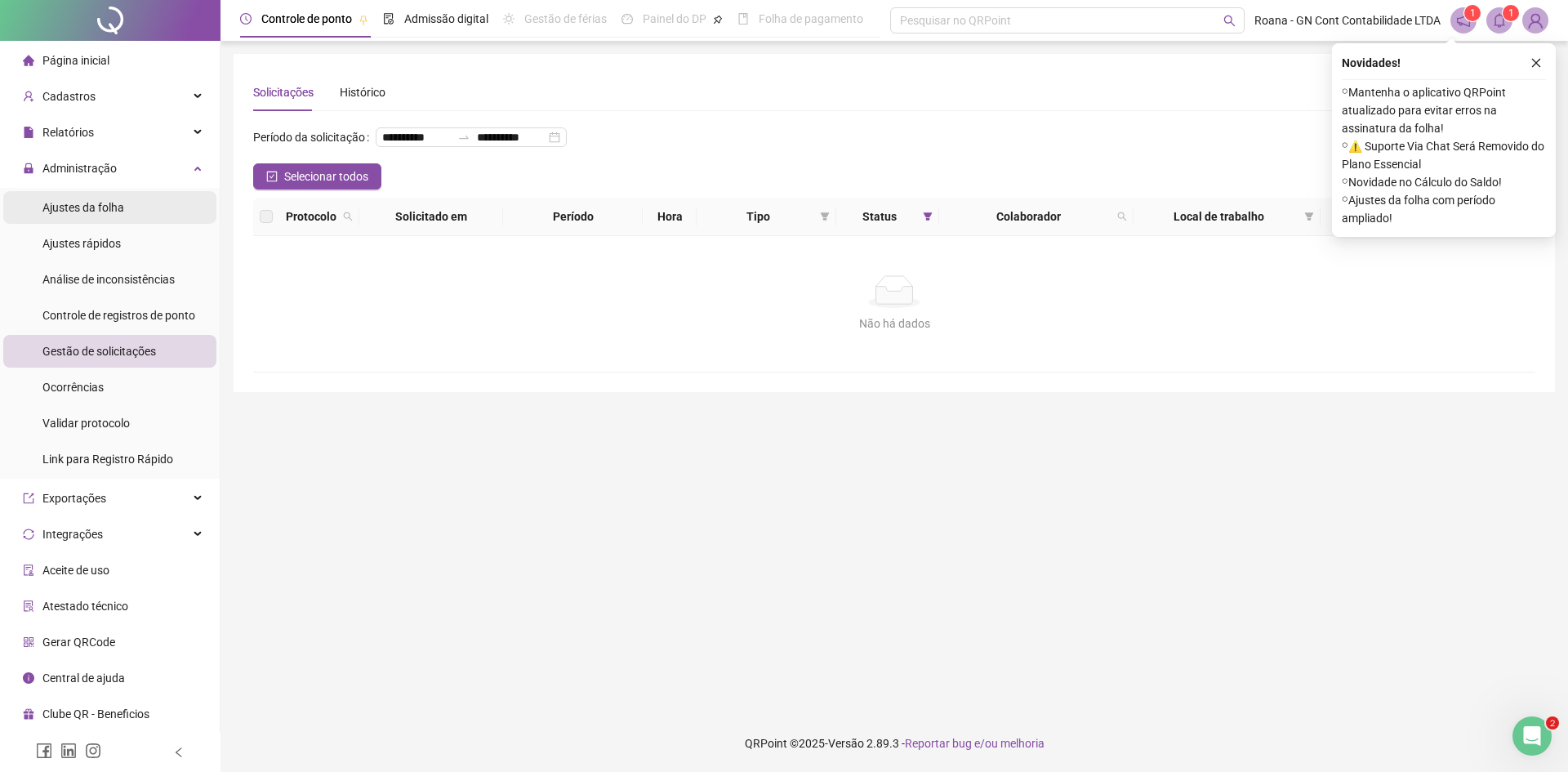 click on "Ajustes da folha" at bounding box center (109, 208) 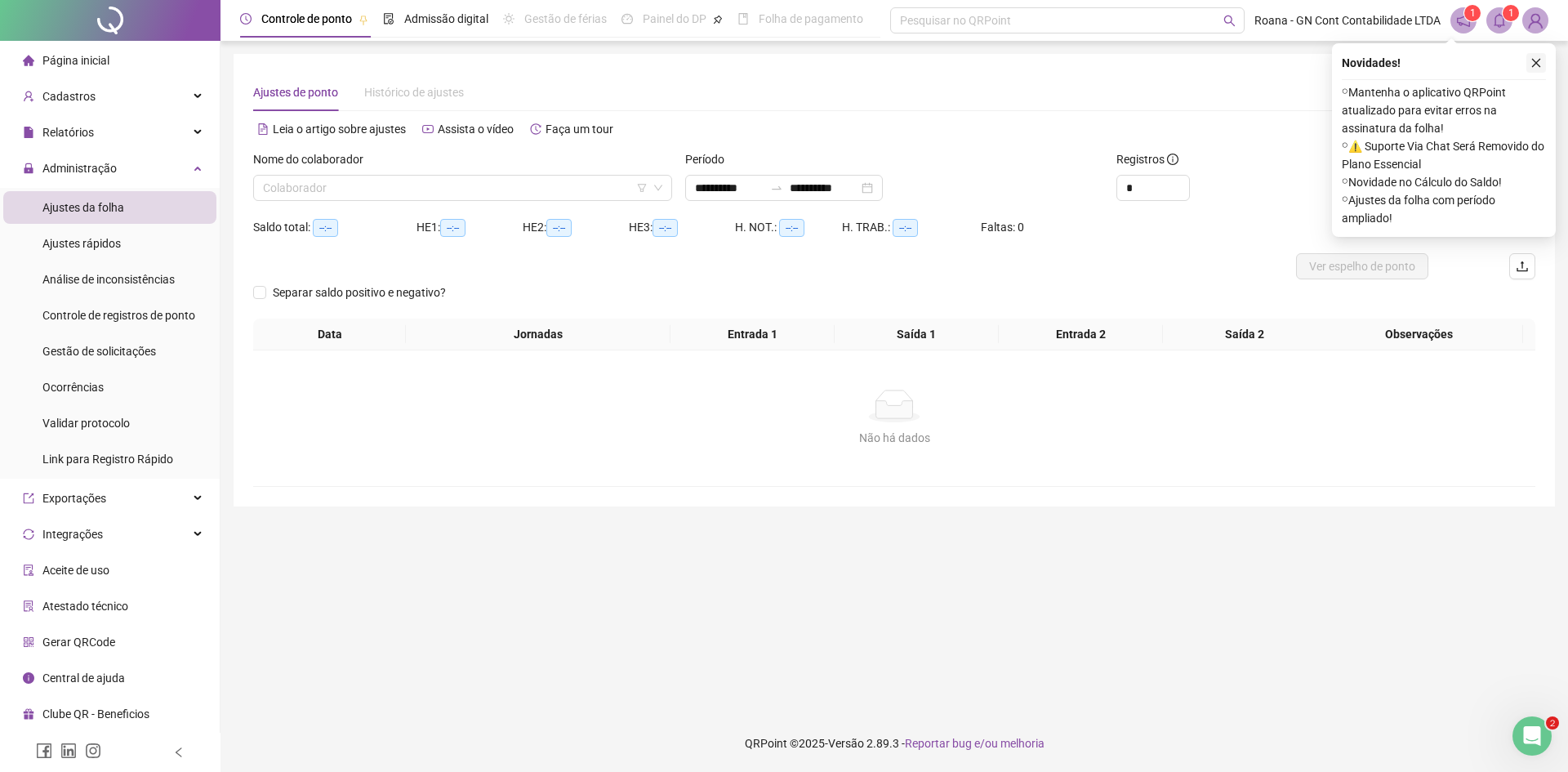 click 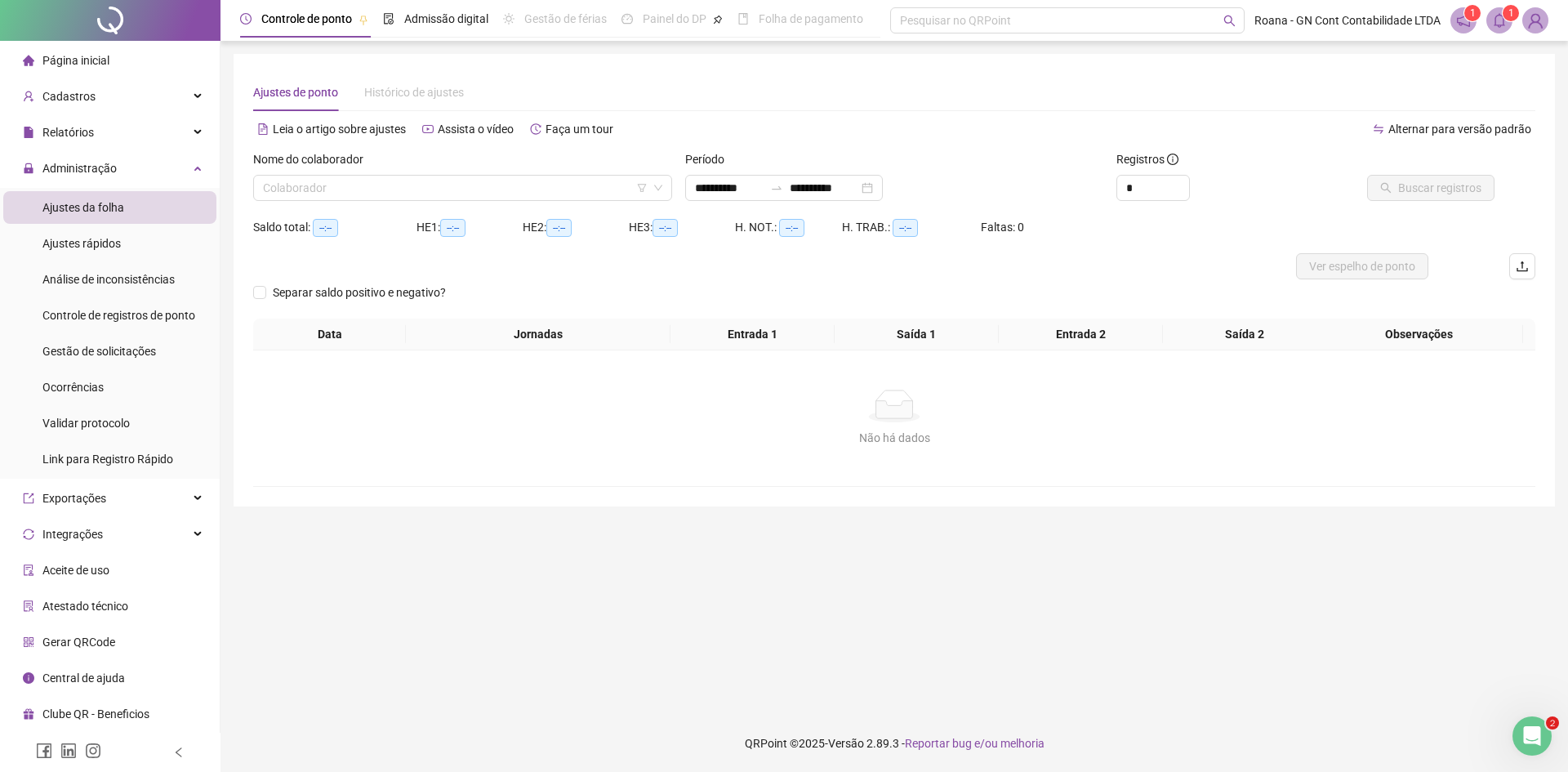 click on "Ajustes da folha" at bounding box center [109, 208] 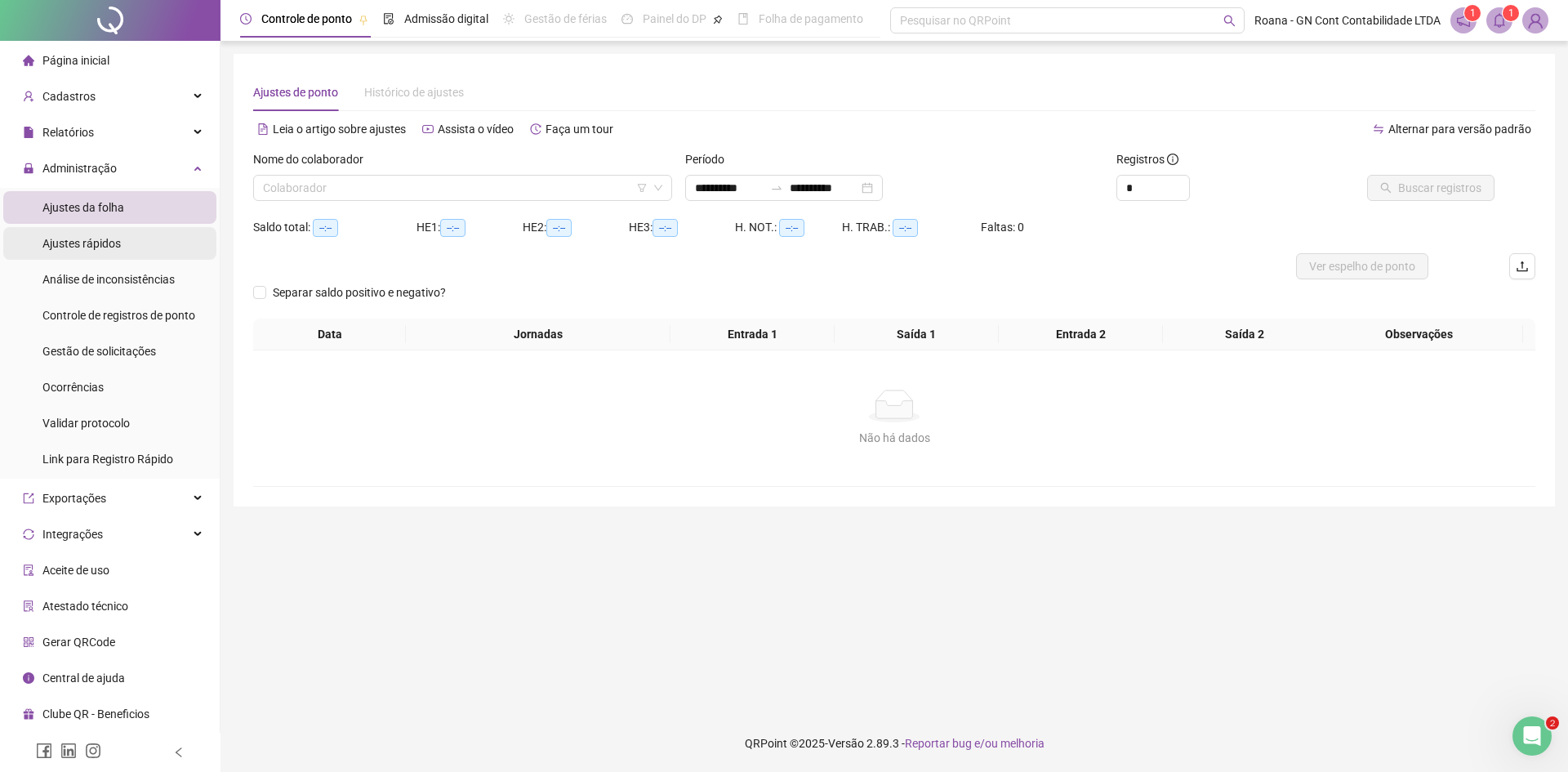click on "Ajustes rápidos" at bounding box center [109, 243] 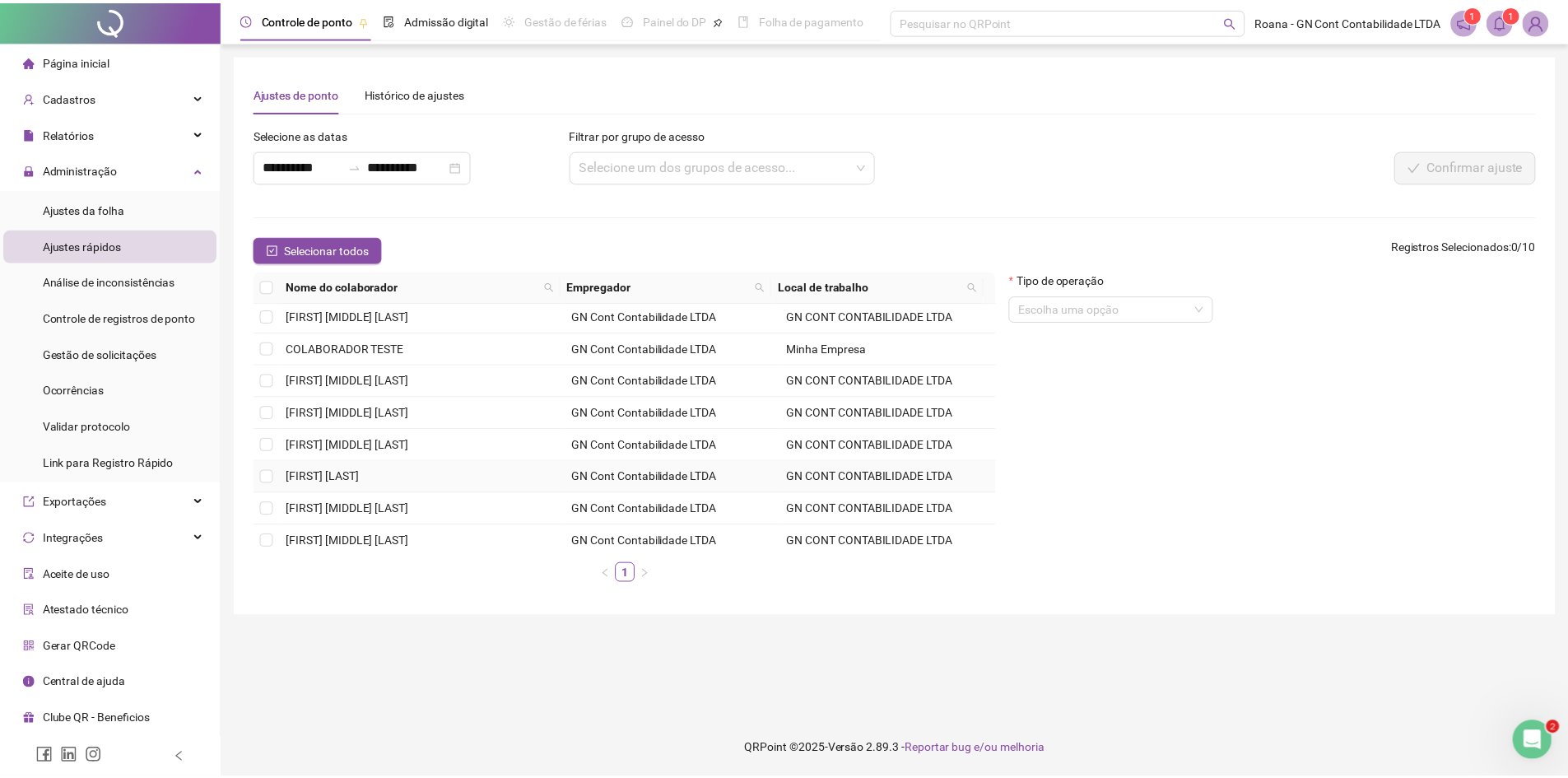 scroll, scrollTop: 0, scrollLeft: 0, axis: both 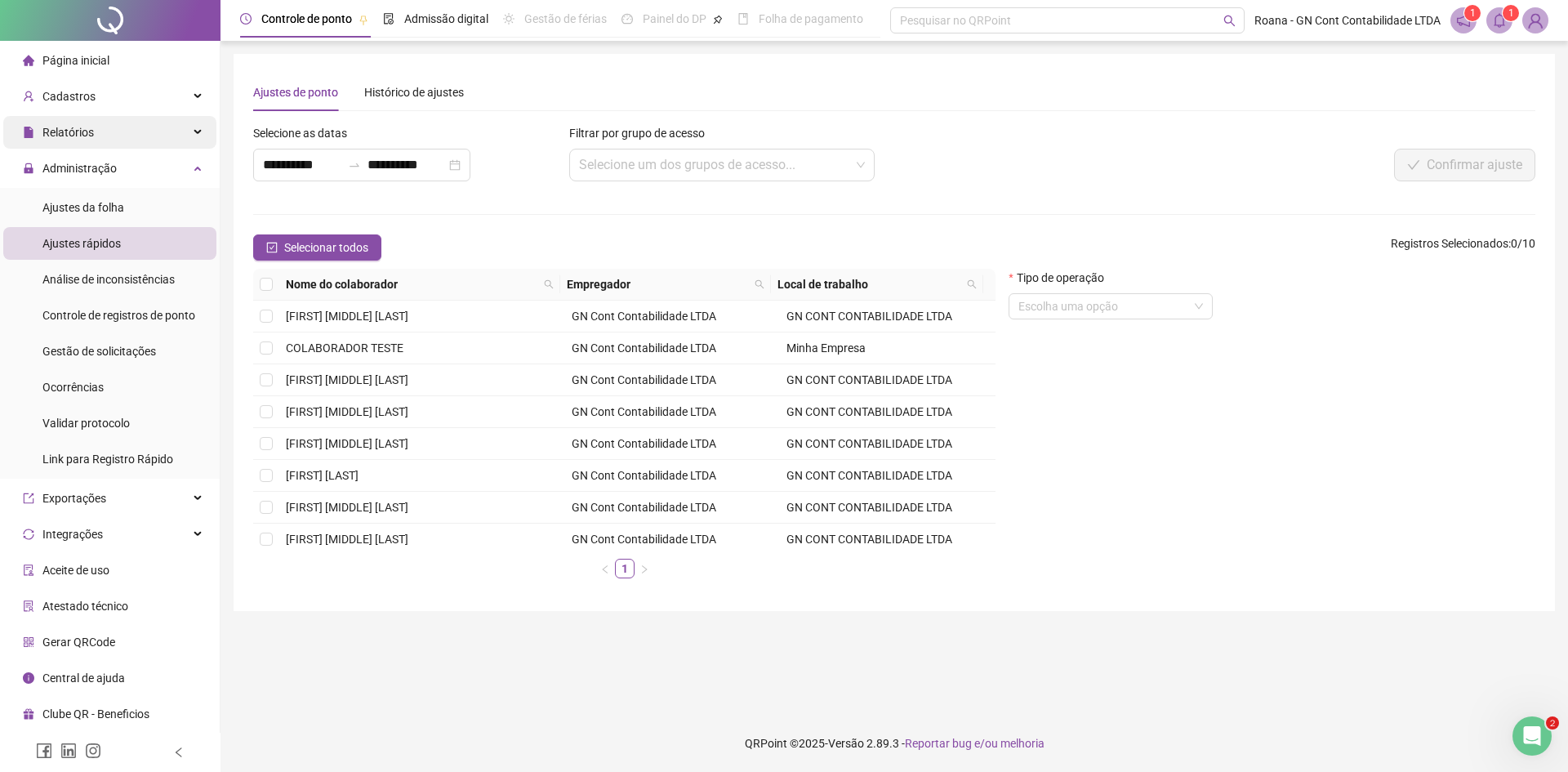 click on "Relatórios" at bounding box center (68, 132) 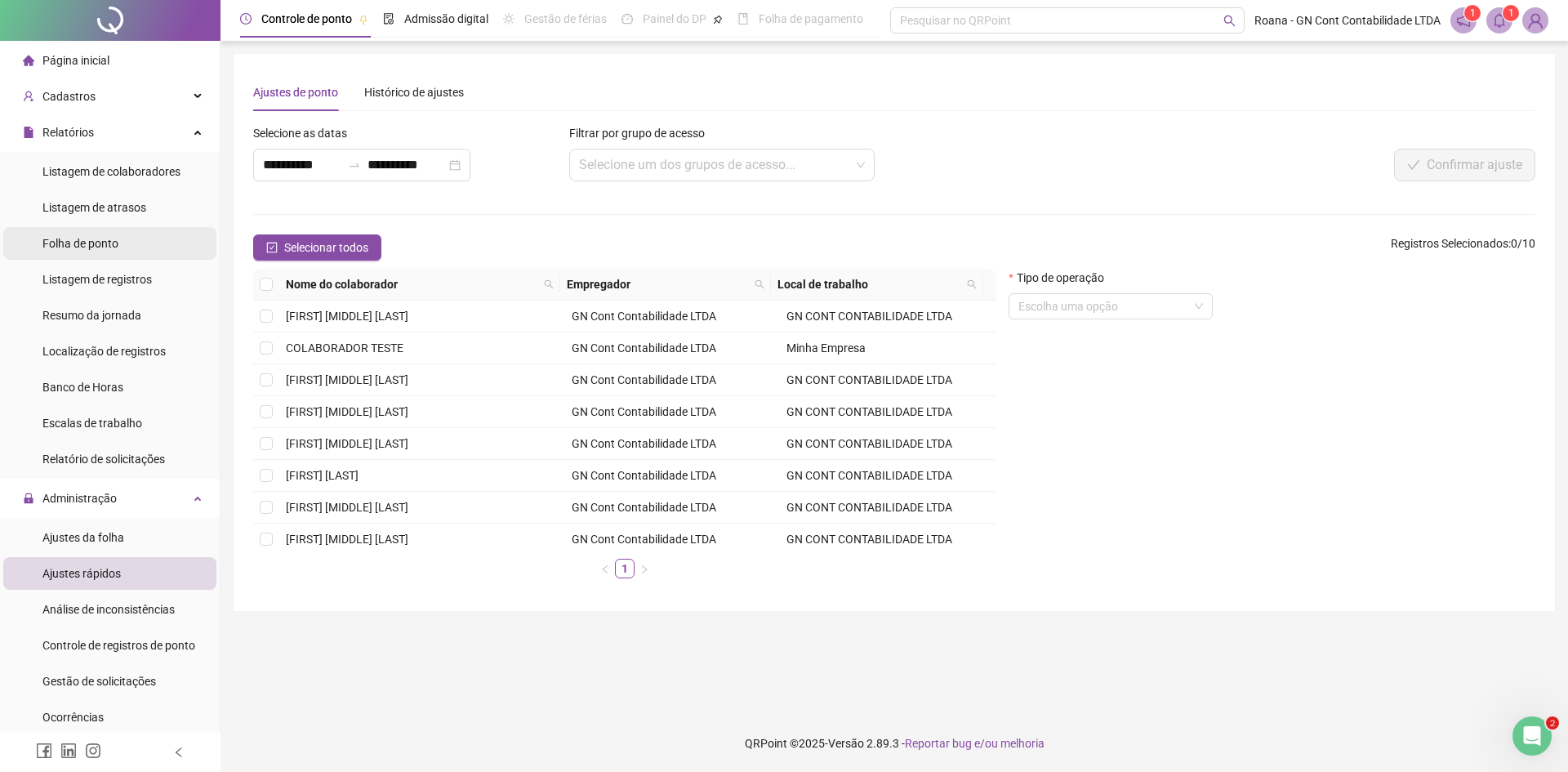 click on "Folha de ponto" at bounding box center (80, 243) 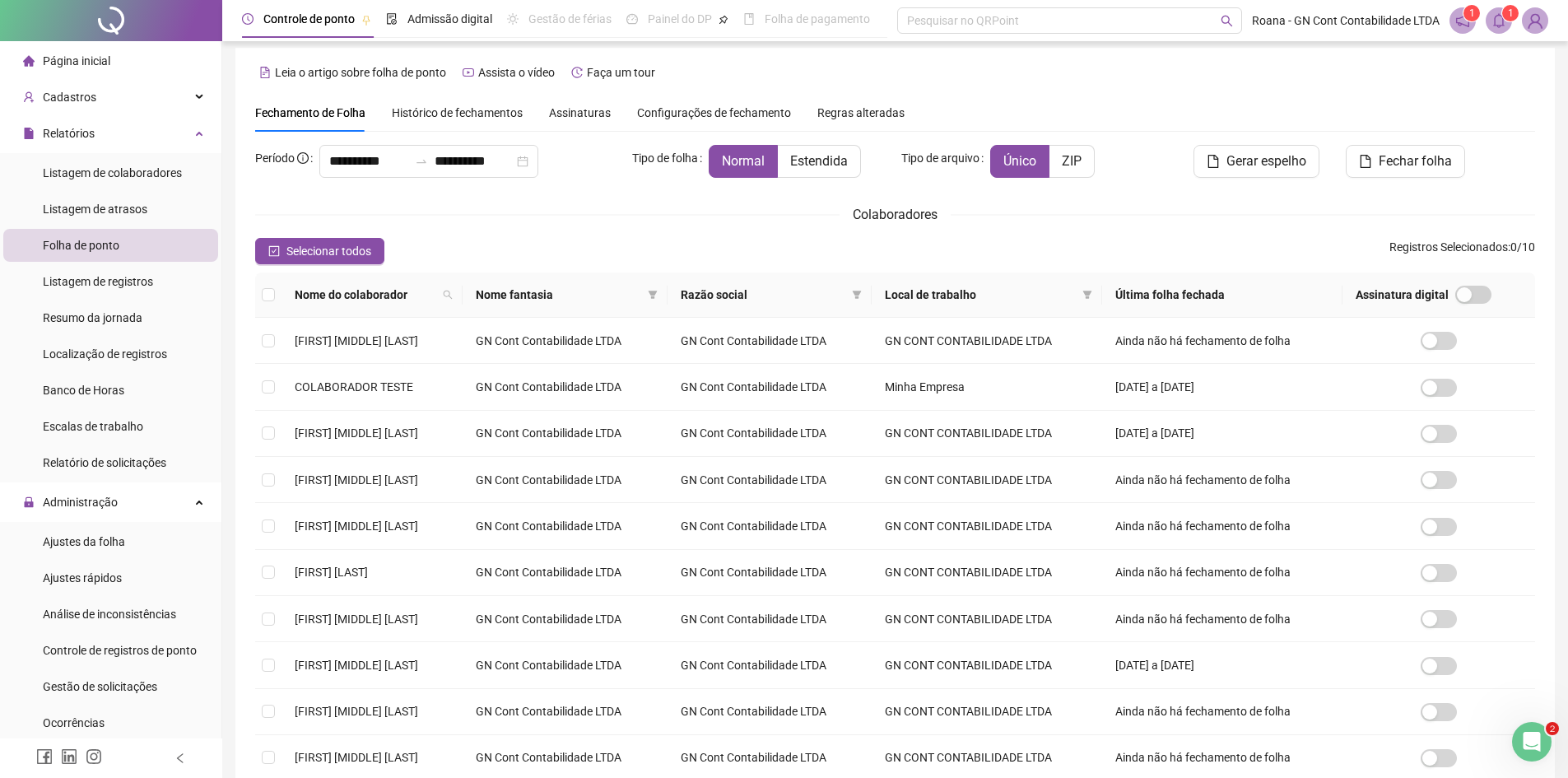 scroll, scrollTop: 0, scrollLeft: 0, axis: both 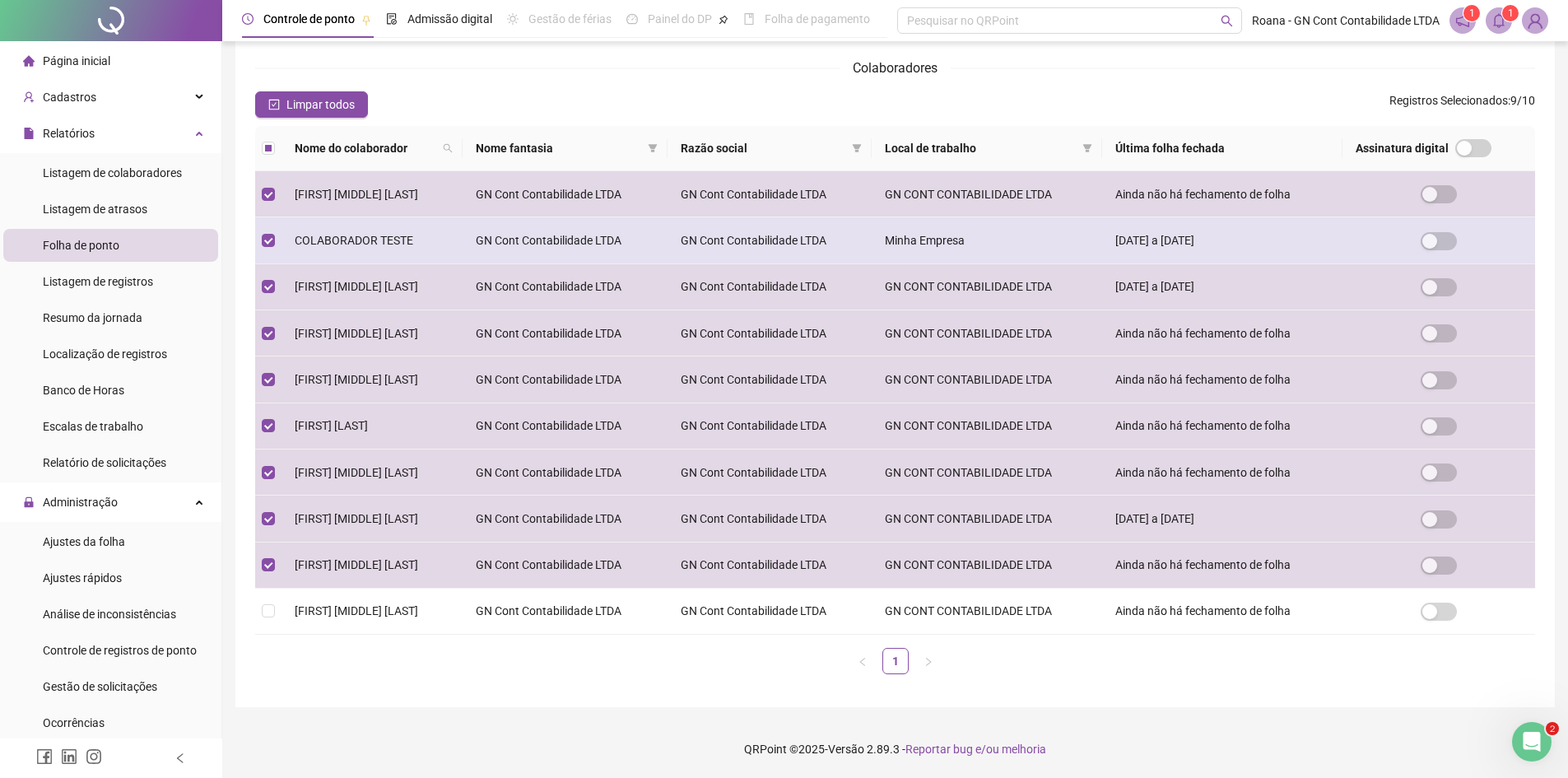 click on "COLABORADOR TESTE" at bounding box center (354, 240) 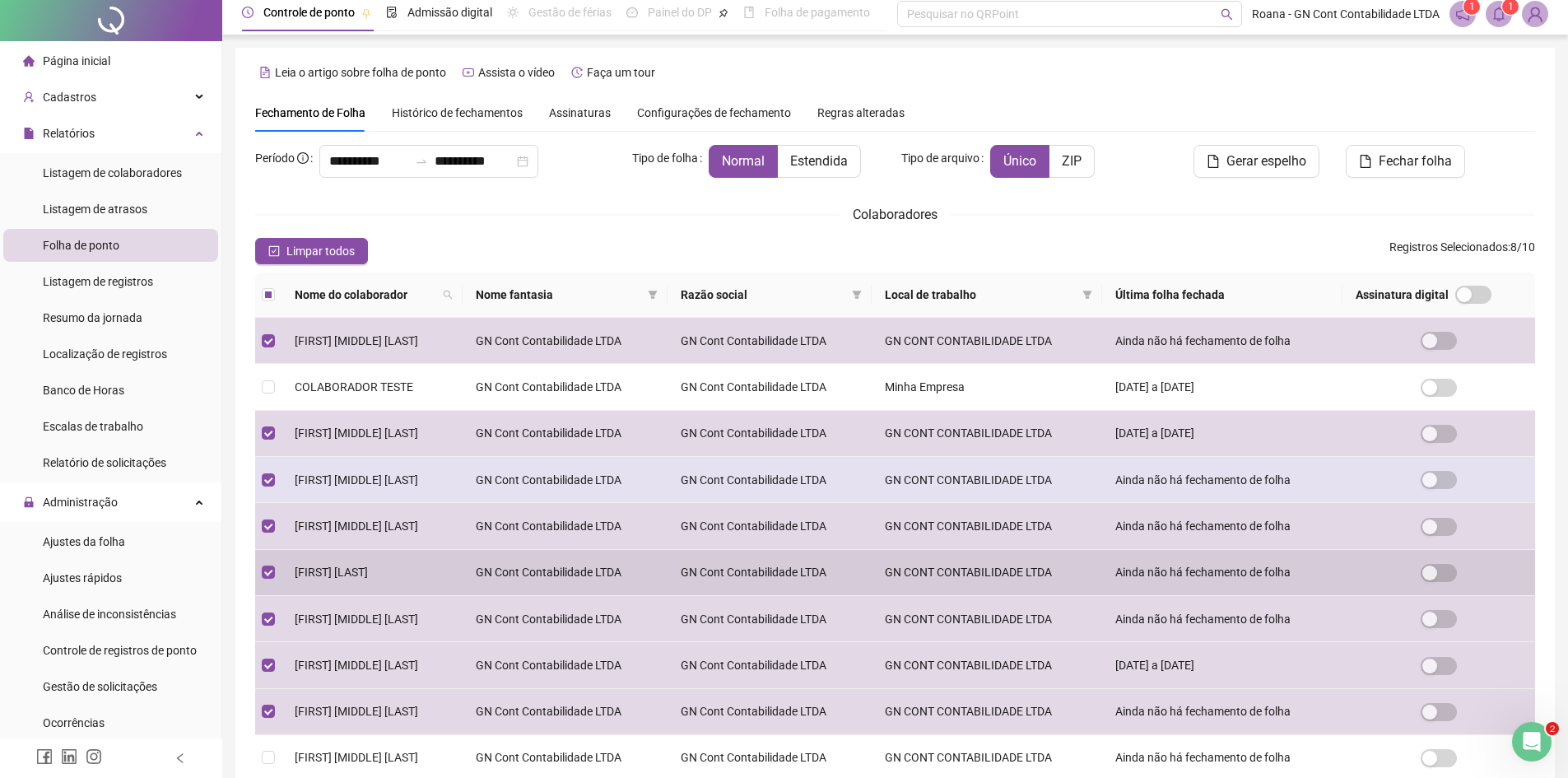 scroll, scrollTop: 0, scrollLeft: 0, axis: both 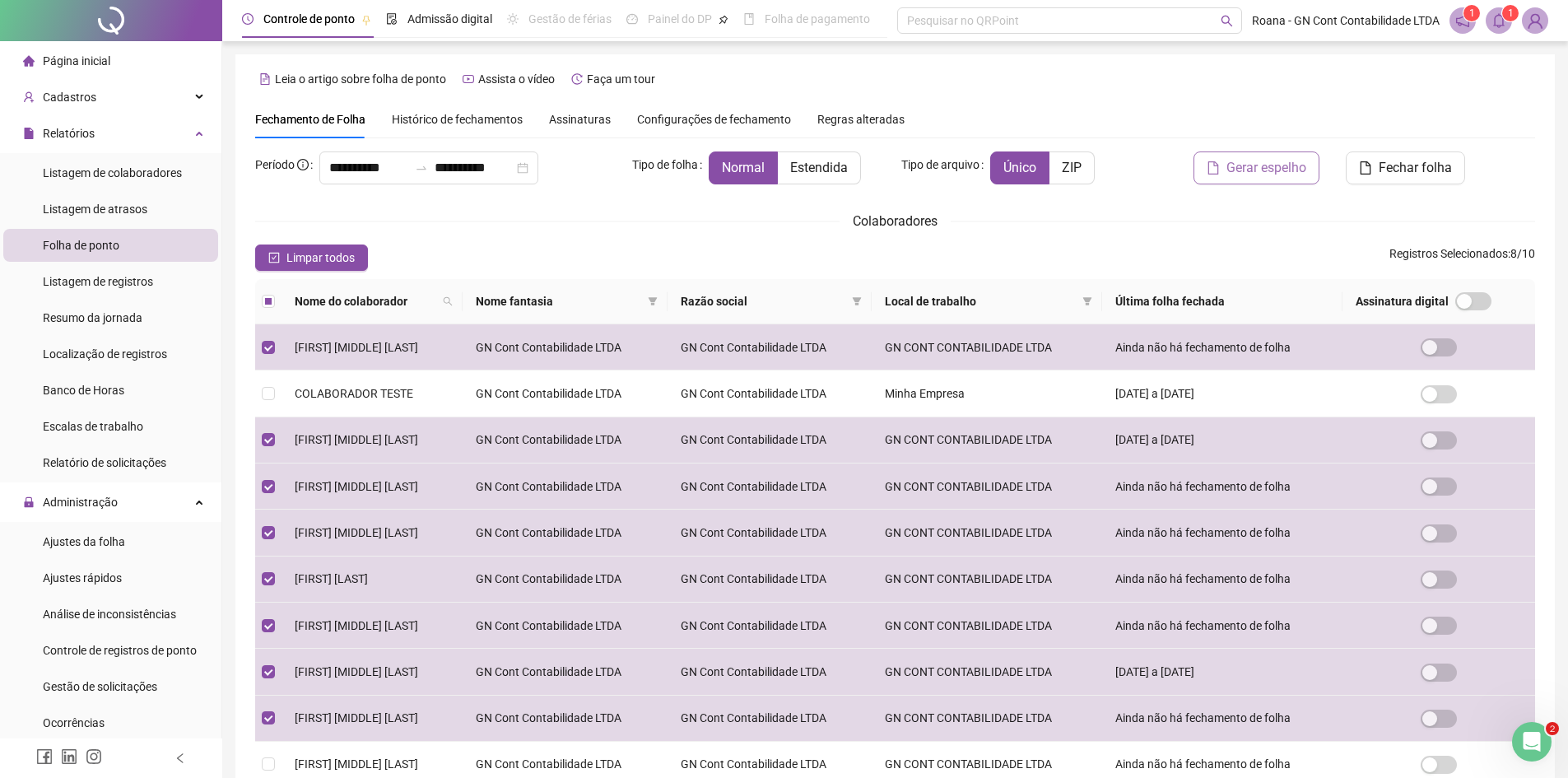 click on "Gerar espelho" at bounding box center [1266, 168] 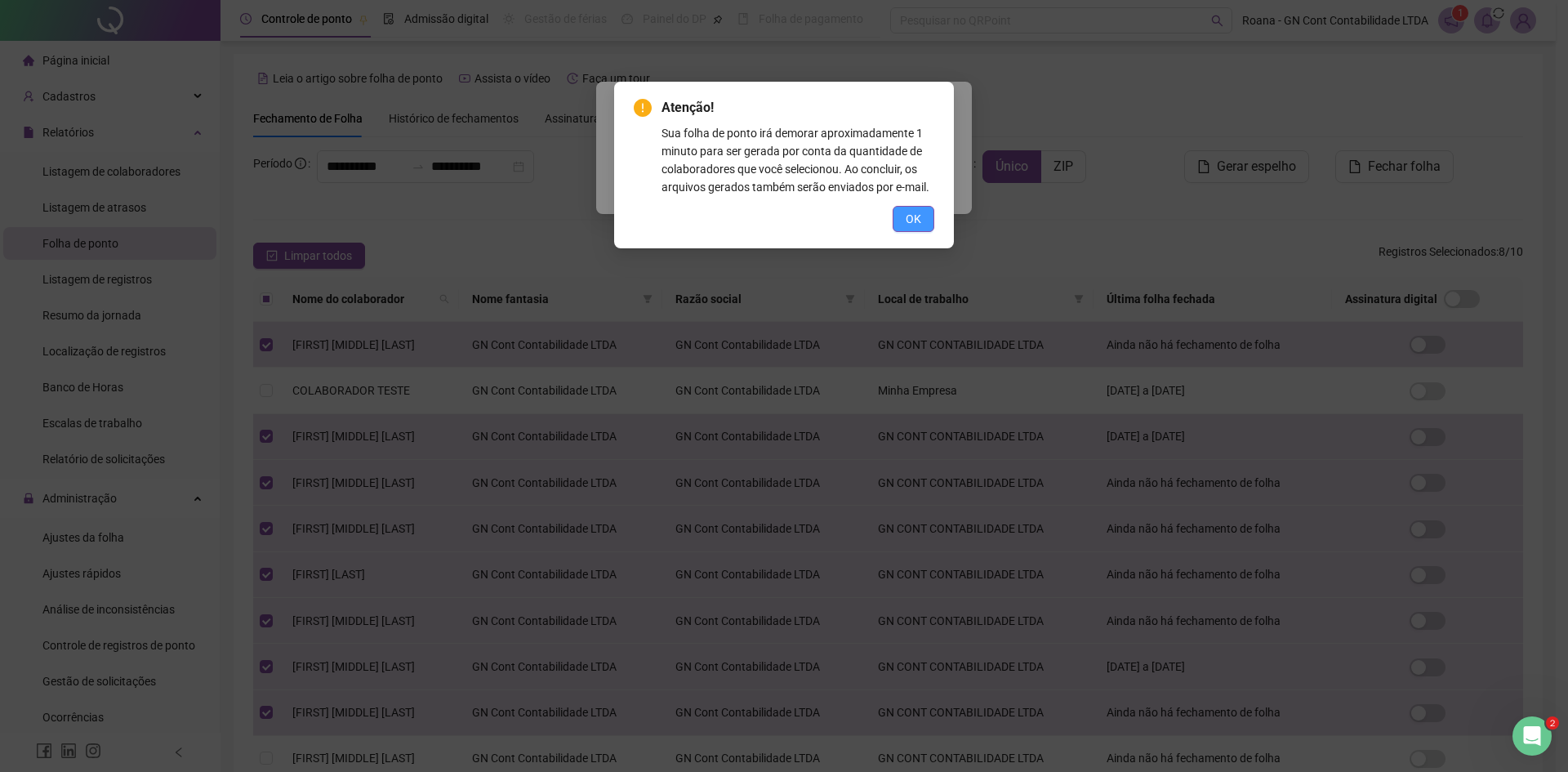 click on "OK" at bounding box center [913, 219] 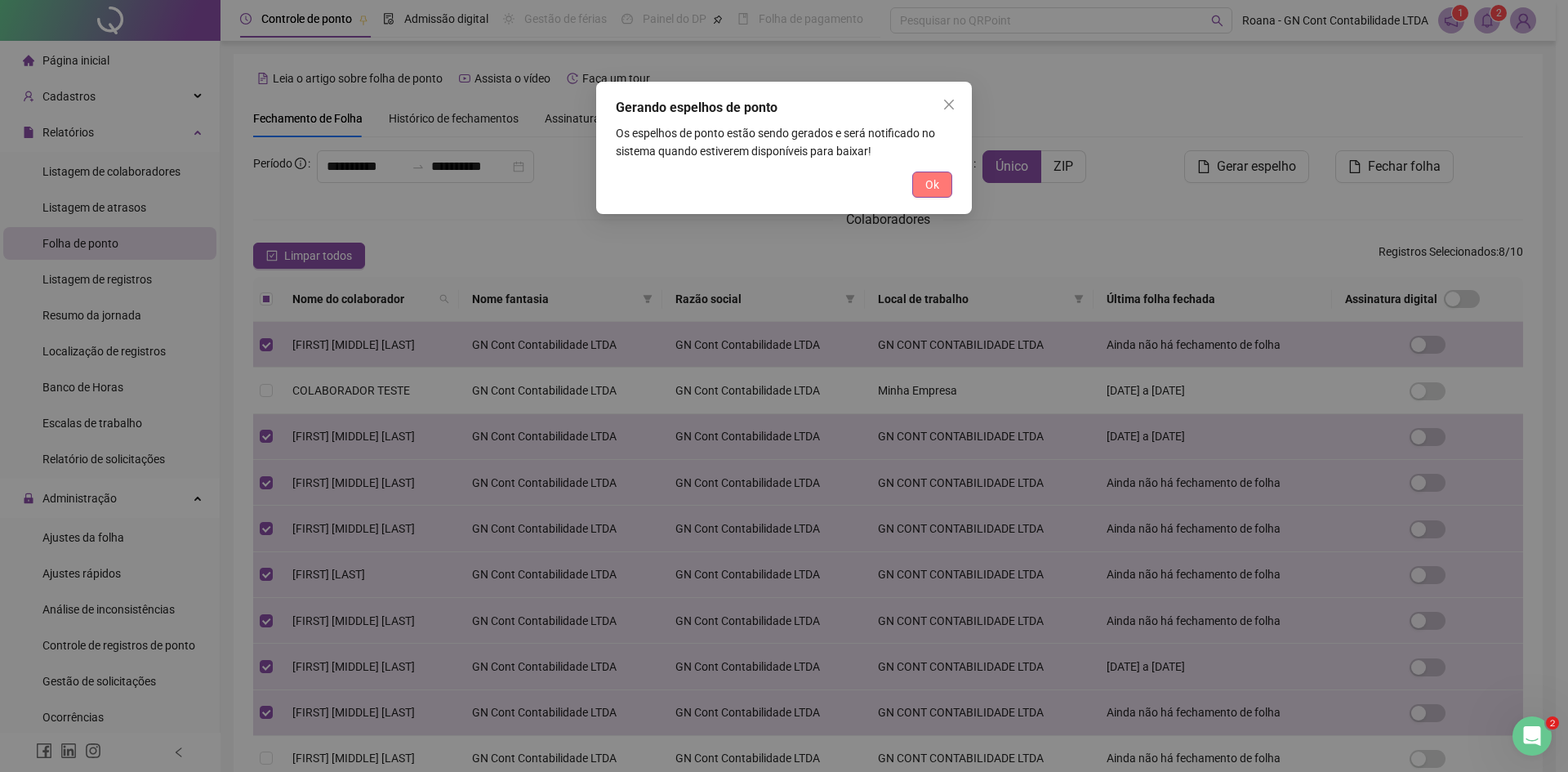 click on "Ok" at bounding box center (932, 185) 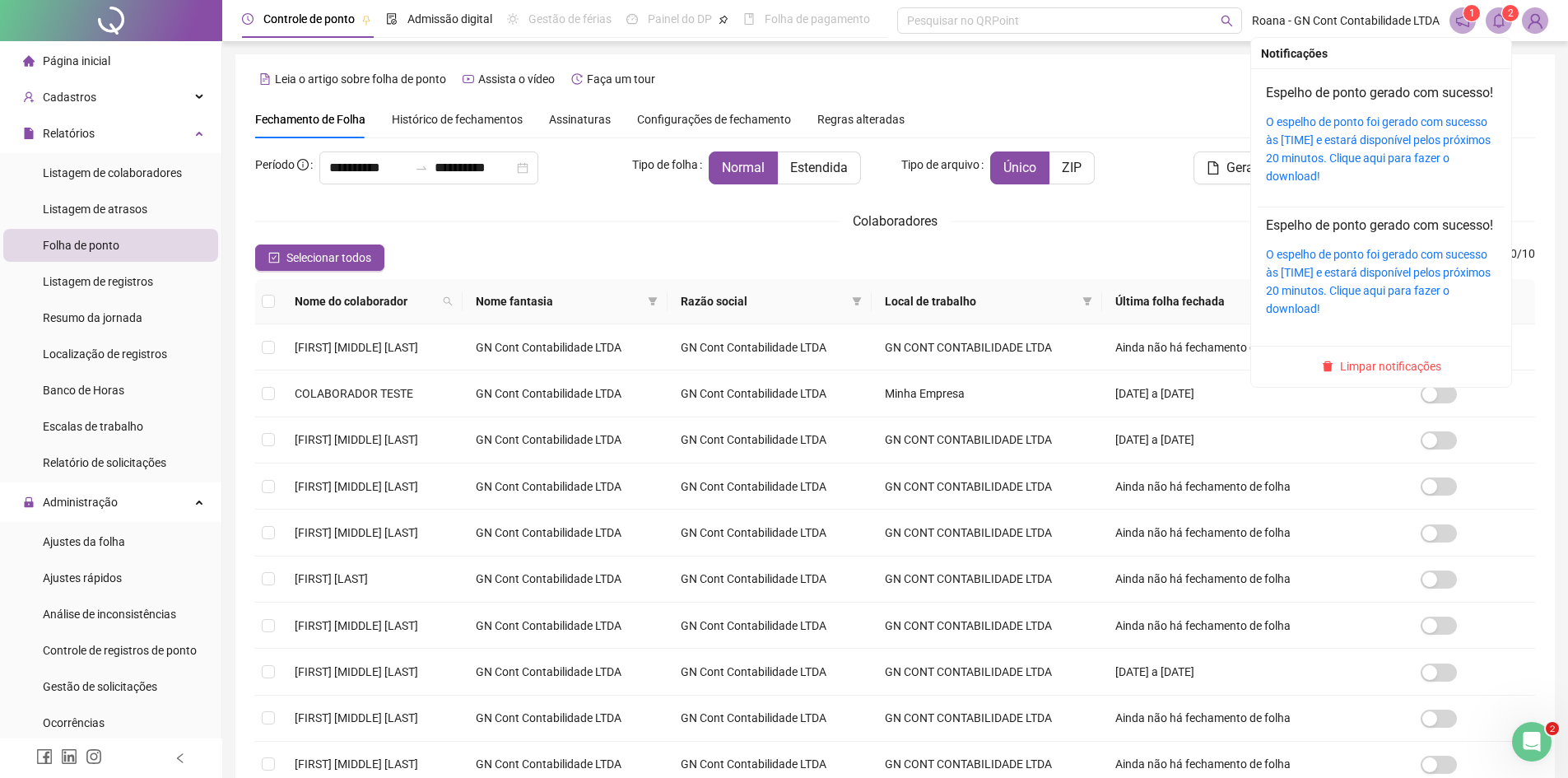 click 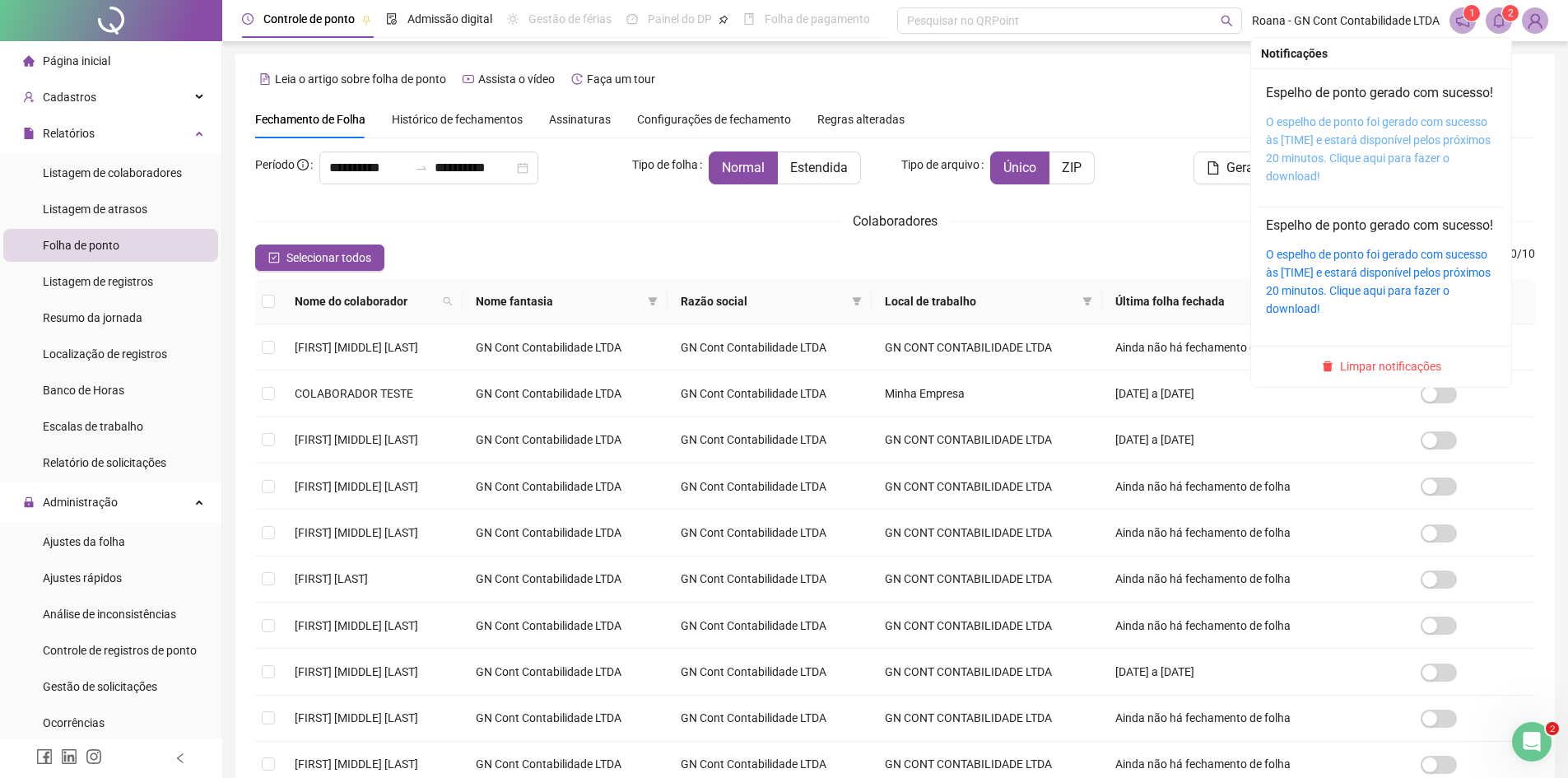 click on "O espelho de ponto foi gerado com sucesso às 10:30:41 e estará disponível pelos próximos 20 minutos.
Clique aqui para fazer o download!" at bounding box center (1378, 149) 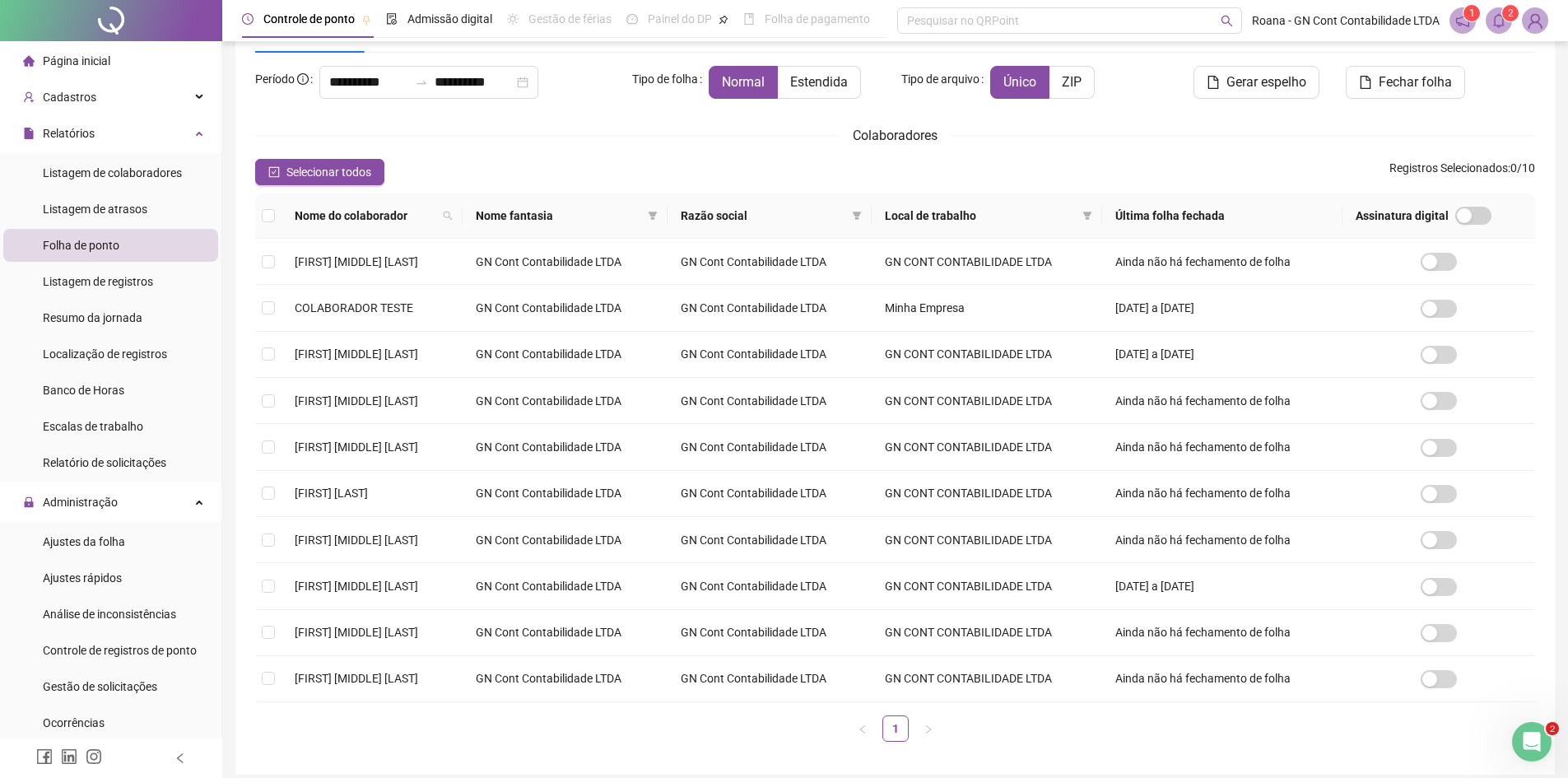 scroll, scrollTop: 155, scrollLeft: 0, axis: vertical 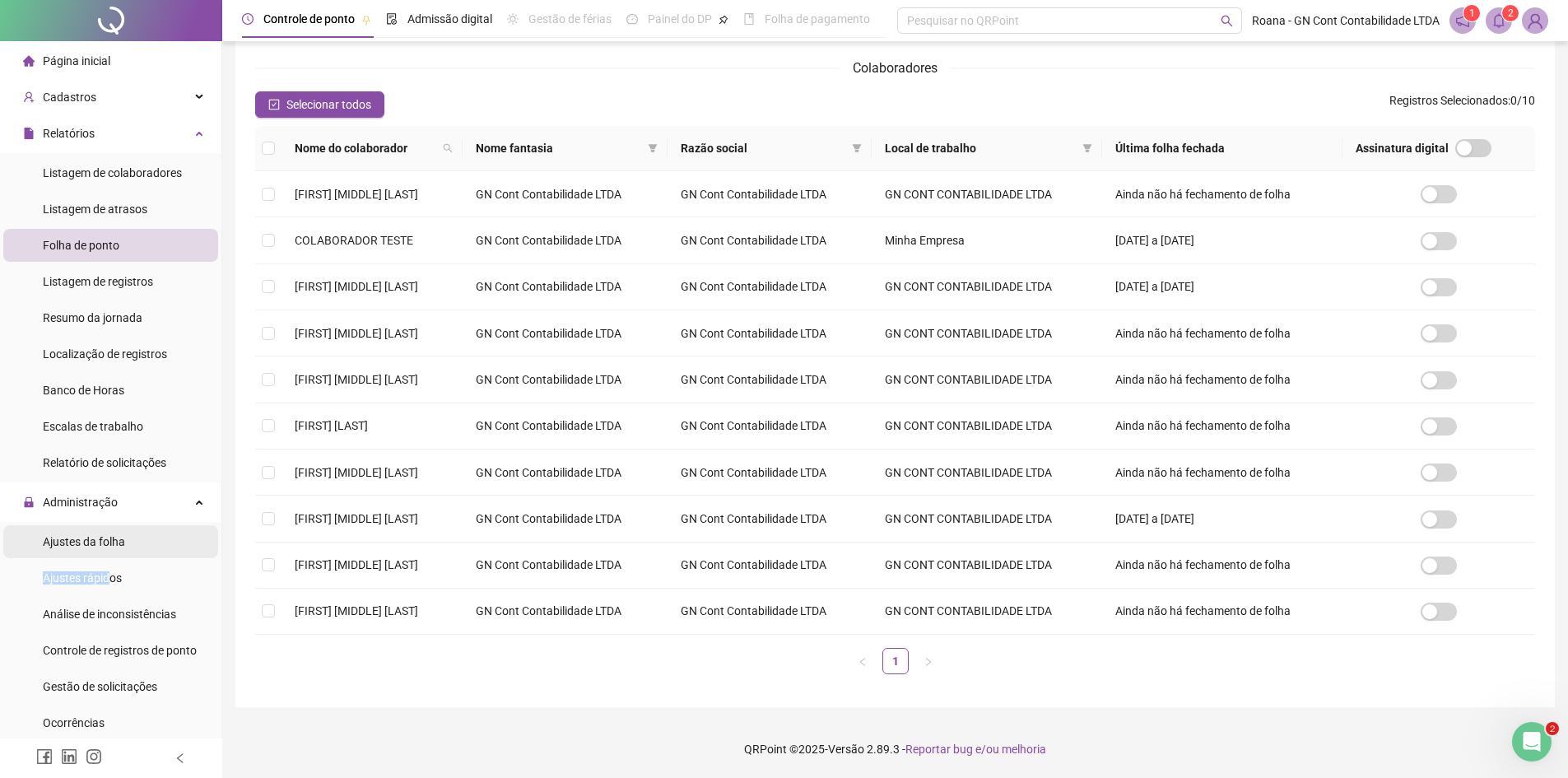 drag, startPoint x: 106, startPoint y: 580, endPoint x: 132, endPoint y: 541, distance: 46.872167 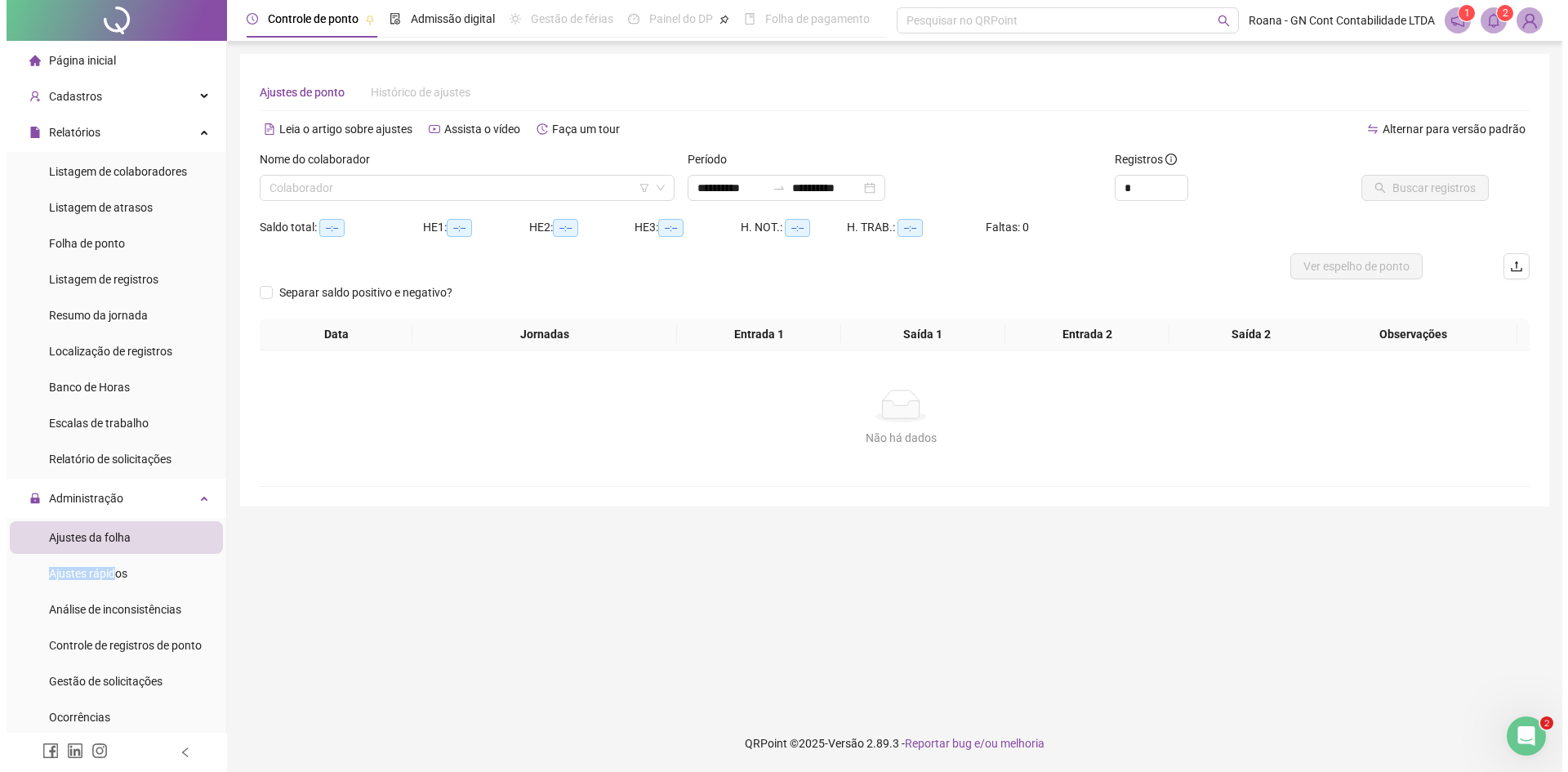 scroll, scrollTop: 0, scrollLeft: 0, axis: both 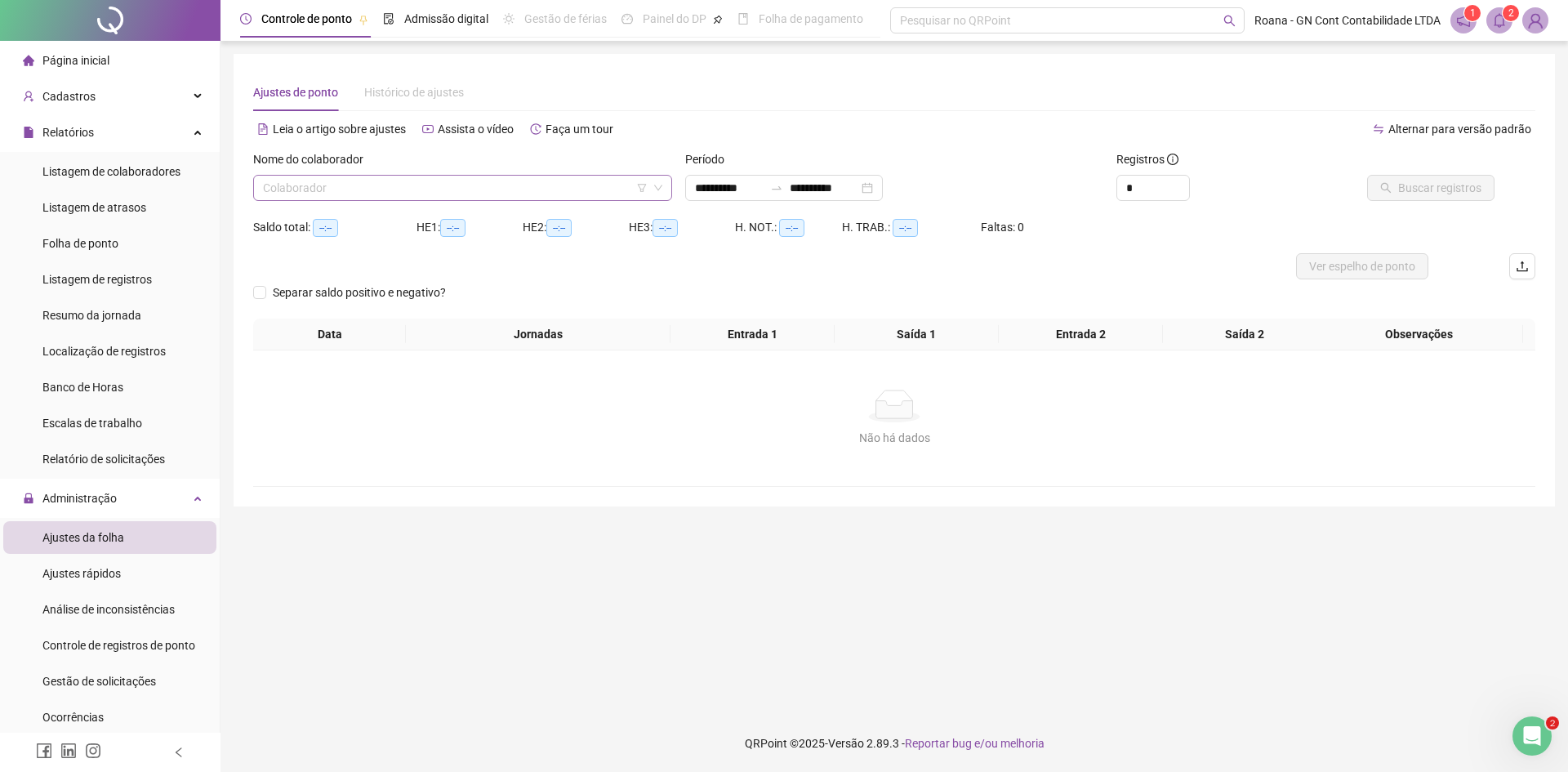 click 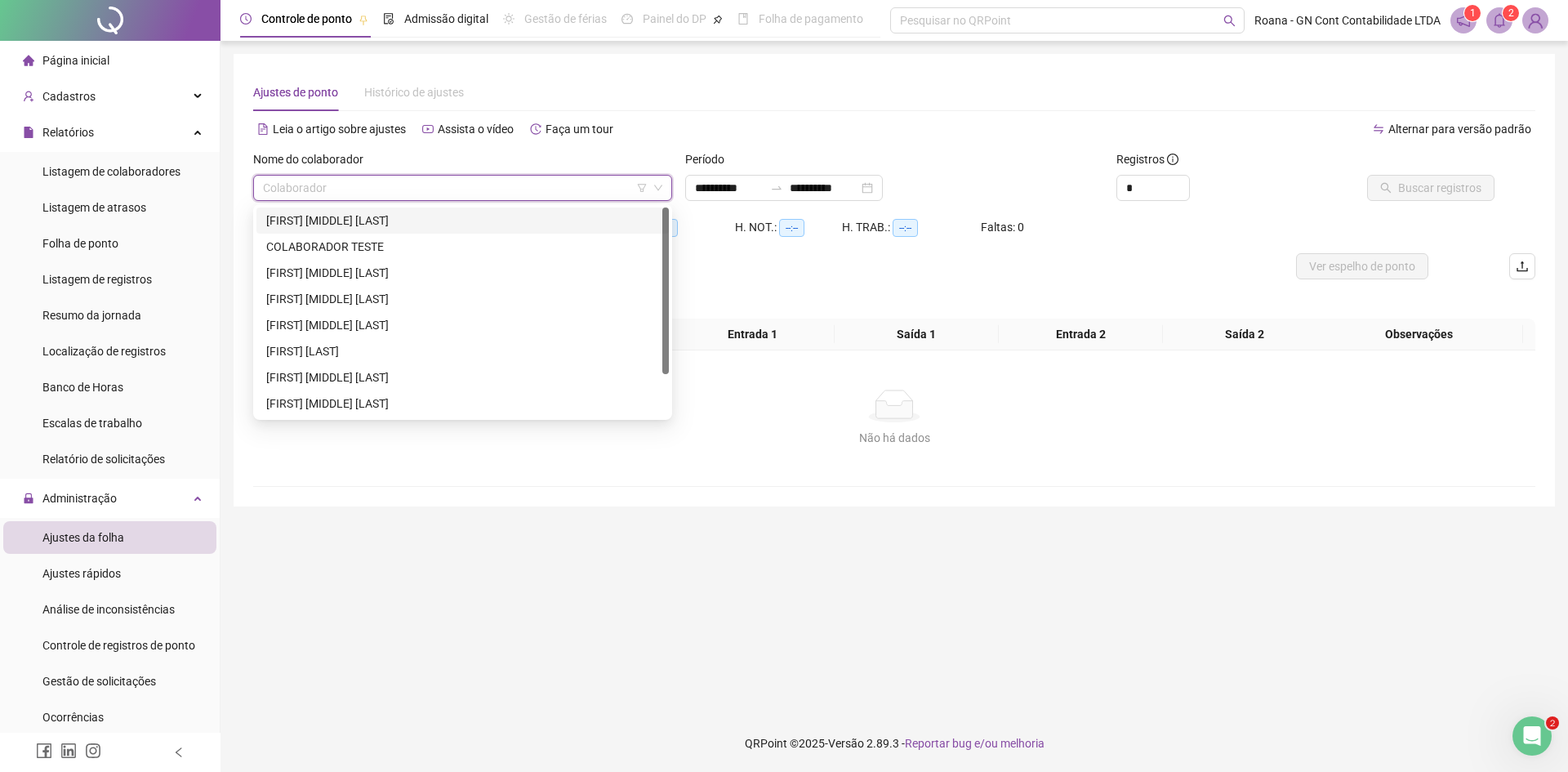 drag, startPoint x: 298, startPoint y: 177, endPoint x: 304, endPoint y: 188, distance: 12.529964 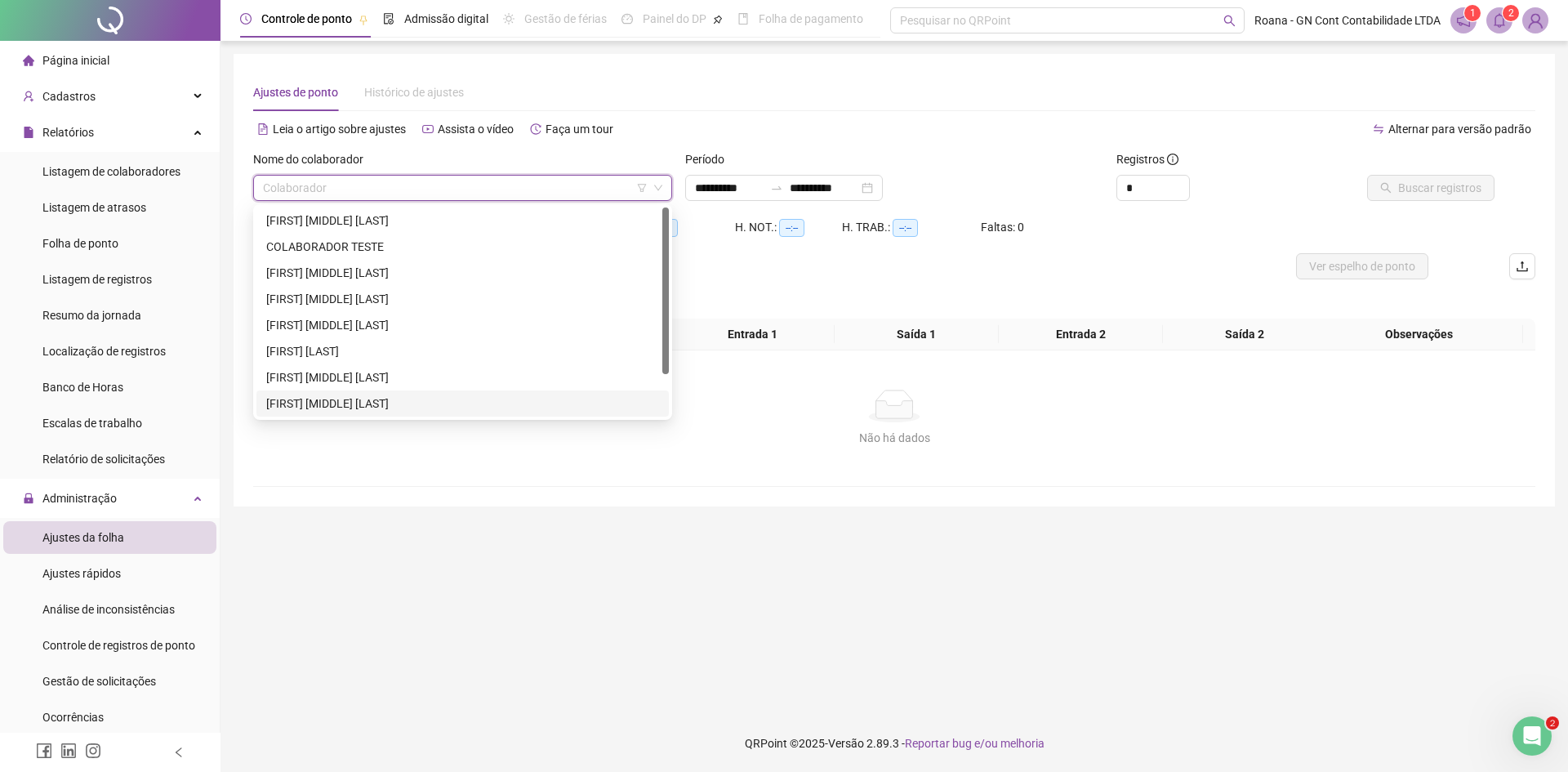 click on "[FIRST] [LAST]" at bounding box center (462, 404) 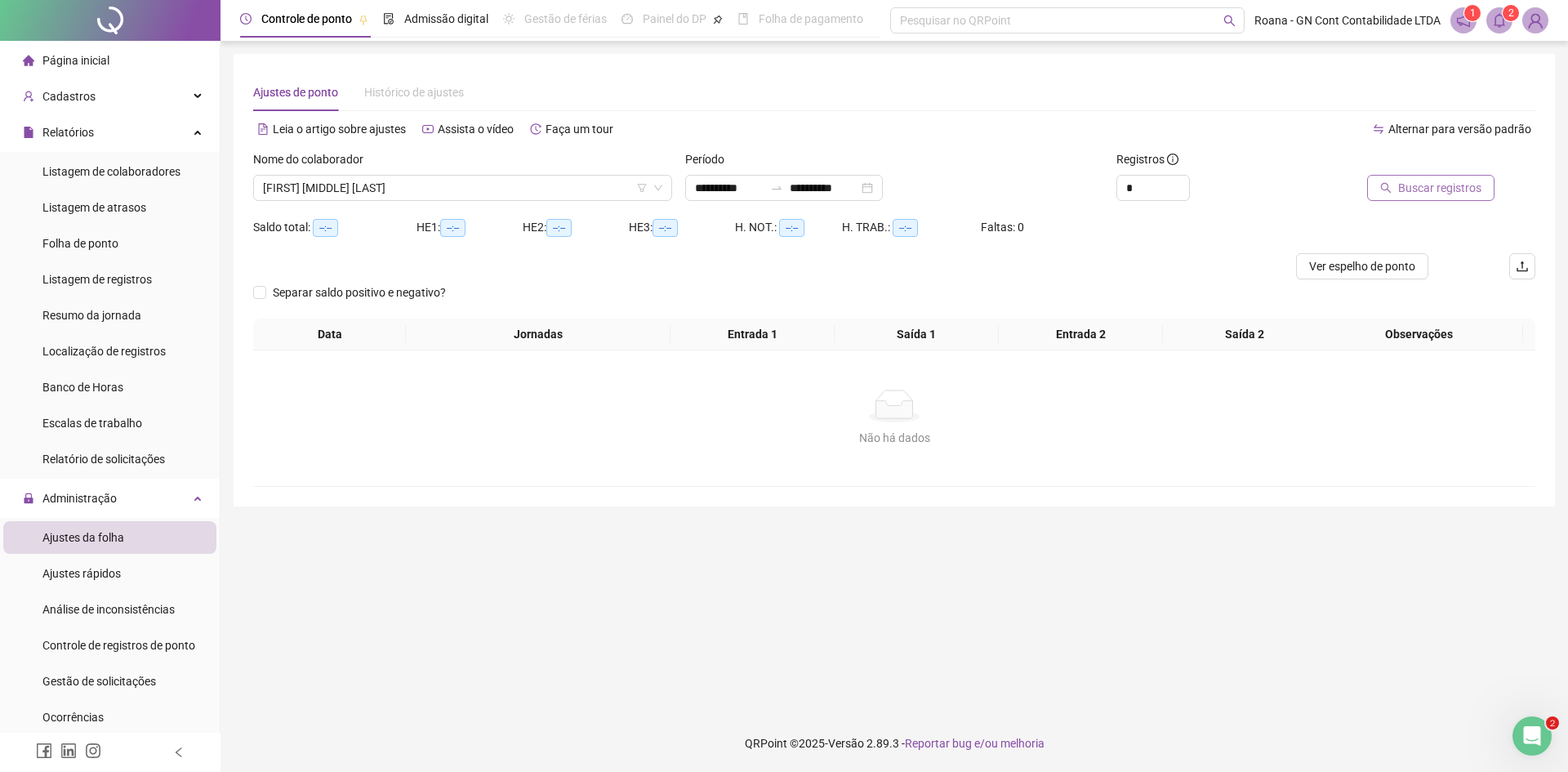 click on "Buscar registros" at bounding box center [1440, 188] 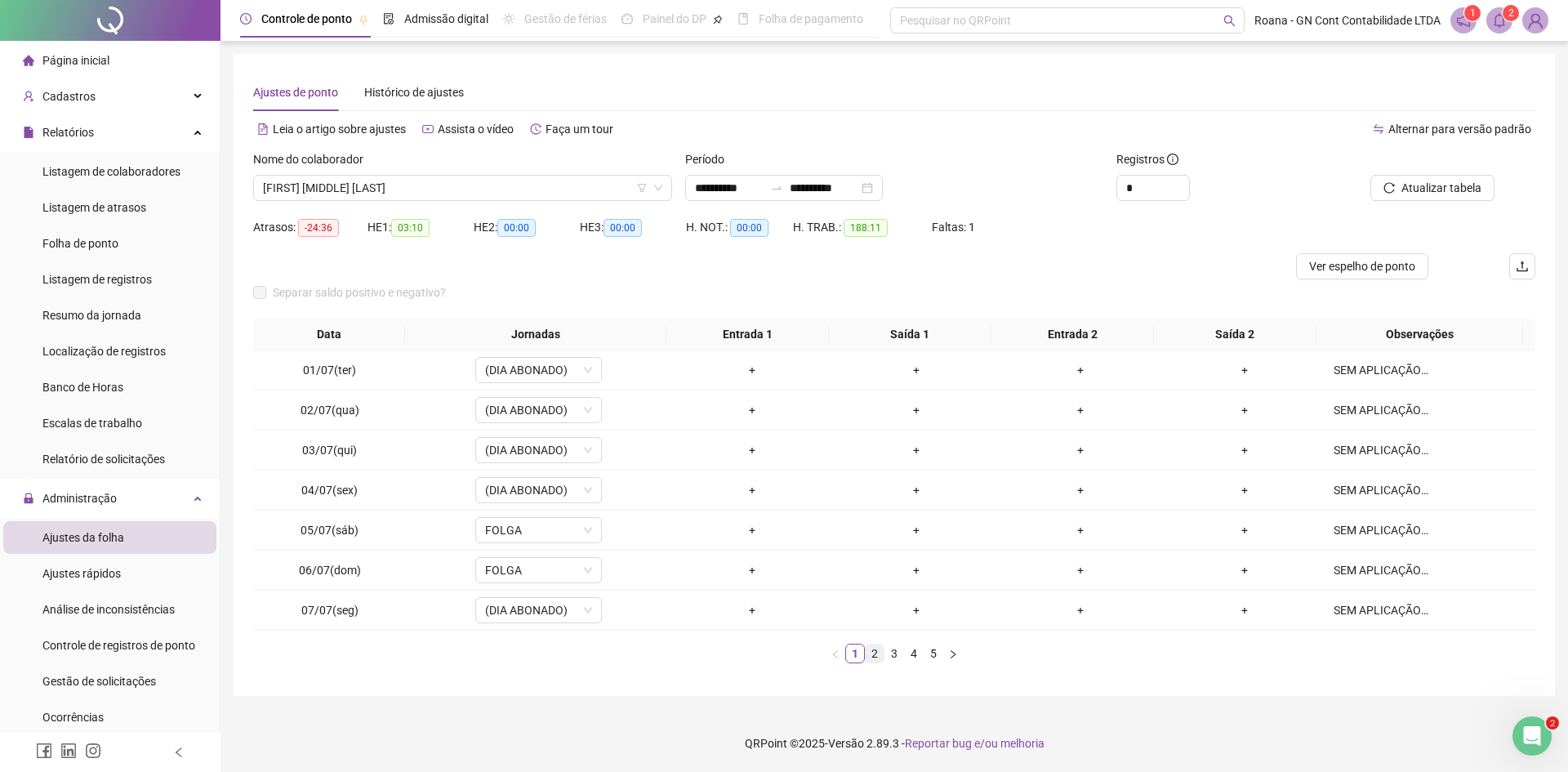 click on "2" at bounding box center (875, 654) 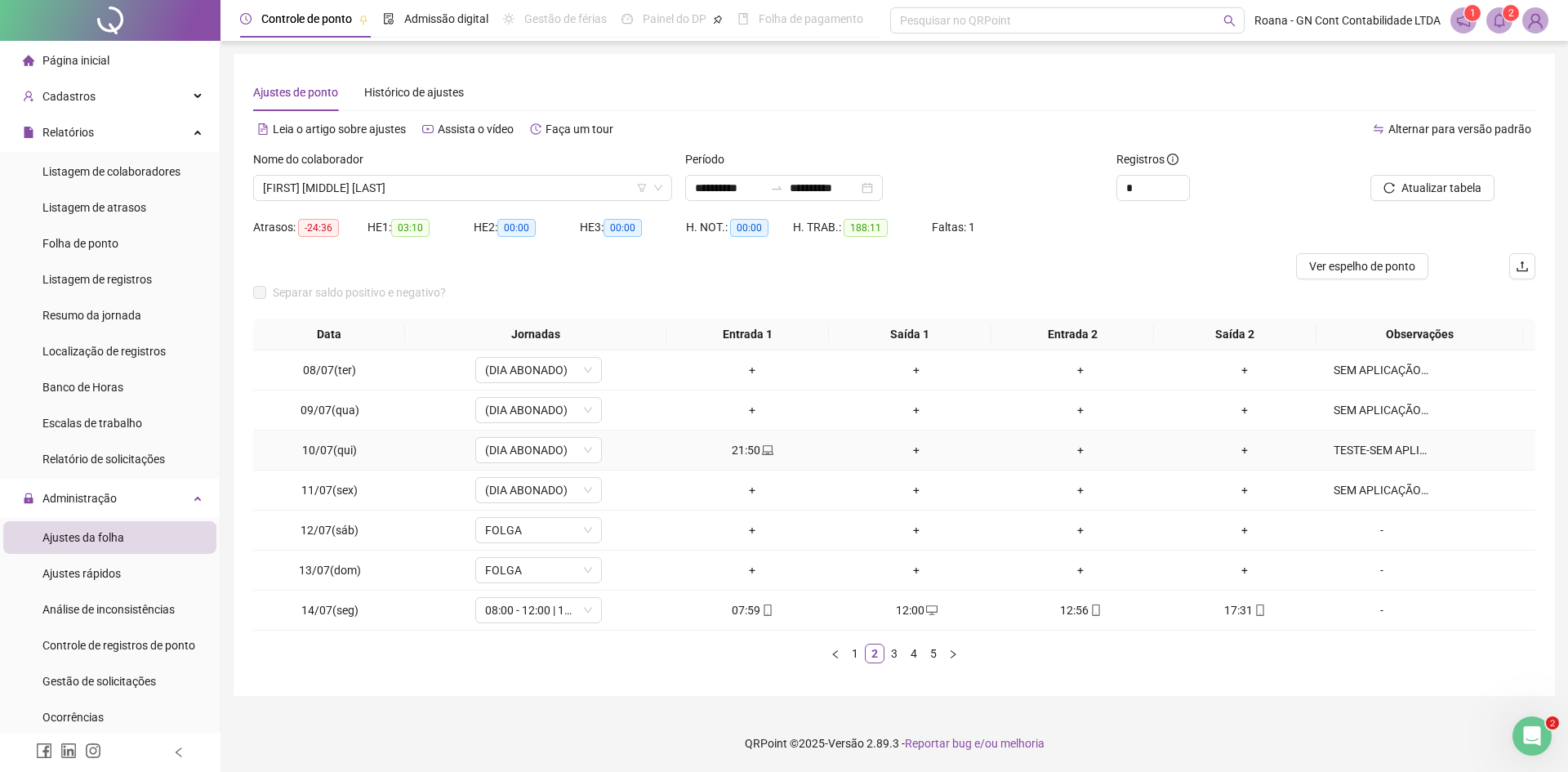 click on "21:50" at bounding box center (752, 450) 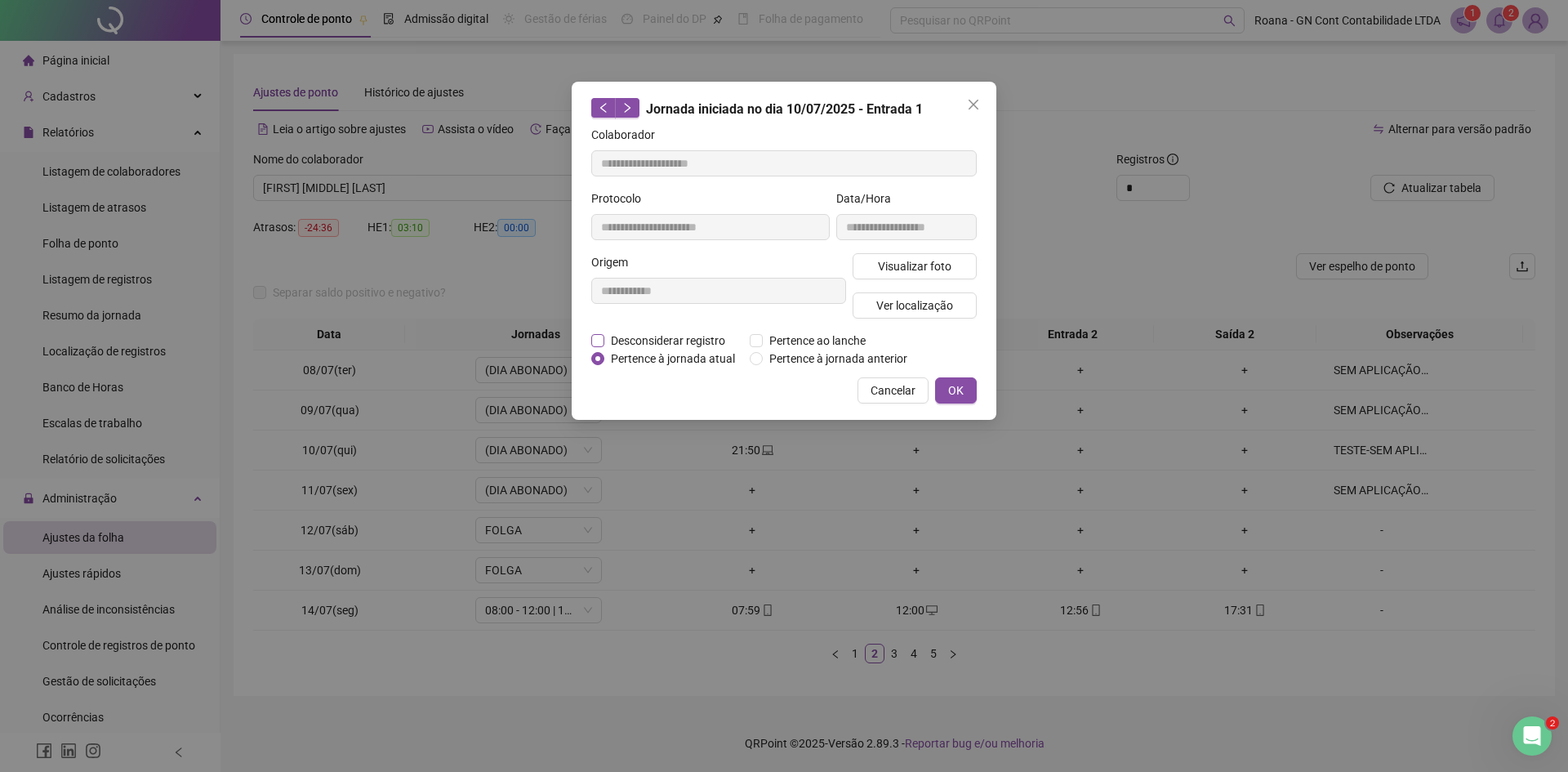 click on "Desconsiderar registro" at bounding box center [668, 341] 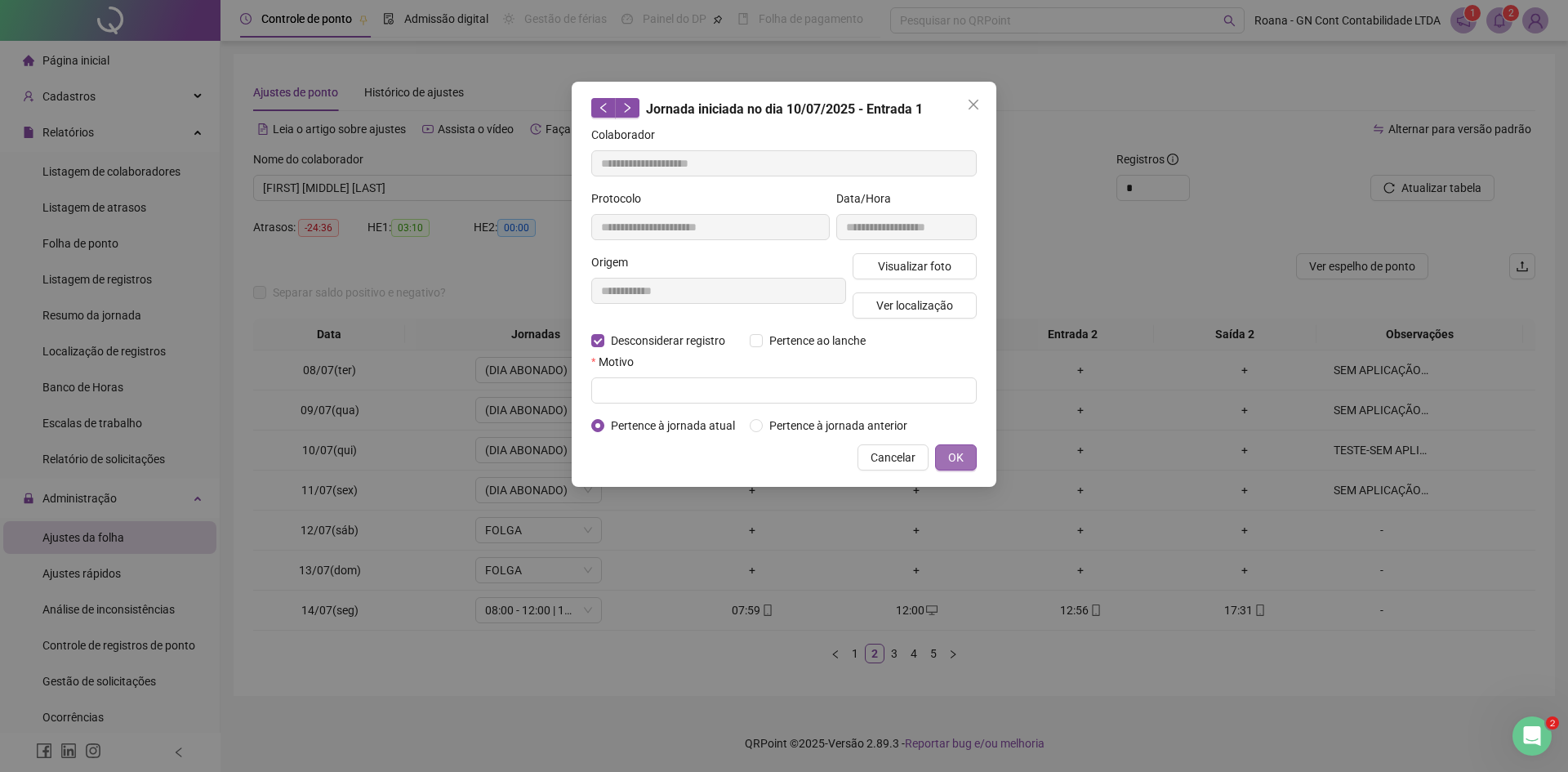 click on "OK" at bounding box center (956, 457) 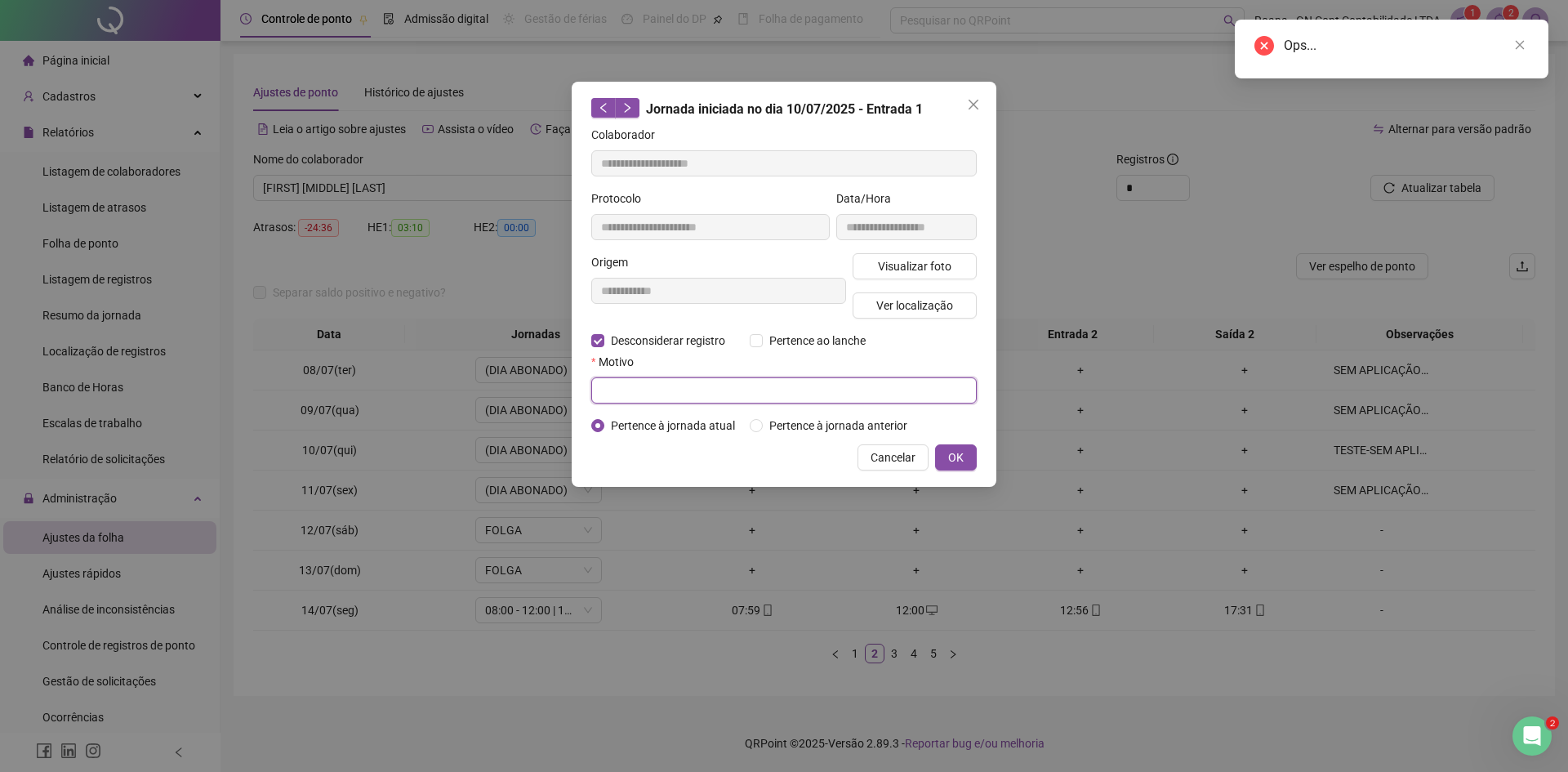 click at bounding box center [784, 390] 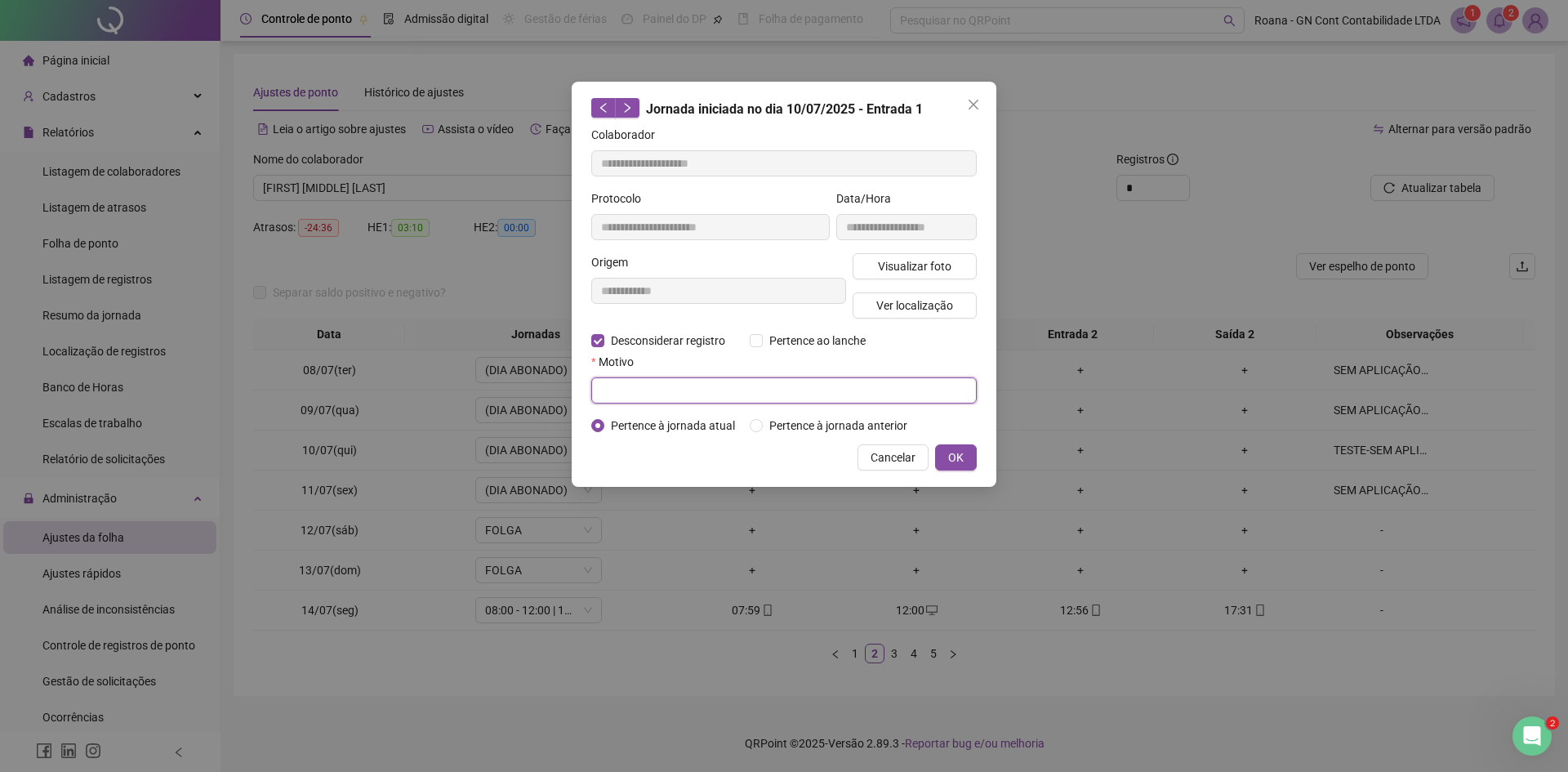 paste on "**********" 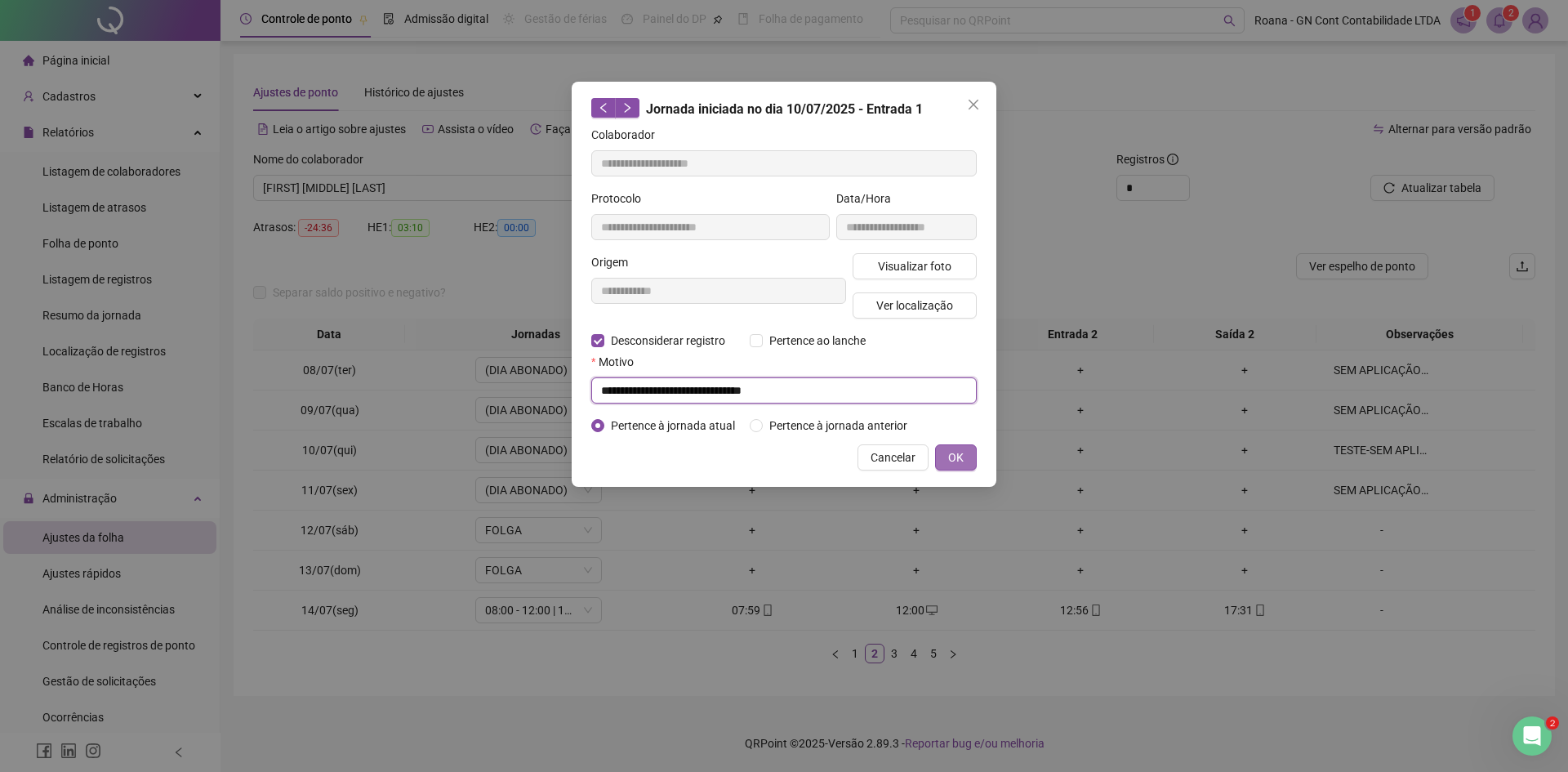 type on "**********" 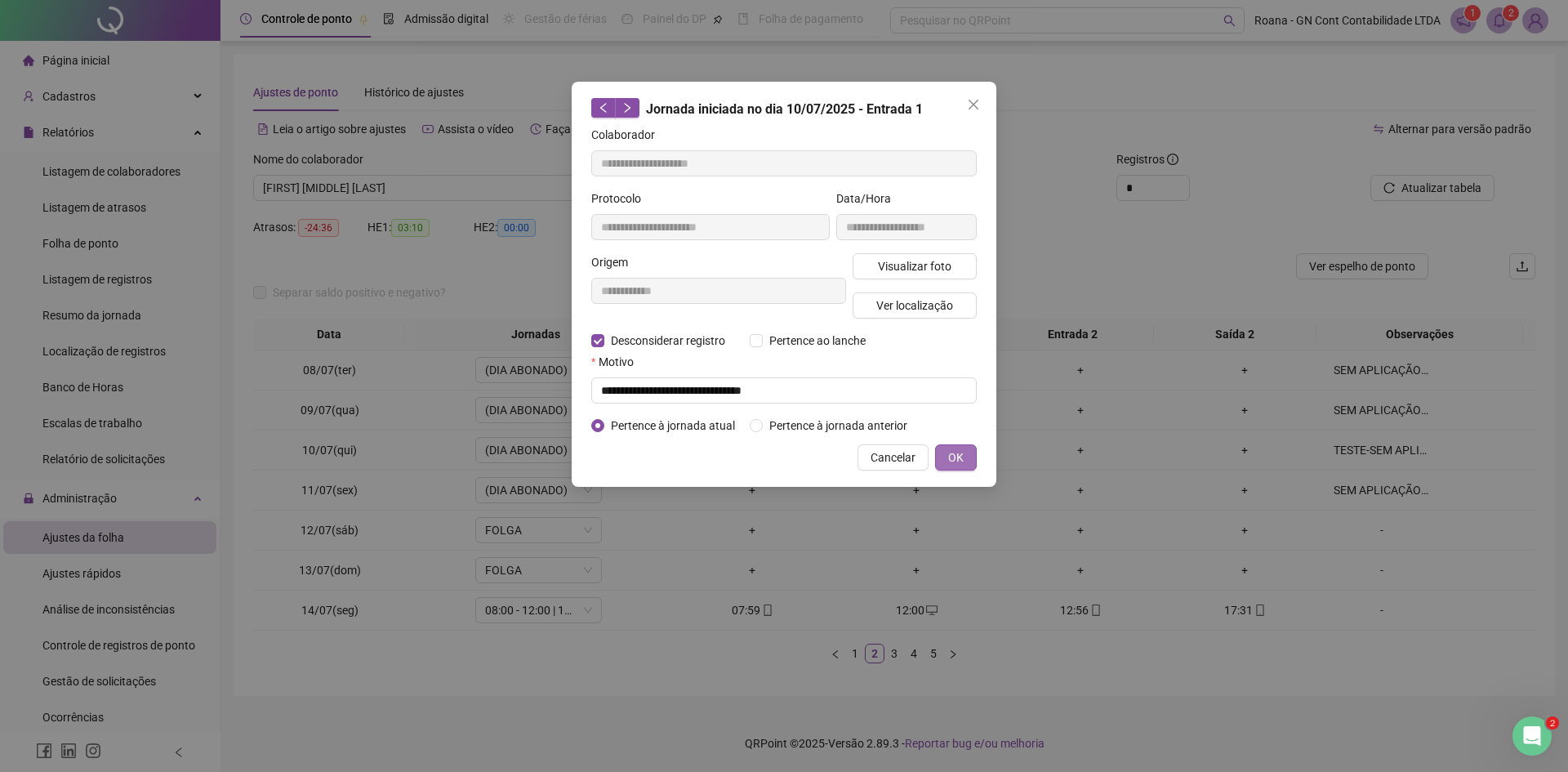 click on "OK" at bounding box center (956, 457) 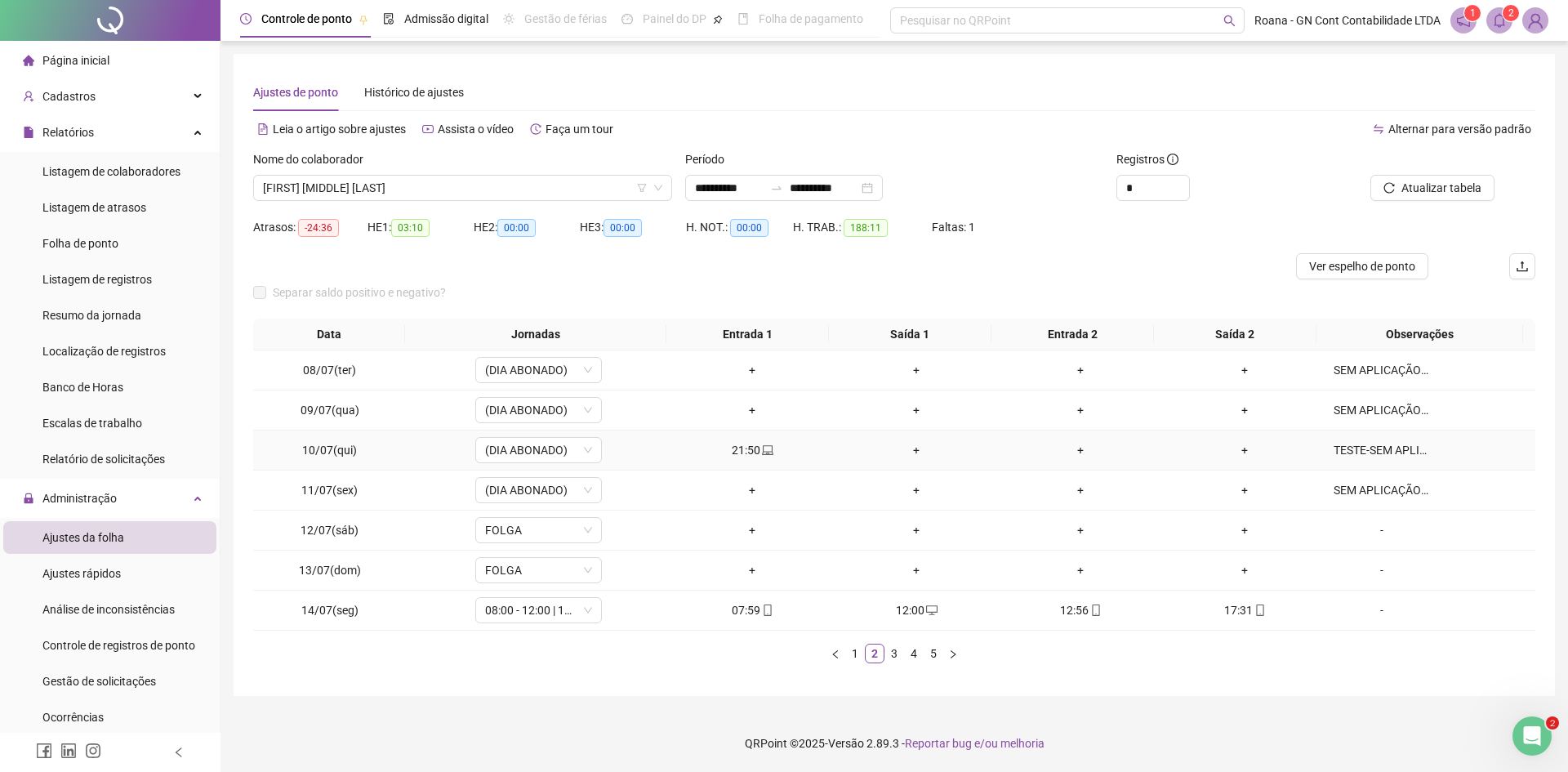 click on "21:50" at bounding box center (752, 450) 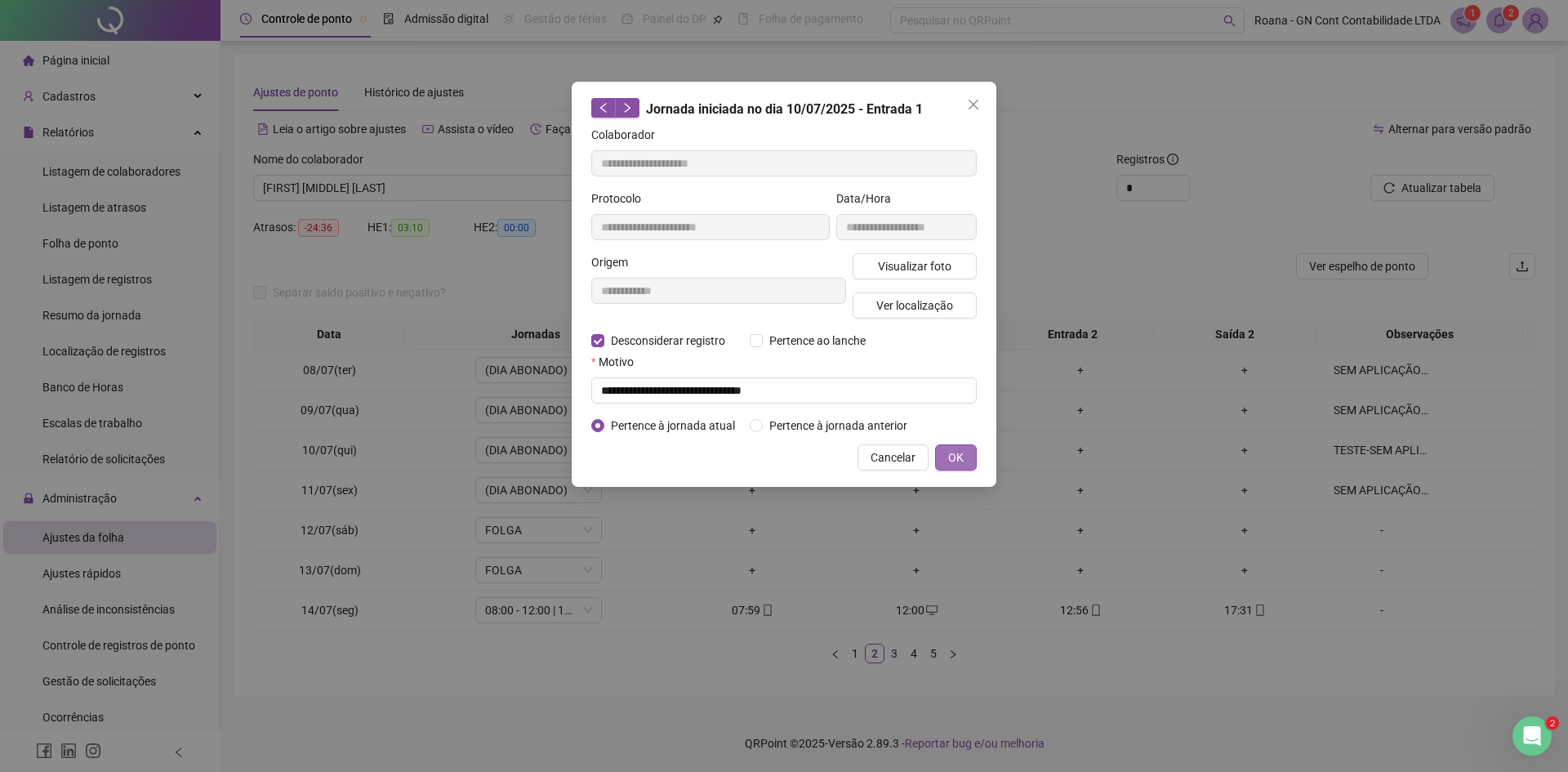 click on "OK" at bounding box center [956, 457] 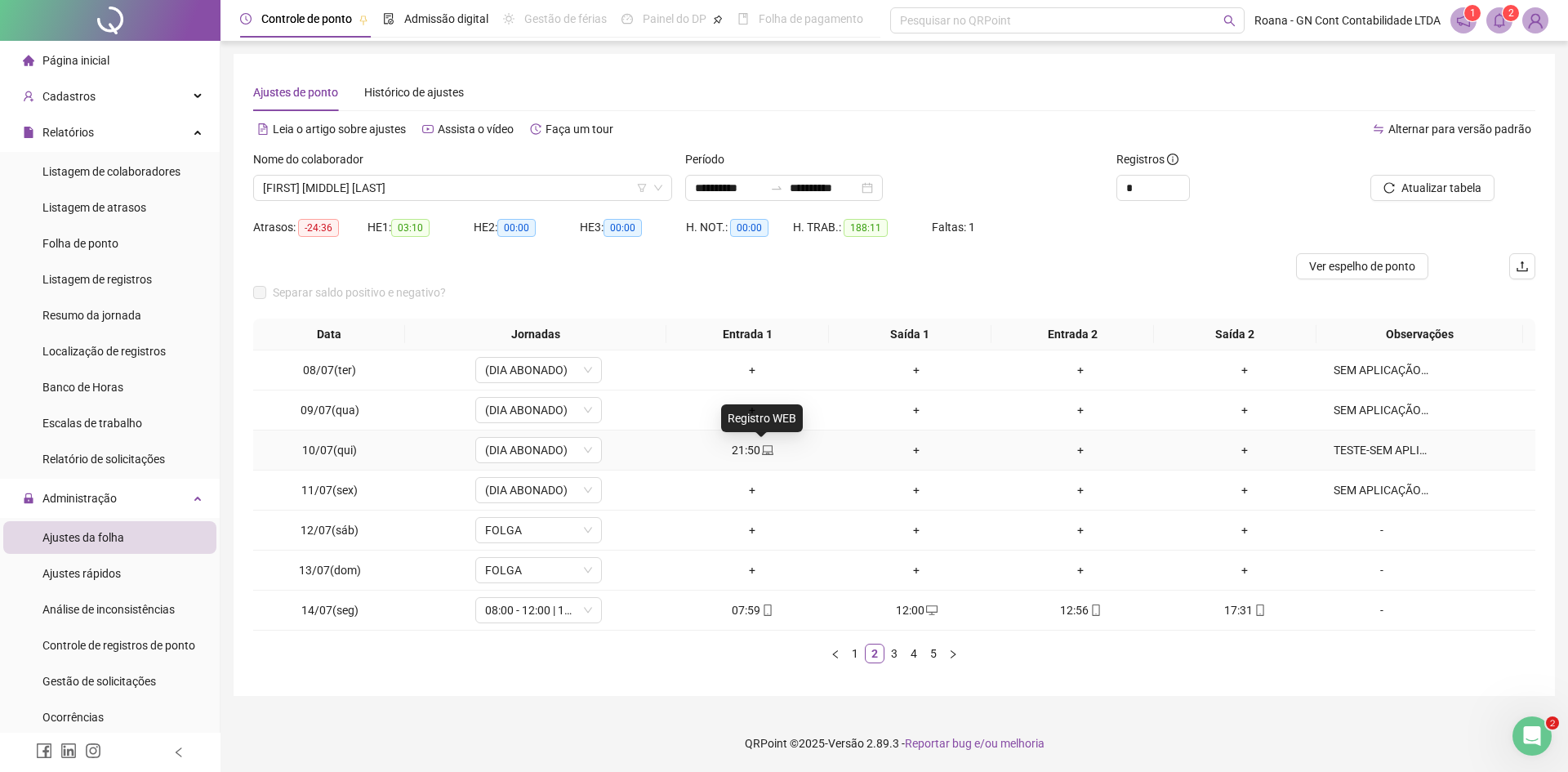 click 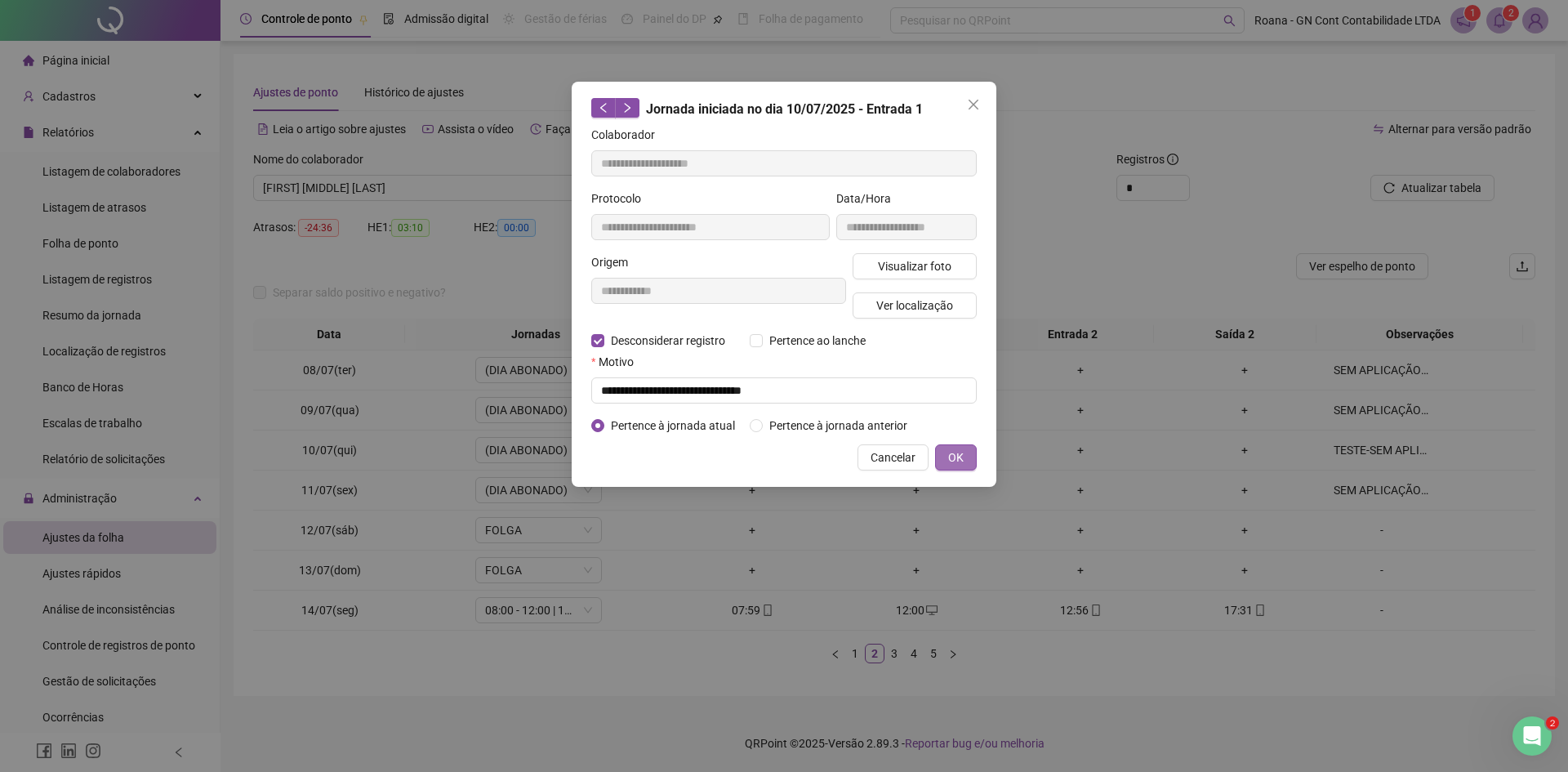 click on "OK" at bounding box center [956, 457] 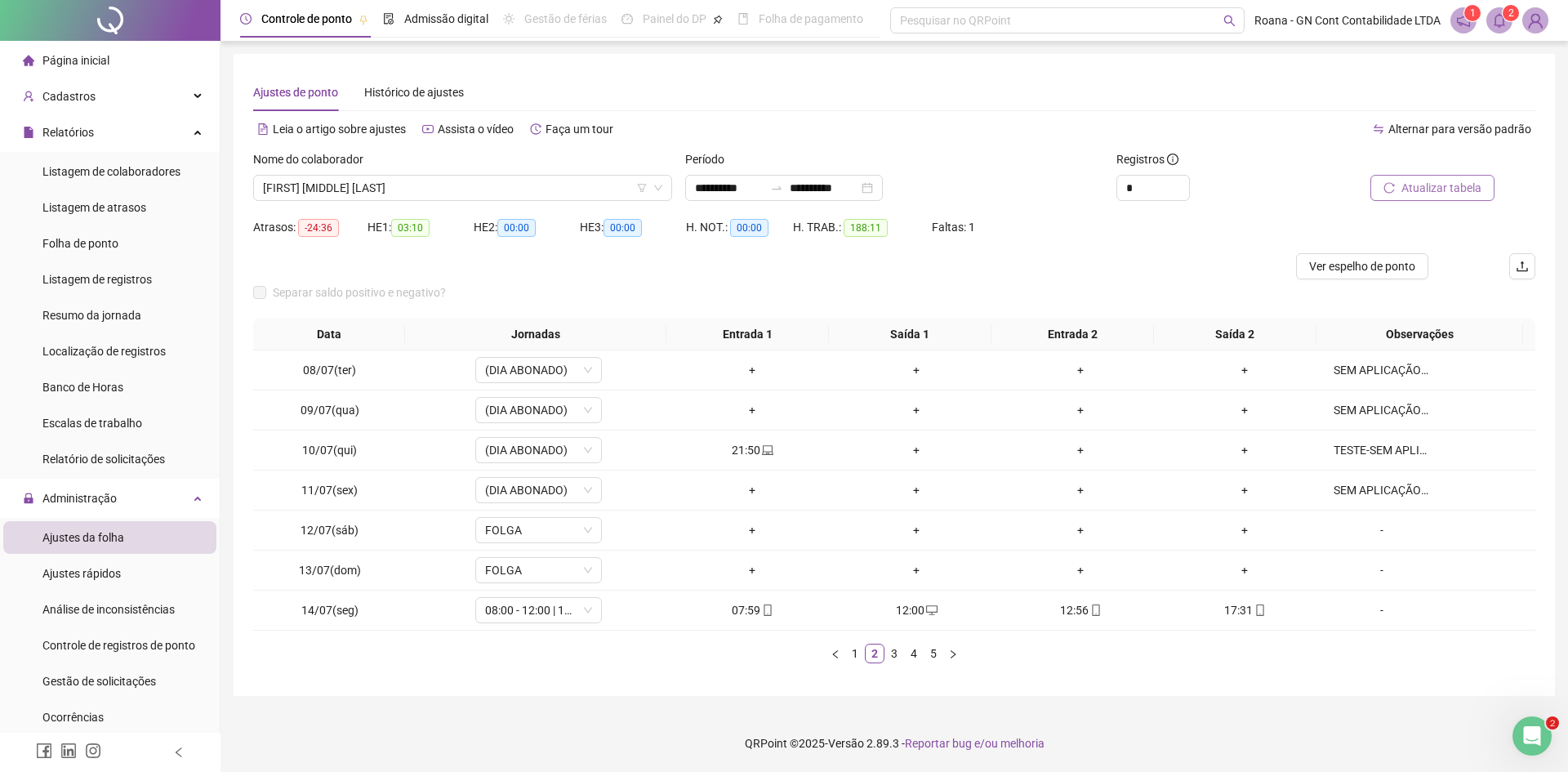 click on "Atualizar tabela" at bounding box center (1441, 188) 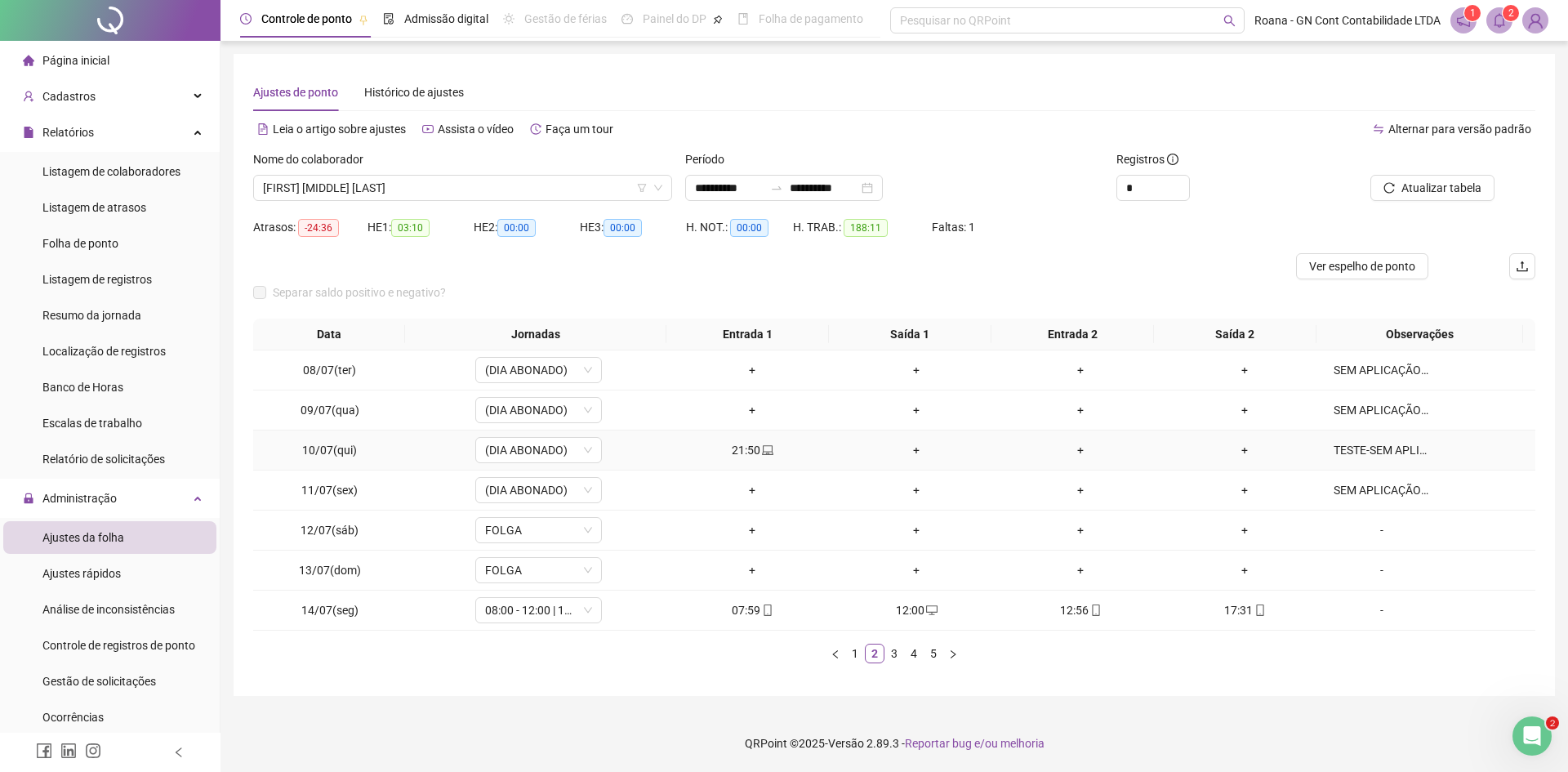 click on "21:50" at bounding box center (752, 450) 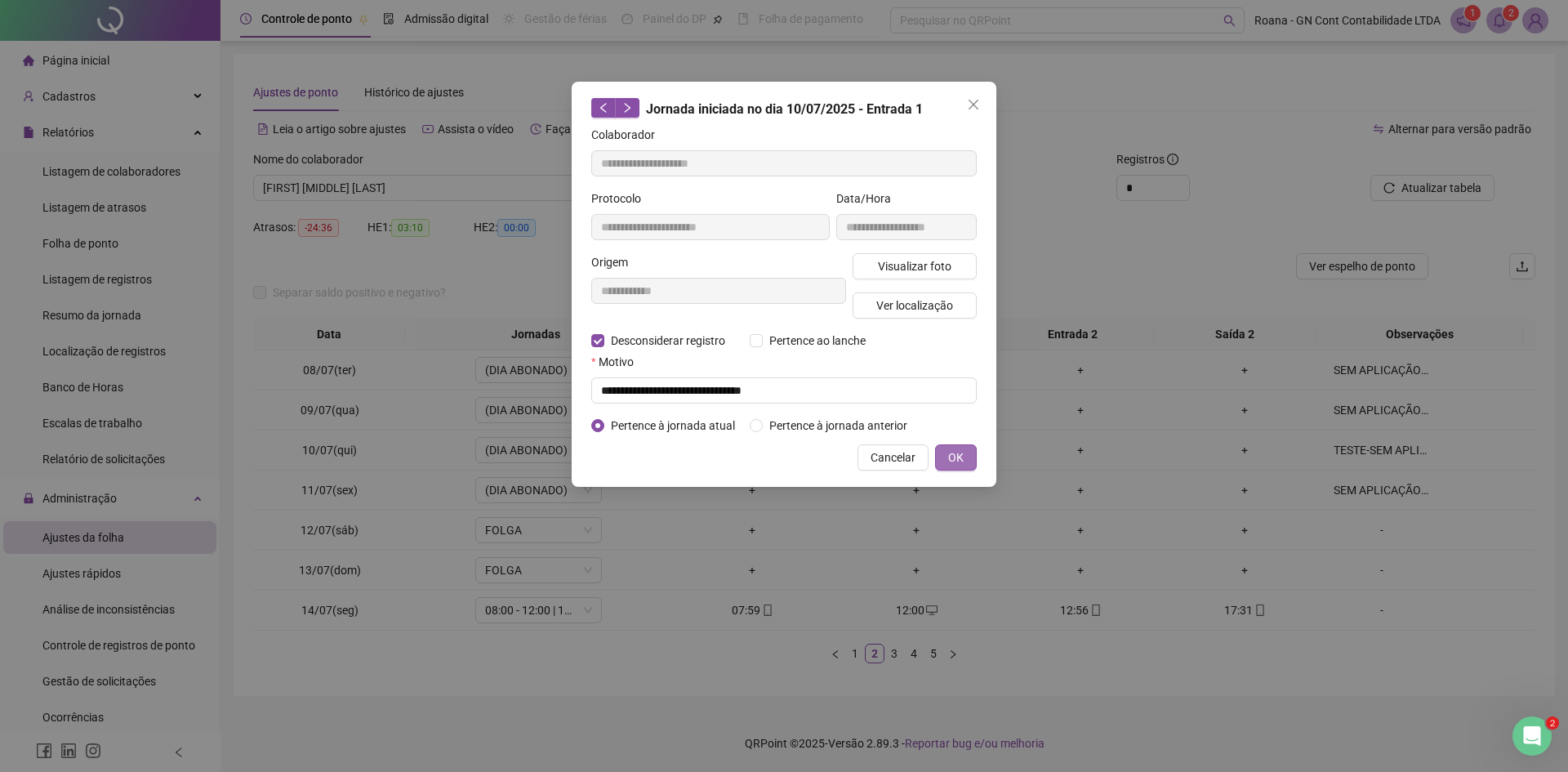 click on "OK" at bounding box center (956, 457) 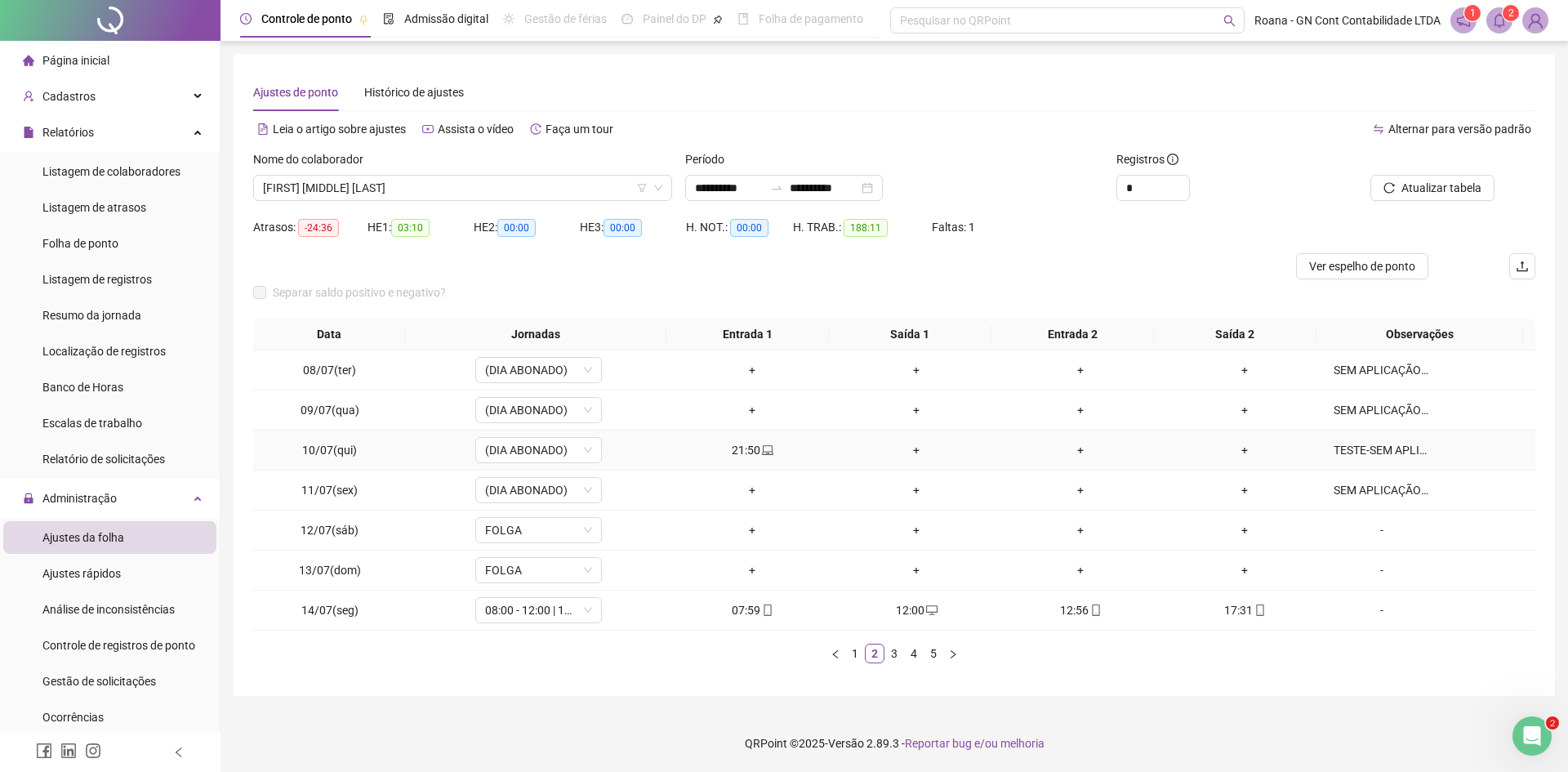 click on "21:50" at bounding box center [752, 450] 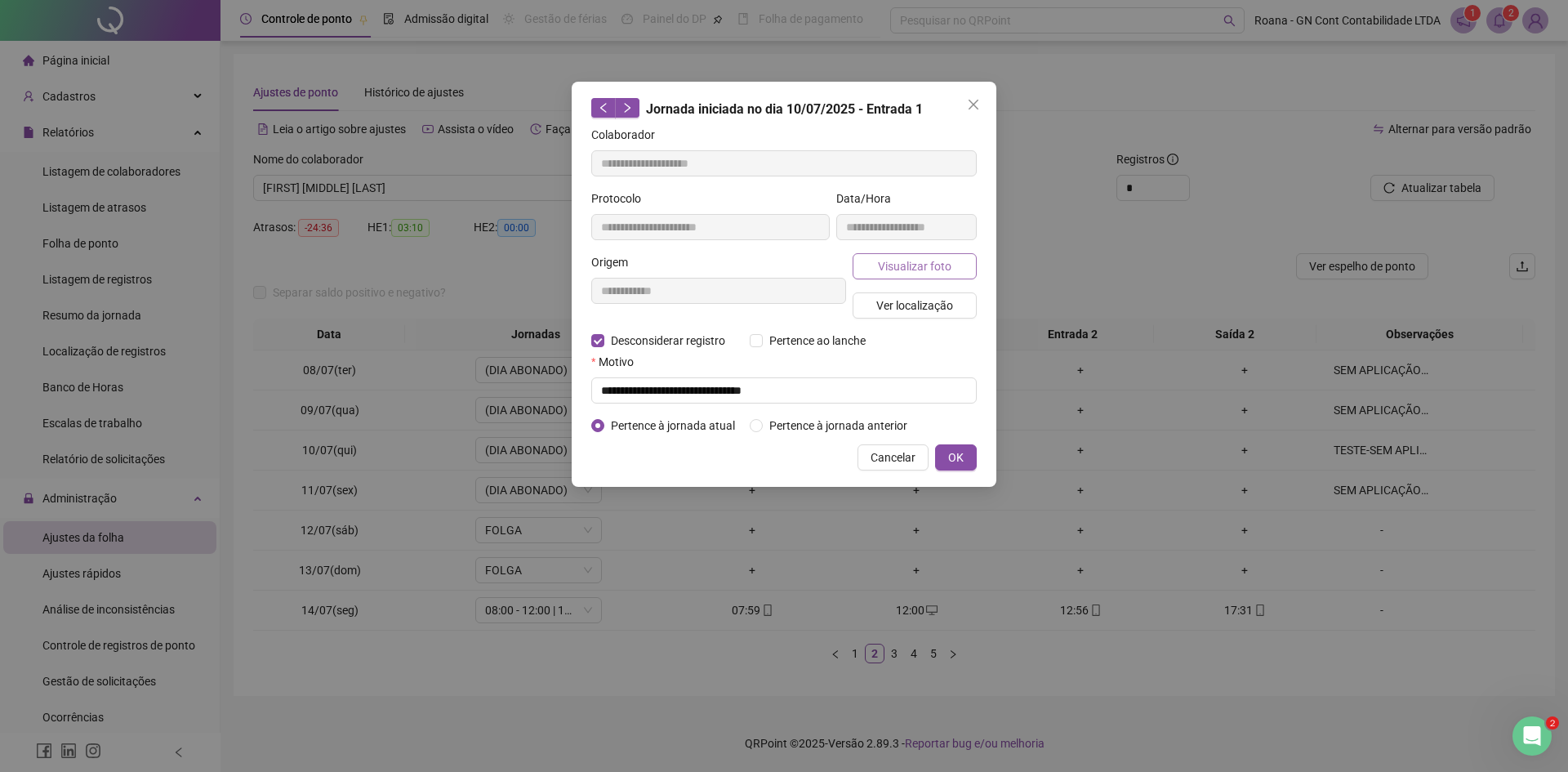 click on "Visualizar foto" at bounding box center (915, 266) 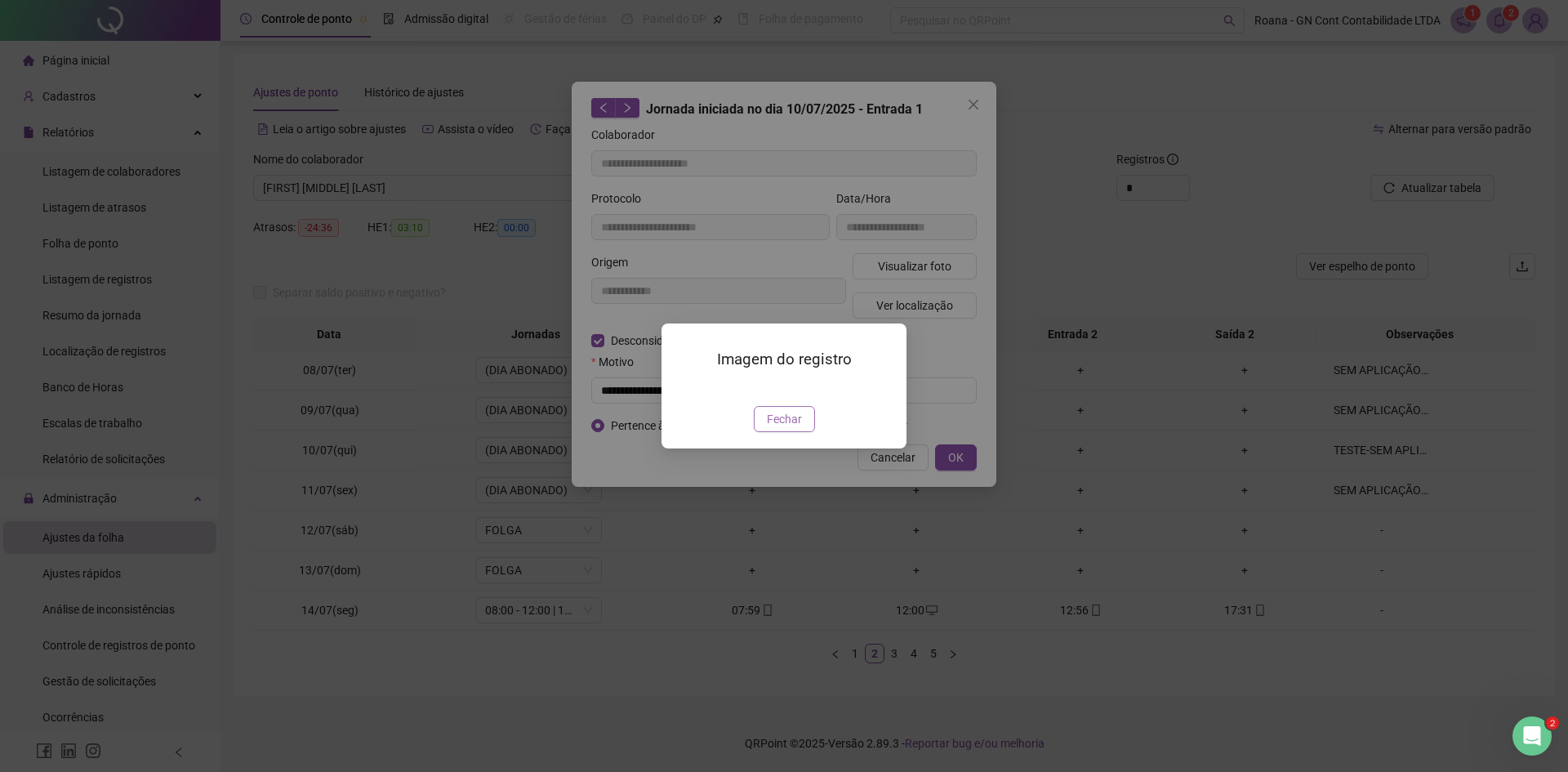 click on "Fechar" at bounding box center (784, 419) 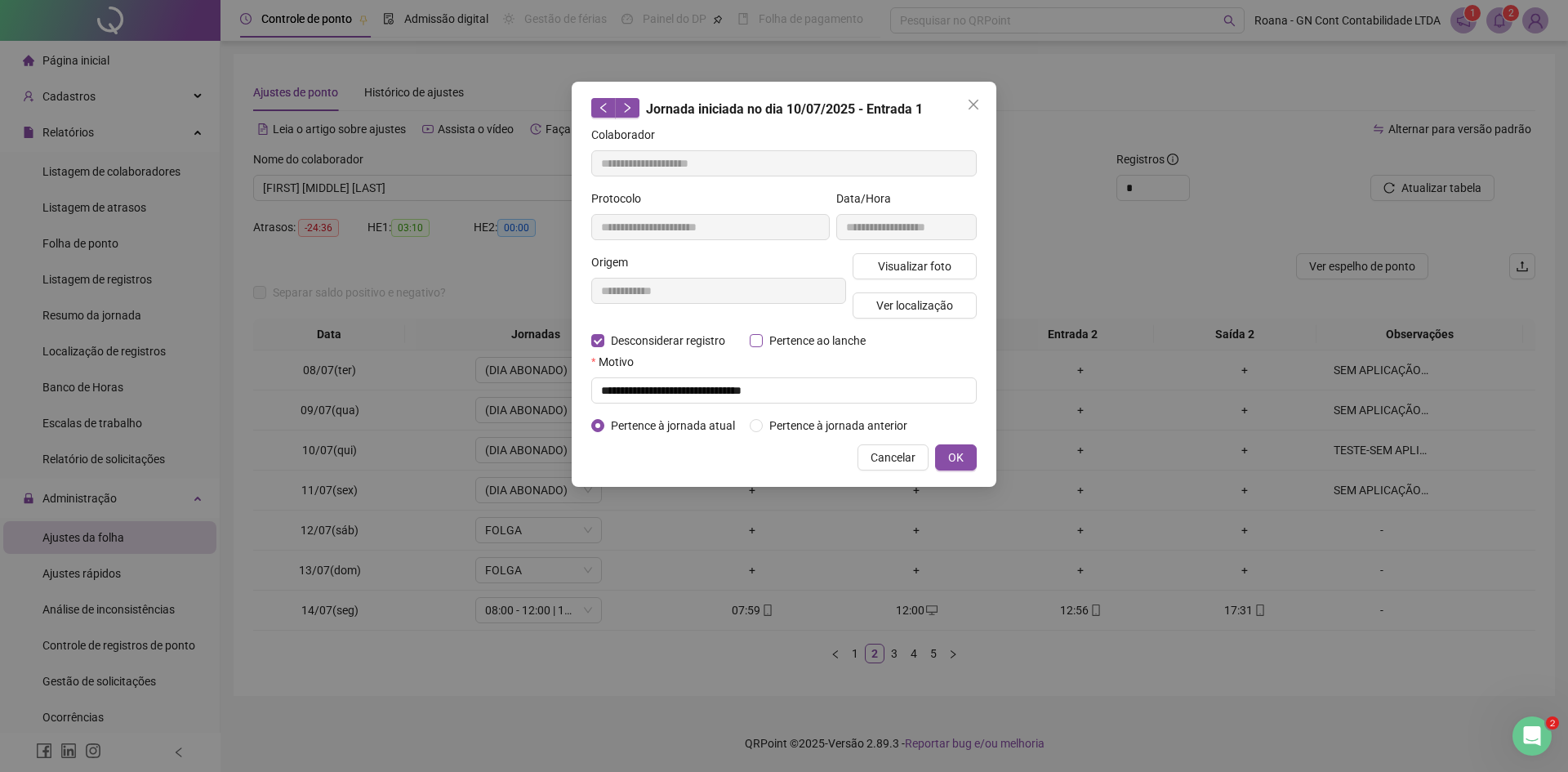 click on "Pertence ao lanche" at bounding box center (817, 341) 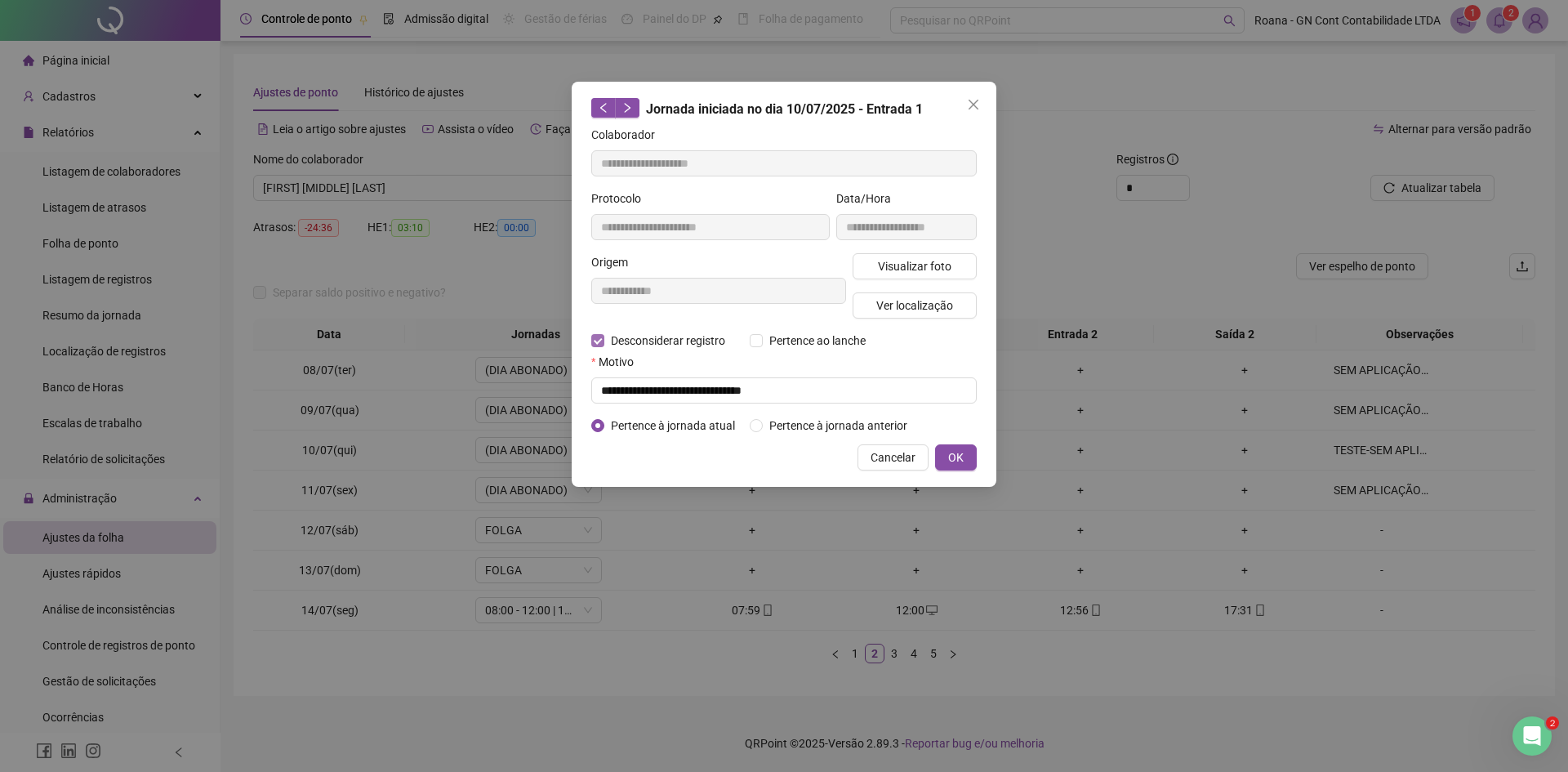 click on "Desconsiderar registro" at bounding box center [668, 341] 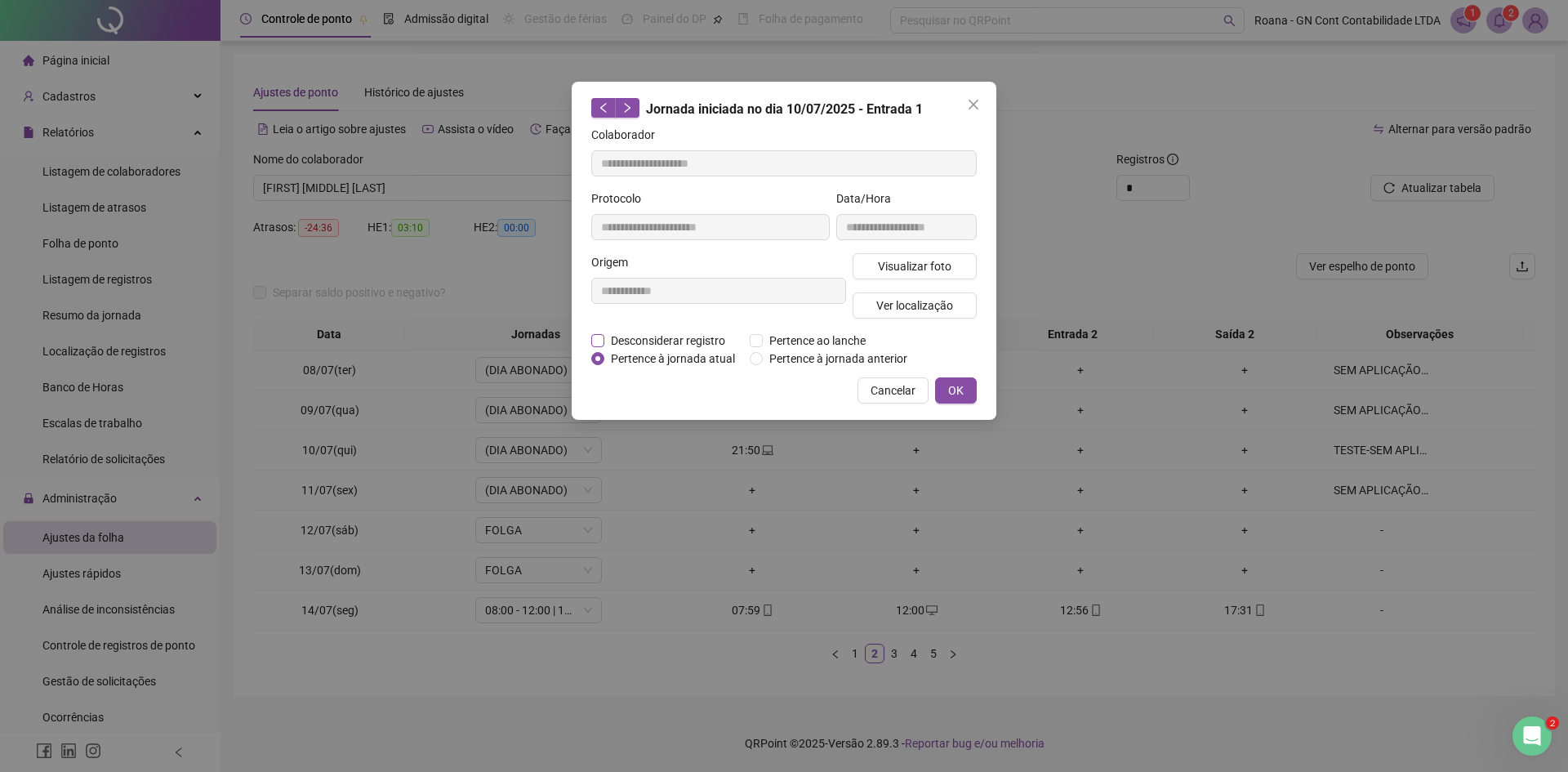 click on "Desconsiderar registro" at bounding box center (668, 341) 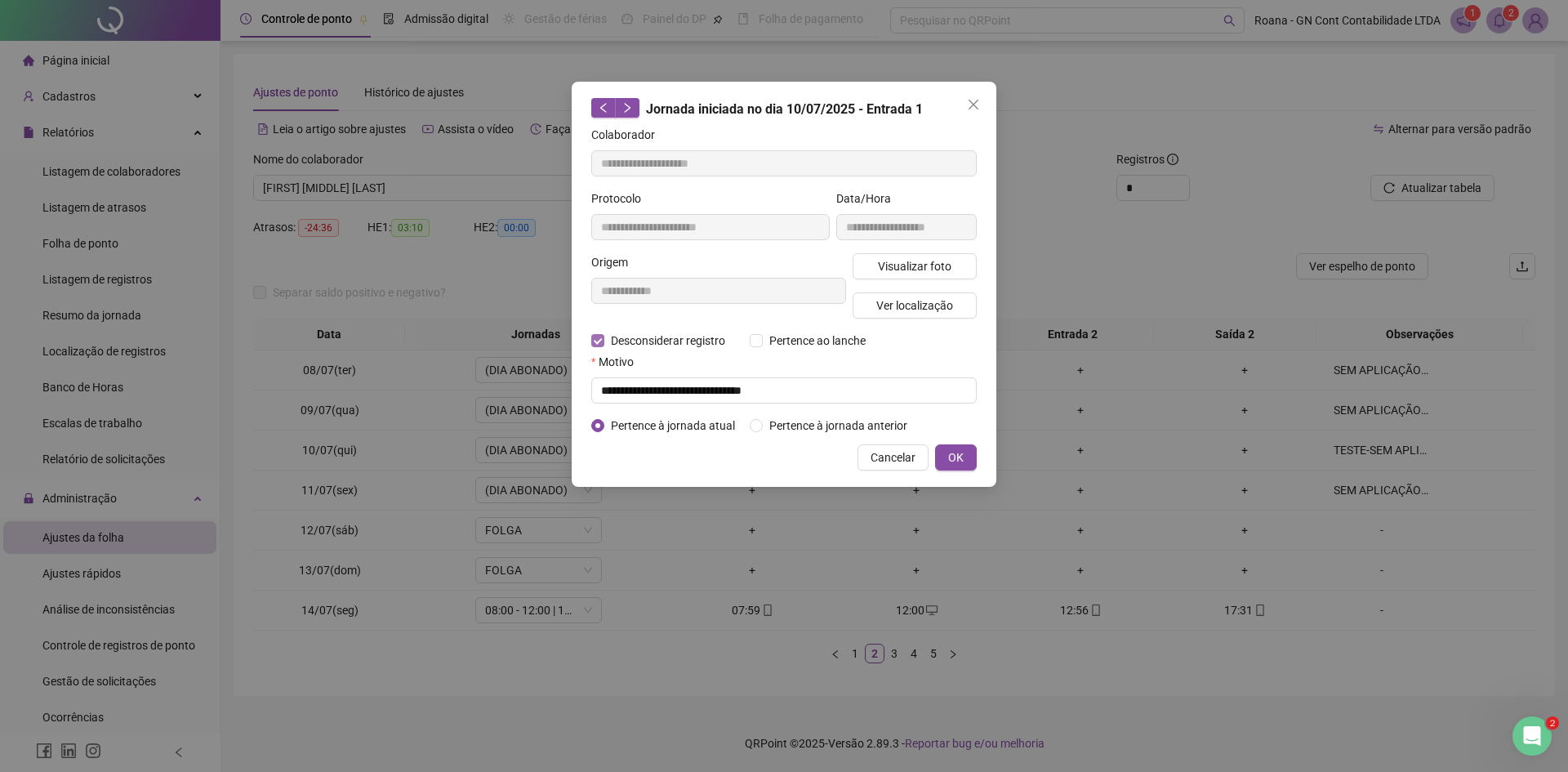 click on "Desconsiderar registro" at bounding box center [668, 341] 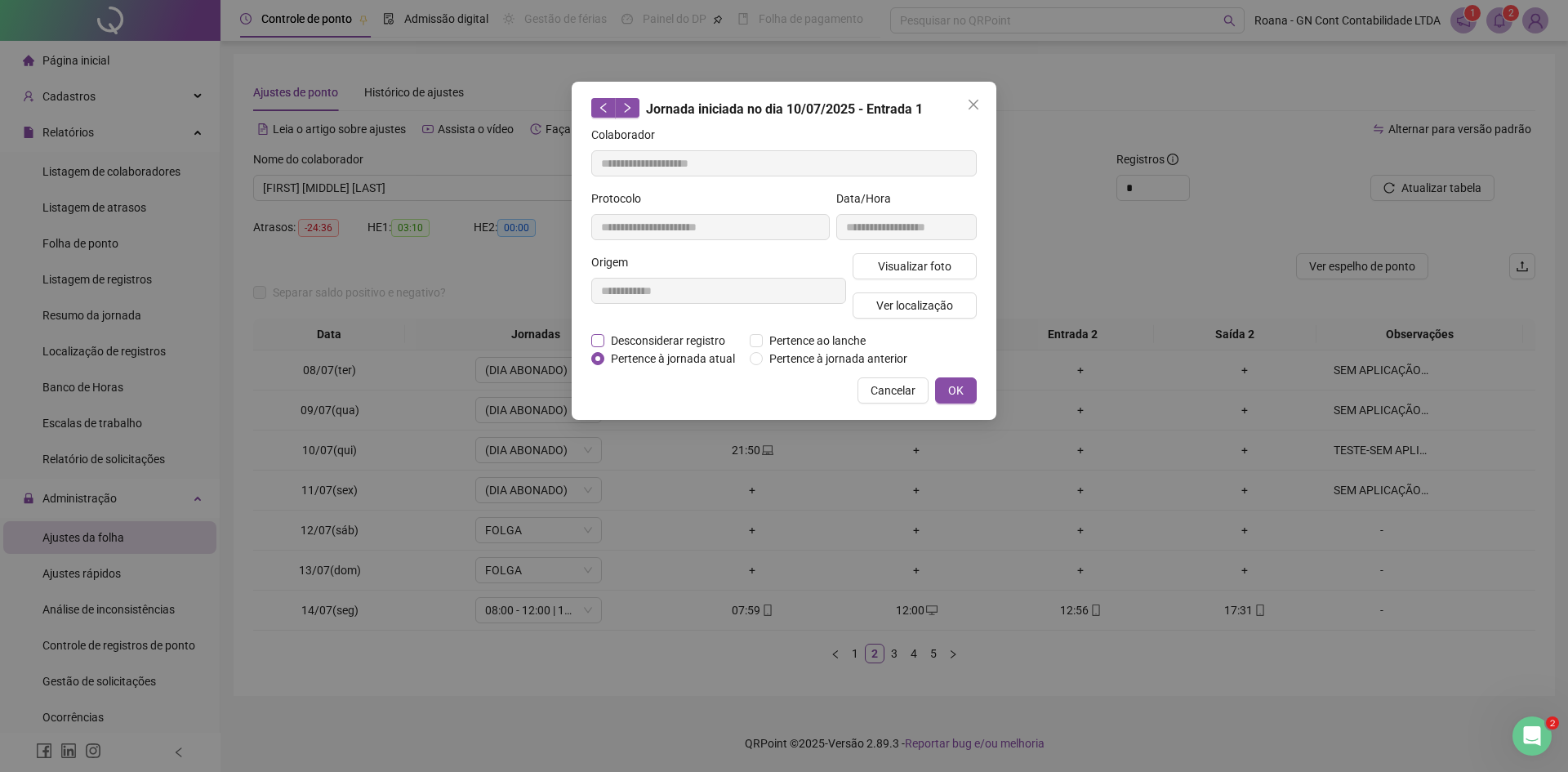 click on "Desconsiderar registro" at bounding box center [668, 341] 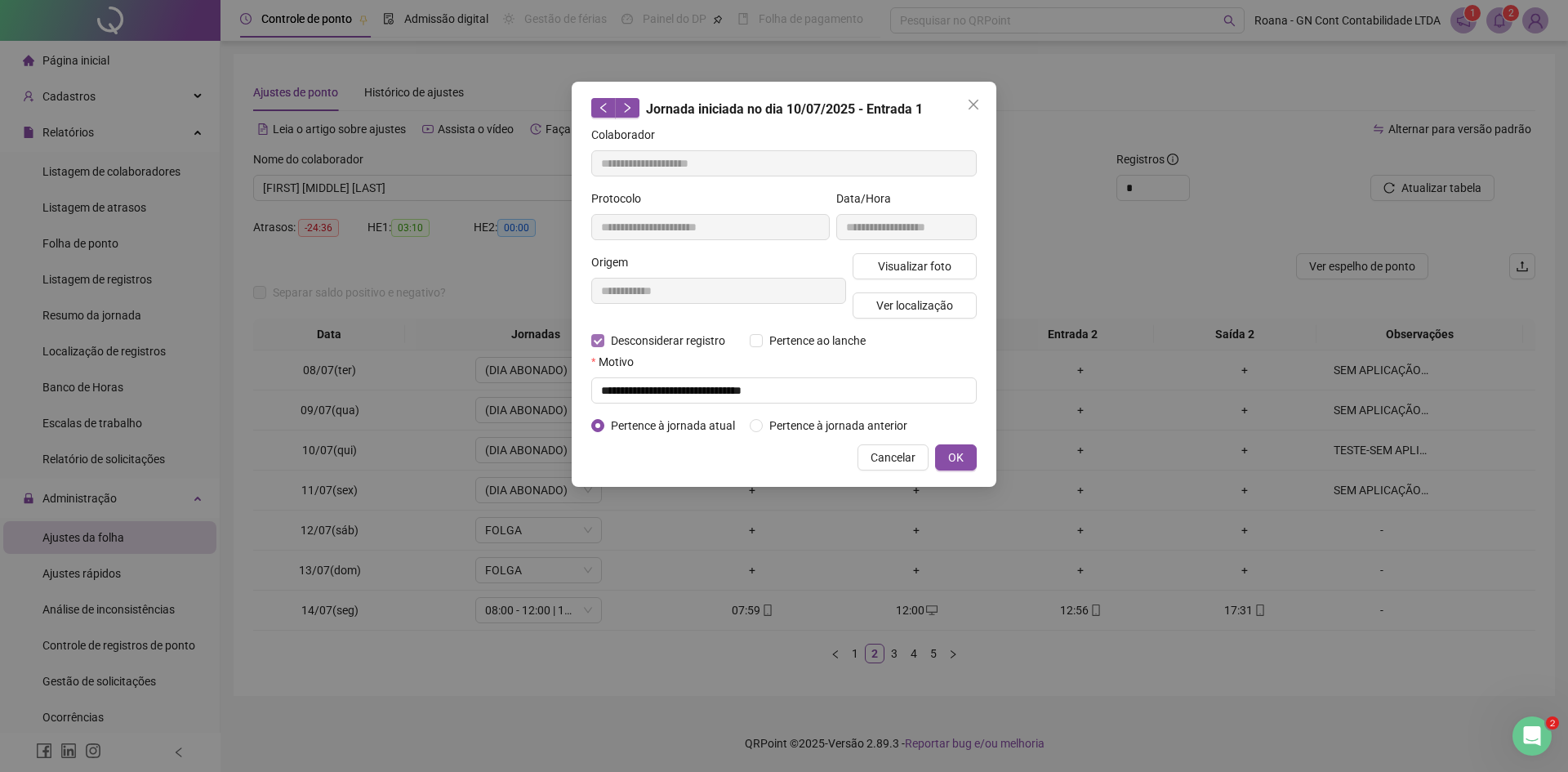 click on "Desconsiderar registro" at bounding box center [668, 341] 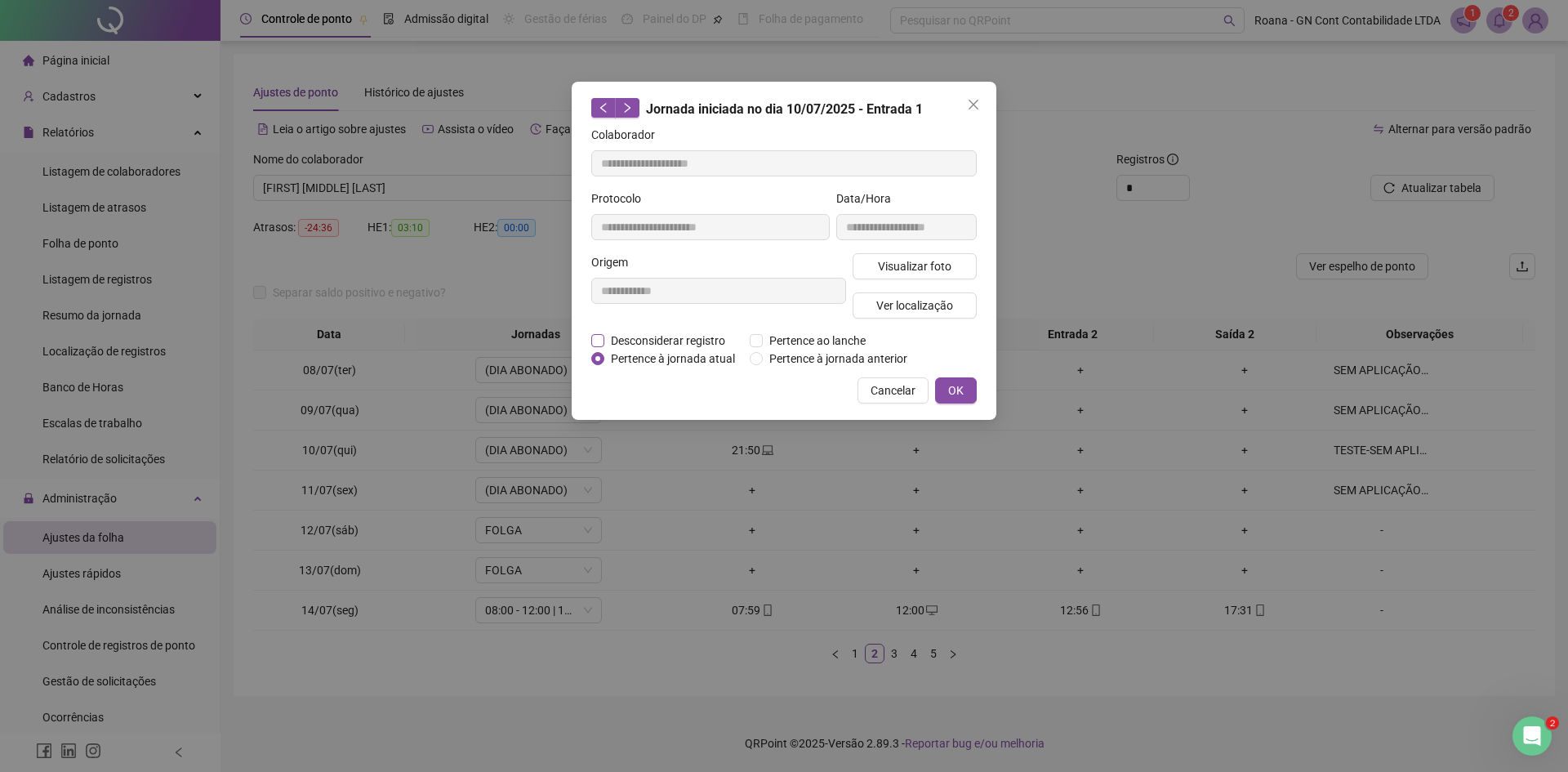 click on "Desconsiderar registro" at bounding box center (668, 341) 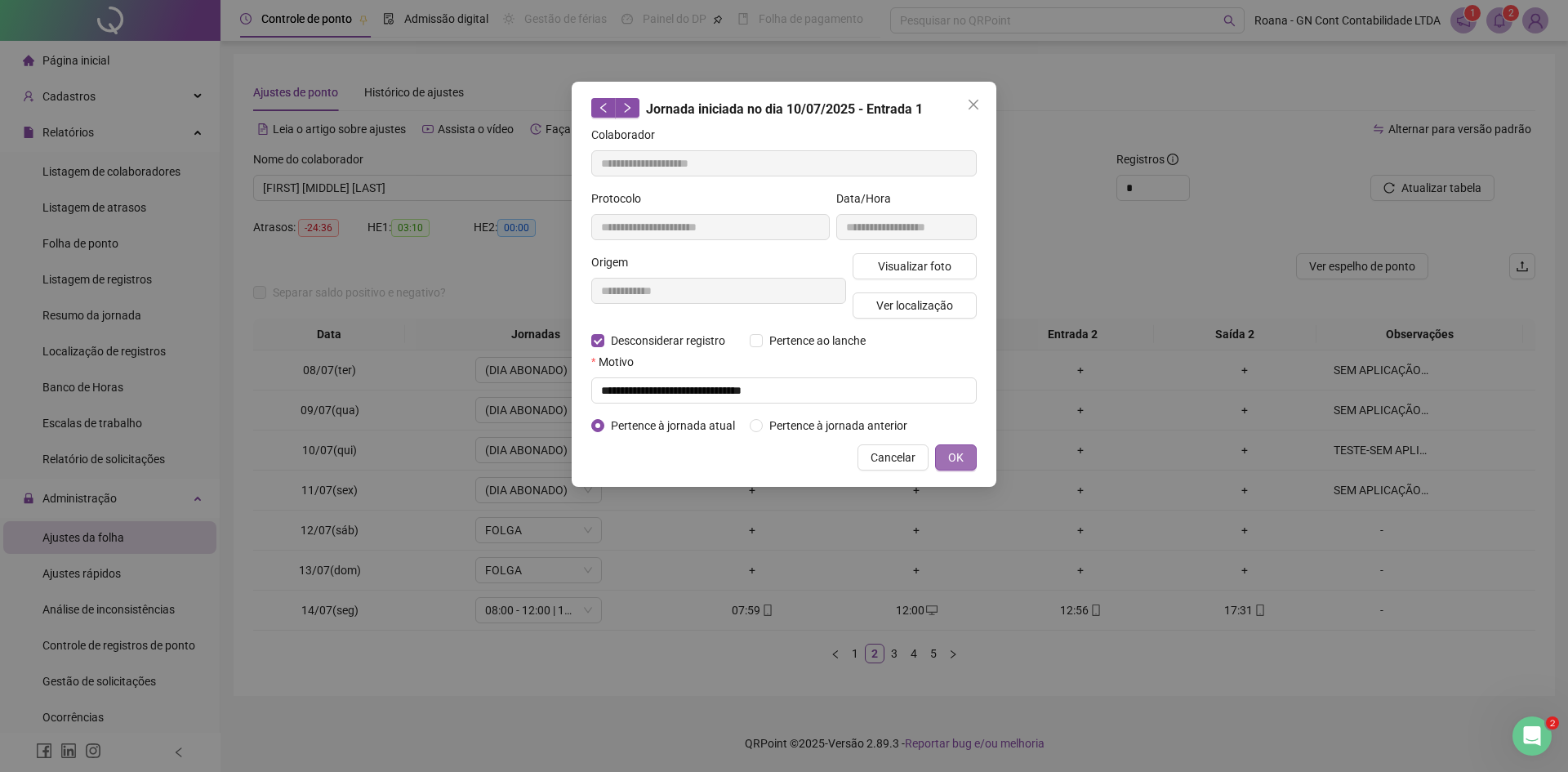 click on "OK" at bounding box center (956, 457) 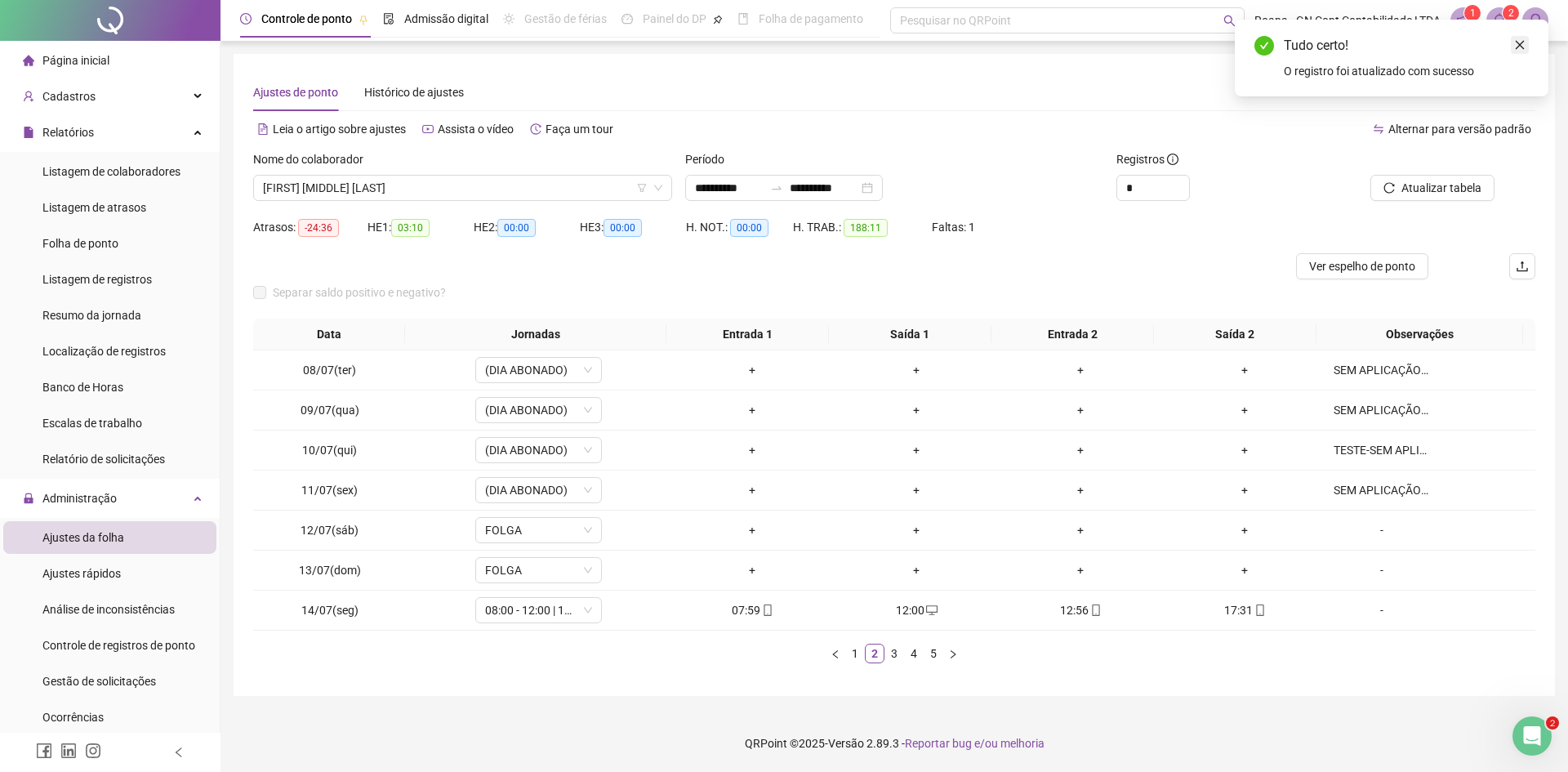 click 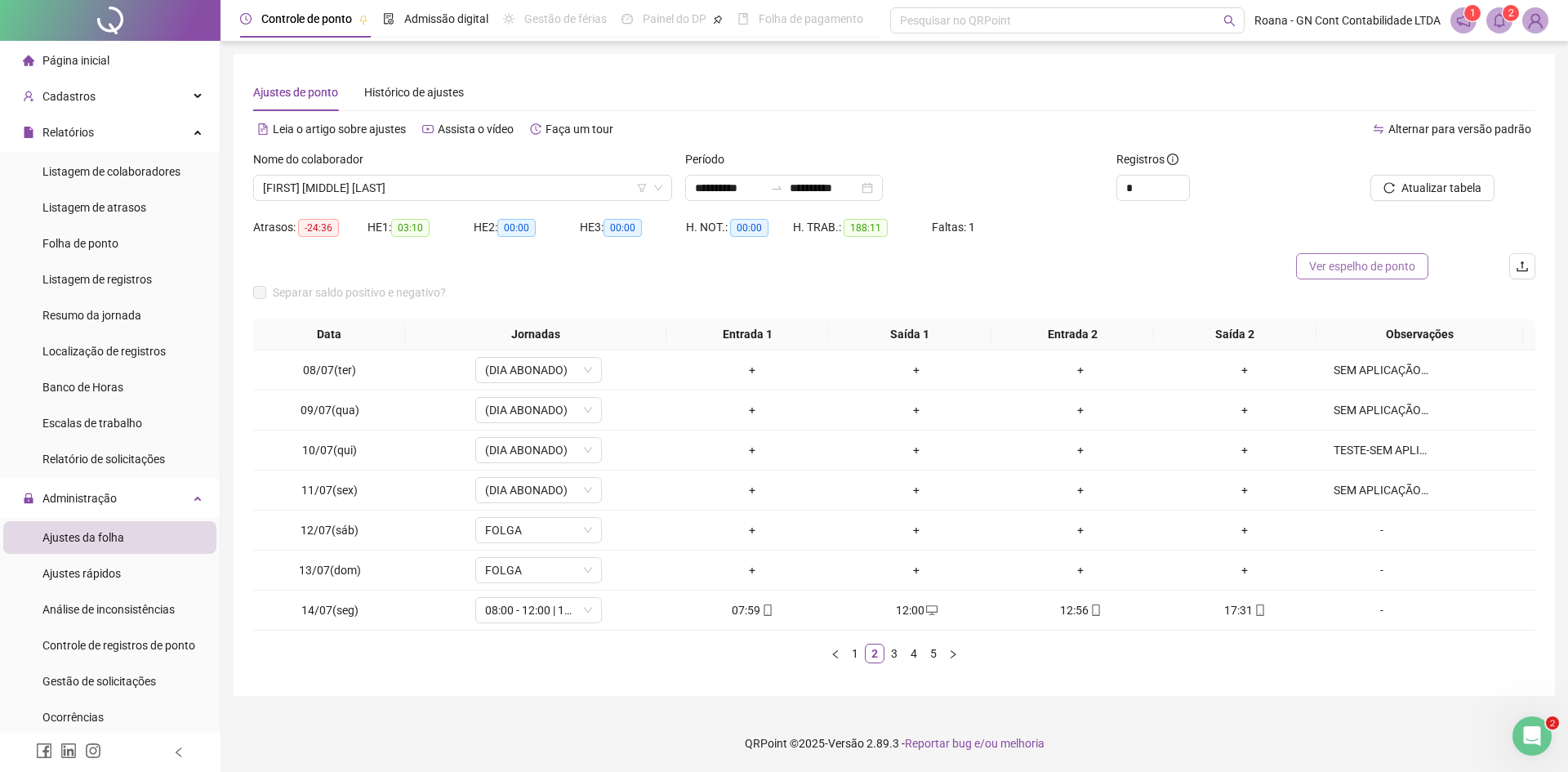 click on "Ver espelho de ponto" at bounding box center (1362, 266) 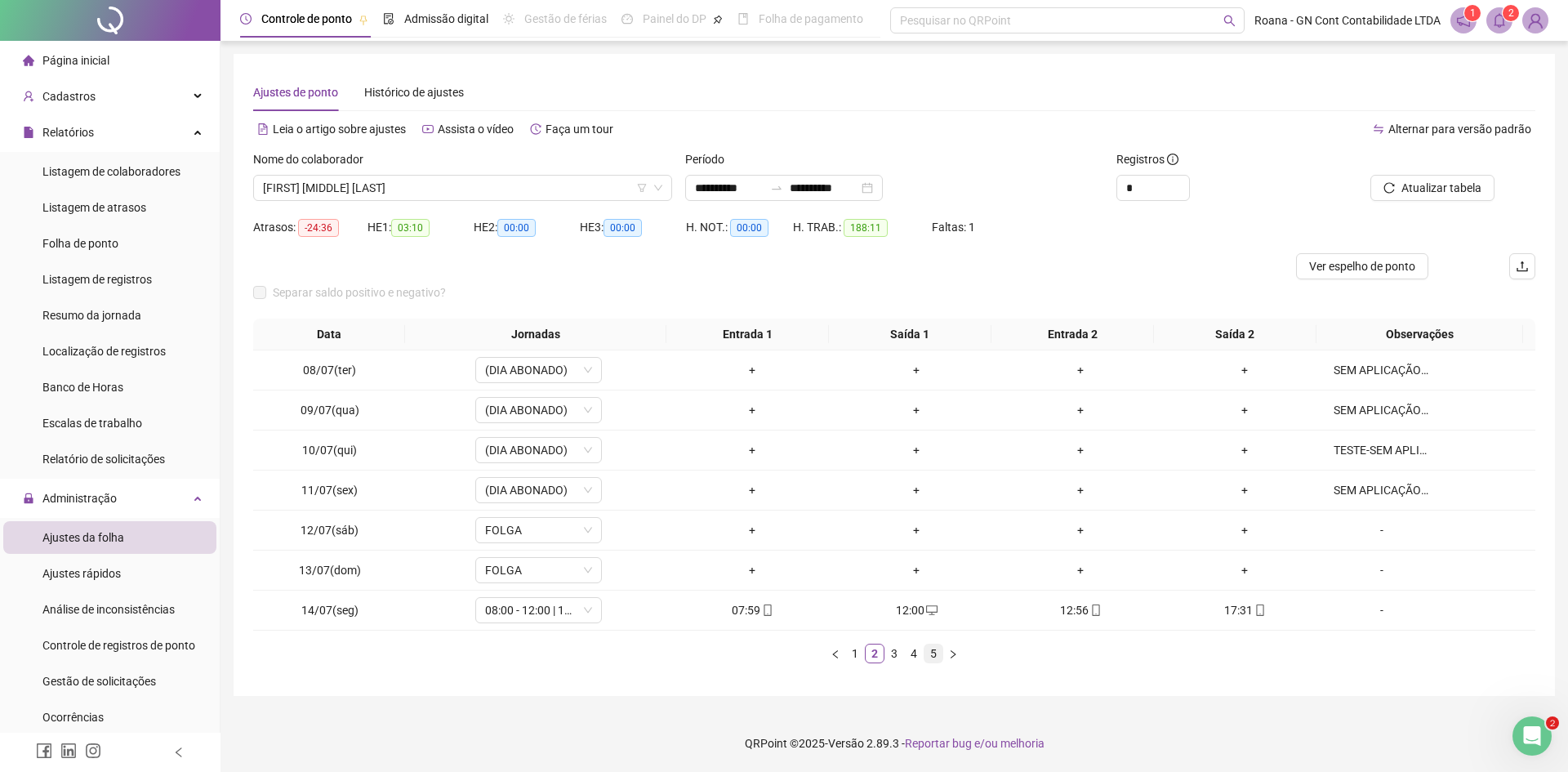click on "5" at bounding box center (933, 654) 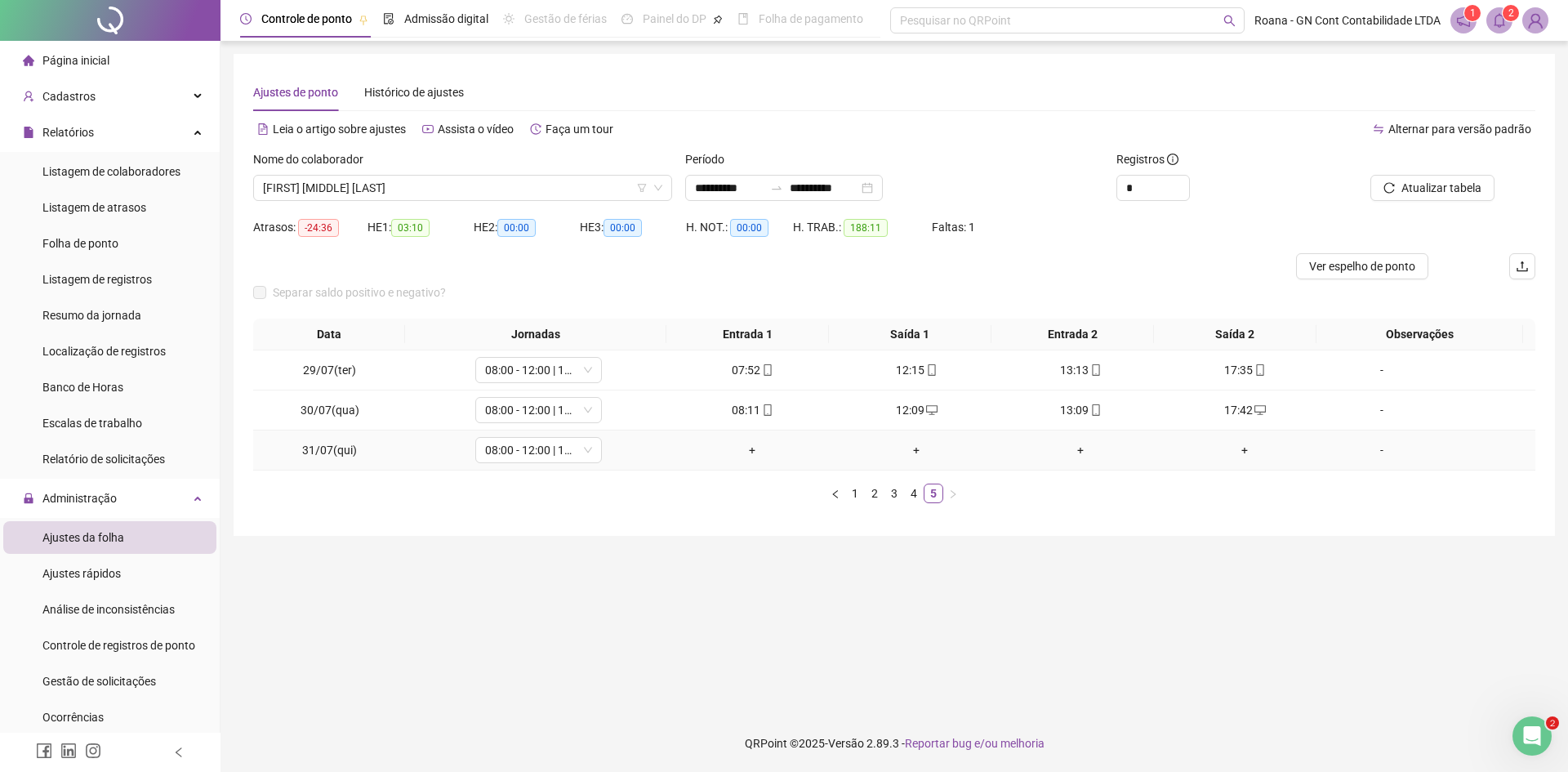 click on "+" at bounding box center [752, 450] 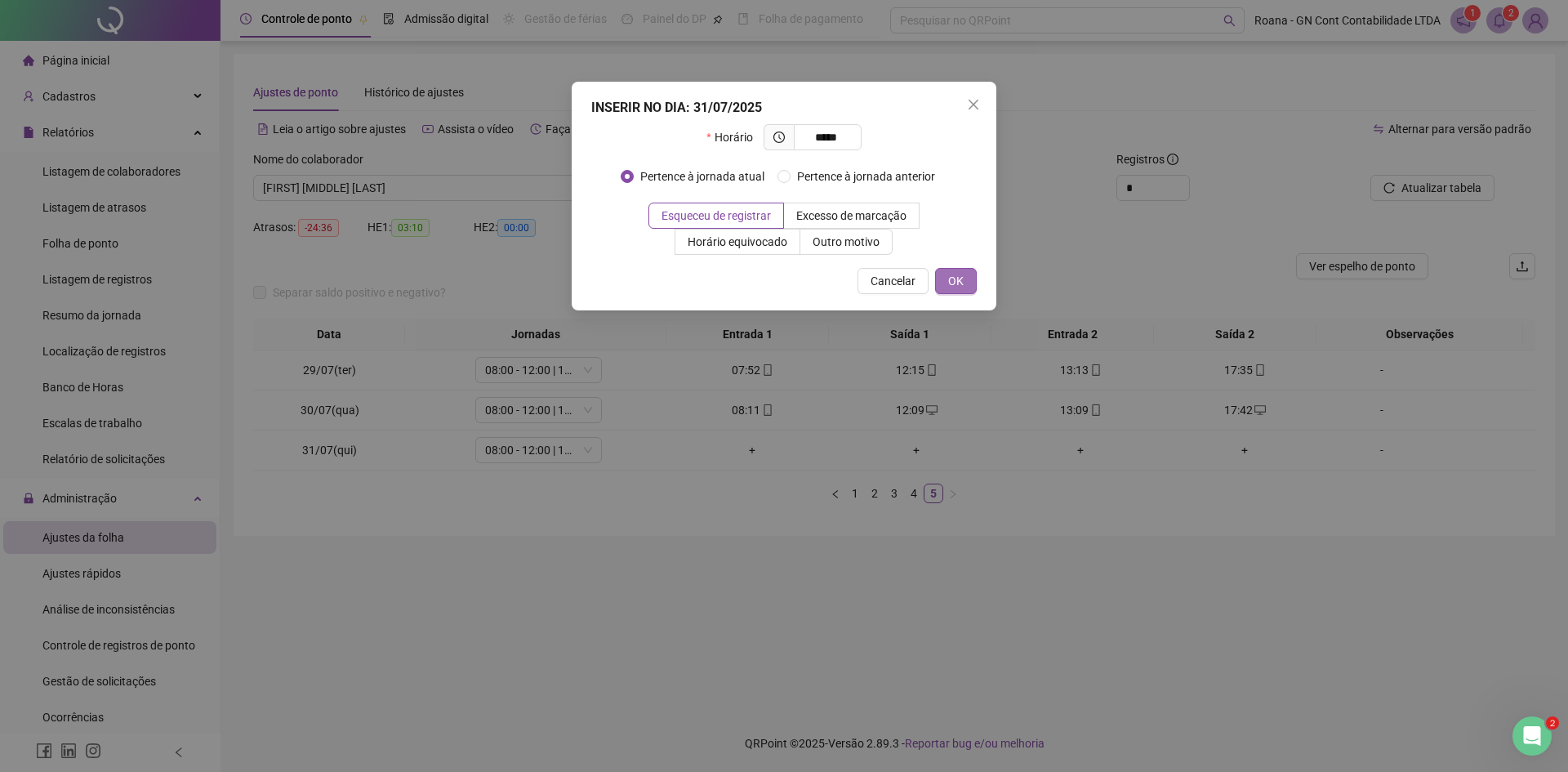 type on "*****" 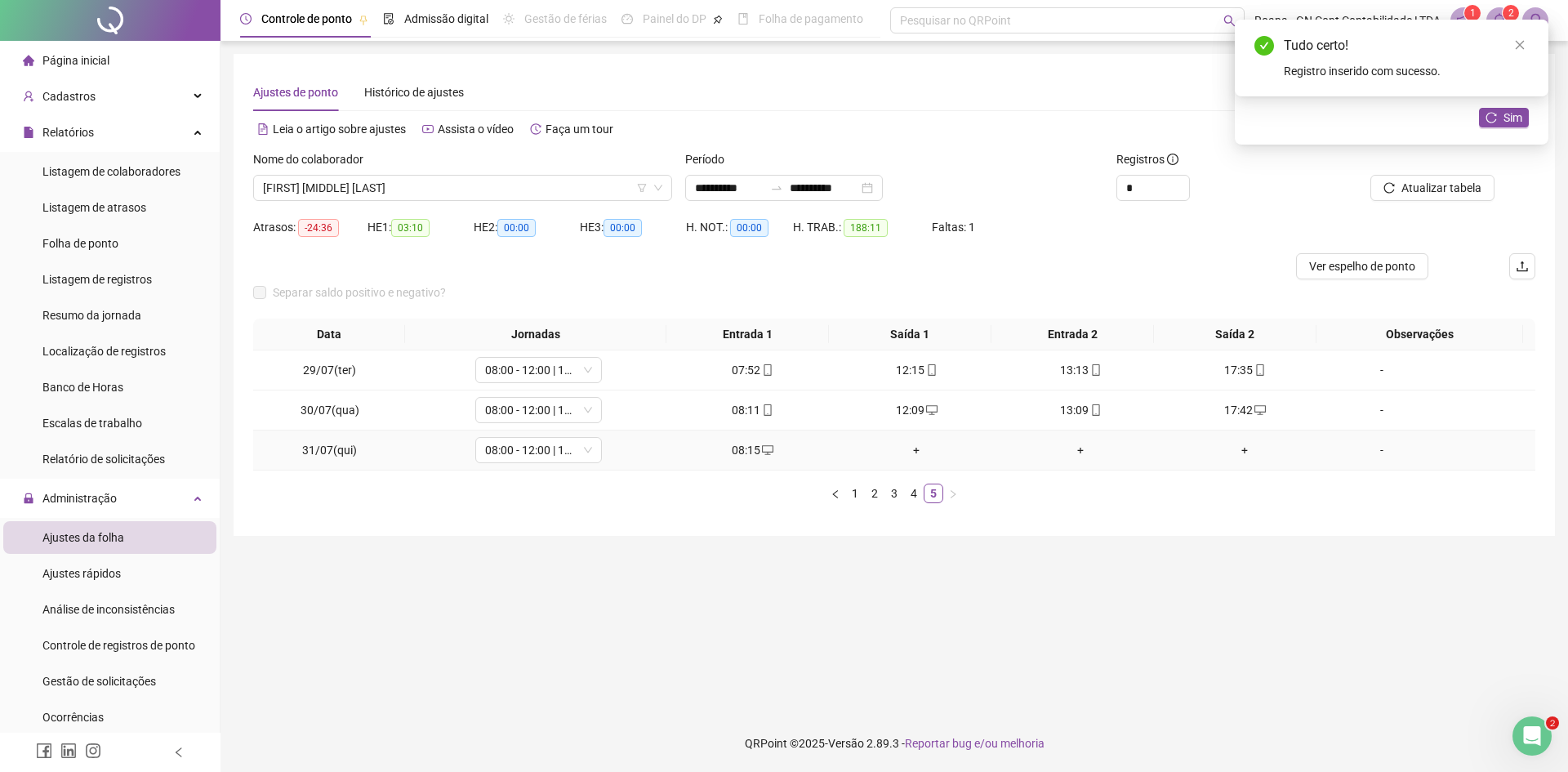 click on "+" at bounding box center (916, 450) 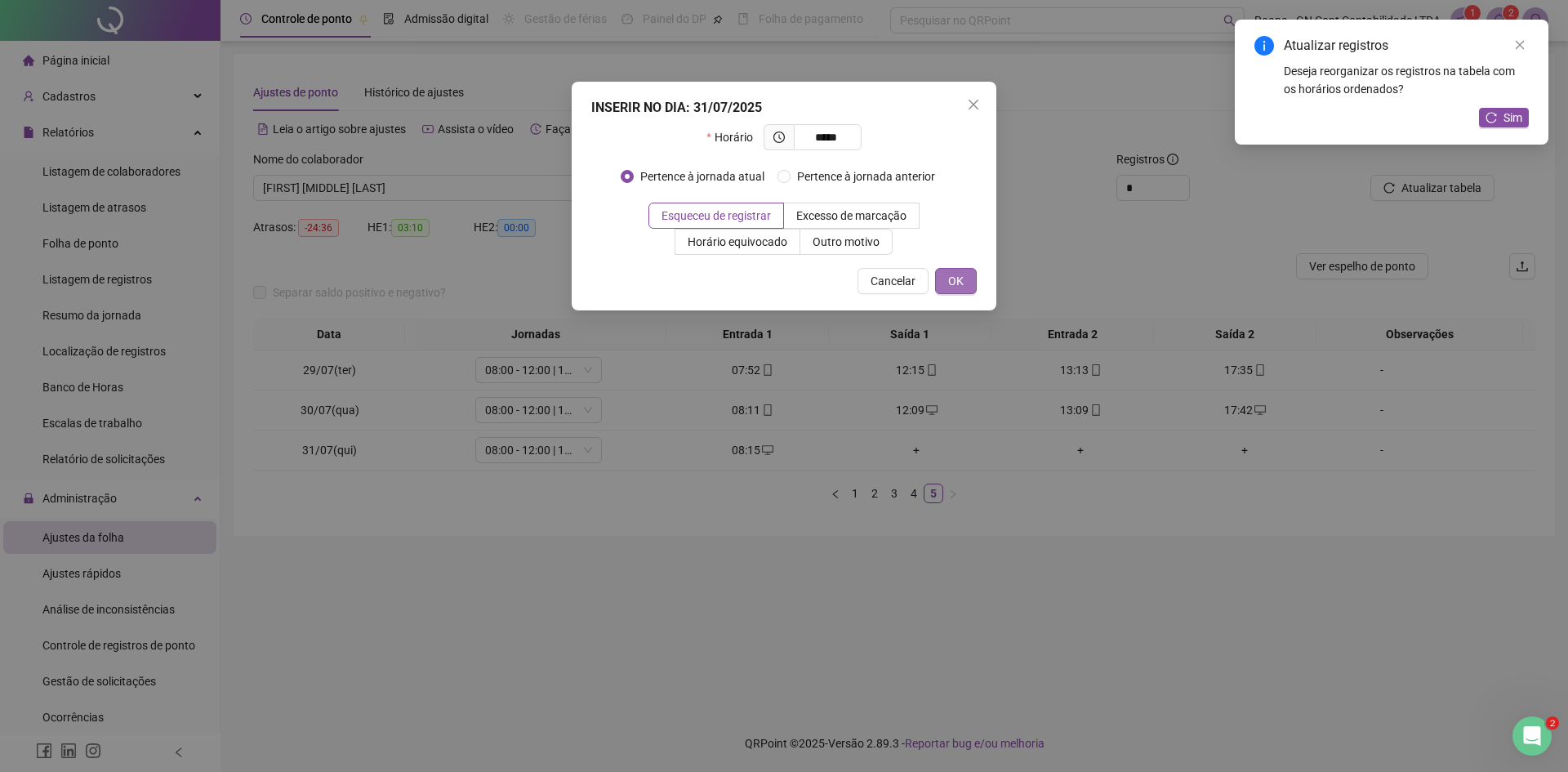 type on "*****" 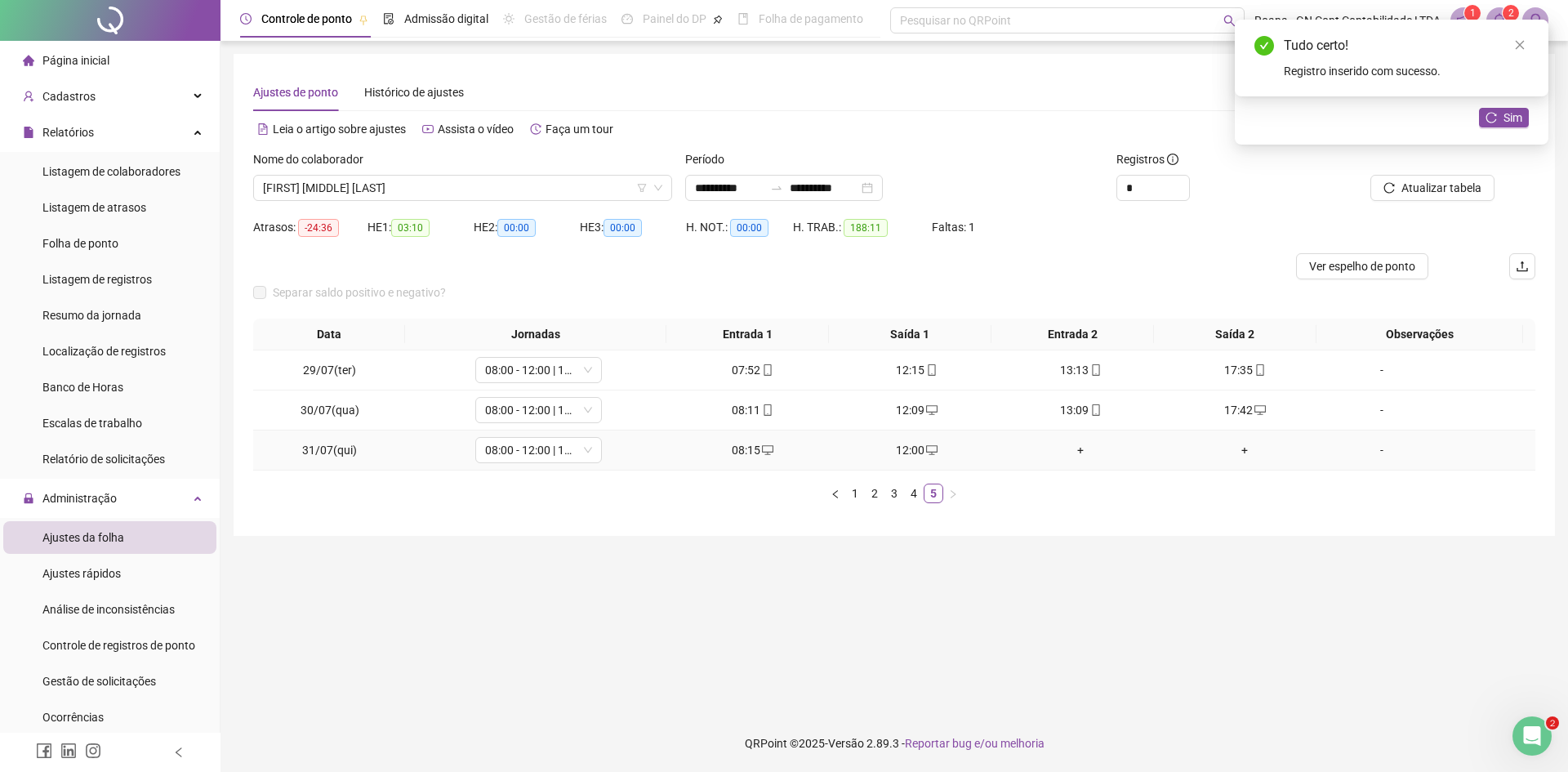 click on "+" at bounding box center (1080, 450) 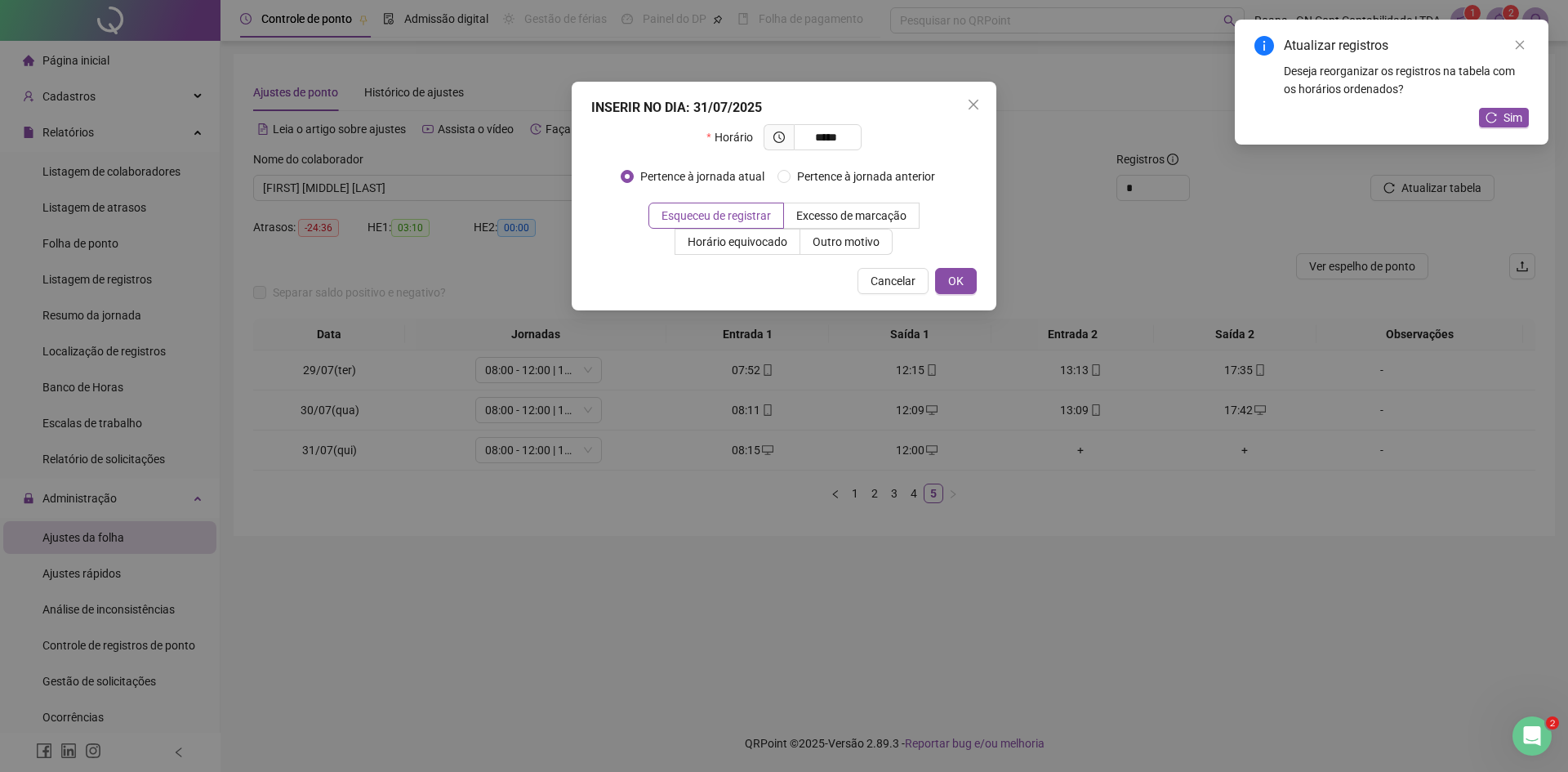 type on "*****" 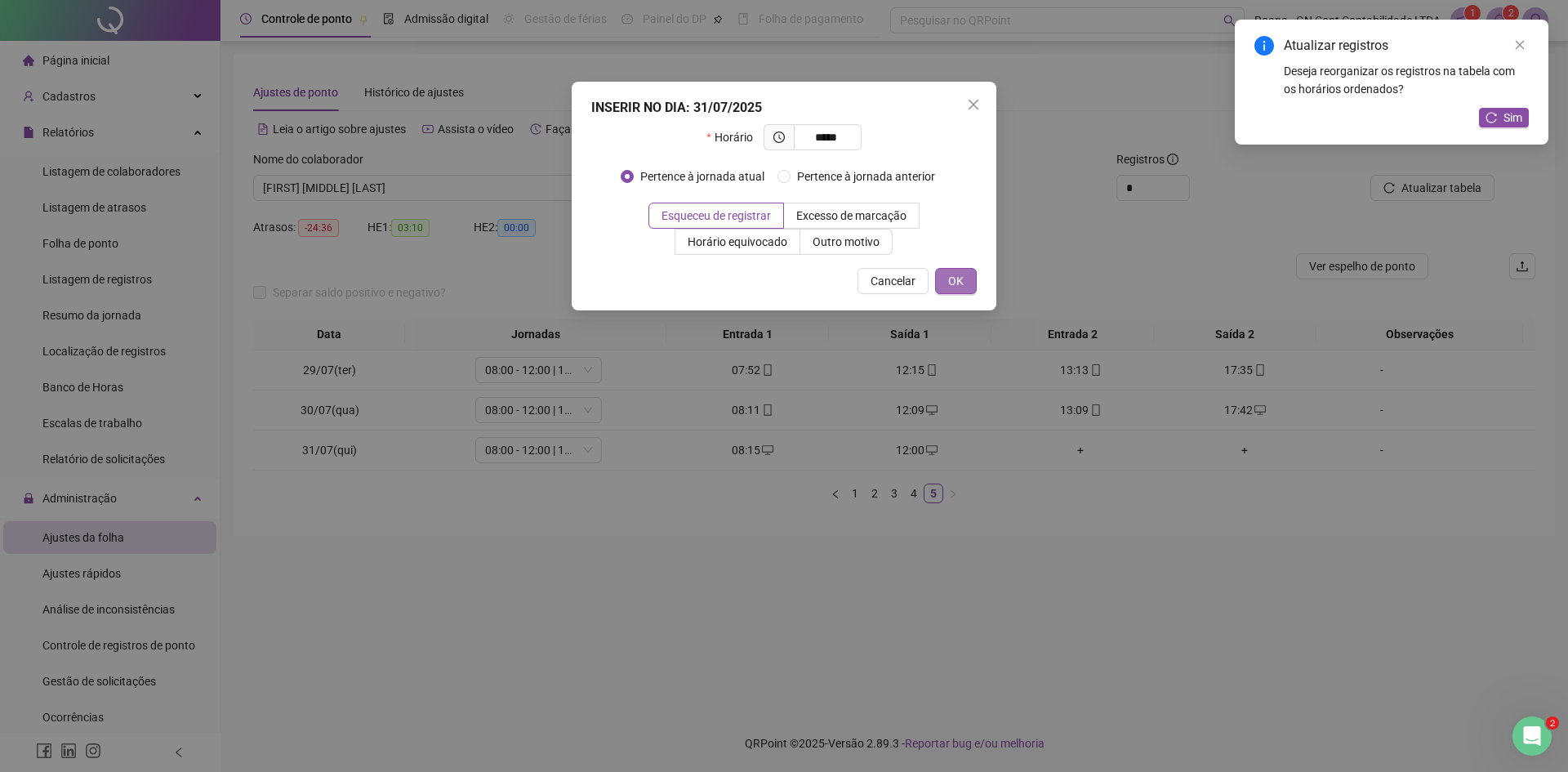 click on "OK" at bounding box center (956, 281) 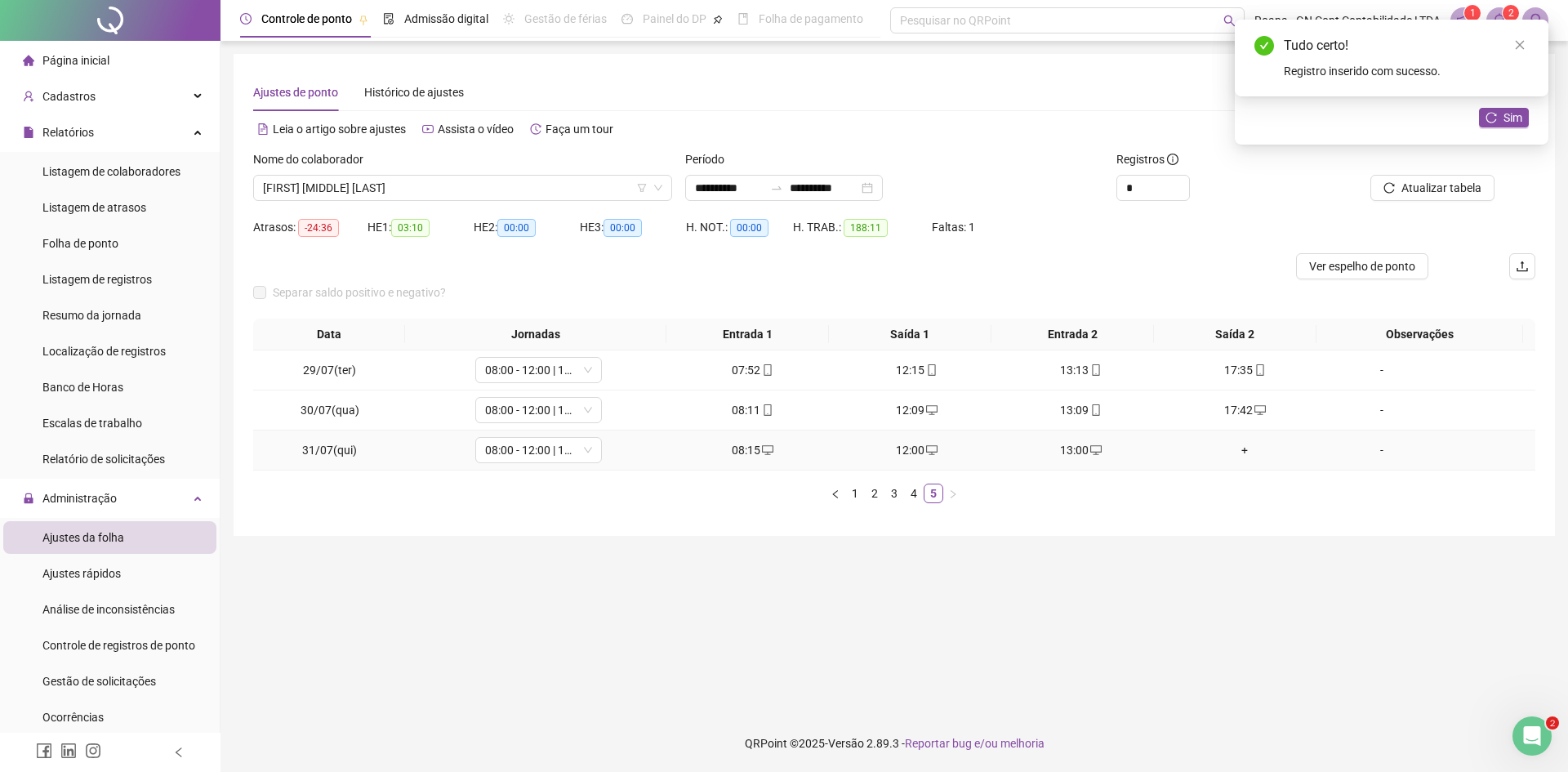 click on "+" at bounding box center [1245, 450] 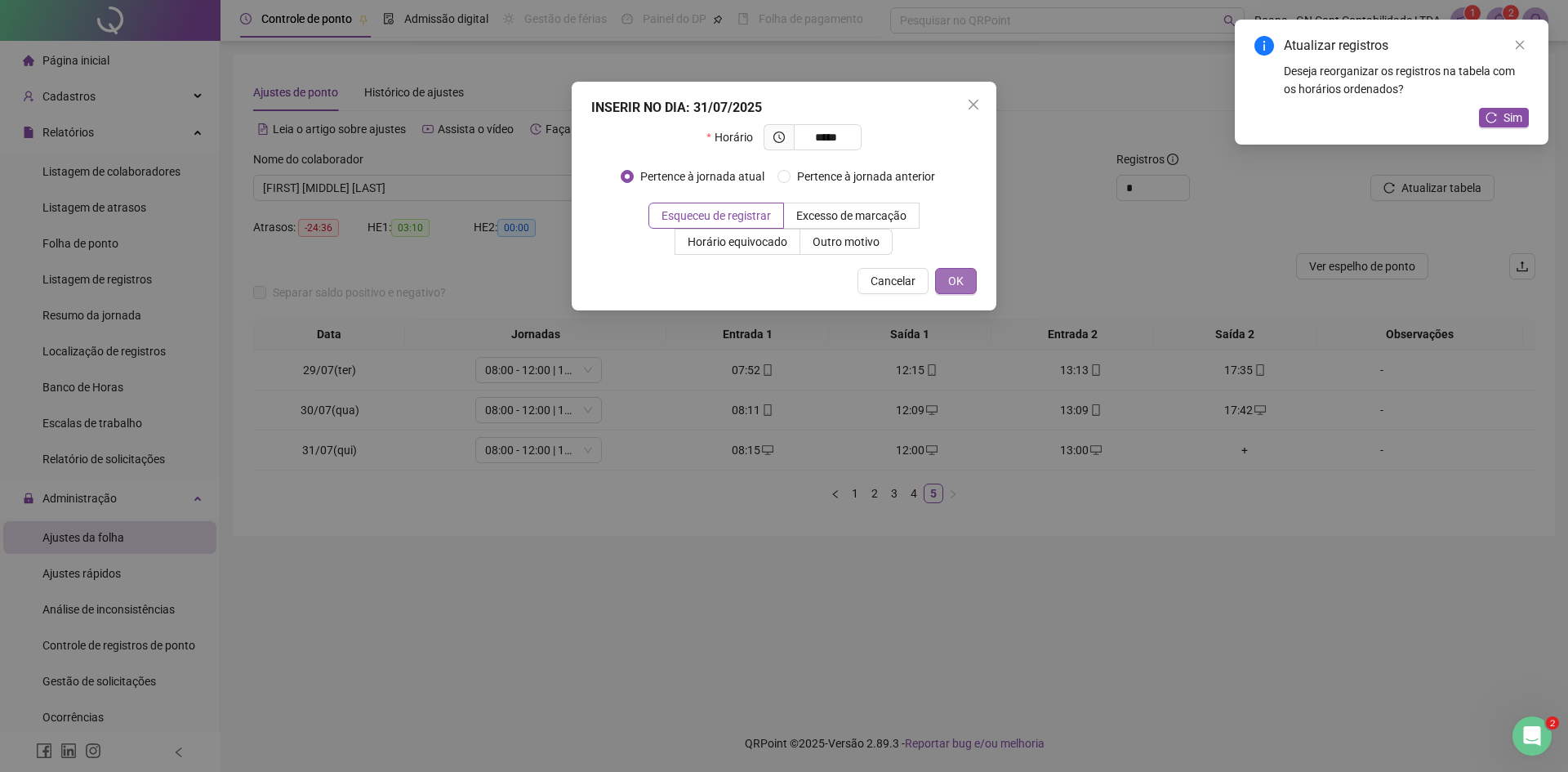 type on "*****" 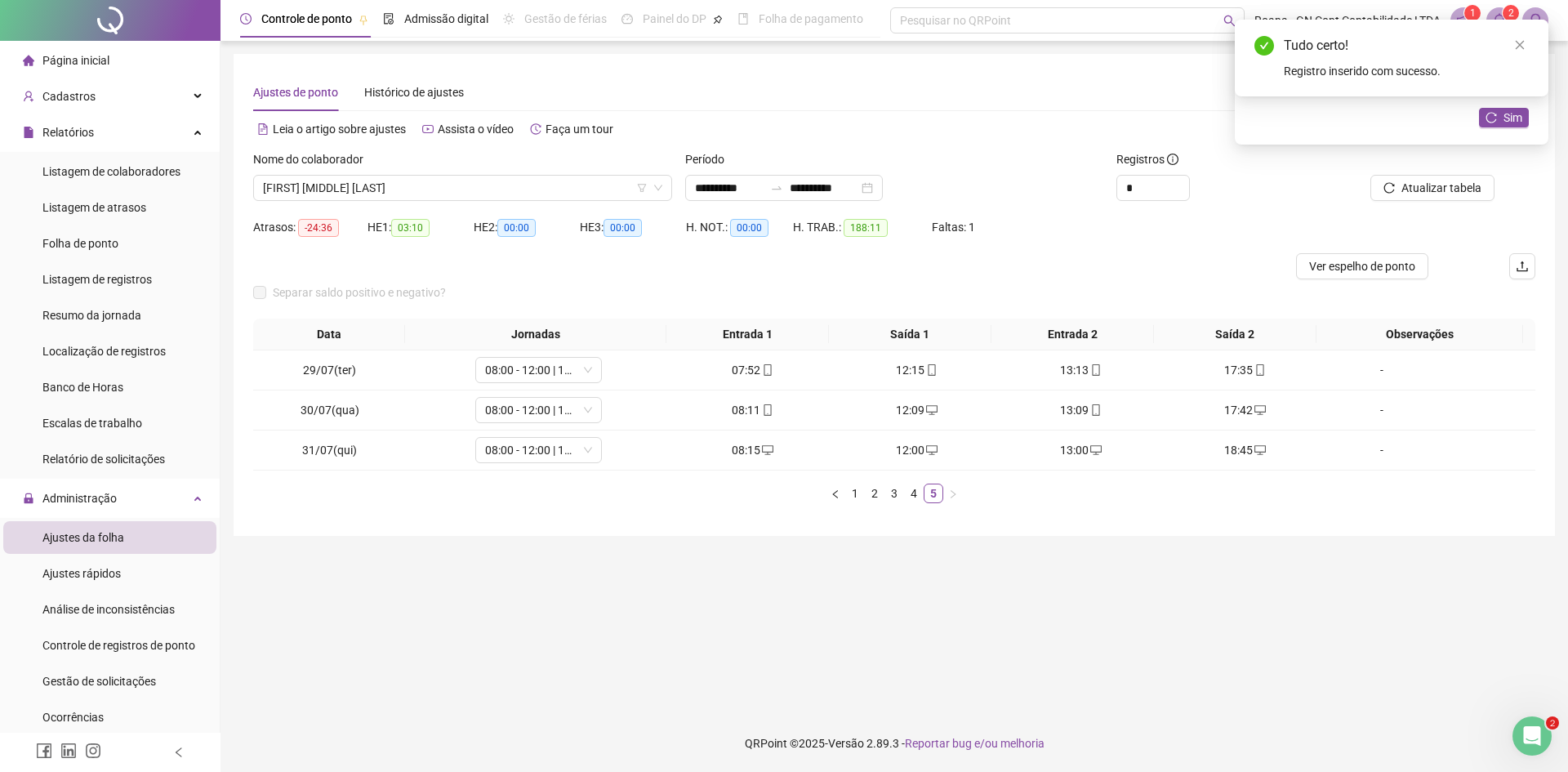 click on "**********" at bounding box center [894, 377] 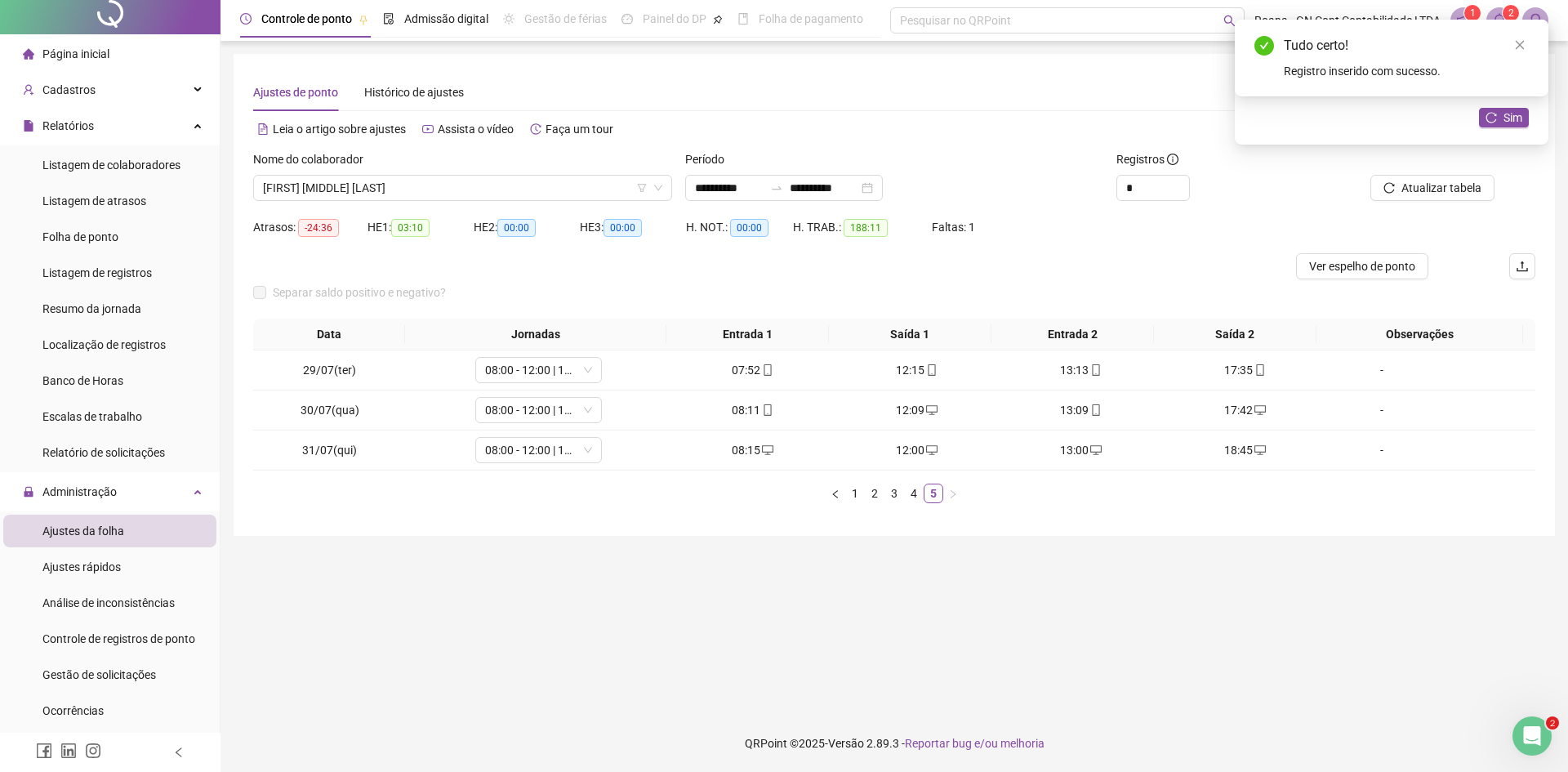 scroll, scrollTop: 0, scrollLeft: 0, axis: both 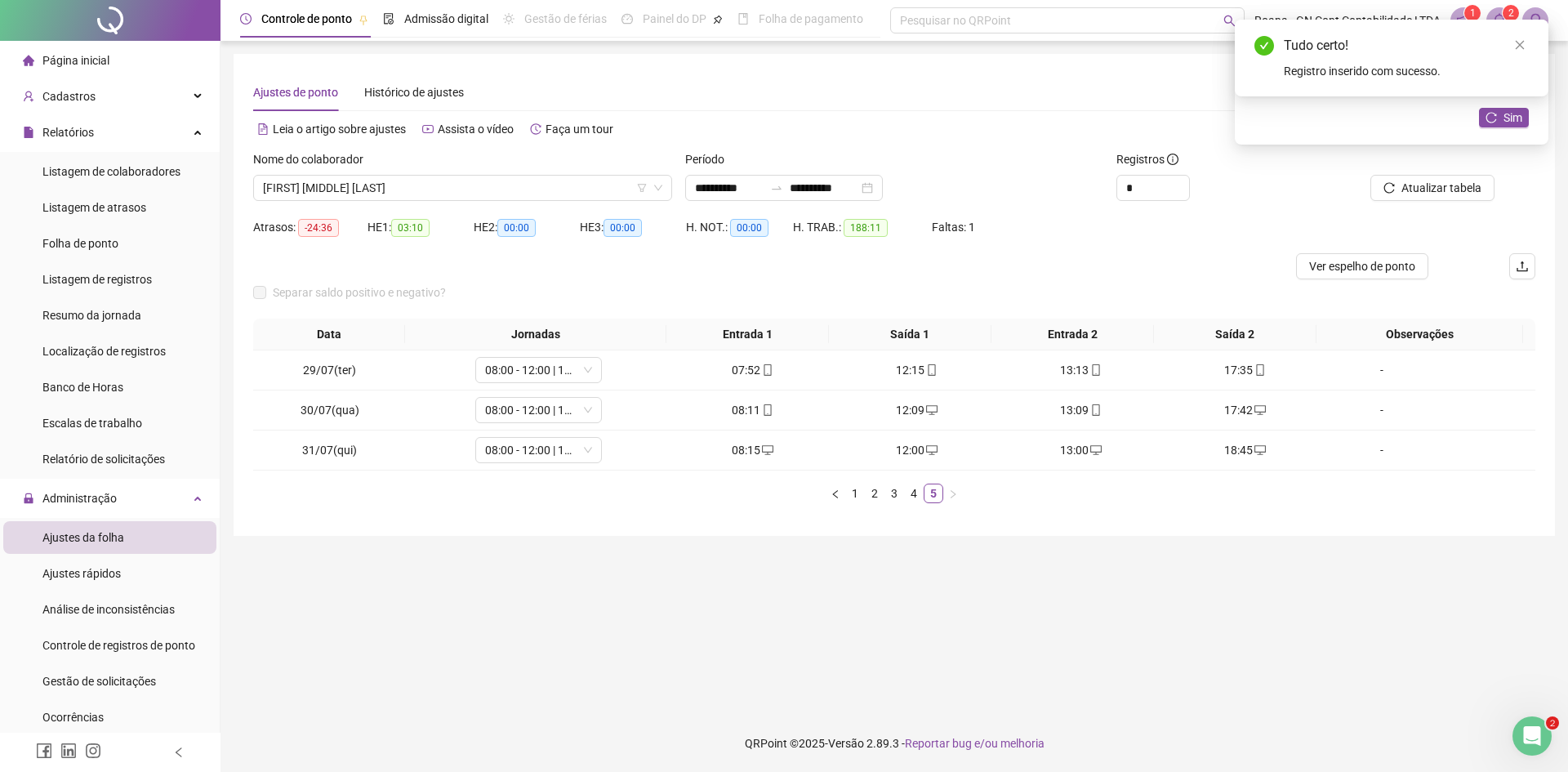 click on "**********" at bounding box center [894, 377] 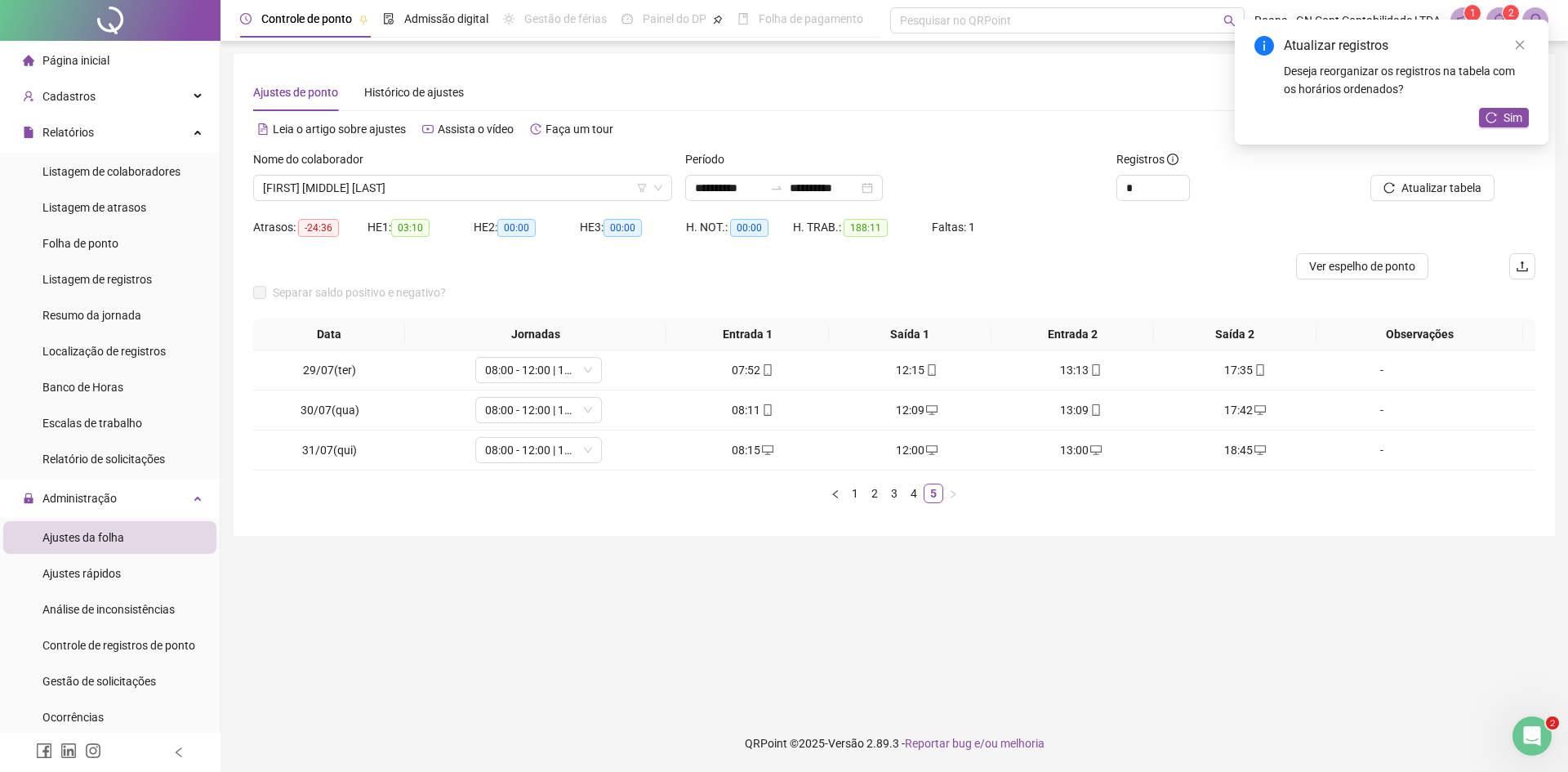 click on "Atualizar registros Deseja reorganizar os registros na tabela com os horários ordenados? Sim" at bounding box center (1392, 82) 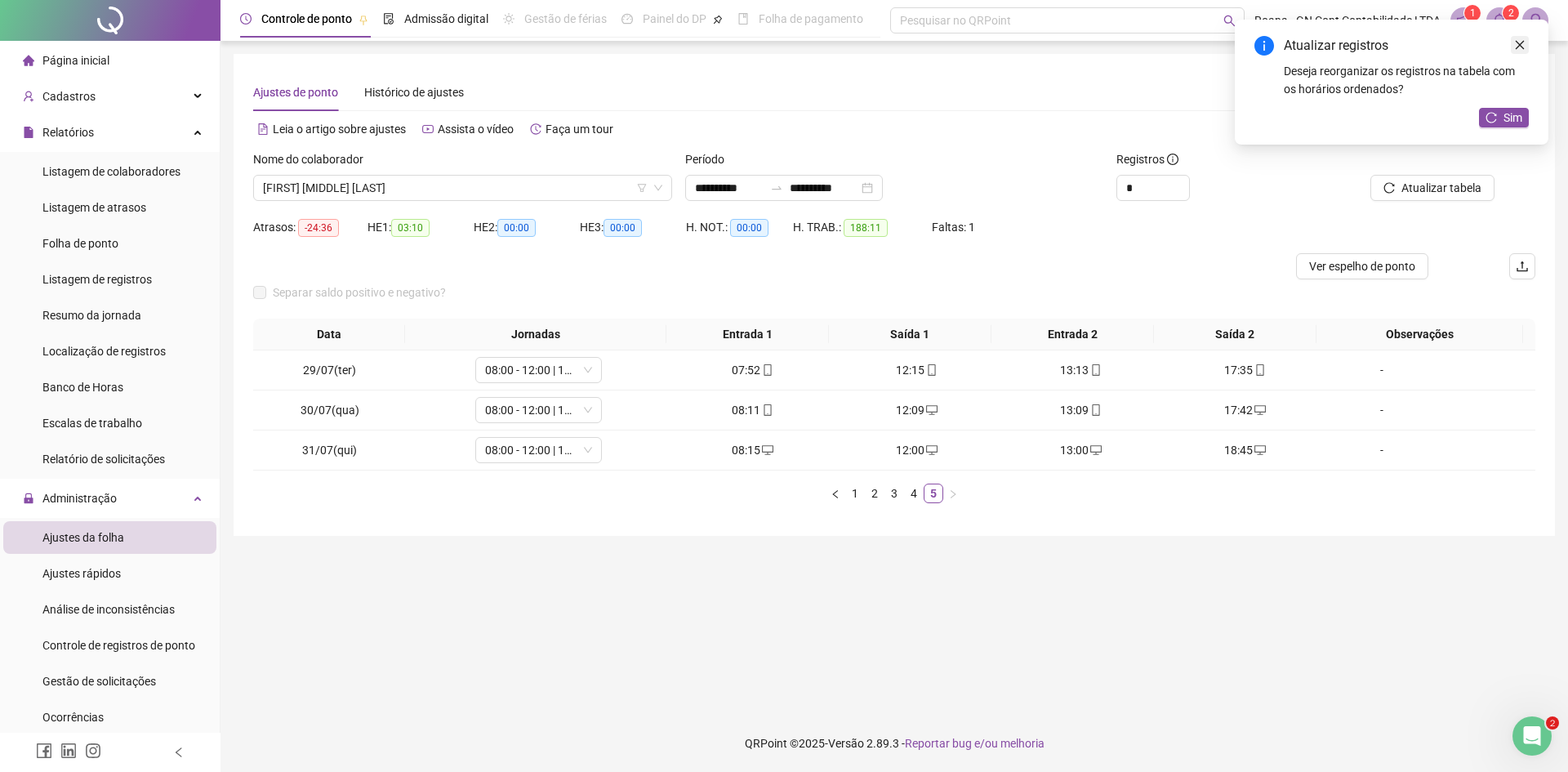 click at bounding box center [1520, 45] 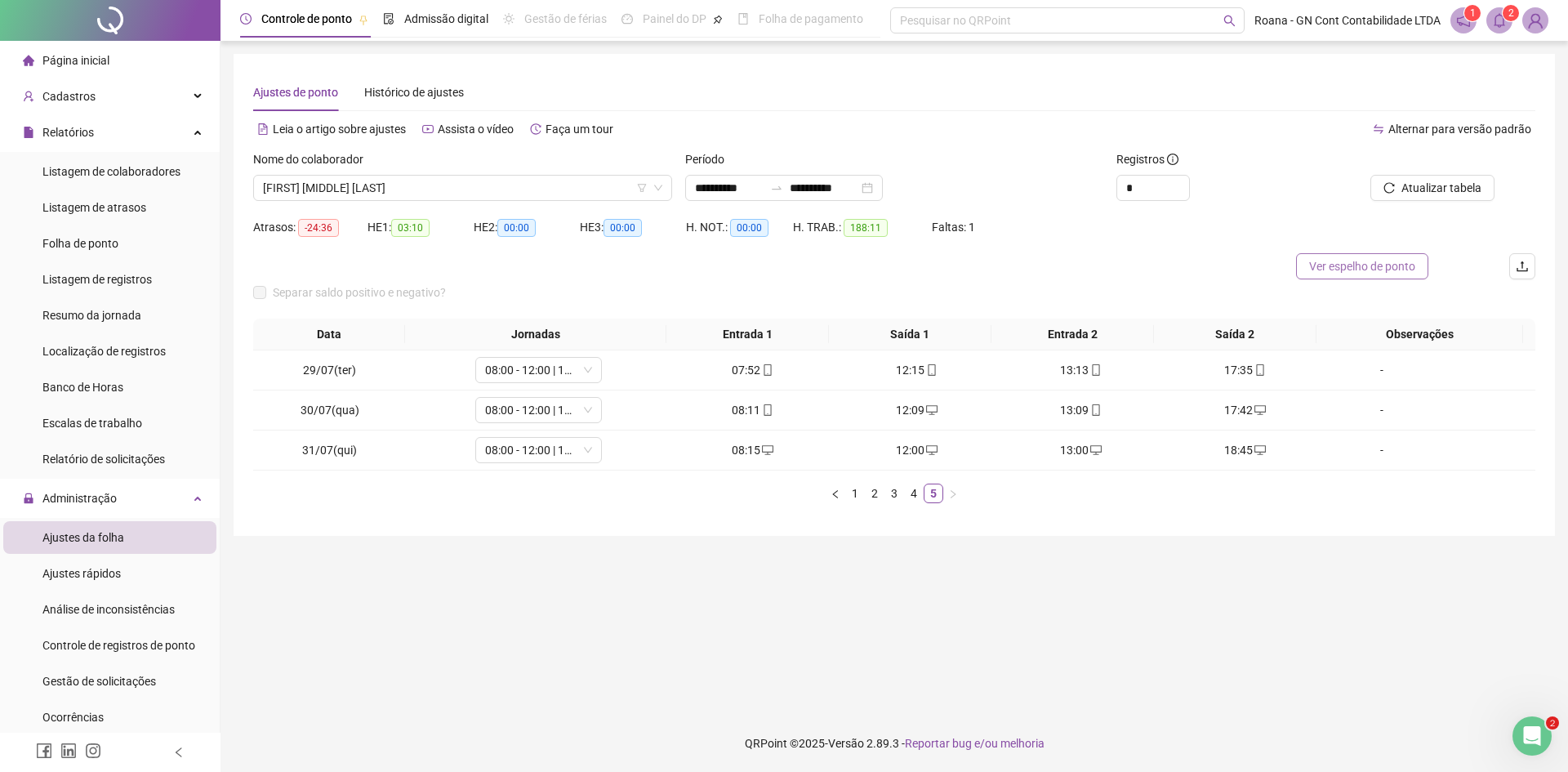 click on "Ver espelho de ponto" at bounding box center [1362, 266] 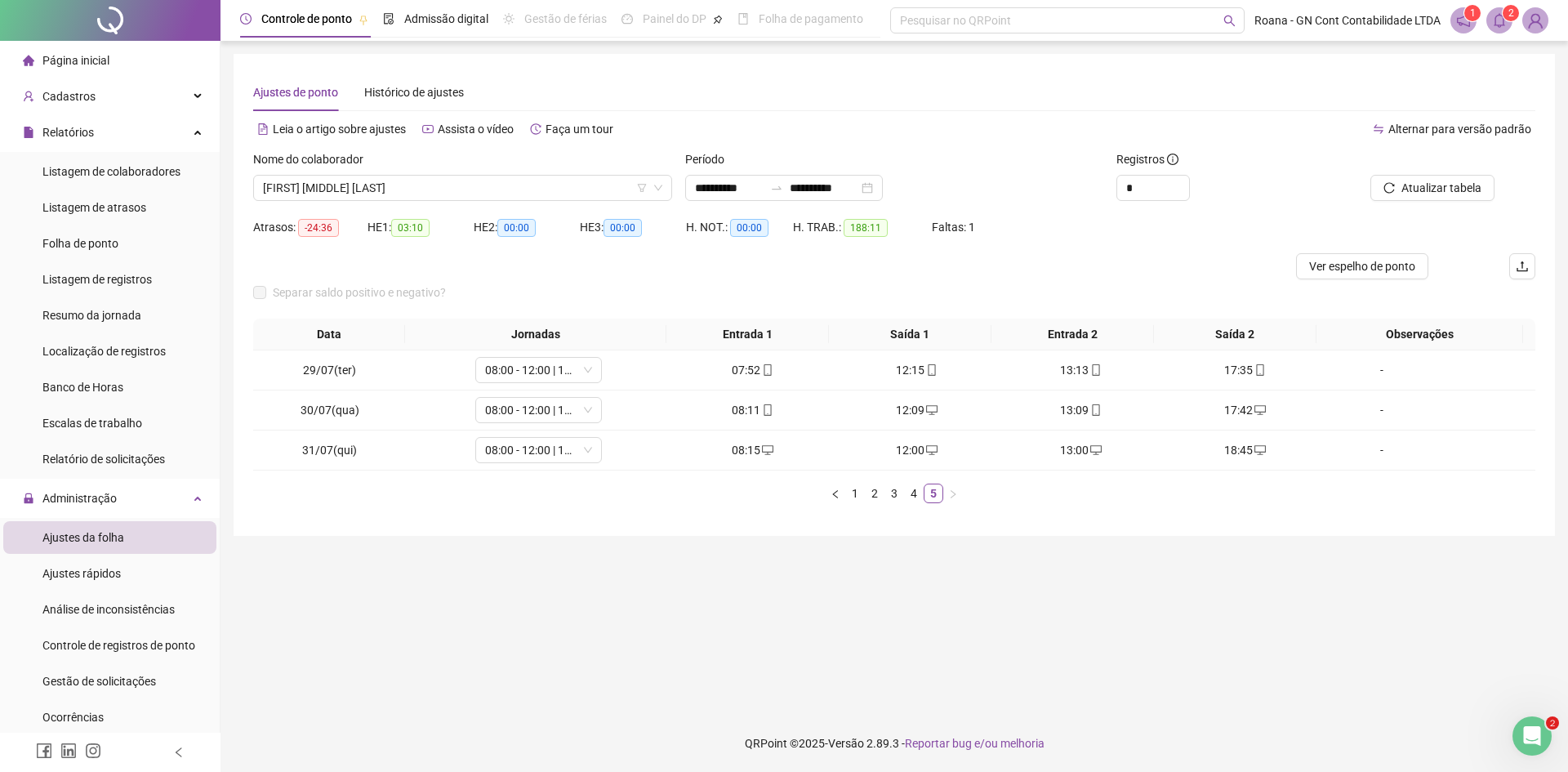 click on "**********" at bounding box center [894, 377] 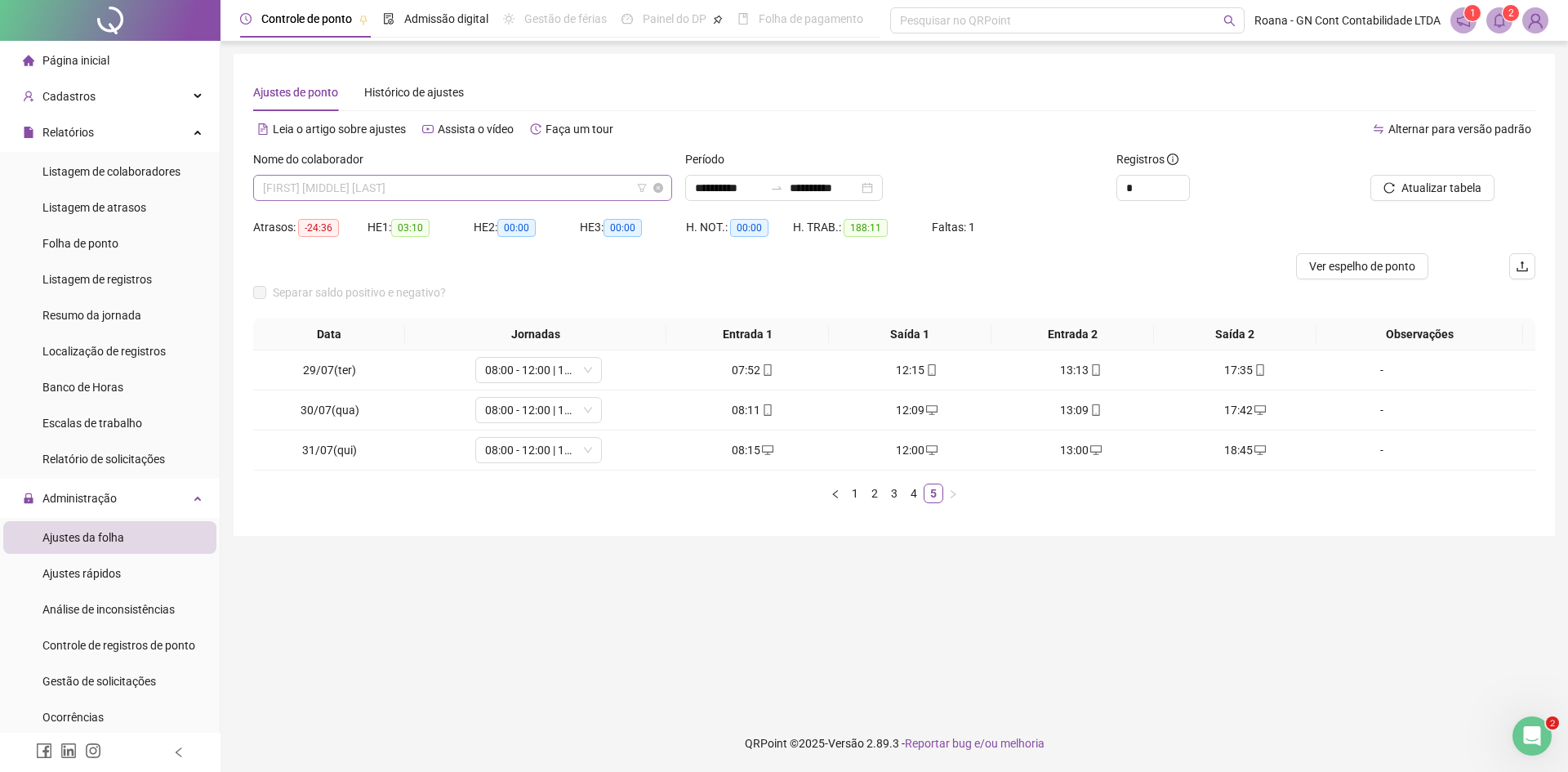 click on "[FIRST] [LAST]" at bounding box center [462, 188] 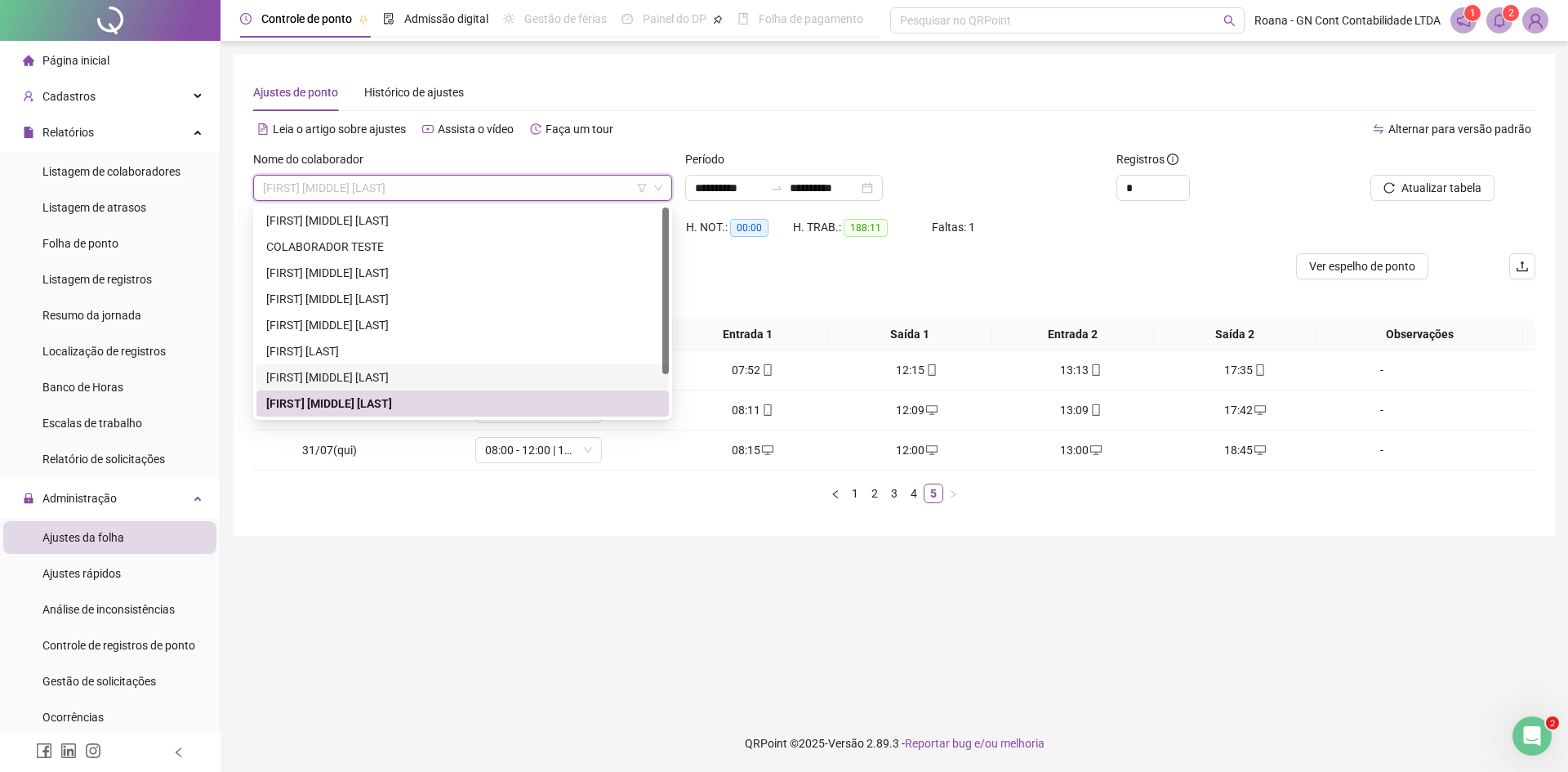 click on "[NAME]" at bounding box center (462, 377) 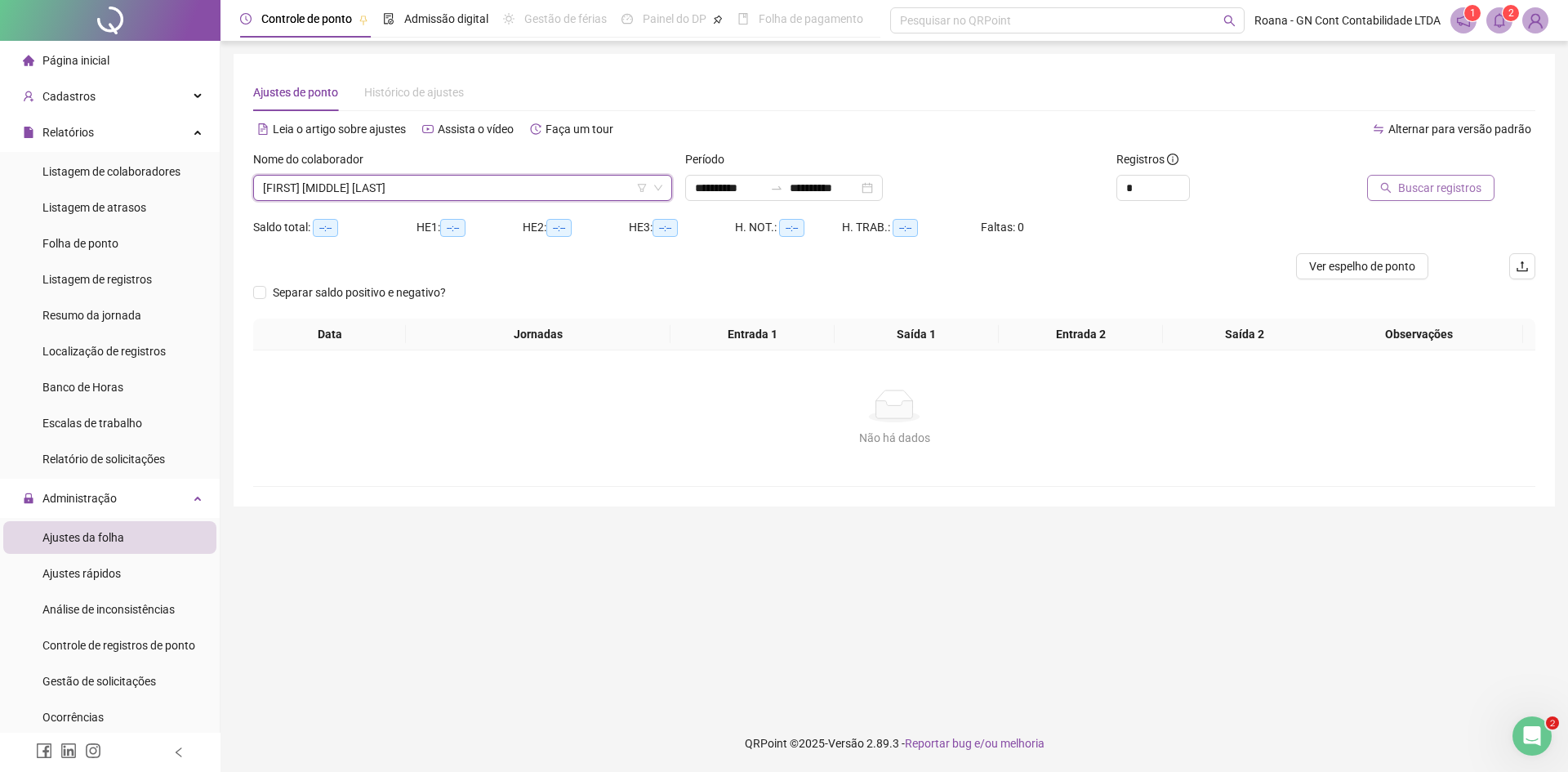 click on "Buscar registros" at bounding box center (1440, 188) 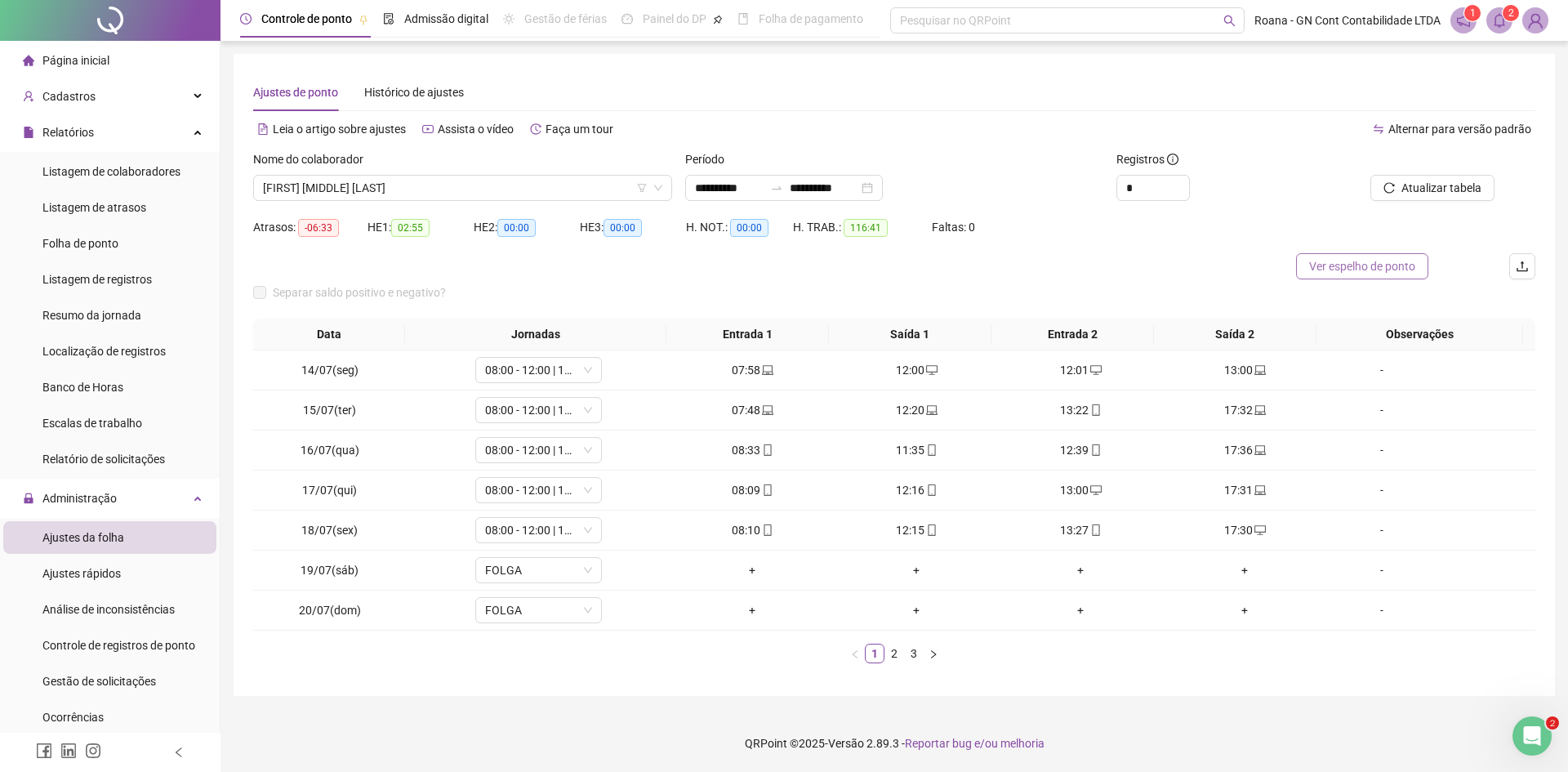 click on "Ver espelho de ponto" at bounding box center [1362, 266] 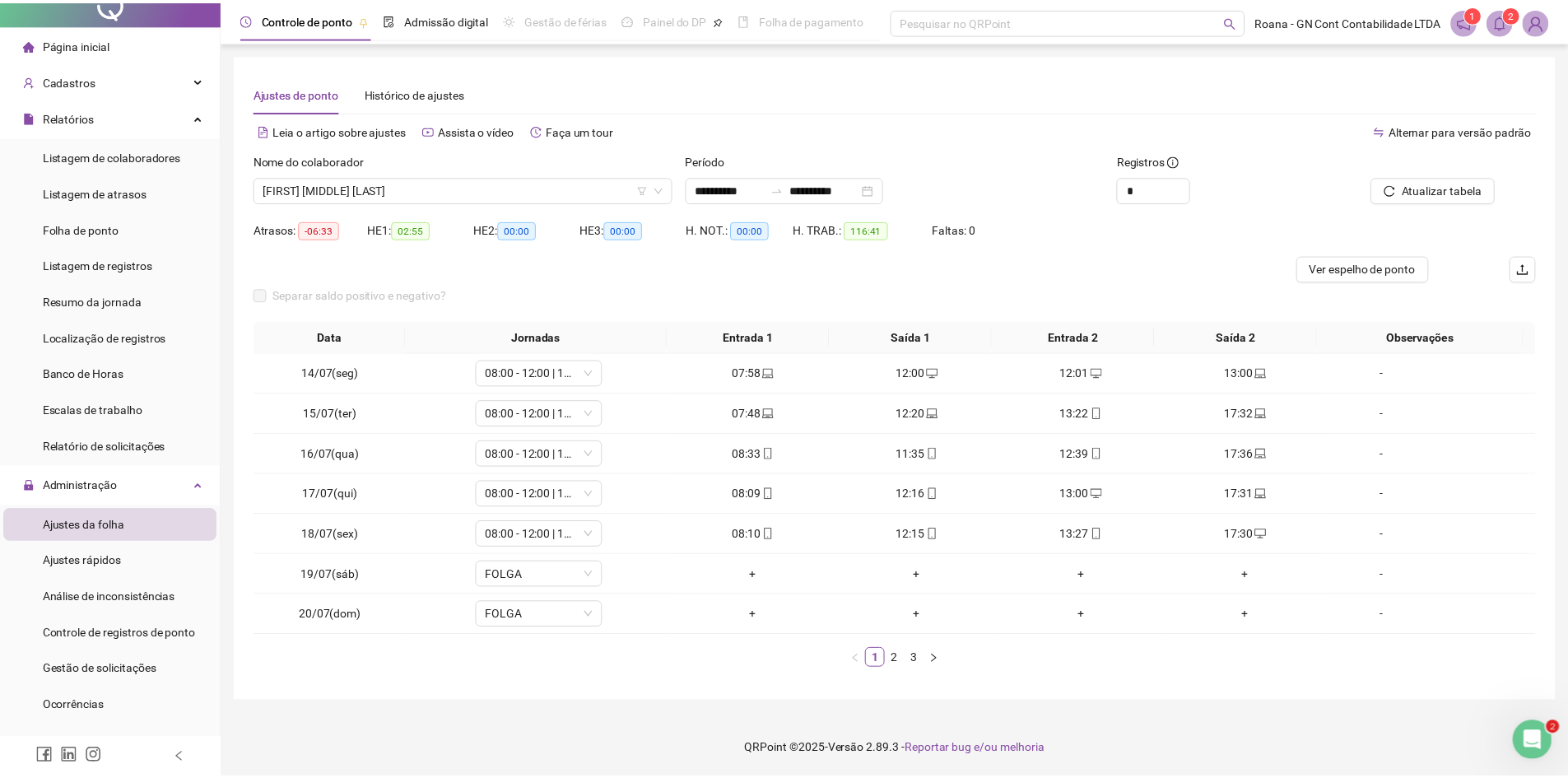 scroll, scrollTop: 0, scrollLeft: 0, axis: both 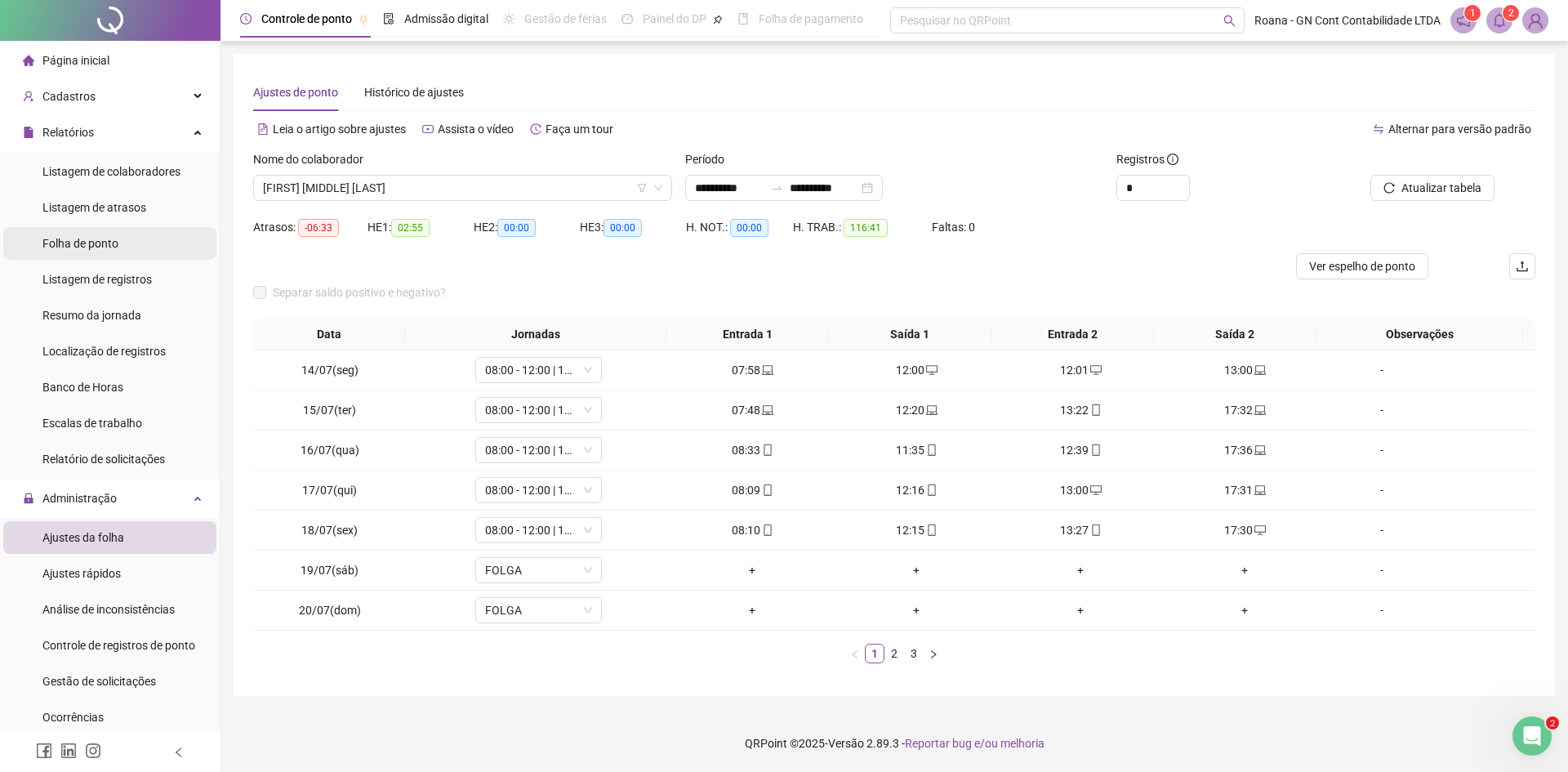 click on "Folha de ponto" at bounding box center [80, 243] 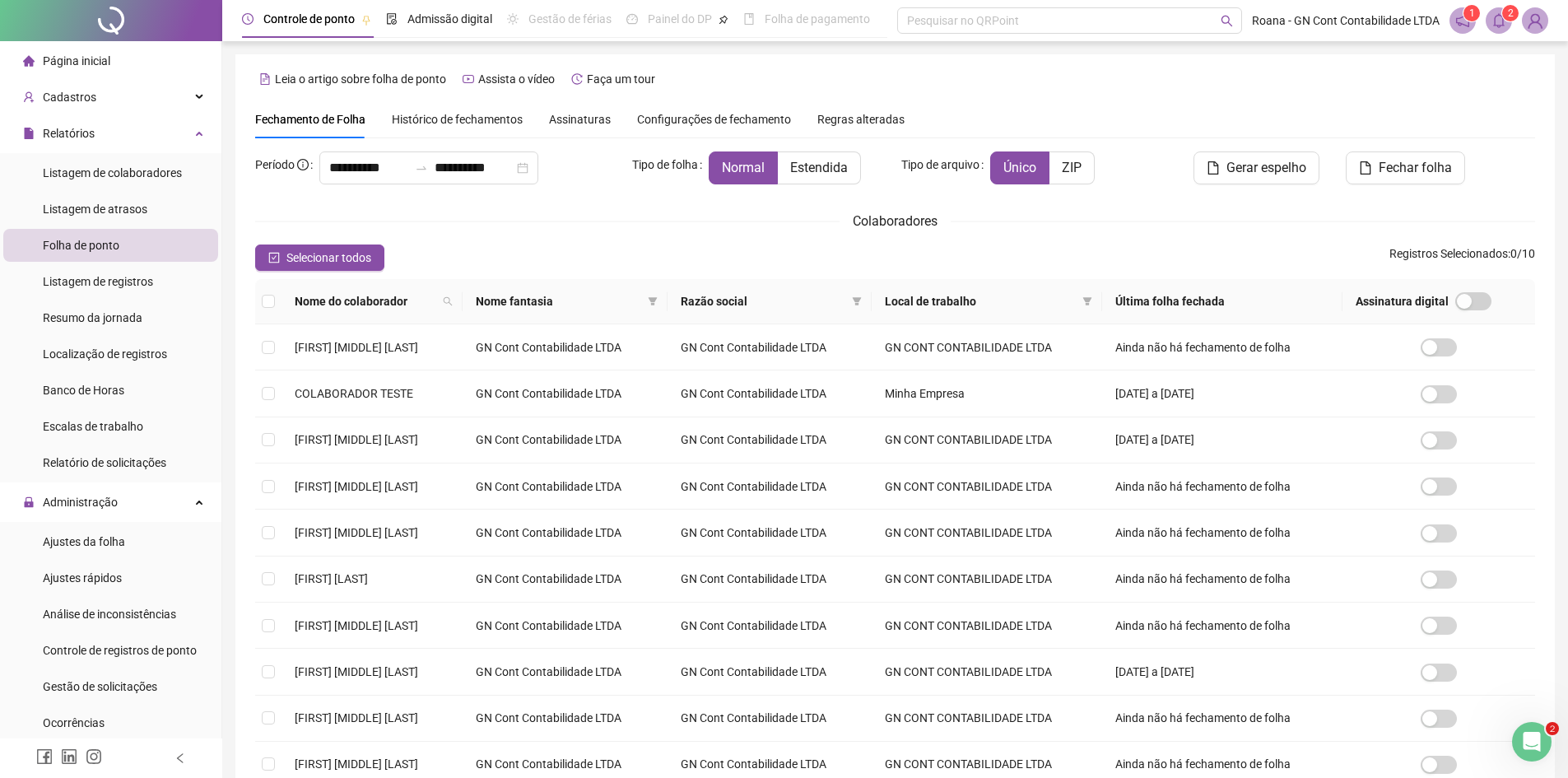 scroll, scrollTop: 82, scrollLeft: 0, axis: vertical 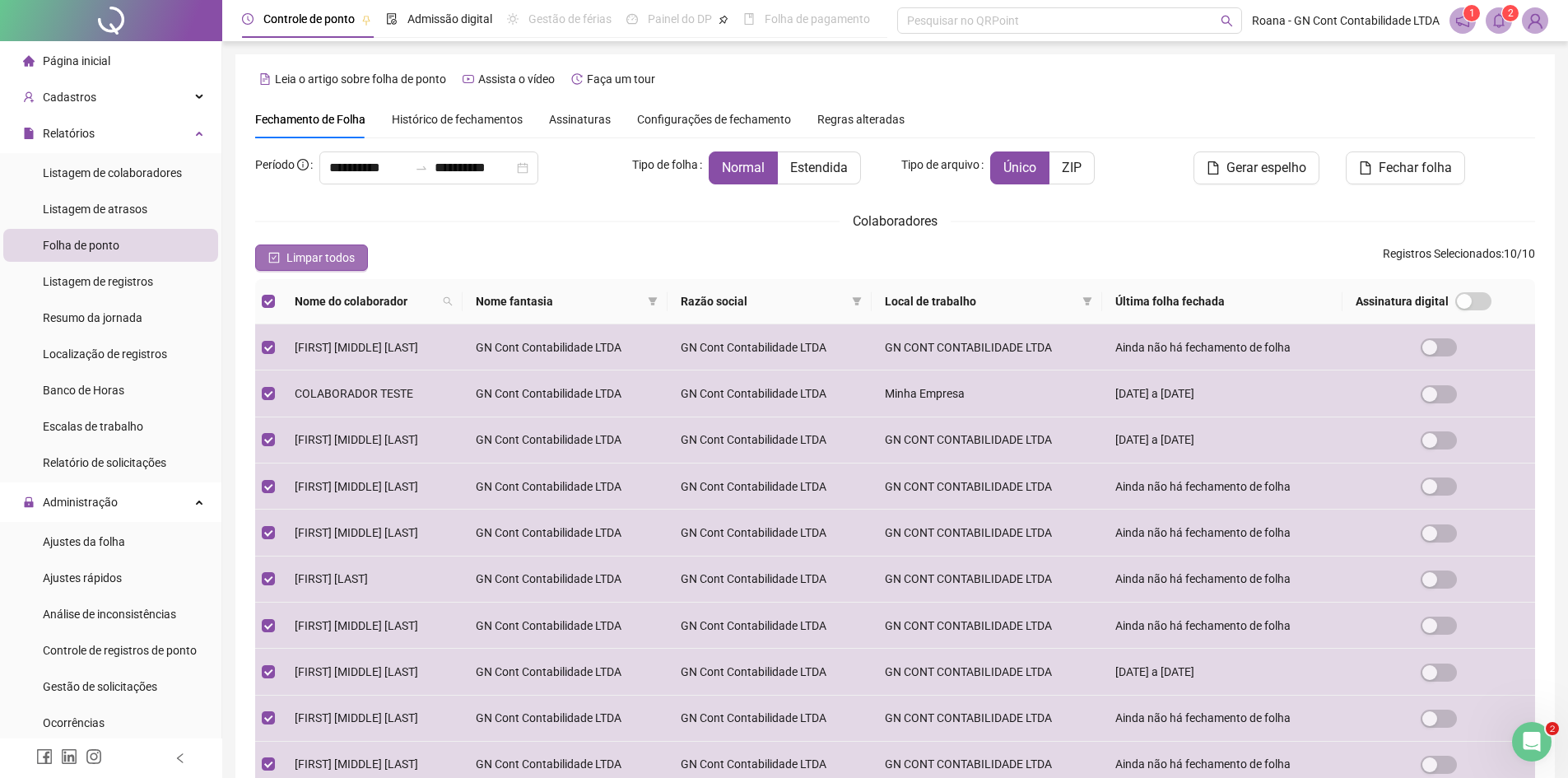 click 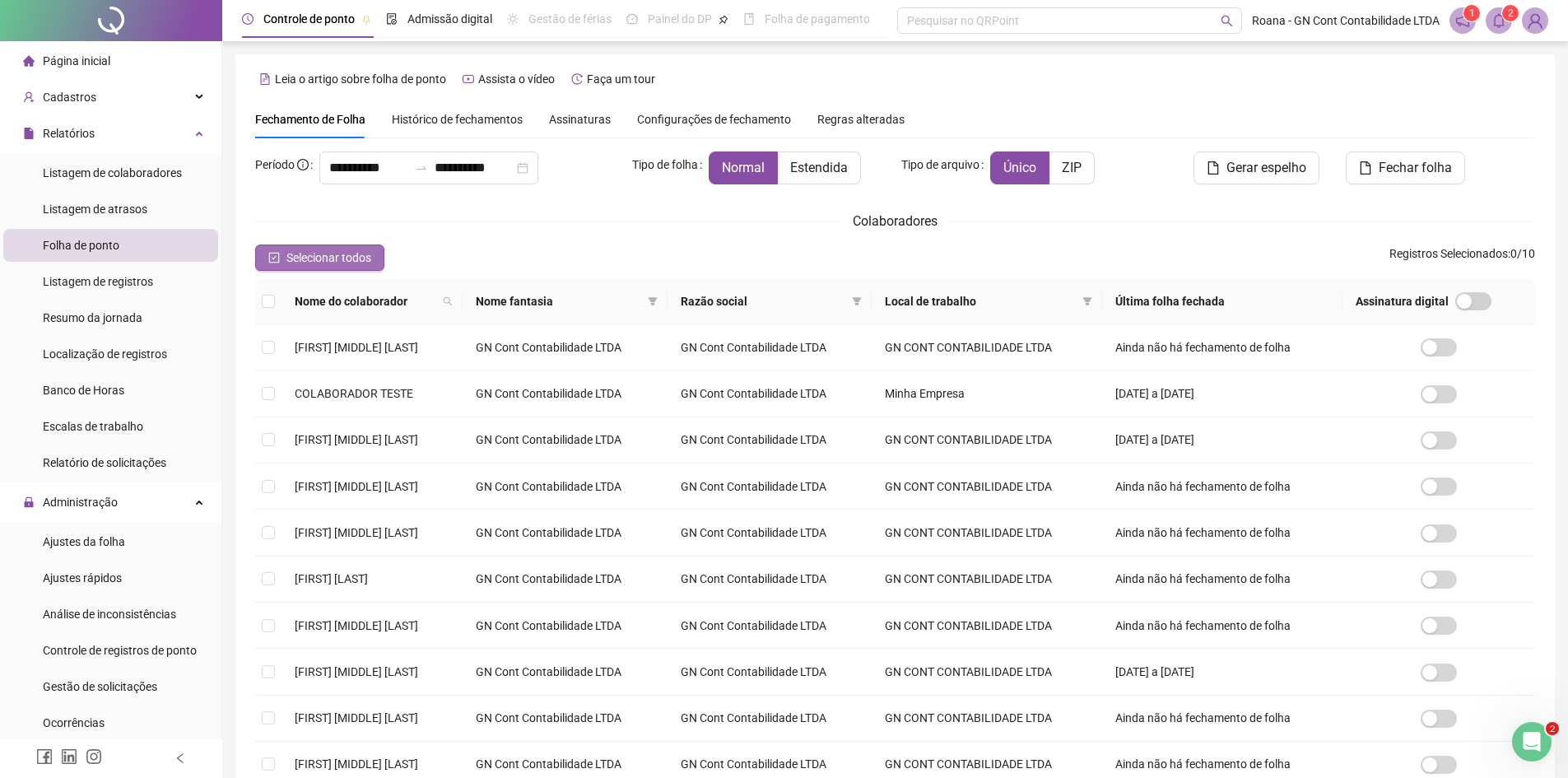 click on "Selecionar todos" at bounding box center (319, 258) 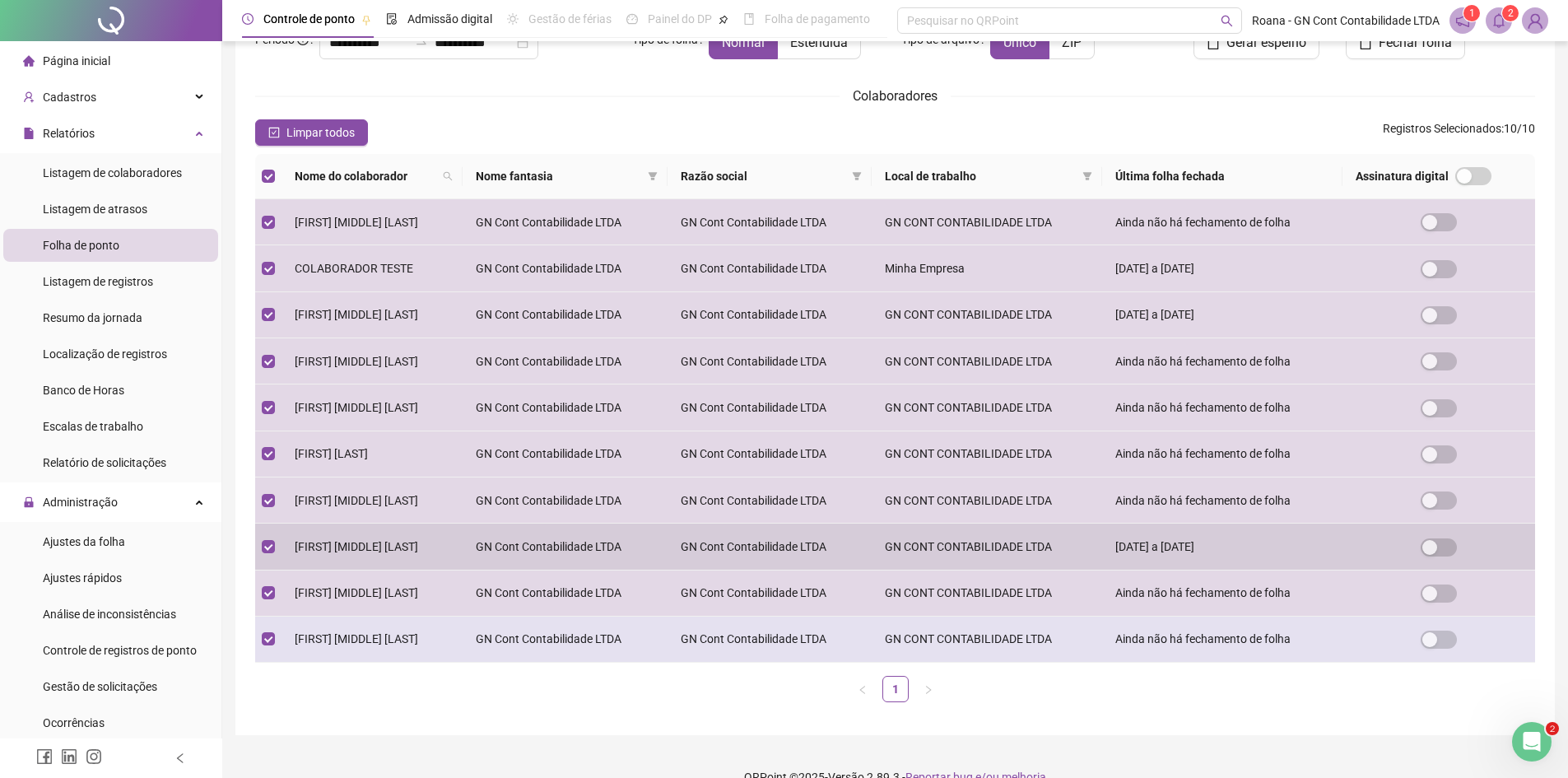 scroll, scrollTop: 155, scrollLeft: 0, axis: vertical 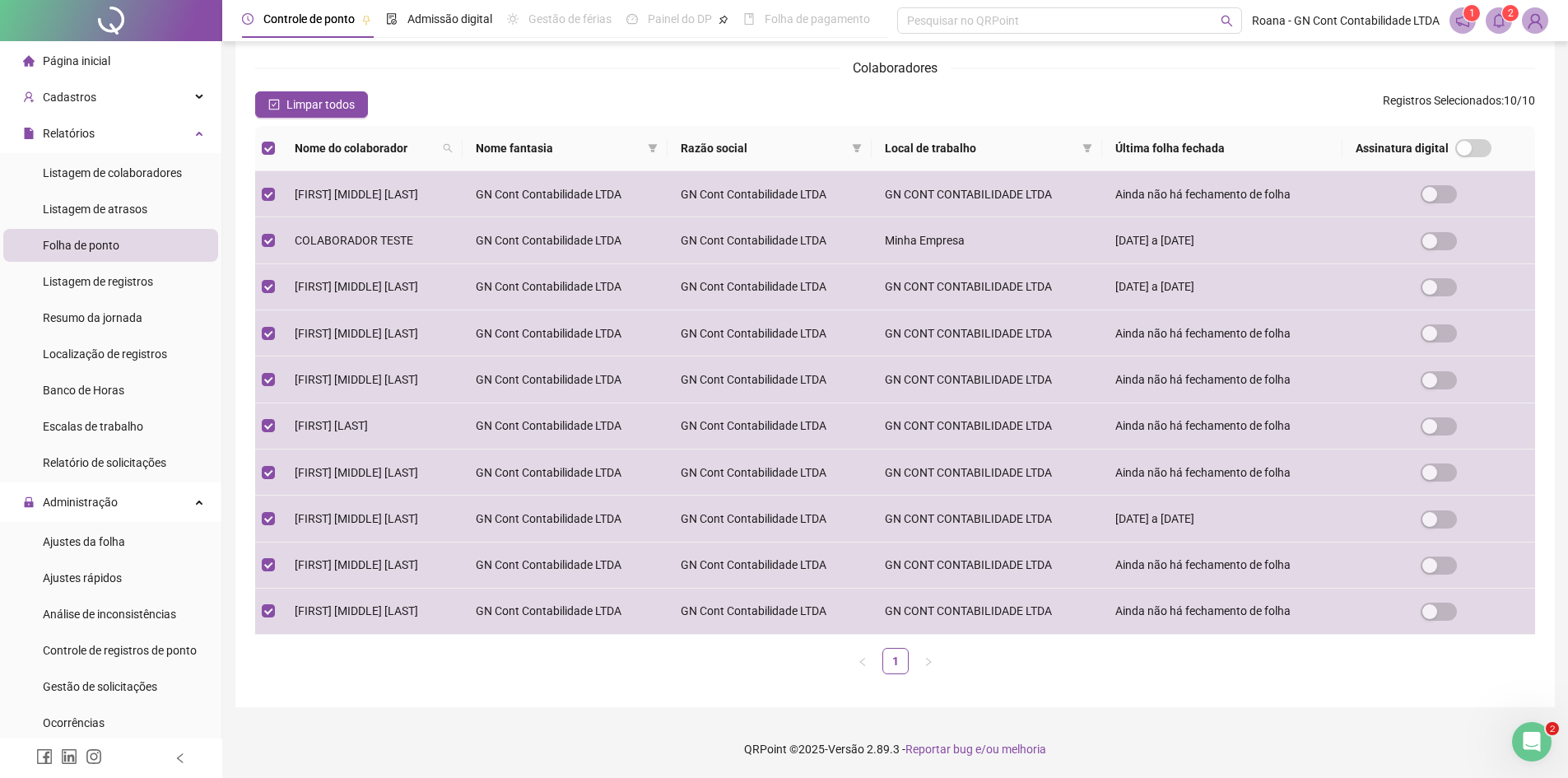 click at bounding box center [1532, 742] 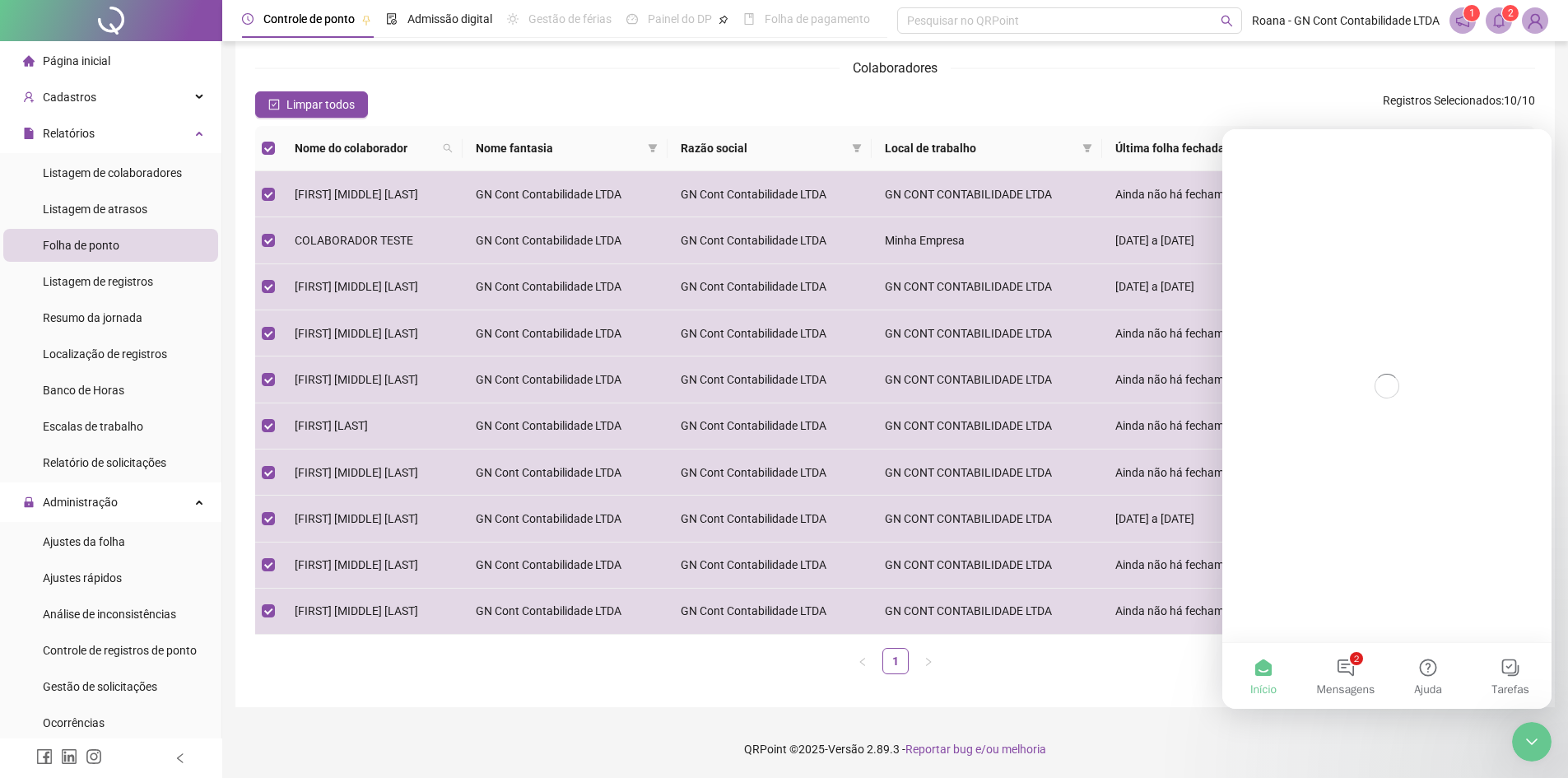 scroll, scrollTop: 0, scrollLeft: 0, axis: both 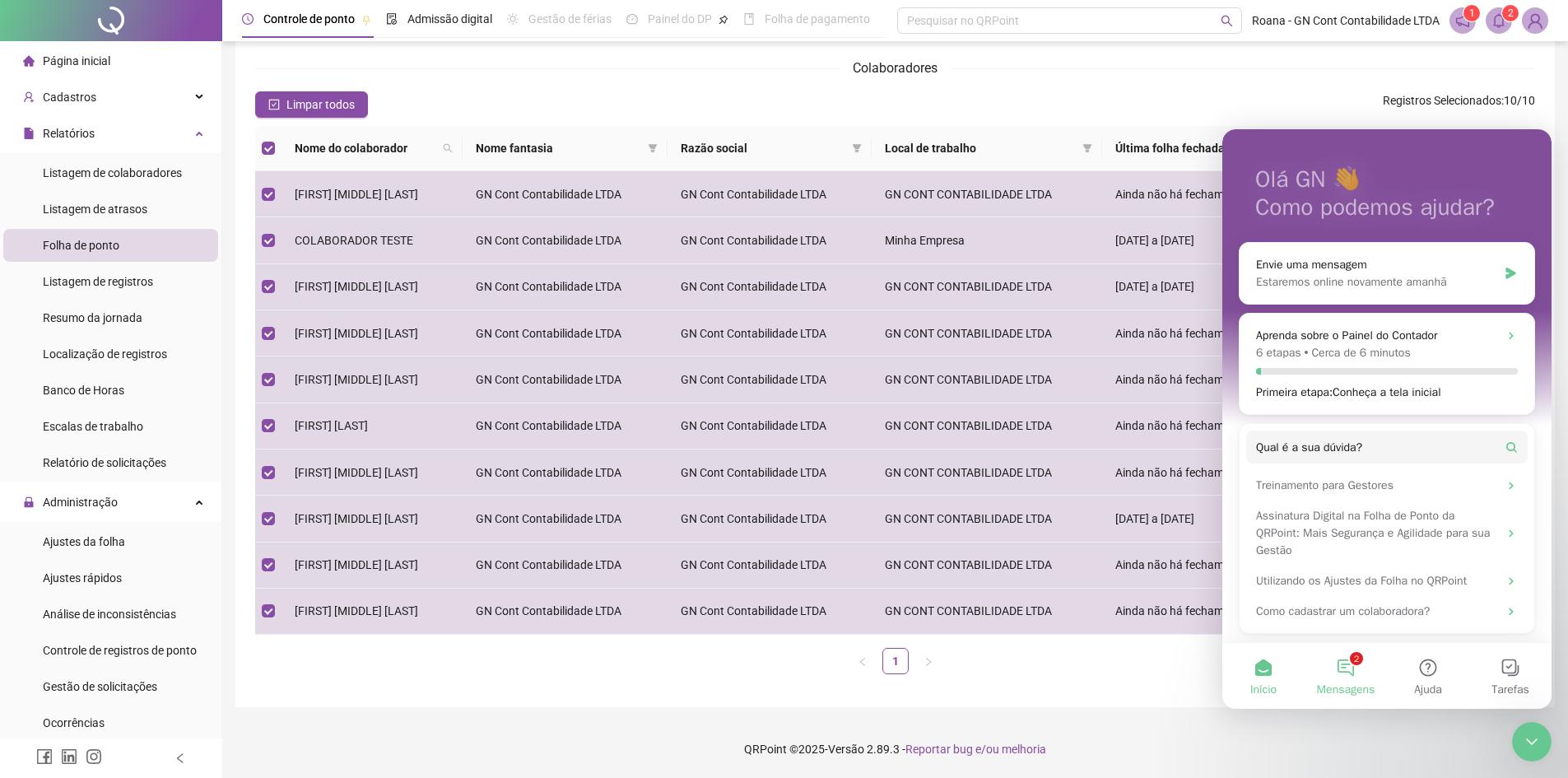click on "2 Mensagens" at bounding box center [1346, 676] 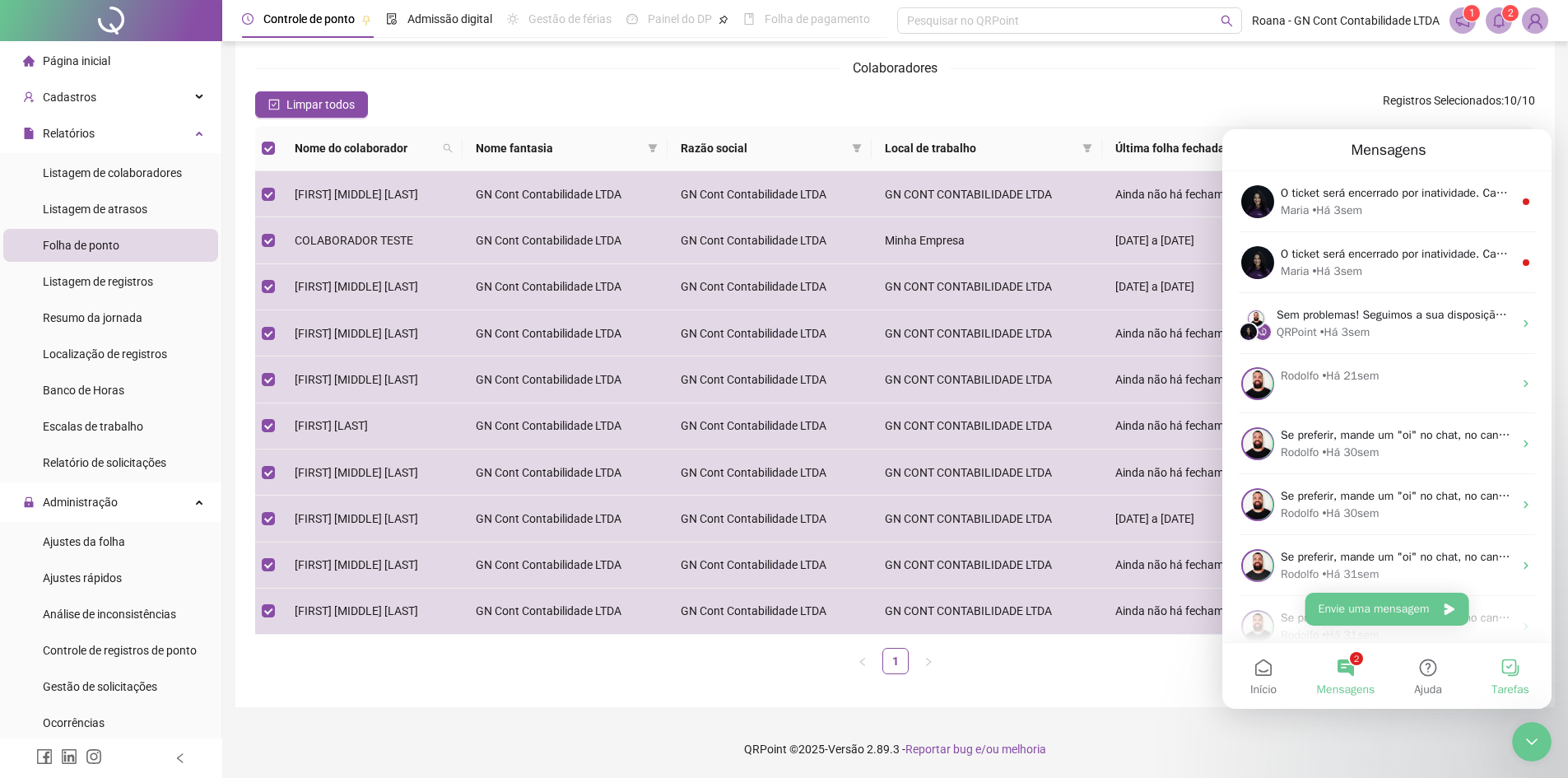 click on "Tarefas" at bounding box center (1510, 676) 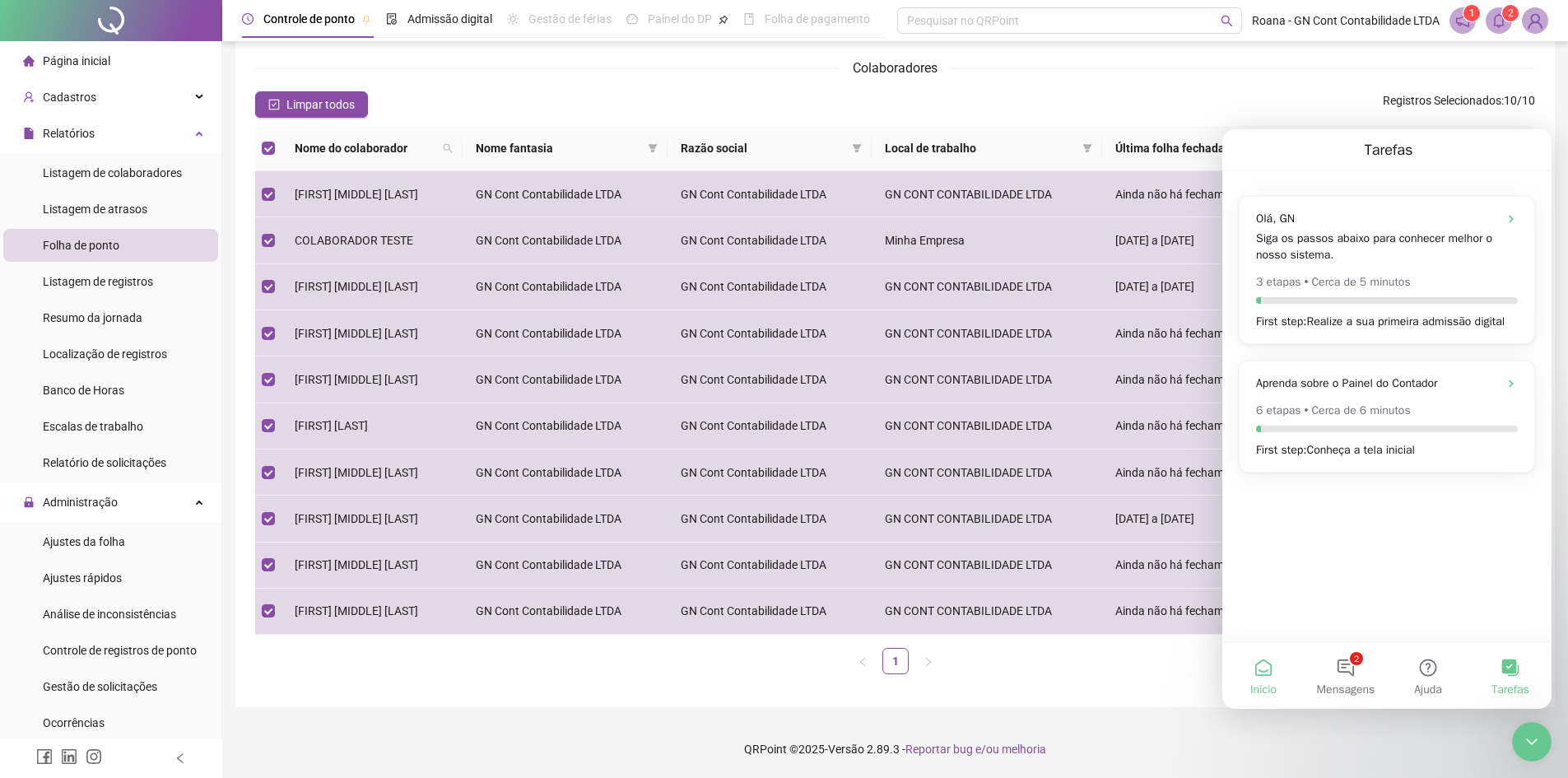 click on "Início" at bounding box center (1263, 676) 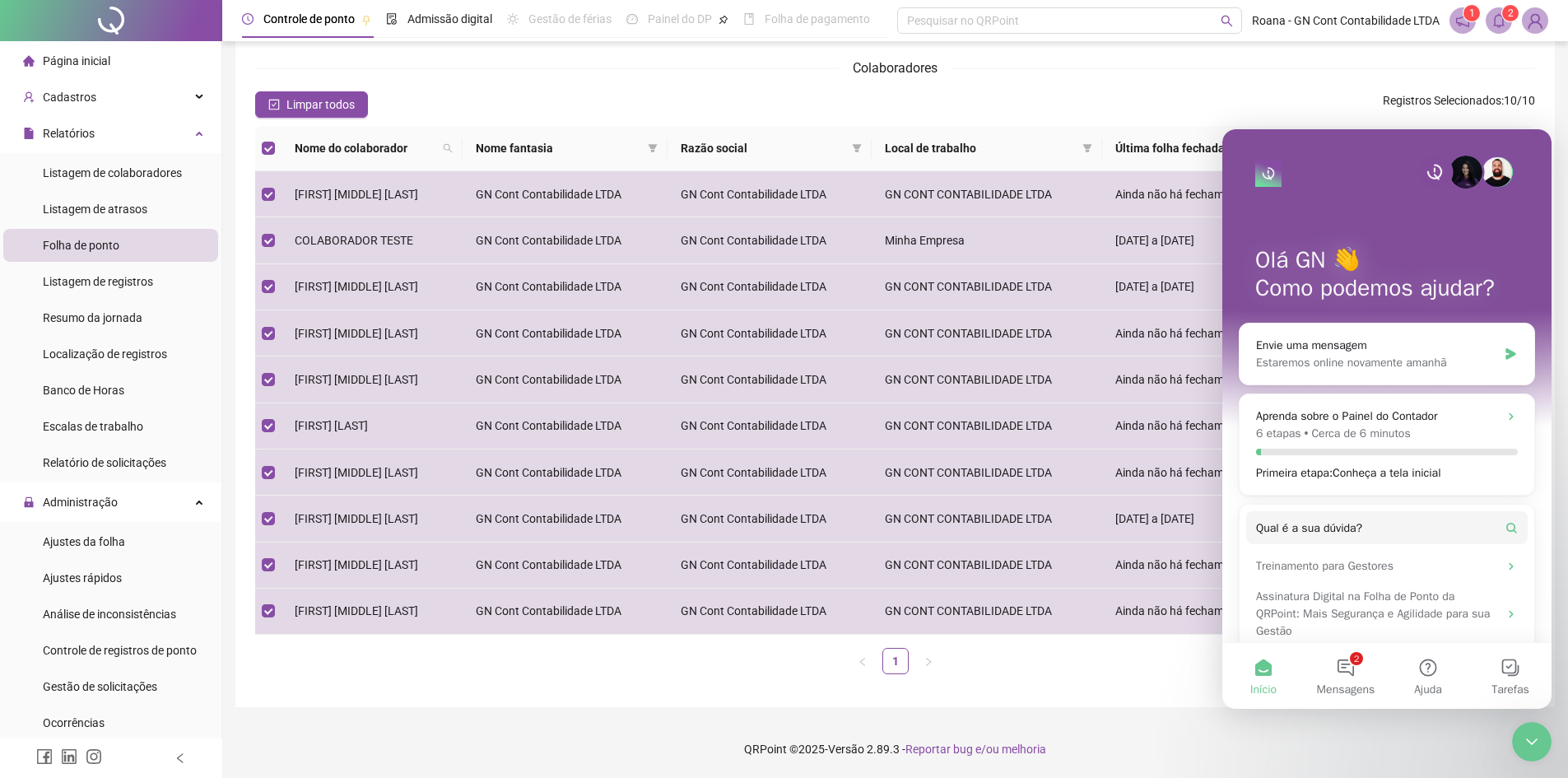 click on "**********" at bounding box center [895, 342] 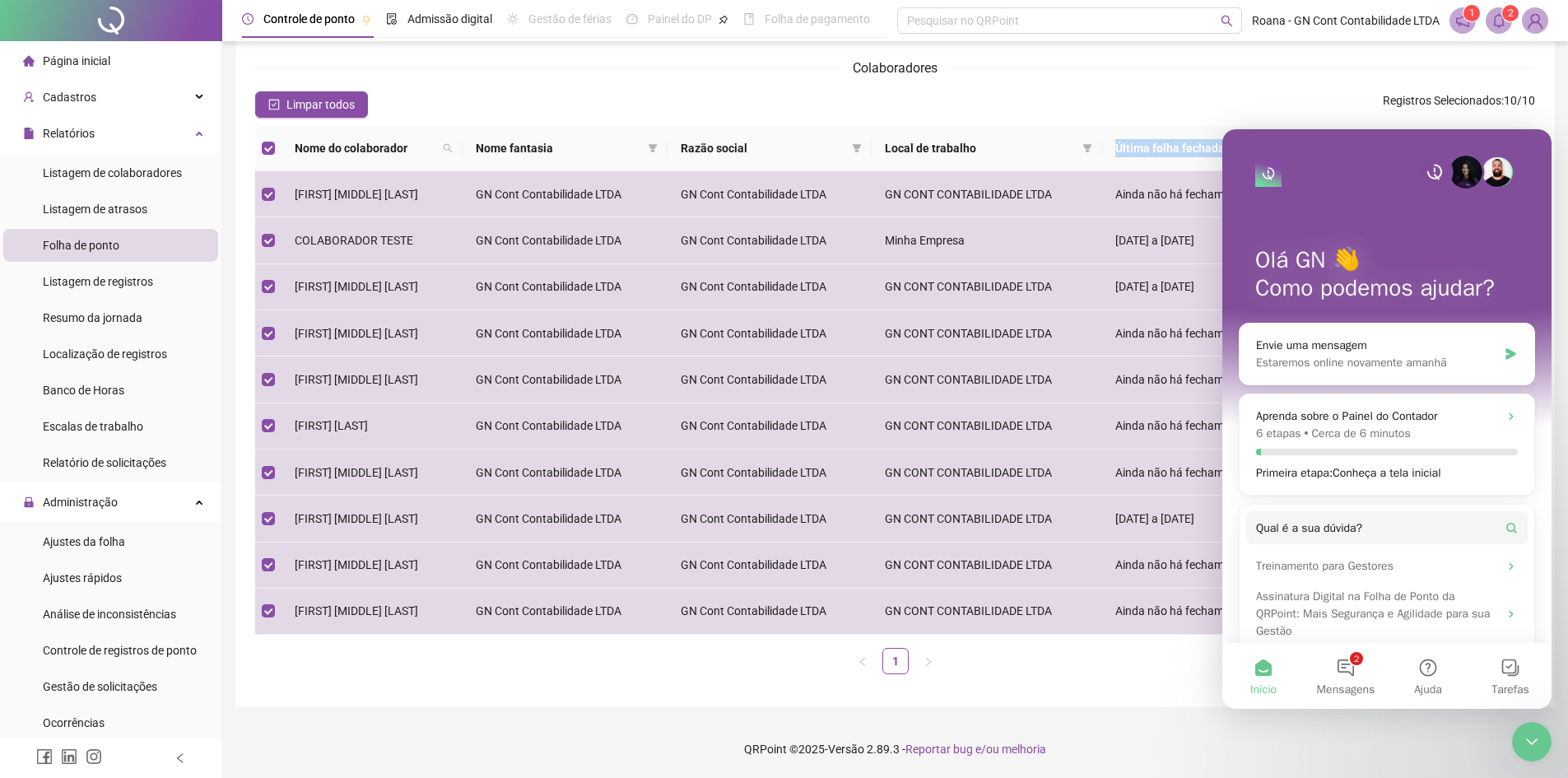 click on "Última folha fechada" at bounding box center [1222, 148] 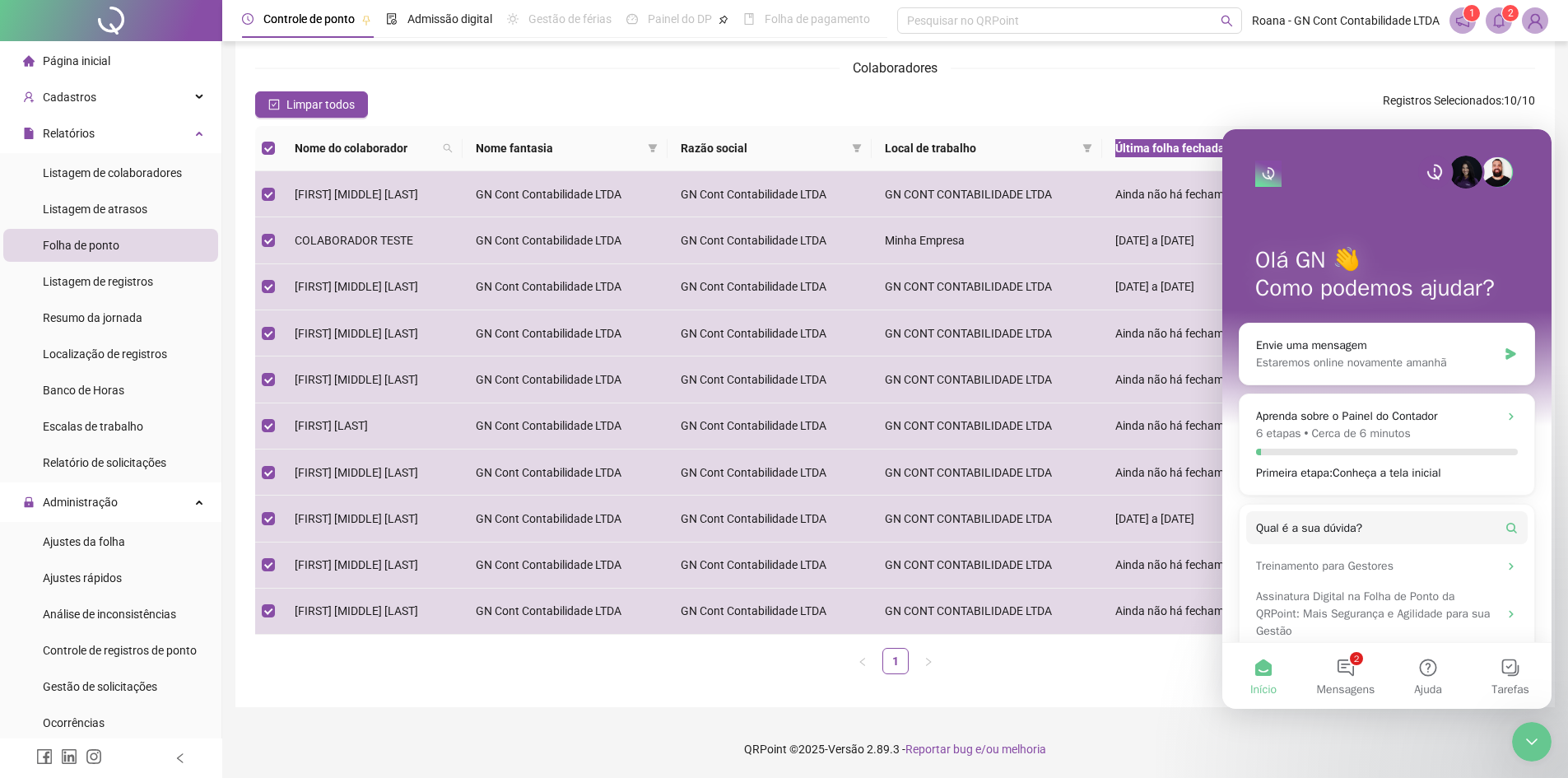 click at bounding box center (1435, 172) 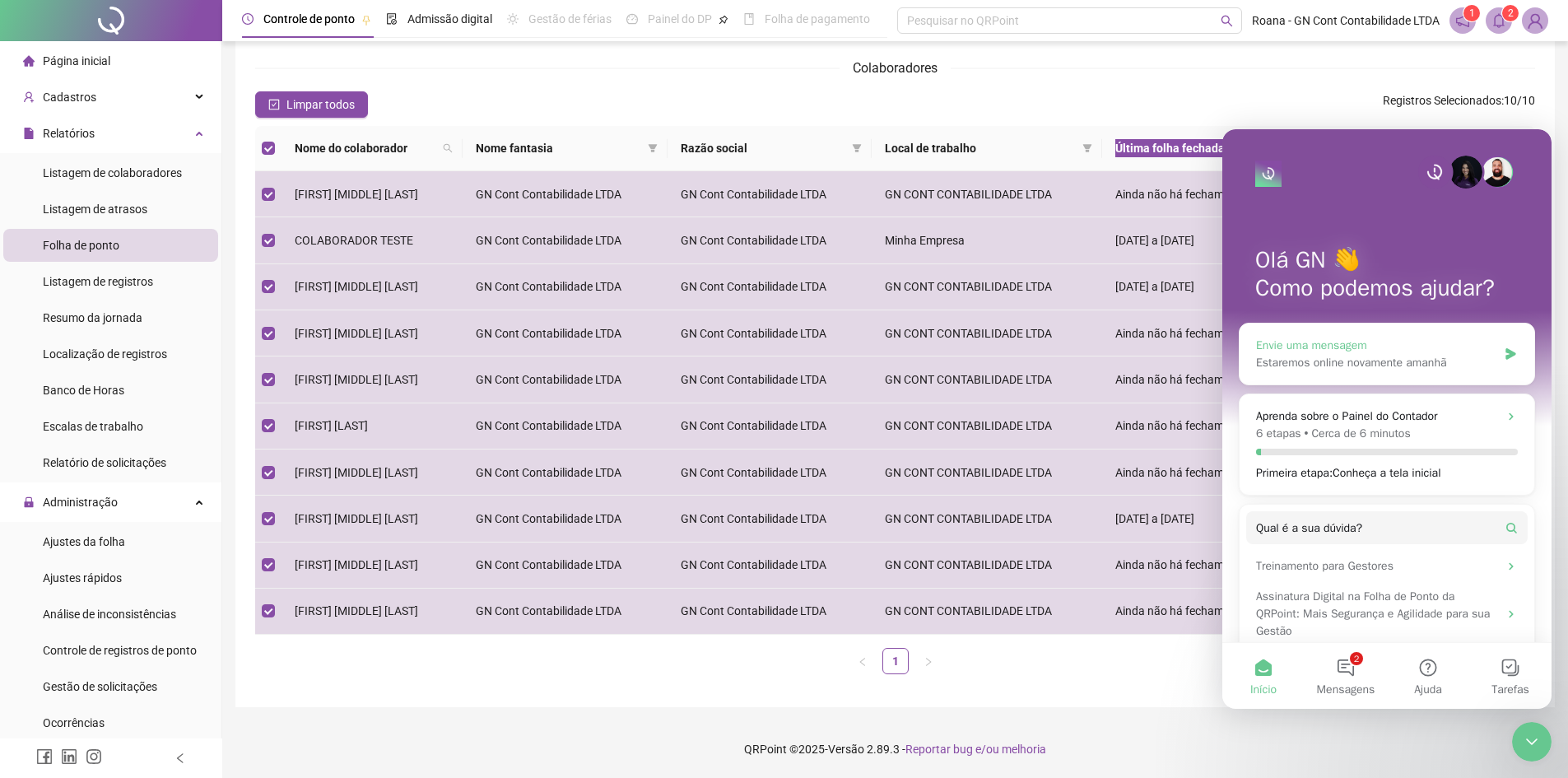 click on "Envie uma mensagem Estaremos online novamente amanhã" at bounding box center [1387, 354] 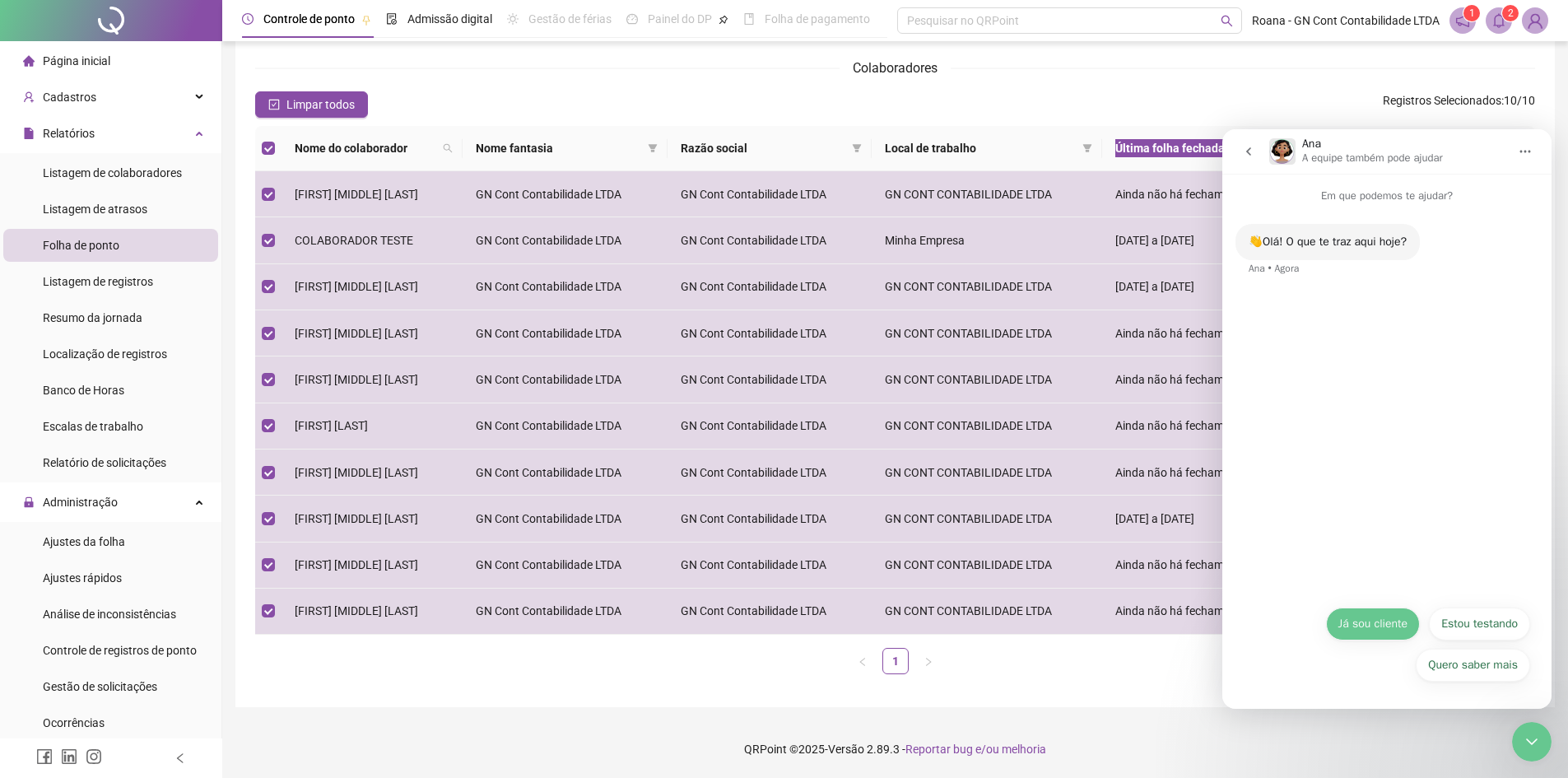 click on "Já sou cliente" at bounding box center (1373, 624) 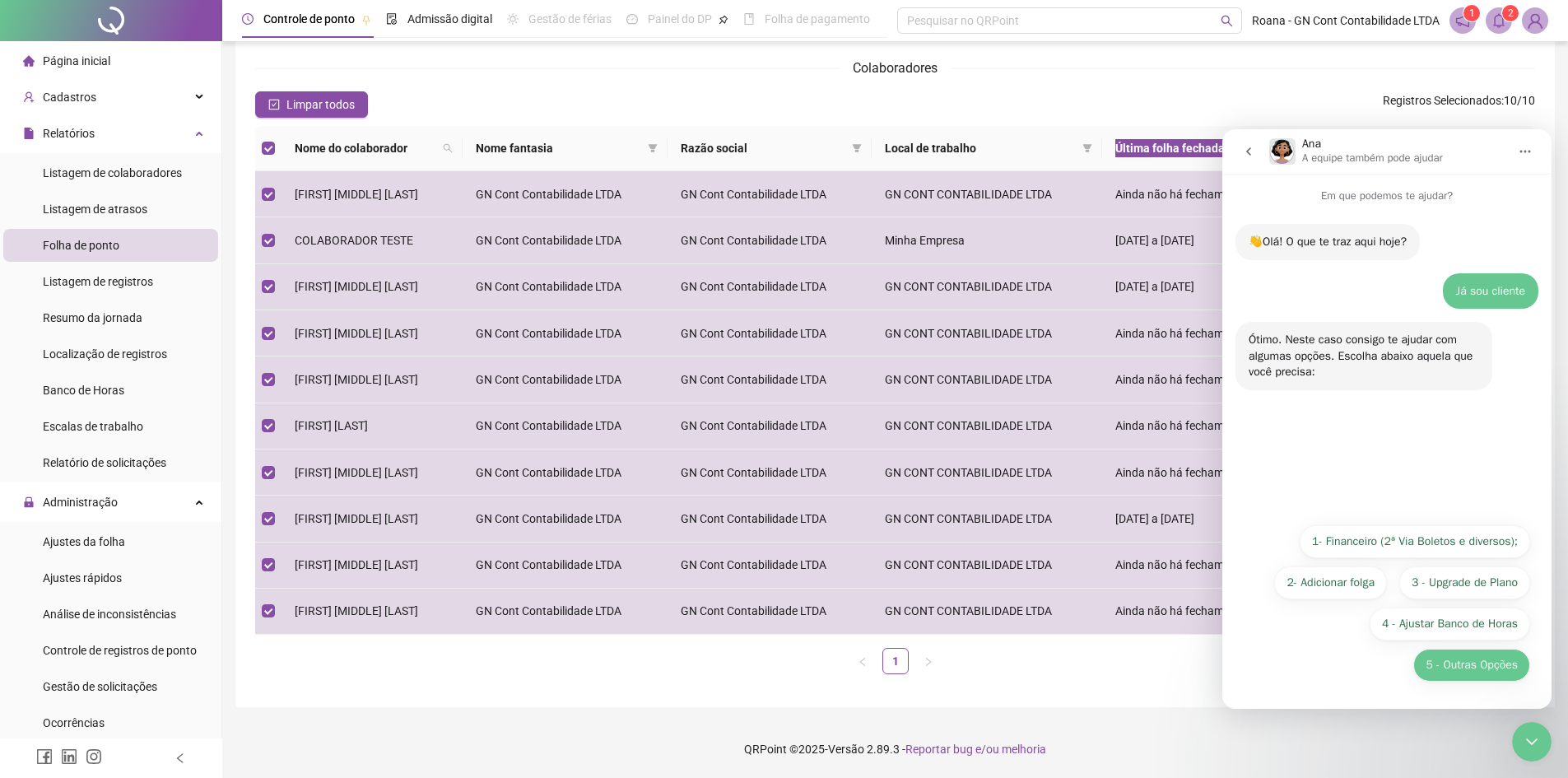 click on "5 - Outras Opções" at bounding box center (1472, 665) 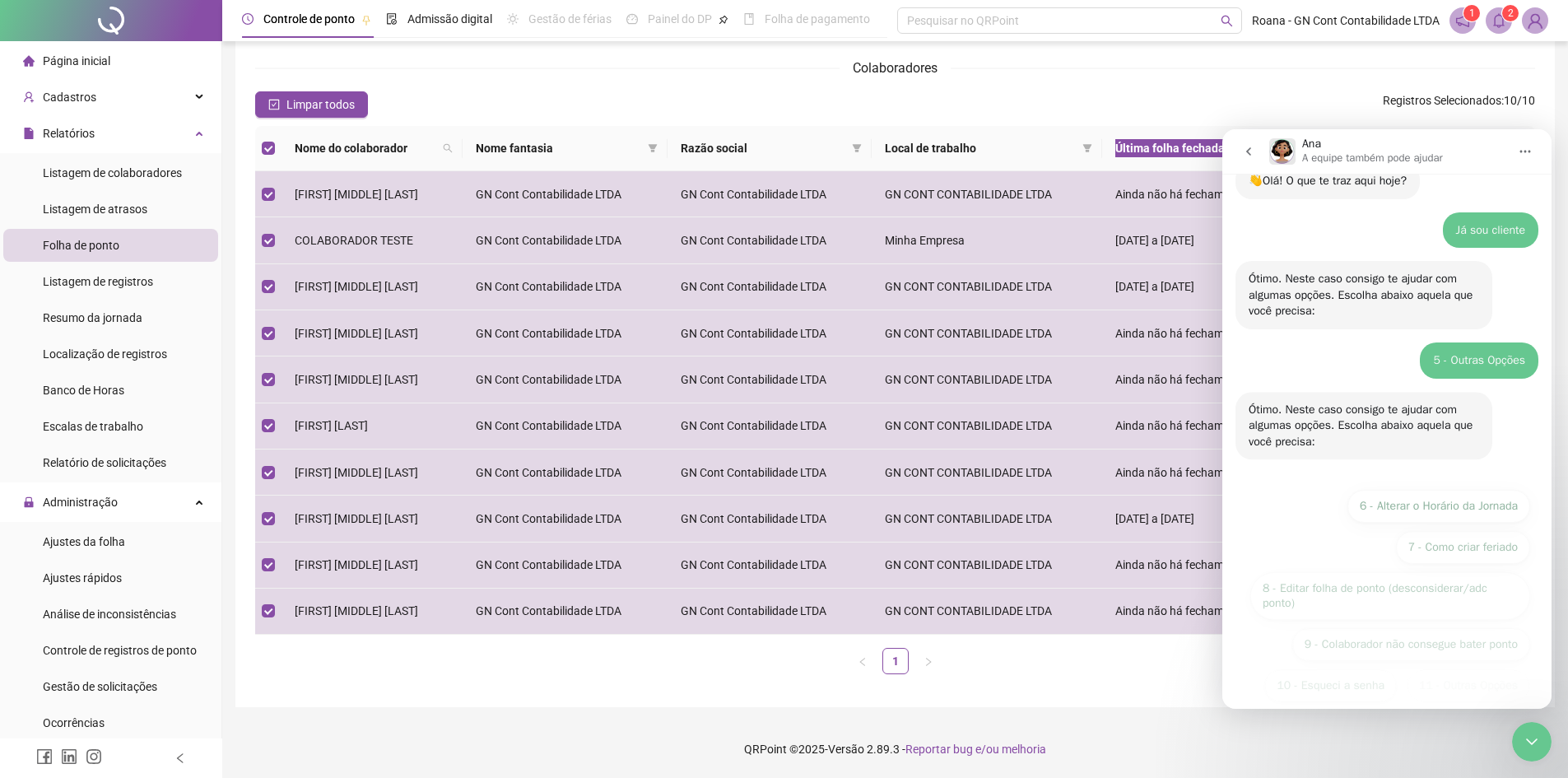 scroll, scrollTop: 82, scrollLeft: 0, axis: vertical 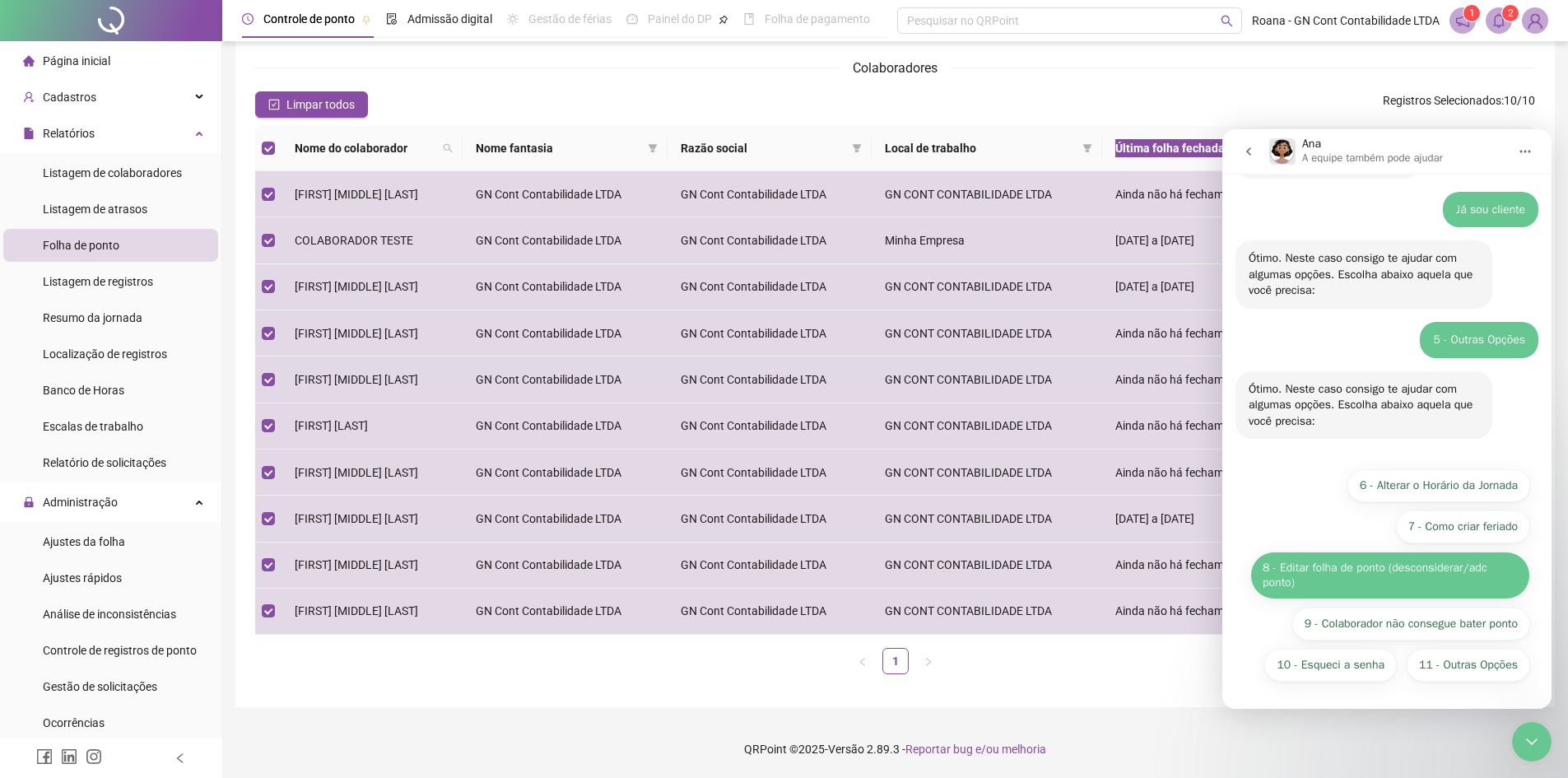 click on "8 - Editar folha de ponto (desconsiderar/adc ponto)" at bounding box center (1390, 575) 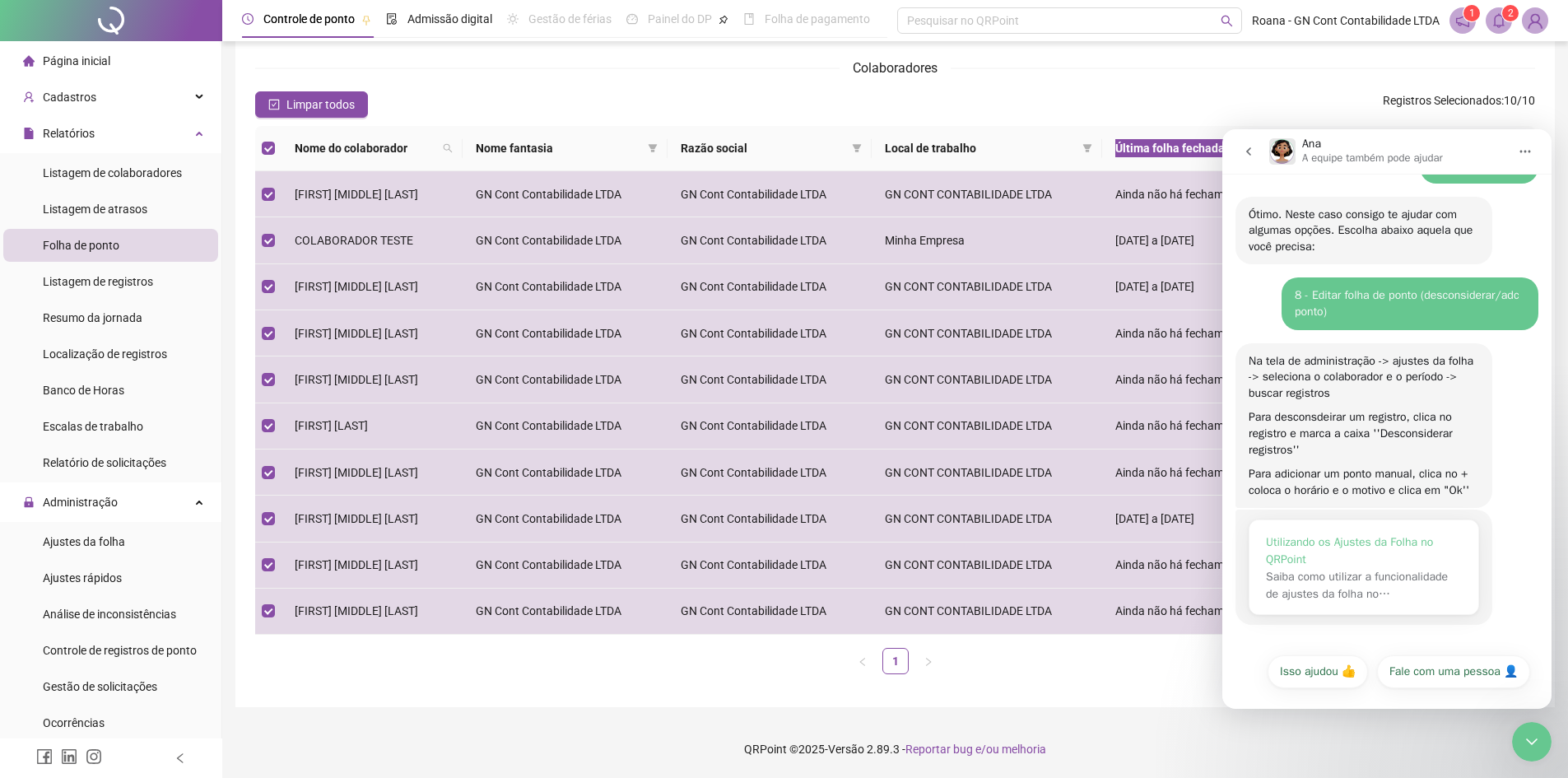 scroll, scrollTop: 264, scrollLeft: 0, axis: vertical 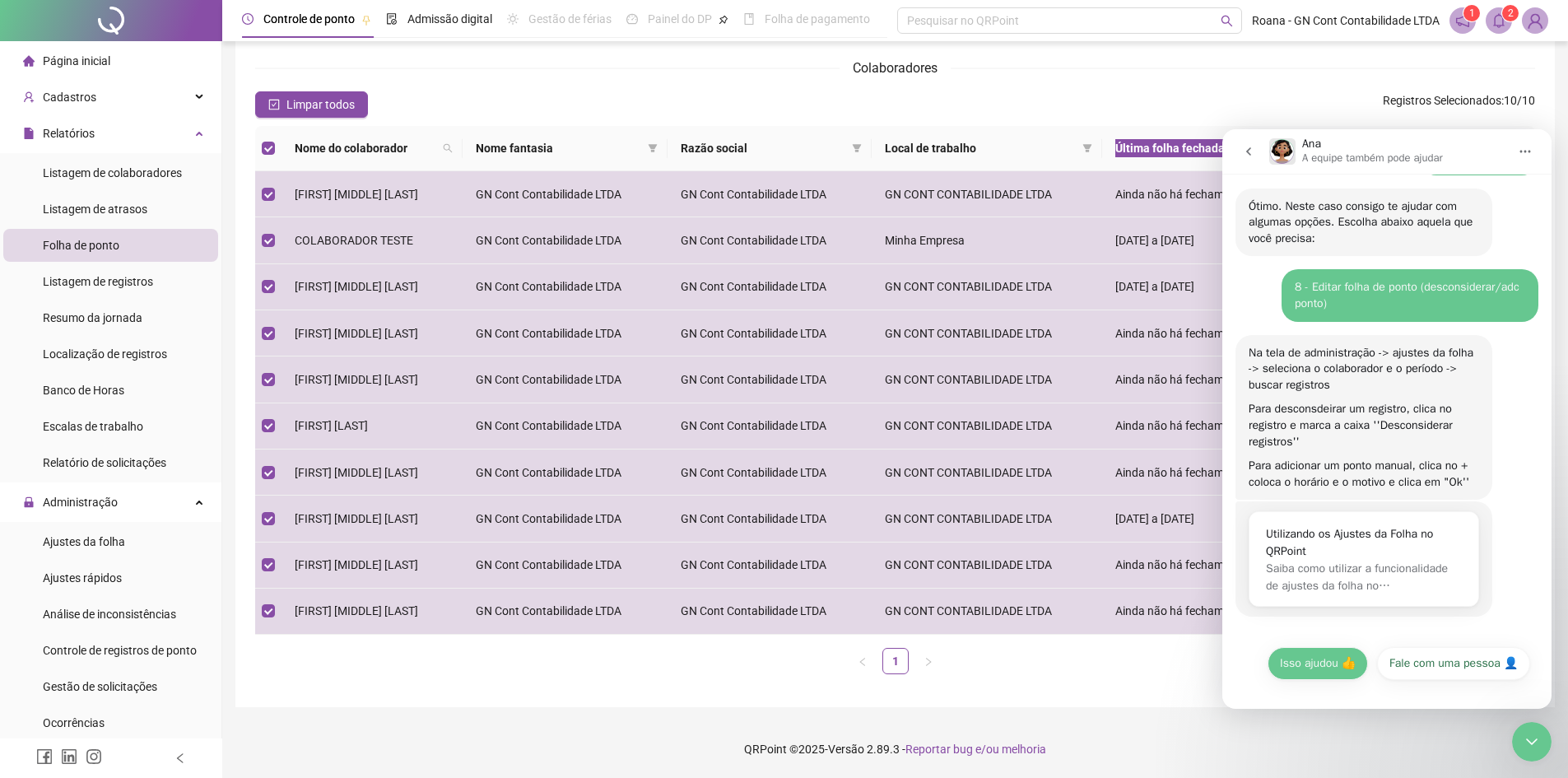 click on "Isso ajudou 👍" at bounding box center [1318, 664] 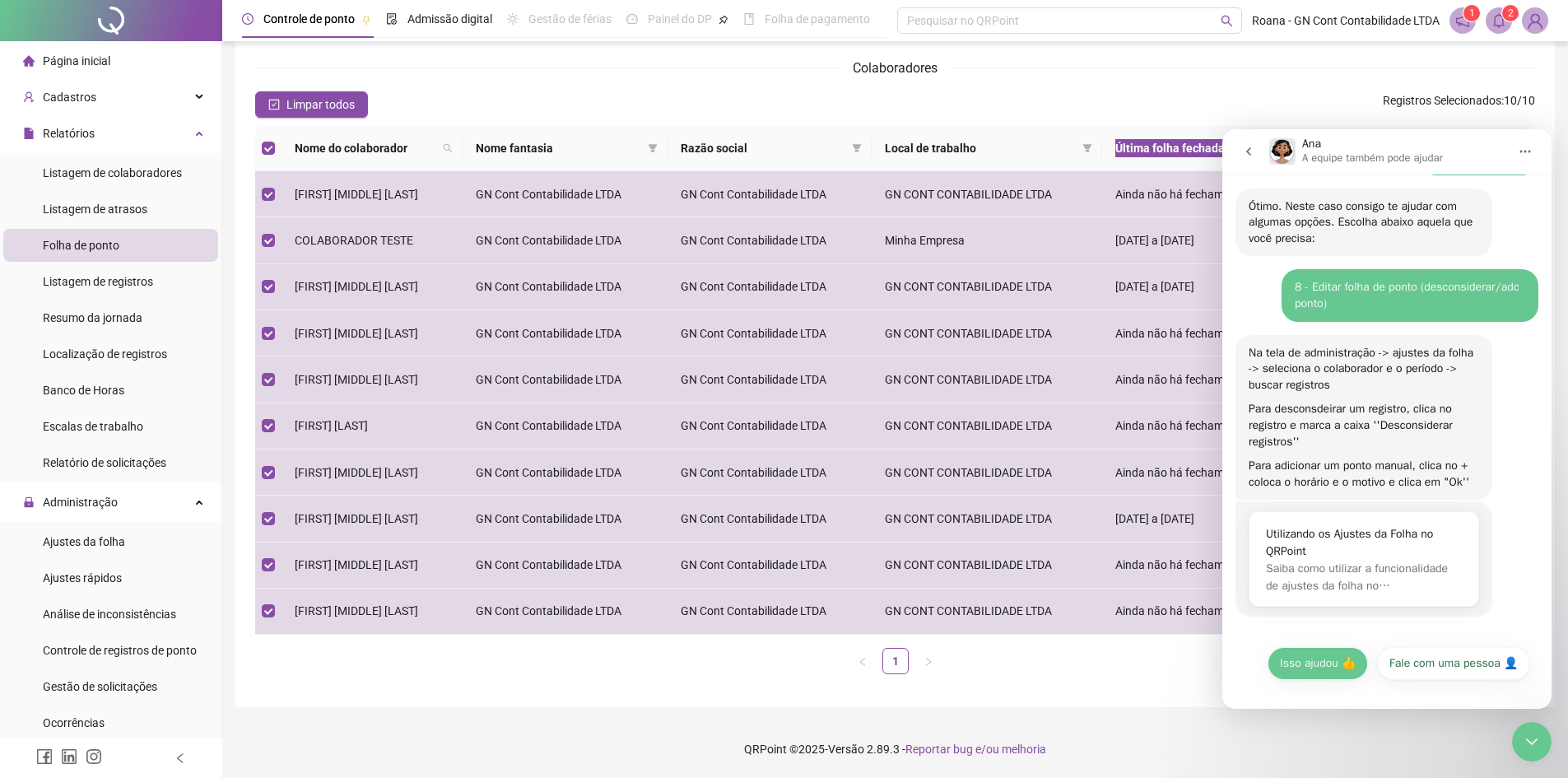 click on "Isso ajudou 👍" at bounding box center [1318, 664] 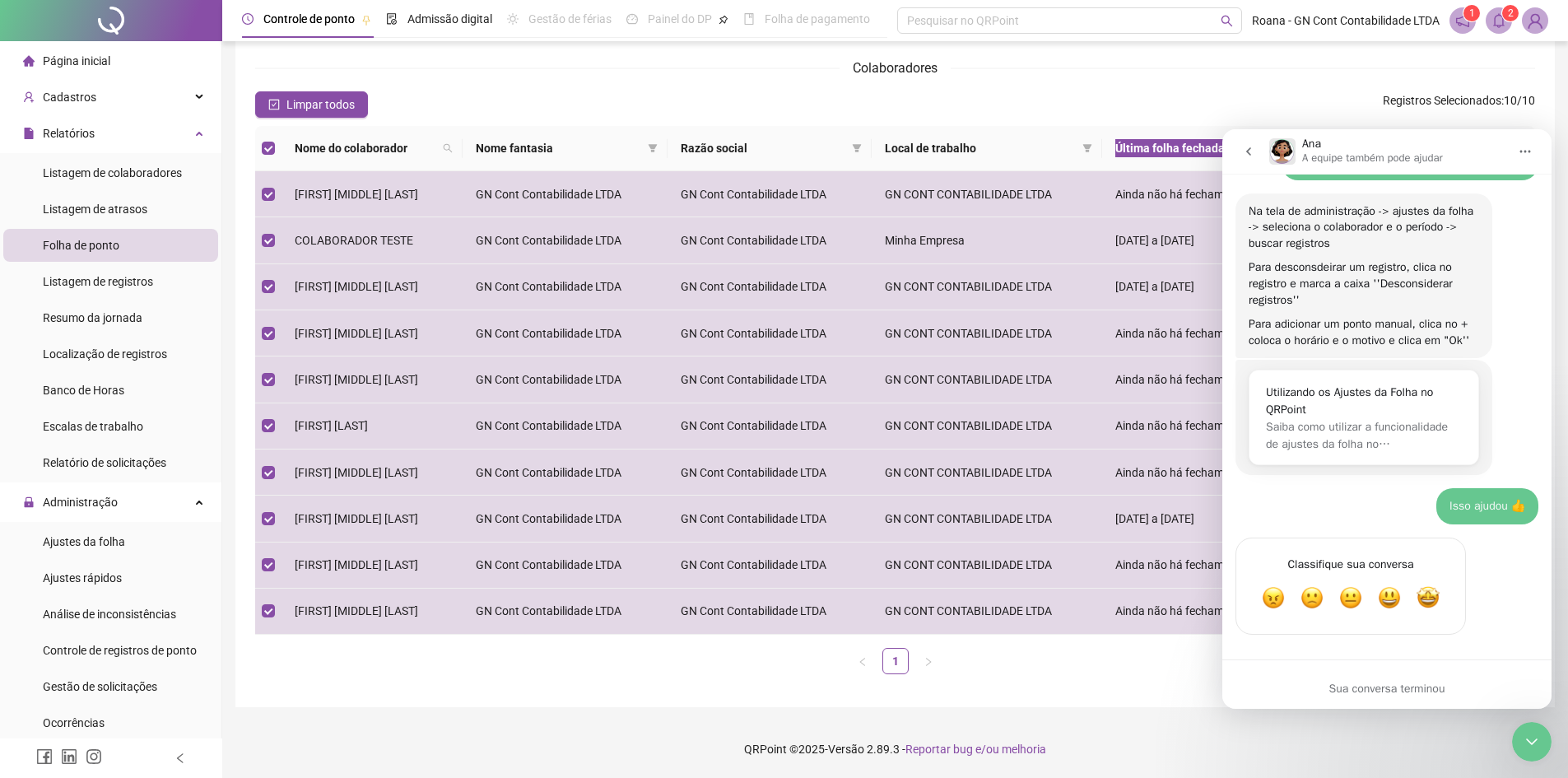 scroll, scrollTop: 415, scrollLeft: 0, axis: vertical 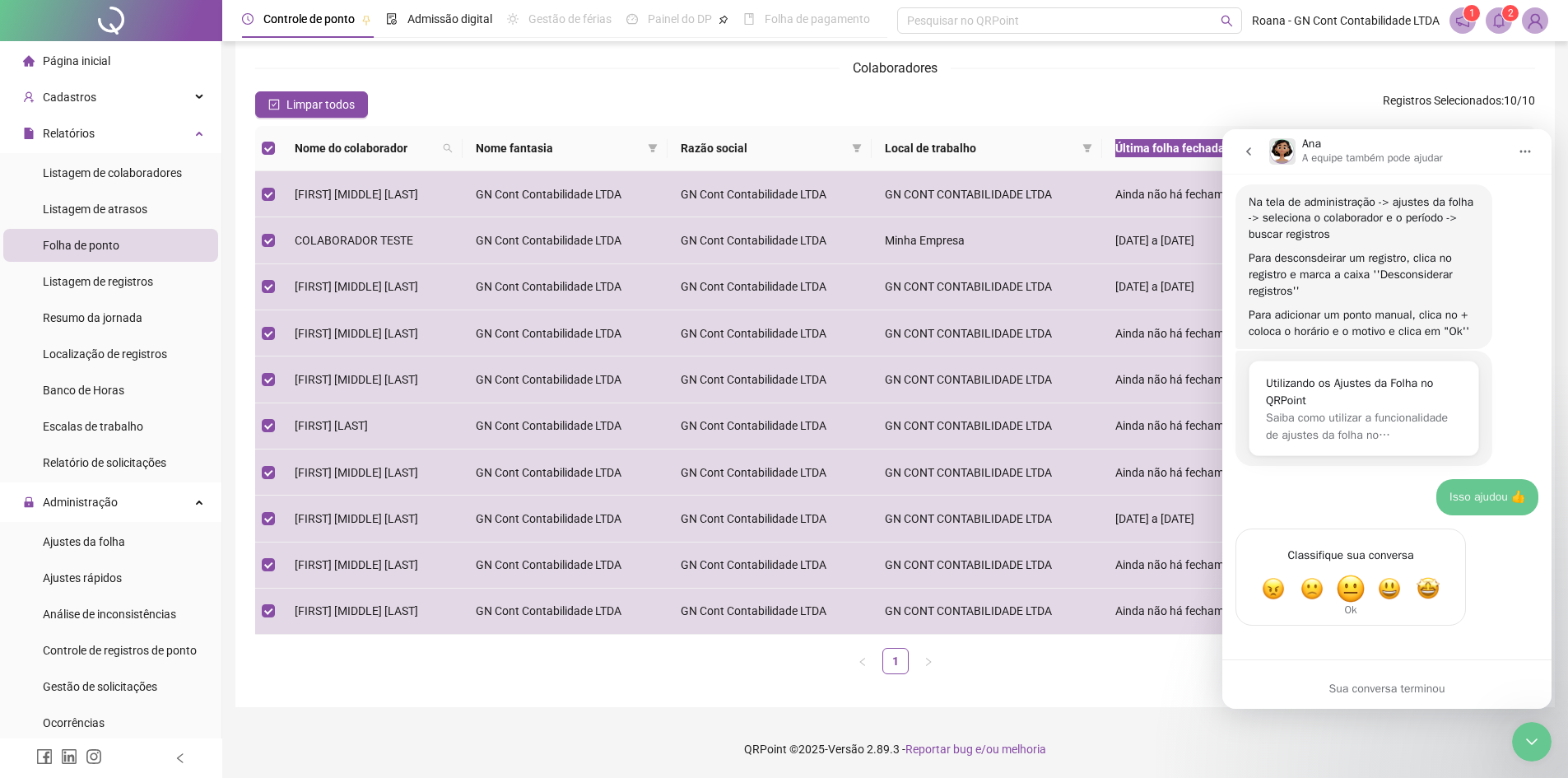 click at bounding box center [1351, 589] 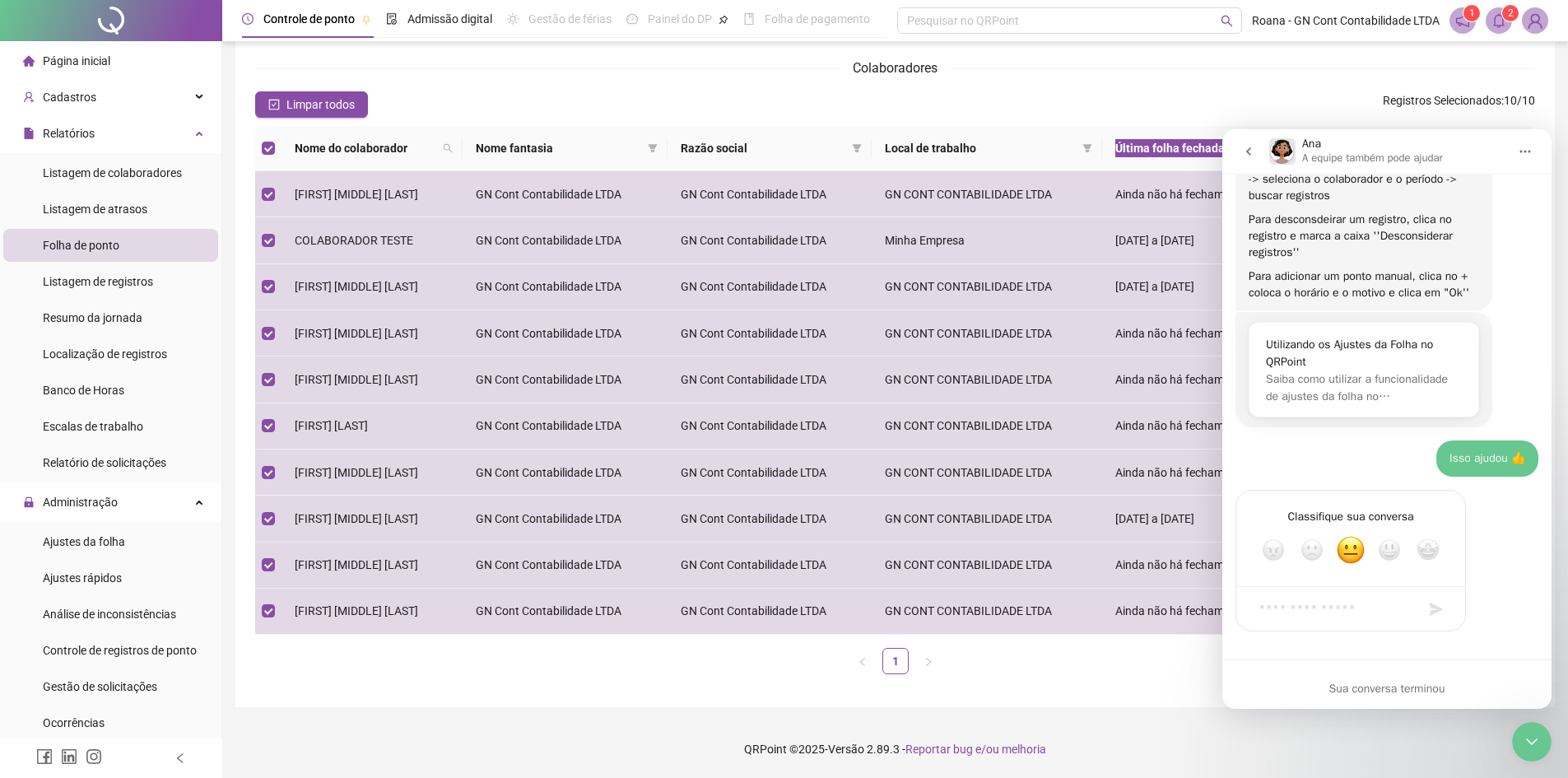 scroll, scrollTop: 459, scrollLeft: 0, axis: vertical 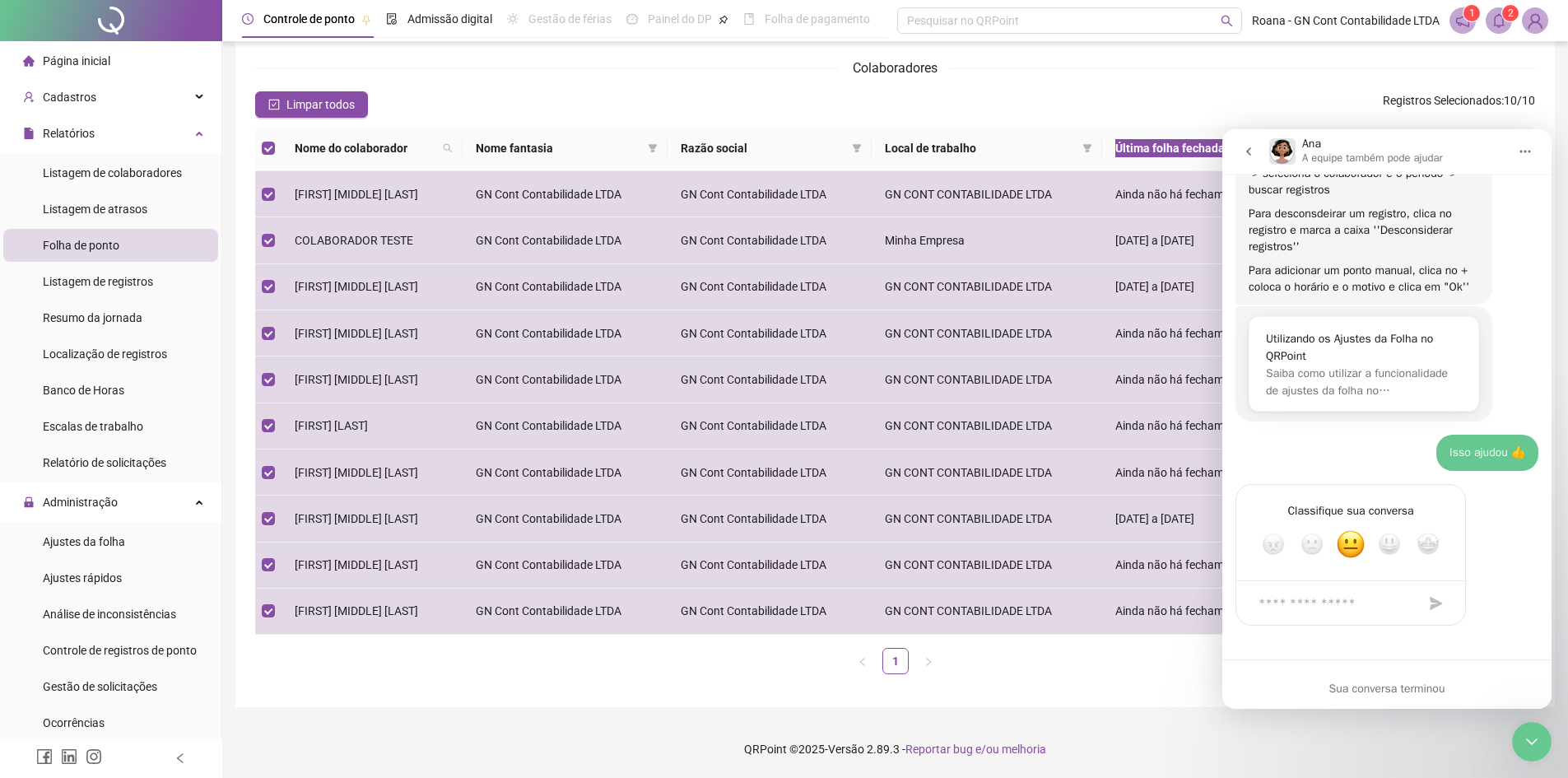 click on "Classifique sua conversa Horrível Ruim Ok Ótimo Incrível" at bounding box center (1387, 565) 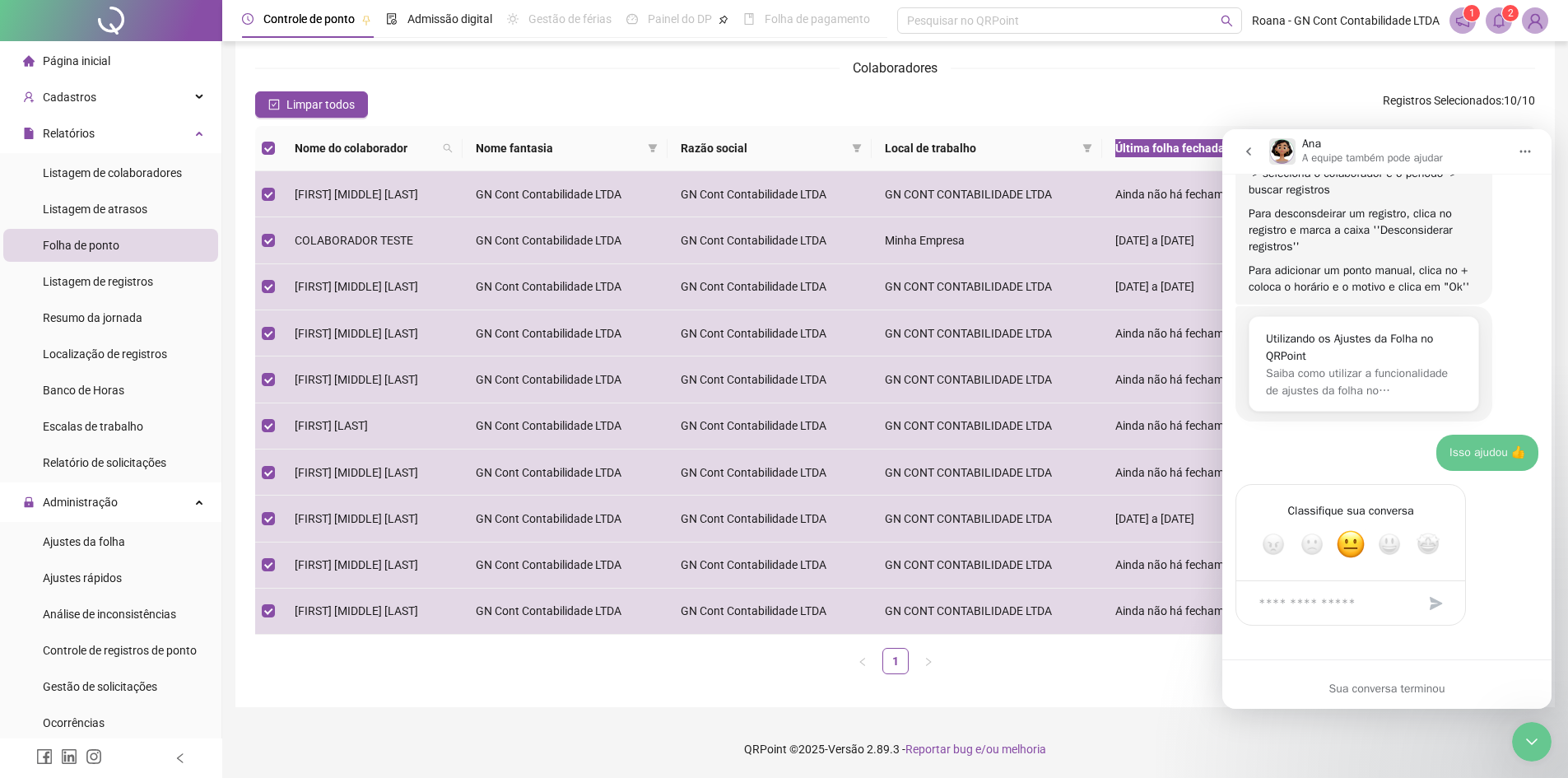 click on "Sua conversa terminou" at bounding box center (1387, 688) 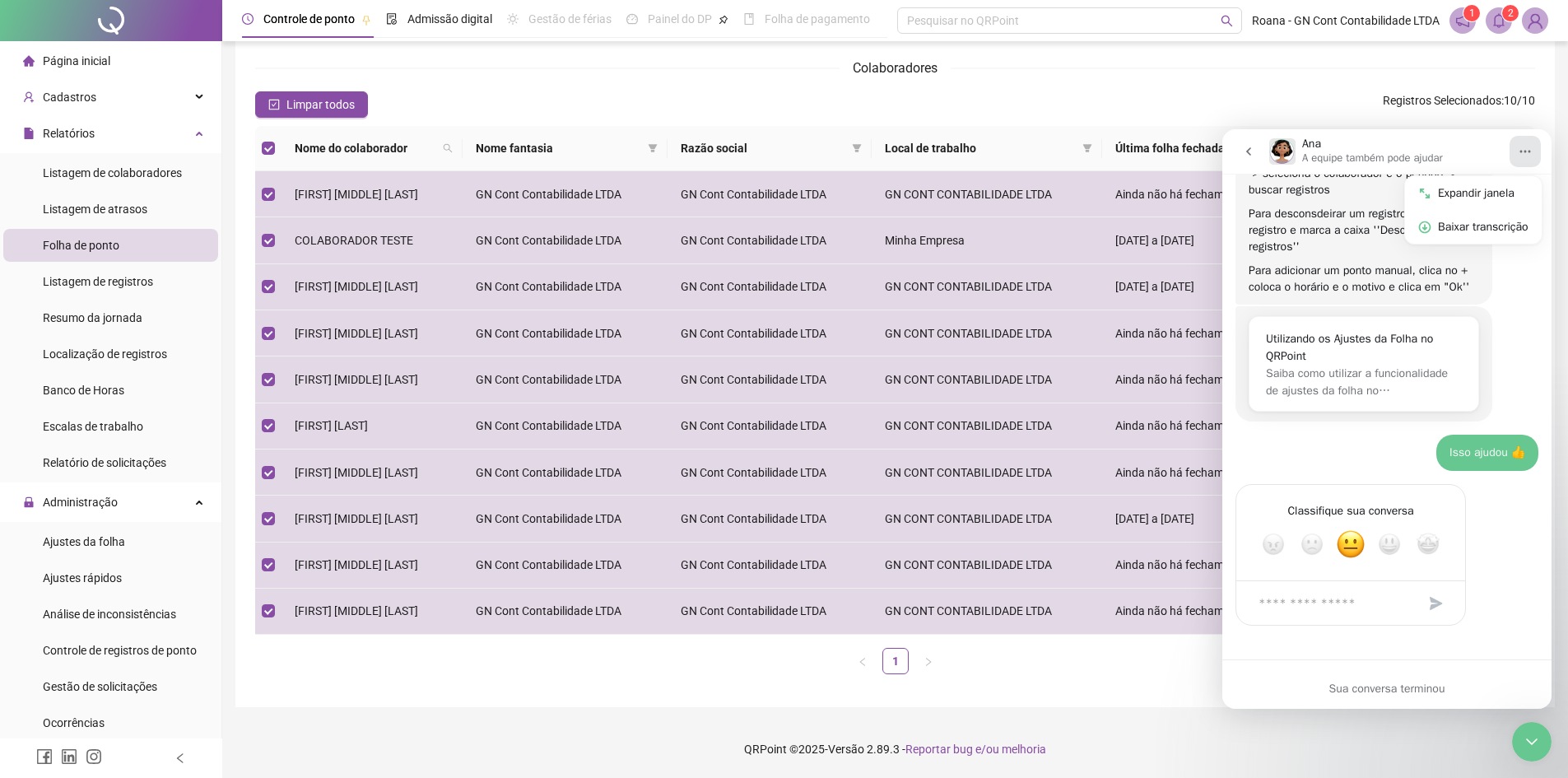 click on "1" at bounding box center [895, 661] 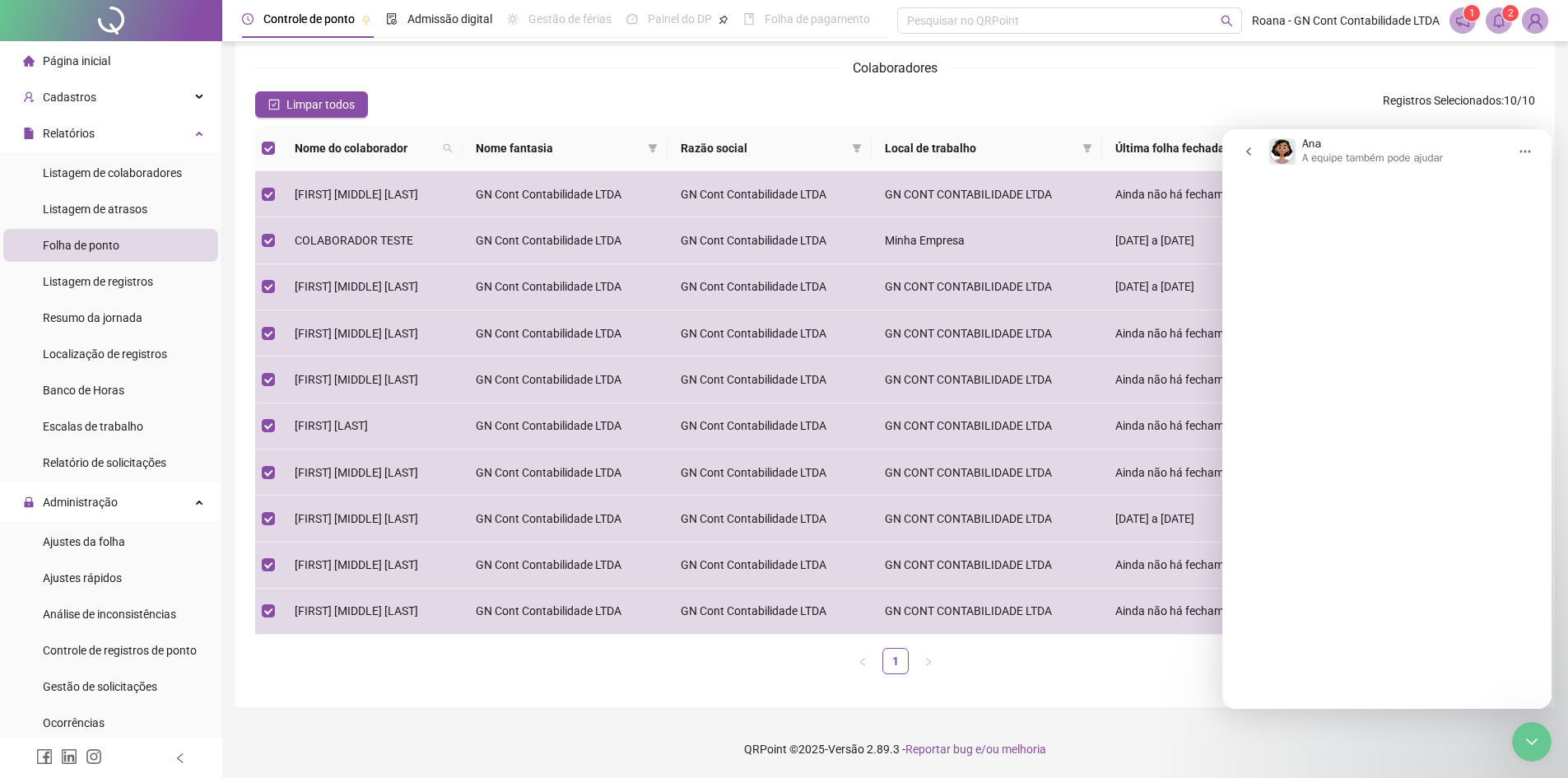 scroll, scrollTop: 0, scrollLeft: 0, axis: both 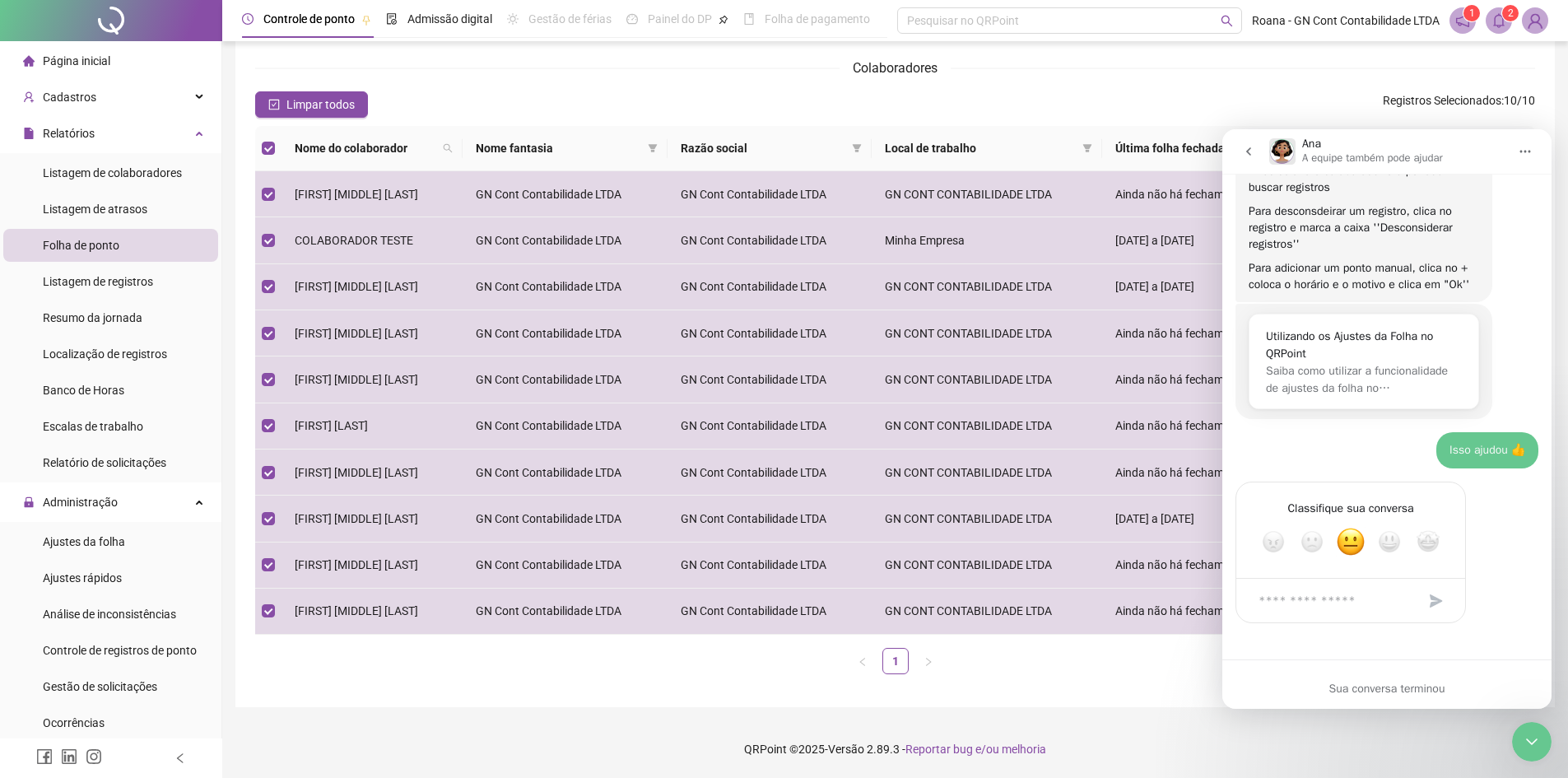click at bounding box center [1532, 742] 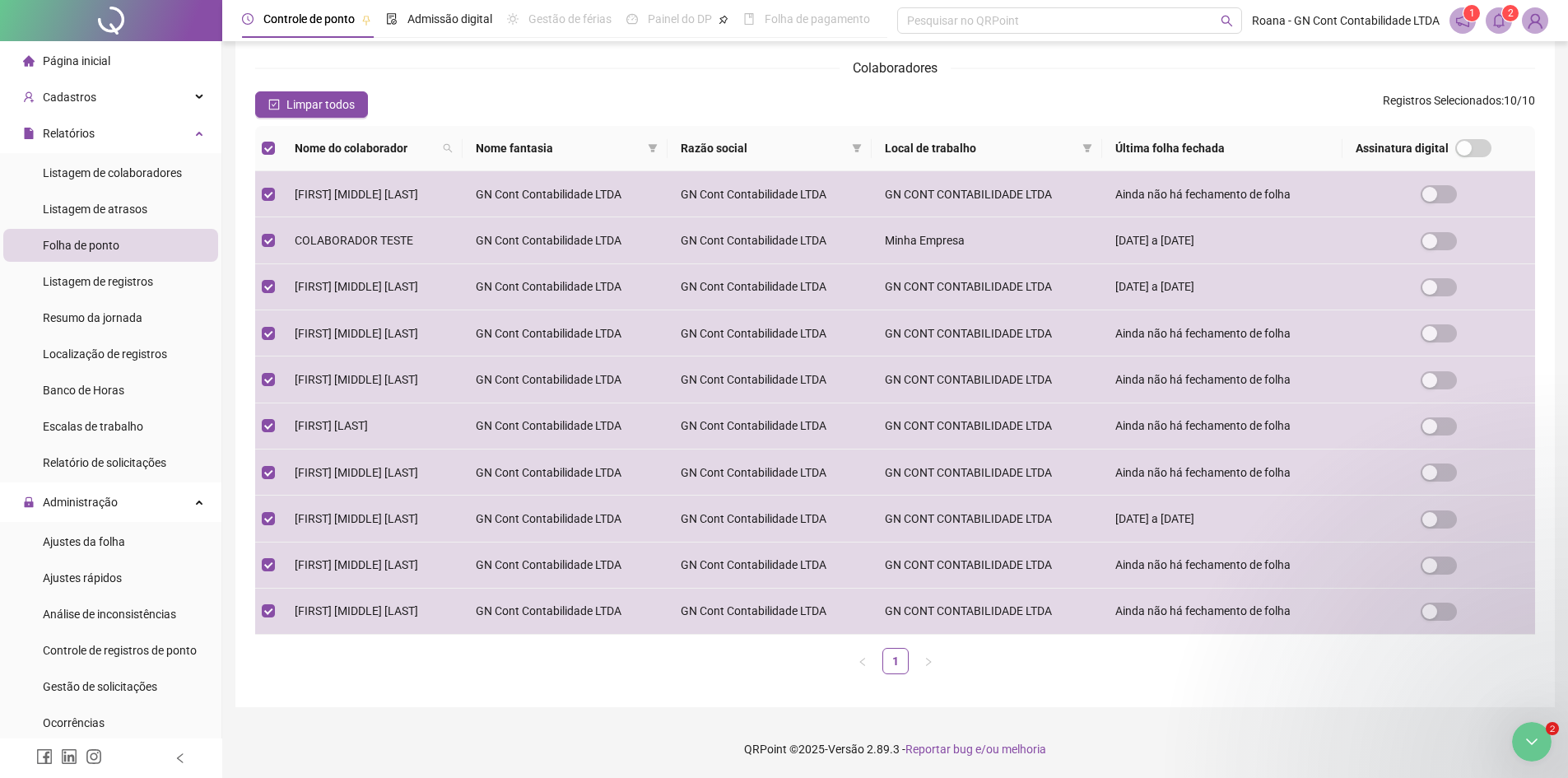 click at bounding box center (1532, 742) 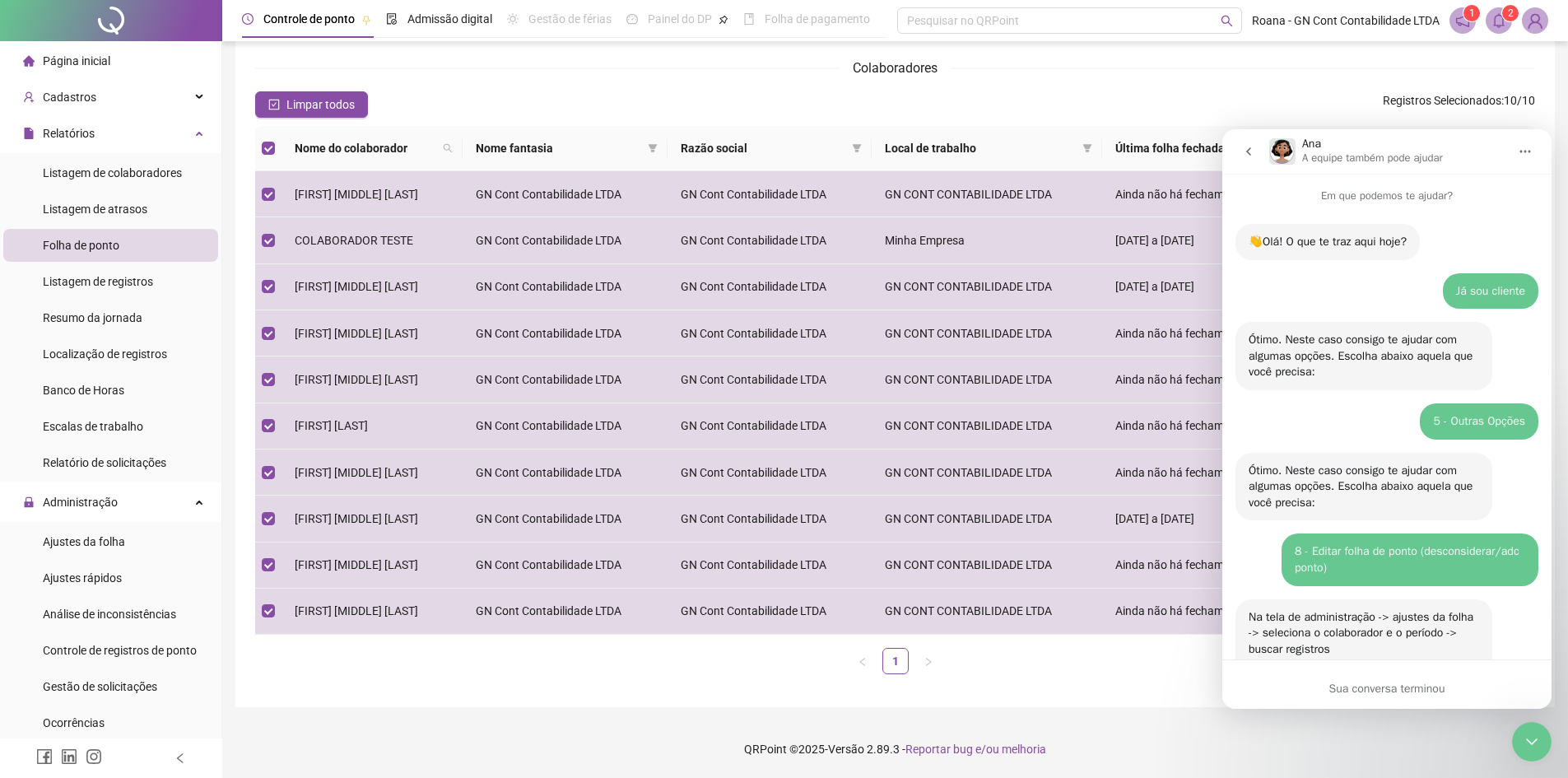 scroll, scrollTop: 252, scrollLeft: 0, axis: vertical 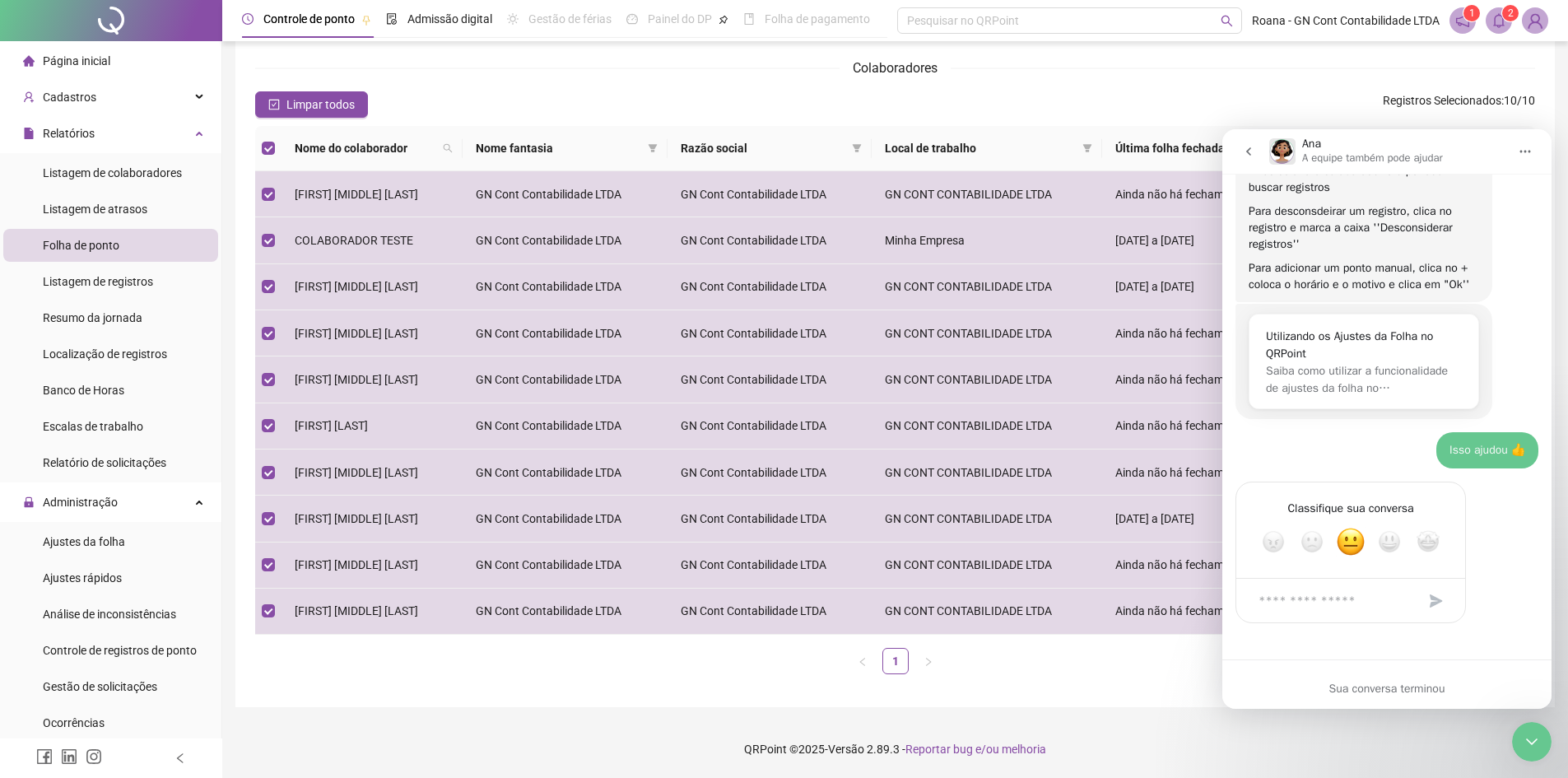 click at bounding box center [1532, 742] 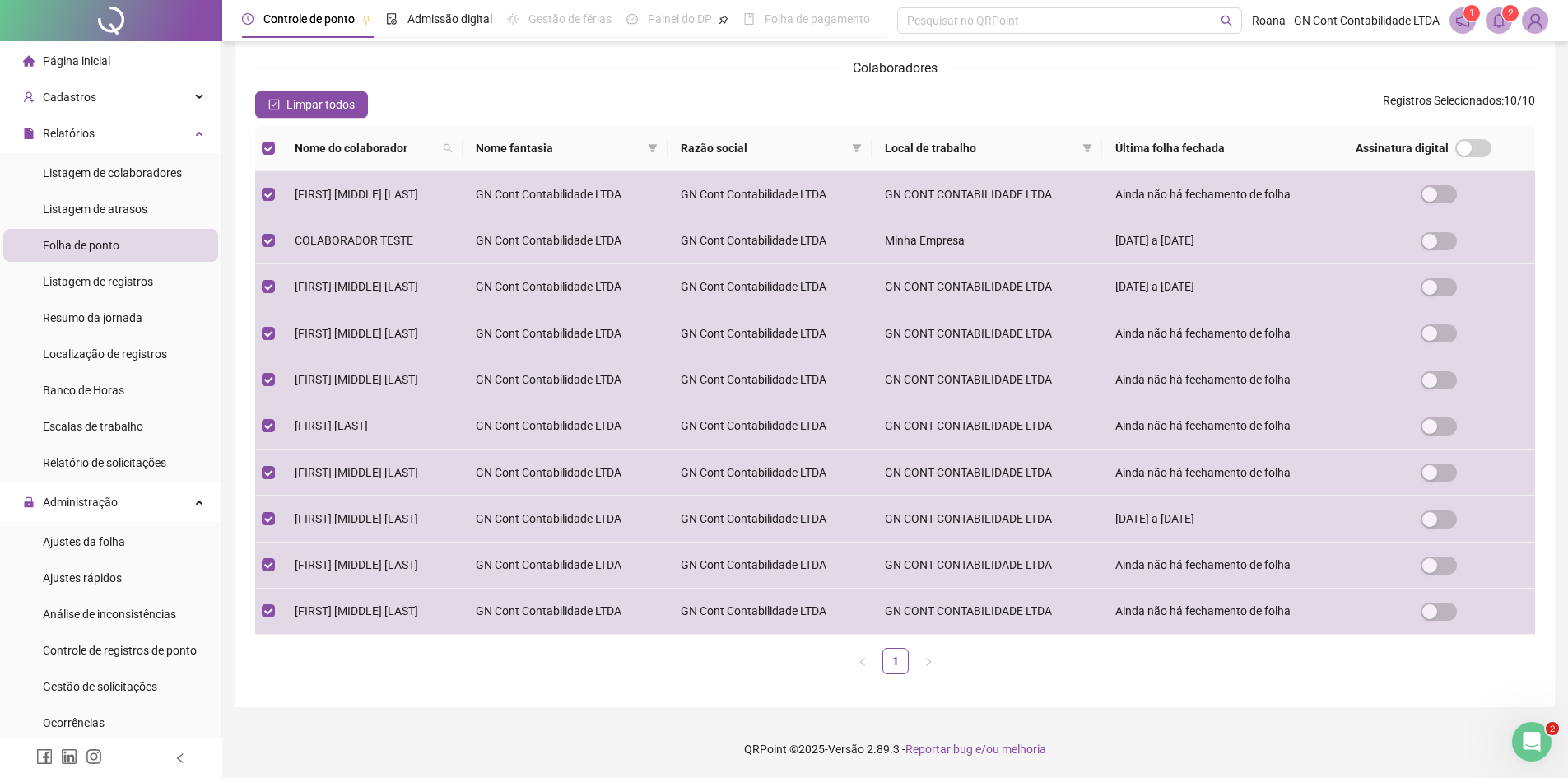 click 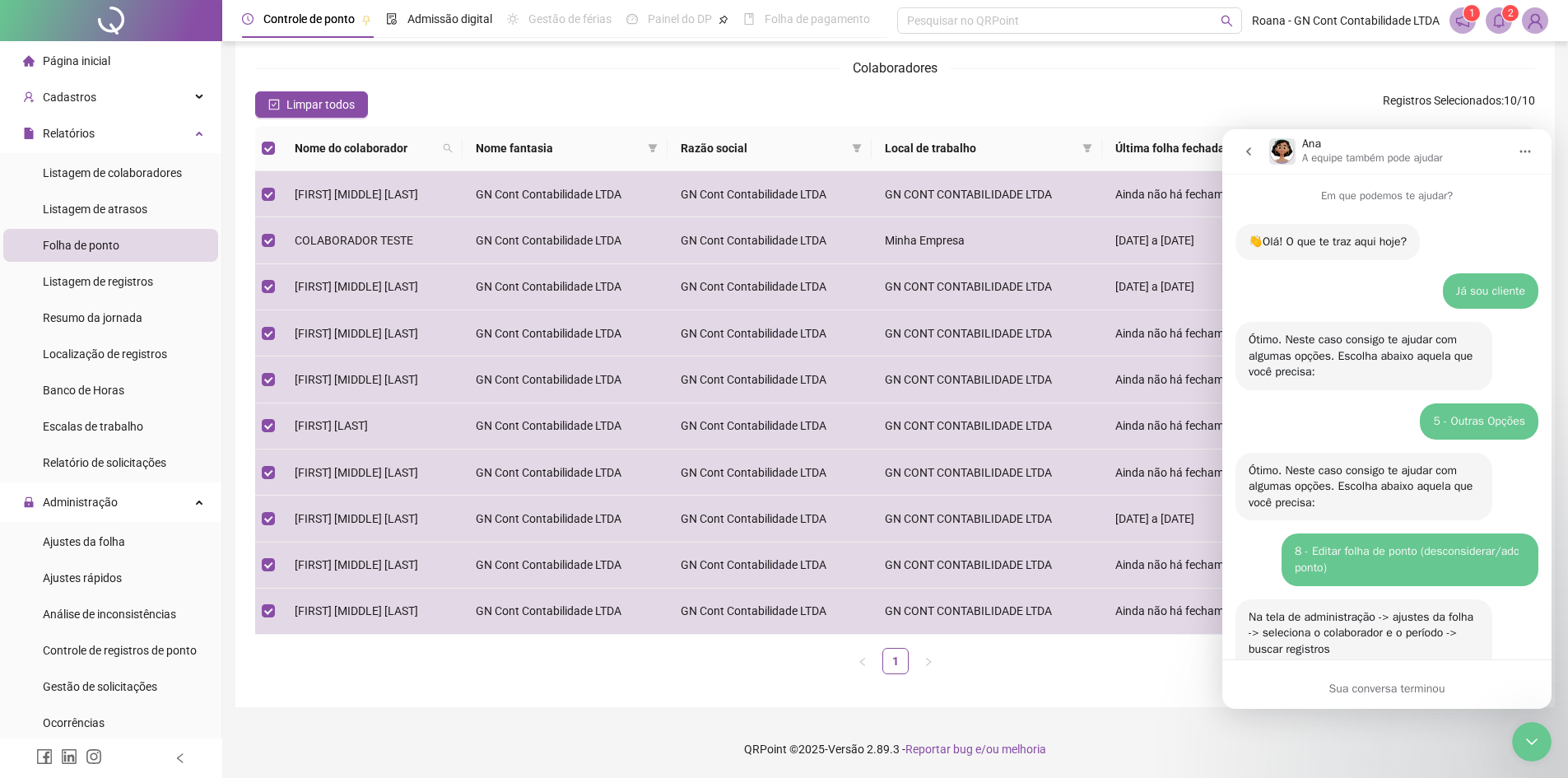 scroll, scrollTop: 265, scrollLeft: 0, axis: vertical 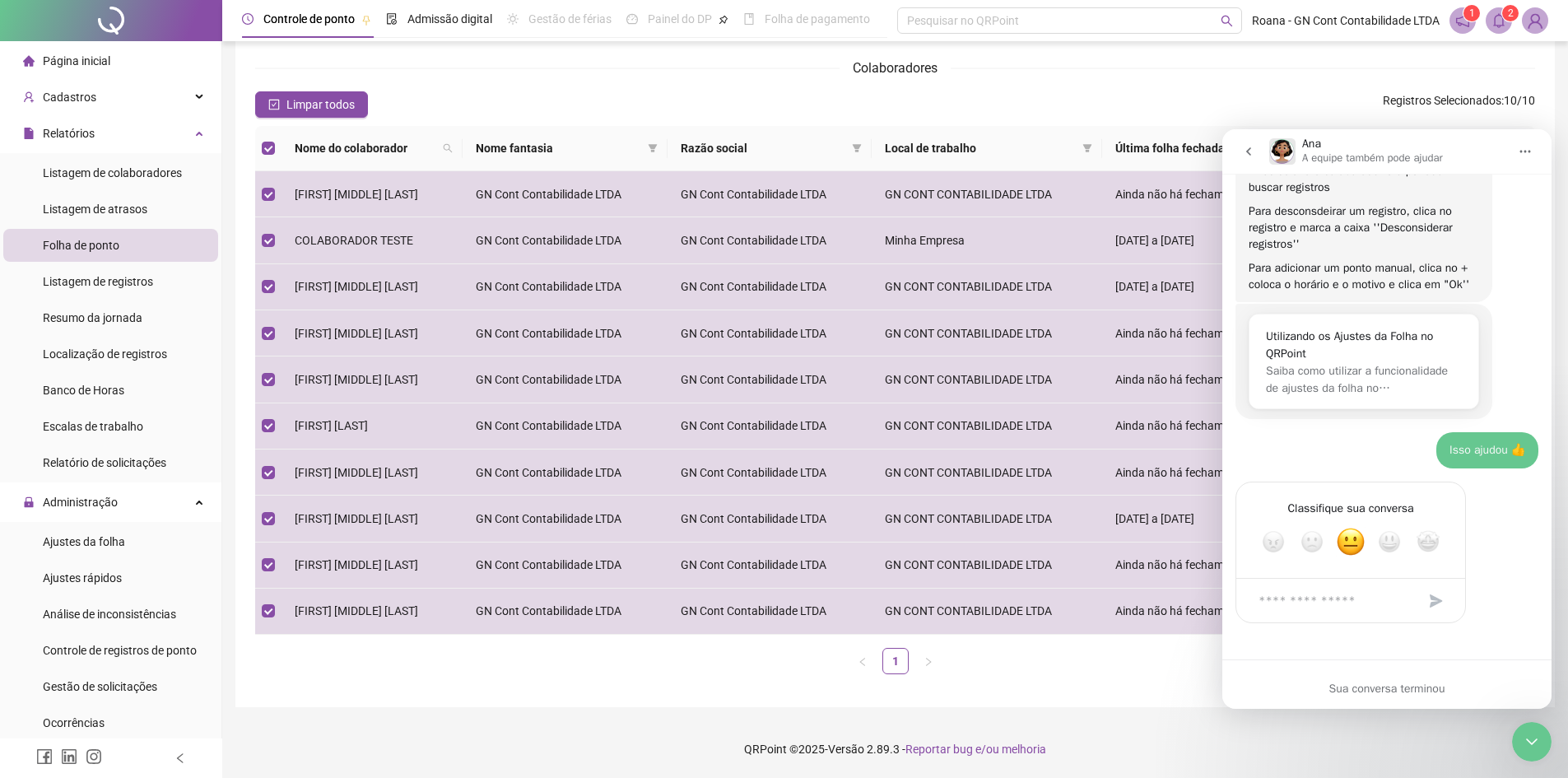 click on "Sua conversa terminou" at bounding box center [1387, 688] 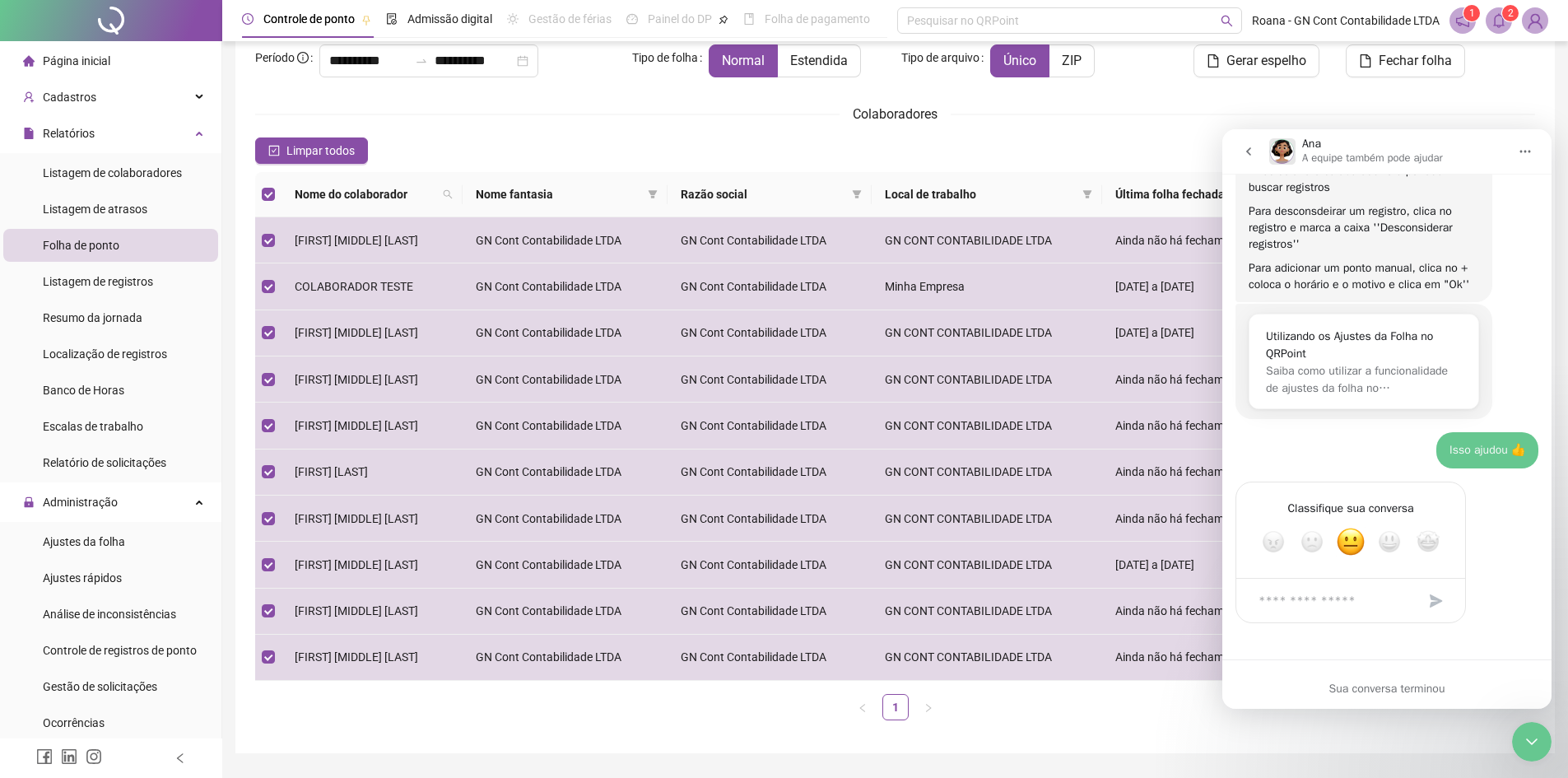 scroll, scrollTop: 0, scrollLeft: 0, axis: both 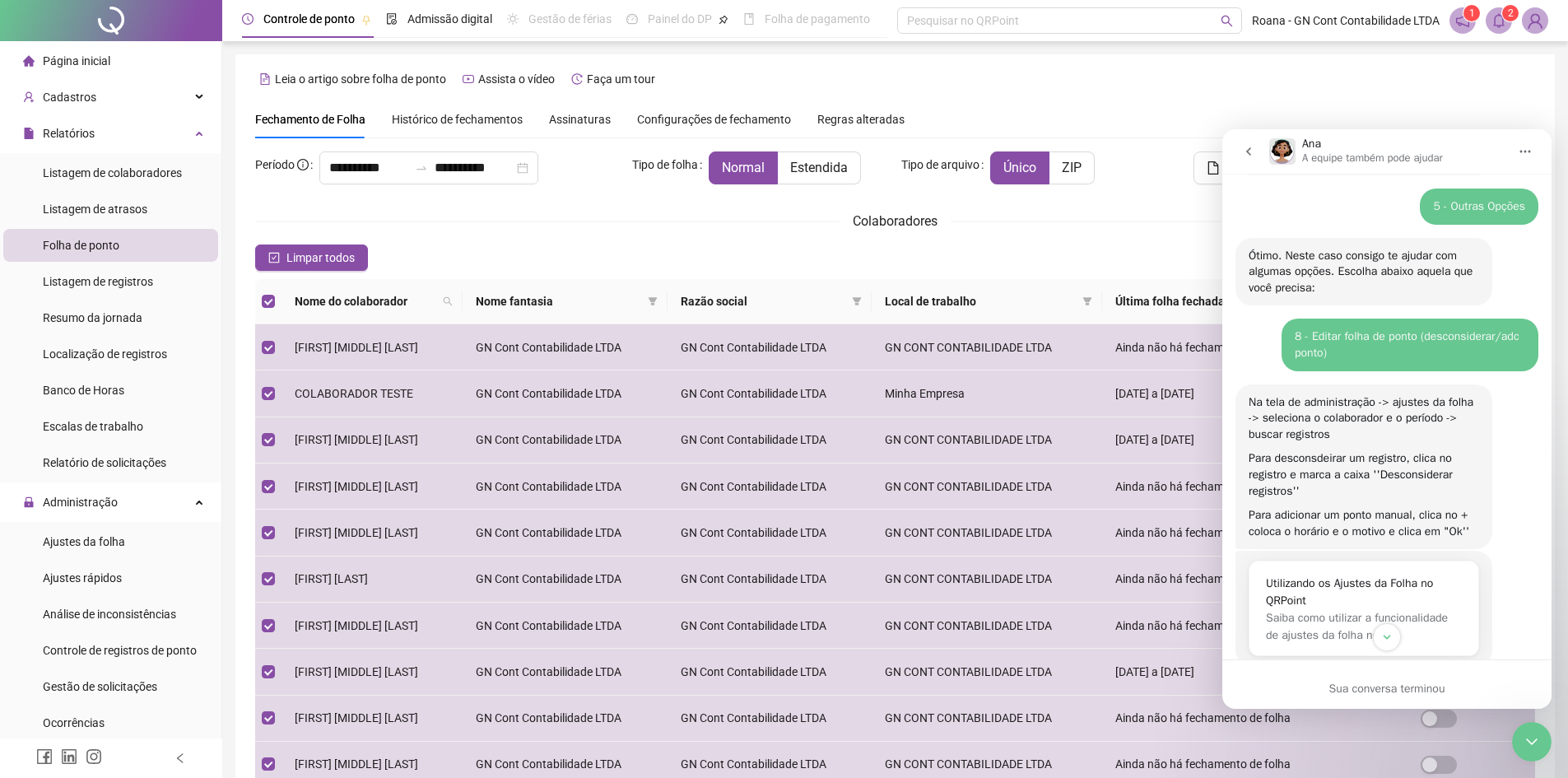 click on "Limpar todos Registros Selecionados :  10 / 10" at bounding box center [895, 258] 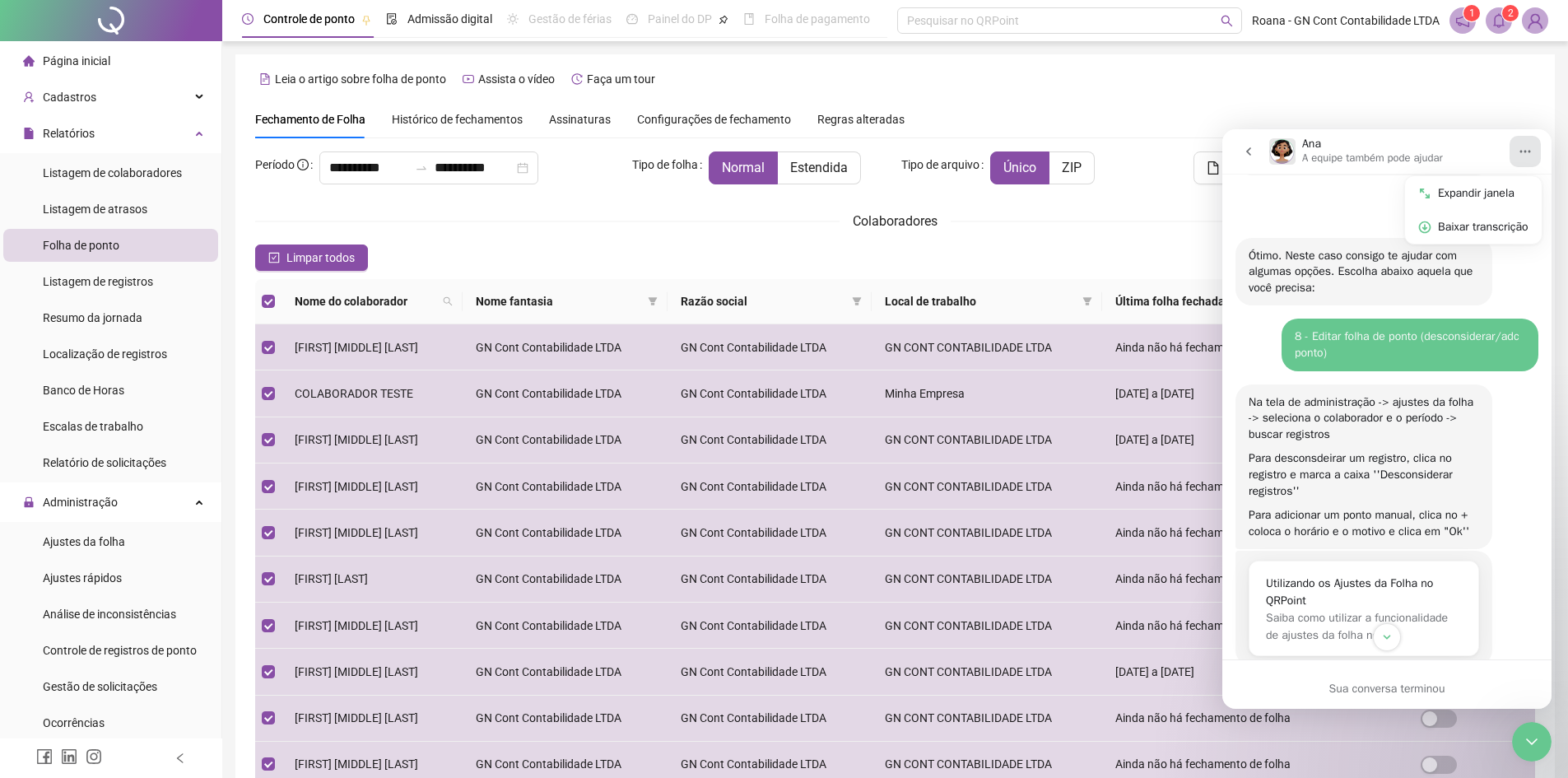 click 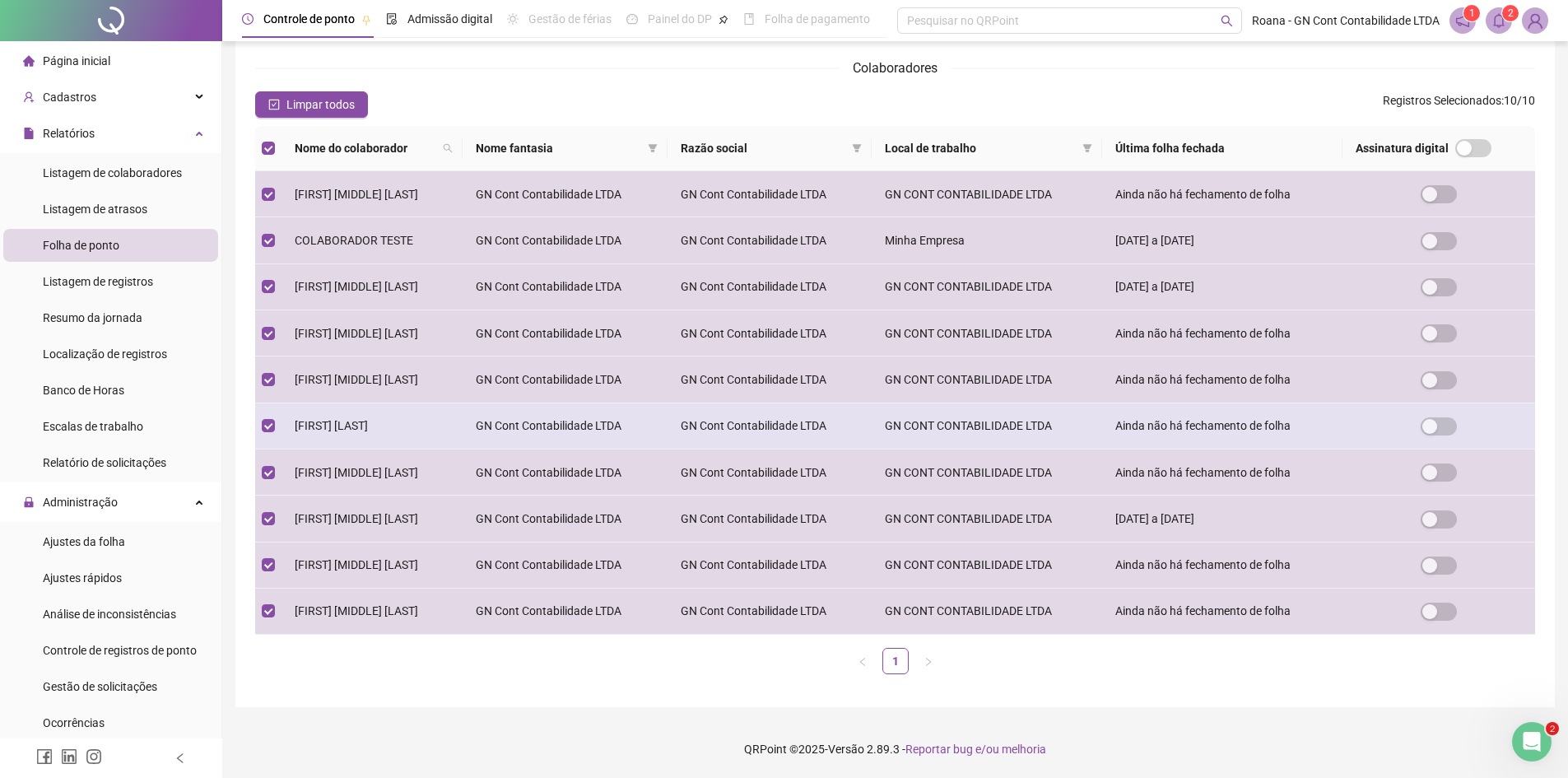 scroll, scrollTop: 155, scrollLeft: 0, axis: vertical 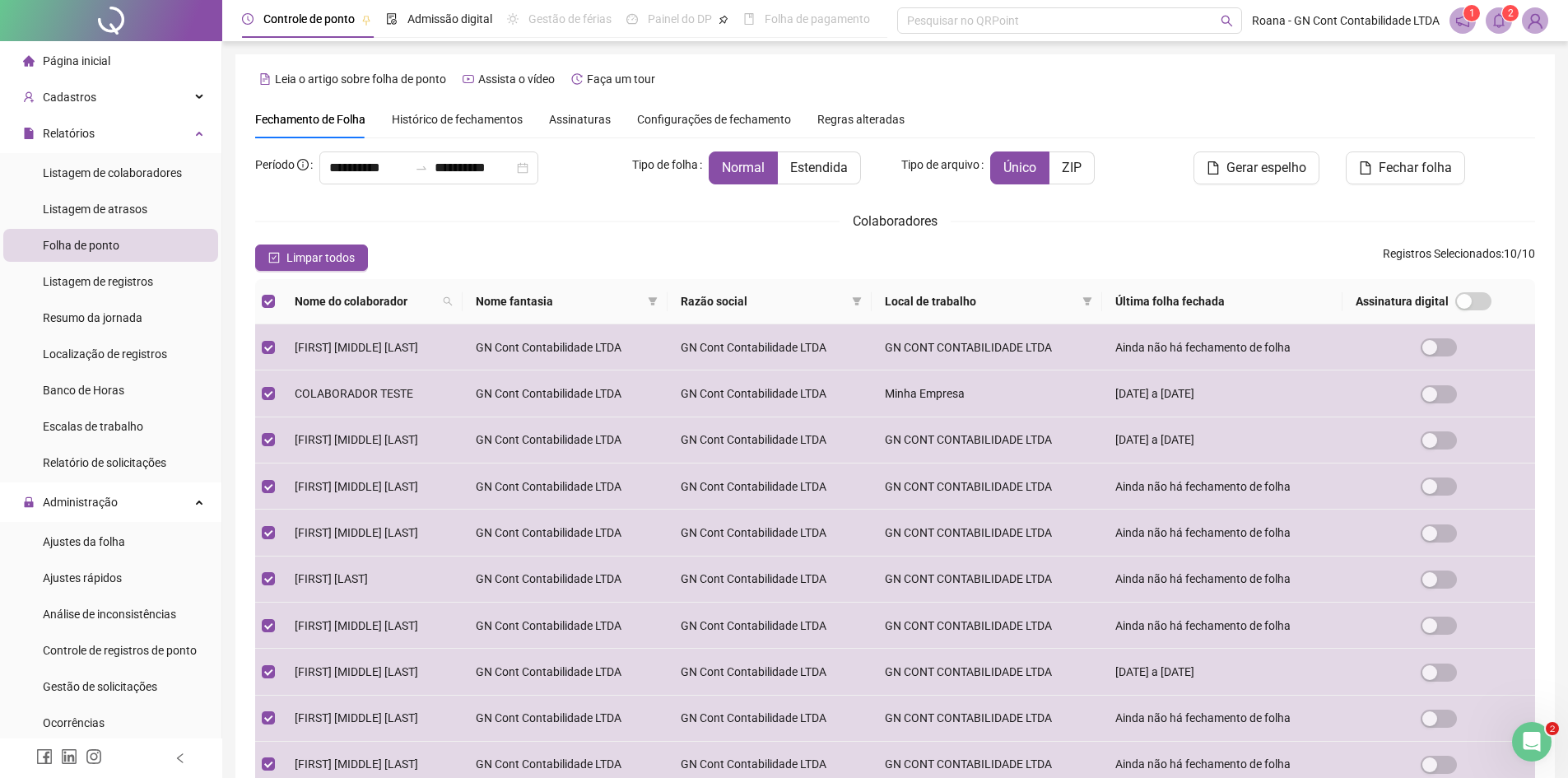 click on "Assinatura digital" at bounding box center [1402, 301] 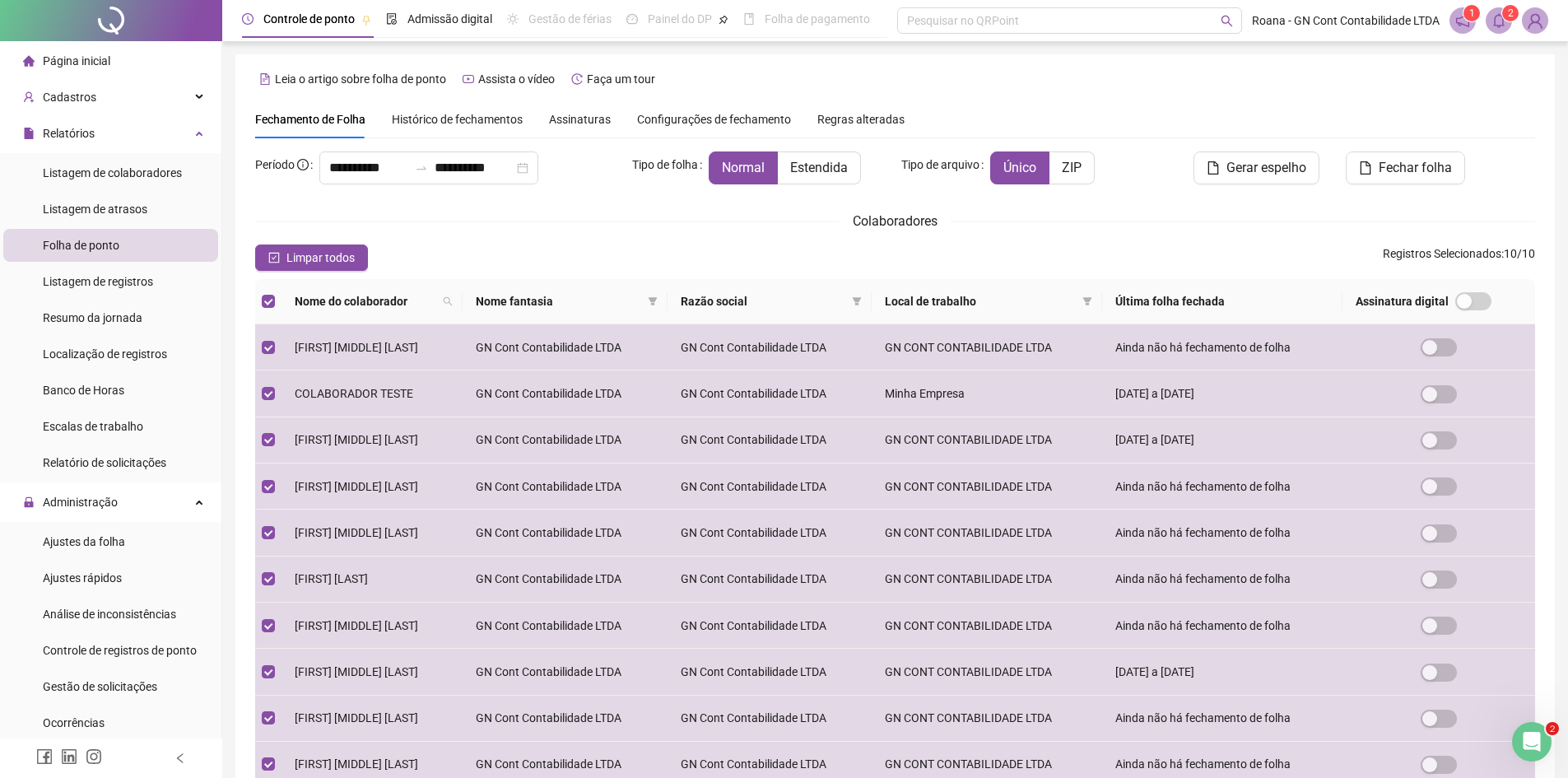 click on "Última folha fechada" at bounding box center [1222, 301] 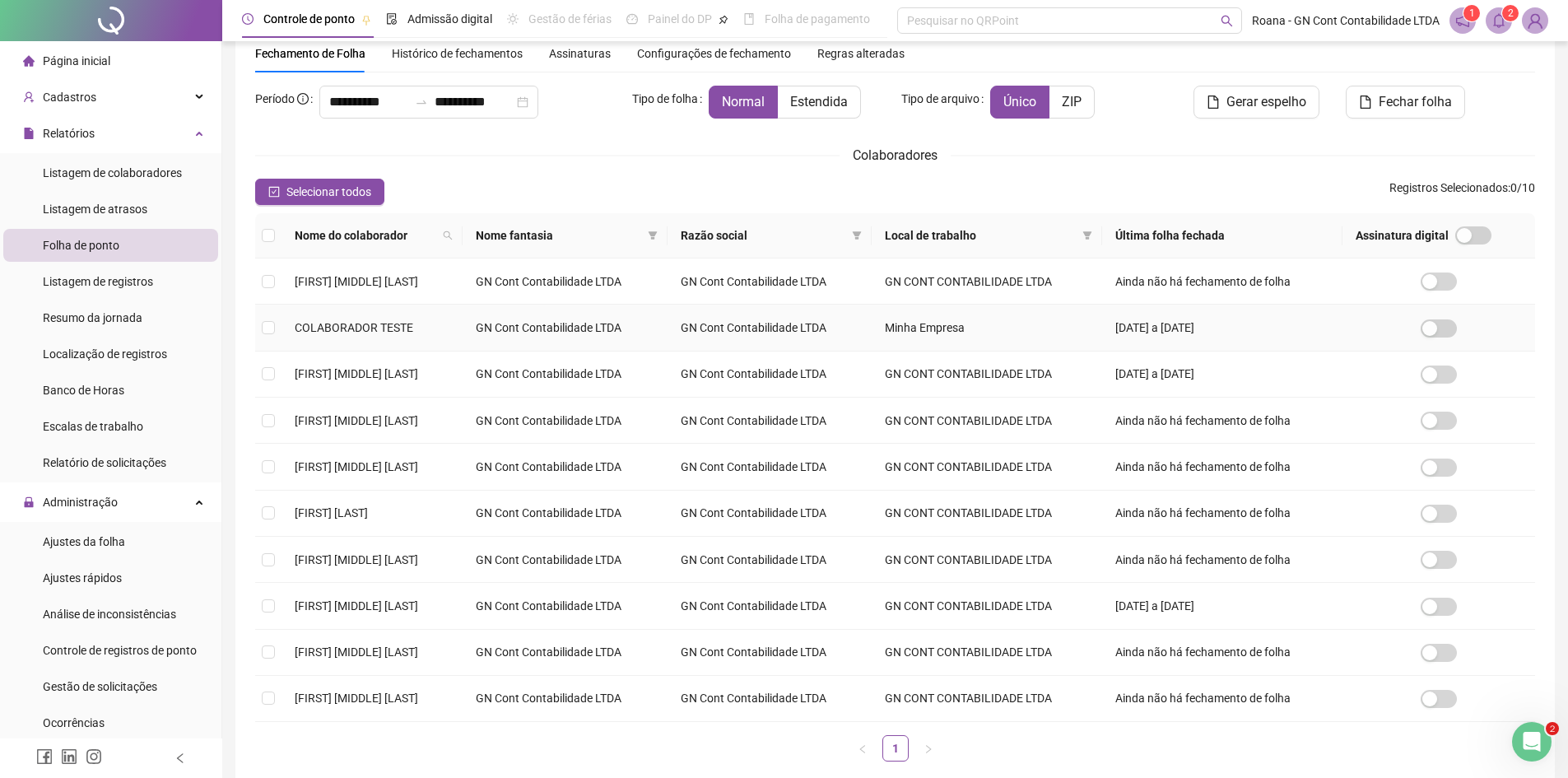 scroll, scrollTop: 155, scrollLeft: 0, axis: vertical 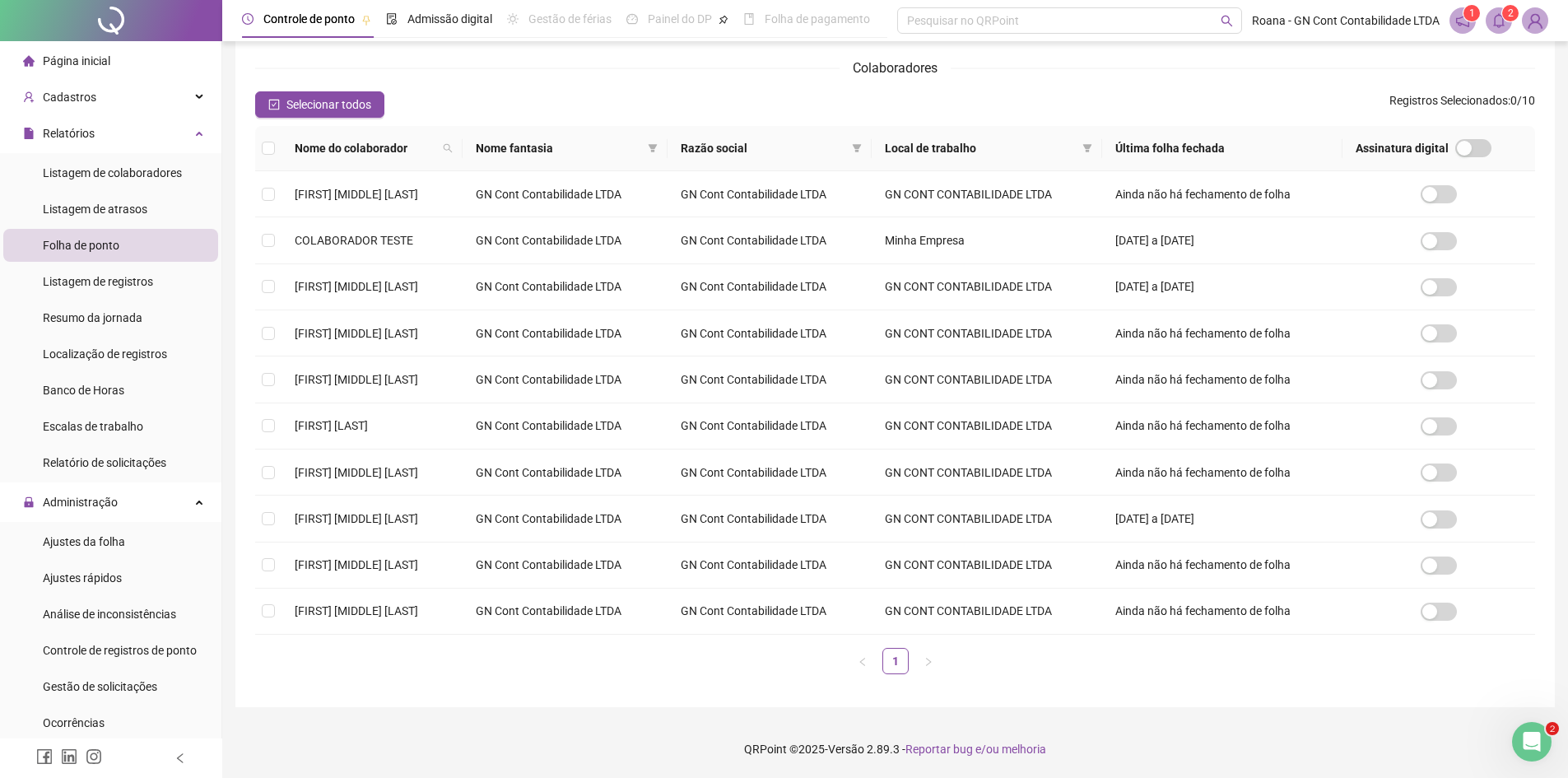 click at bounding box center (1532, 742) 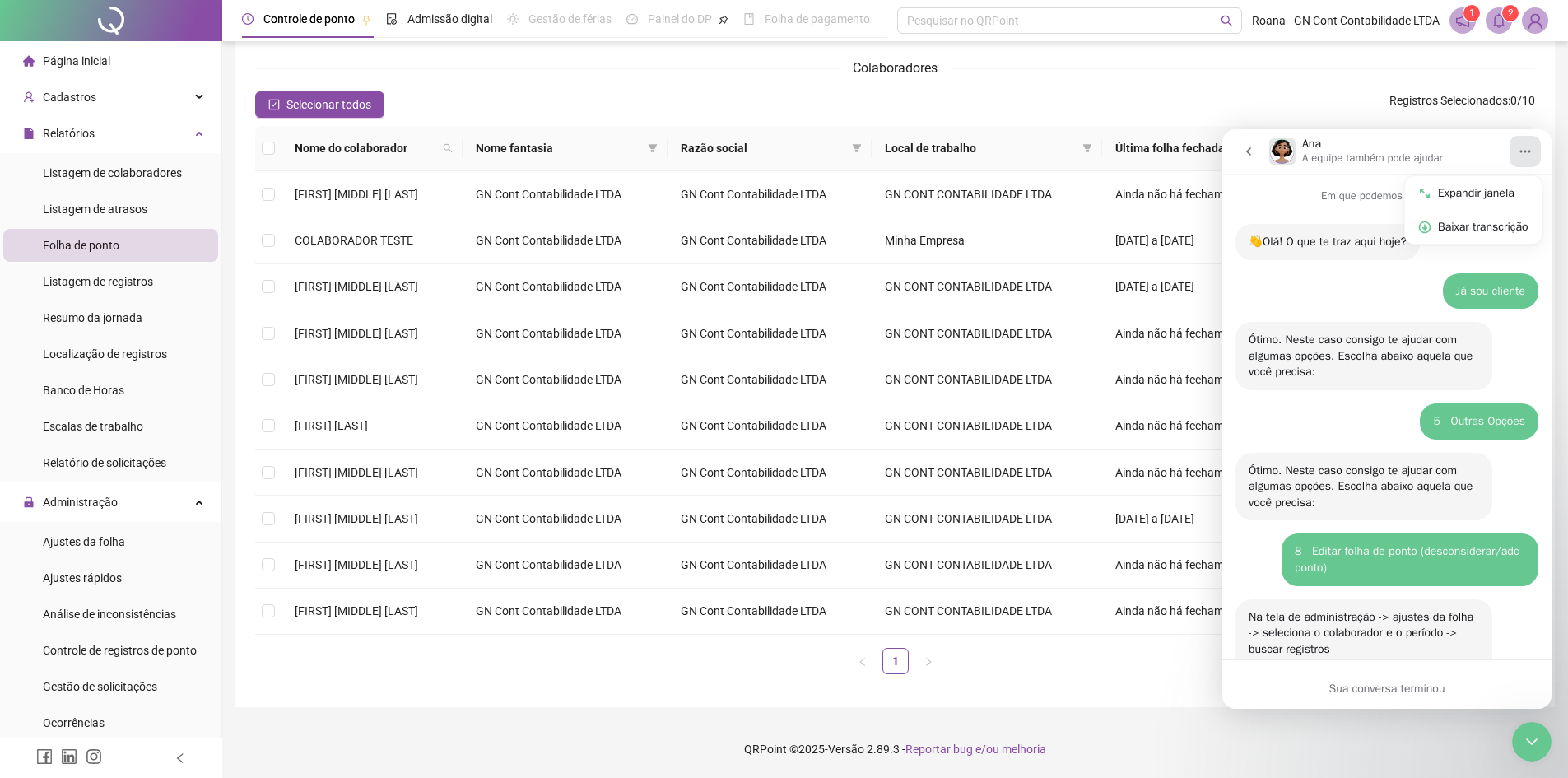 scroll, scrollTop: 2, scrollLeft: 0, axis: vertical 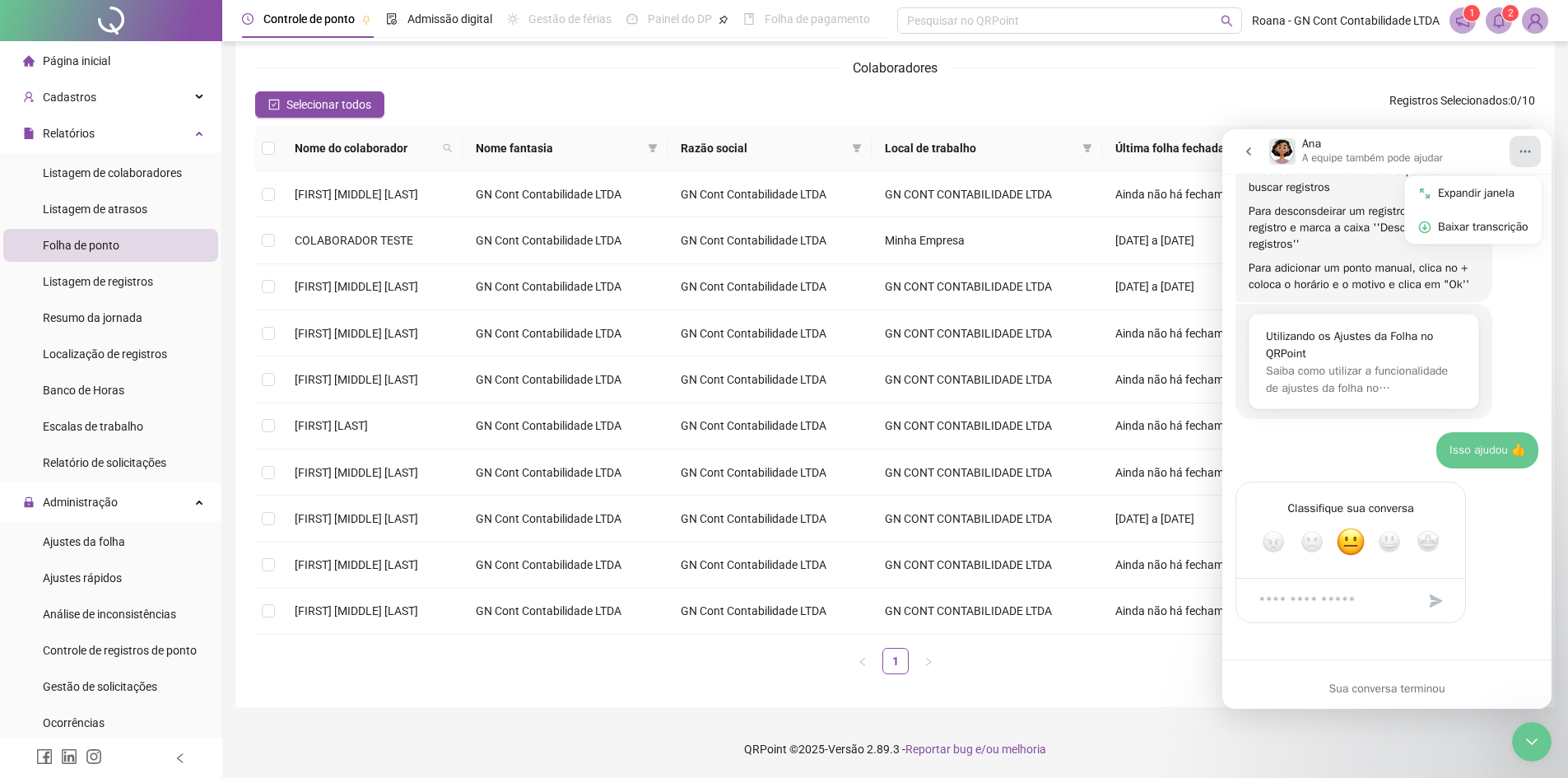 click on "Sua conversa terminou" at bounding box center (1387, 688) 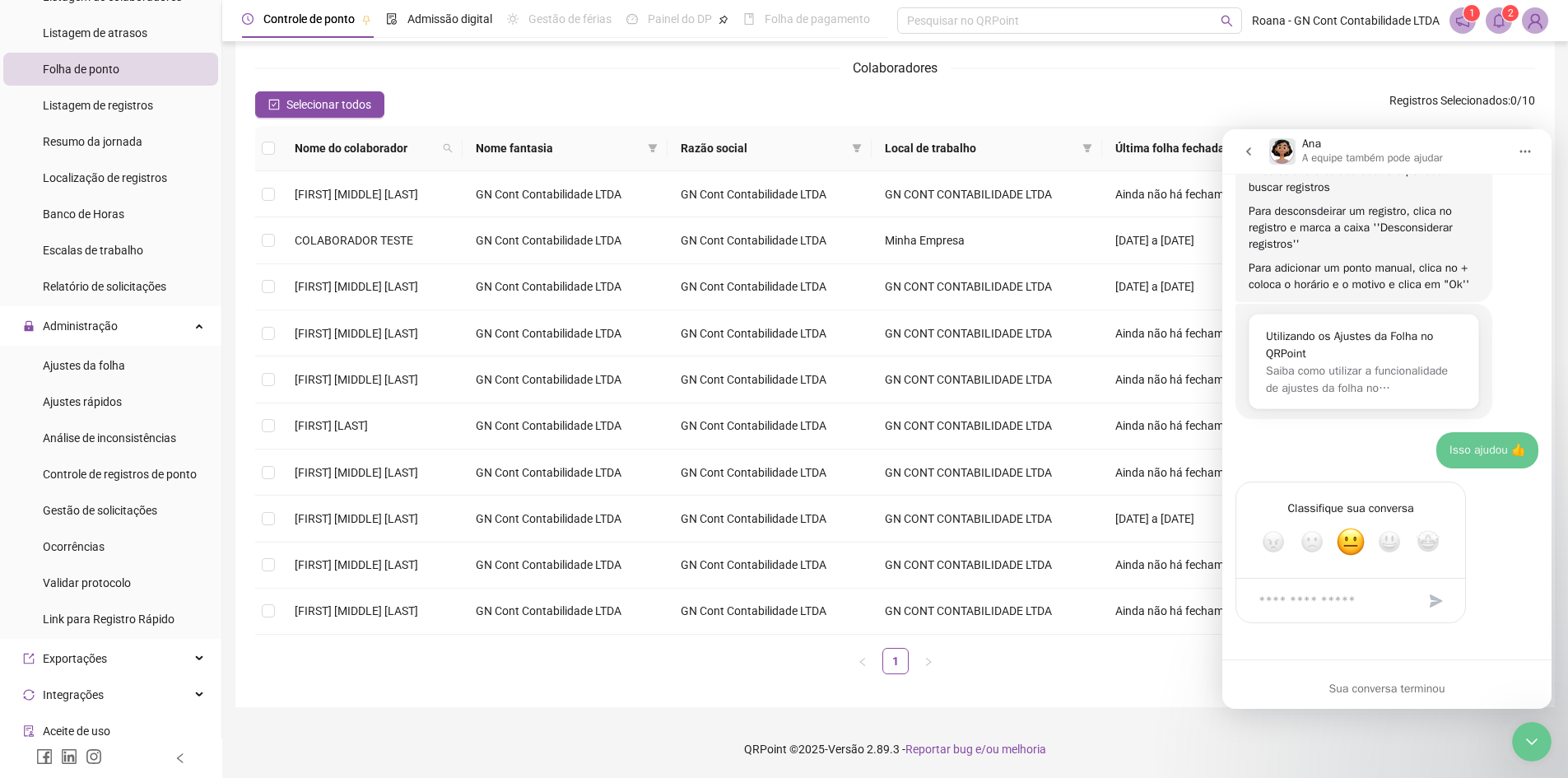 scroll, scrollTop: 294, scrollLeft: 0, axis: vertical 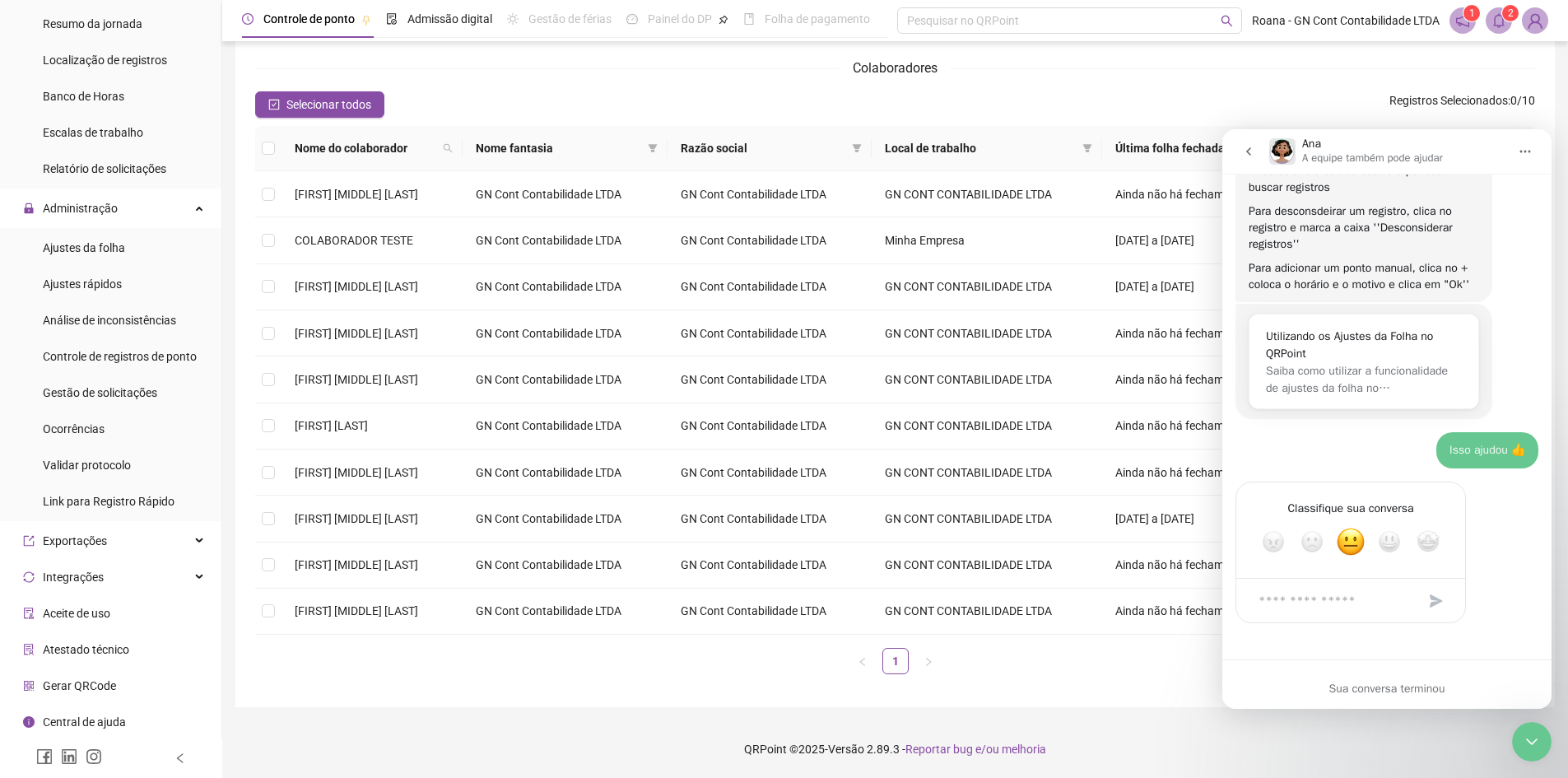 click on "Central de ajuda" at bounding box center [74, 722] 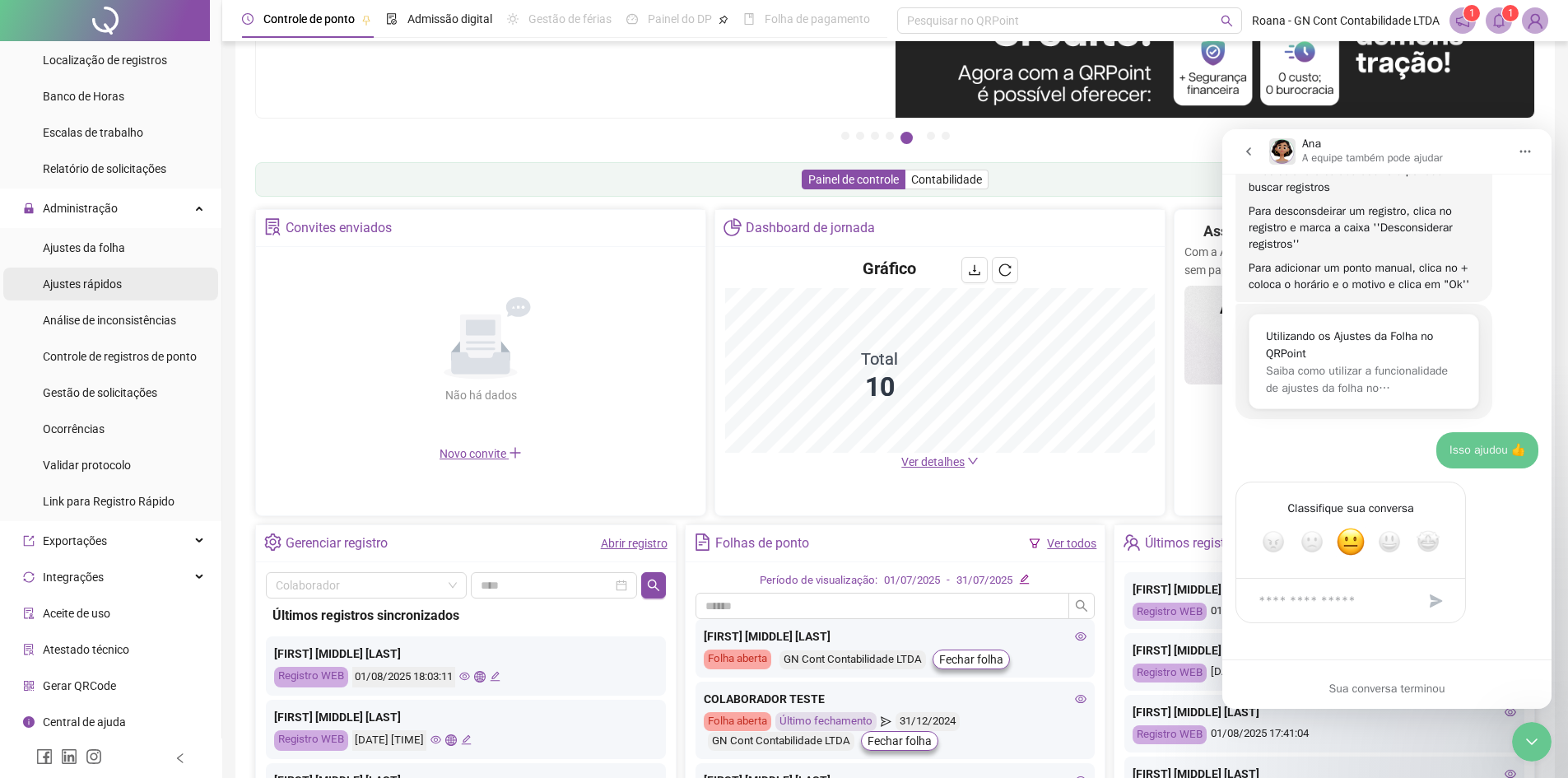 click on "Ajustes rápidos" at bounding box center [82, 284] 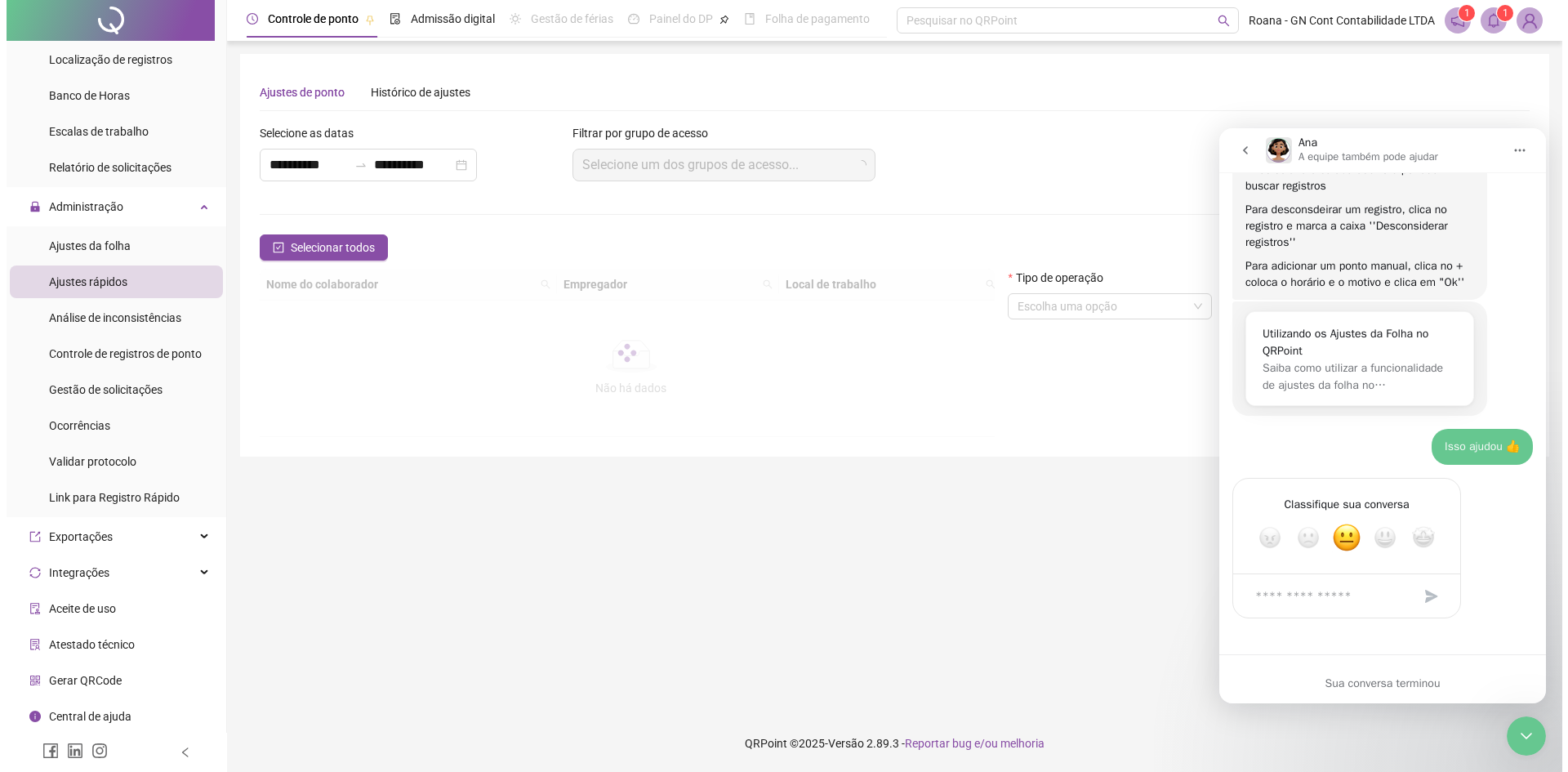 scroll, scrollTop: 0, scrollLeft: 0, axis: both 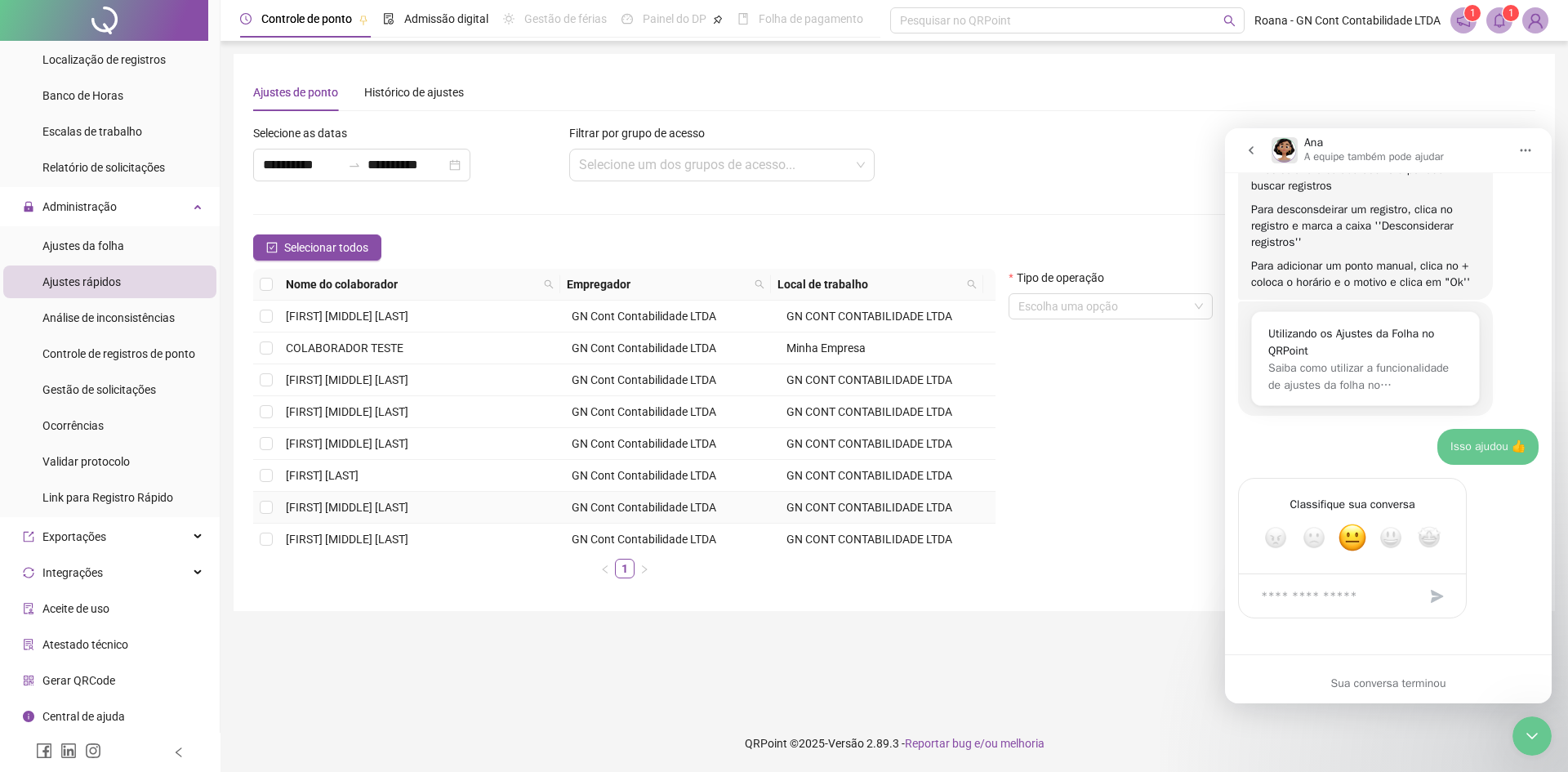 click on "[NAME]" at bounding box center [347, 507] 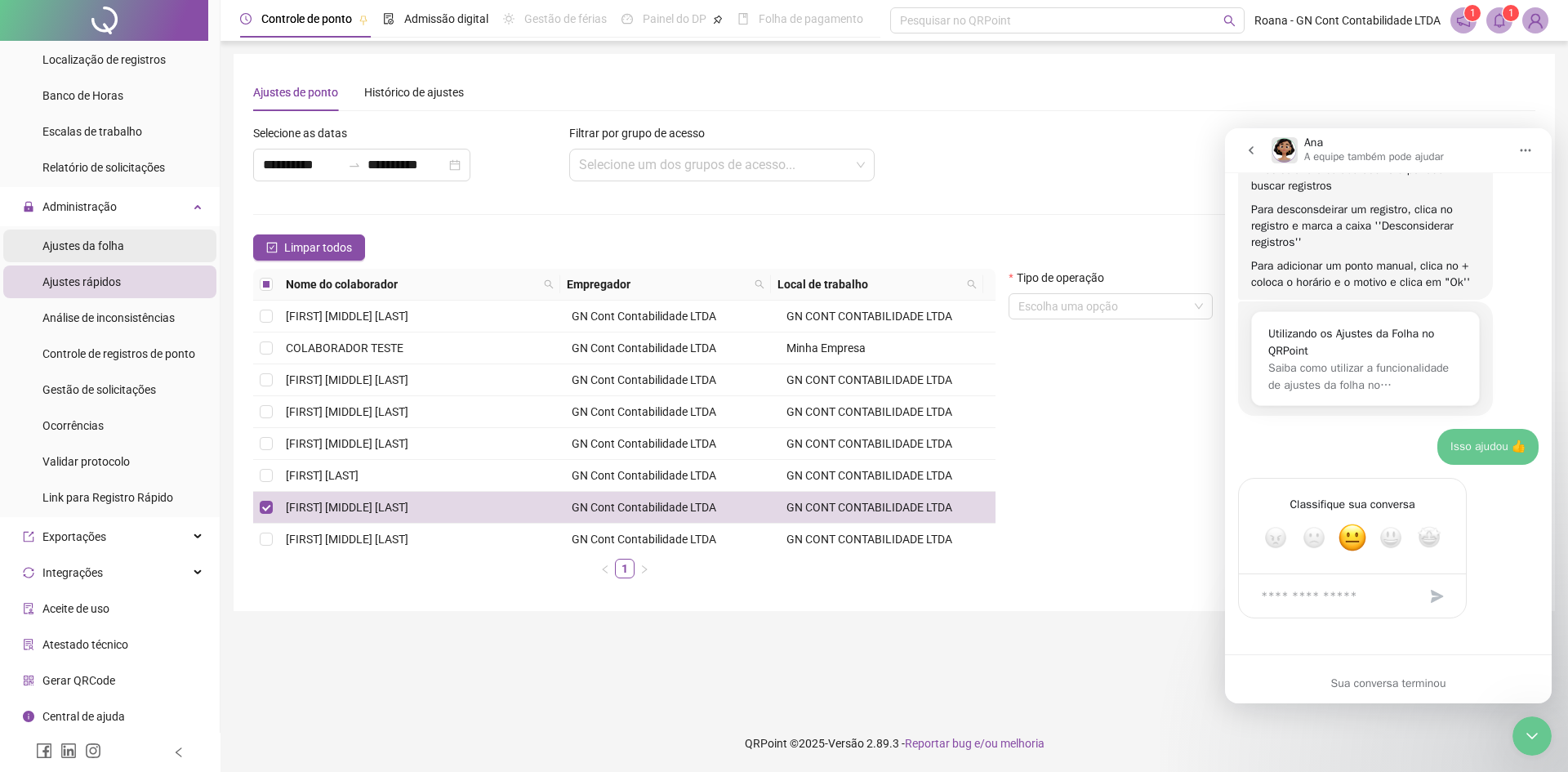 click on "Ajustes da folha" at bounding box center (83, 246) 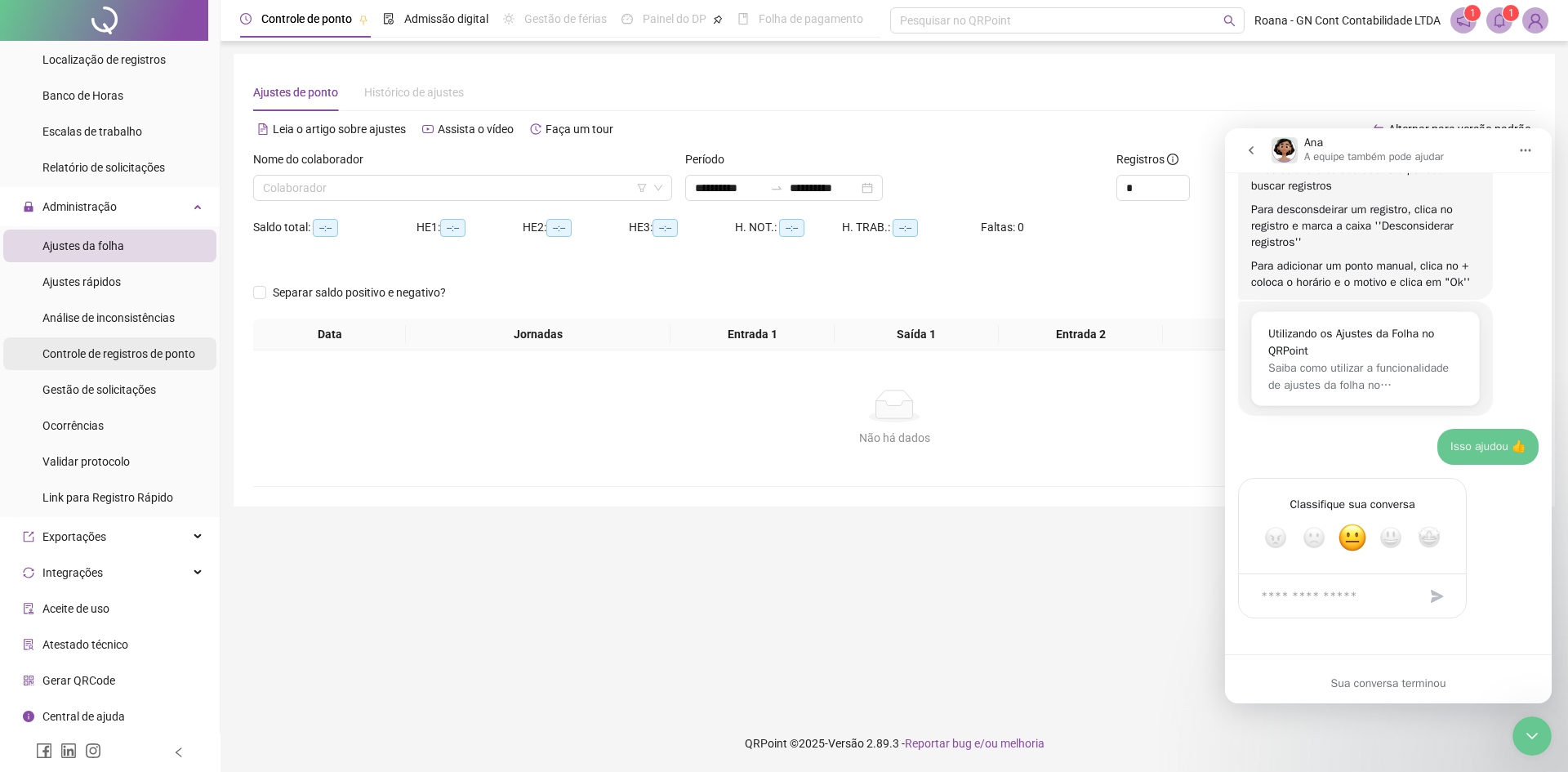 click on "Controle de registros de ponto" at bounding box center (118, 354) 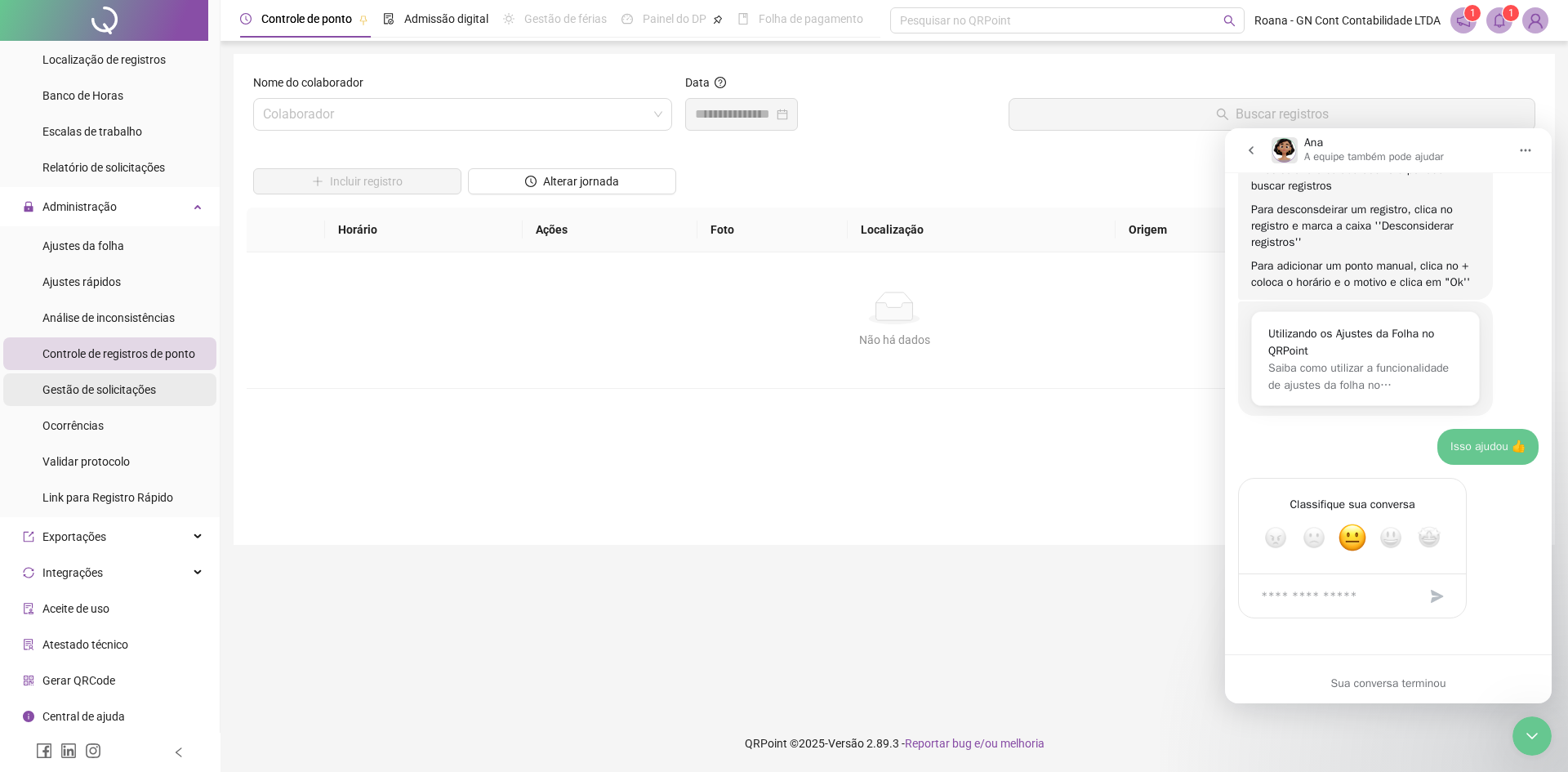 click on "Gestão de solicitações" at bounding box center (99, 390) 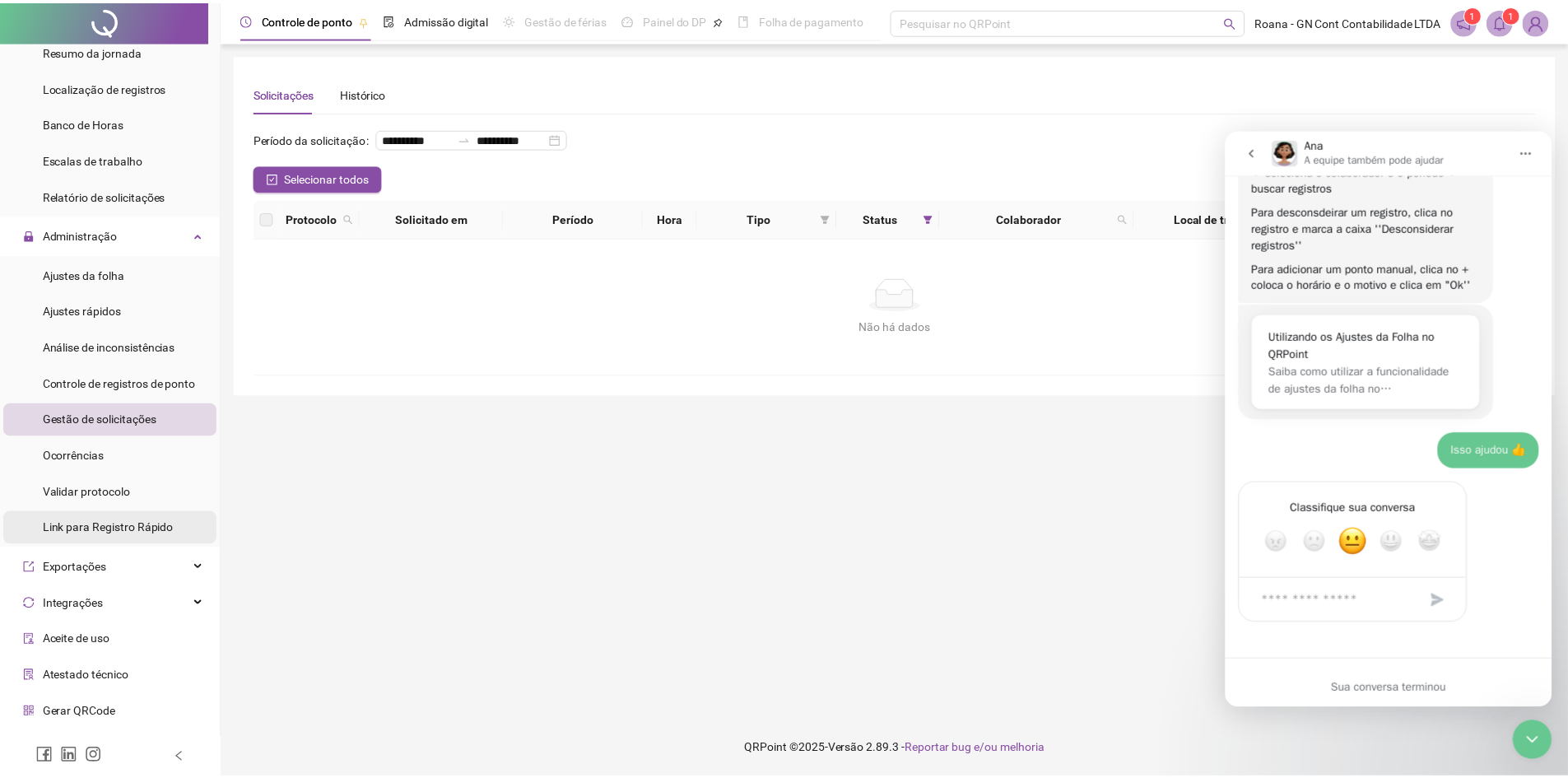 scroll, scrollTop: 294, scrollLeft: 0, axis: vertical 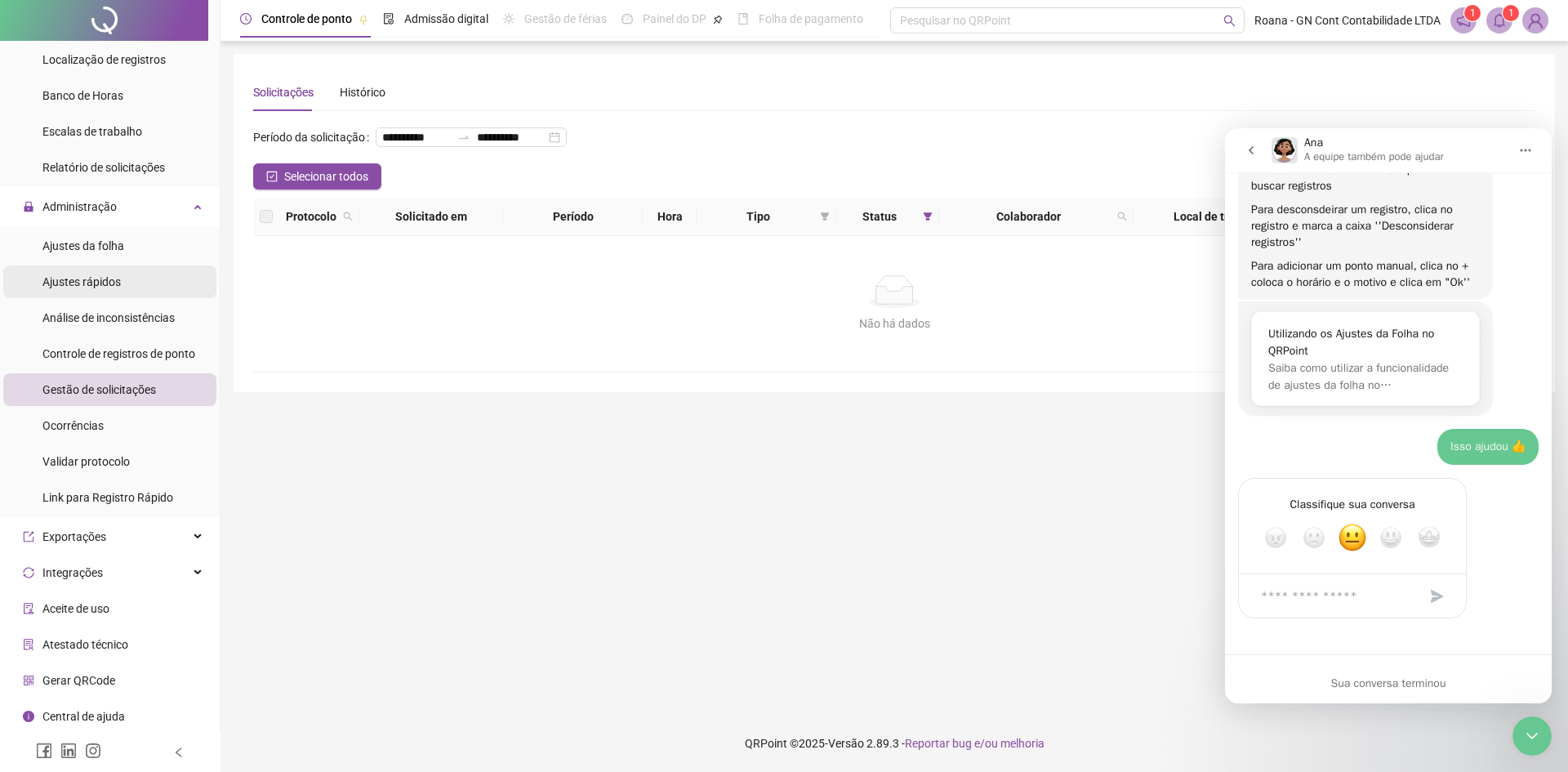 click on "Ajustes rápidos" at bounding box center (109, 282) 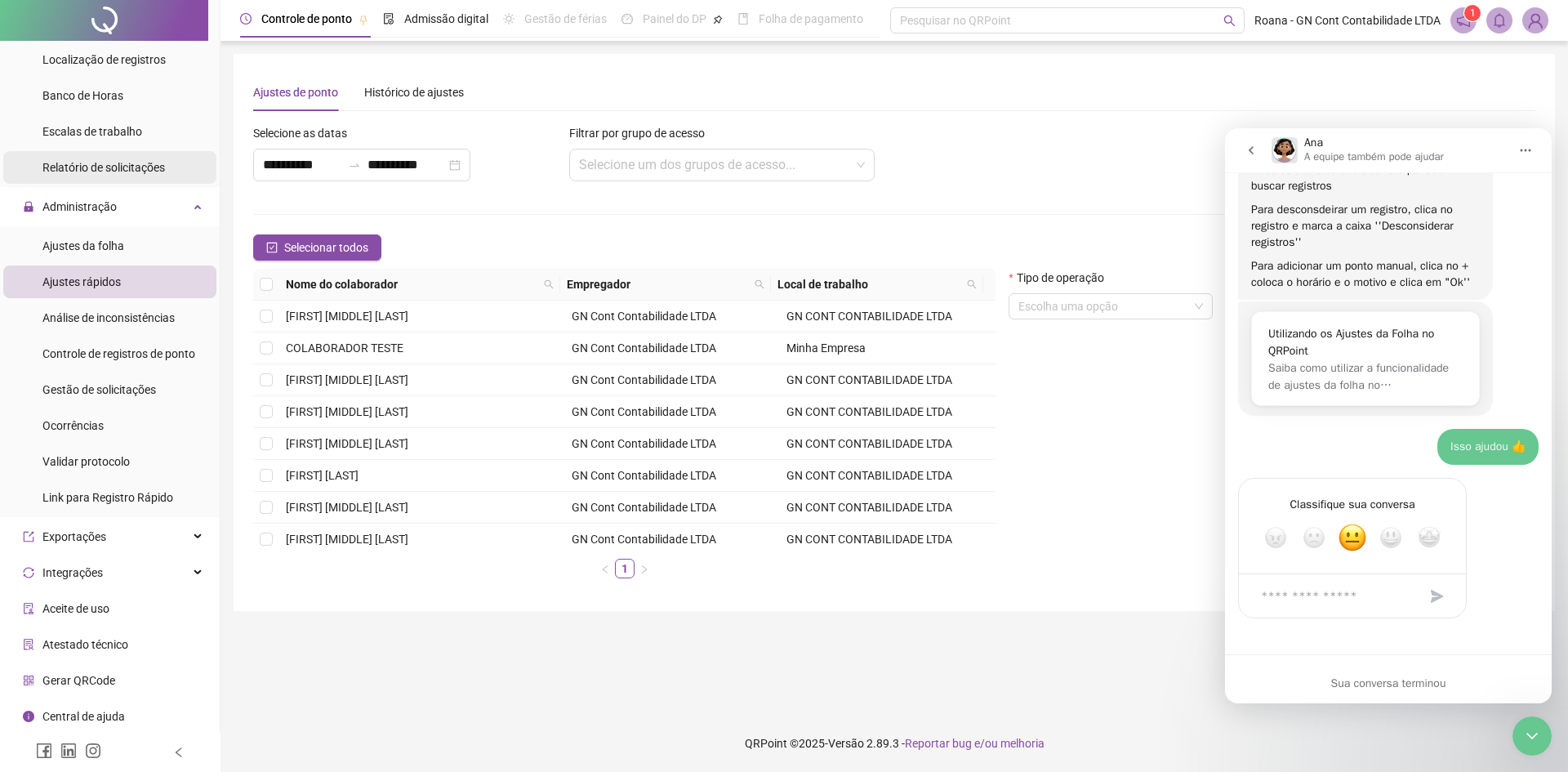 click on "Relatório de solicitações" at bounding box center (104, 167) 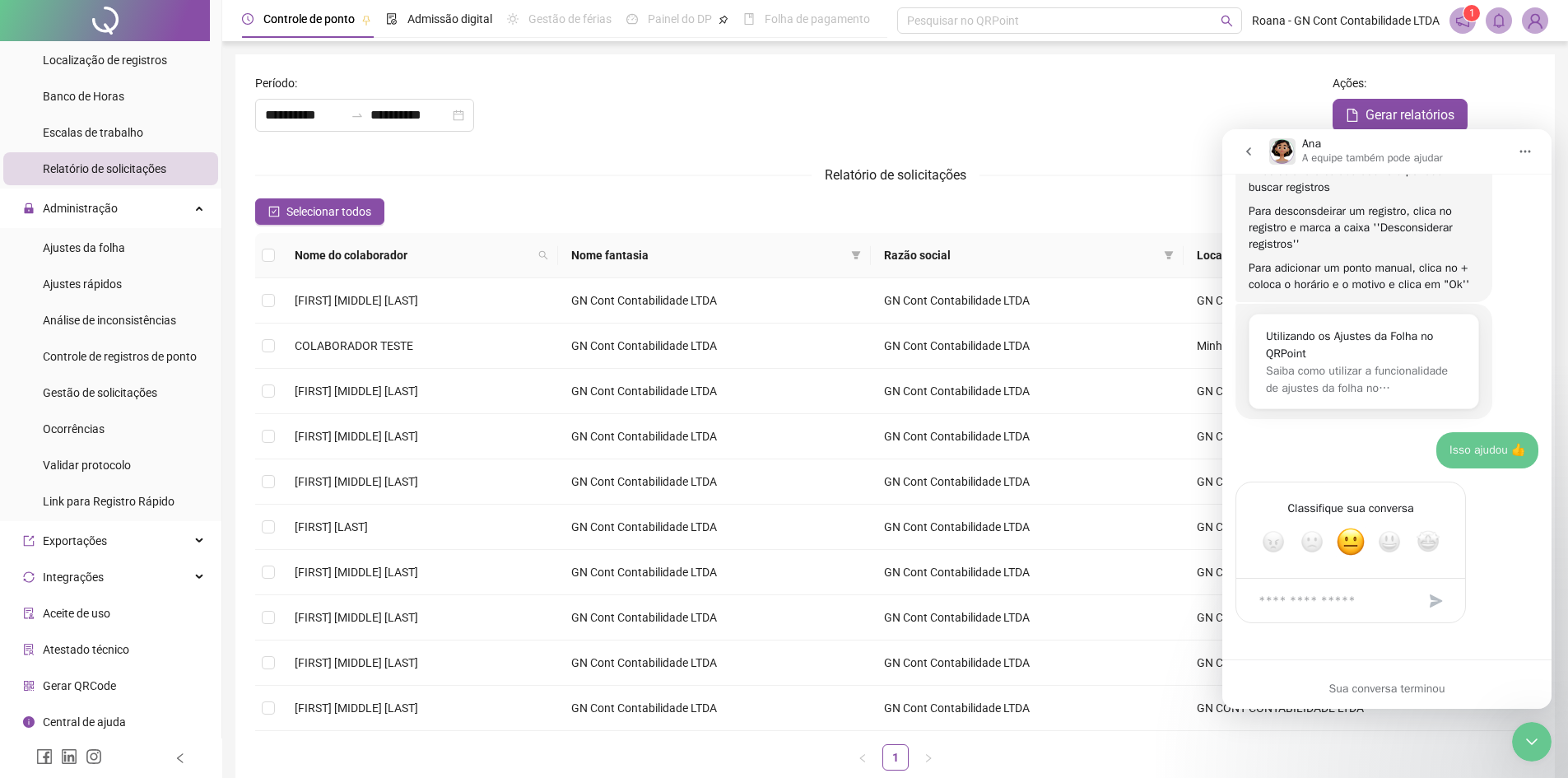 click on "Relatório de solicitações" at bounding box center [105, 169] 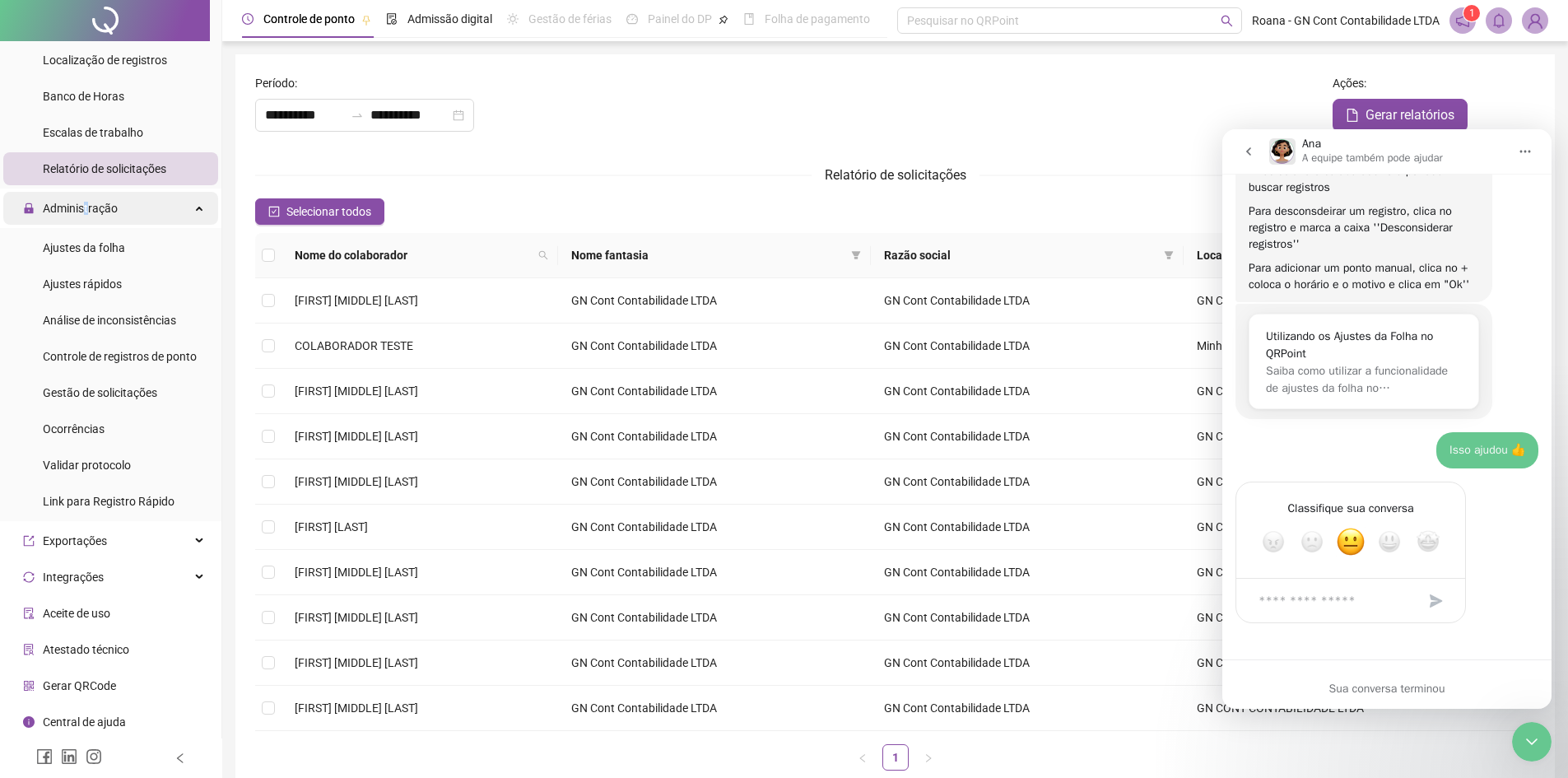 click on "Administração" at bounding box center [80, 208] 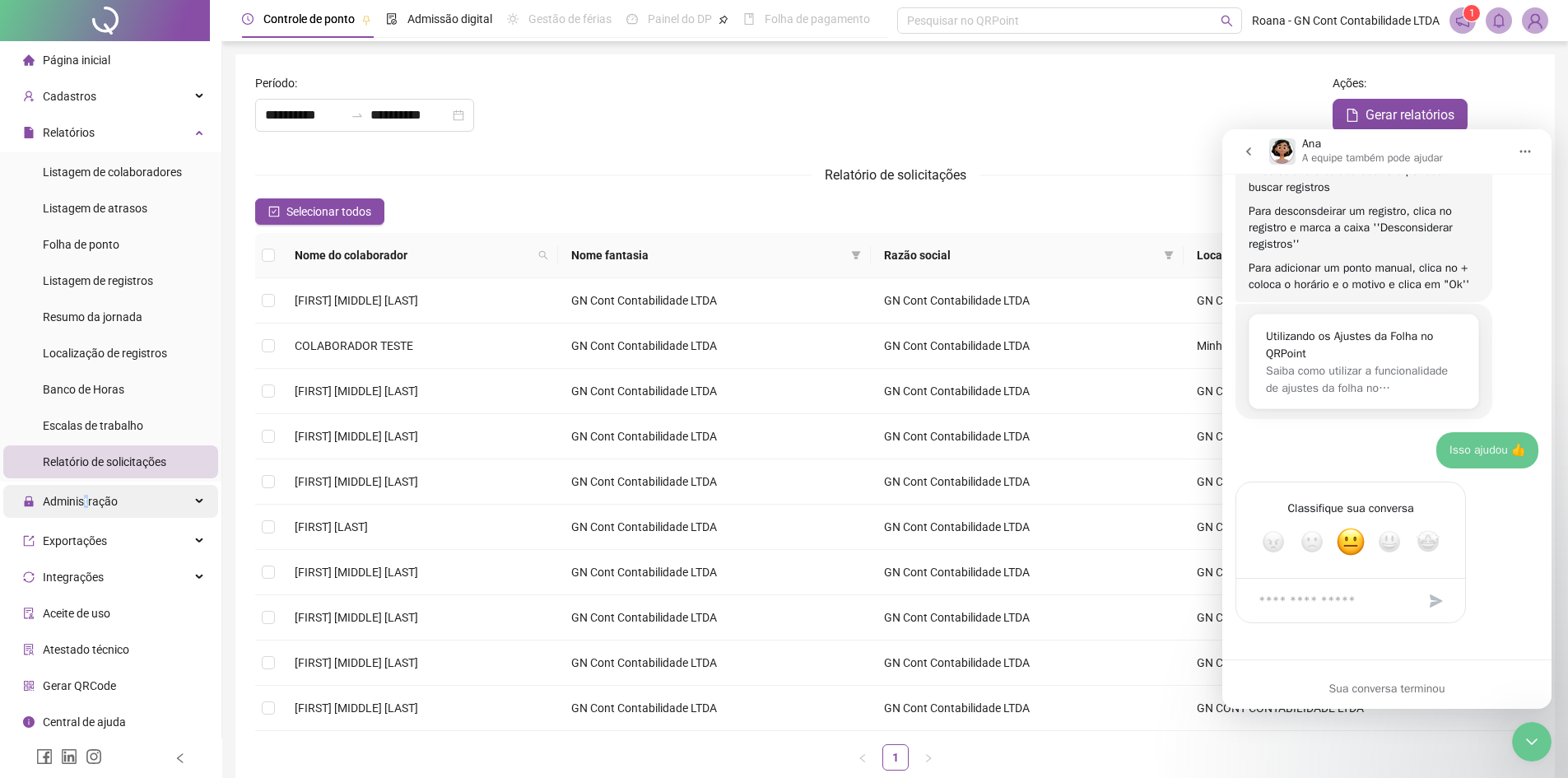 scroll, scrollTop: 0, scrollLeft: 0, axis: both 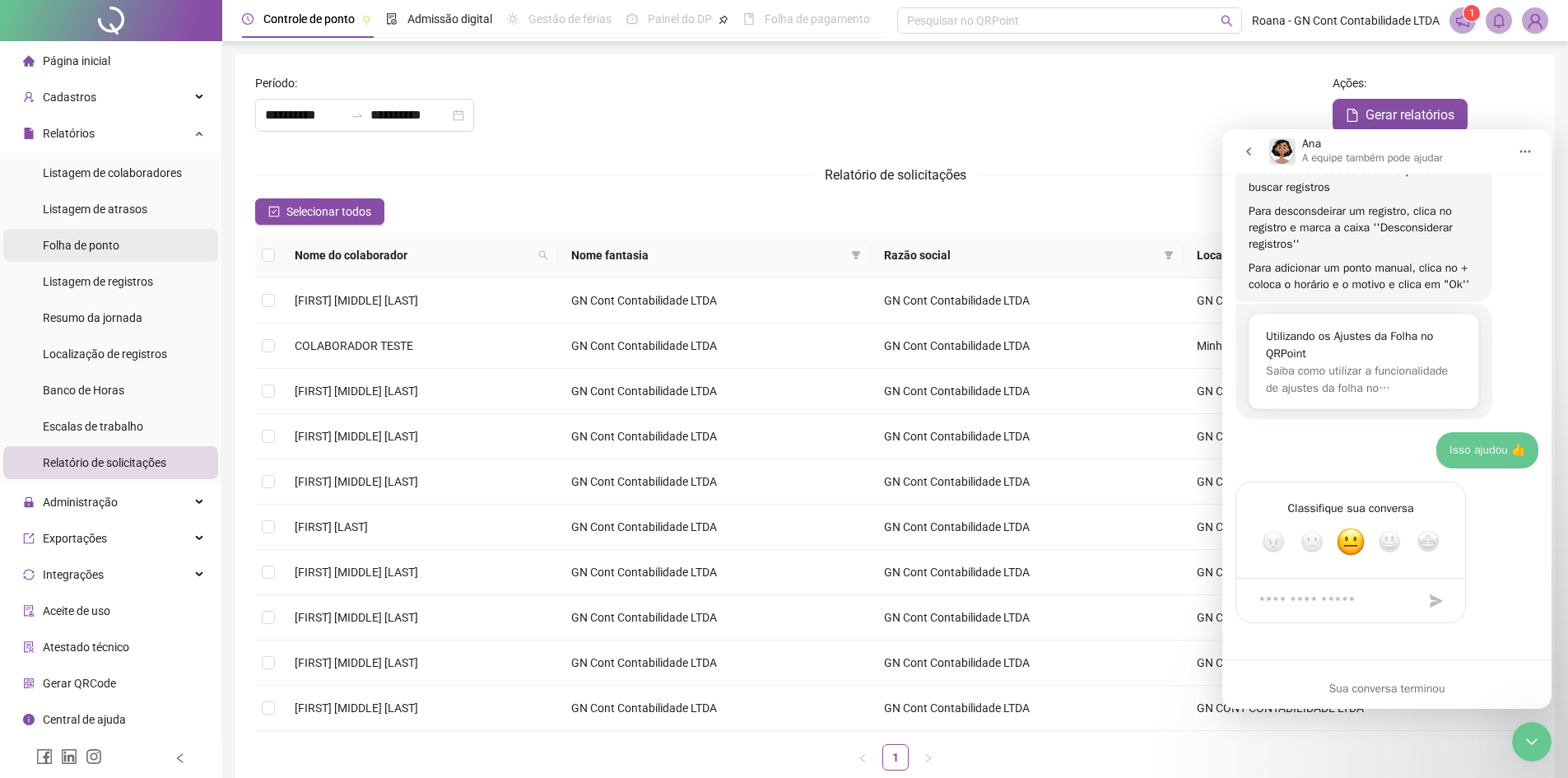 click on "Folha de ponto" at bounding box center (110, 245) 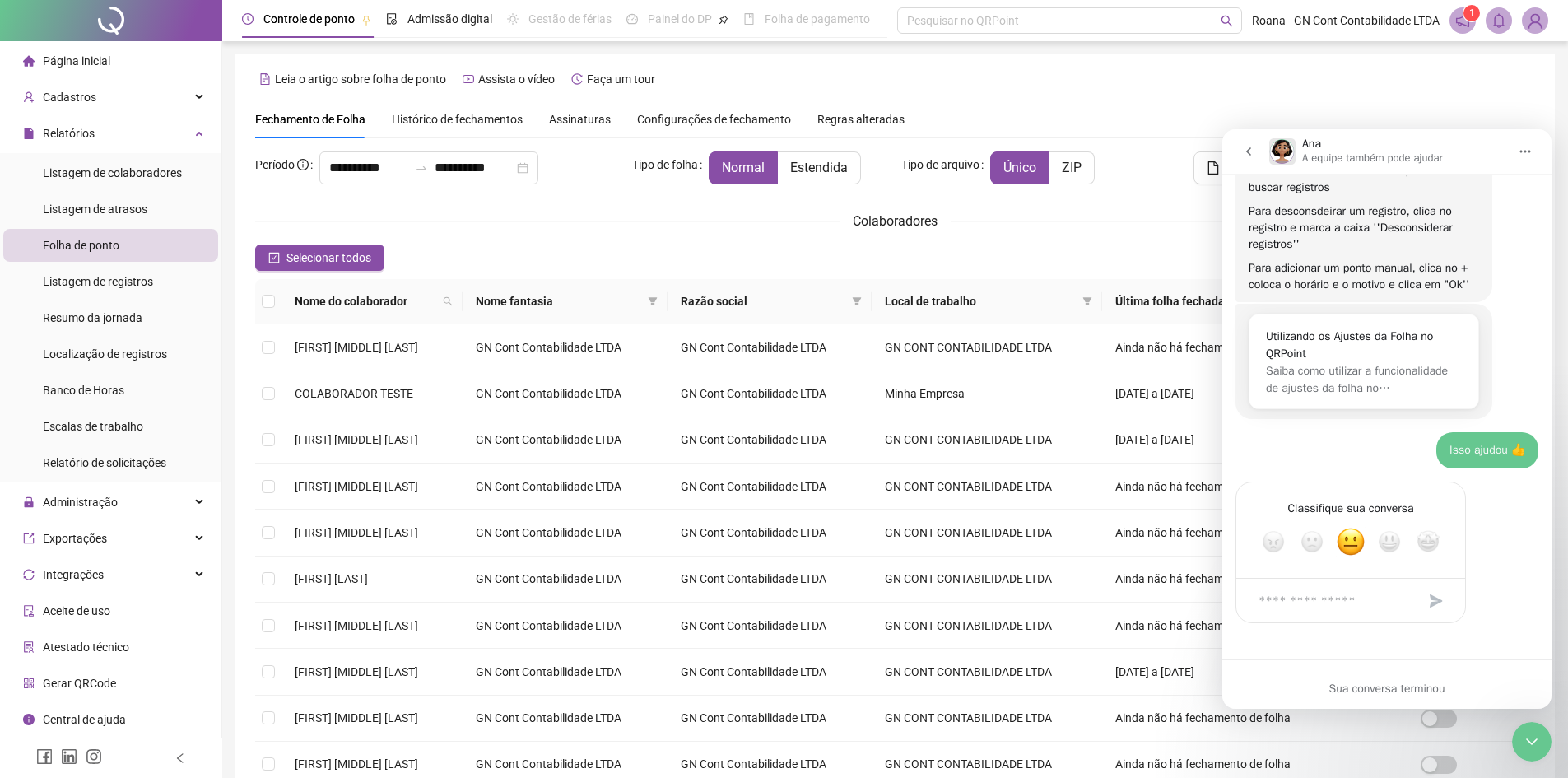 click on "**********" at bounding box center [895, 496] 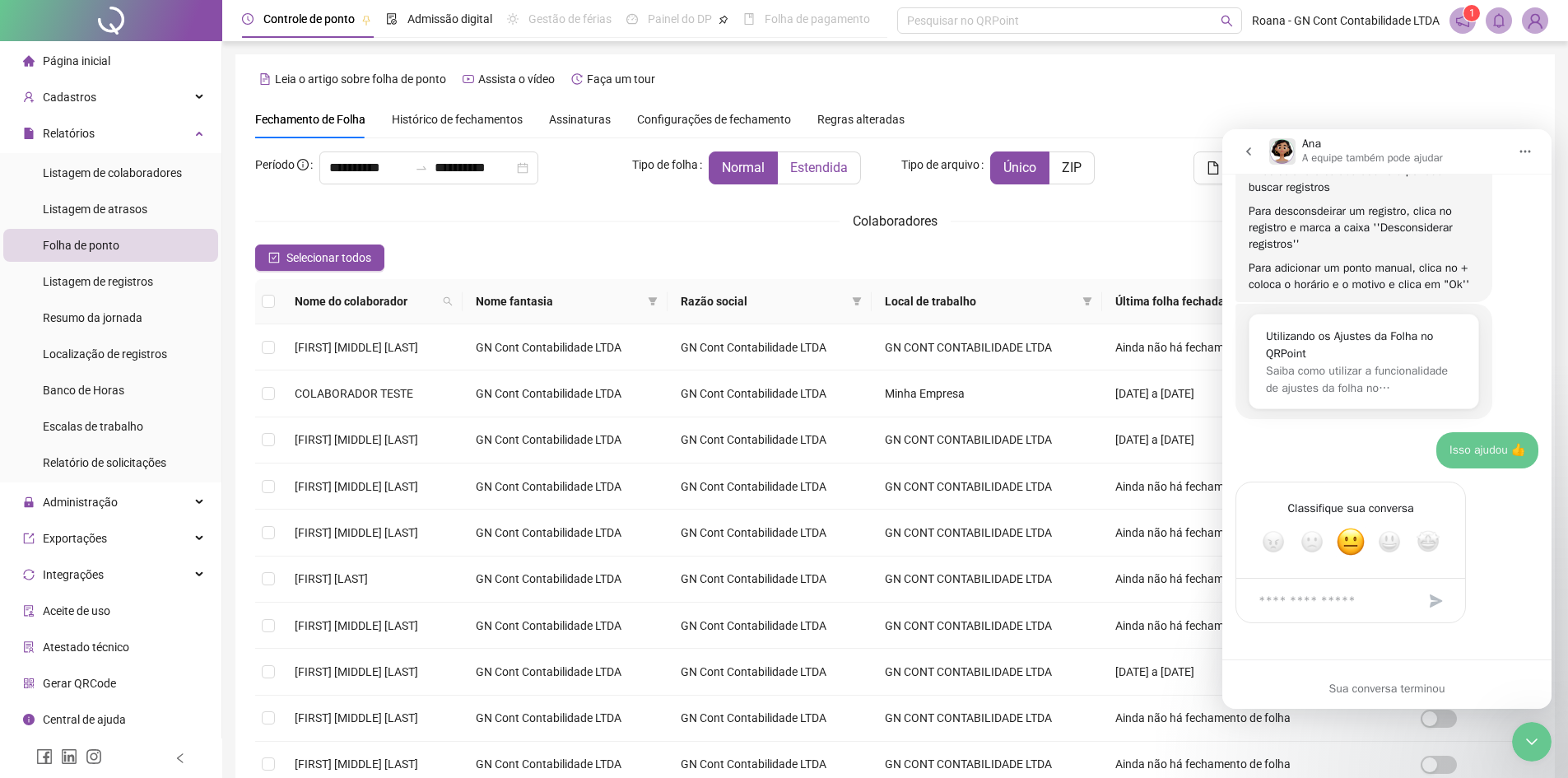 click on "Estendida" at bounding box center (819, 167) 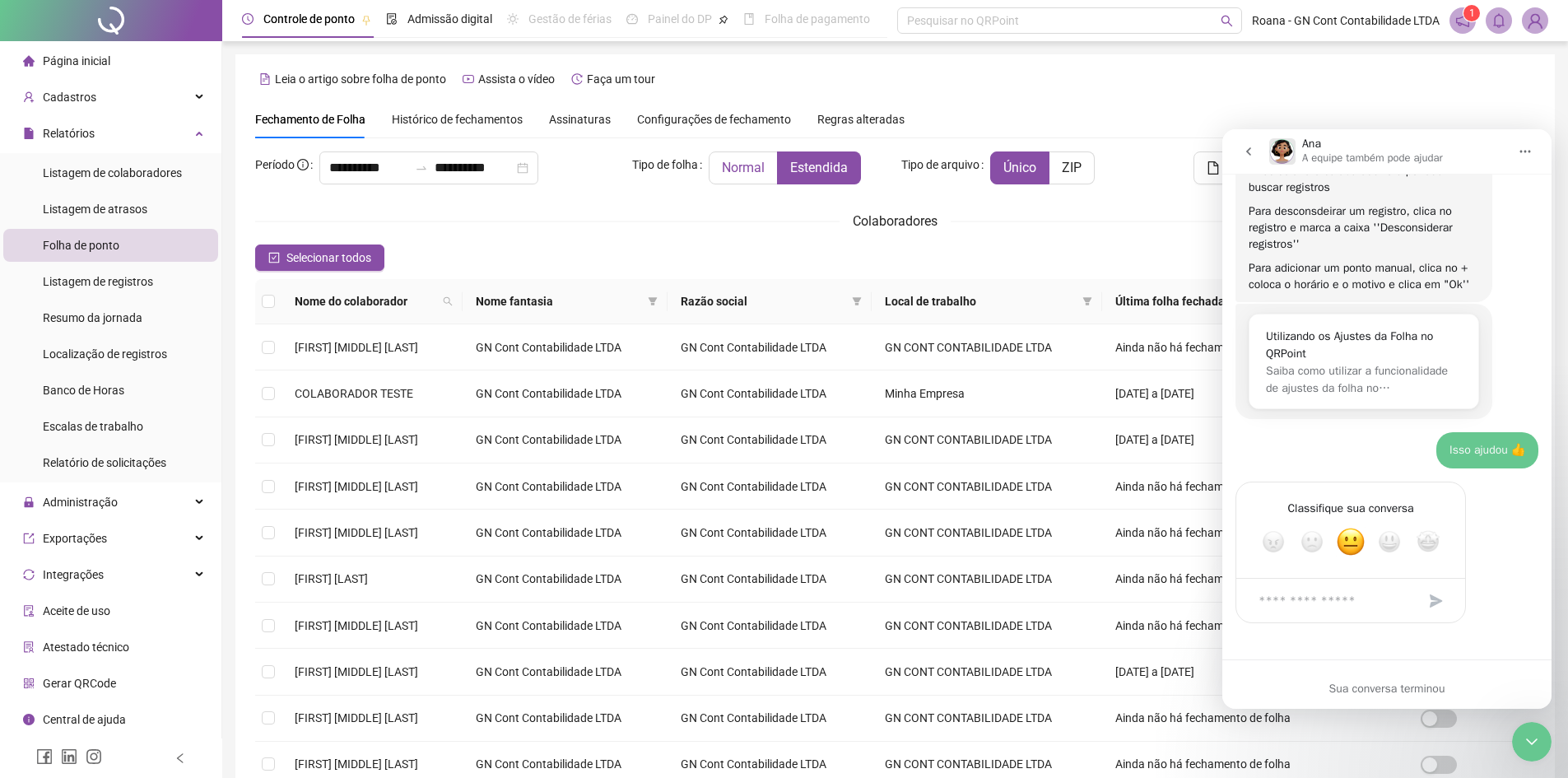 click on "Normal" at bounding box center [743, 167] 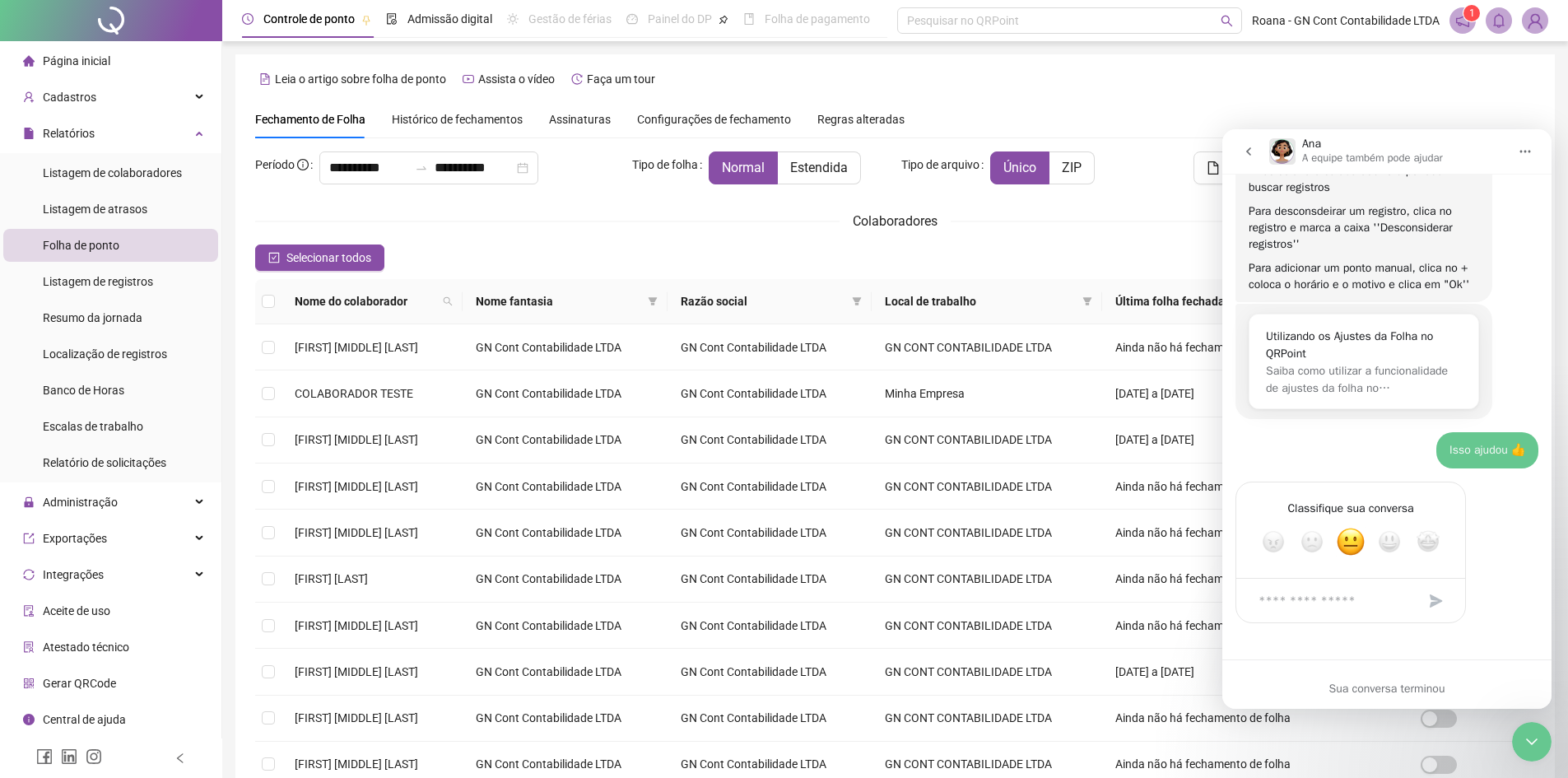 click on "Sua conversa terminou" at bounding box center [1387, 688] 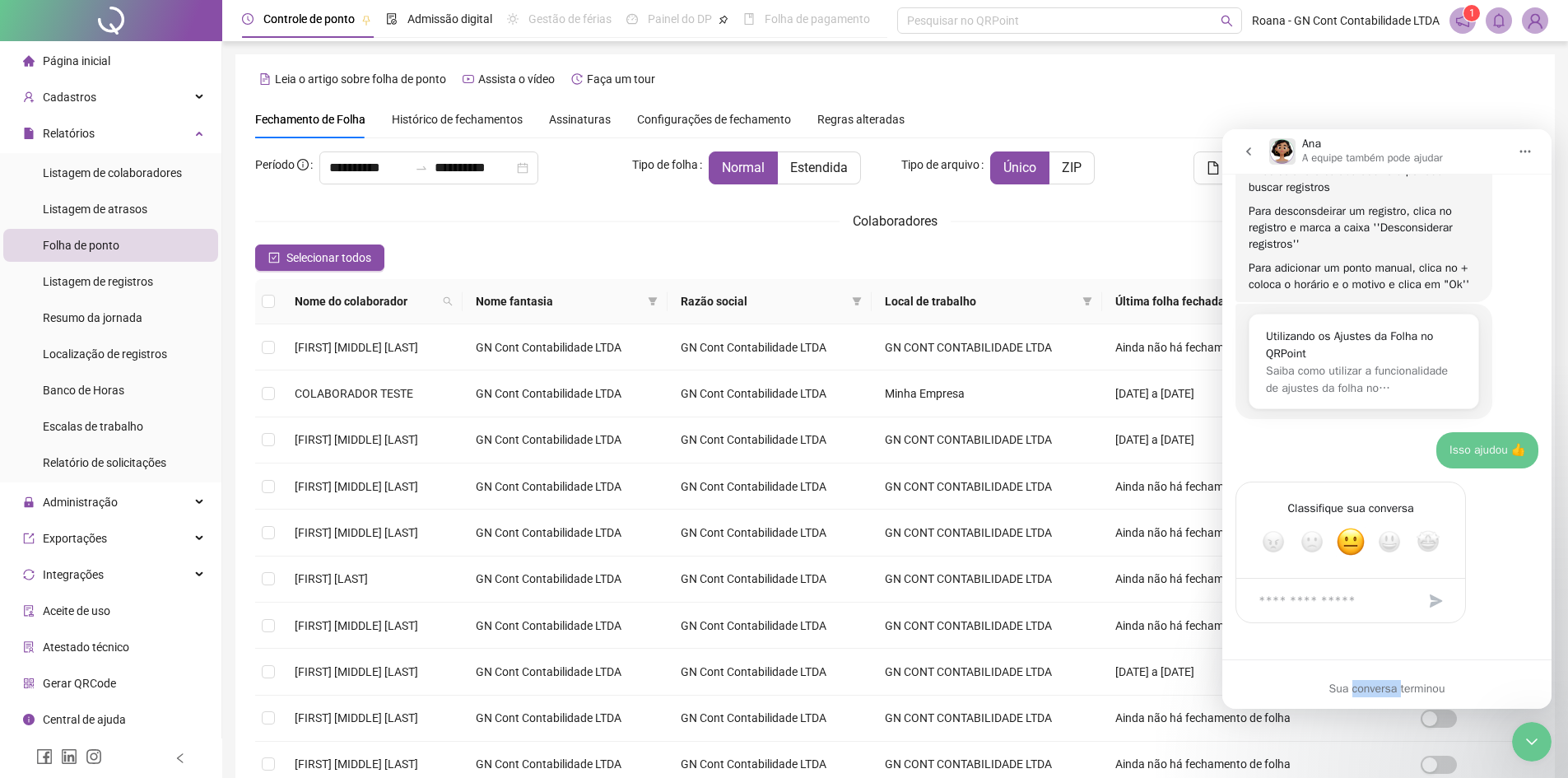 click on "Sua conversa terminou" at bounding box center (1387, 688) 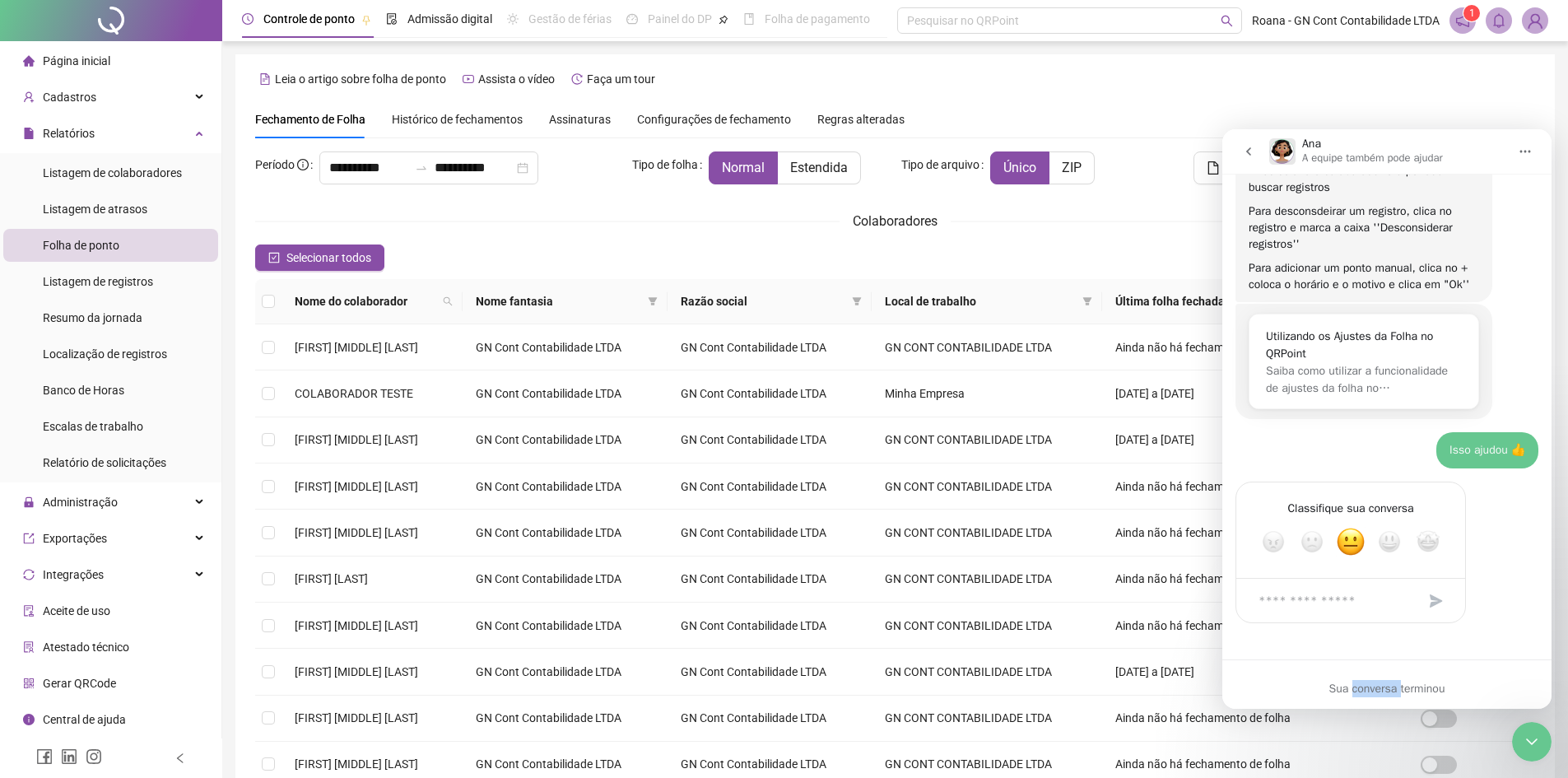 scroll, scrollTop: 0, scrollLeft: 0, axis: both 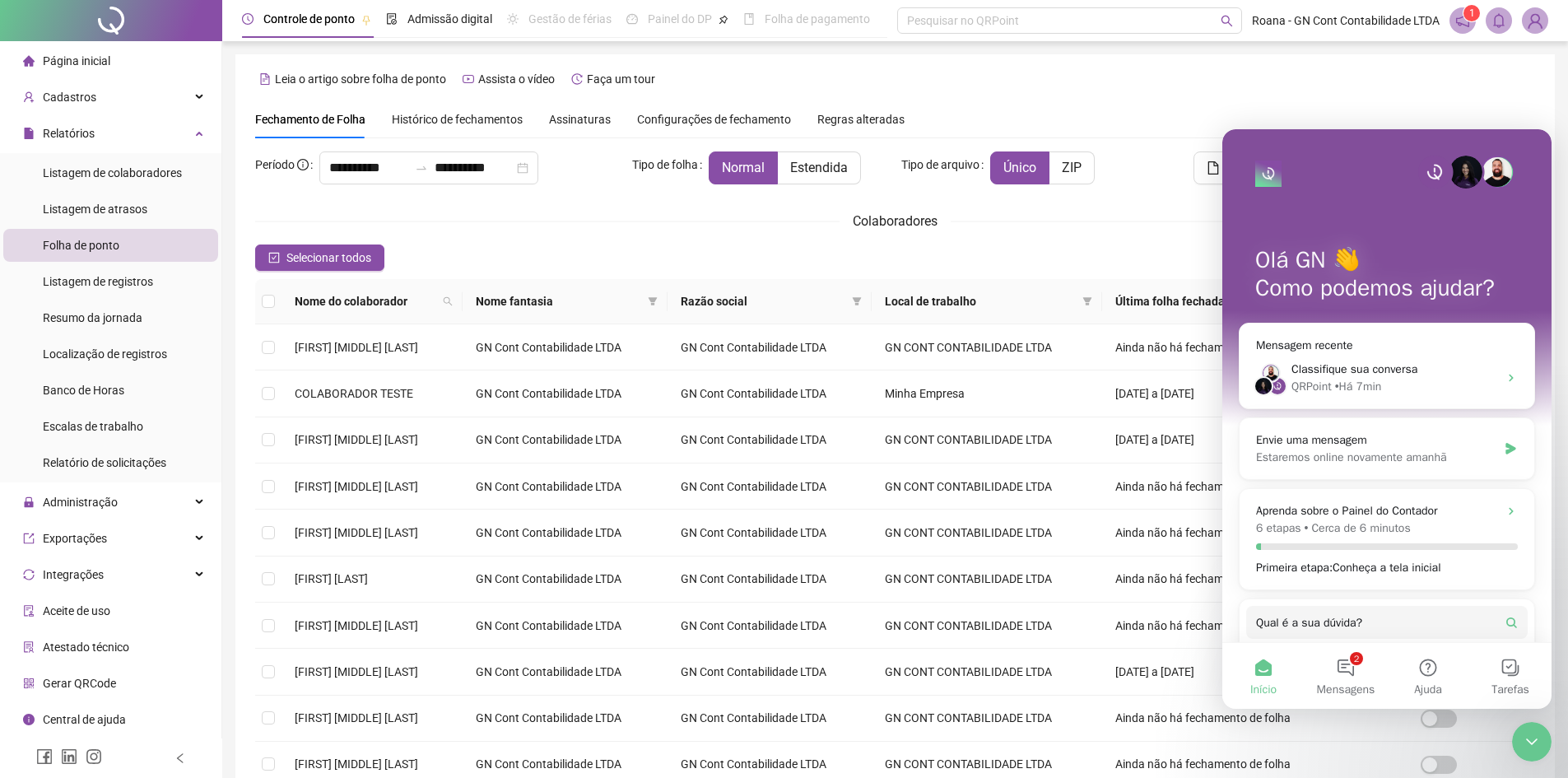 click at bounding box center [1387, 172] 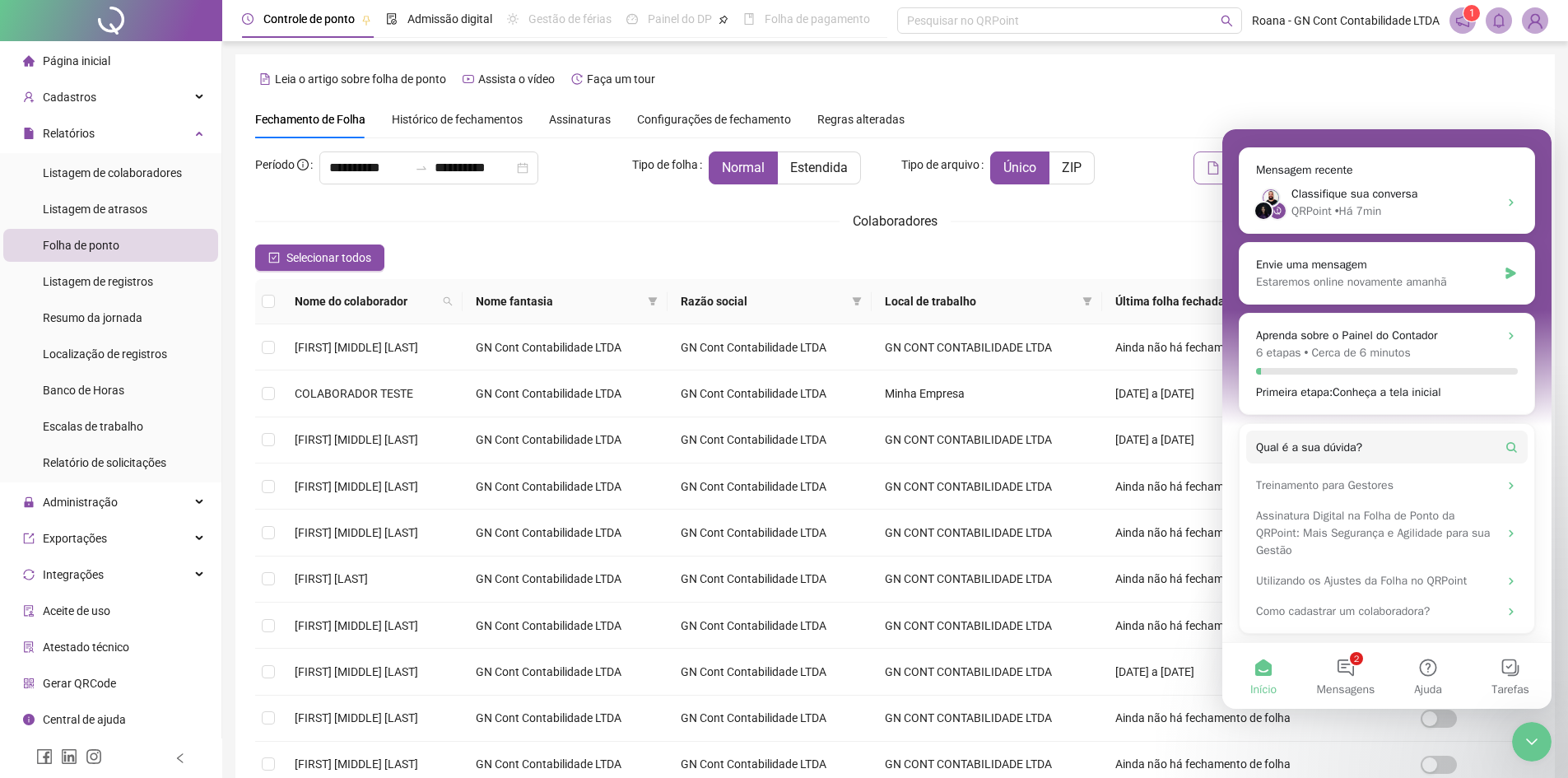 click on "Gerar espelho" at bounding box center [1256, 168] 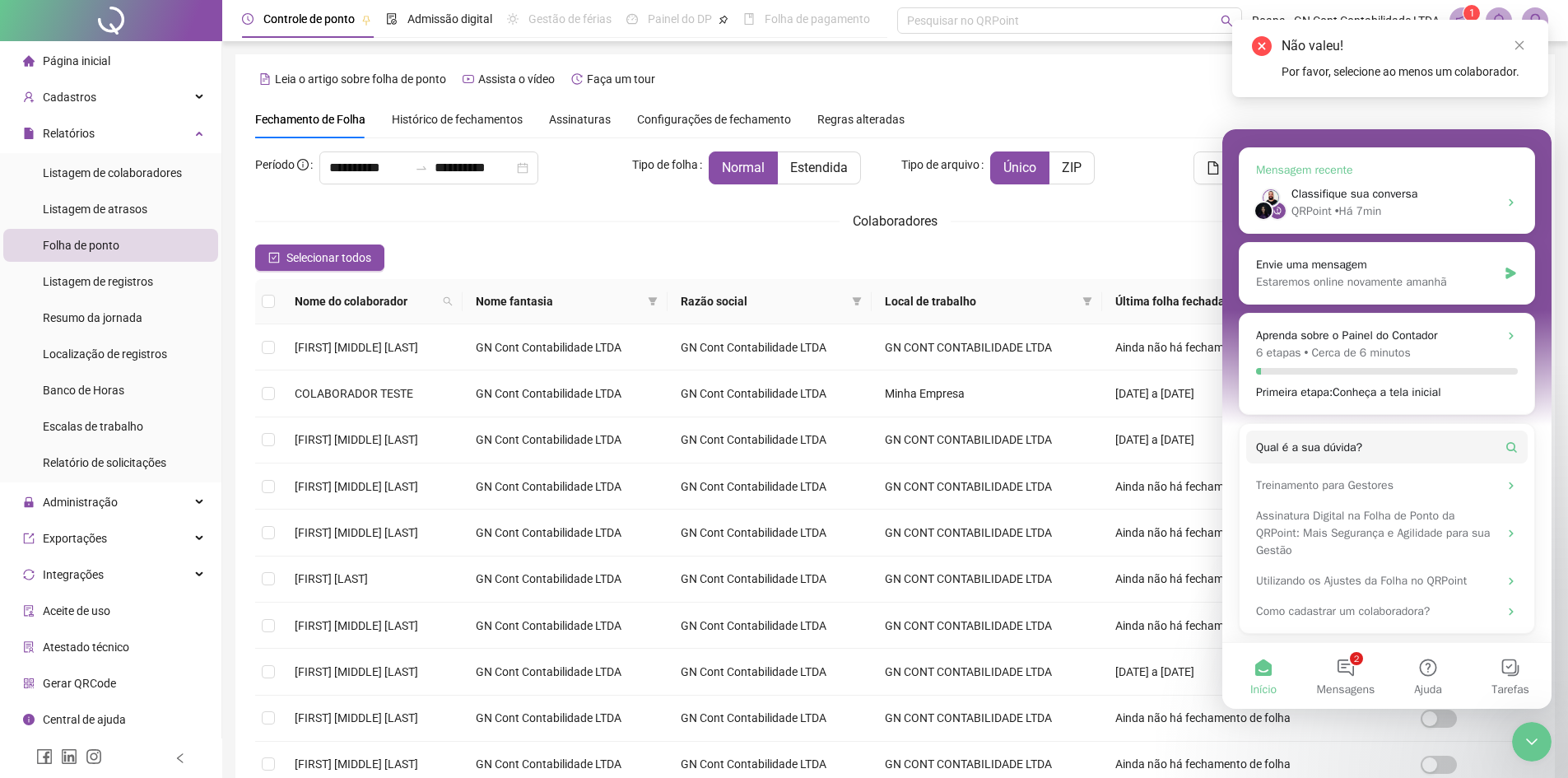 click on "Classifique sua conversa QRPoint •  Há 7min" at bounding box center (1387, 203) 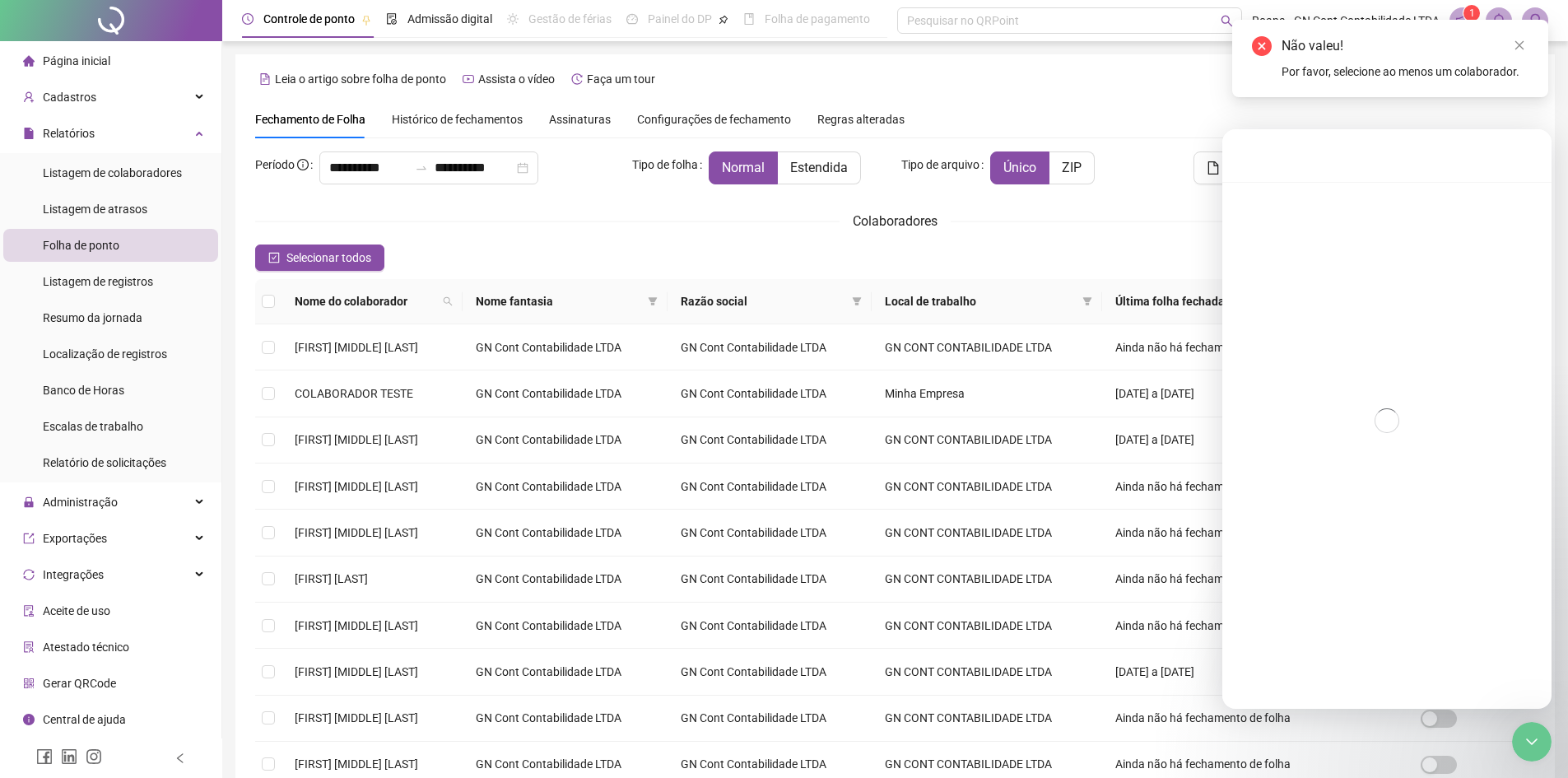 scroll, scrollTop: 0, scrollLeft: 0, axis: both 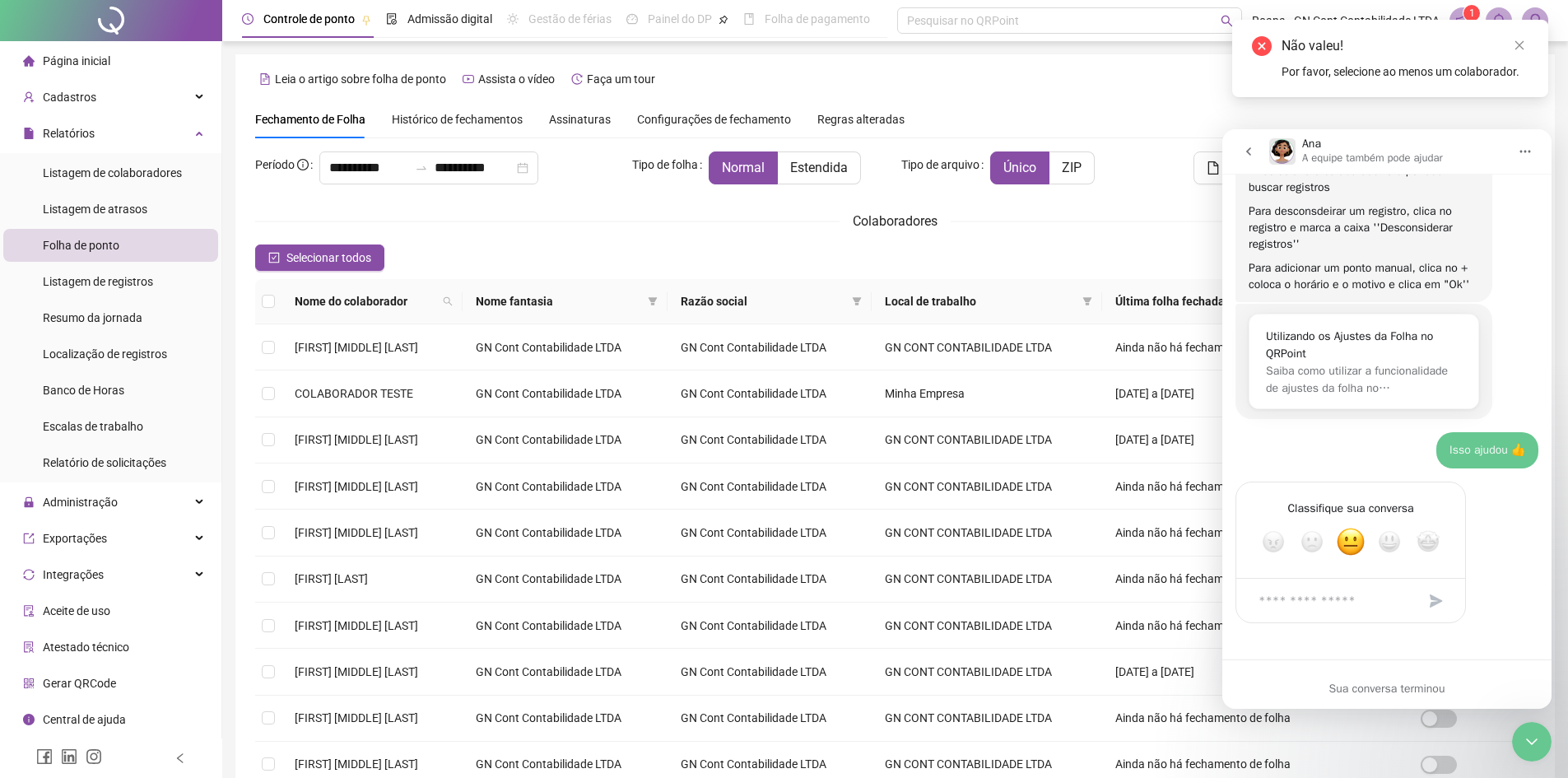 click at bounding box center [1525, 151] 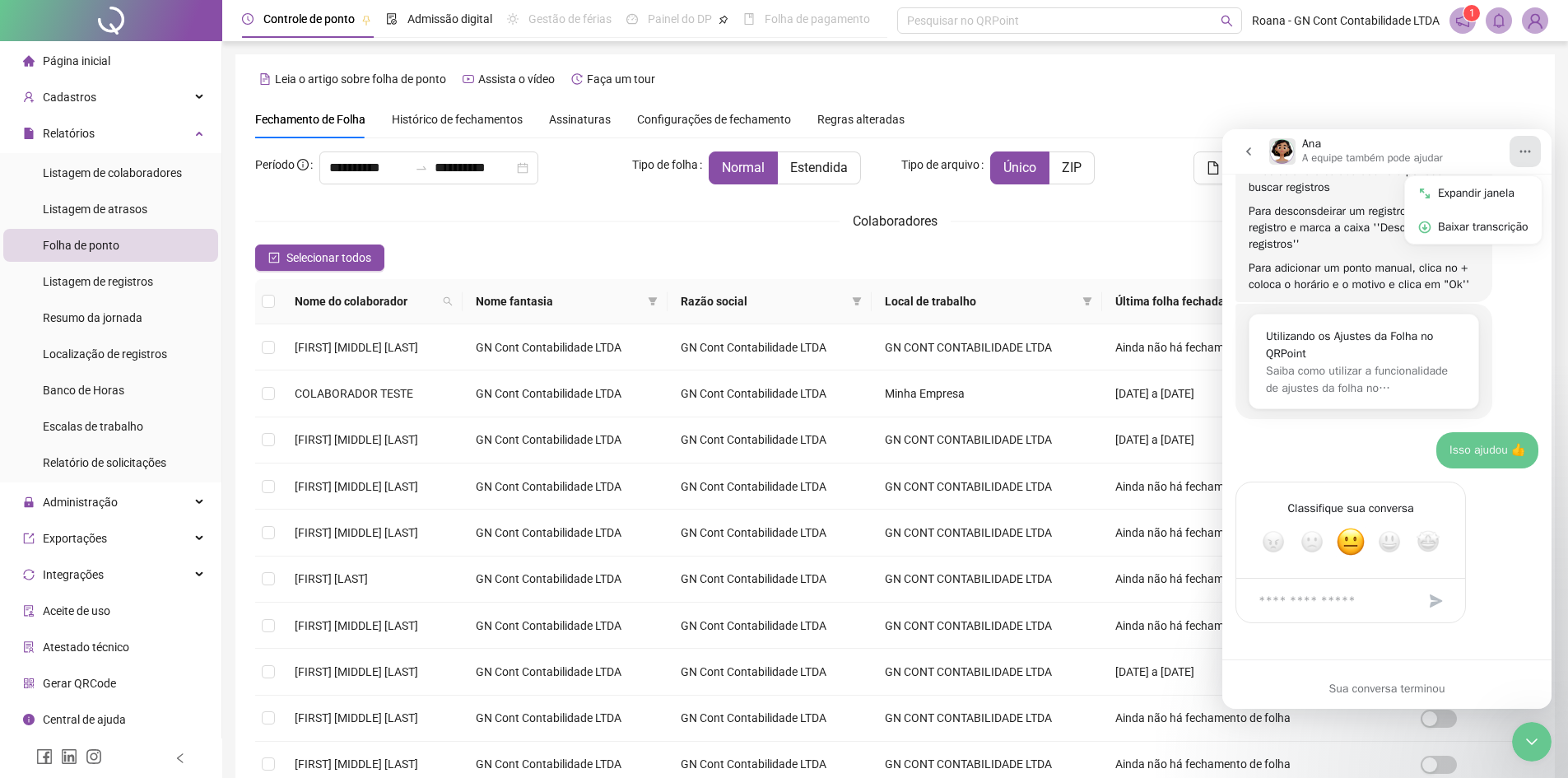 click 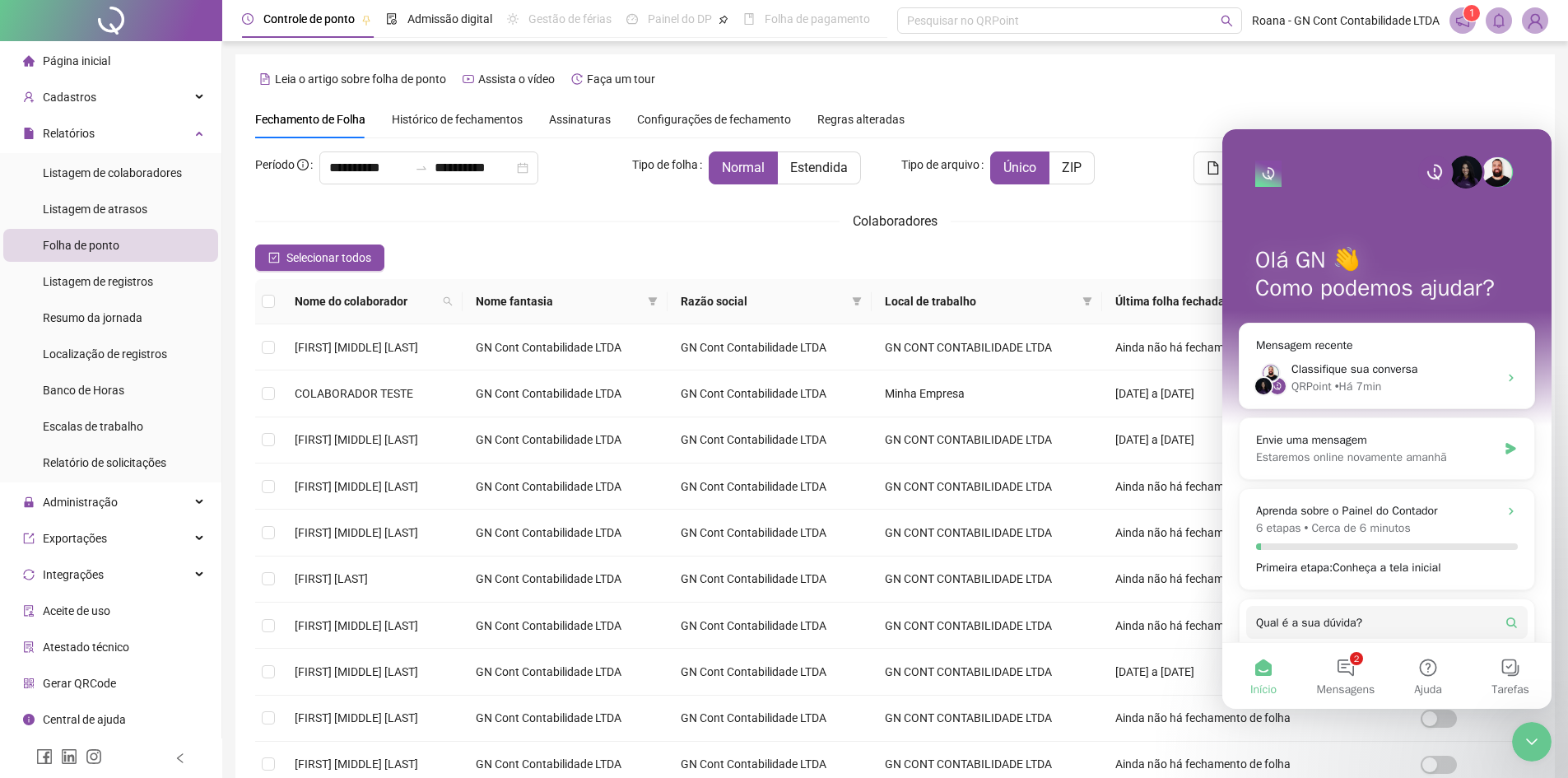 scroll, scrollTop: 0, scrollLeft: 0, axis: both 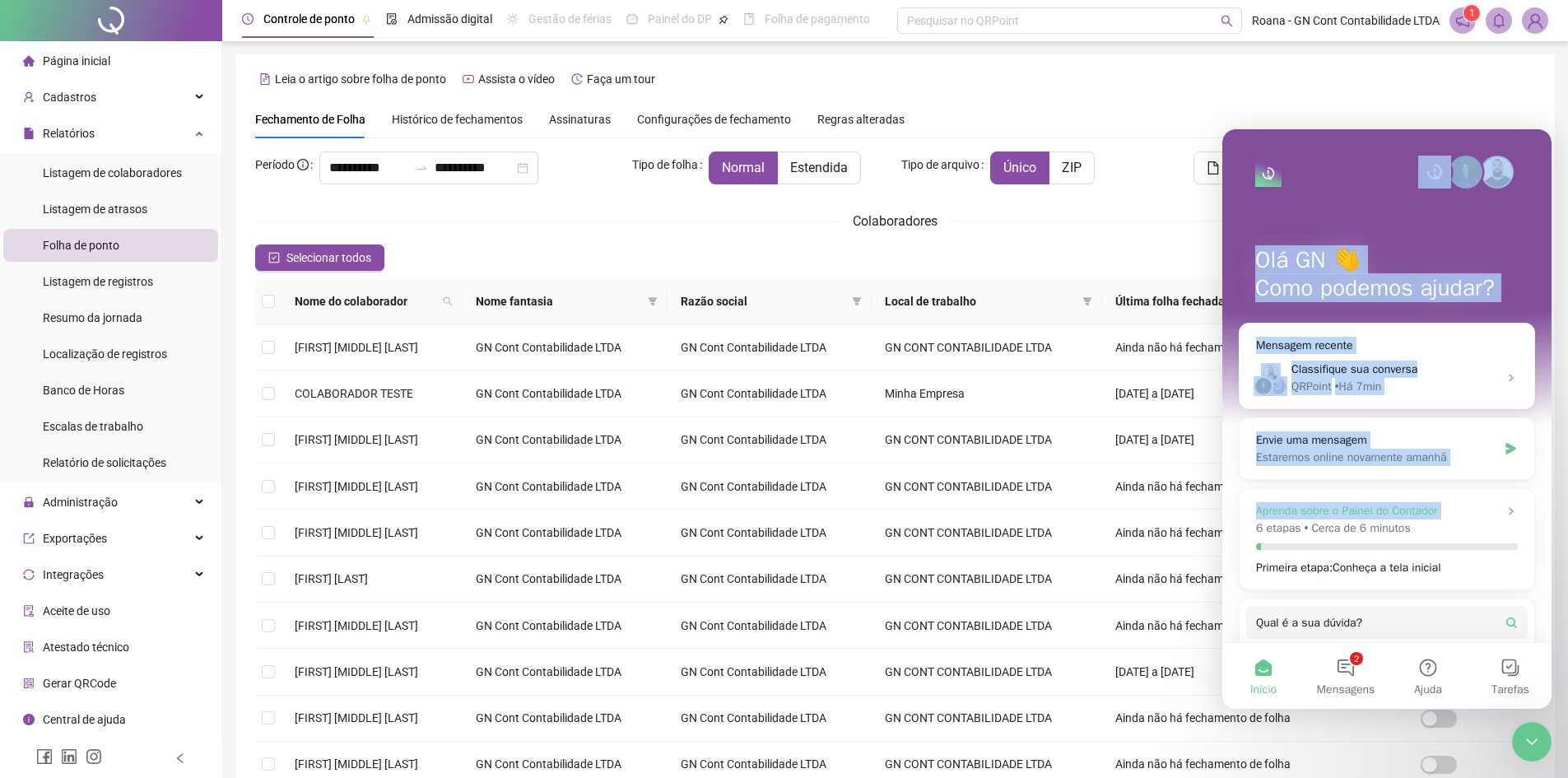drag, startPoint x: 1358, startPoint y: 153, endPoint x: 1465, endPoint y: 526, distance: 388.04381 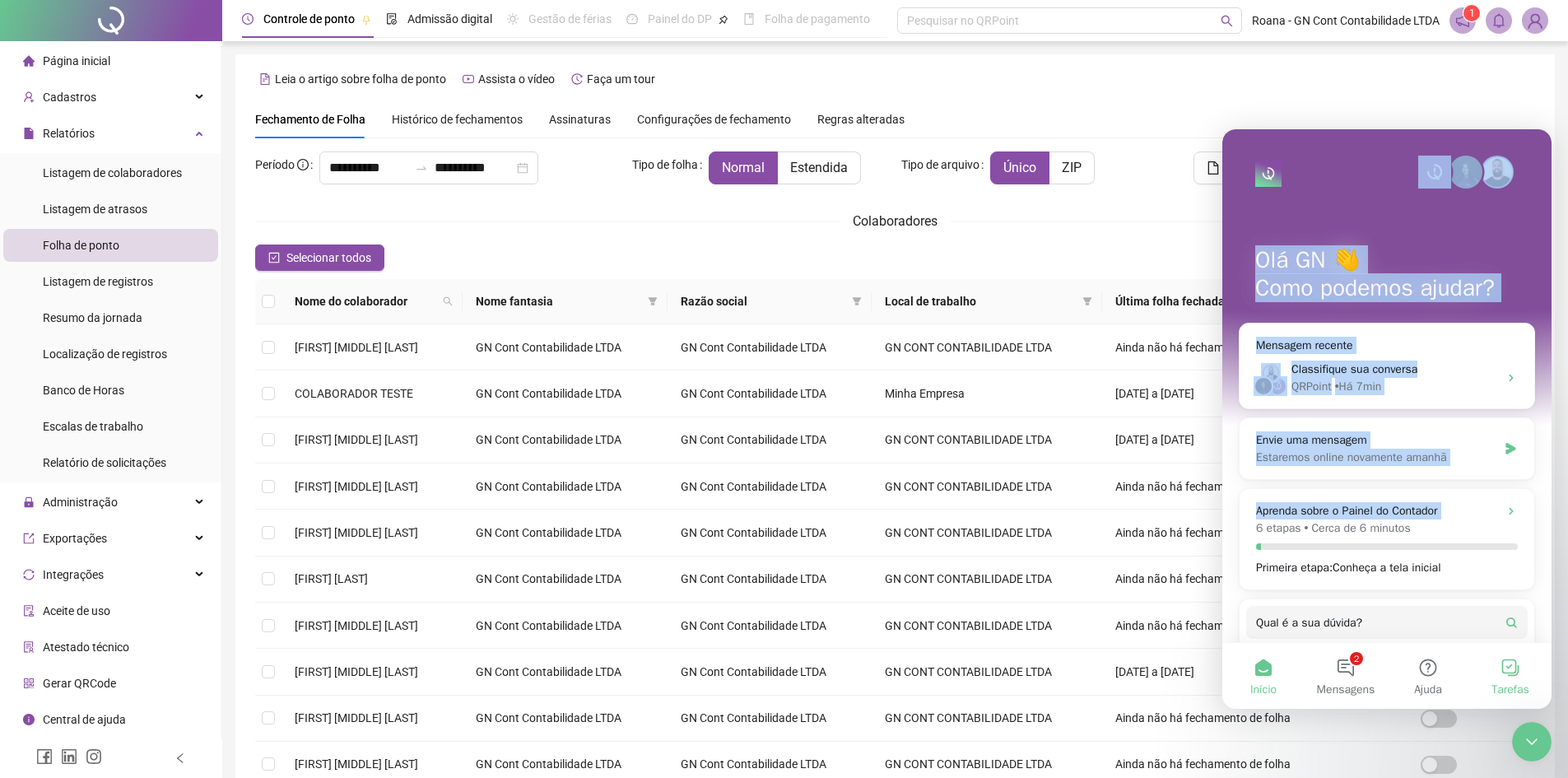 click on "Tarefas" at bounding box center (1510, 676) 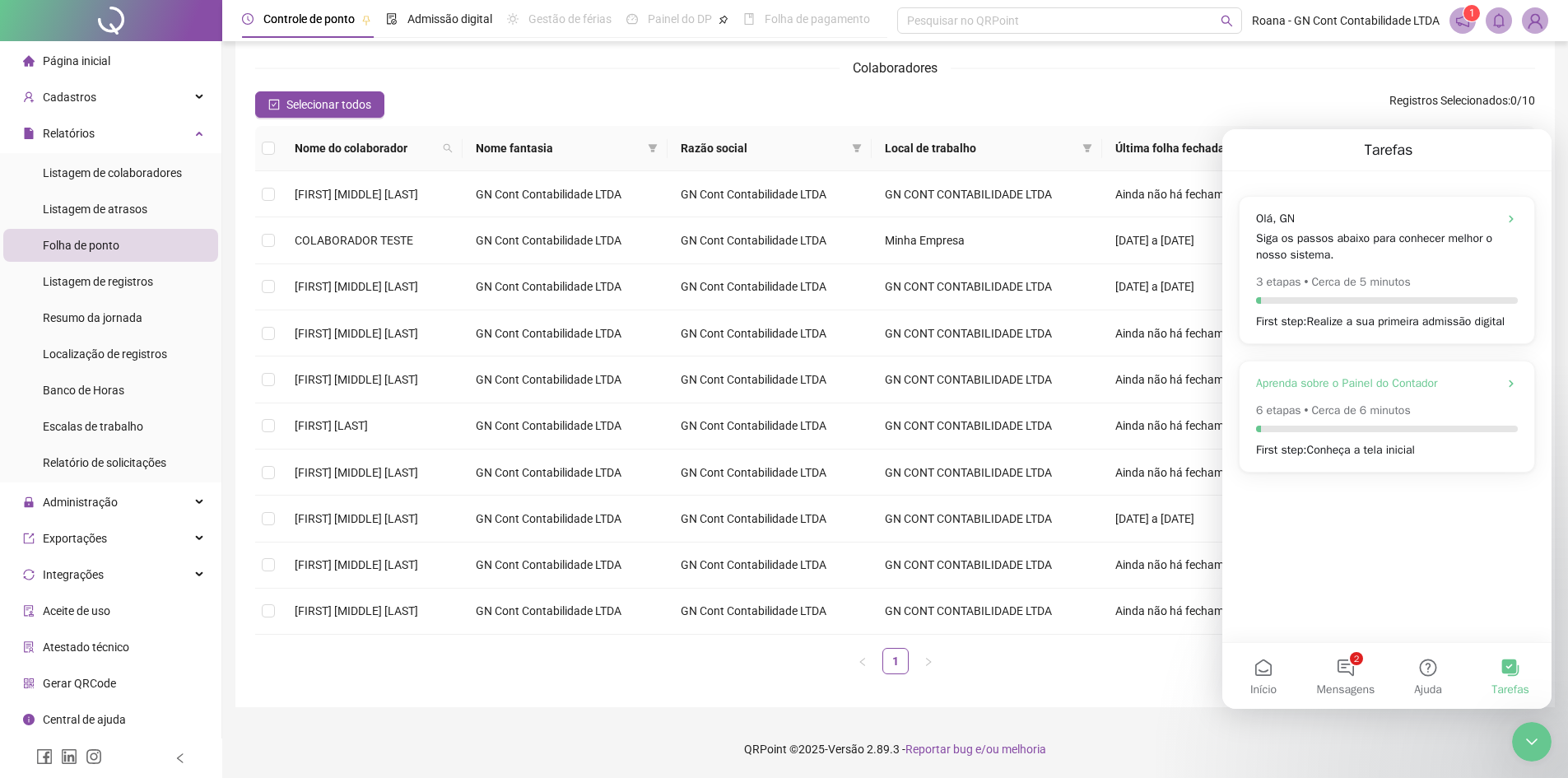 scroll, scrollTop: 155, scrollLeft: 0, axis: vertical 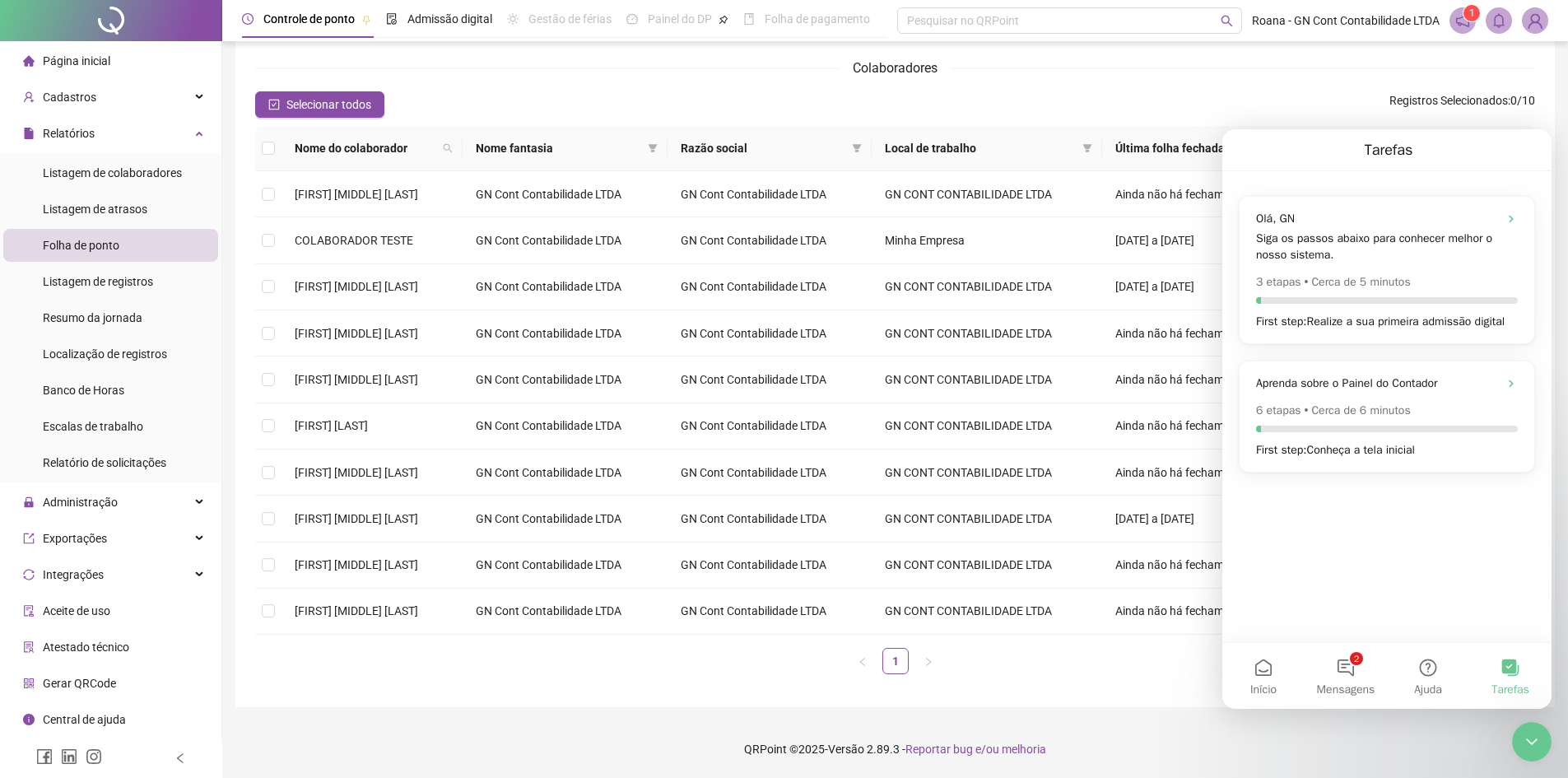 drag, startPoint x: 31, startPoint y: 9, endPoint x: 1259, endPoint y: 128, distance: 1233.7524 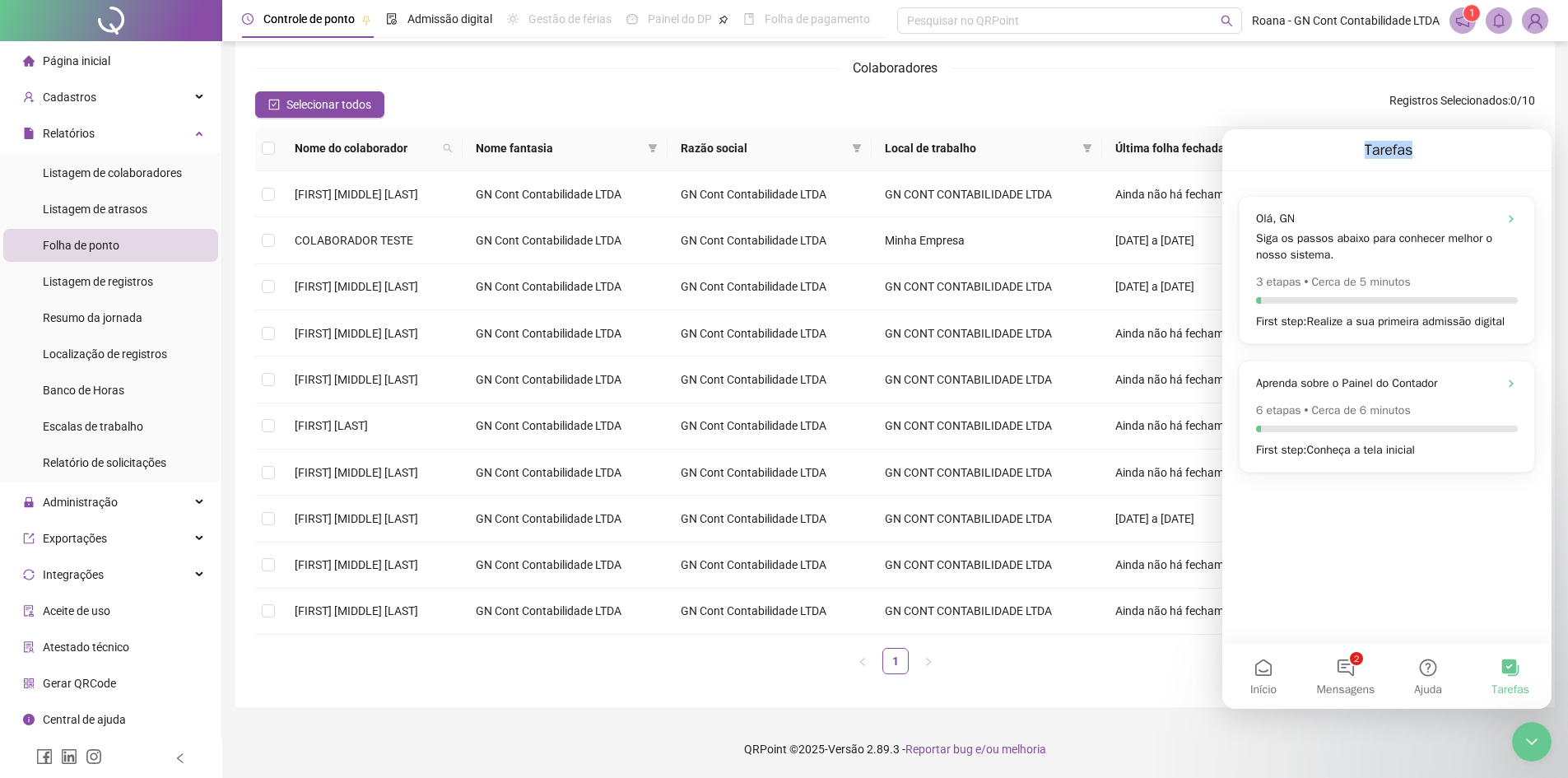 click on "Tarefas" at bounding box center [1387, 150] 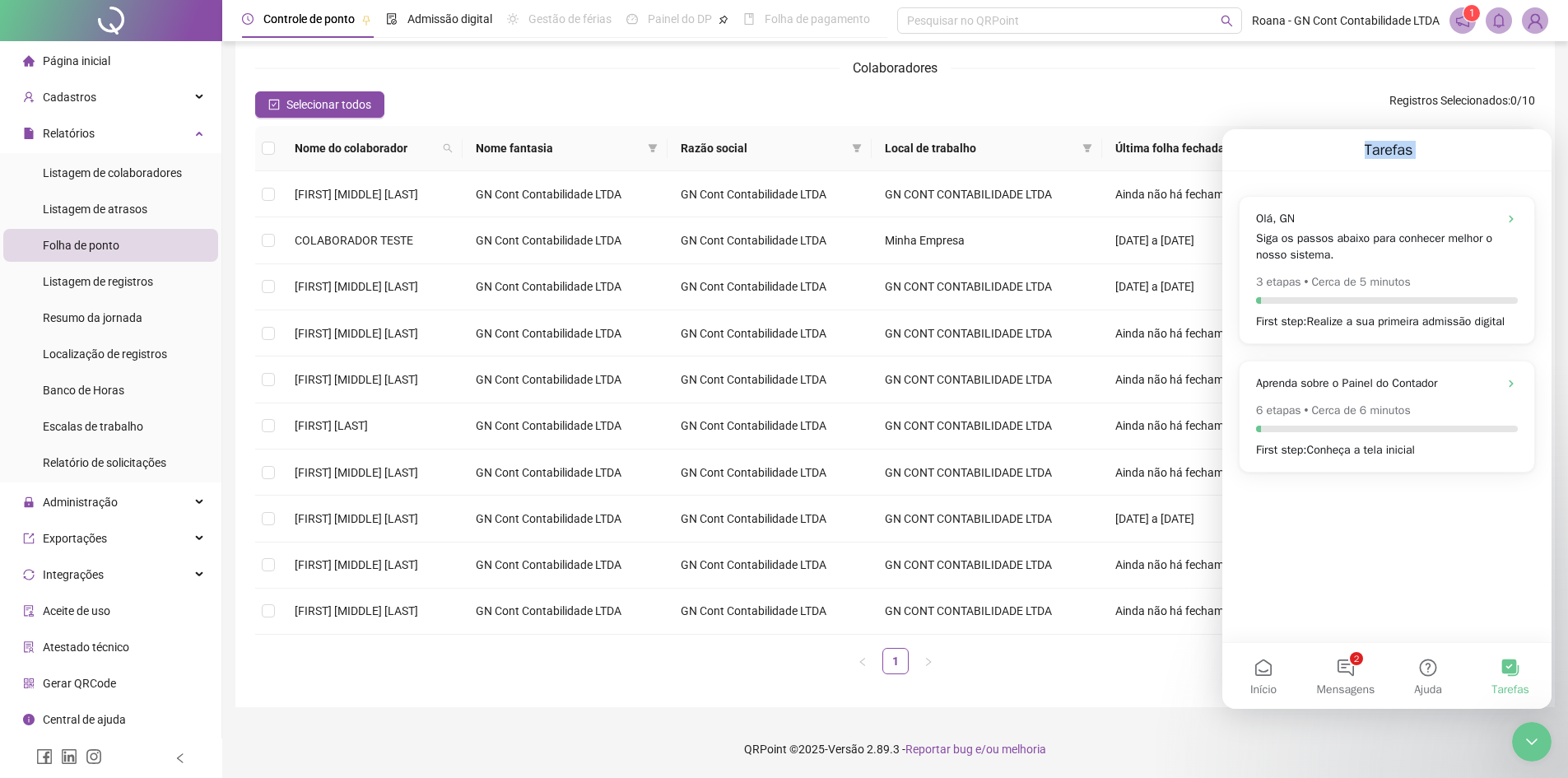 click on "Tarefas" at bounding box center (1387, 150) 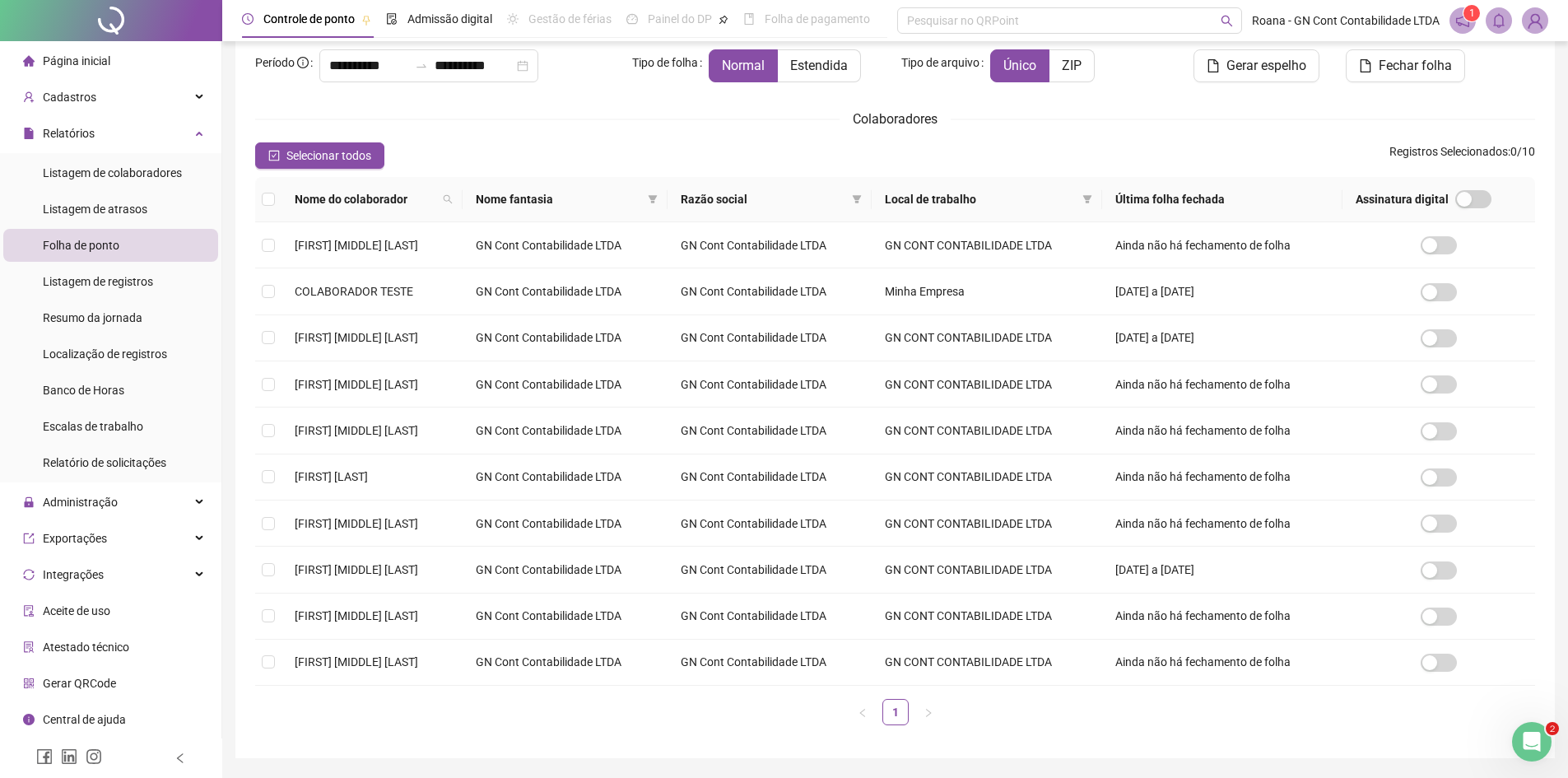 scroll, scrollTop: 0, scrollLeft: 0, axis: both 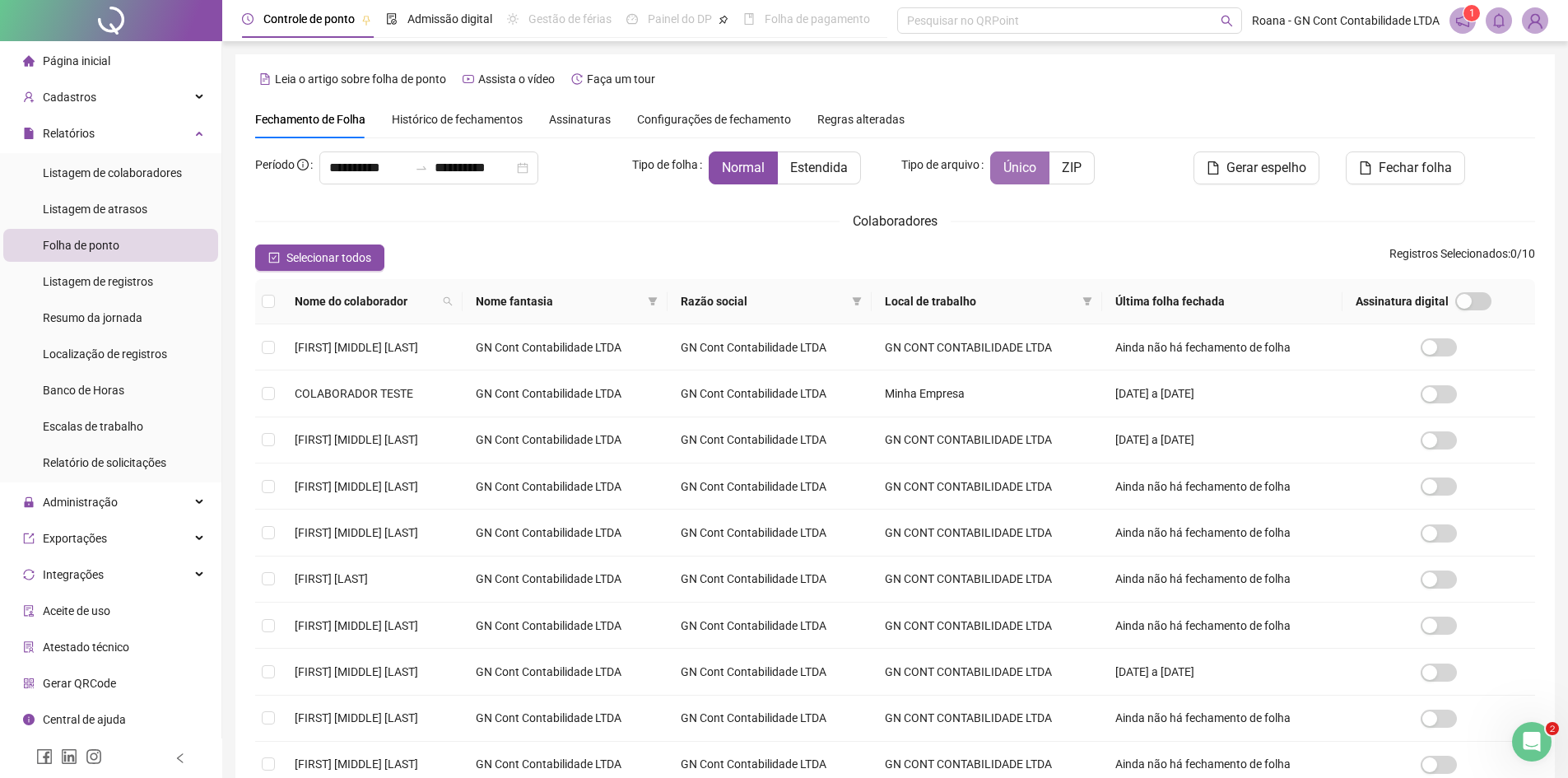 click on "Único" at bounding box center [1020, 167] 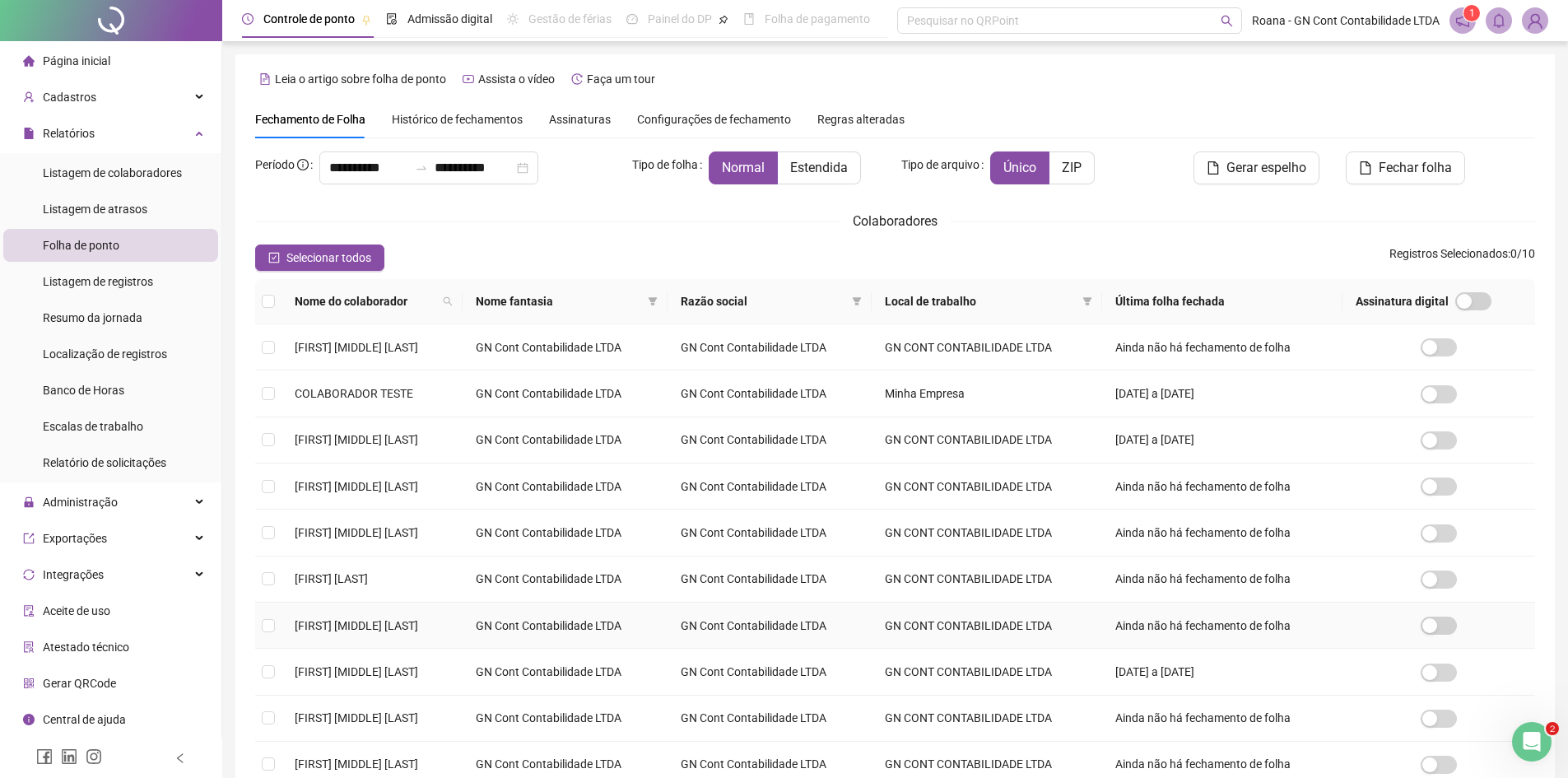 click on "[NAME]" at bounding box center (356, 626) 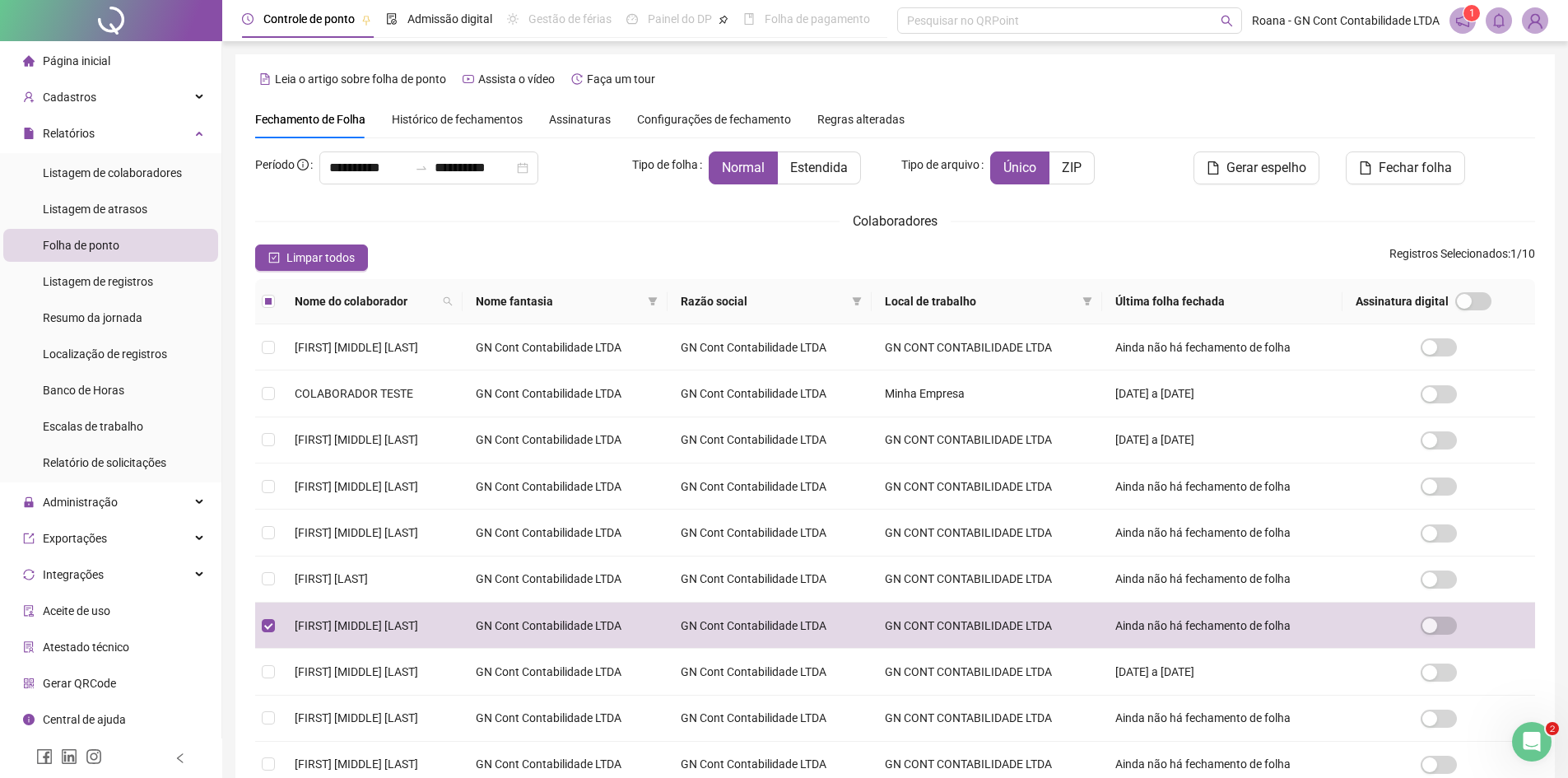 click on "Histórico de fechamentos" at bounding box center (457, 119) 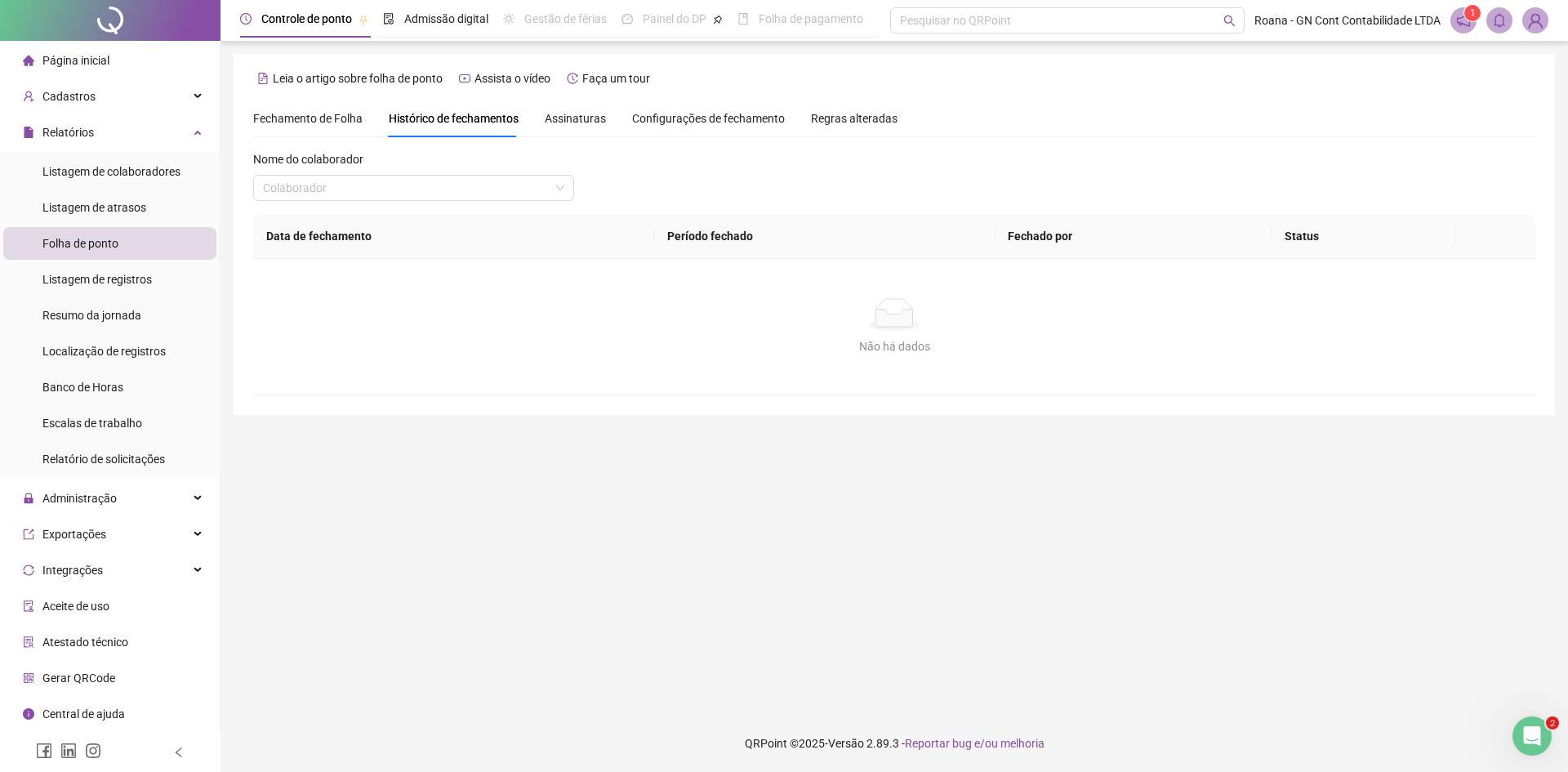 click on "Assinaturas" at bounding box center (575, 118) 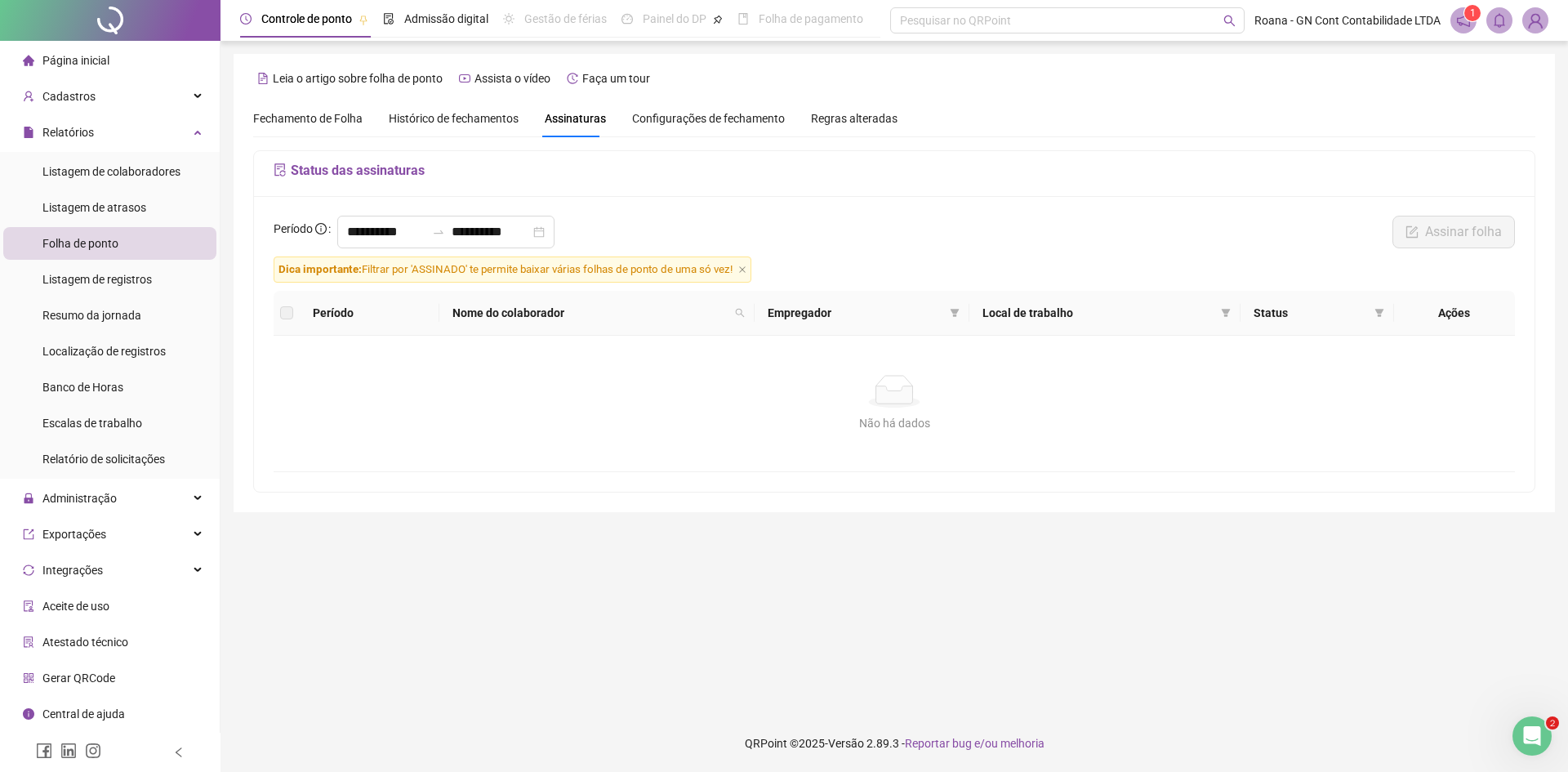 click on "Configurações de fechamento" at bounding box center (708, 118) 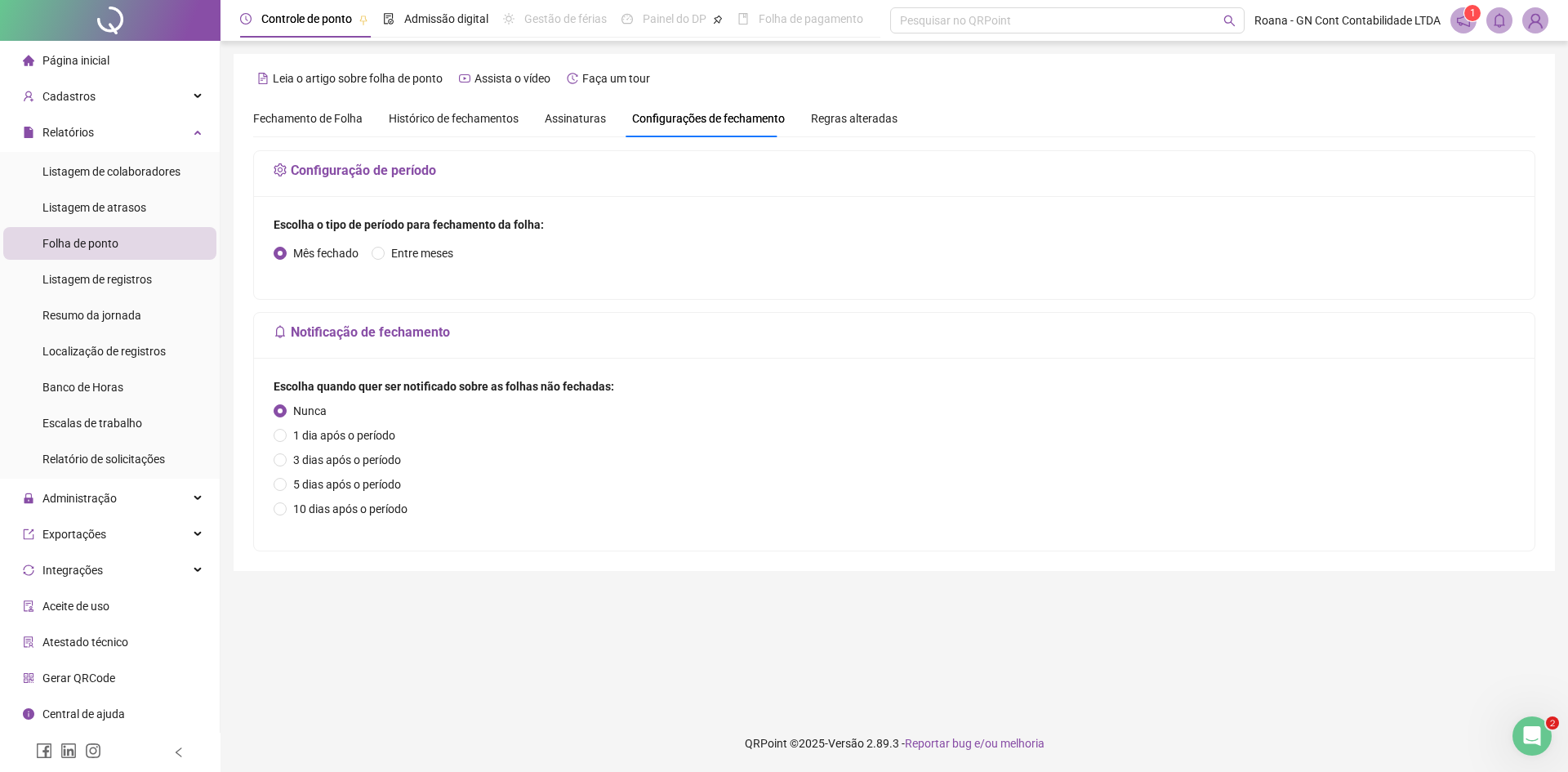 click on "Regras alteradas" at bounding box center (854, 118) 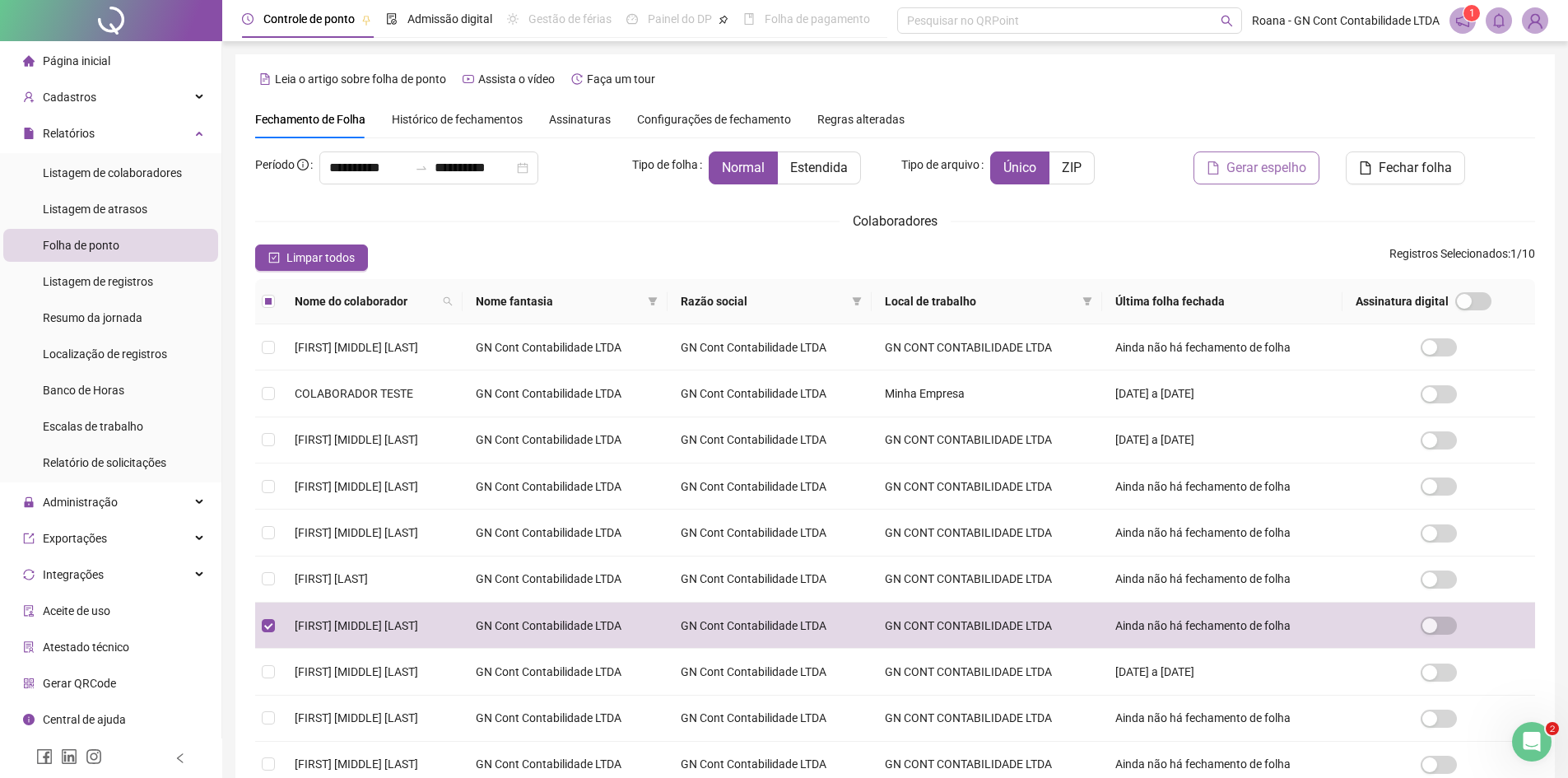 click on "Gerar espelho" at bounding box center [1266, 168] 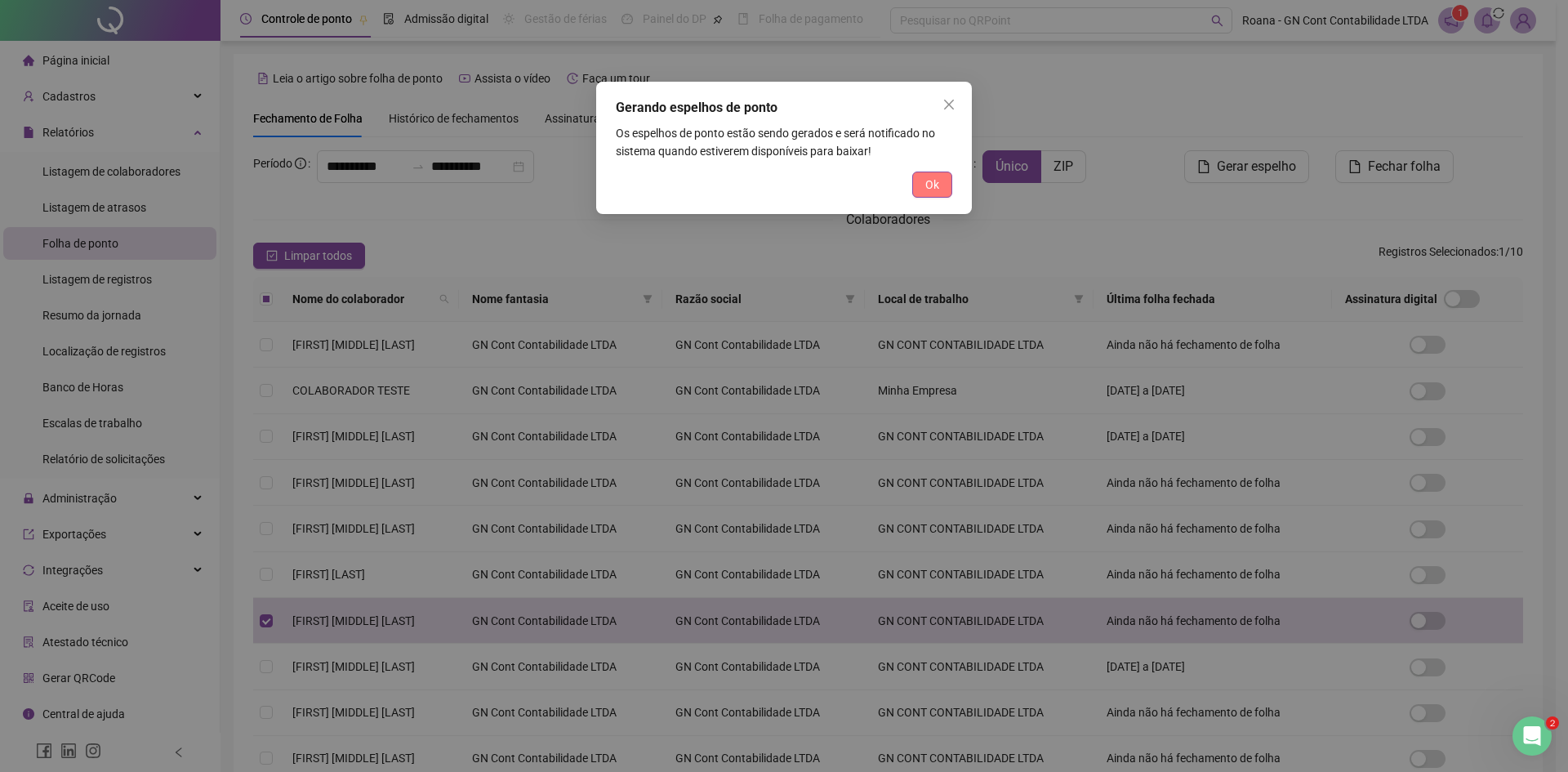 click on "Ok" at bounding box center [932, 185] 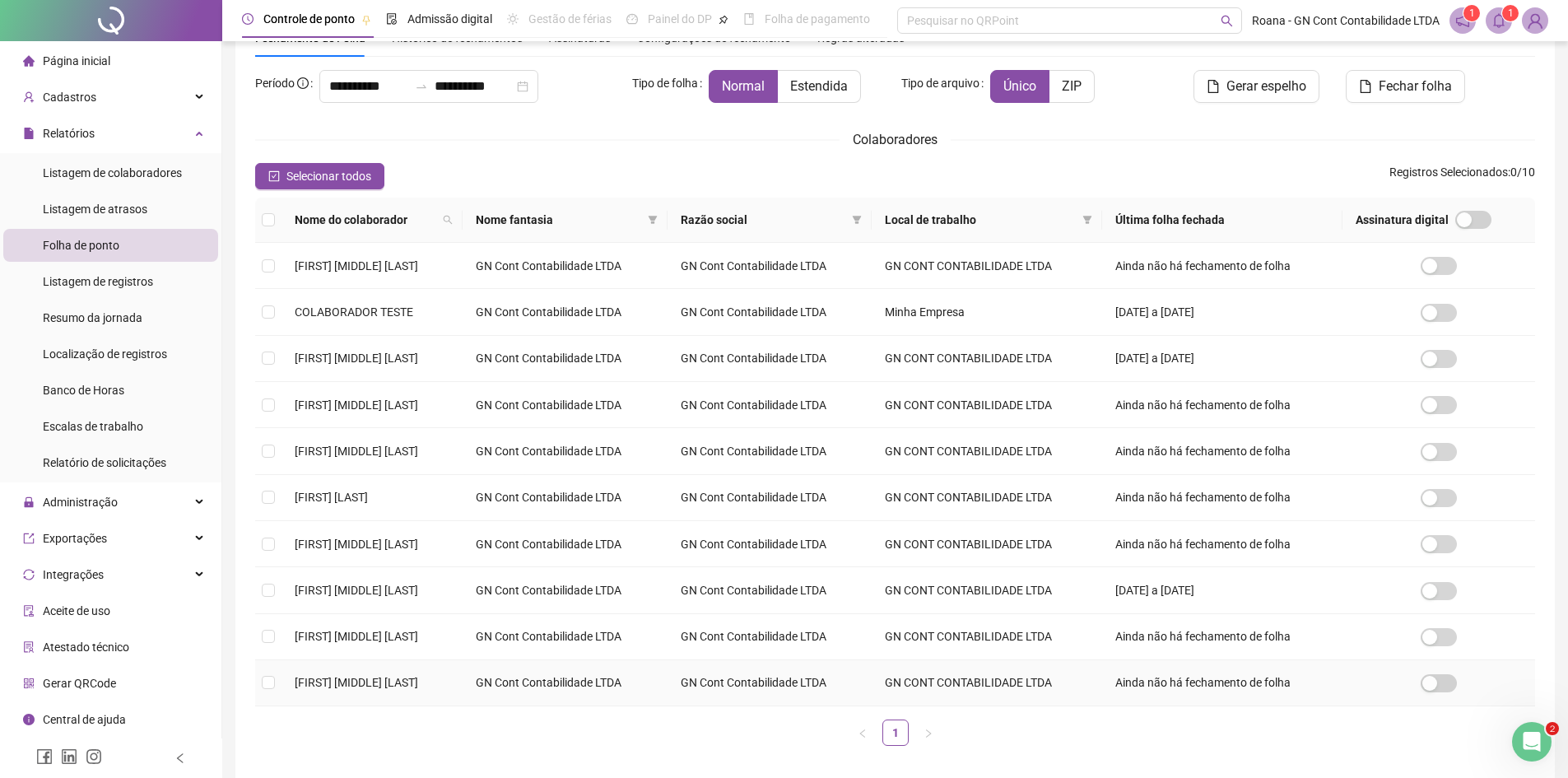 scroll, scrollTop: 82, scrollLeft: 0, axis: vertical 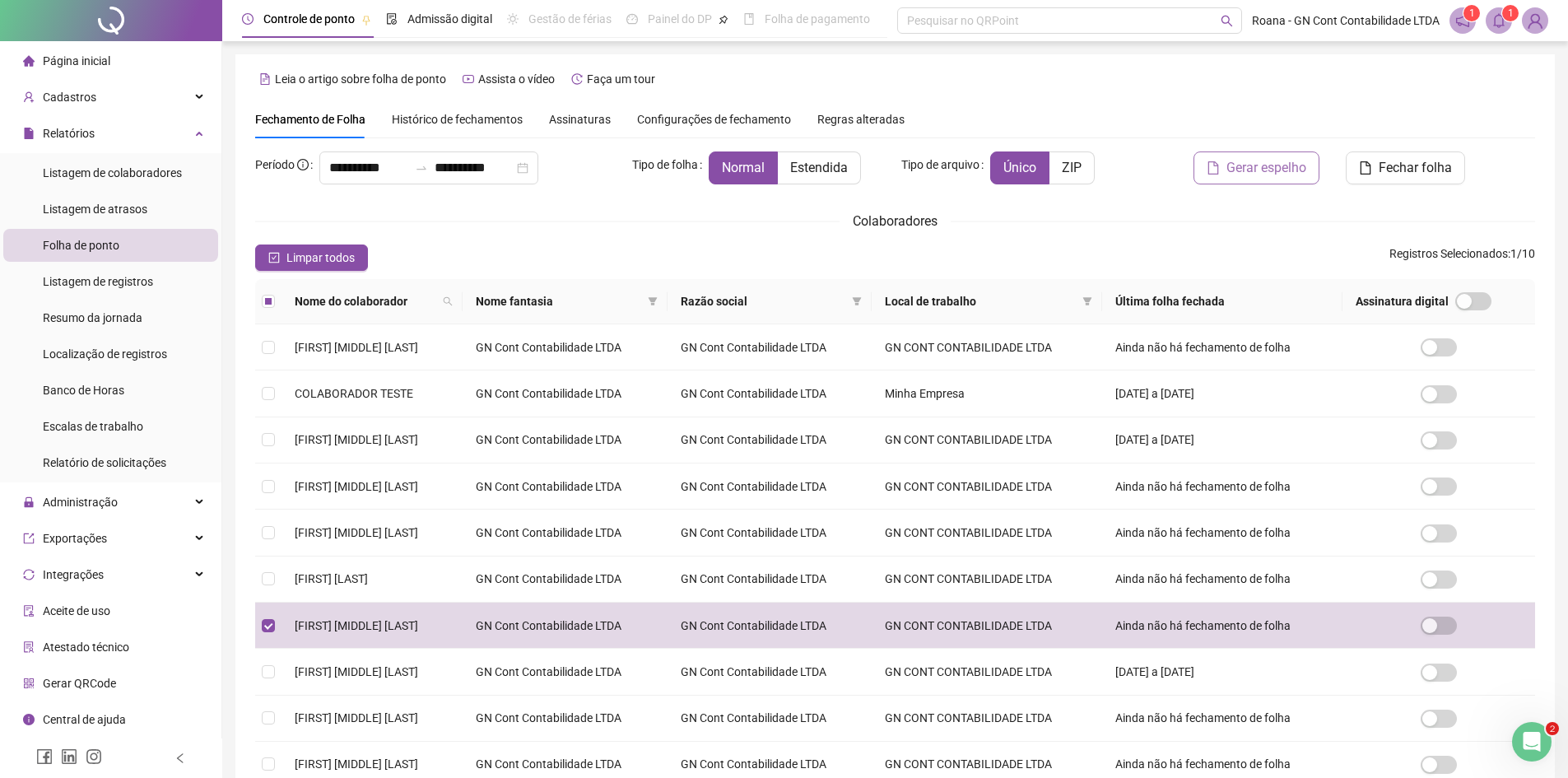 click on "Gerar espelho" at bounding box center [1266, 168] 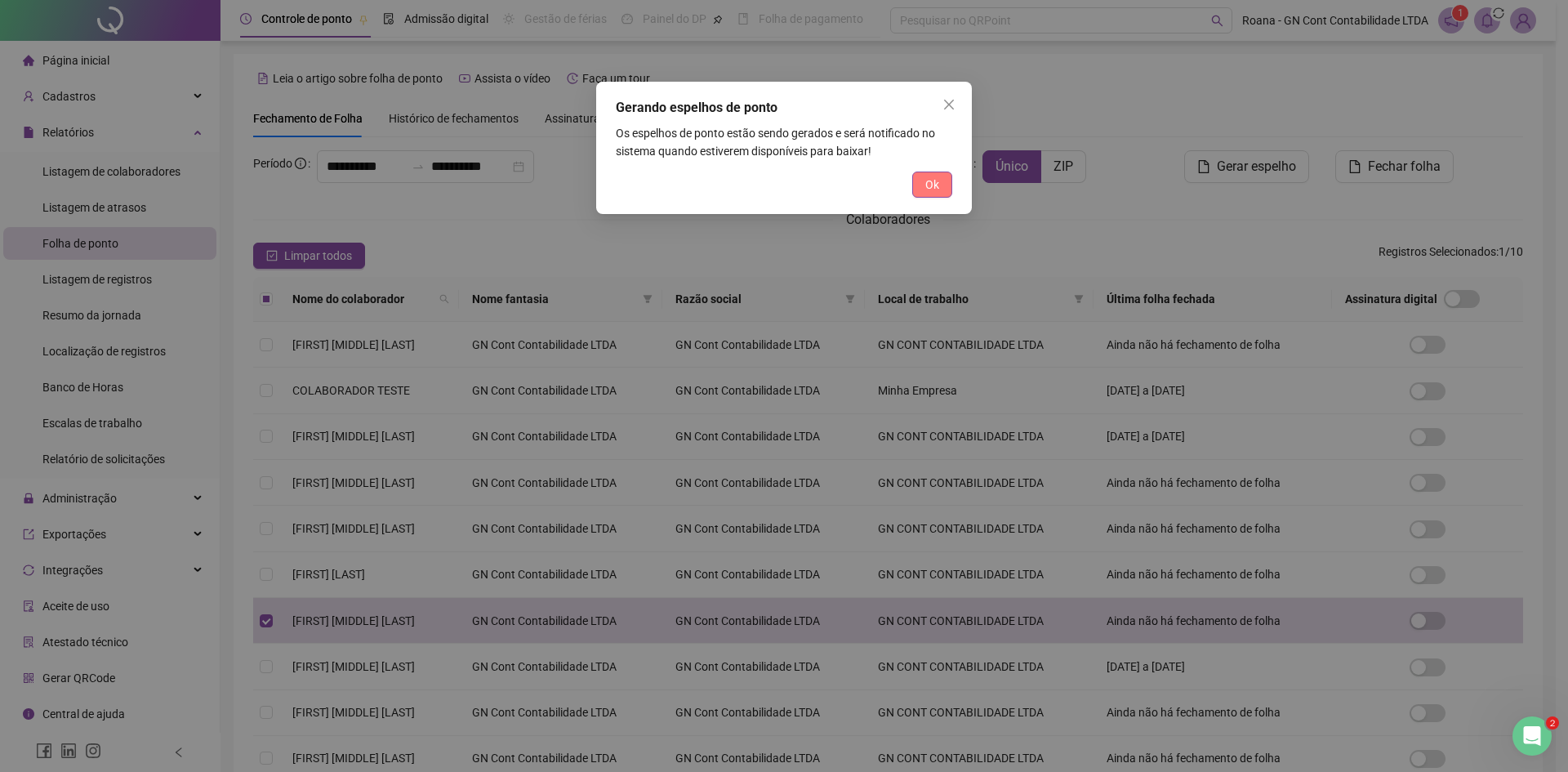 click on "Ok" at bounding box center (932, 185) 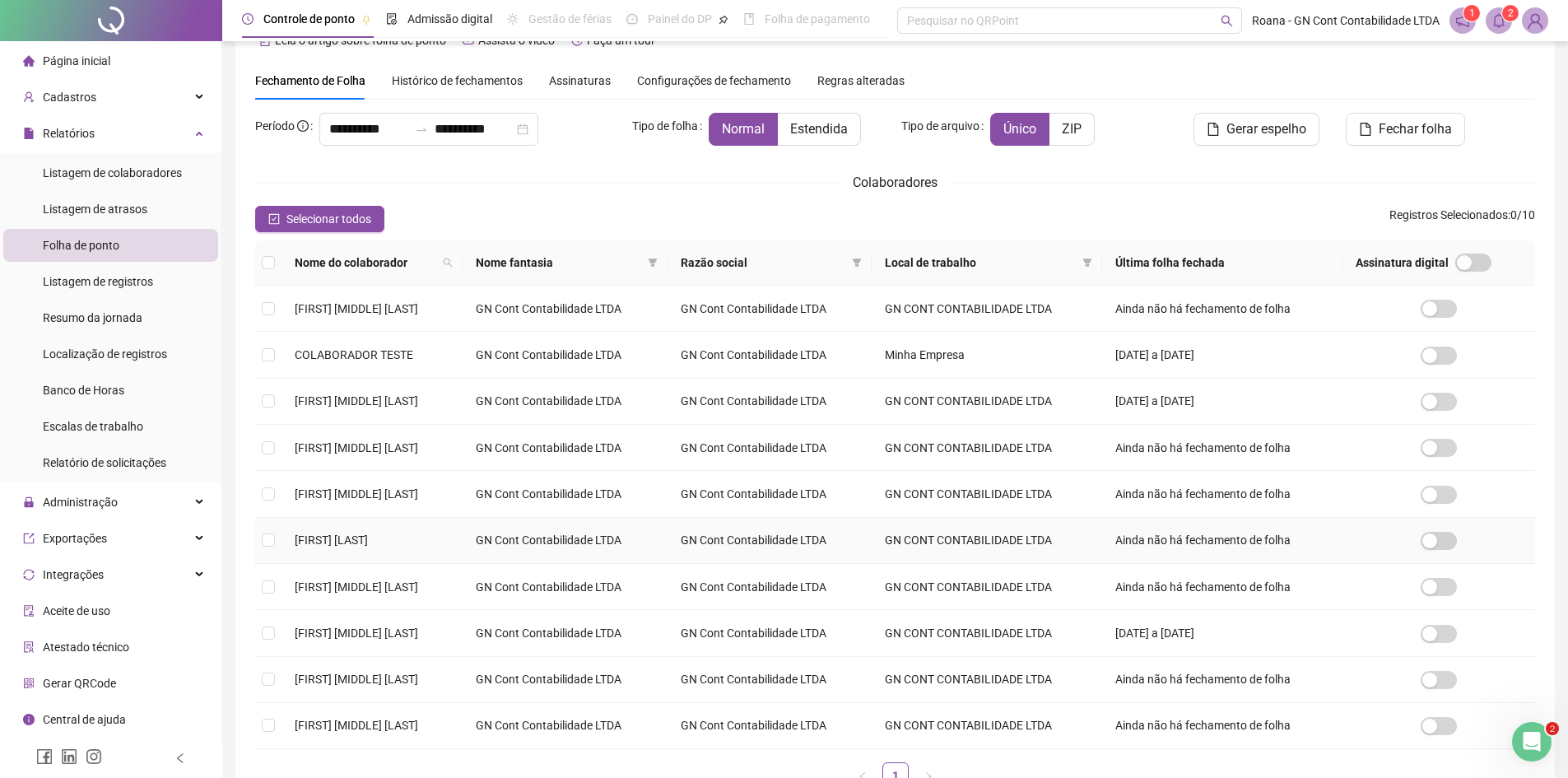 scroll, scrollTop: 0, scrollLeft: 0, axis: both 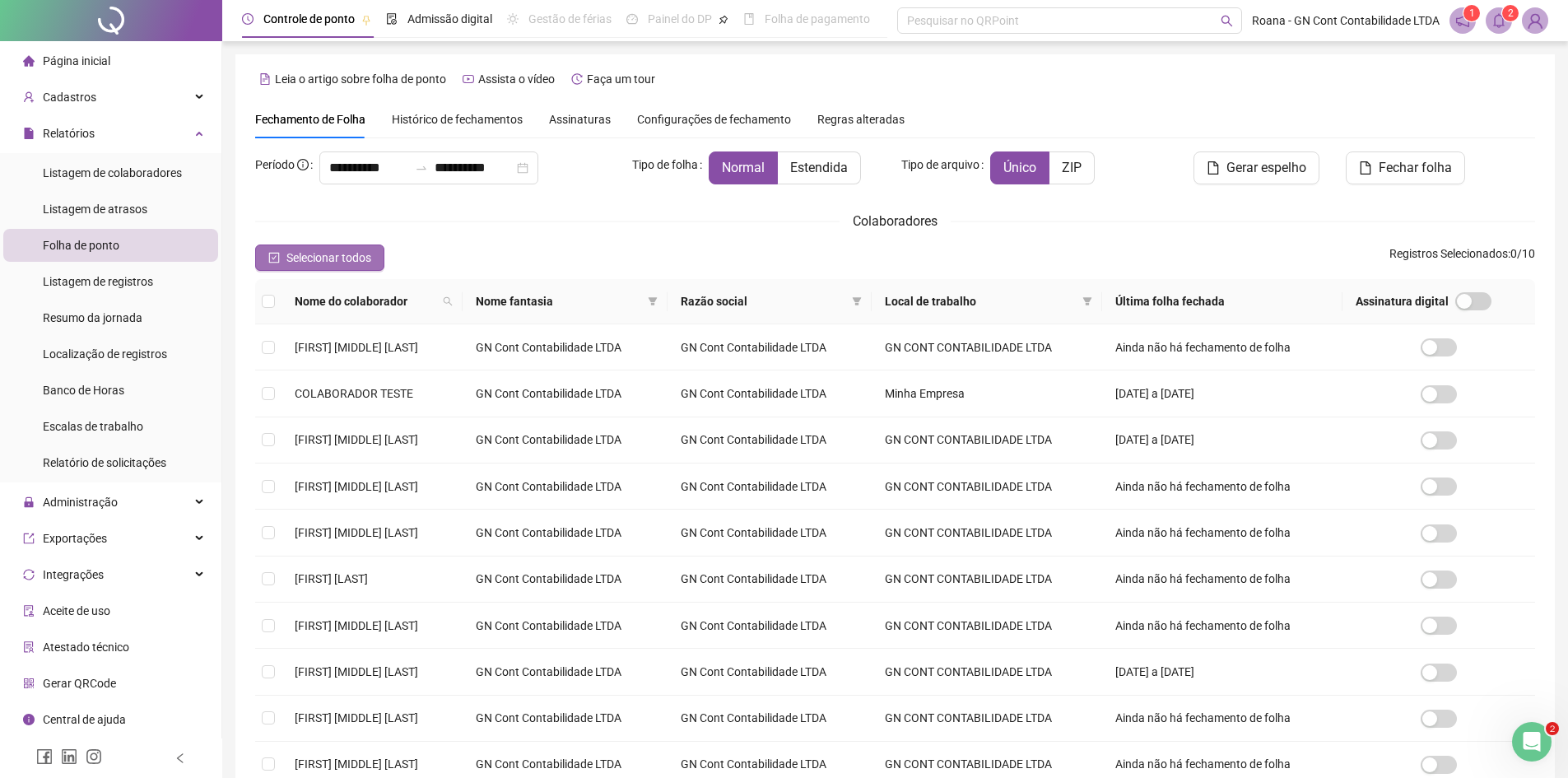 click 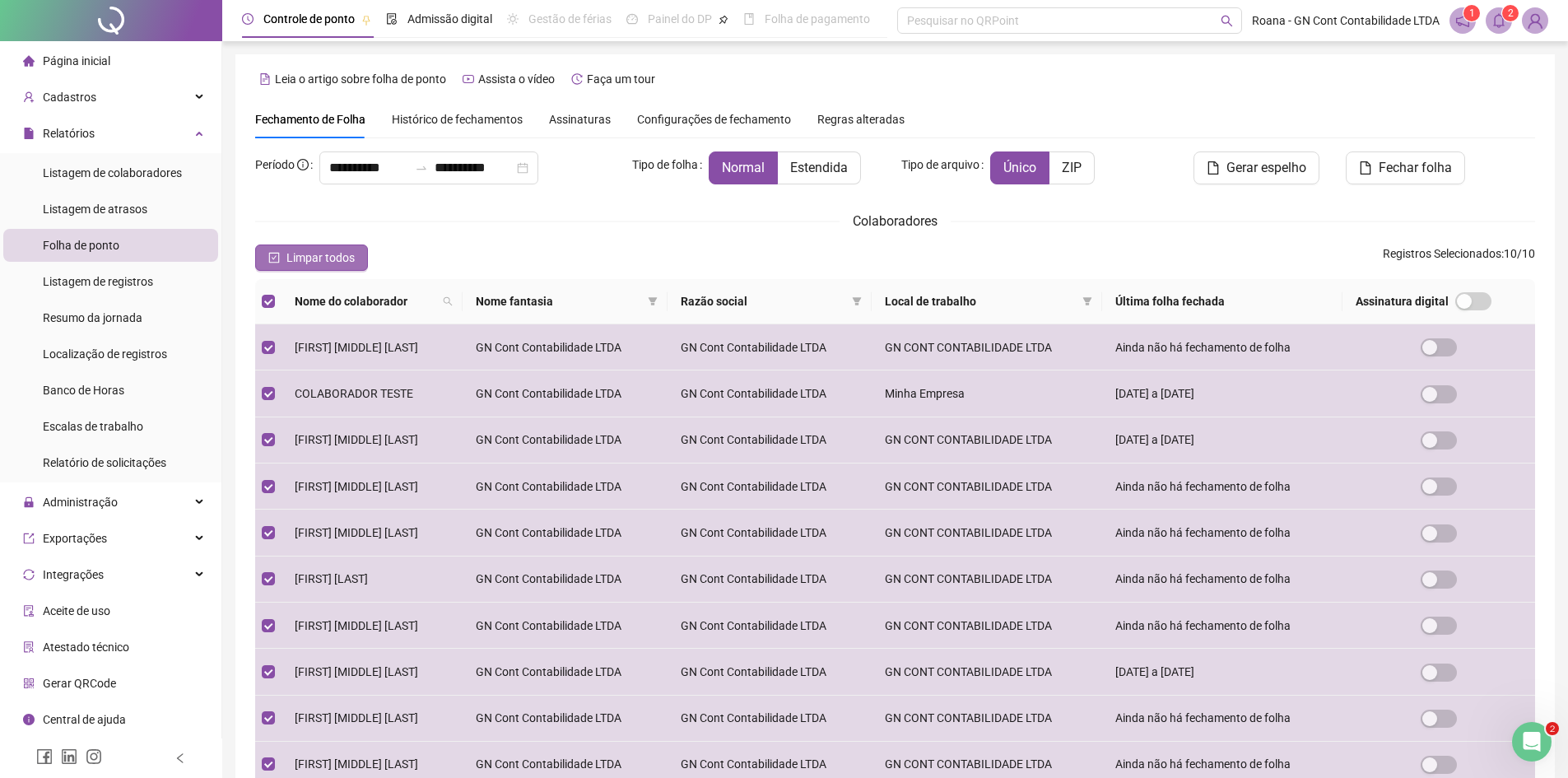 click on "Limpar todos" at bounding box center (320, 258) 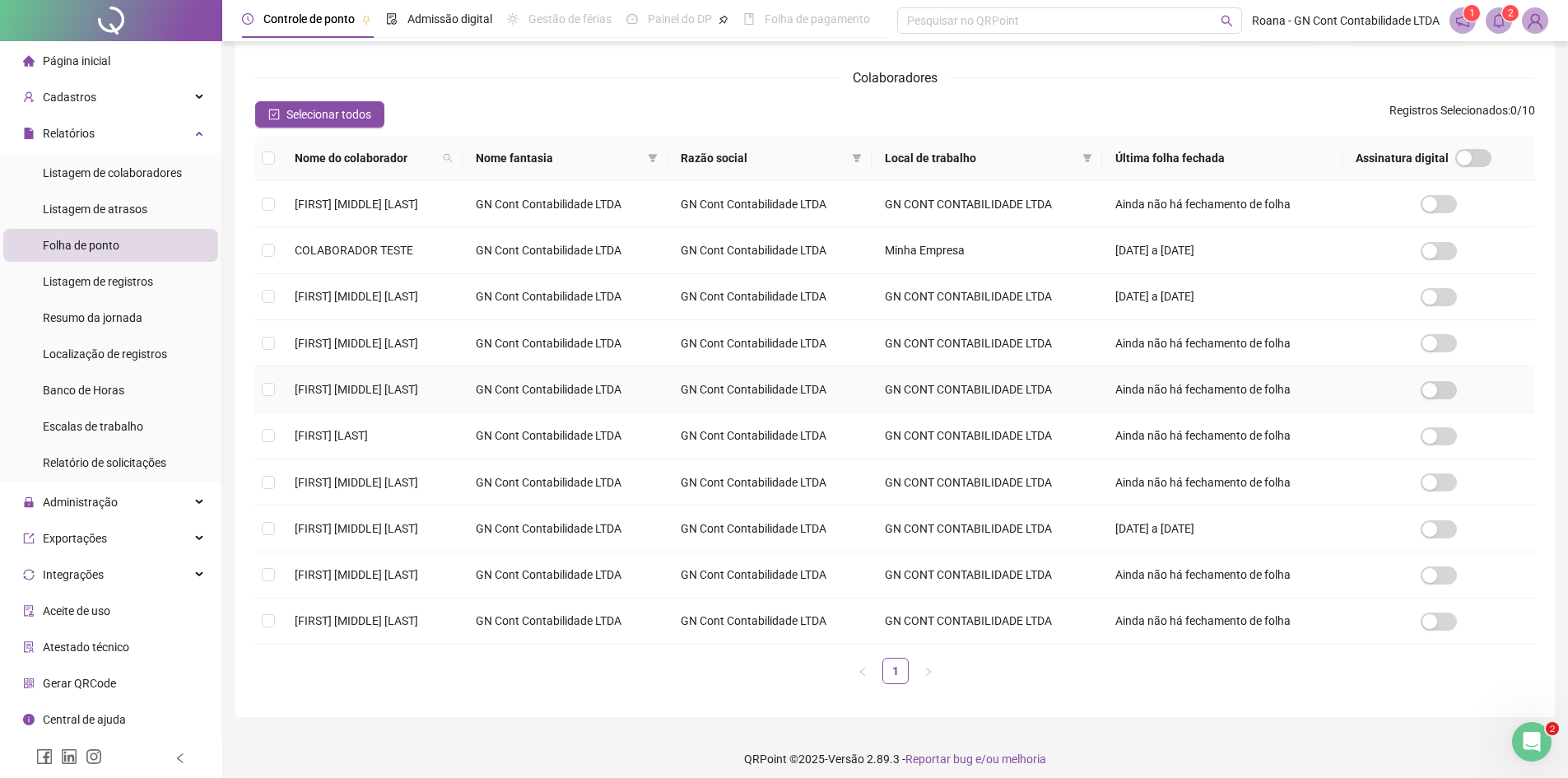 scroll, scrollTop: 155, scrollLeft: 0, axis: vertical 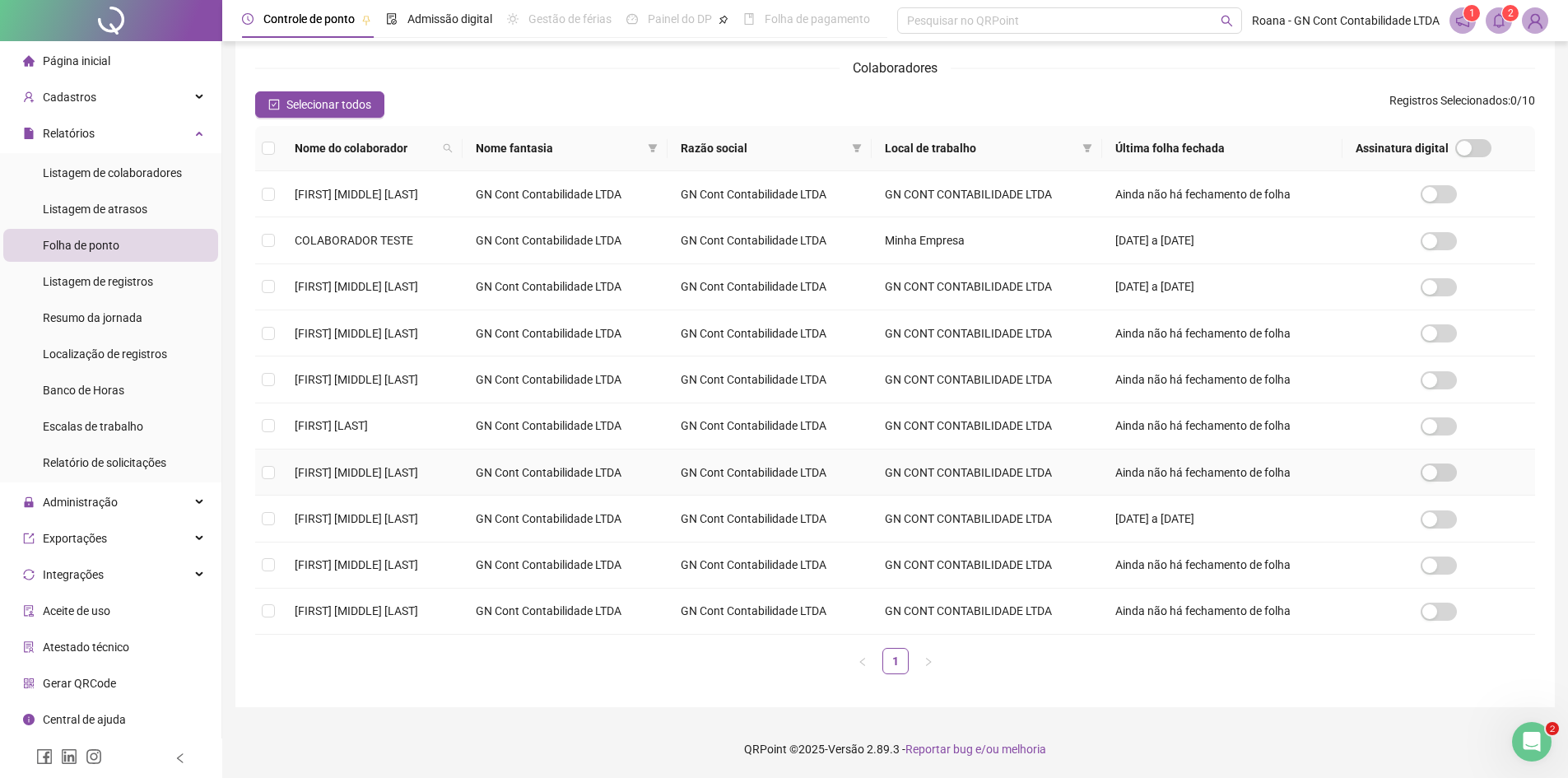 click on "[NAME]" at bounding box center (372, 473) 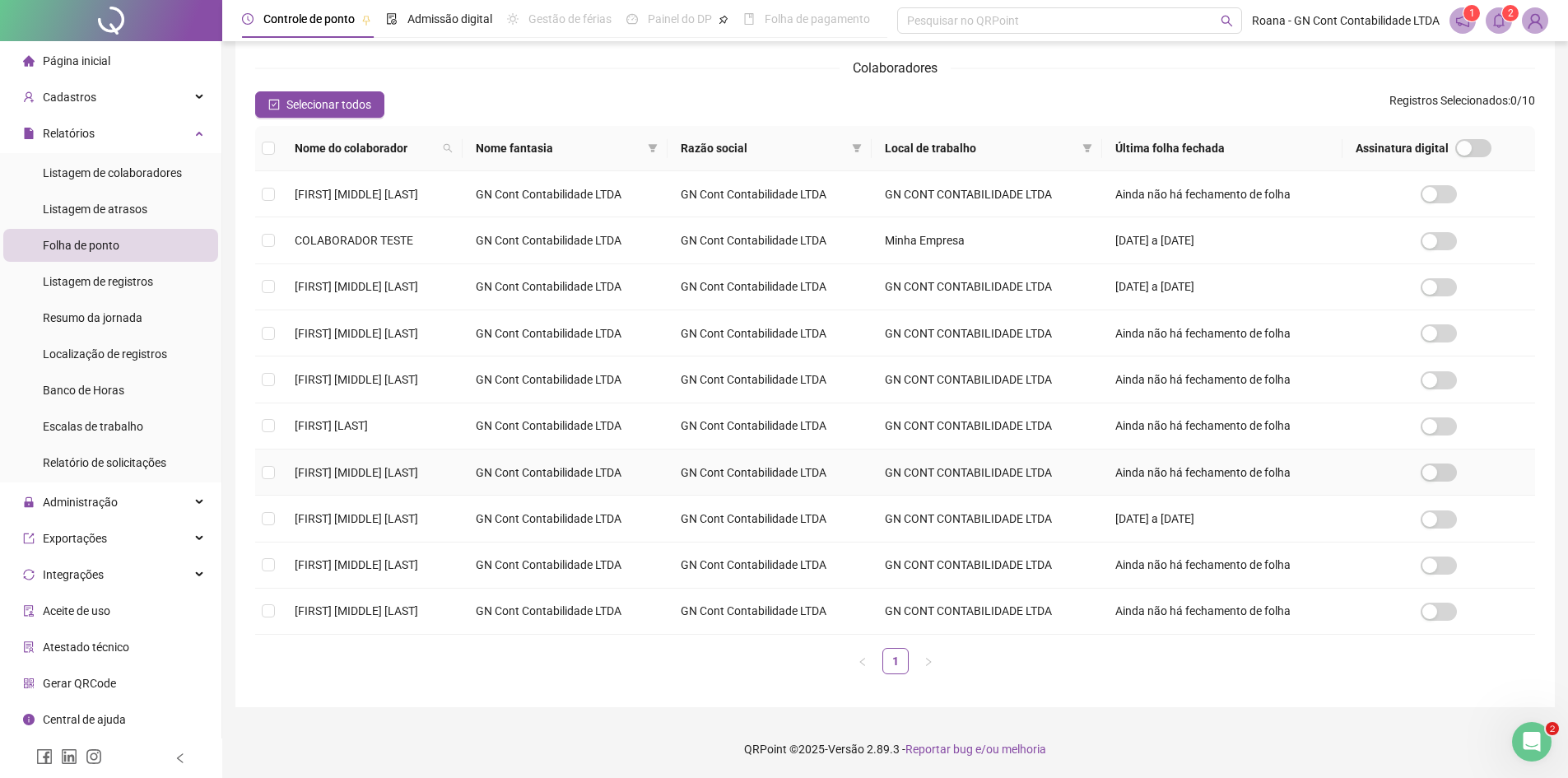 scroll, scrollTop: 0, scrollLeft: 0, axis: both 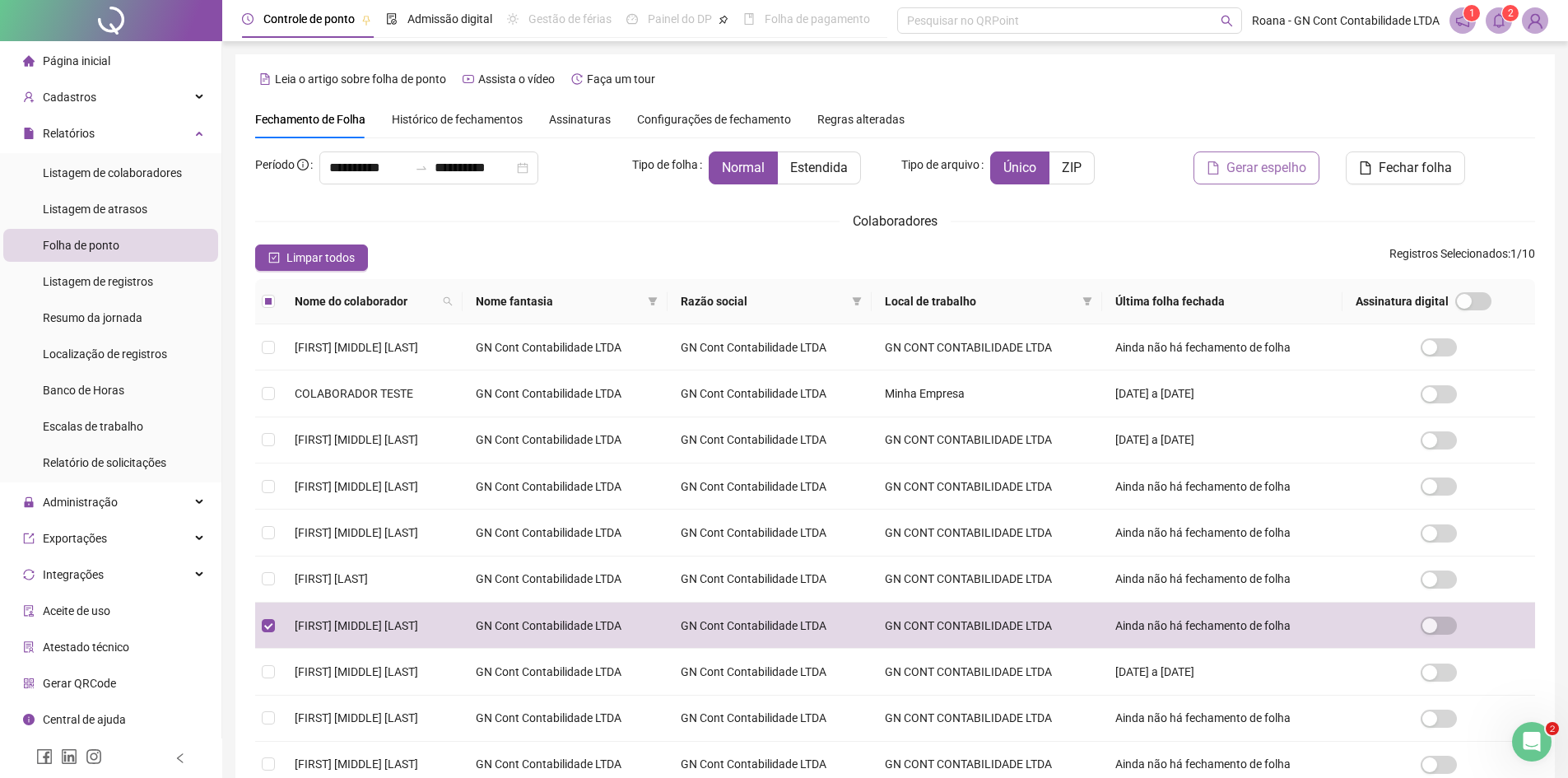 click on "Gerar espelho" at bounding box center [1266, 168] 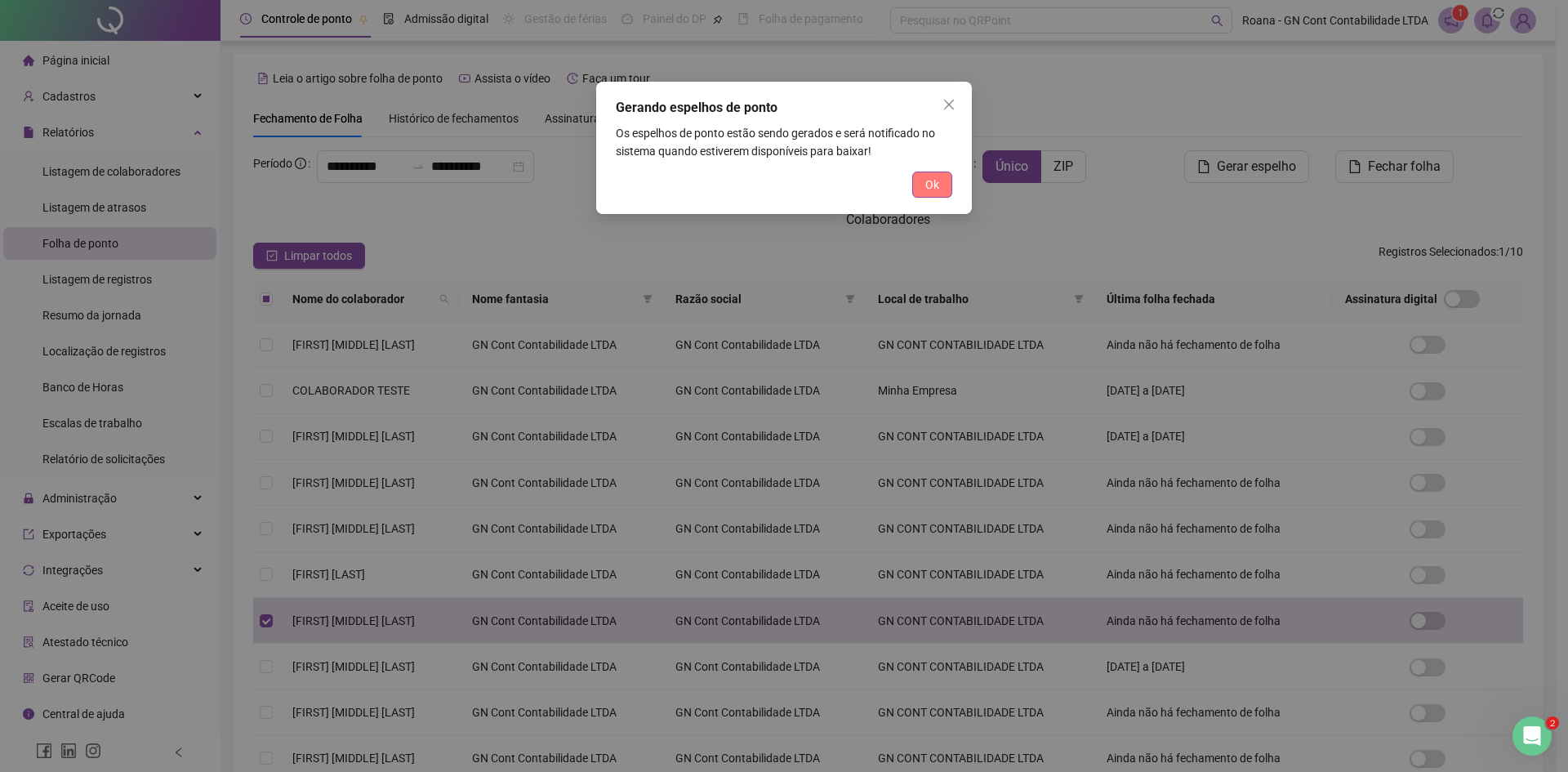 click on "Ok" at bounding box center [932, 185] 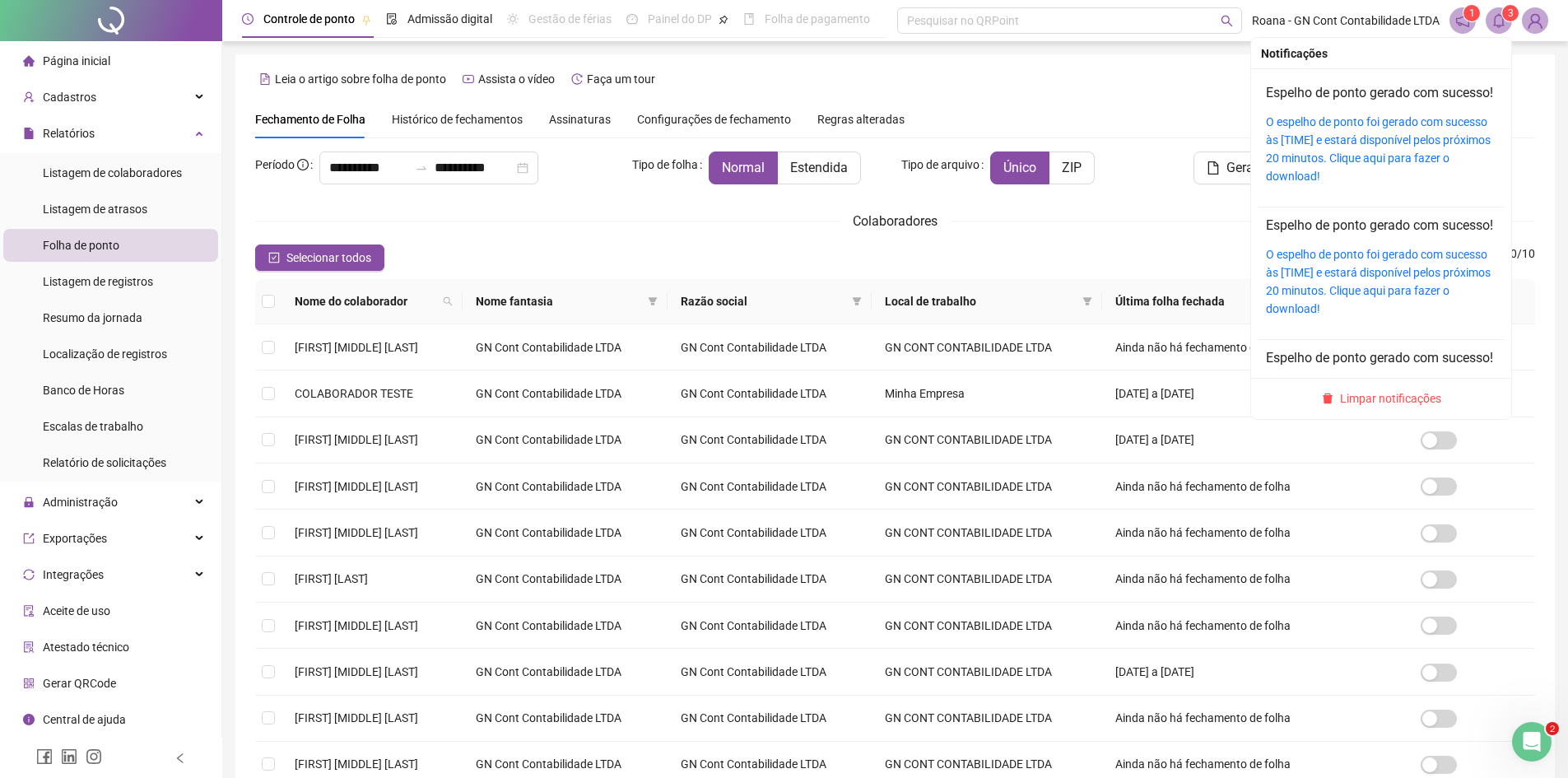 click on "3" at bounding box center [1510, 13] 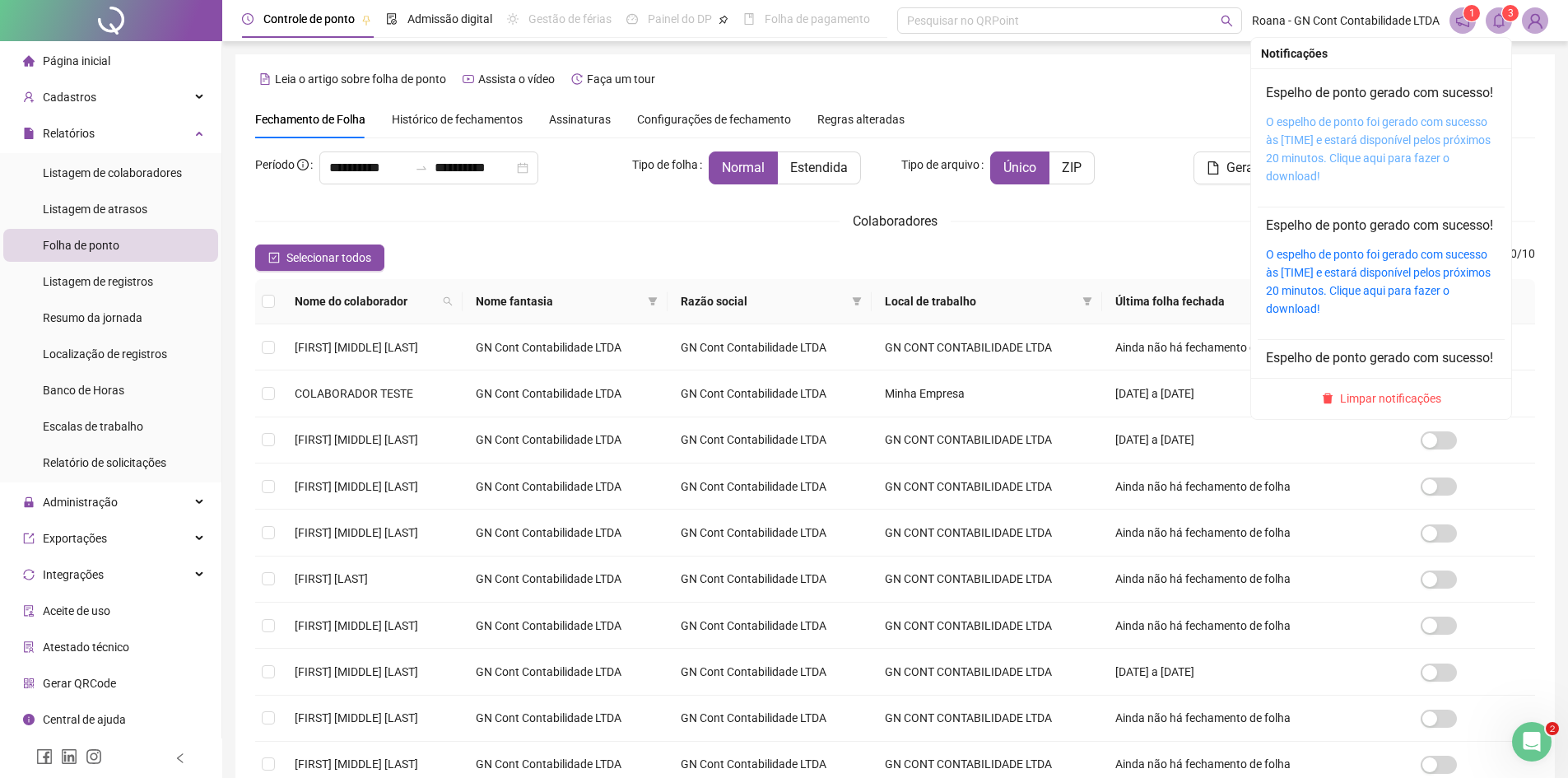 click on "O espelho de ponto foi gerado com sucesso às 10:52:21 e estará disponível pelos próximos 20 minutos.
Clique aqui para fazer o download!" at bounding box center (1378, 149) 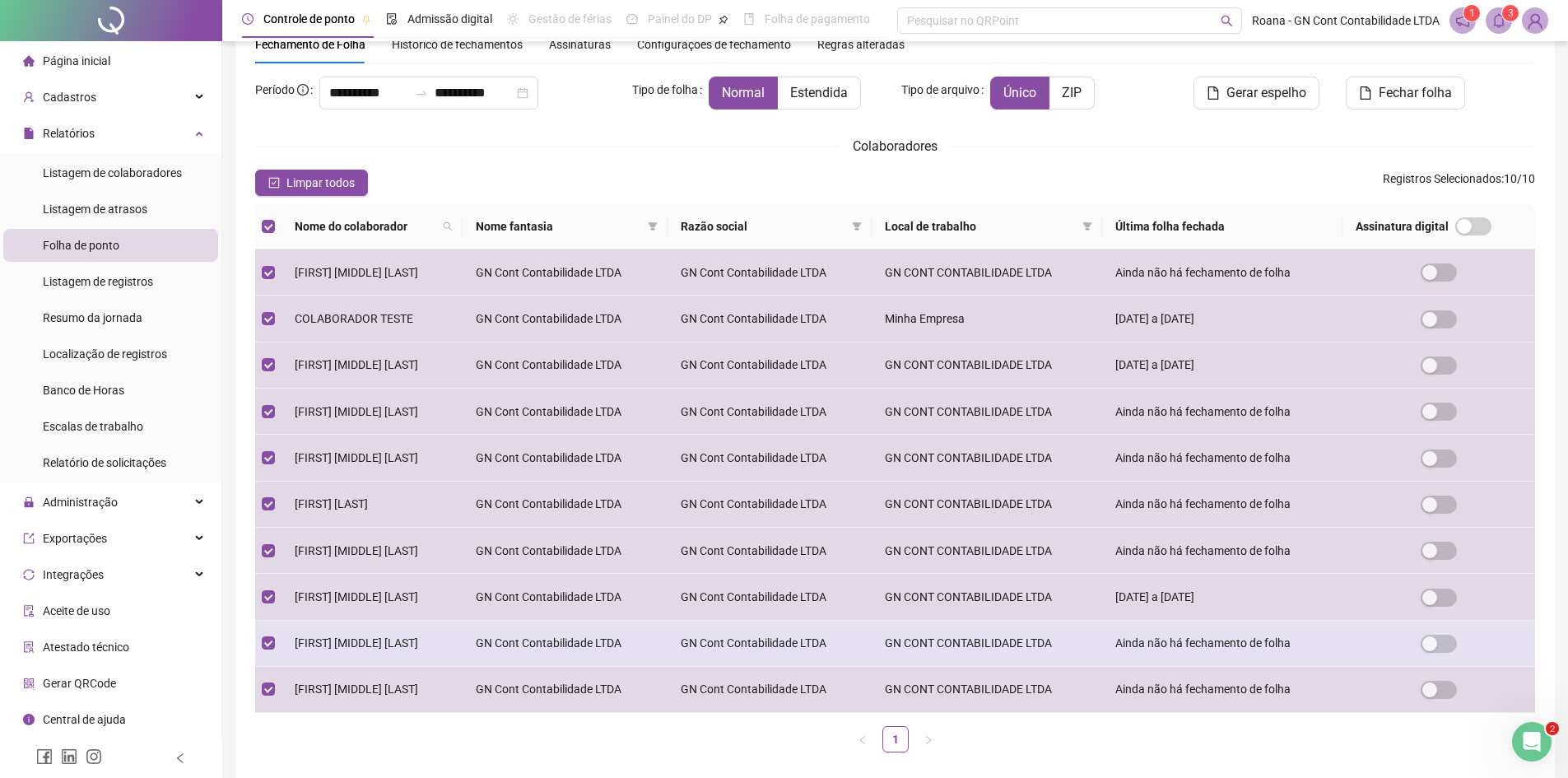 scroll, scrollTop: 72, scrollLeft: 0, axis: vertical 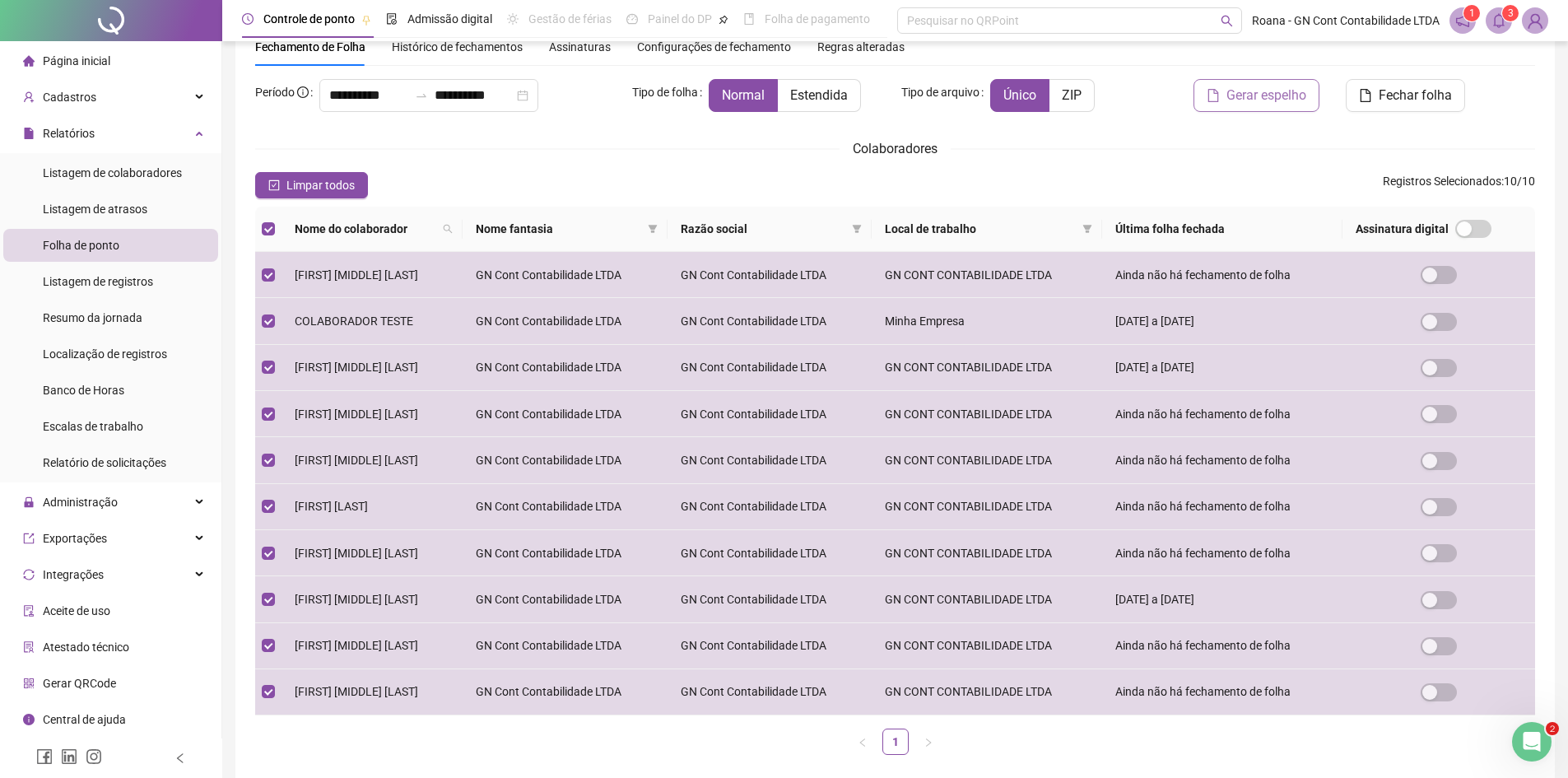 click on "Gerar espelho" at bounding box center [1266, 96] 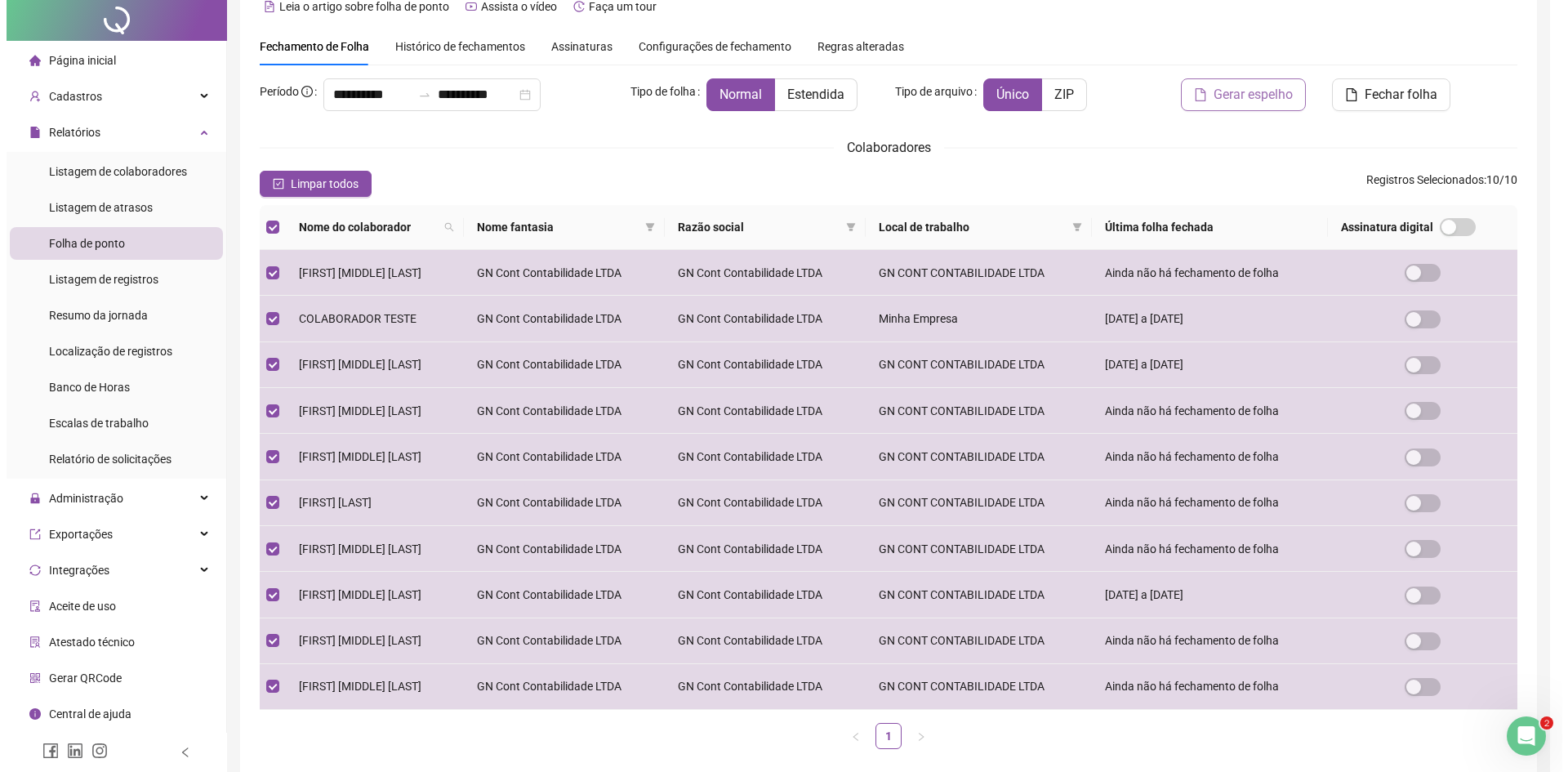 scroll, scrollTop: 0, scrollLeft: 0, axis: both 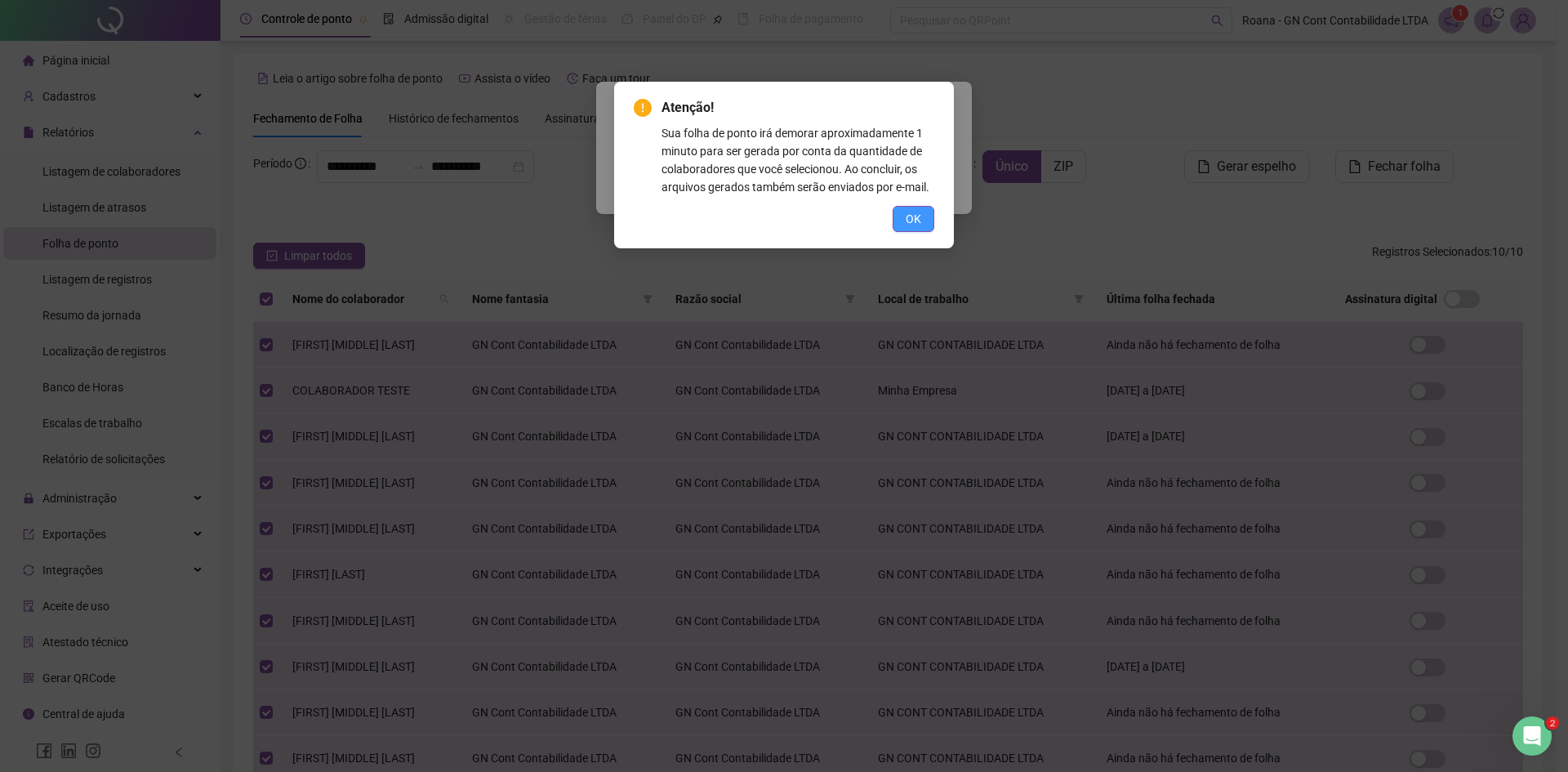 click on "OK" at bounding box center [913, 219] 